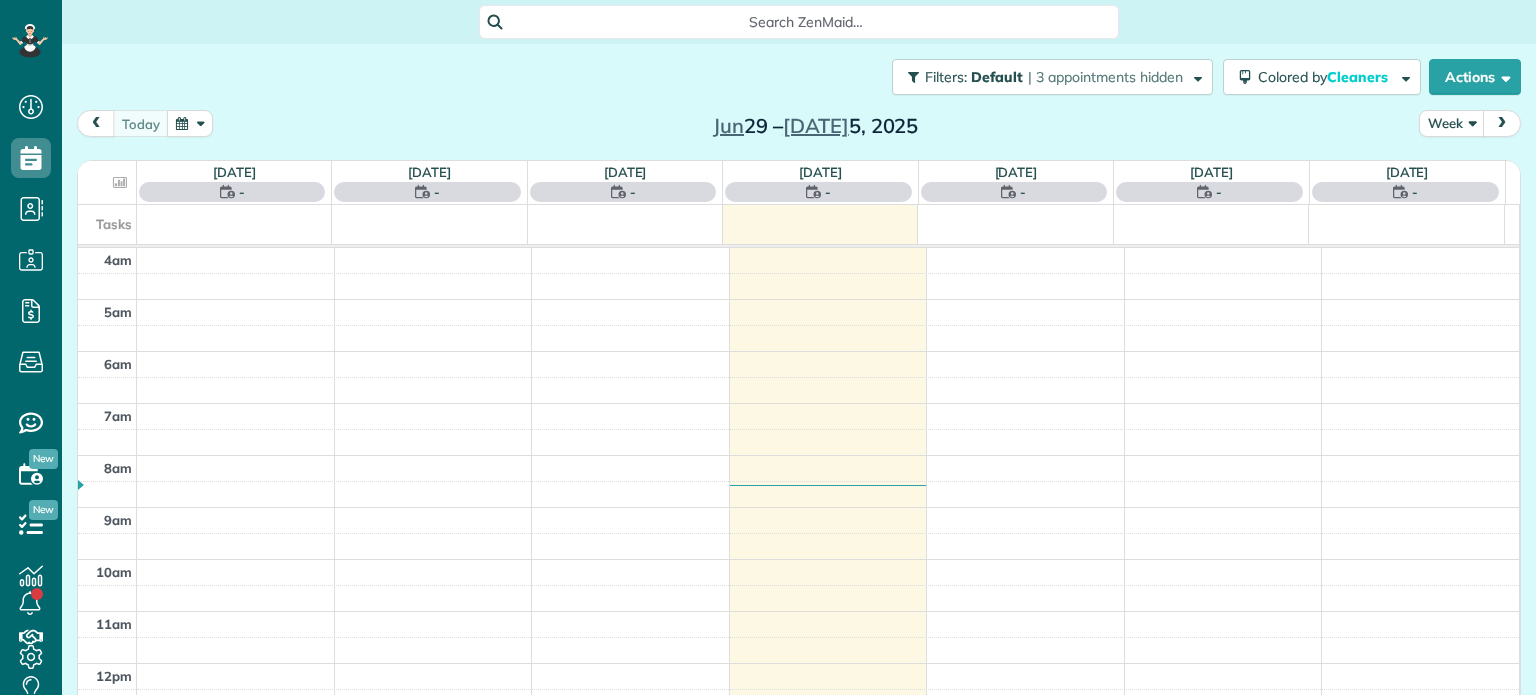 scroll, scrollTop: 0, scrollLeft: 0, axis: both 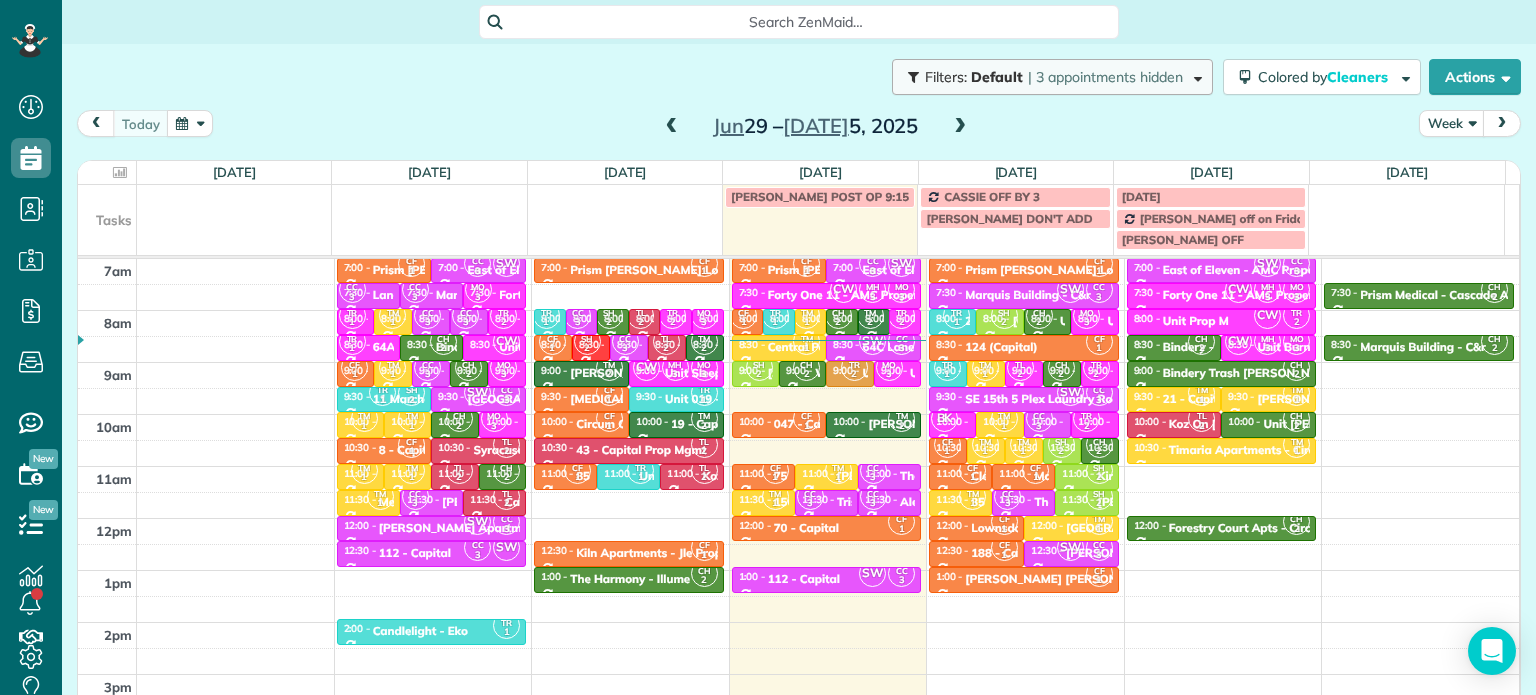click on "Filters:   Default
|  3 appointments hidden" at bounding box center [1052, 77] 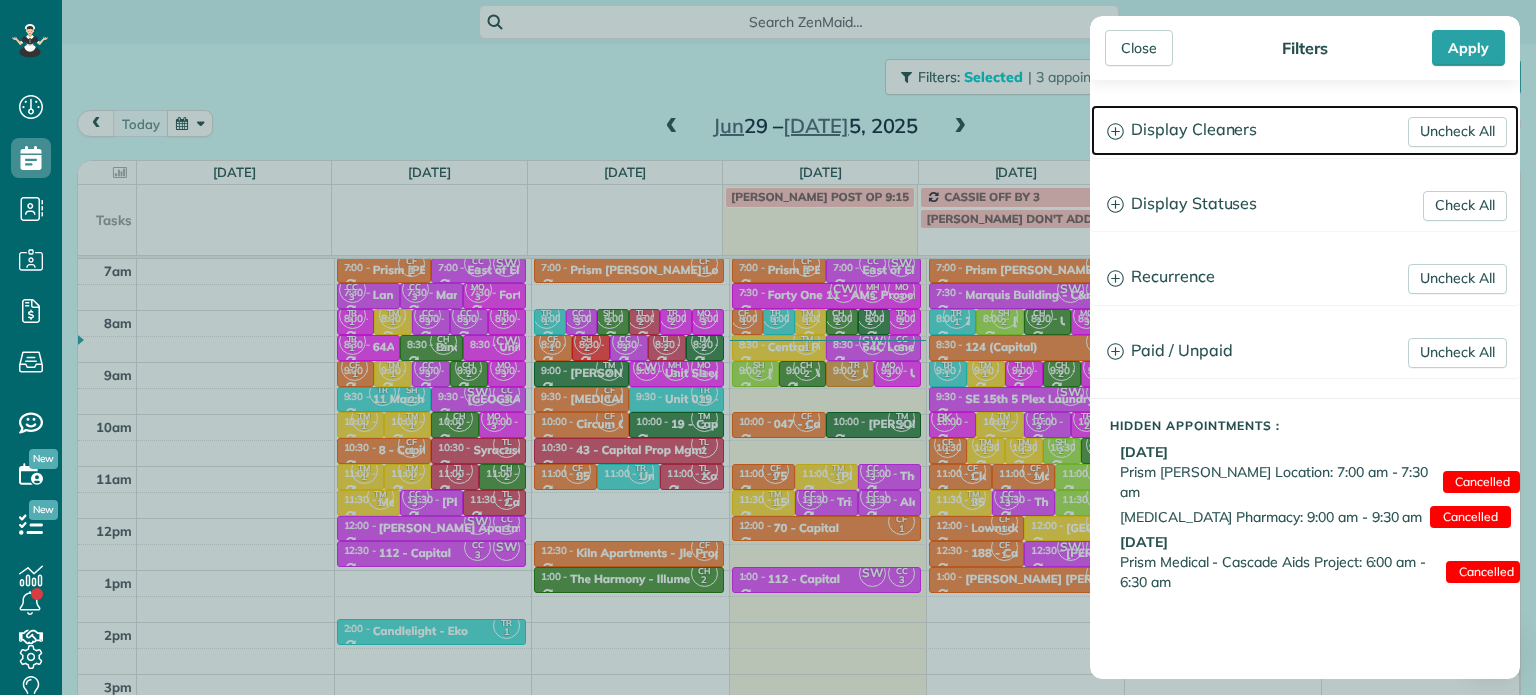 click on "Display Cleaners" at bounding box center (1305, 130) 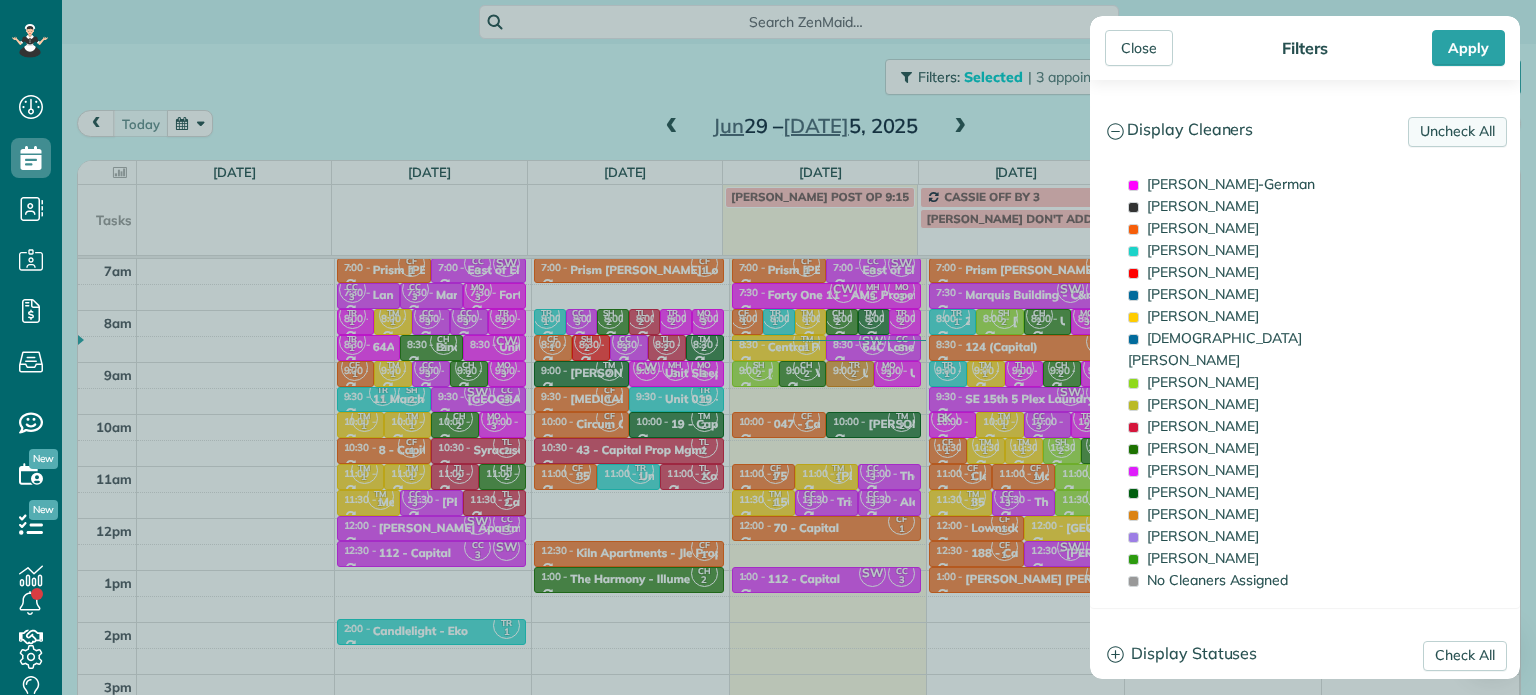click on "Uncheck All" at bounding box center [1457, 132] 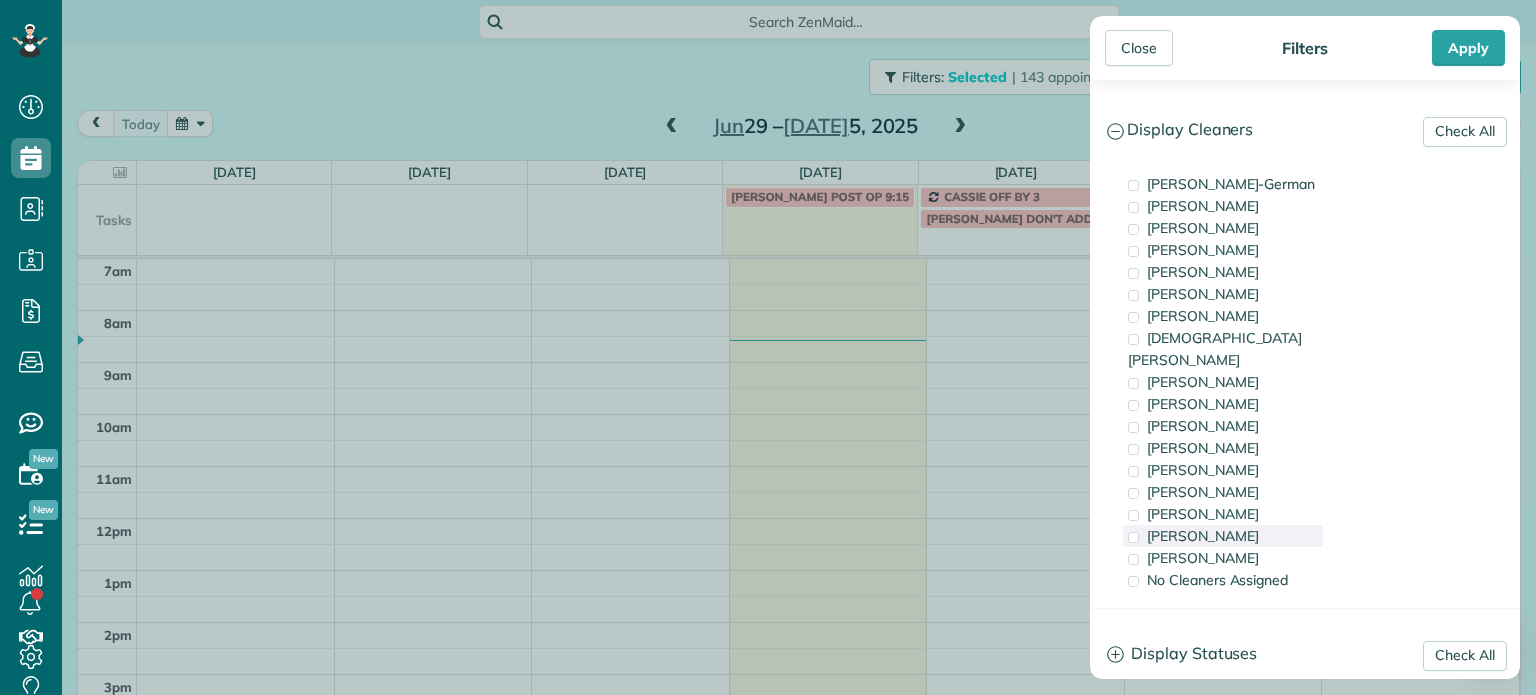 click on "[PERSON_NAME]" at bounding box center [1203, 536] 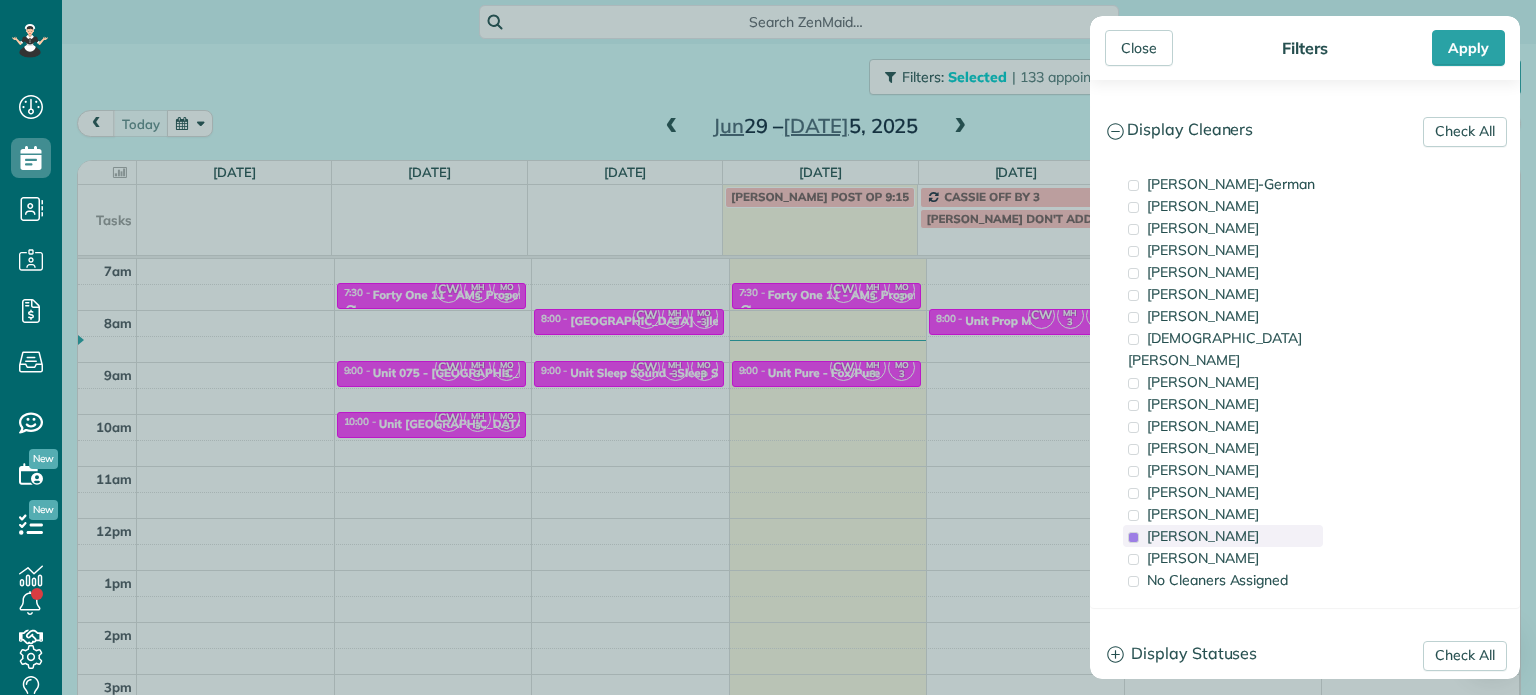 click on "[PERSON_NAME]" at bounding box center (1203, 536) 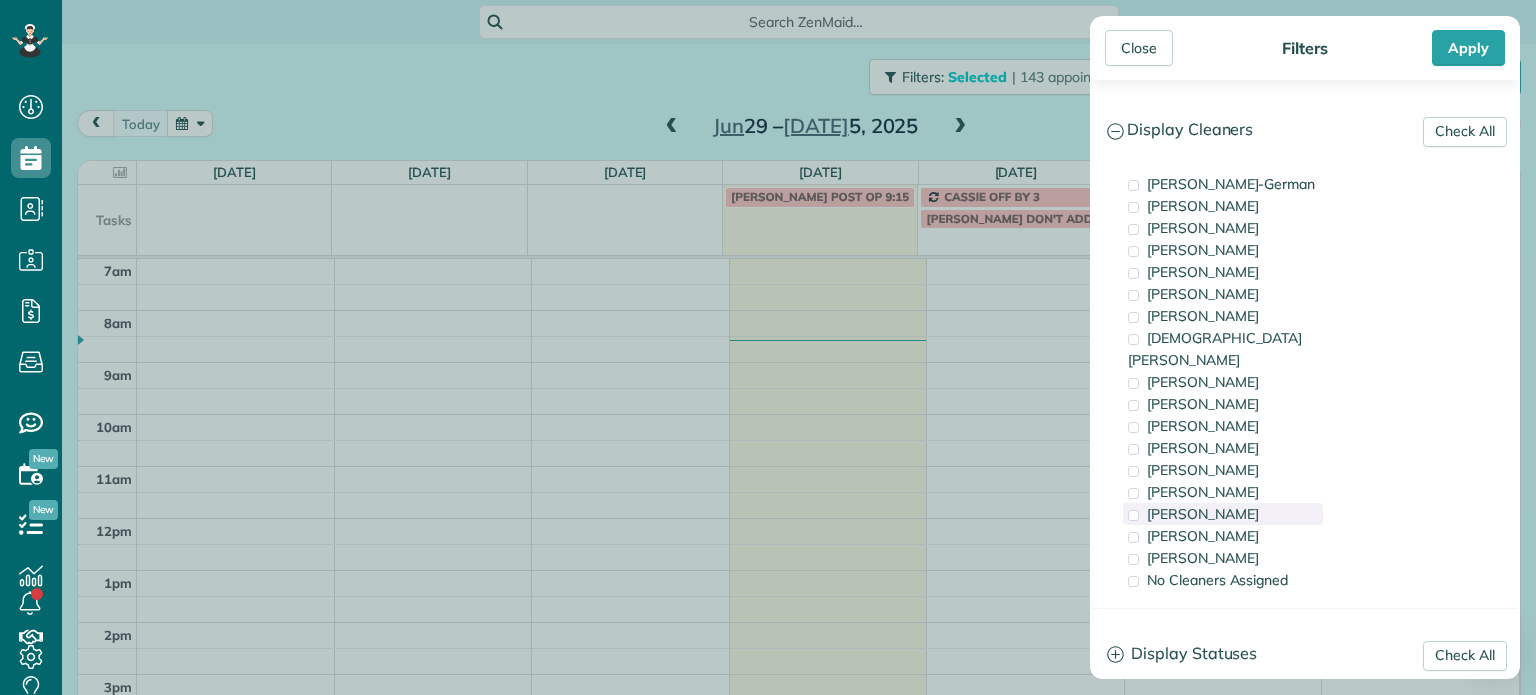 click on "[PERSON_NAME]" at bounding box center (1203, 514) 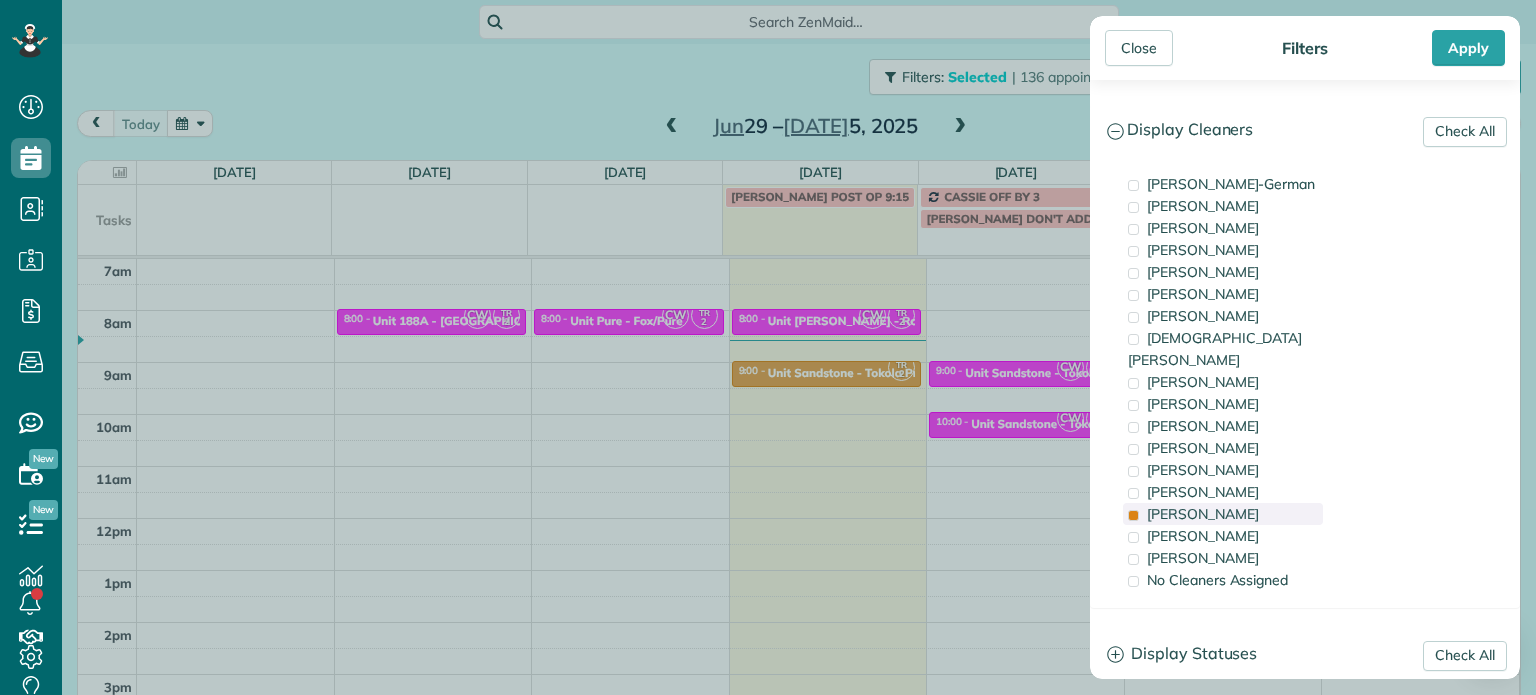 click on "[PERSON_NAME]" at bounding box center [1203, 514] 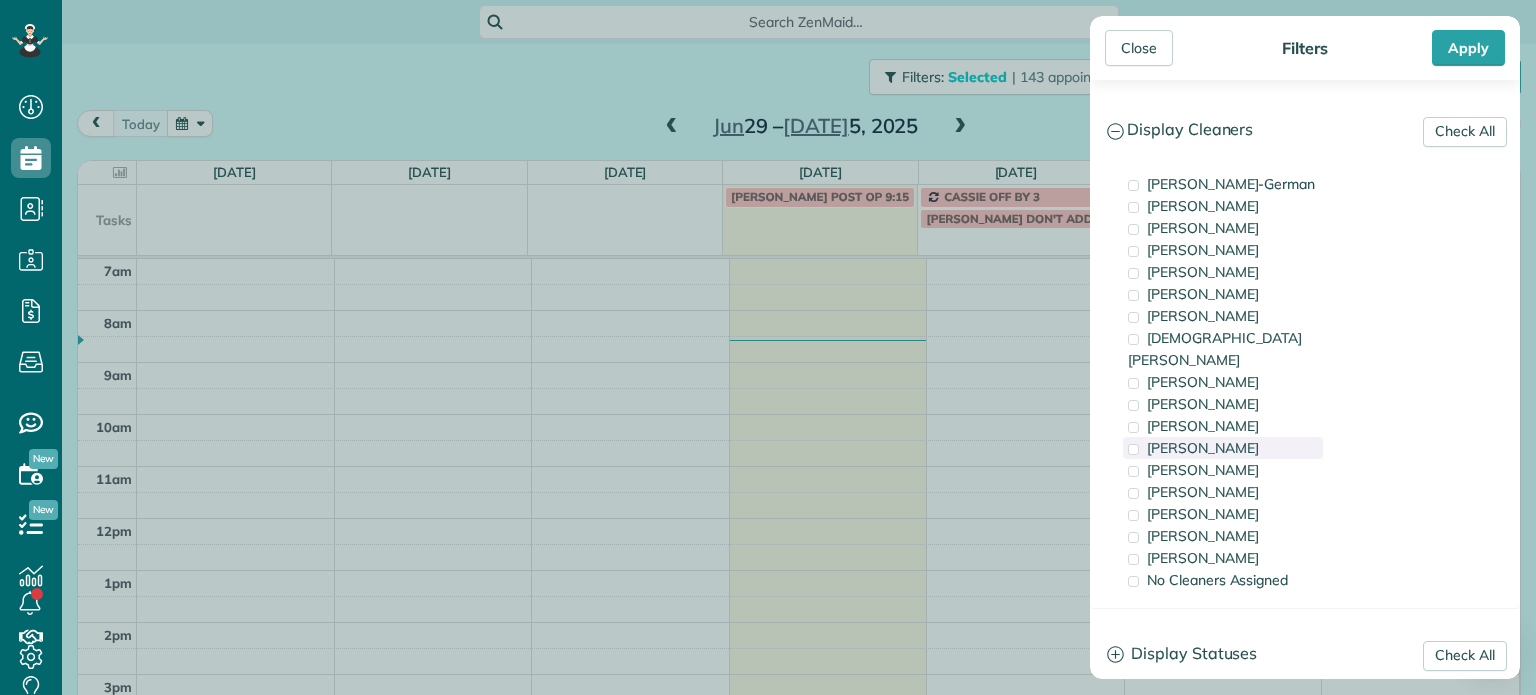 click on "[PERSON_NAME]" at bounding box center (1203, 448) 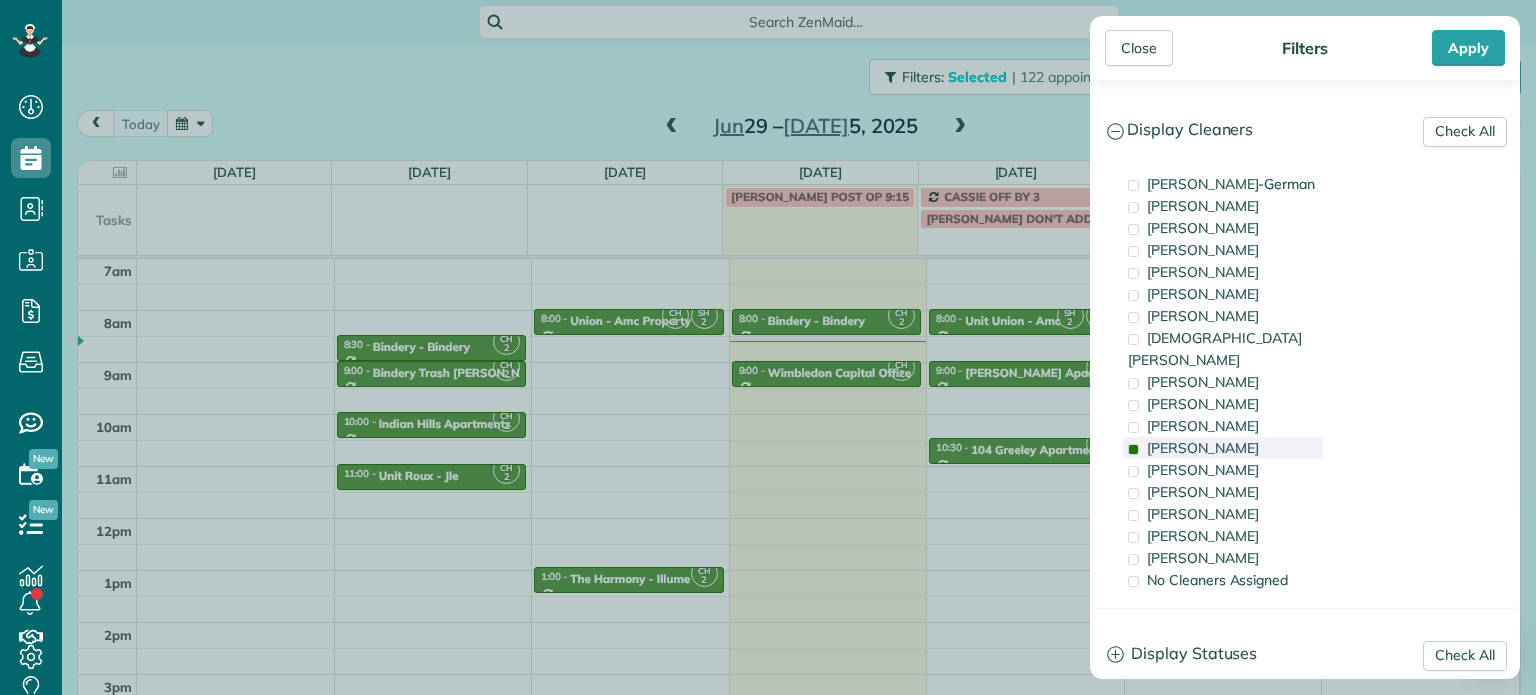 click on "[PERSON_NAME]" at bounding box center (1223, 448) 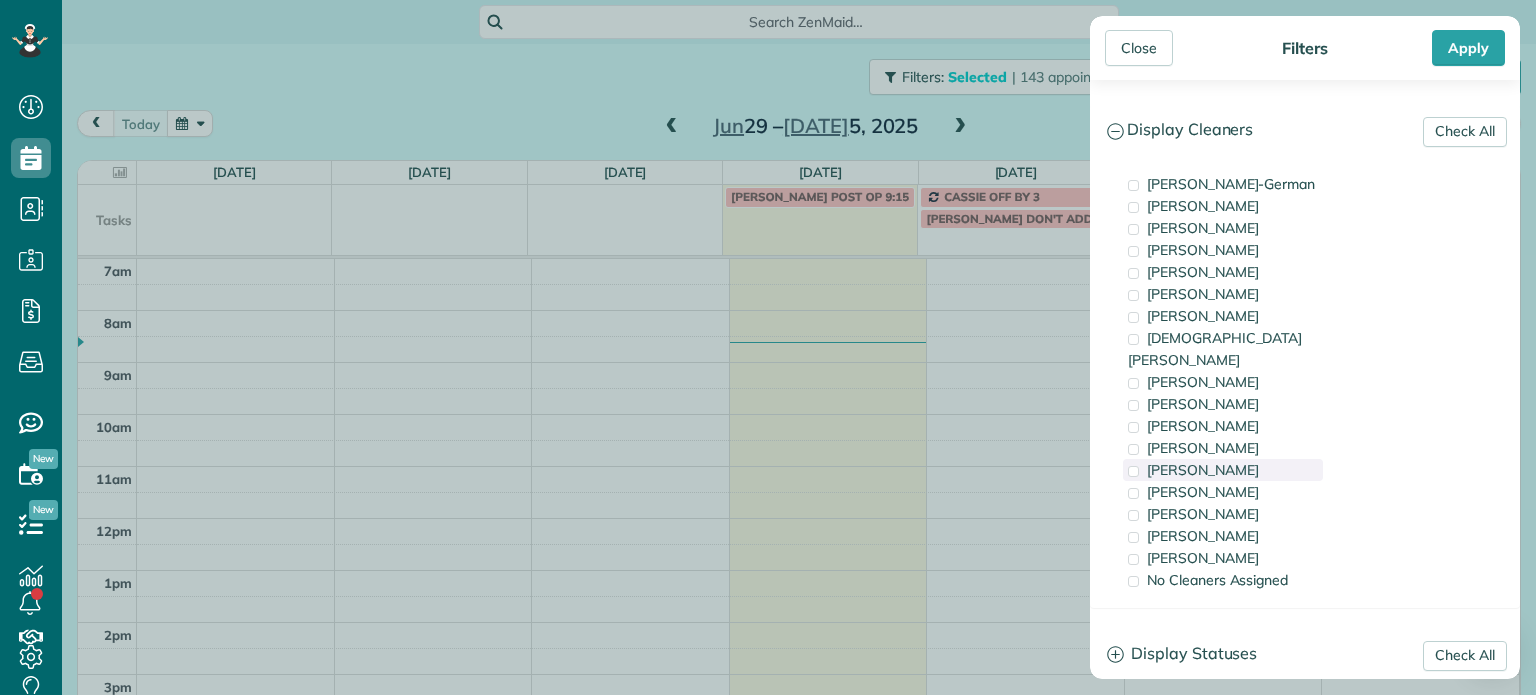 click on "[PERSON_NAME]" at bounding box center (1203, 470) 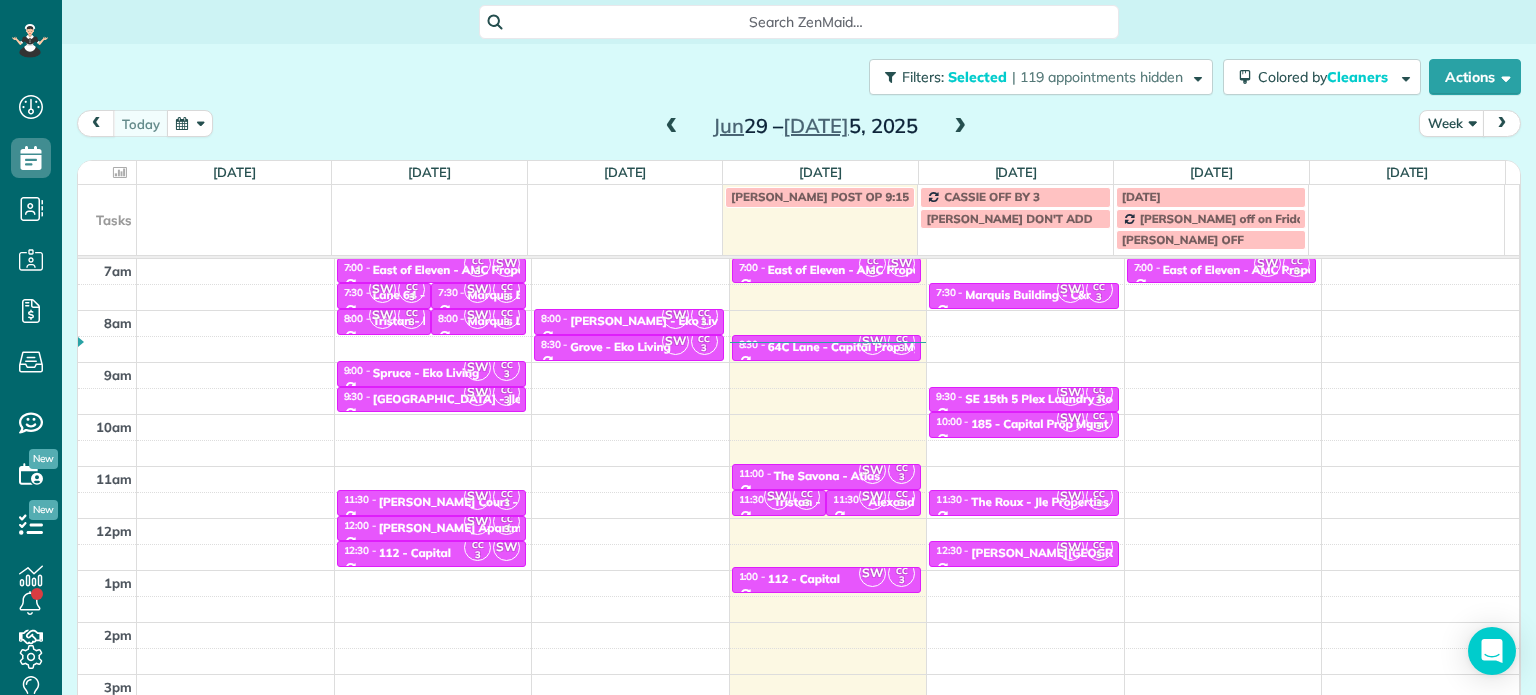 click on "Close
Filters
Apply
Check All
Display Cleaners
[PERSON_NAME]-German
[PERSON_NAME]
[PERSON_NAME]
[PERSON_NAME]
[PERSON_NAME]
[PERSON_NAME]
[PERSON_NAME]" at bounding box center (768, 347) 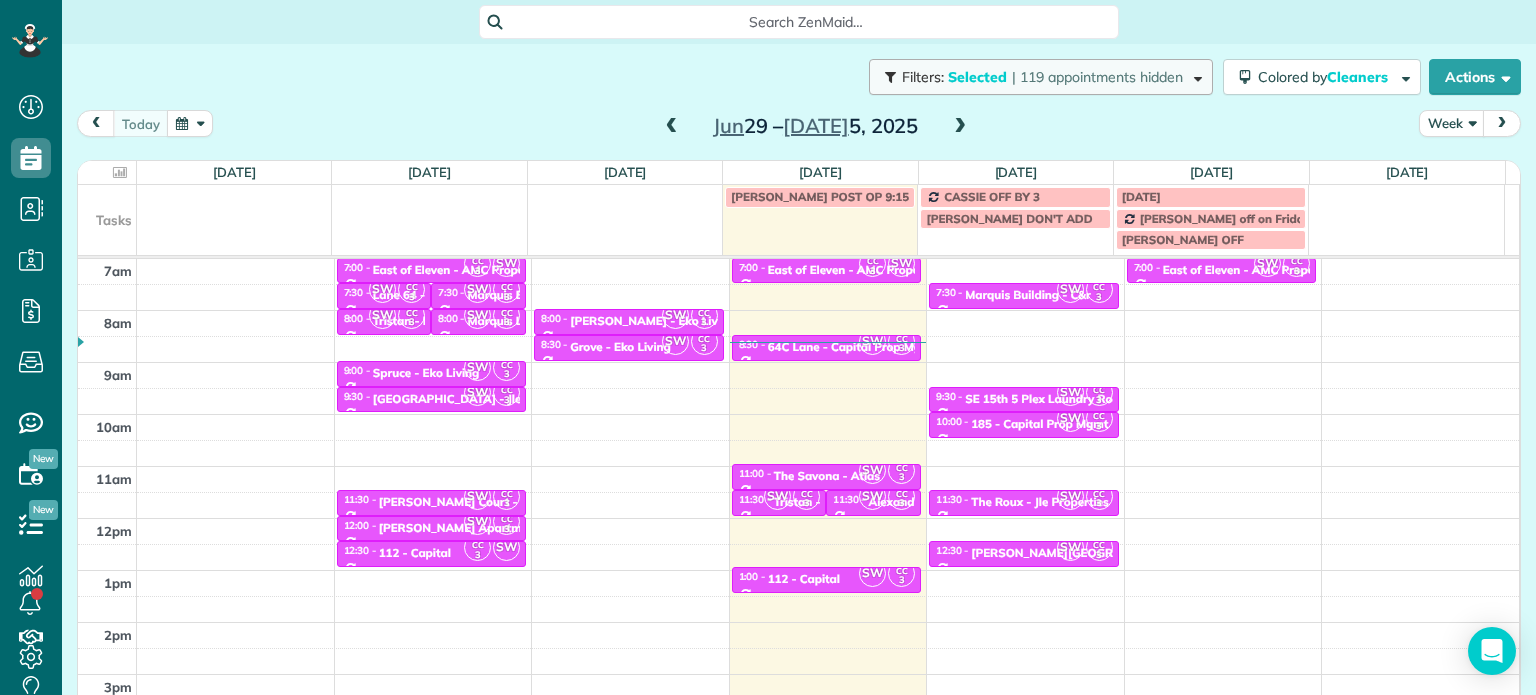 click on "|  119 appointments hidden" at bounding box center (1097, 77) 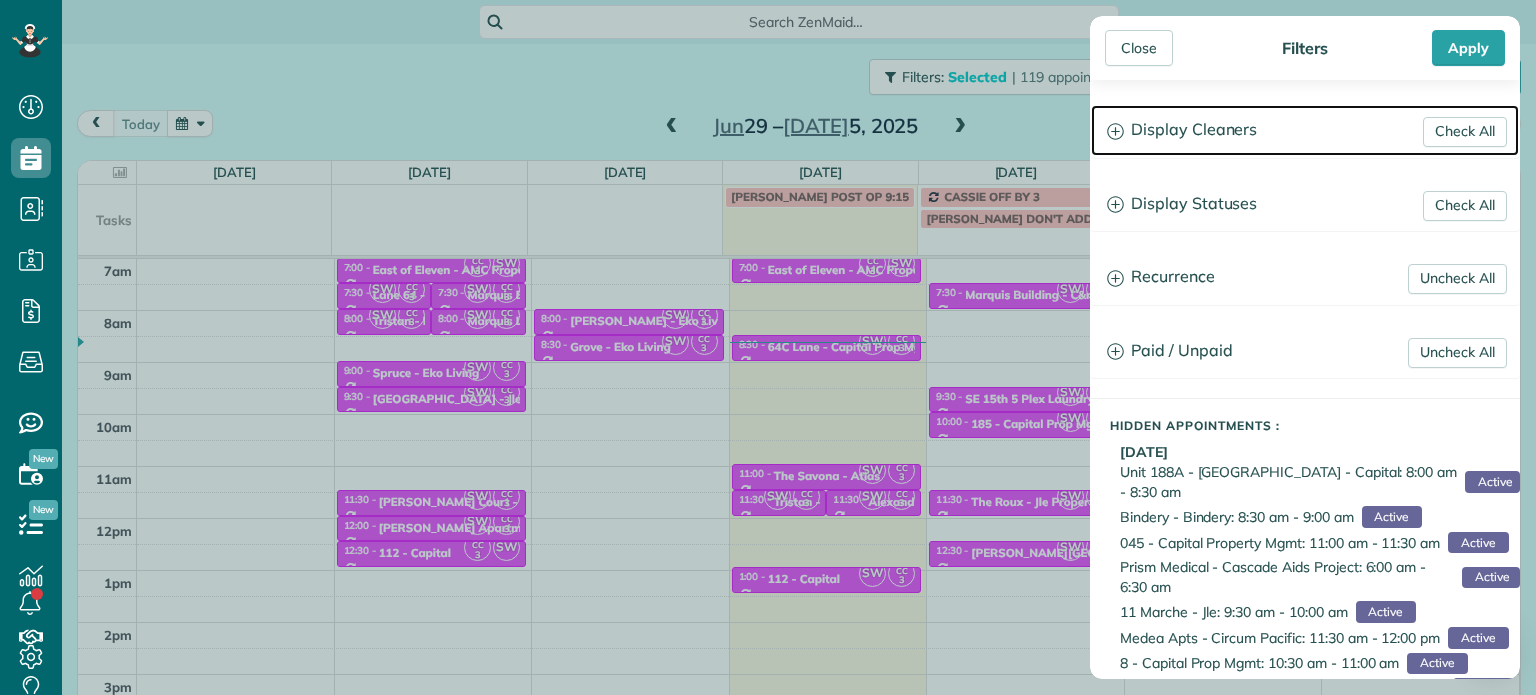 click on "Display Cleaners" at bounding box center (1305, 130) 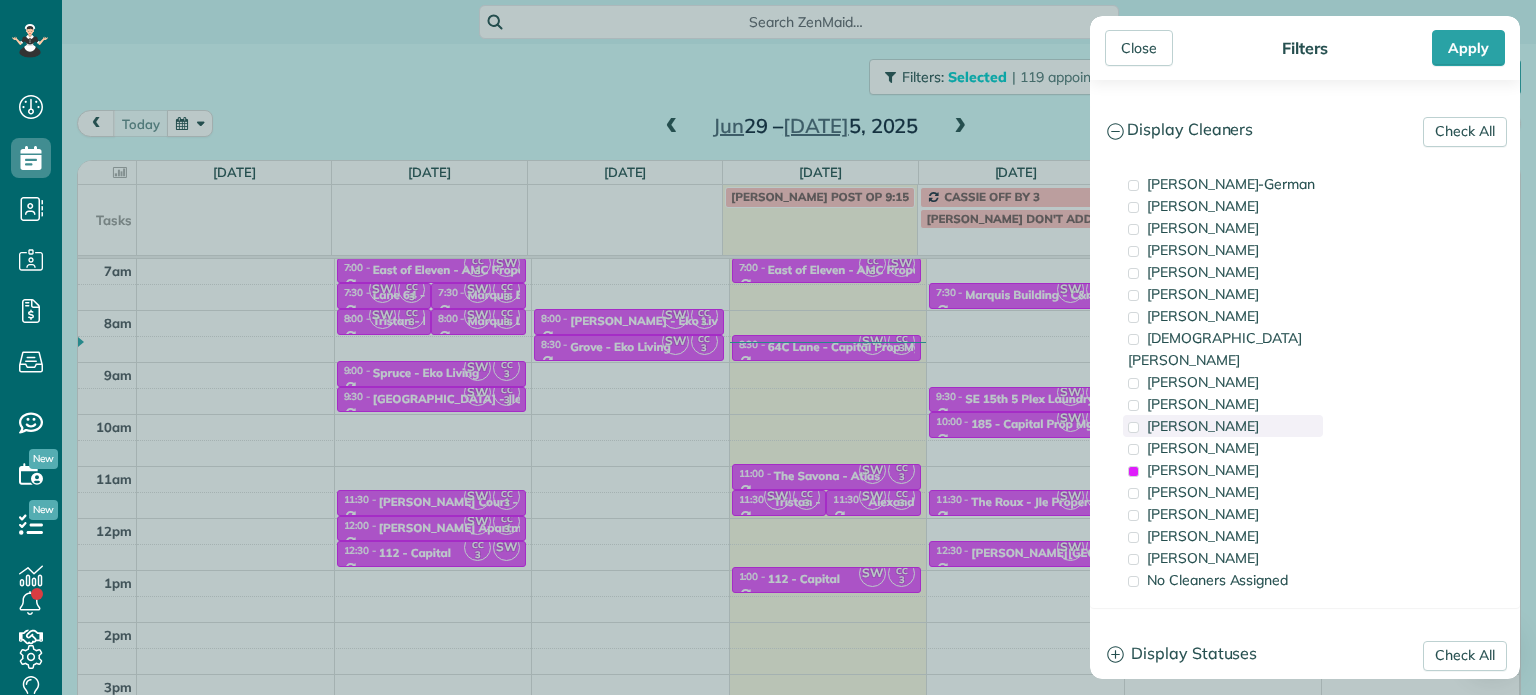 click on "[PERSON_NAME]" at bounding box center [1203, 426] 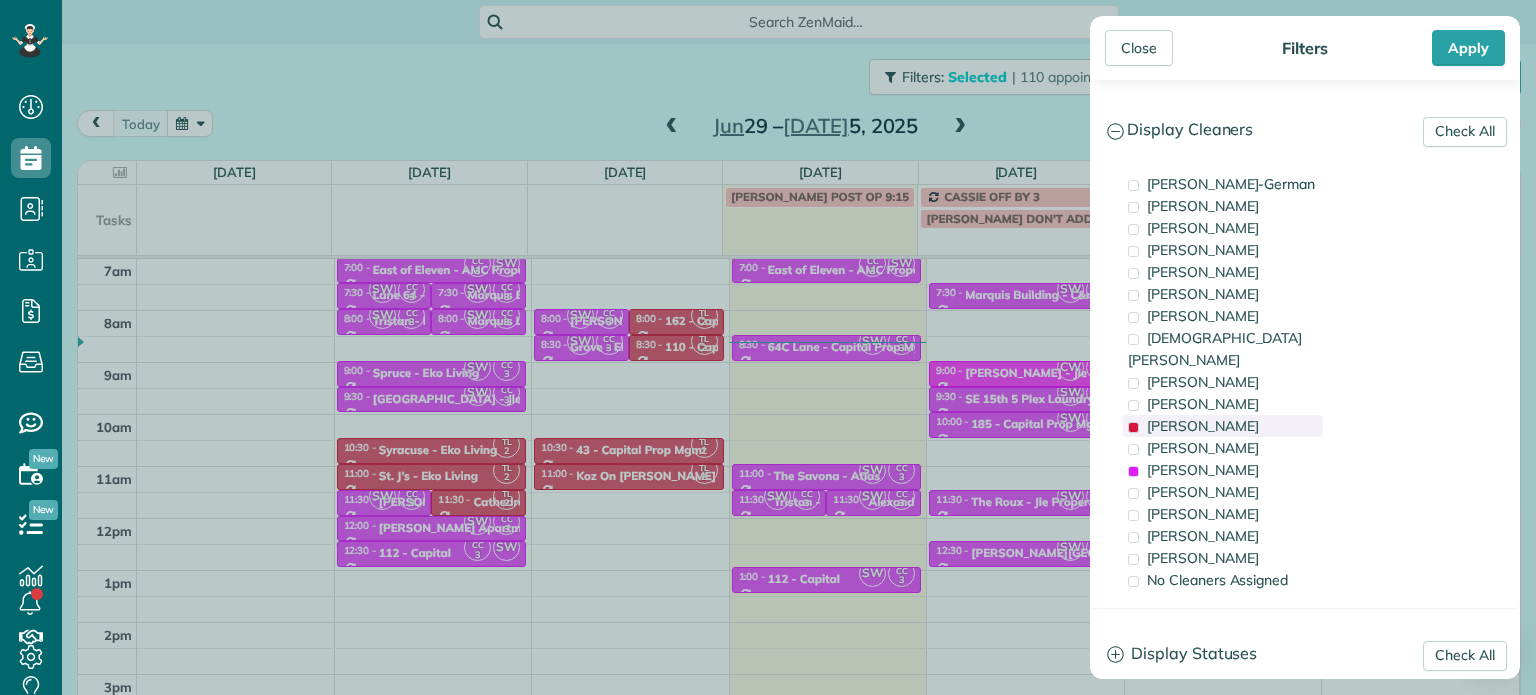 click on "[PERSON_NAME]" at bounding box center (1223, 426) 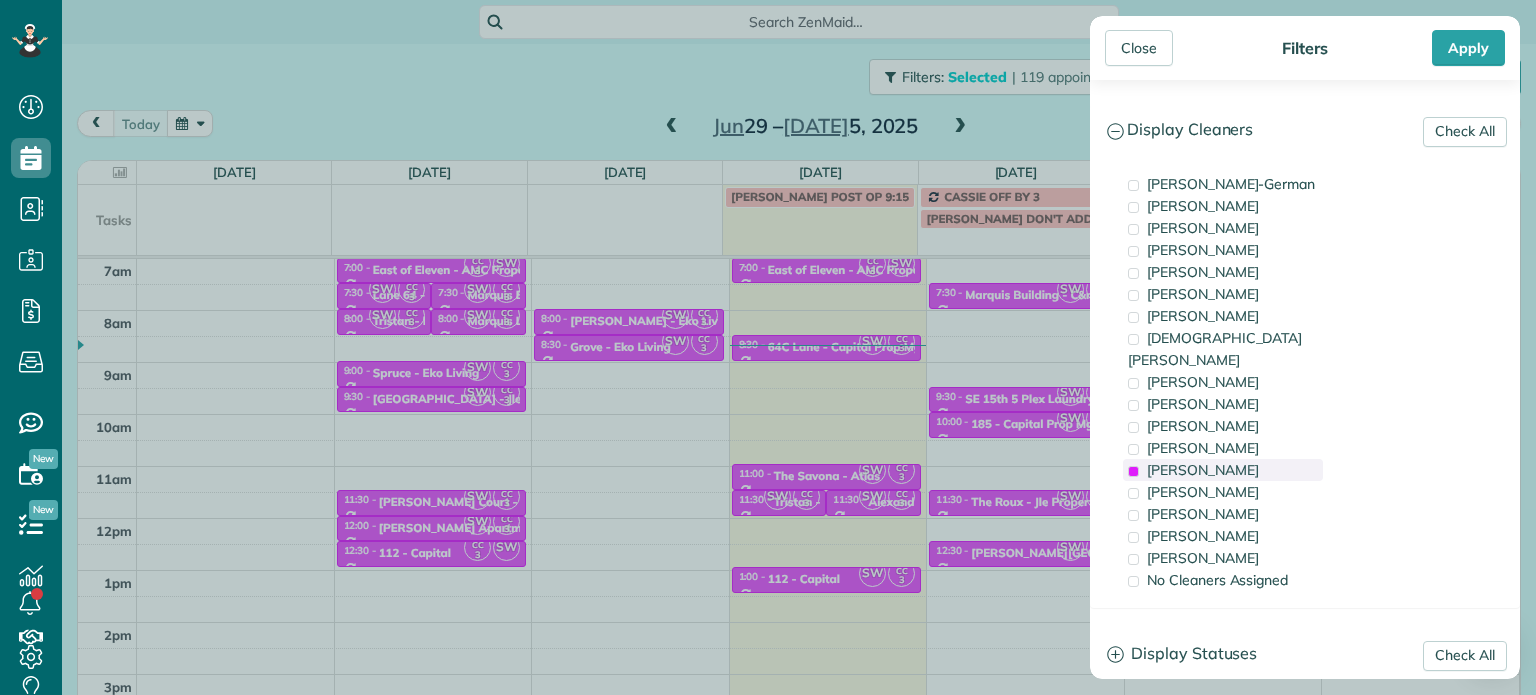 click on "[PERSON_NAME]" at bounding box center [1203, 470] 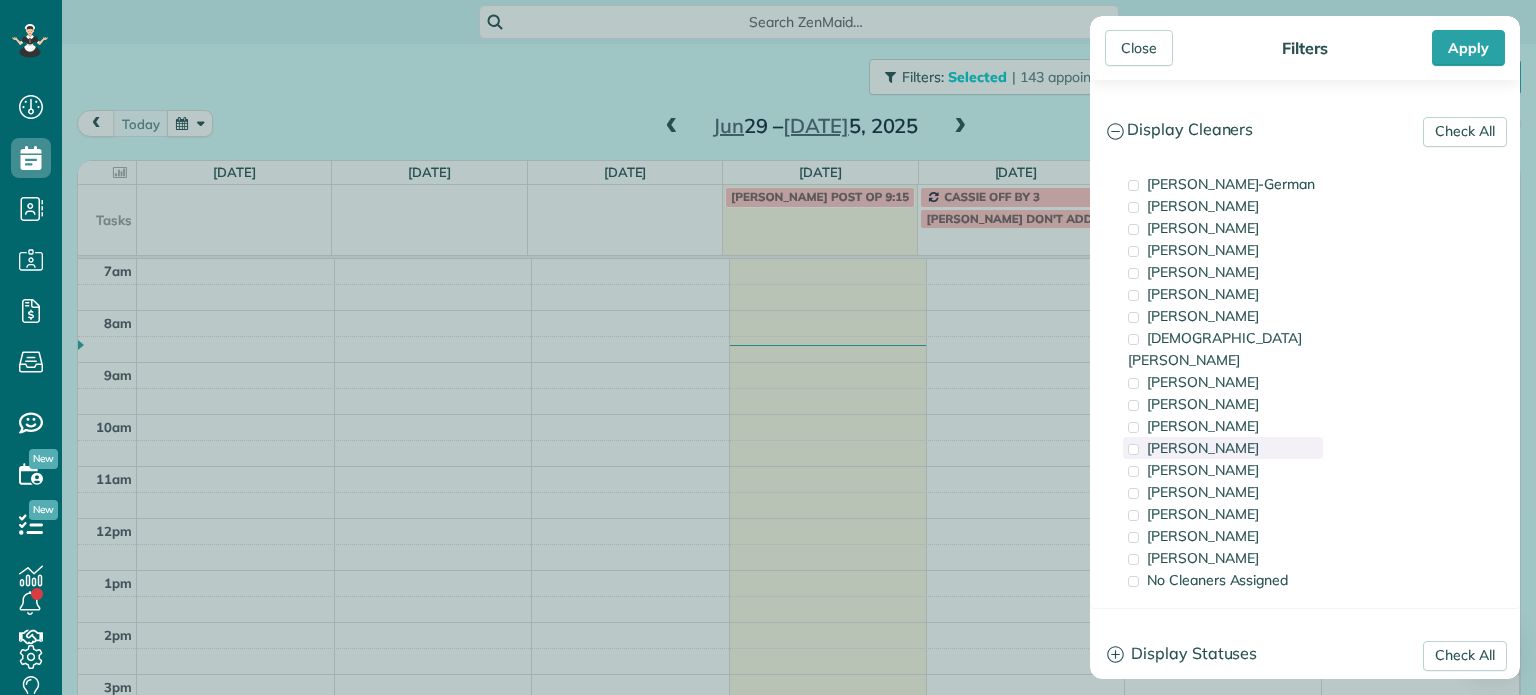 click on "[PERSON_NAME]" at bounding box center (1203, 448) 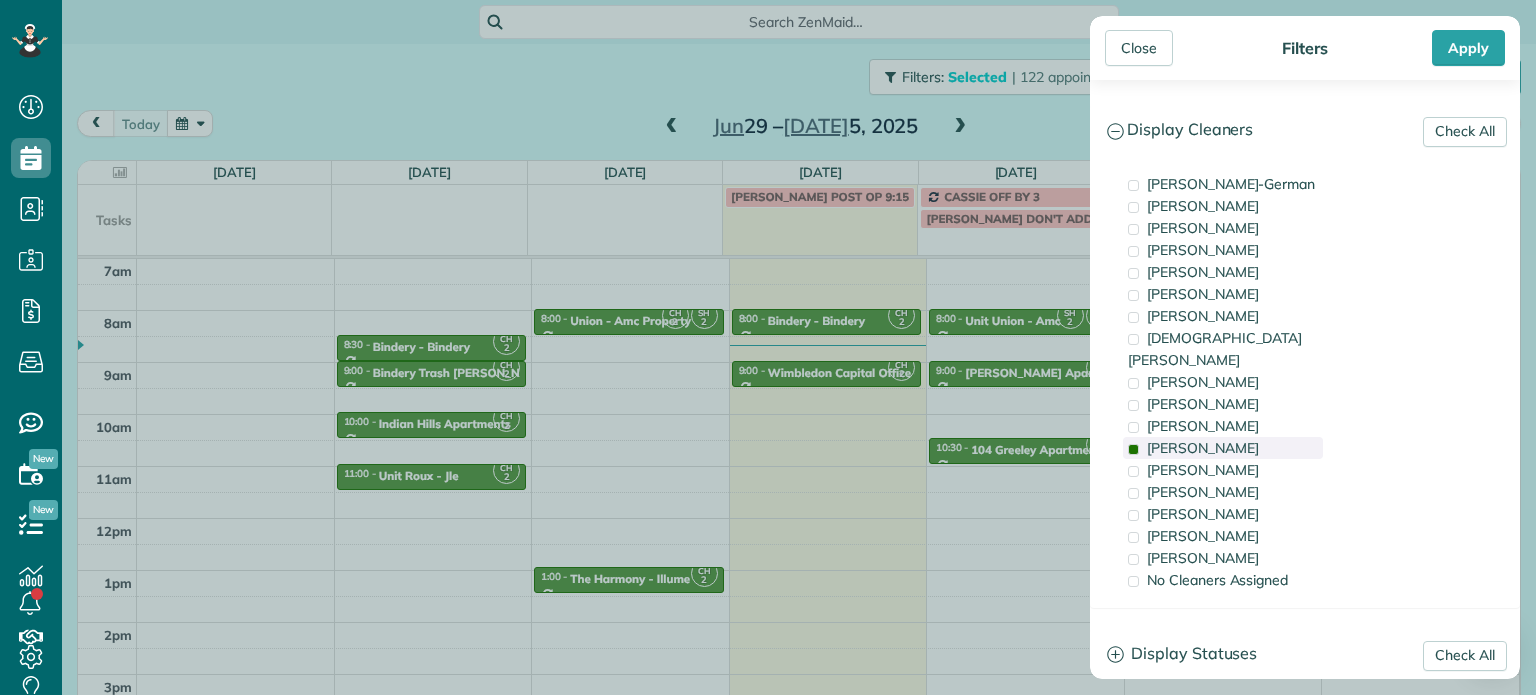 click on "[PERSON_NAME]" at bounding box center [1223, 448] 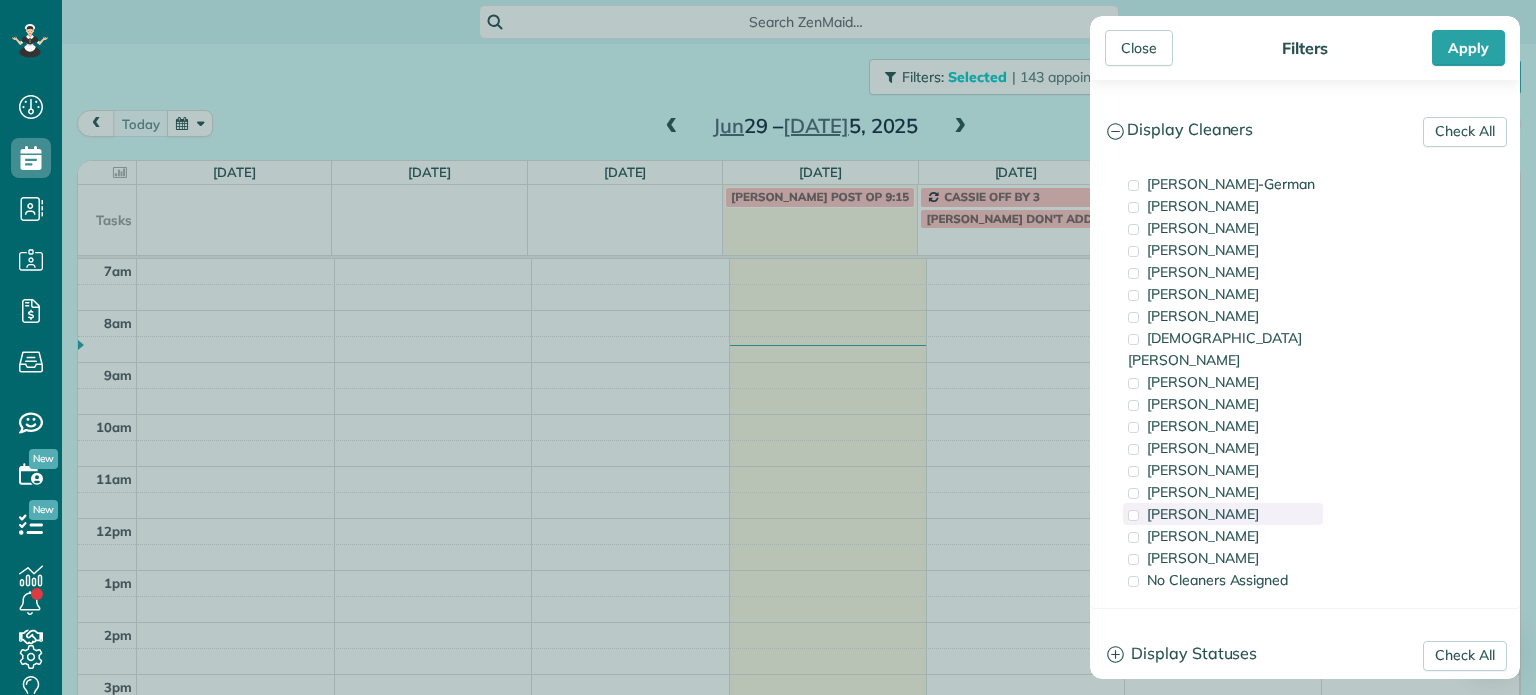 click on "[PERSON_NAME]" at bounding box center [1223, 514] 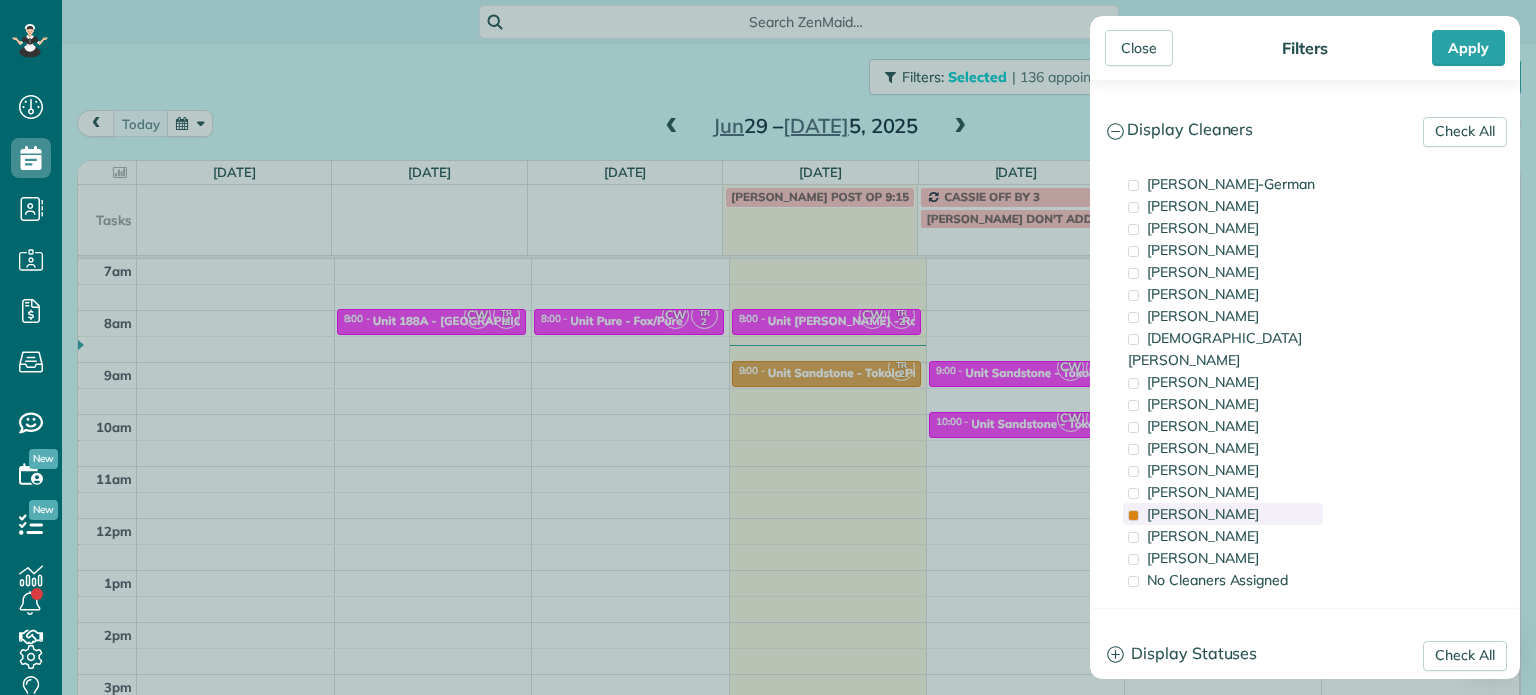 click on "[PERSON_NAME]" at bounding box center [1223, 514] 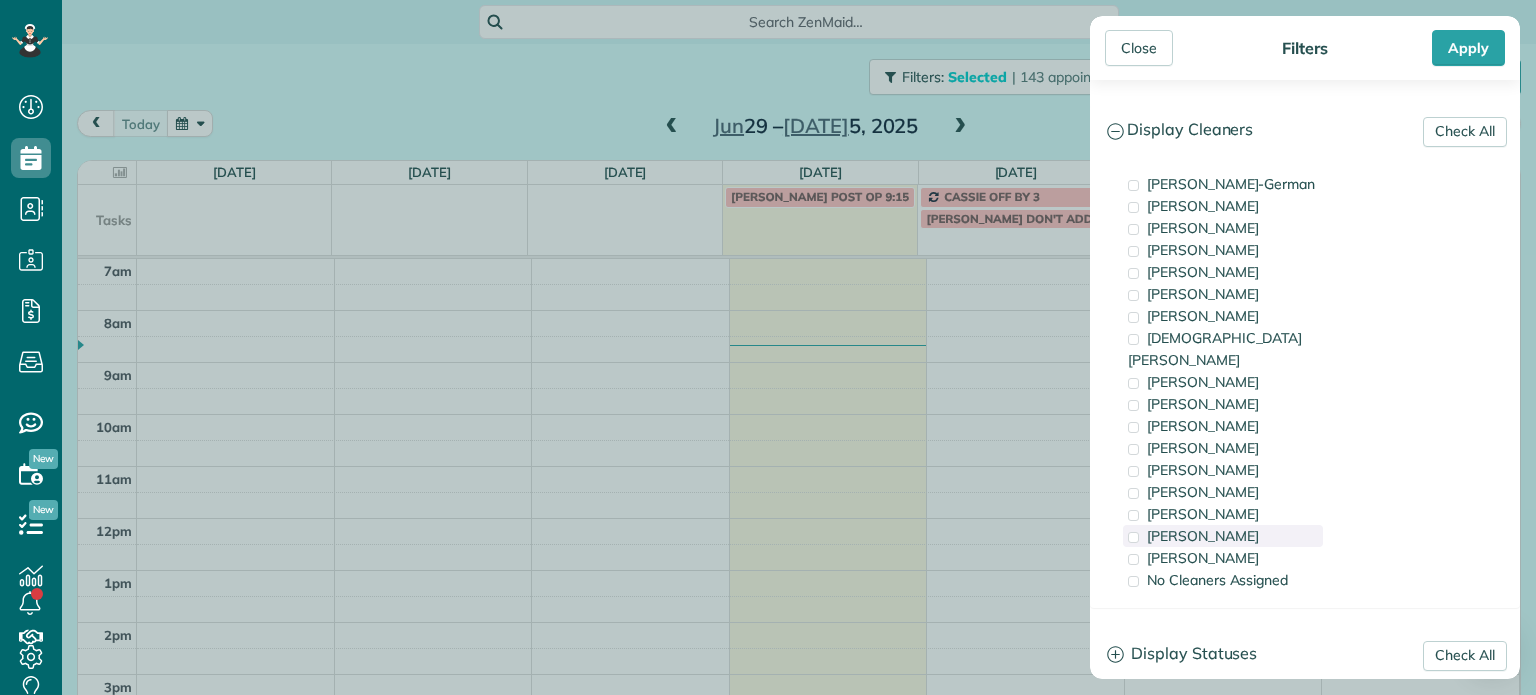 click on "[PERSON_NAME]" at bounding box center (1203, 536) 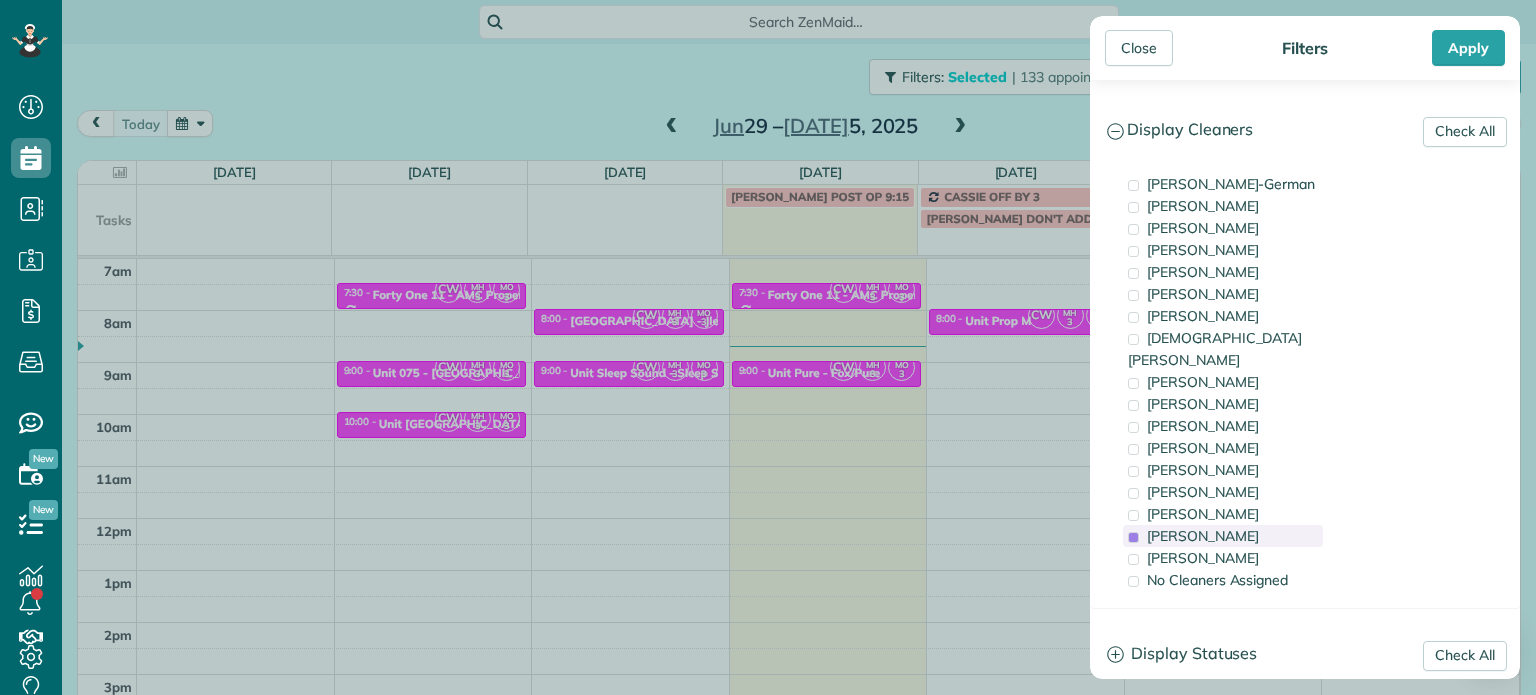 click on "[PERSON_NAME]" at bounding box center [1203, 536] 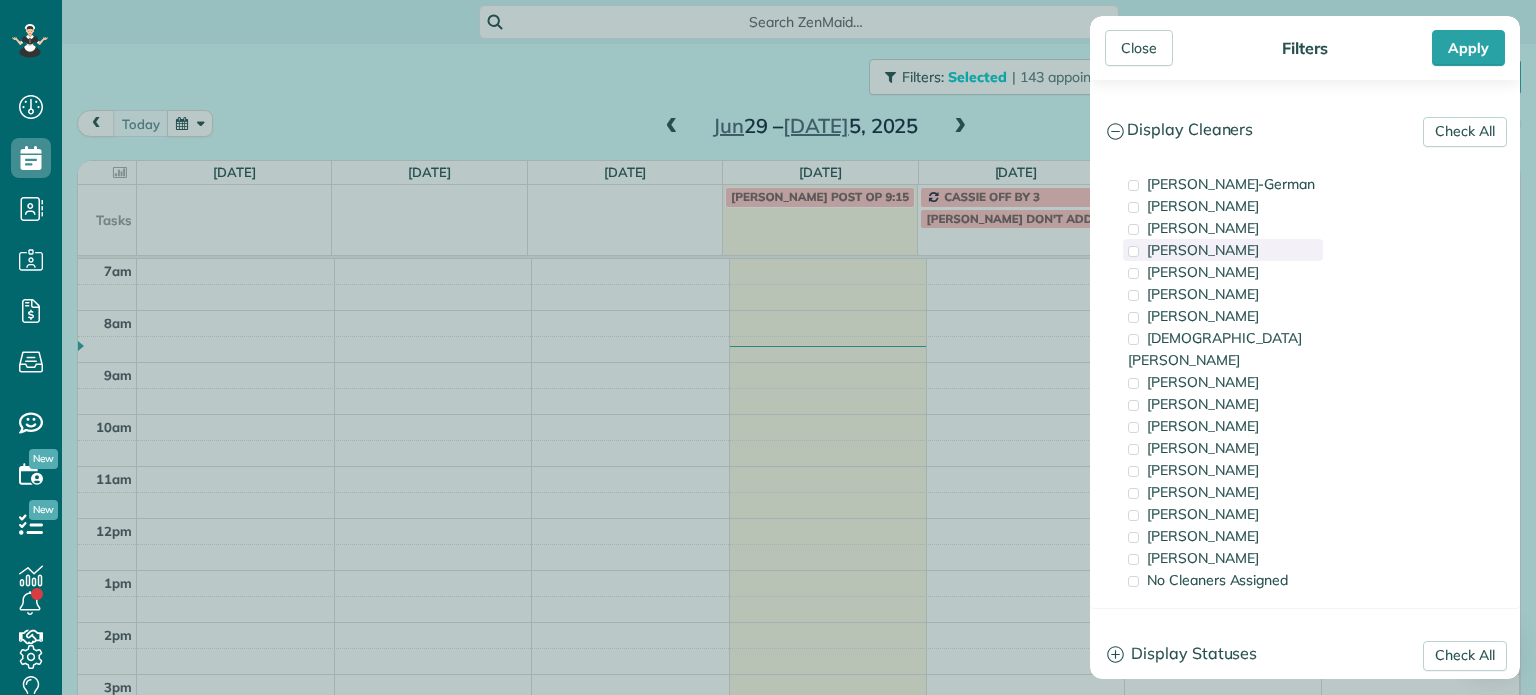 click on "[PERSON_NAME]" at bounding box center [1203, 250] 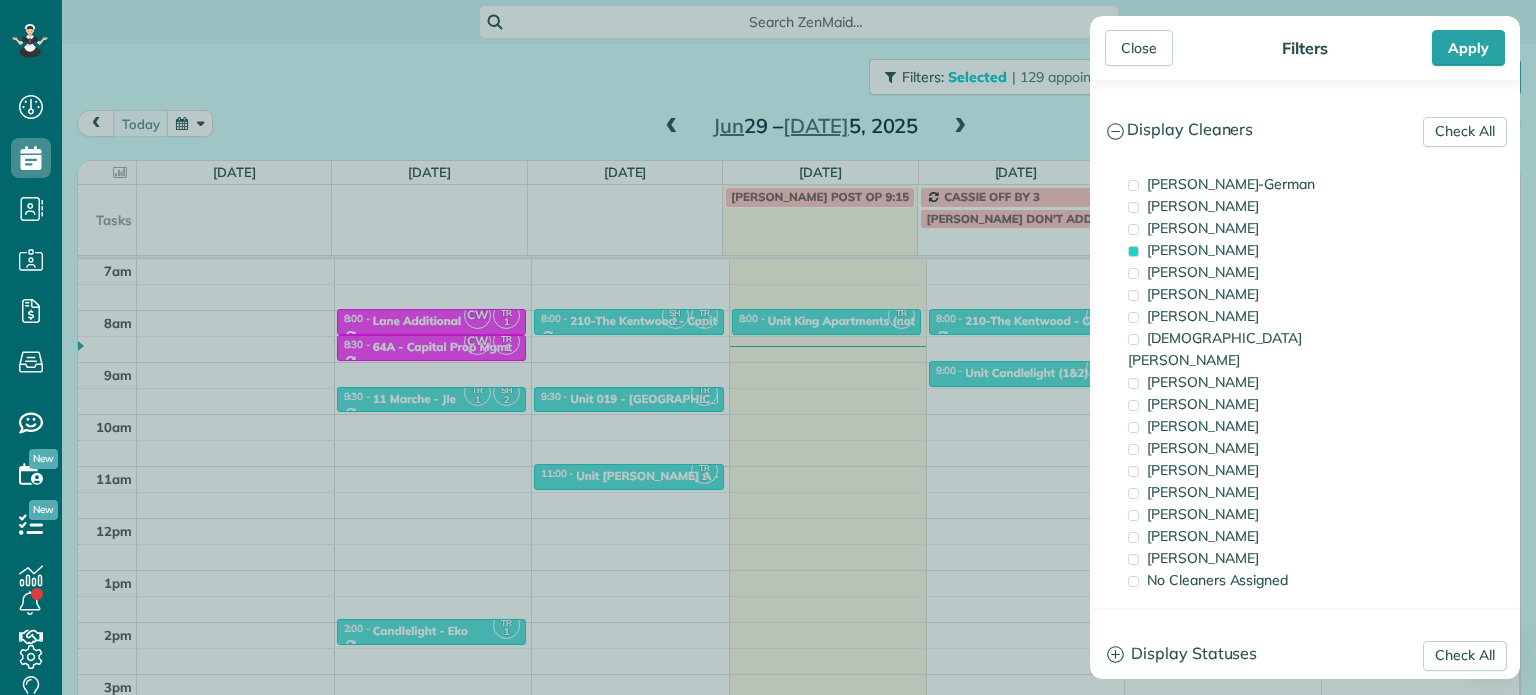 click on "Close
Filters
Apply
Check All
Display Cleaners
[PERSON_NAME]-German
[PERSON_NAME]
[PERSON_NAME]
[PERSON_NAME]
[PERSON_NAME]
[PERSON_NAME]
[PERSON_NAME]" at bounding box center [768, 347] 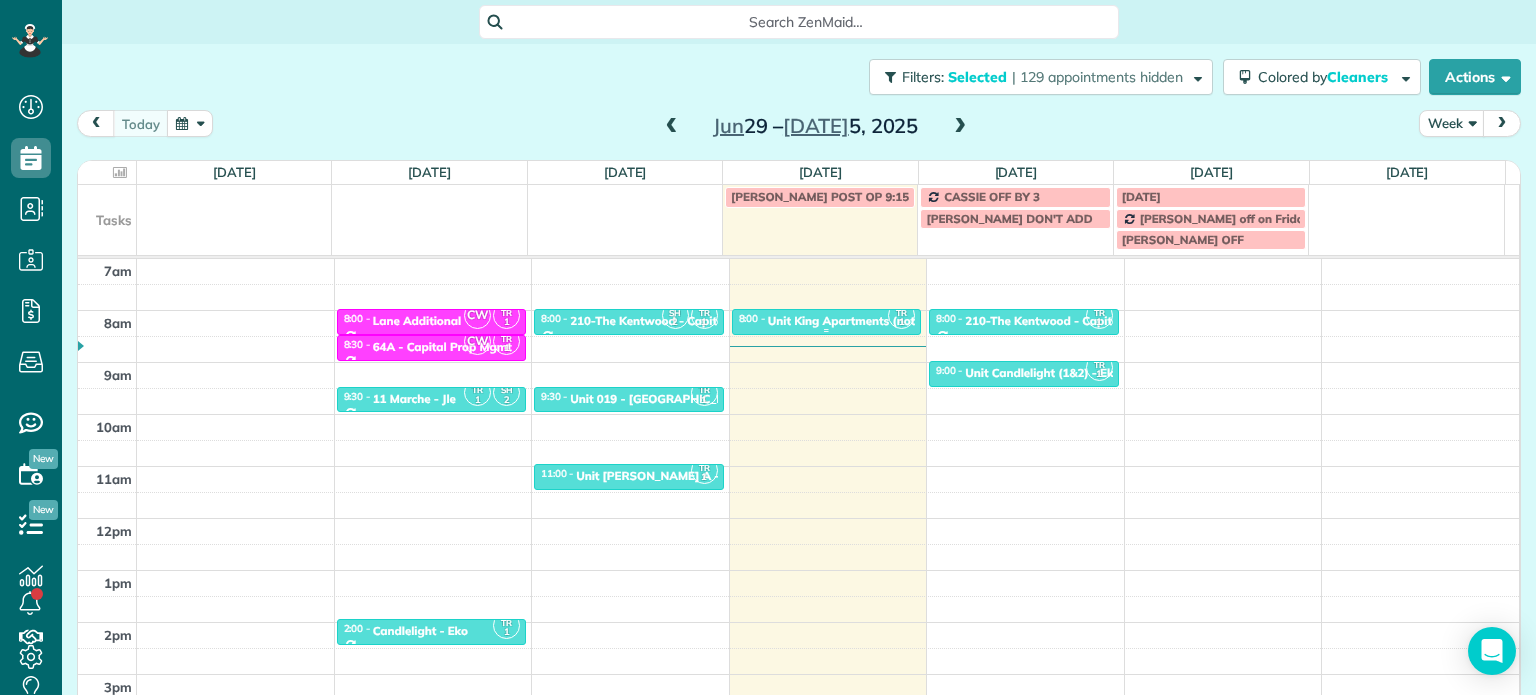 click on "Unit King Apartments (not [GEOGRAPHIC_DATA]) - Jle" at bounding box center (919, 321) 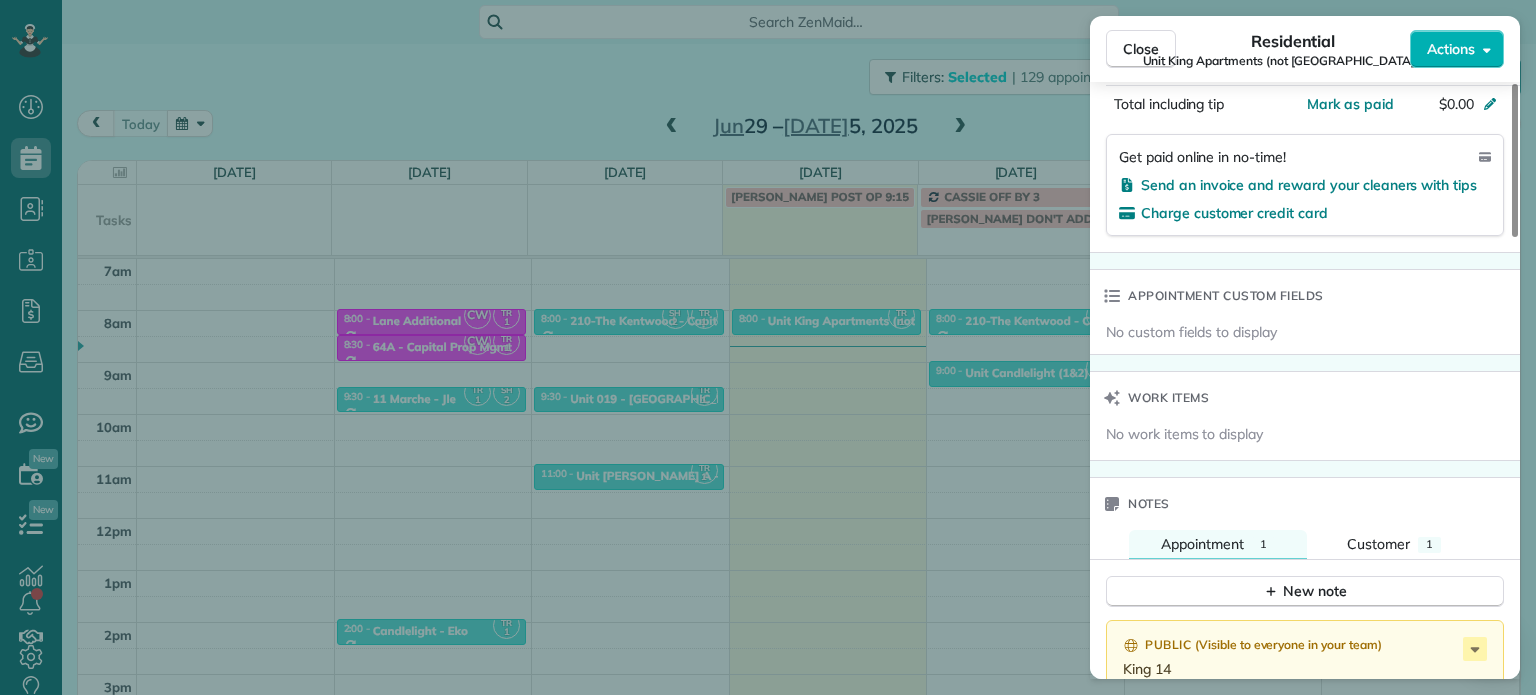scroll, scrollTop: 1400, scrollLeft: 0, axis: vertical 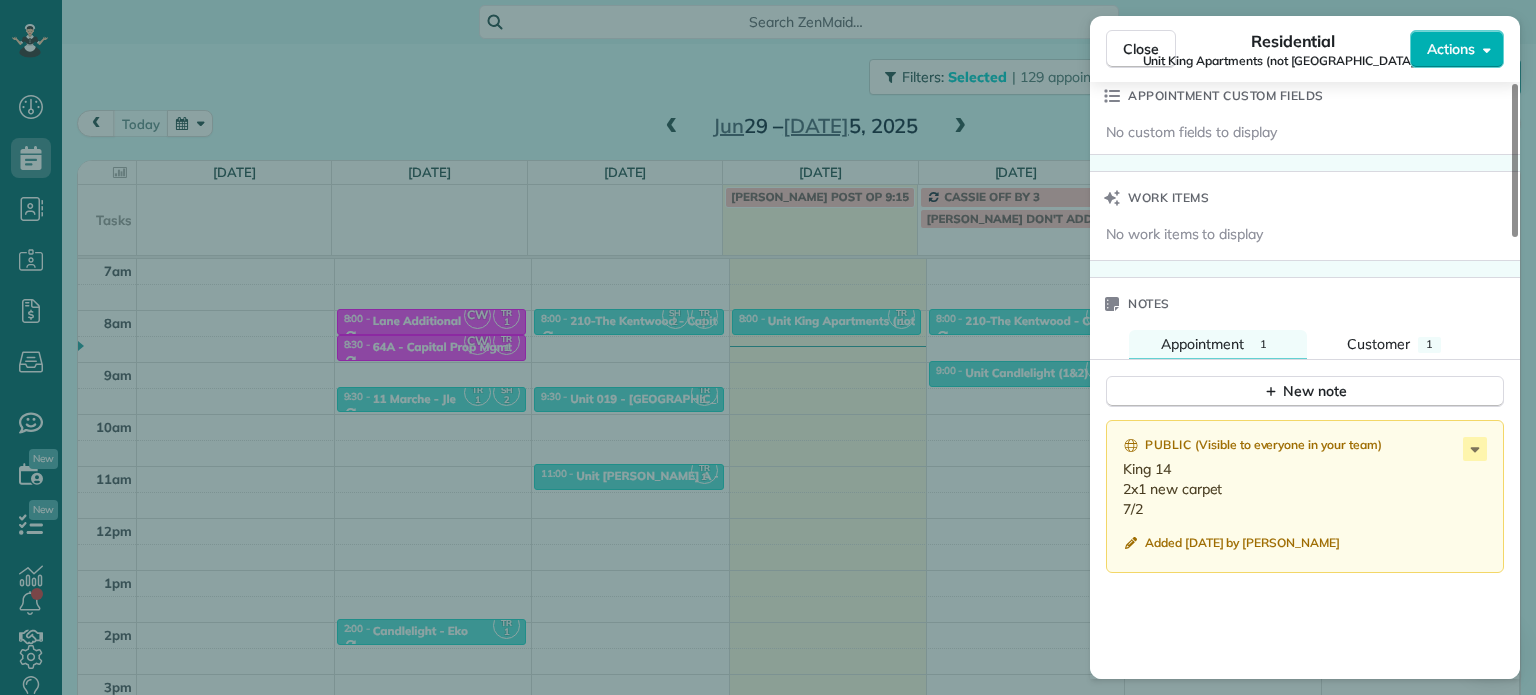 click on "Close Residential Unit King Apartments (not [GEOGRAPHIC_DATA]) (Jle) Actions Status Active Unit King Apartments (not [GEOGRAPHIC_DATA]) (Jle) · Open profile No phone number on record Add phone number No email on record Add email View Details Residential [DATE] ( [DATE] ) 8:00 AM 8:30 AM 30 minutes One time [STREET_ADDRESS][PERSON_NAME] Service was not rated yet Setup ratings Cleaners Time in and out Assign Invite Cleaners [PERSON_NAME] 8:00 AM 8:30 AM Checklist Try Now Keep this appointment up to your standards. Stay on top of every detail, keep your cleaners organised, and your client happy. Assign a checklist Watch a 5 min demo Billing Billing actions Price $0.00 Overcharge $0.00 Discount $0.00 Coupon discount - Primary tax - Secondary tax - Total appointment price $0.00 Tips collected New feature! $0.00 [PERSON_NAME] as paid Total including tip $0.00 Get paid online in no-time! Send an invoice and reward your cleaners with tips Charge customer credit card Work items 1" at bounding box center (768, 347) 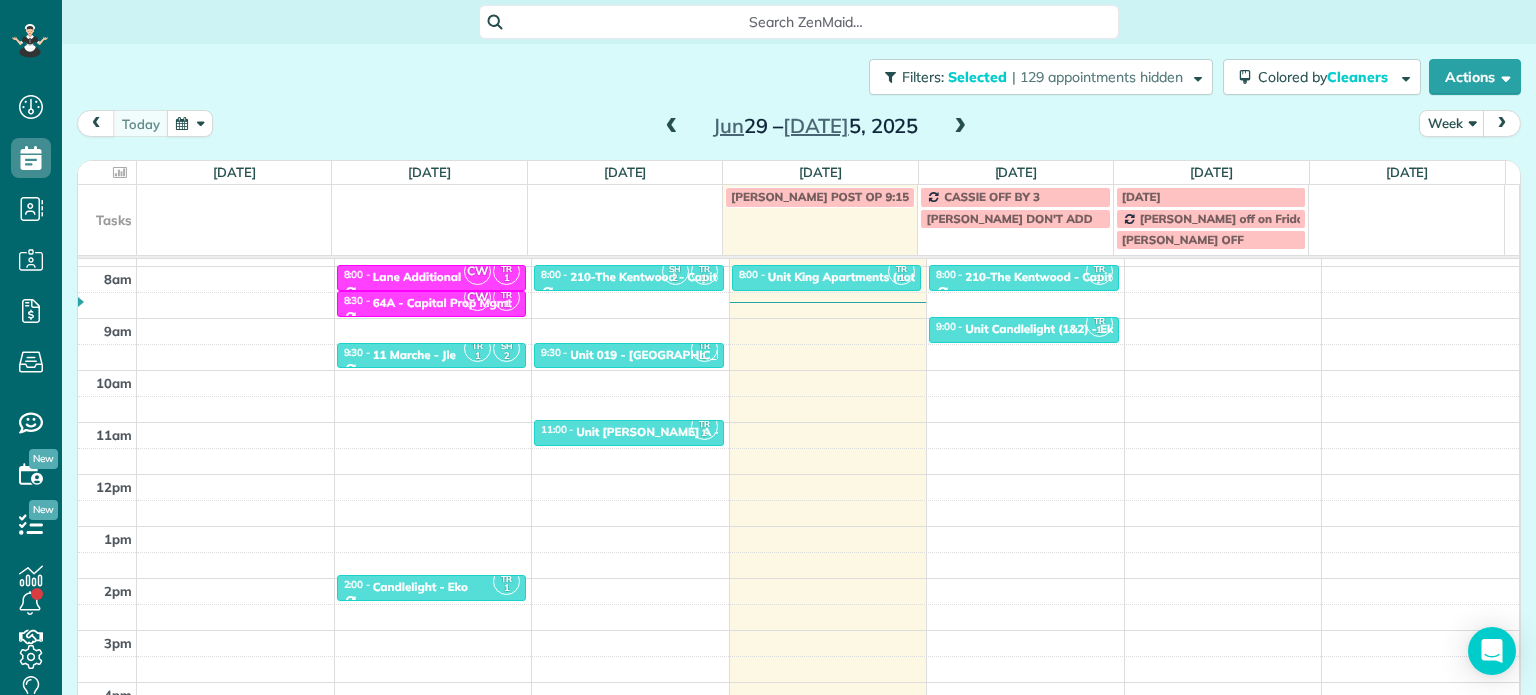 scroll, scrollTop: 100, scrollLeft: 0, axis: vertical 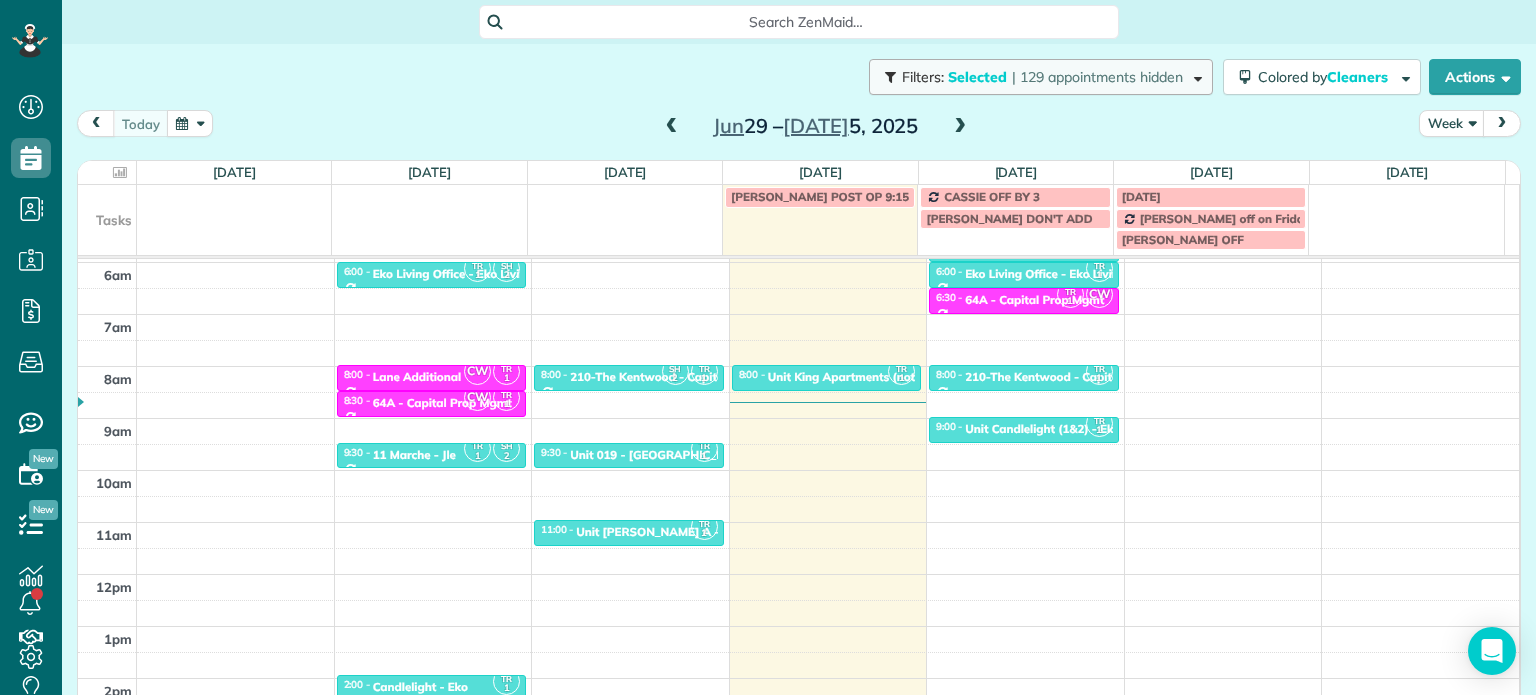 click on "|  129 appointments hidden" at bounding box center [1097, 77] 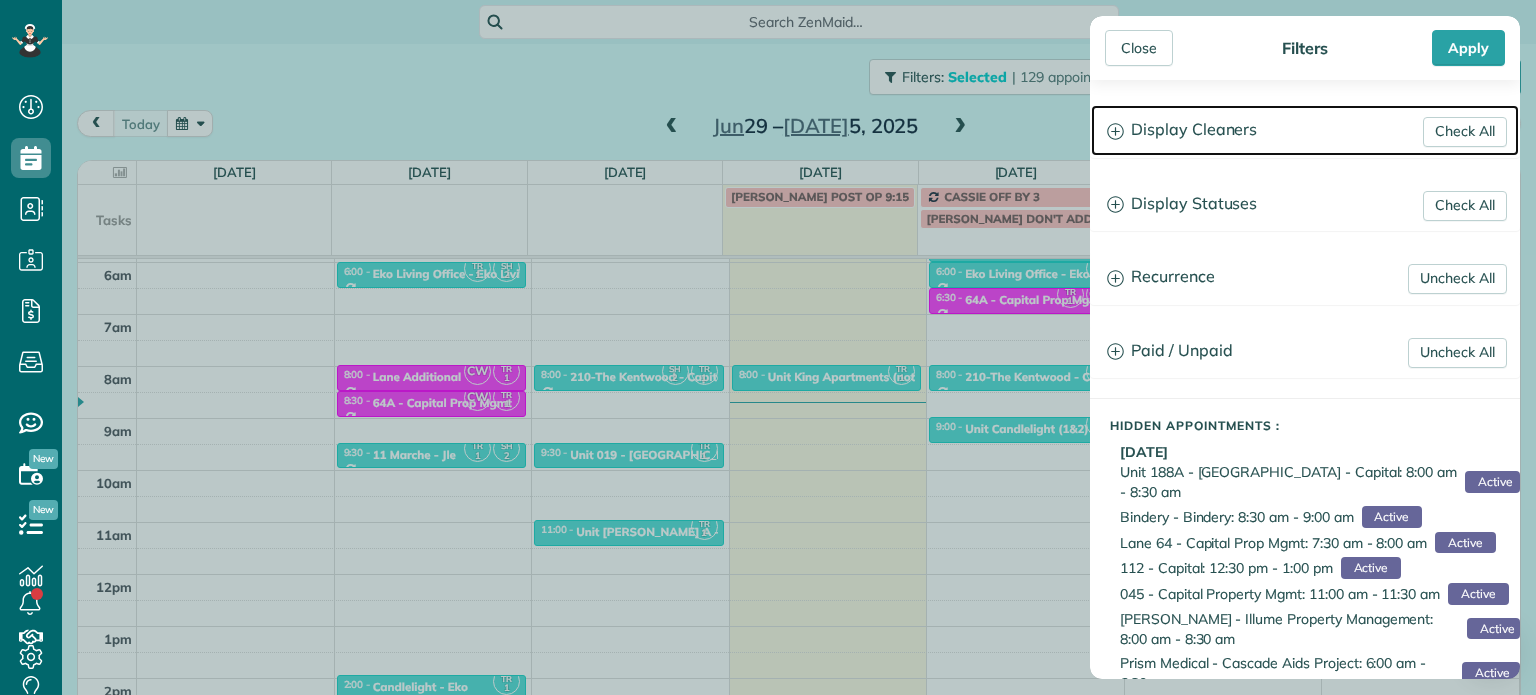 click on "Display Cleaners" at bounding box center [1305, 130] 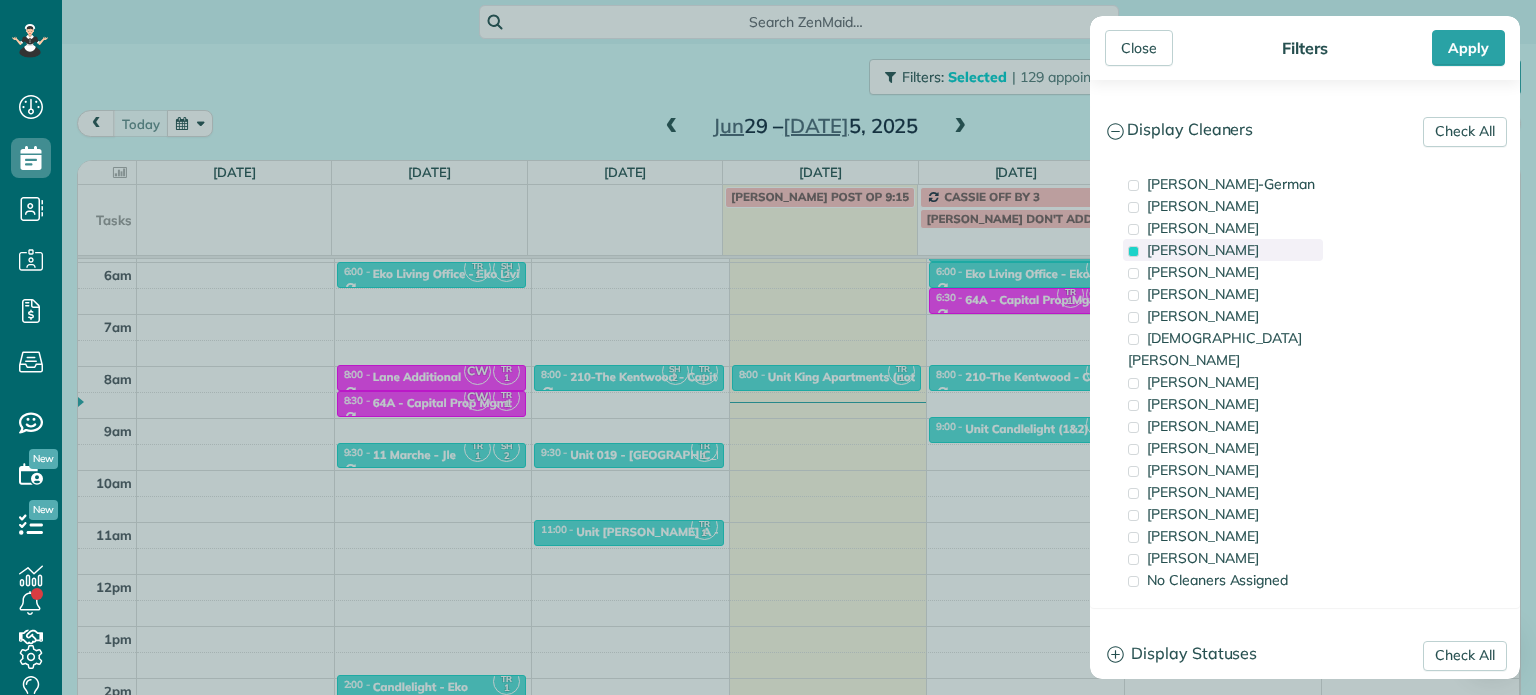 click on "[PERSON_NAME]" at bounding box center [1223, 250] 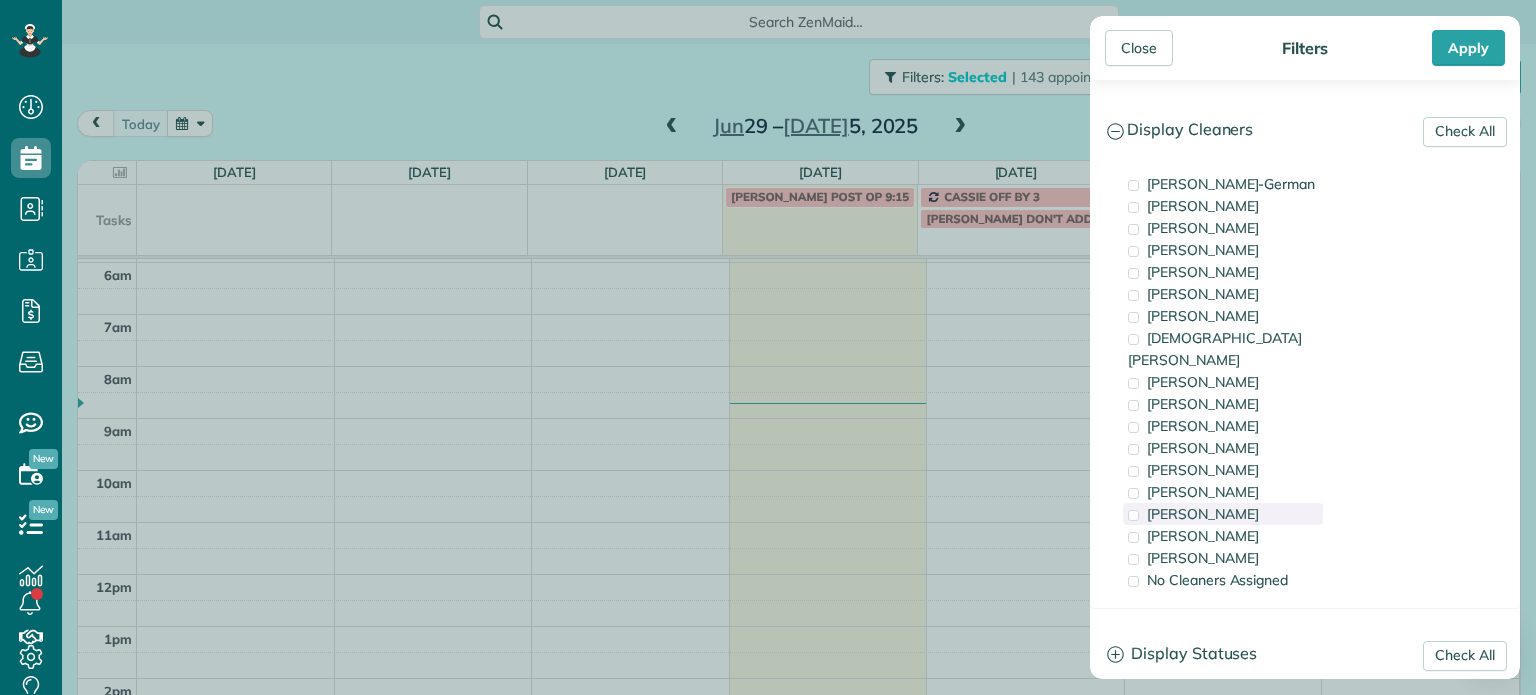 click on "[PERSON_NAME]" at bounding box center [1223, 514] 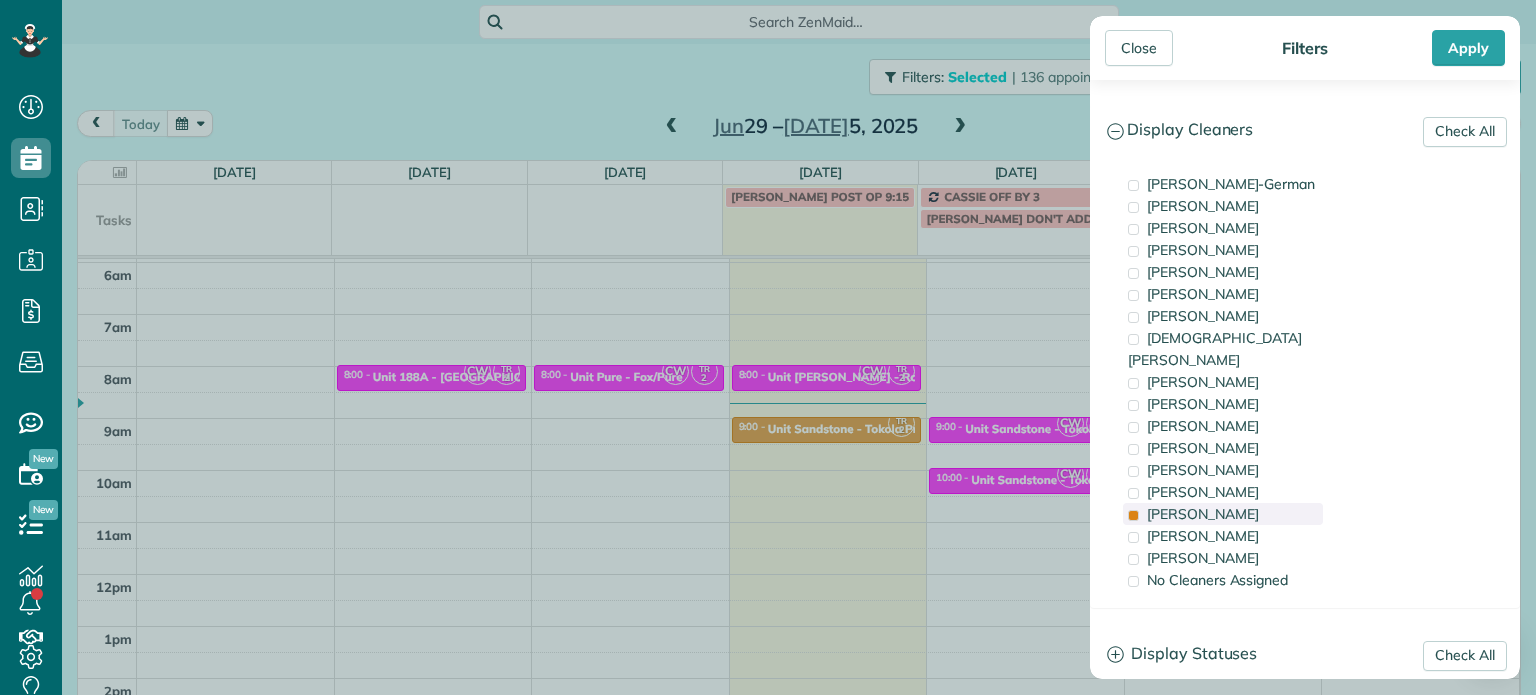 click on "[PERSON_NAME]" at bounding box center (1223, 514) 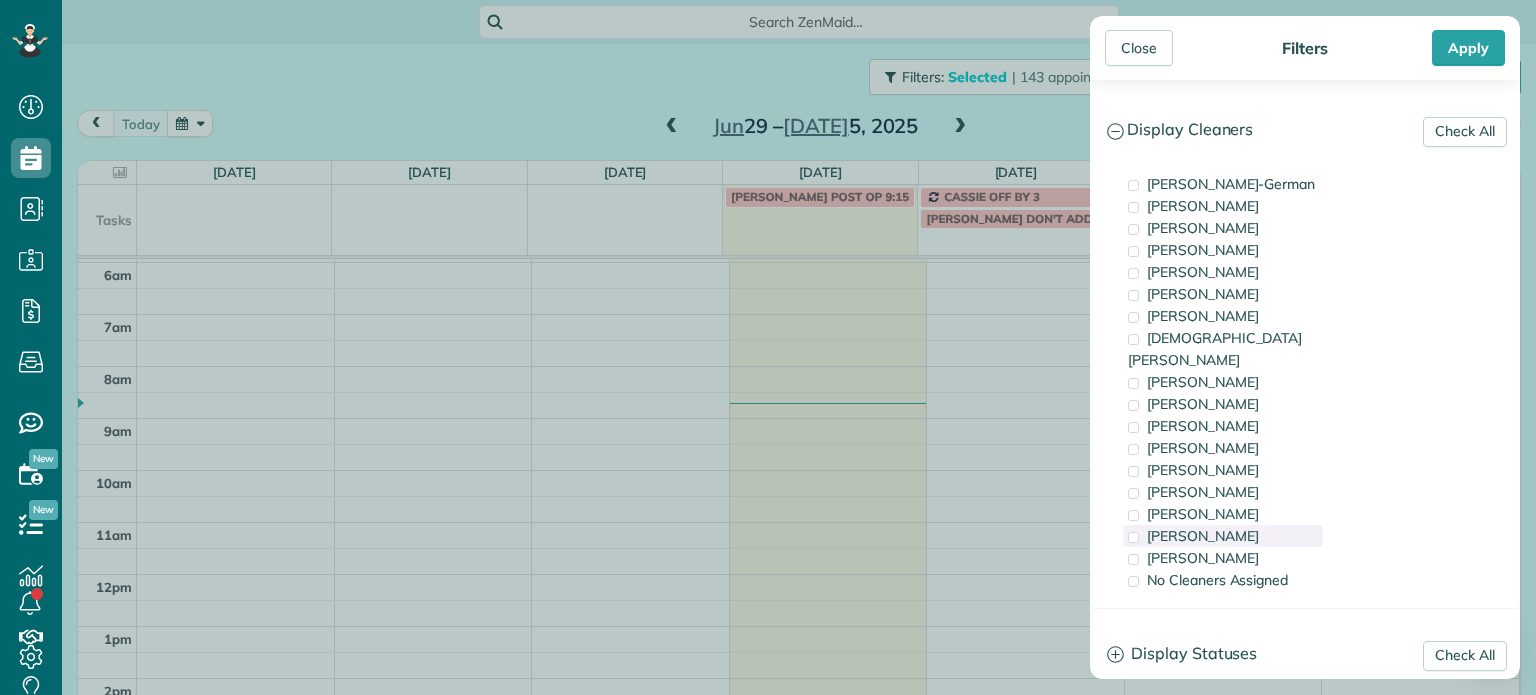click on "[PERSON_NAME]" at bounding box center (1223, 536) 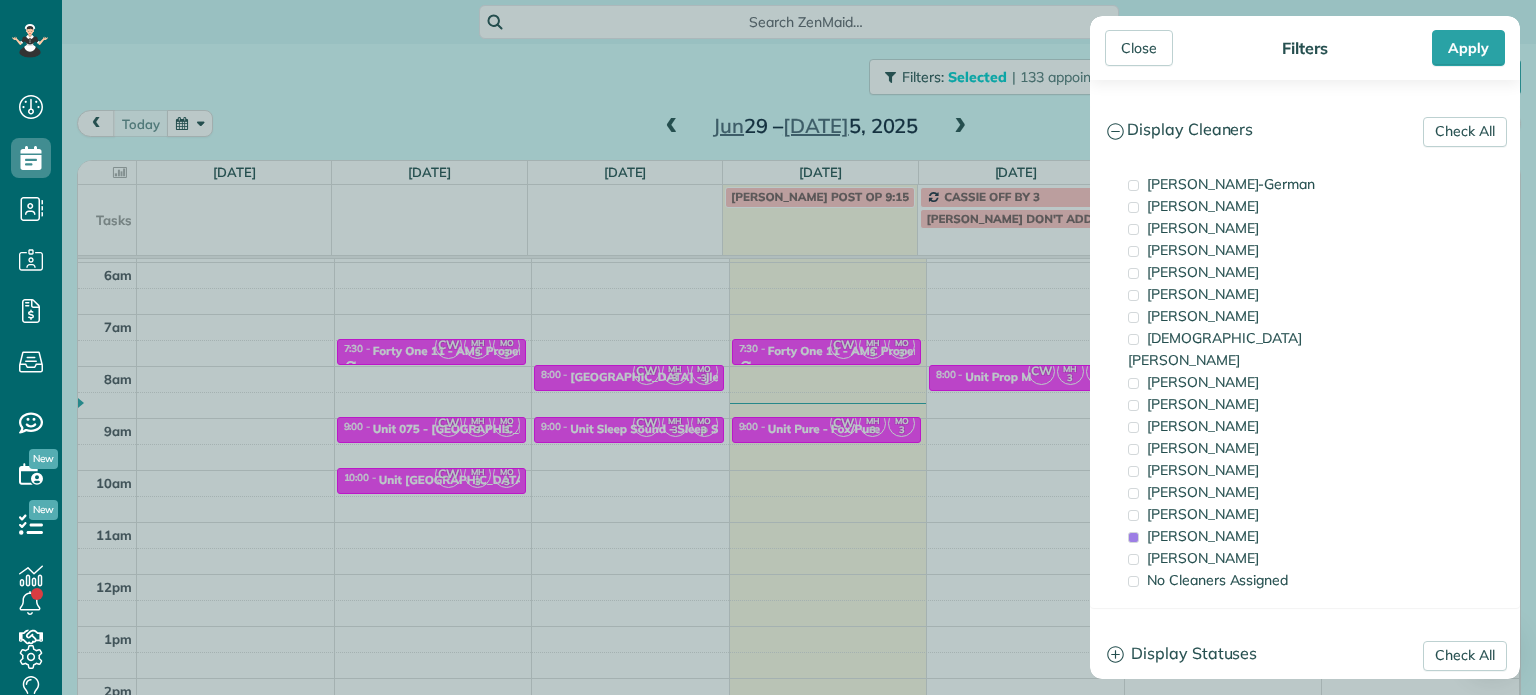 click on "Close
Filters
Apply
Check All
Display Cleaners
[PERSON_NAME]-German
[PERSON_NAME]
[PERSON_NAME]
[PERSON_NAME]
[PERSON_NAME]
[PERSON_NAME]
[PERSON_NAME]" at bounding box center (768, 347) 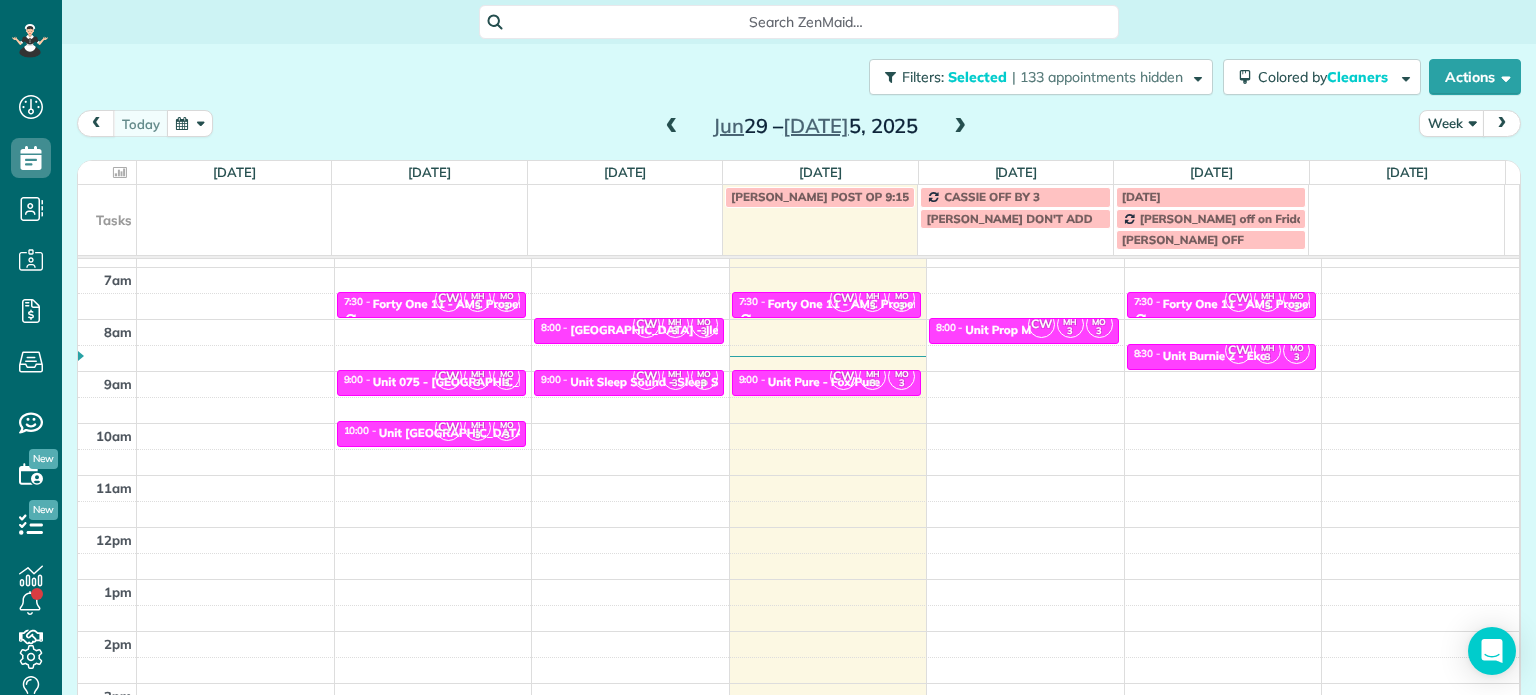 scroll, scrollTop: 100, scrollLeft: 0, axis: vertical 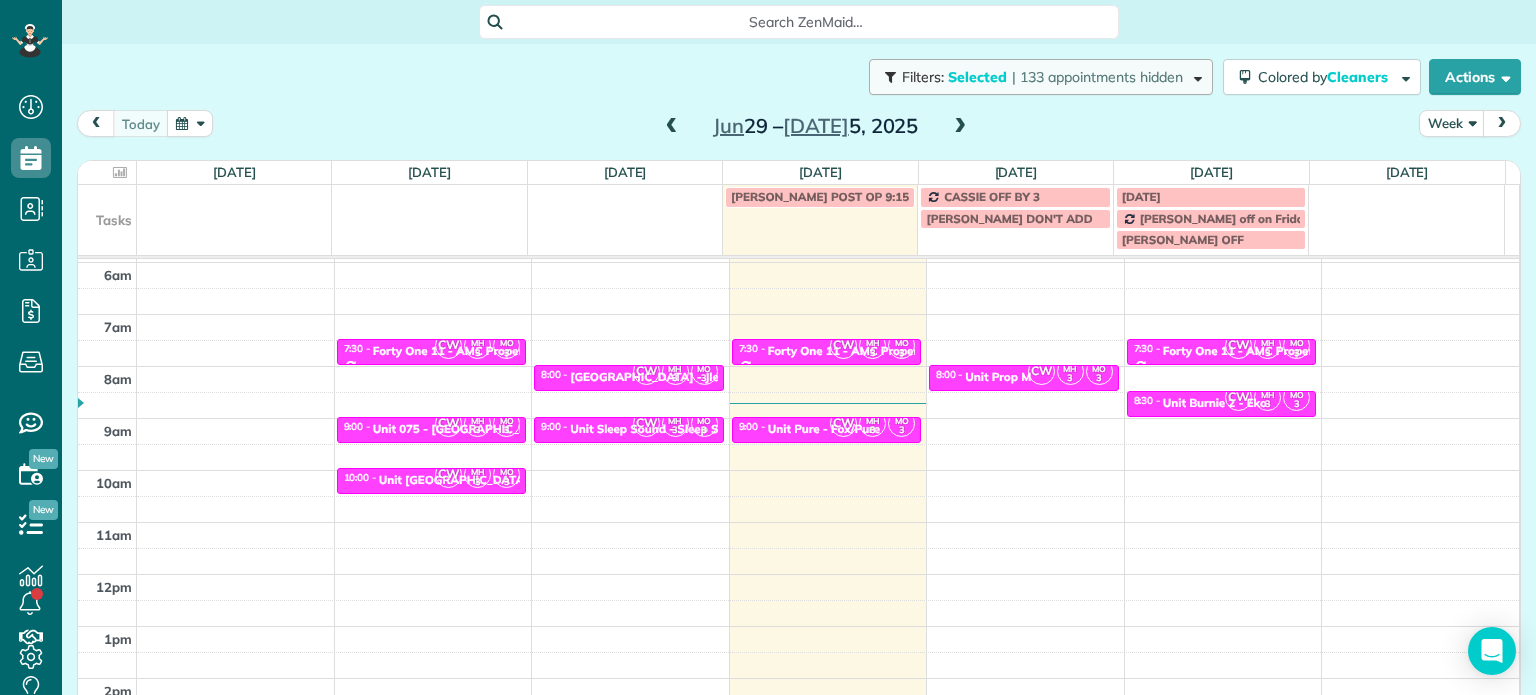 click on "Filters:   Selected
|  133 appointments hidden" at bounding box center [1041, 77] 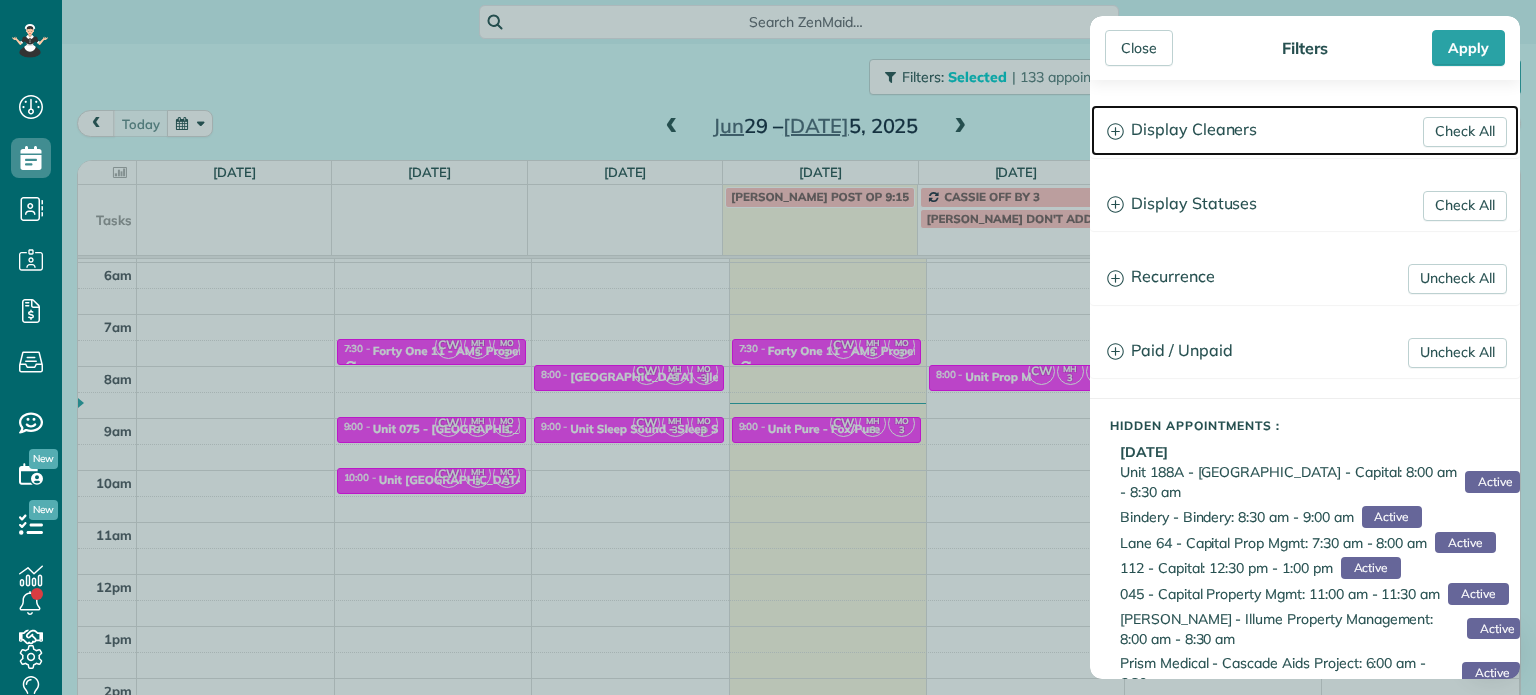 click on "Display Cleaners" at bounding box center (1305, 130) 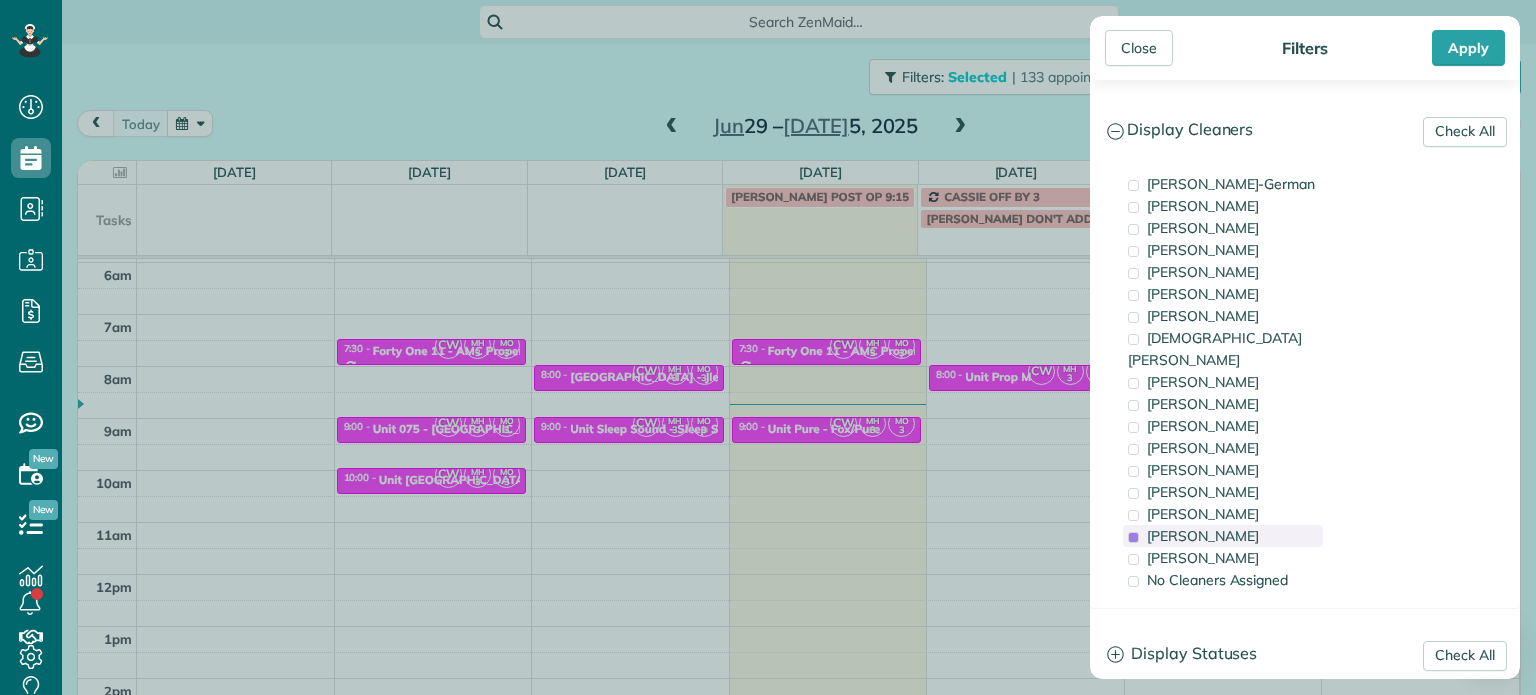 click on "[PERSON_NAME]" at bounding box center [1203, 536] 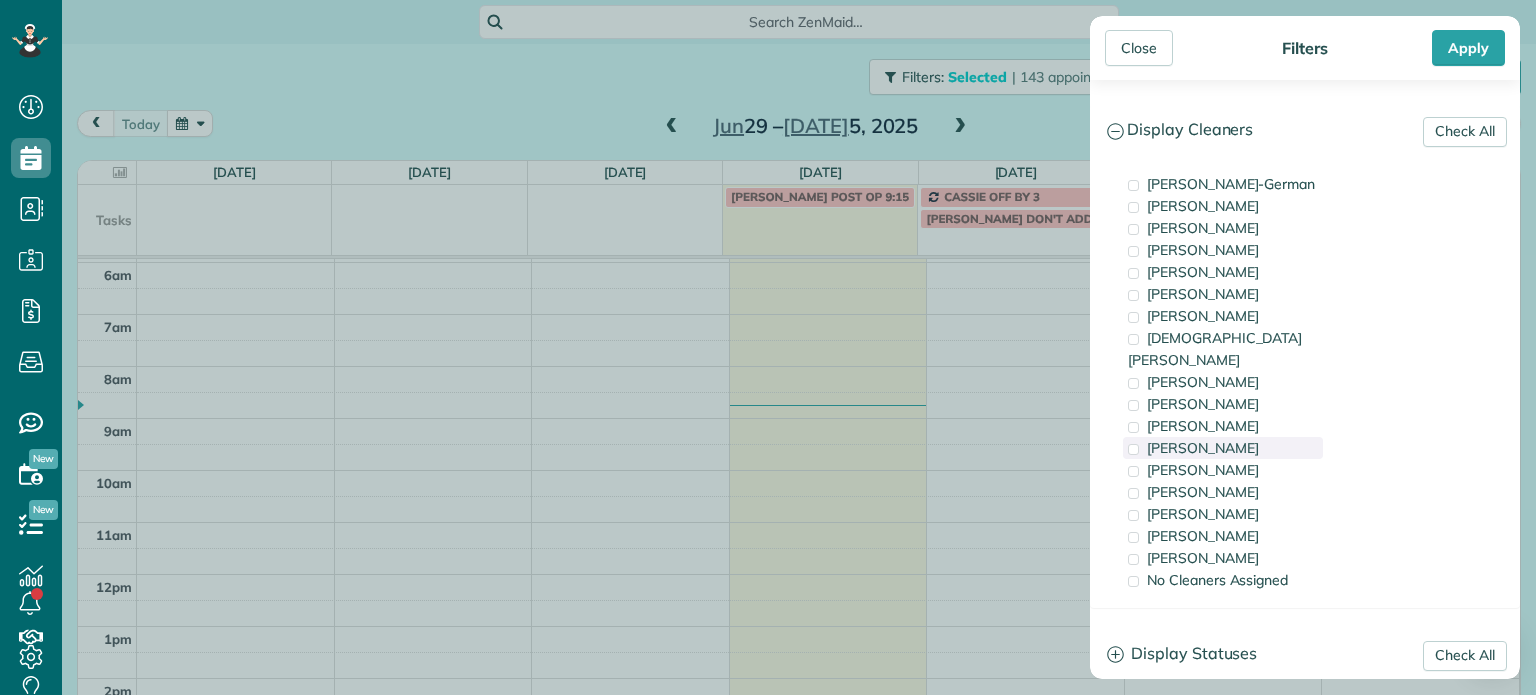 click on "[PERSON_NAME]" at bounding box center (1223, 448) 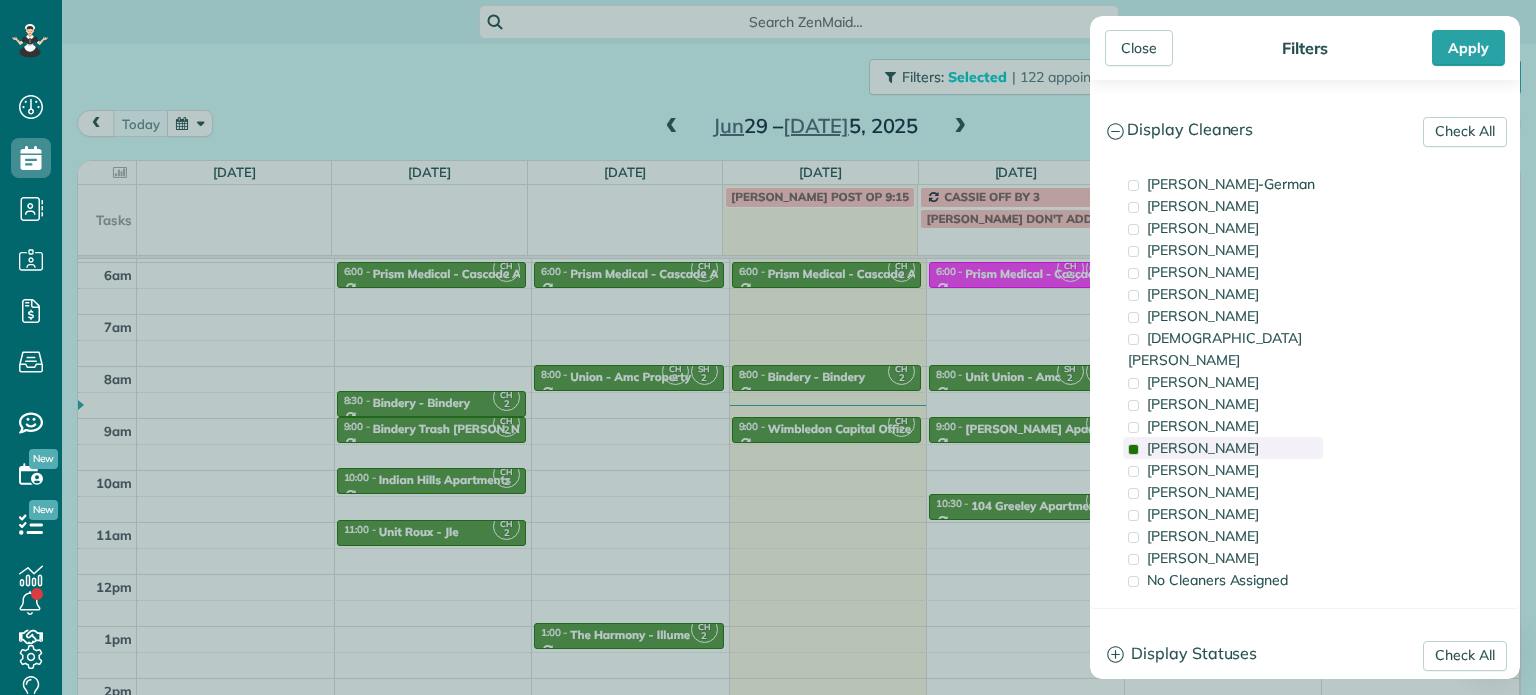 click on "[PERSON_NAME]" at bounding box center (1223, 448) 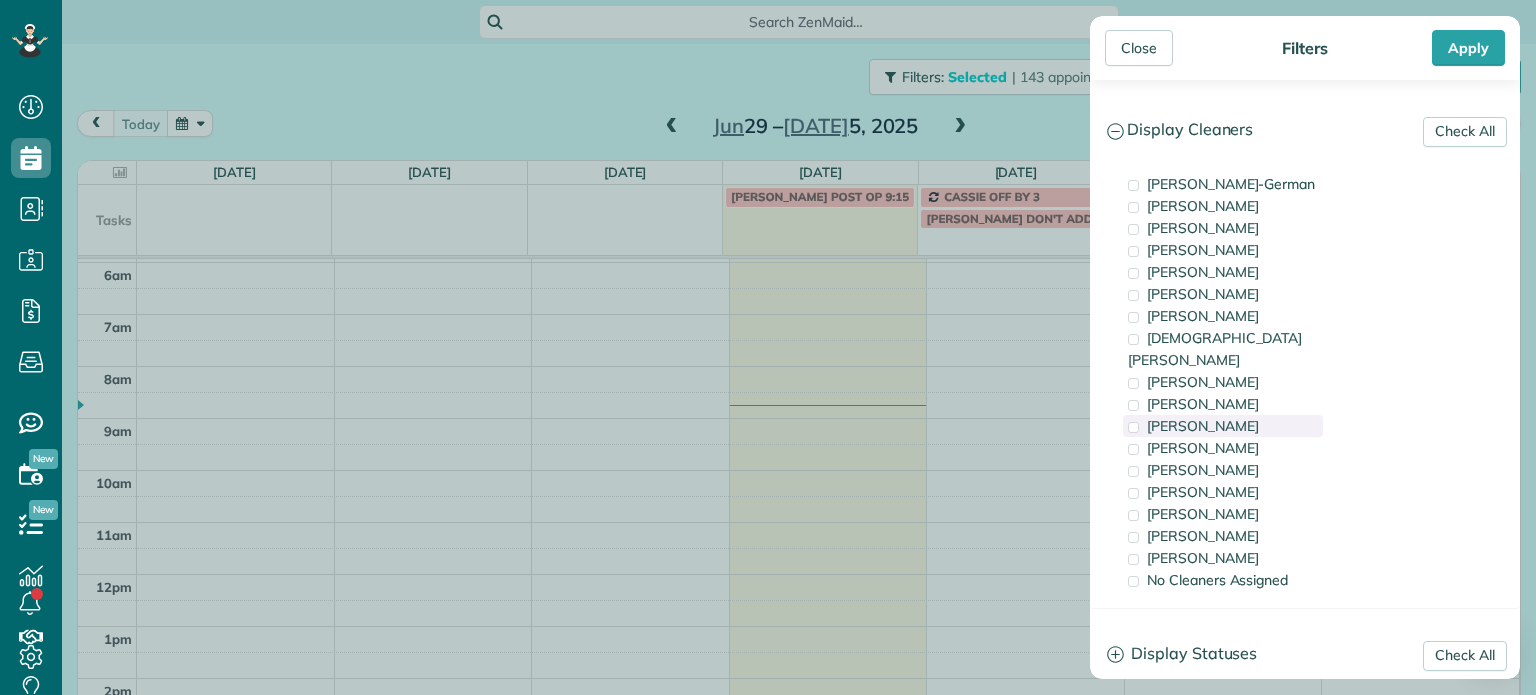 click on "[PERSON_NAME]" at bounding box center (1203, 426) 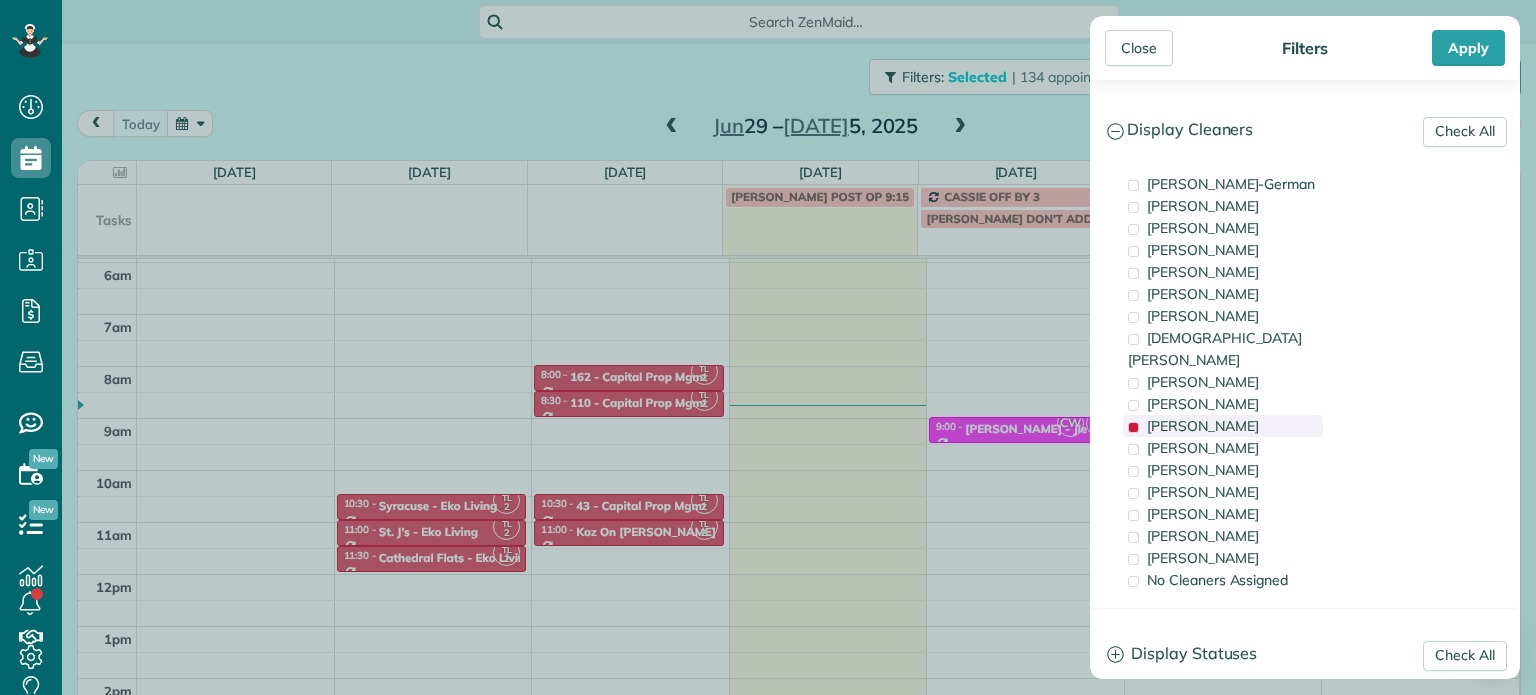 click on "[PERSON_NAME]" at bounding box center (1203, 426) 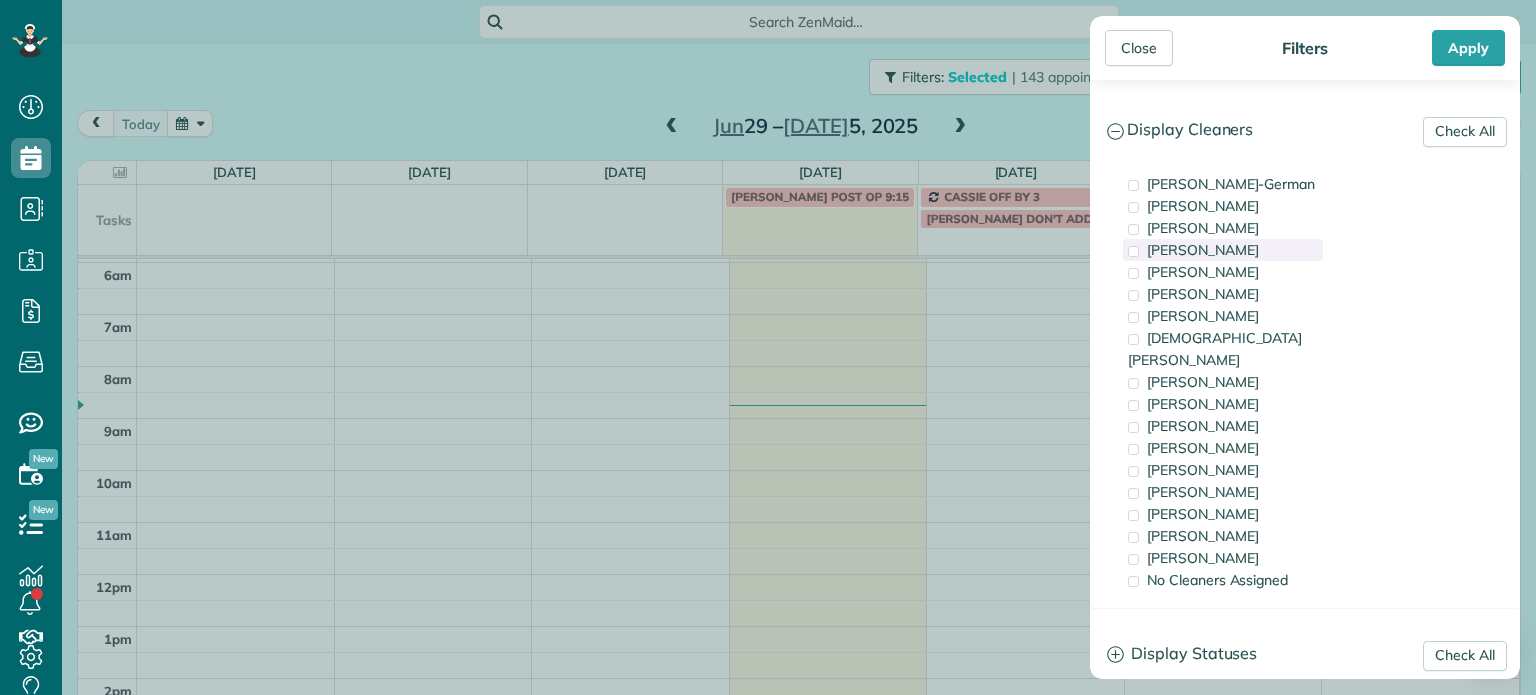 click on "[PERSON_NAME]" at bounding box center [1203, 250] 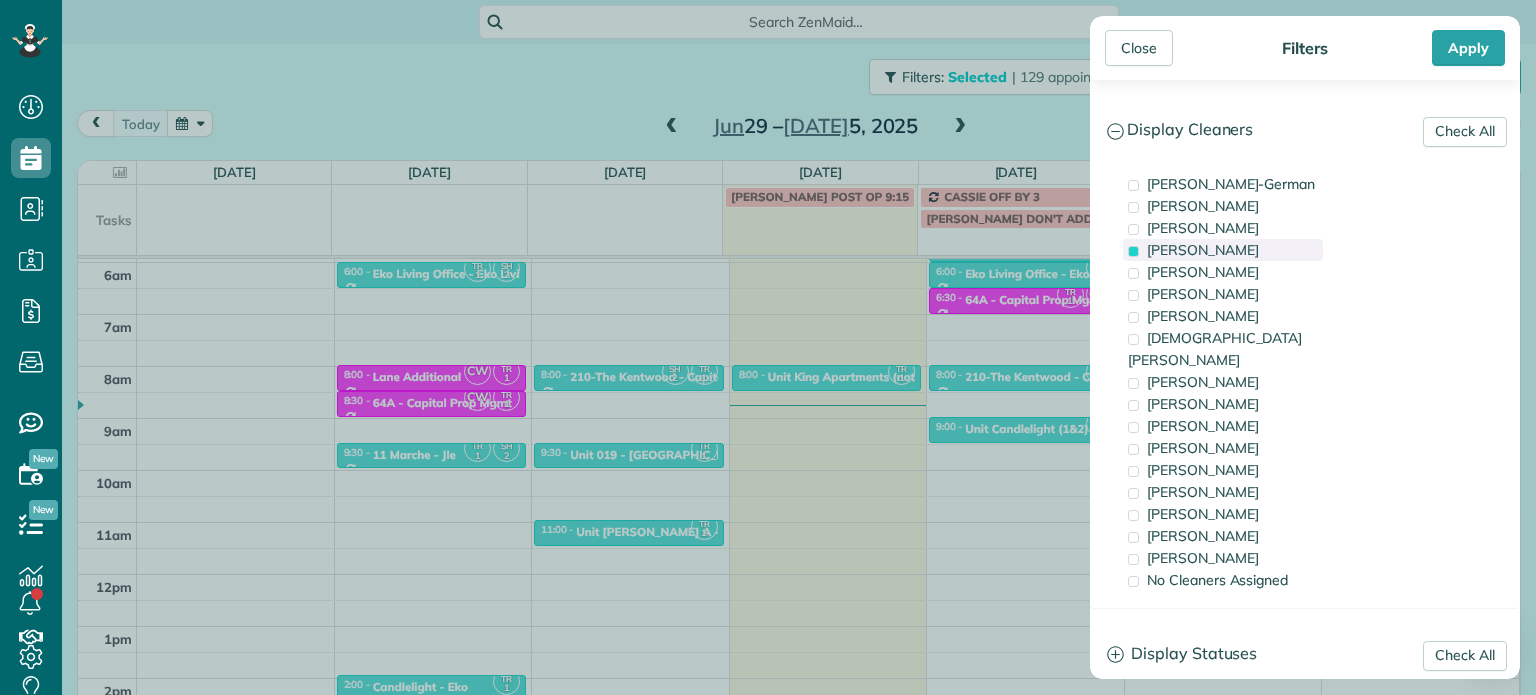 click on "[PERSON_NAME]" at bounding box center (1203, 250) 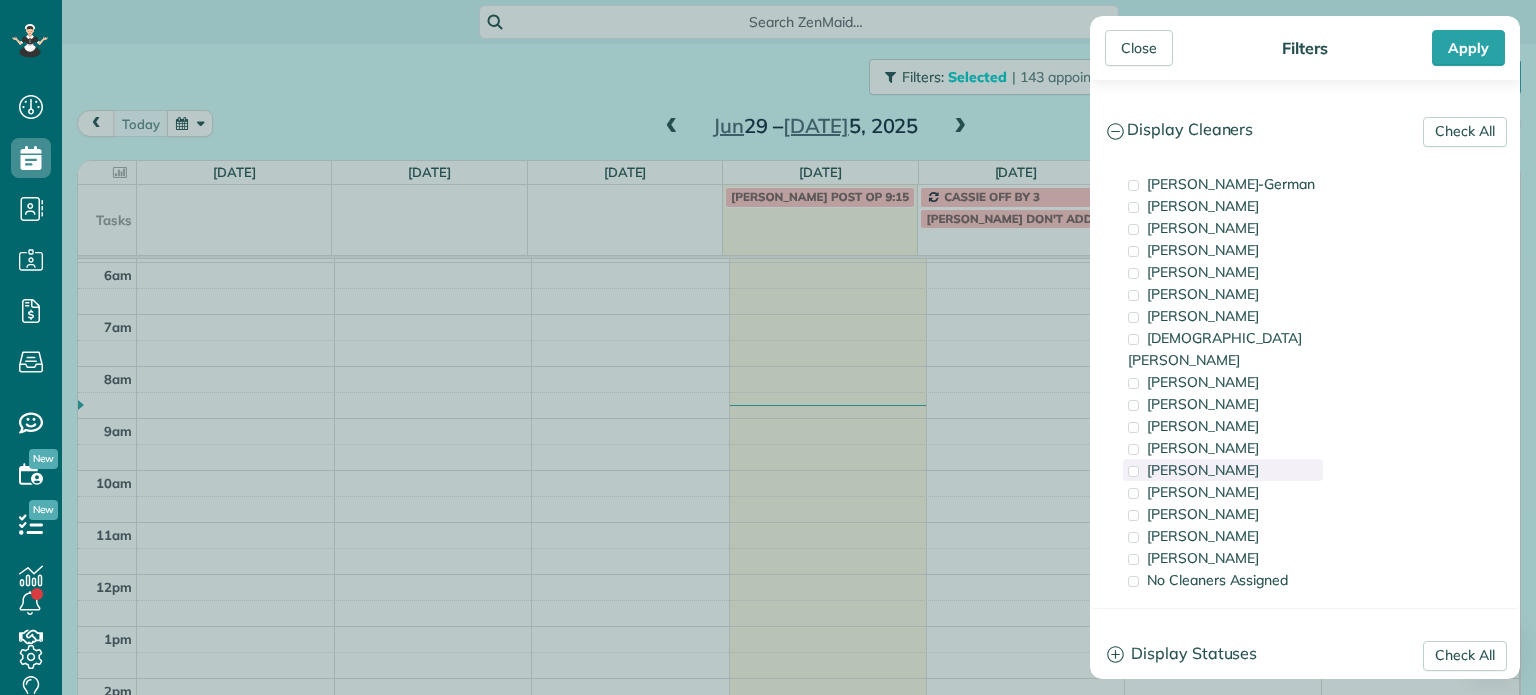 click on "[PERSON_NAME]" at bounding box center (1203, 470) 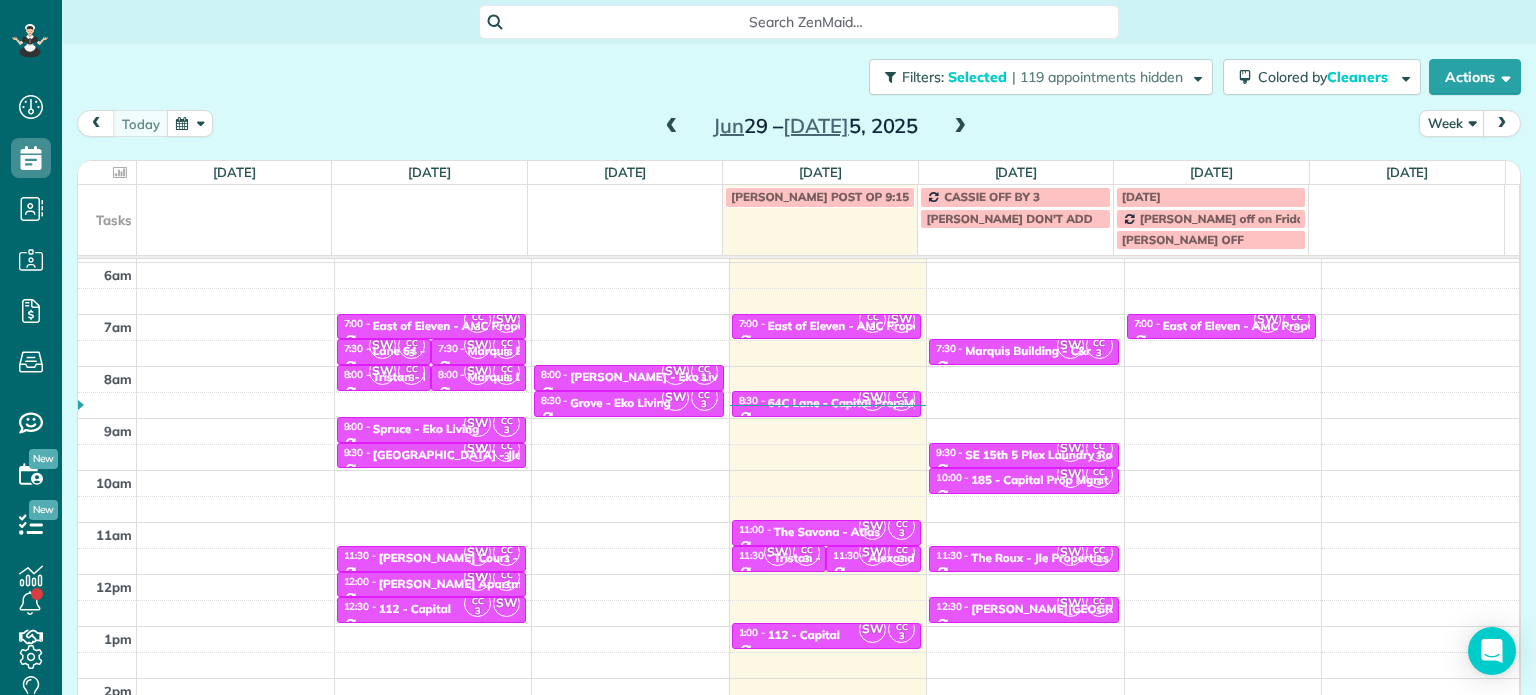 click on "Close
Filters
Apply
Check All
Display Cleaners
[PERSON_NAME]-German
[PERSON_NAME]
[PERSON_NAME]
[PERSON_NAME]
[PERSON_NAME]
[PERSON_NAME]
[PERSON_NAME]" at bounding box center [768, 347] 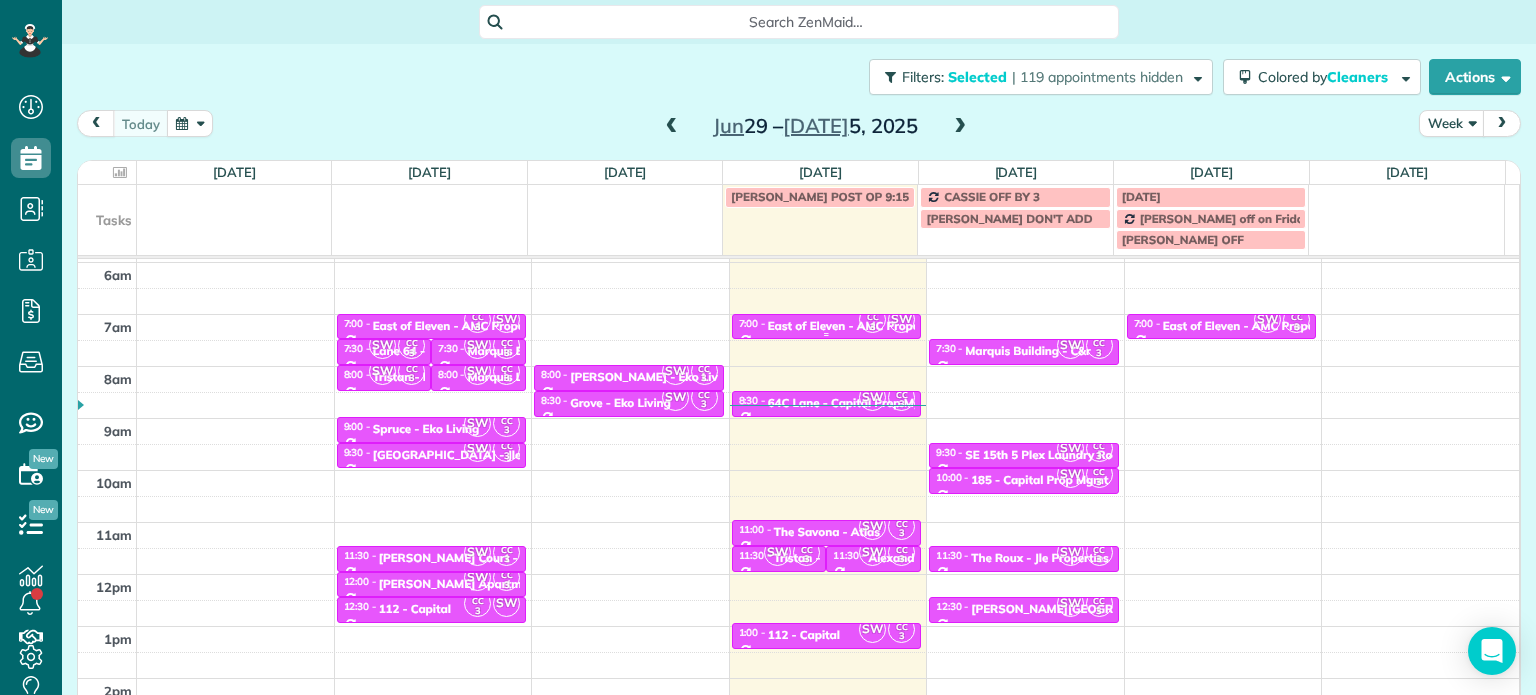 click on "3" at bounding box center [872, 327] 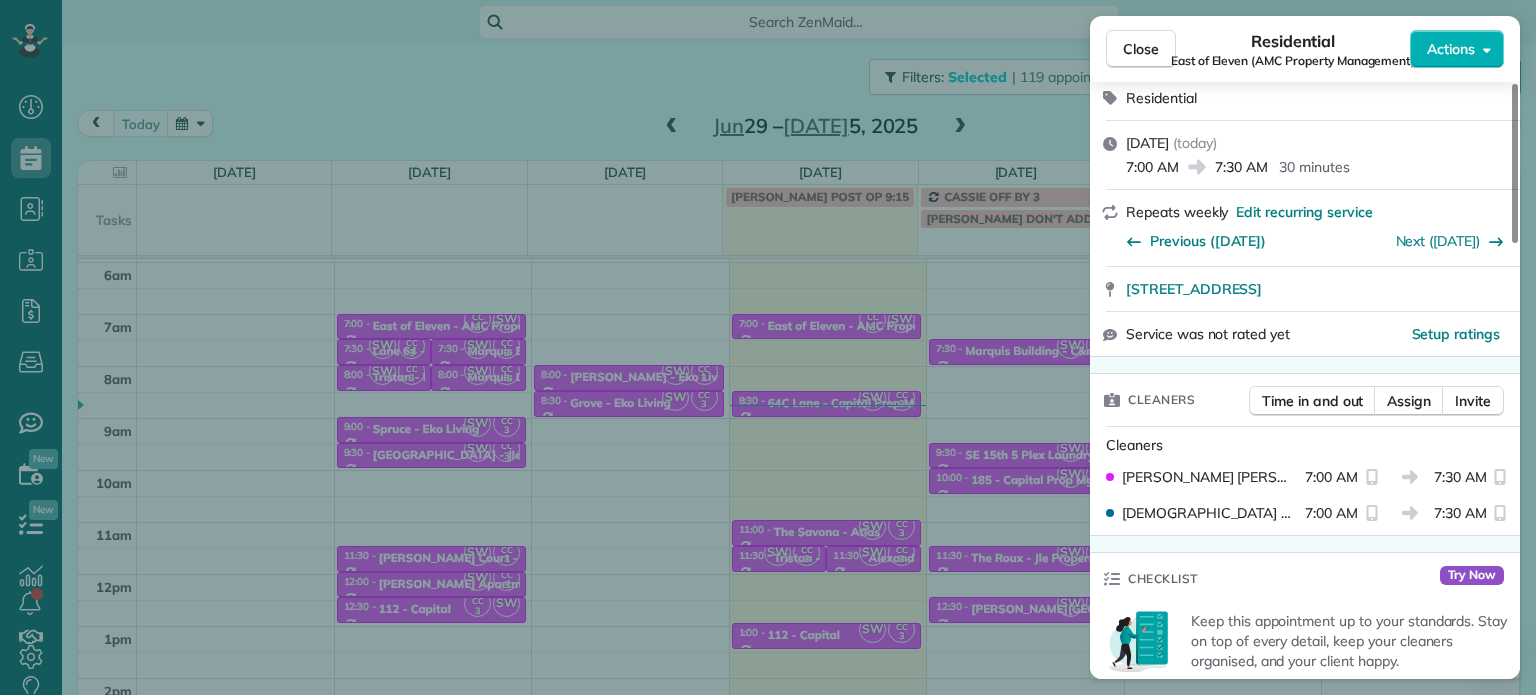 scroll, scrollTop: 300, scrollLeft: 0, axis: vertical 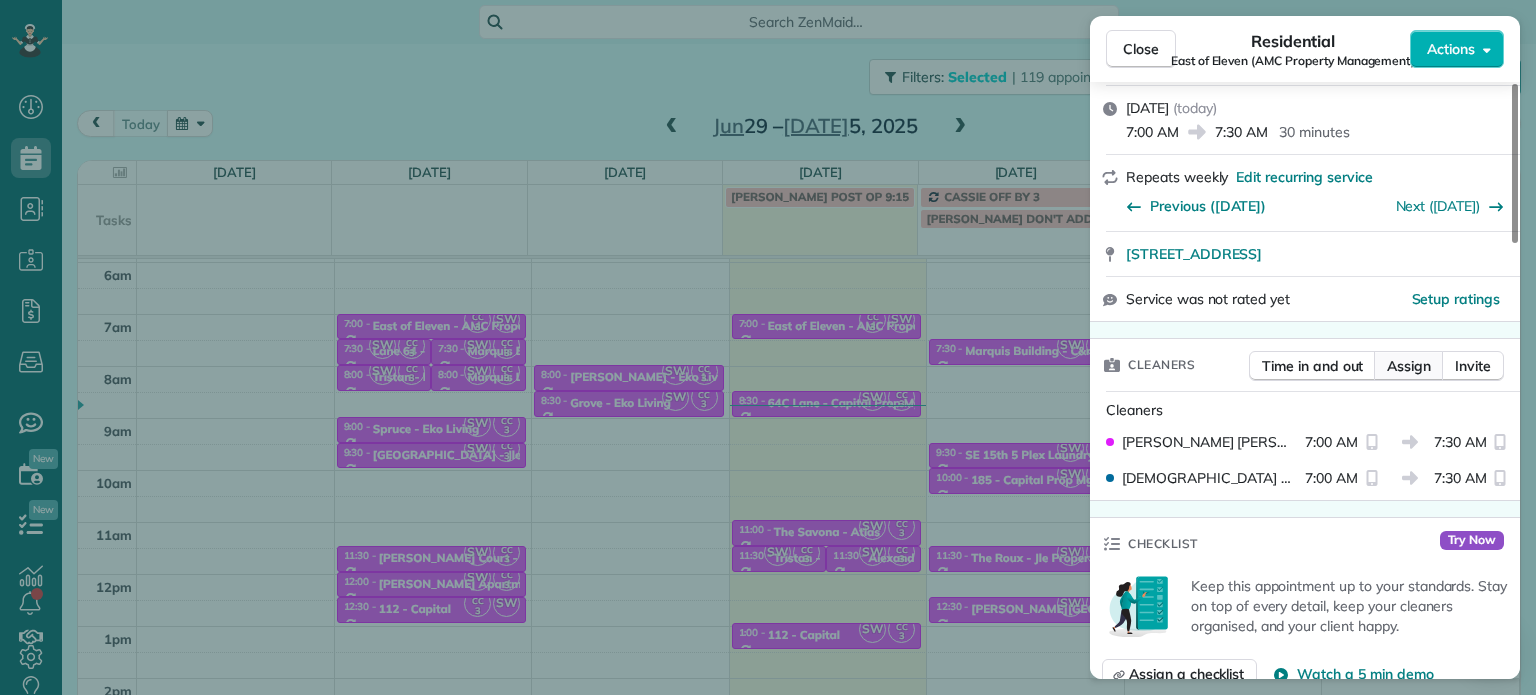 click on "Assign" at bounding box center (1409, 366) 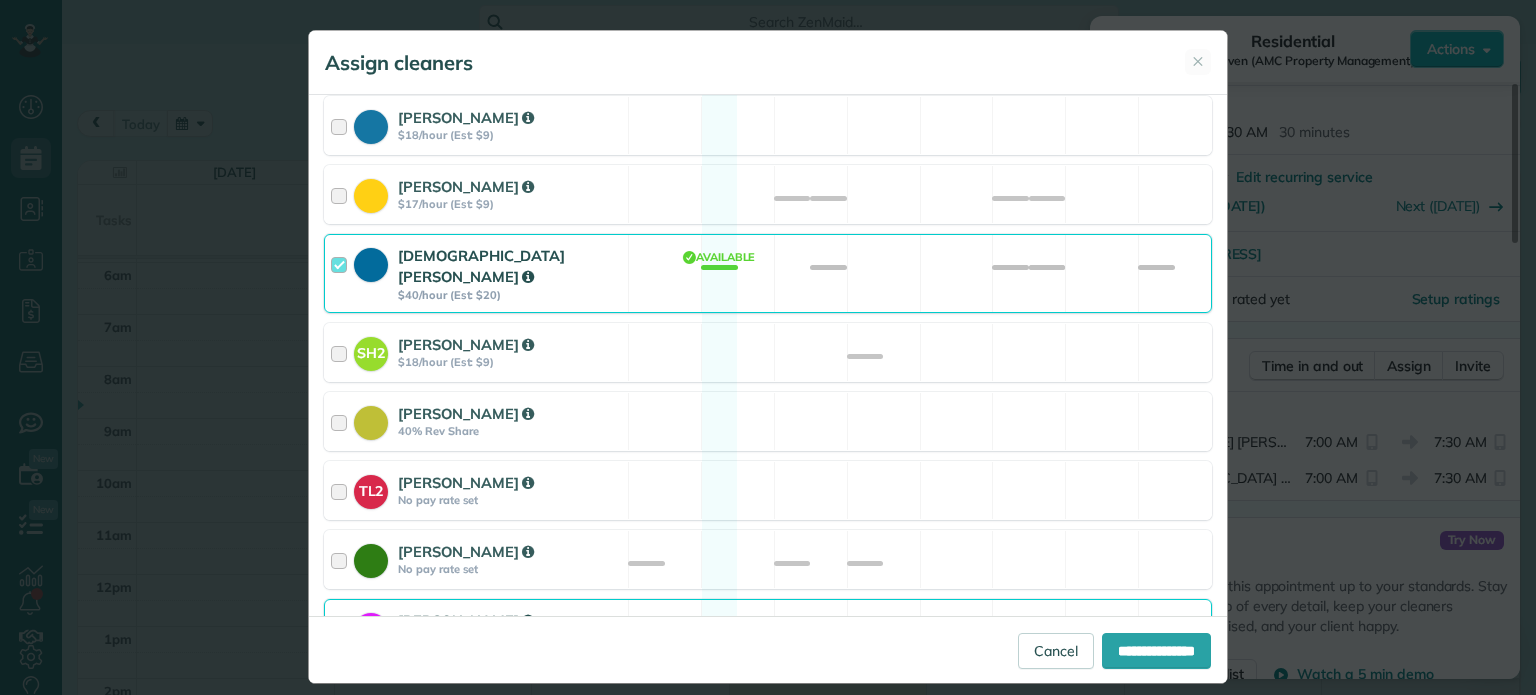 scroll, scrollTop: 700, scrollLeft: 0, axis: vertical 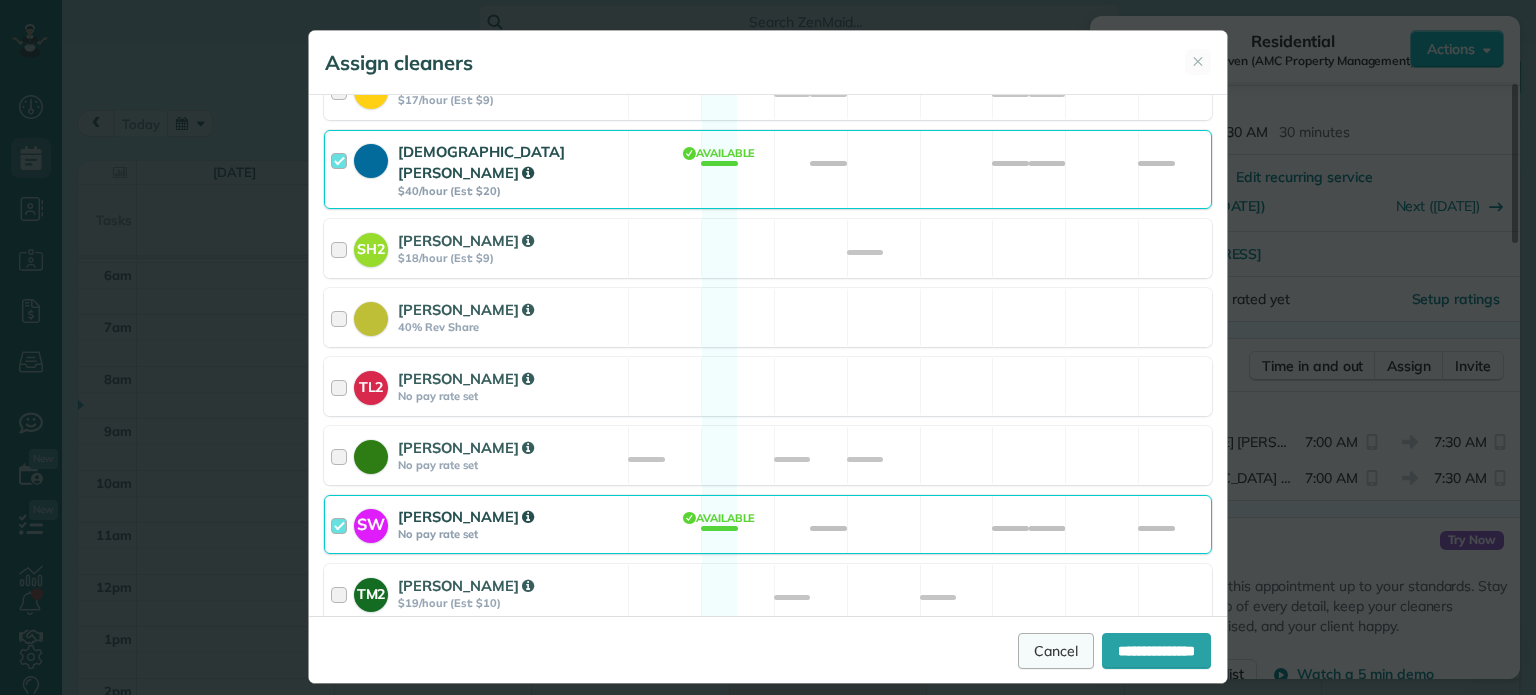 click on "Cancel" at bounding box center (1056, 651) 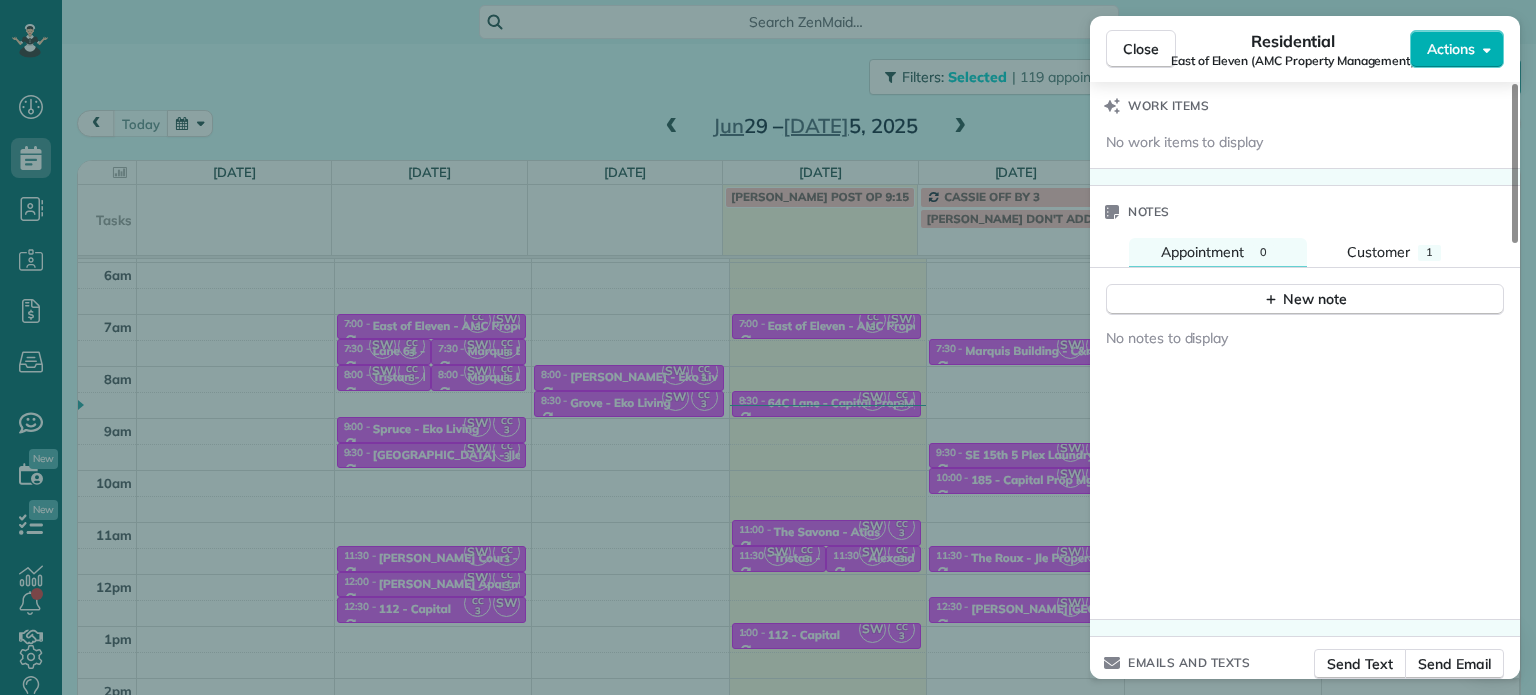 scroll, scrollTop: 1600, scrollLeft: 0, axis: vertical 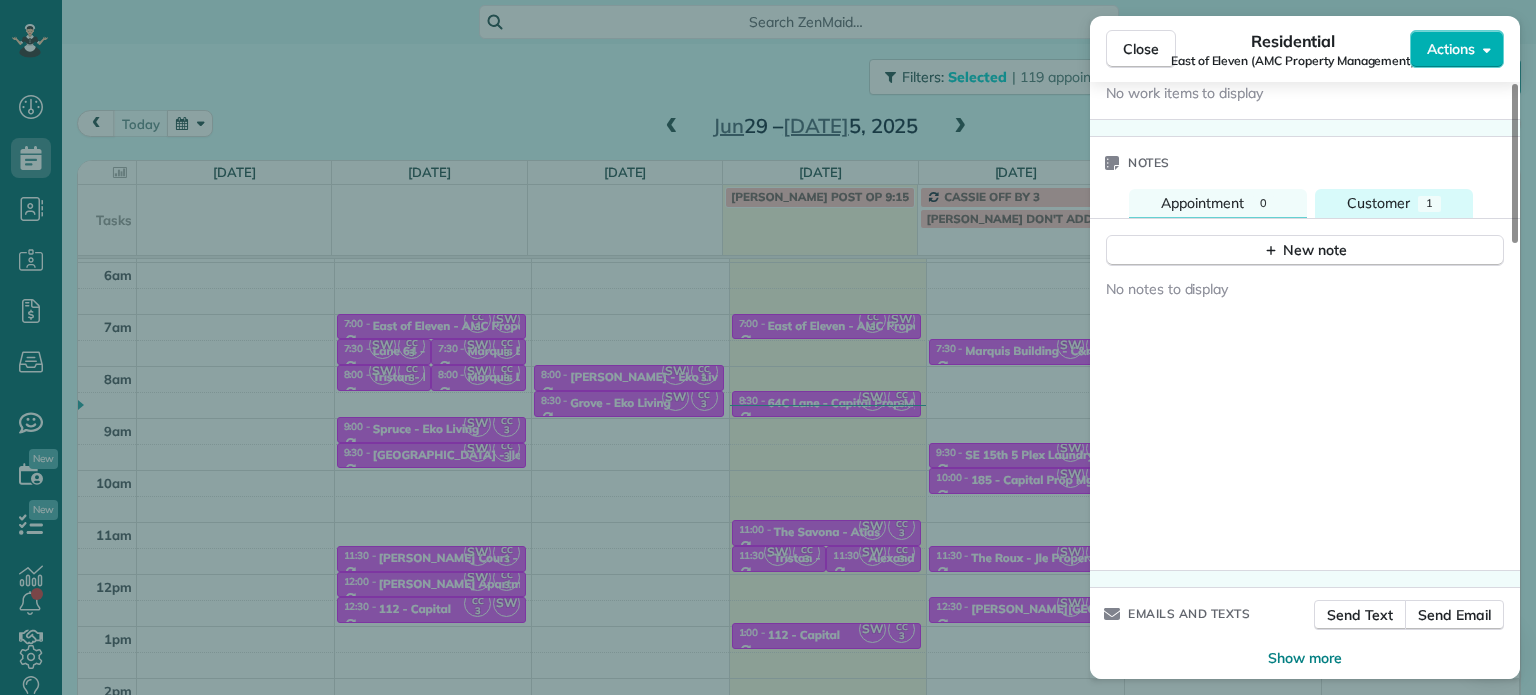 click on "1" at bounding box center [1429, 203] 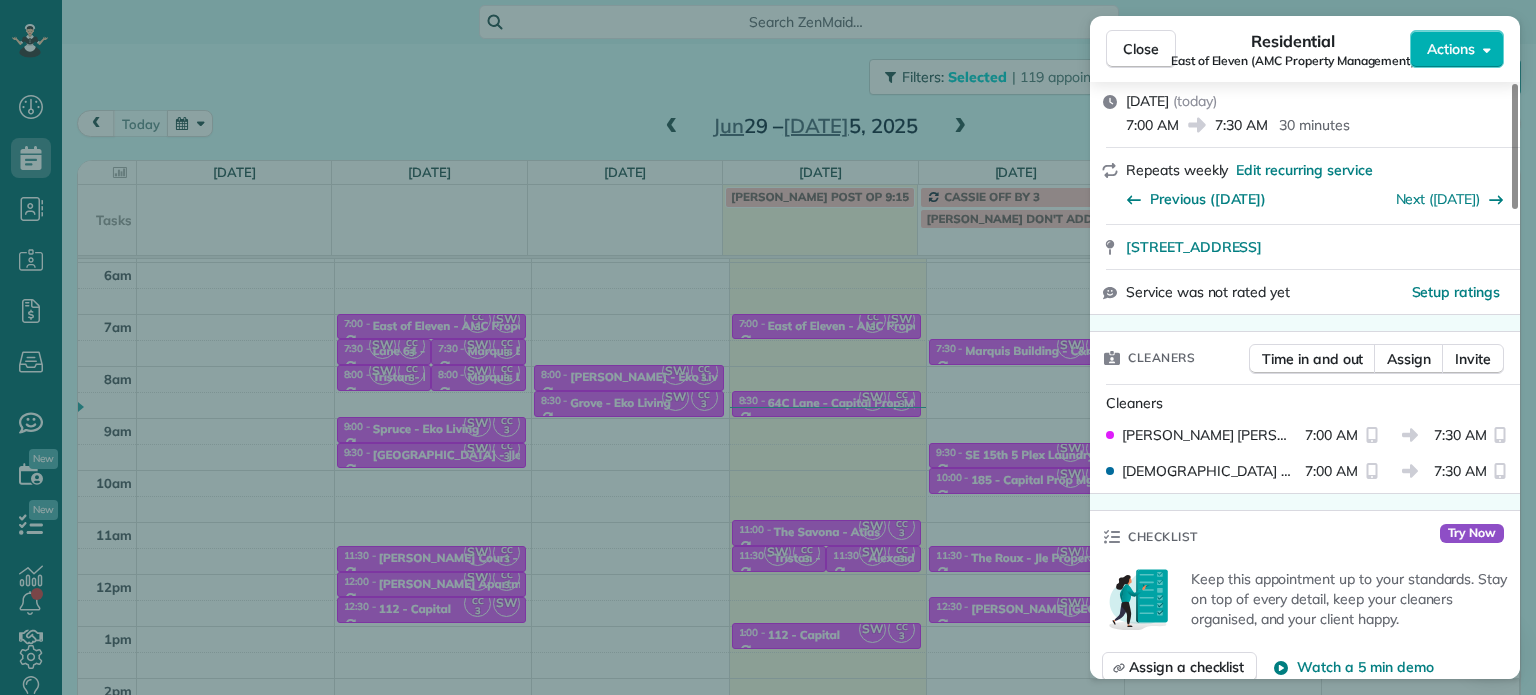 scroll, scrollTop: 300, scrollLeft: 0, axis: vertical 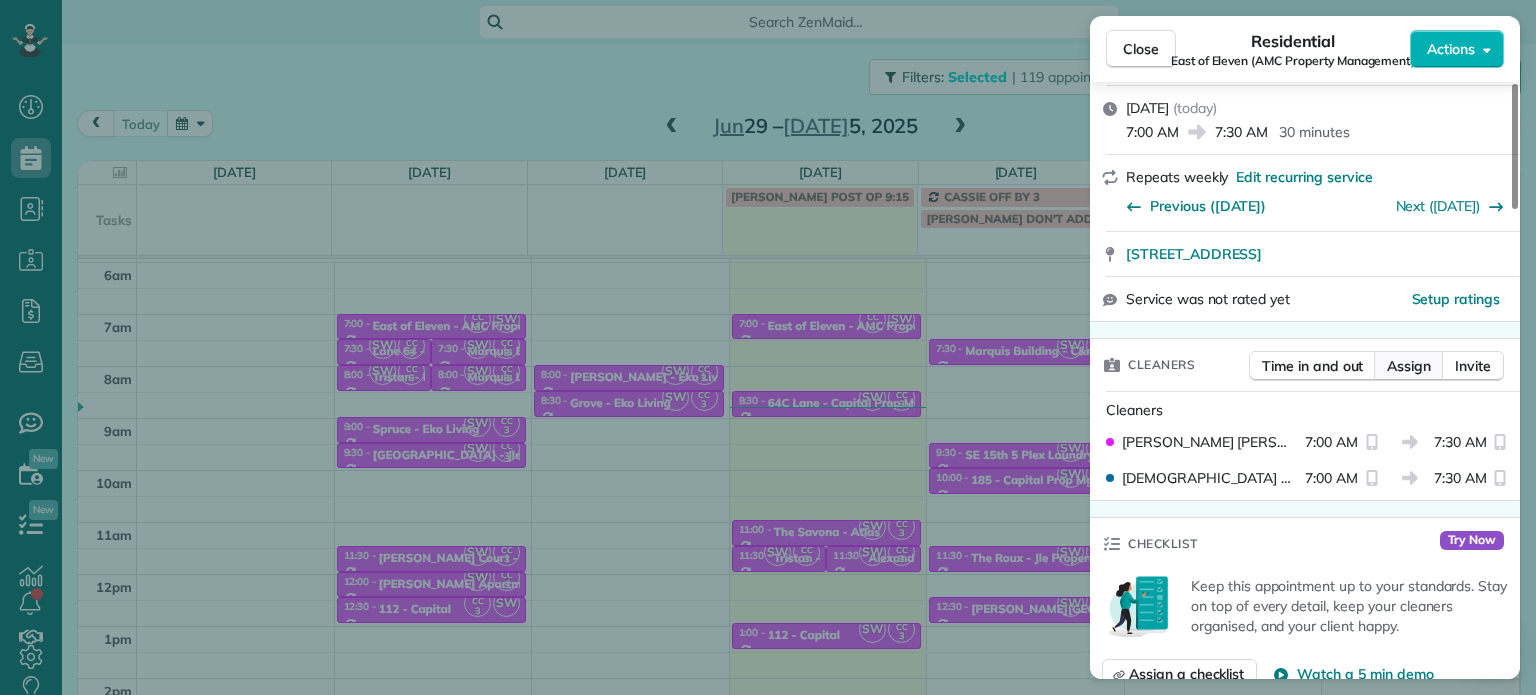 click on "Assign" at bounding box center [1409, 366] 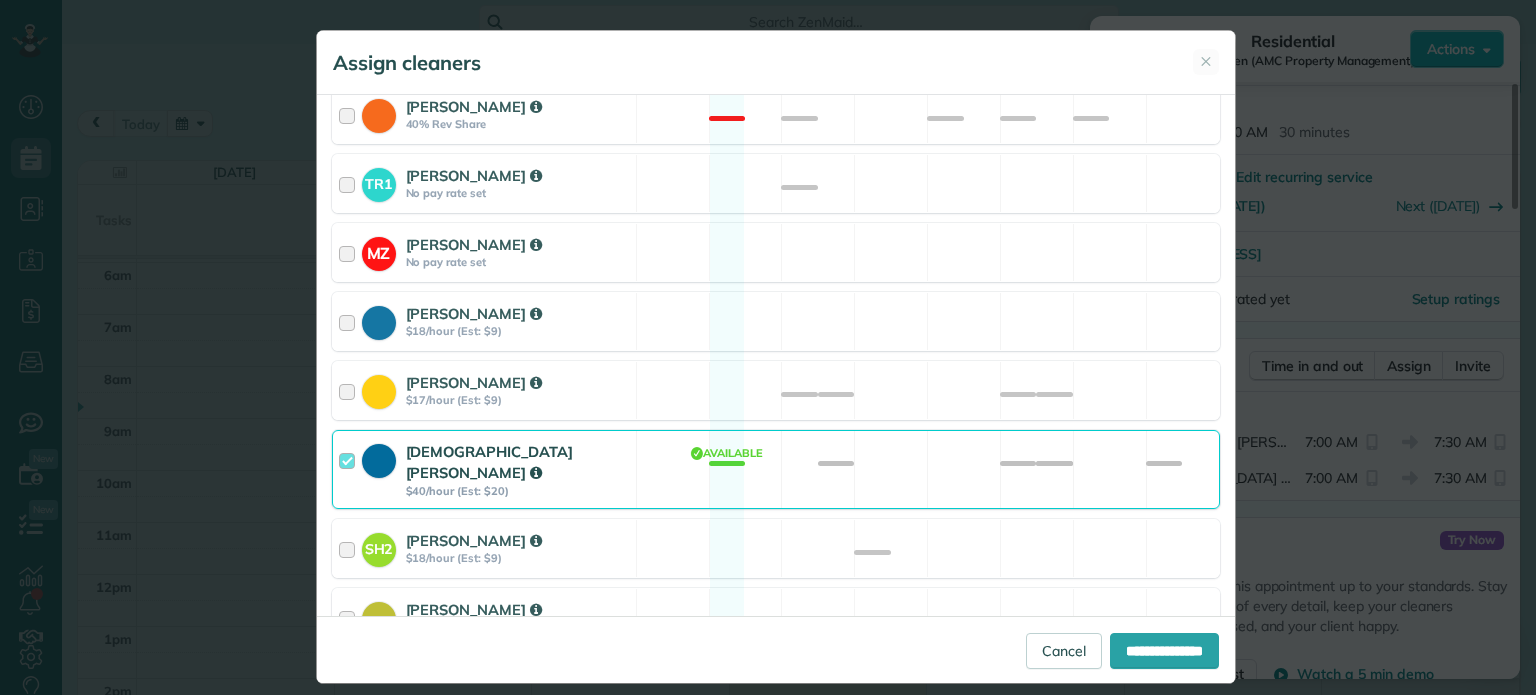 scroll, scrollTop: 700, scrollLeft: 0, axis: vertical 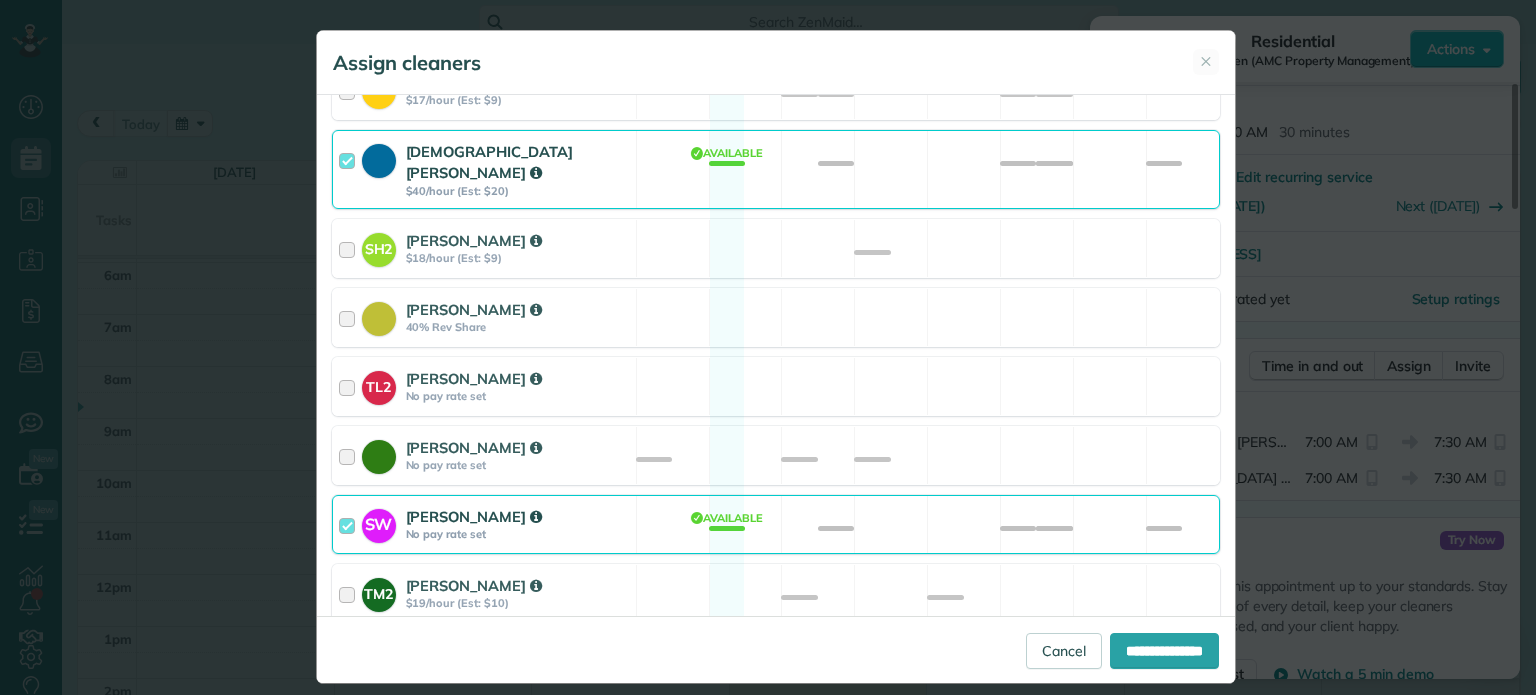 click on "[DEMOGRAPHIC_DATA][PERSON_NAME]
$40/hour (Est: $20)
Available" at bounding box center [776, 169] 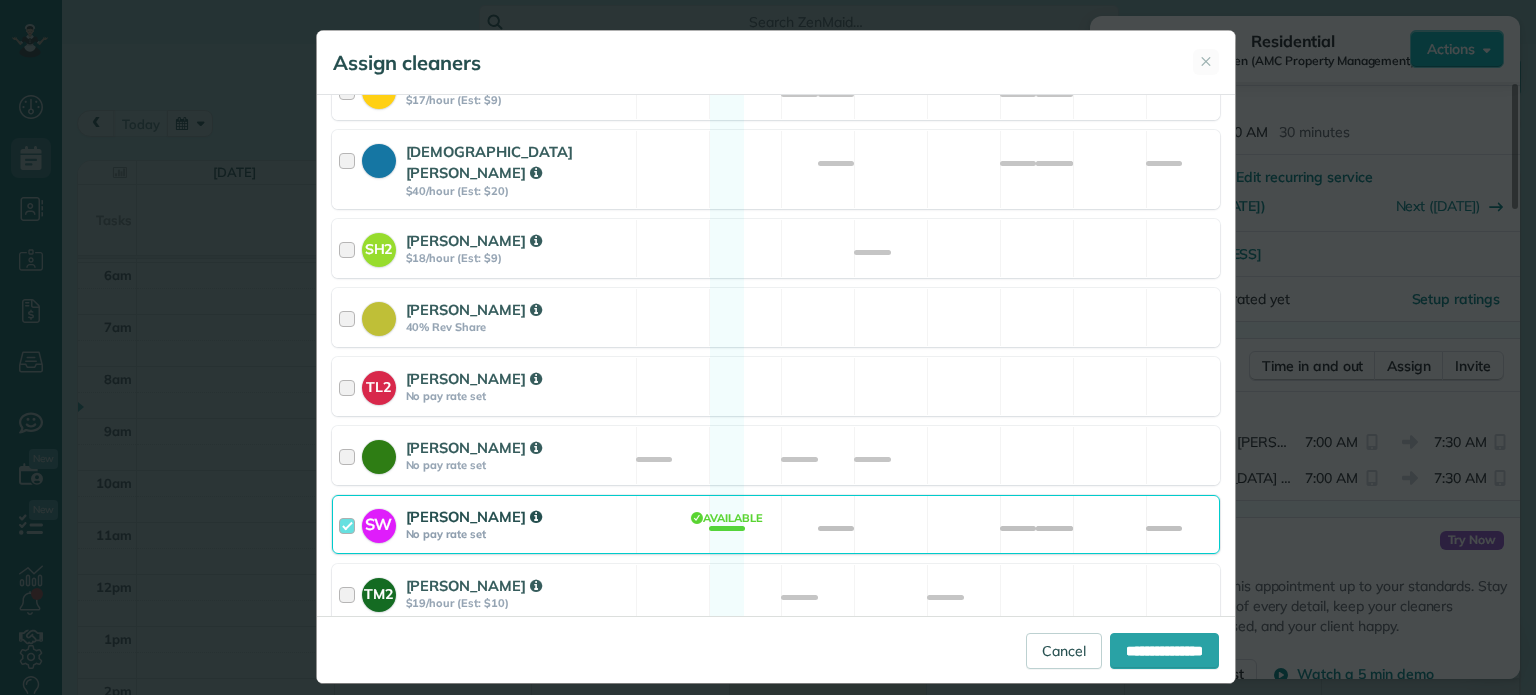 click on "SW
[PERSON_NAME]
No pay rate set
Available" at bounding box center (776, 524) 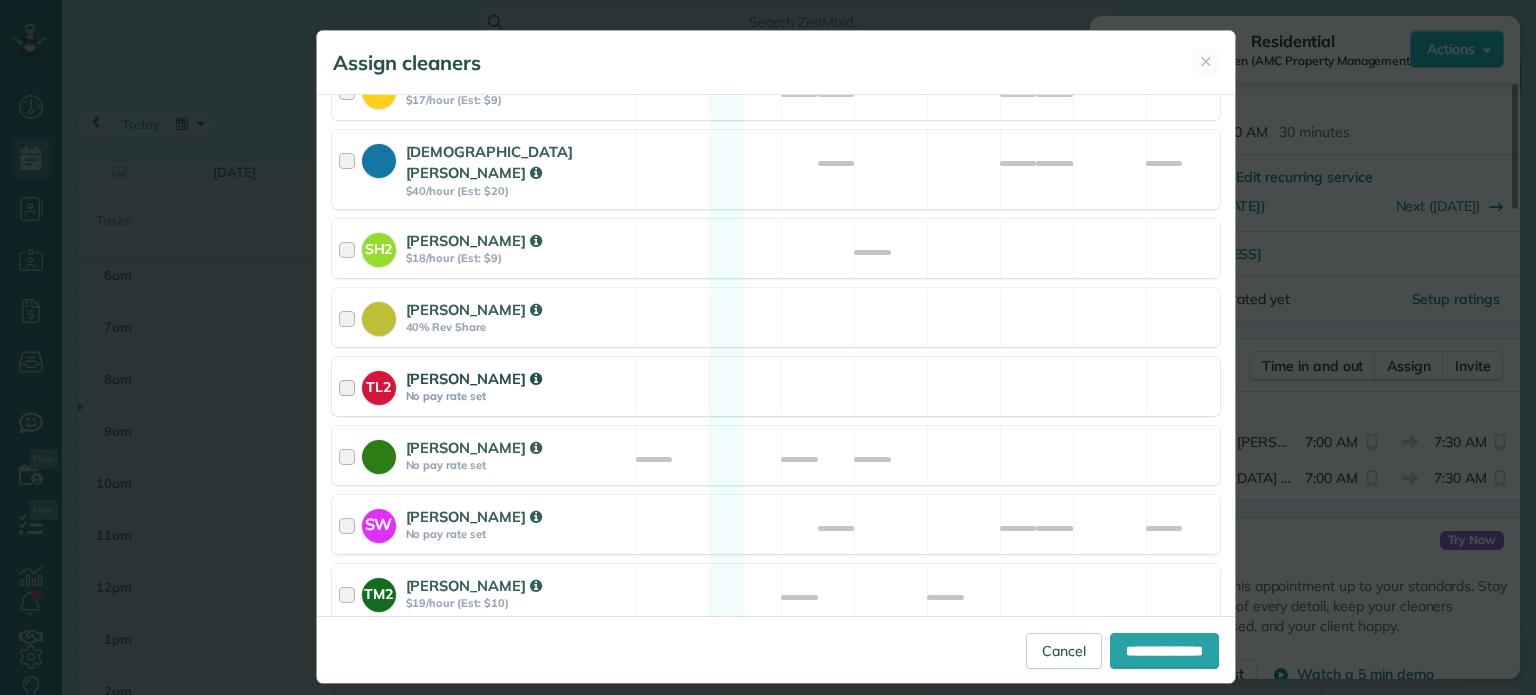 click on "TL2
[PERSON_NAME]
No pay rate set
Available" at bounding box center (776, 386) 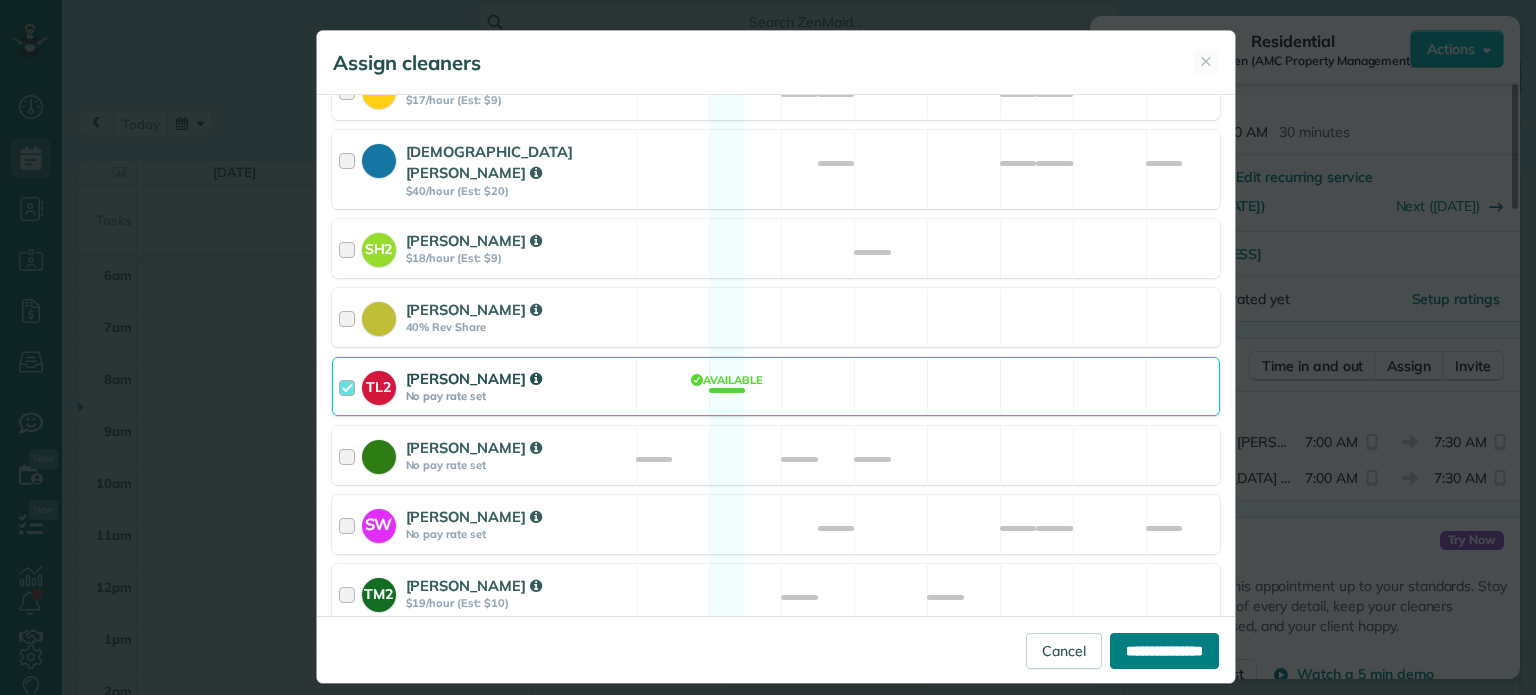 click on "**********" at bounding box center (1164, 651) 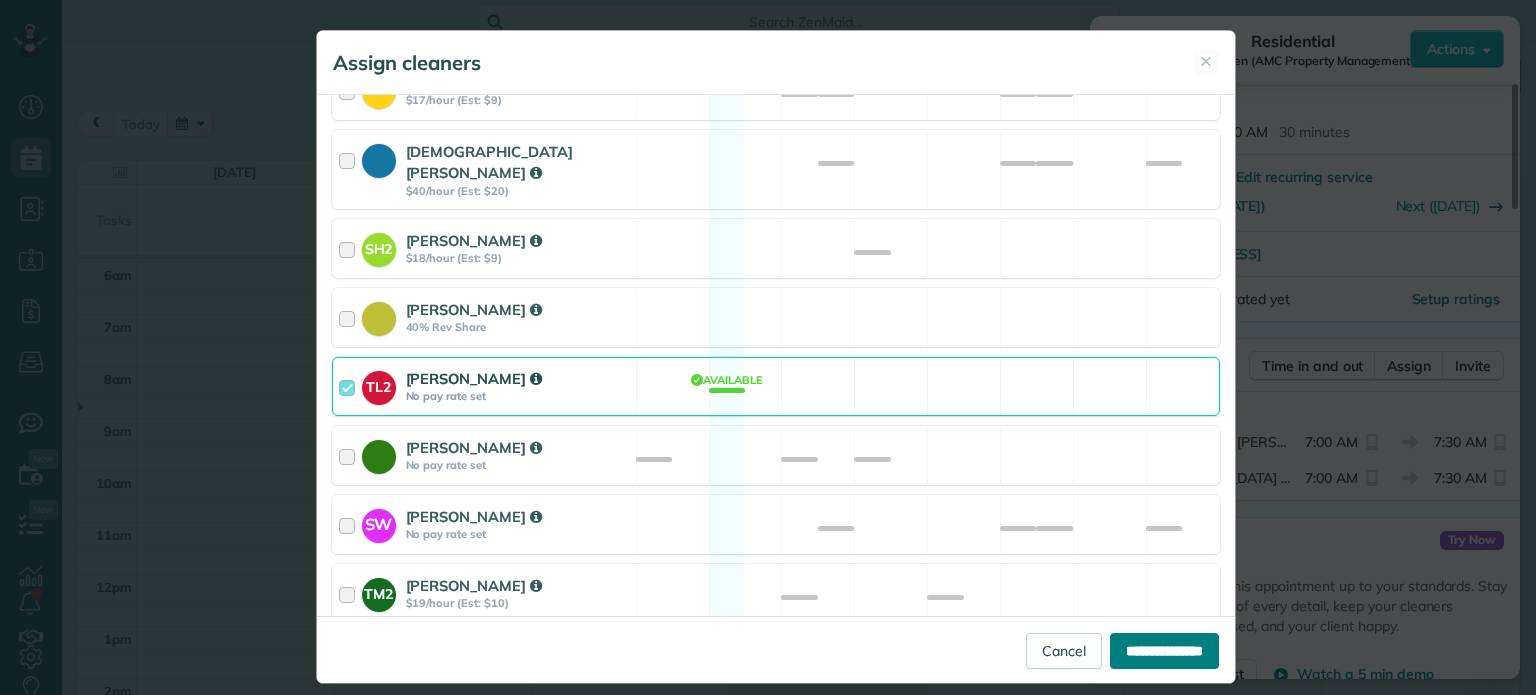 type on "**********" 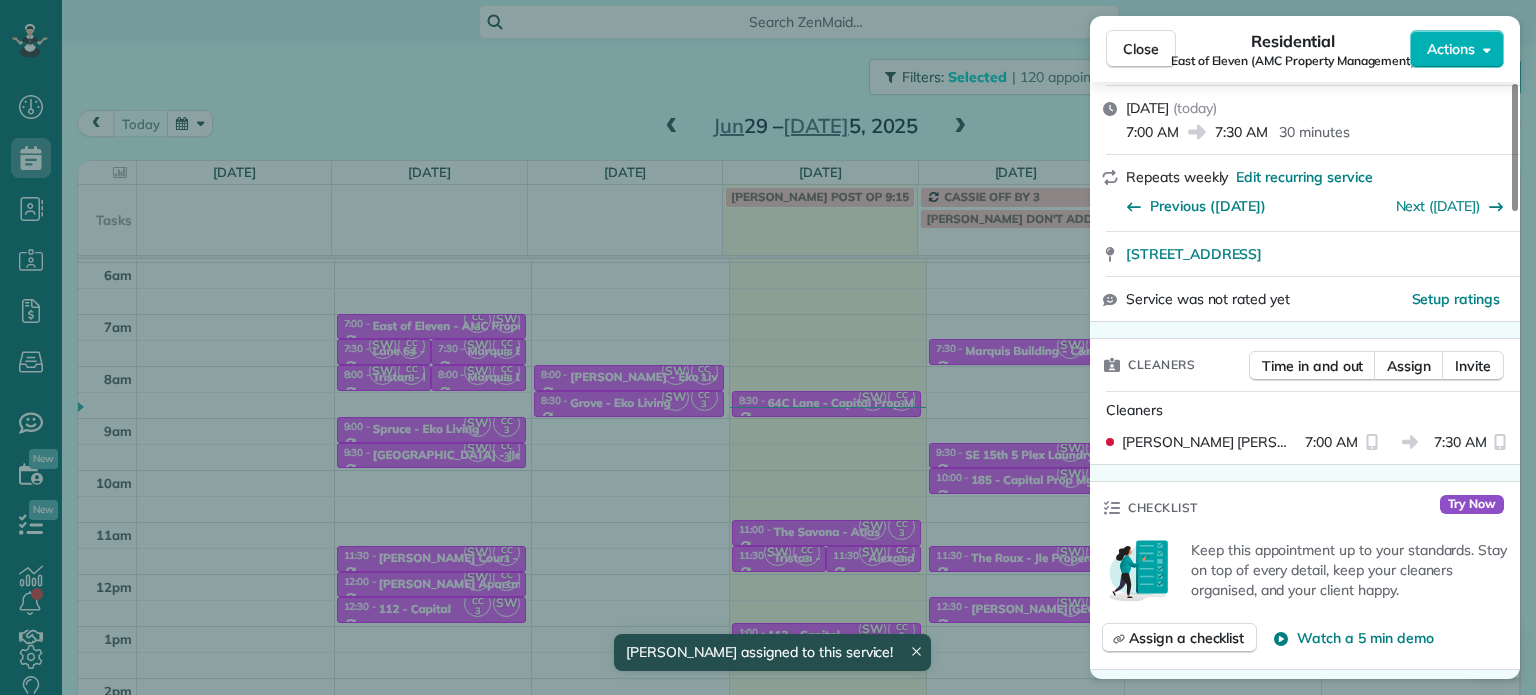 click on "Close Residential East of Eleven (AMC Property Management) Actions Status Active East of Eleven (AMC Property Management) · Open profile No phone number on record Add phone number No email on record Add email View Details Residential [DATE] ( [DATE] ) 7:00 AM 7:30 AM 30 minutes Repeats weekly Edit recurring service Previous ([DATE]) Next ([DATE]) [STREET_ADDRESS] Service was not rated yet Setup ratings Cleaners Time in and out Assign Invite Cleaners [PERSON_NAME] 7:00 AM 7:30 AM Checklist Try Now Keep this appointment up to your standards. Stay on top of every detail, keep your cleaners organised, and your client happy. Assign a checklist Watch a 5 min demo Billing Billing actions Price $0.00 Overcharge $0.00 Discount $0.00 Coupon discount - Primary tax - Secondary tax - Total appointment price $0.00 Tips collected New feature! $0.00 [PERSON_NAME] as paid Total including tip $0.00 Get paid online in no-time! Send an invoice and reward your cleaners with tips Work items" at bounding box center (768, 347) 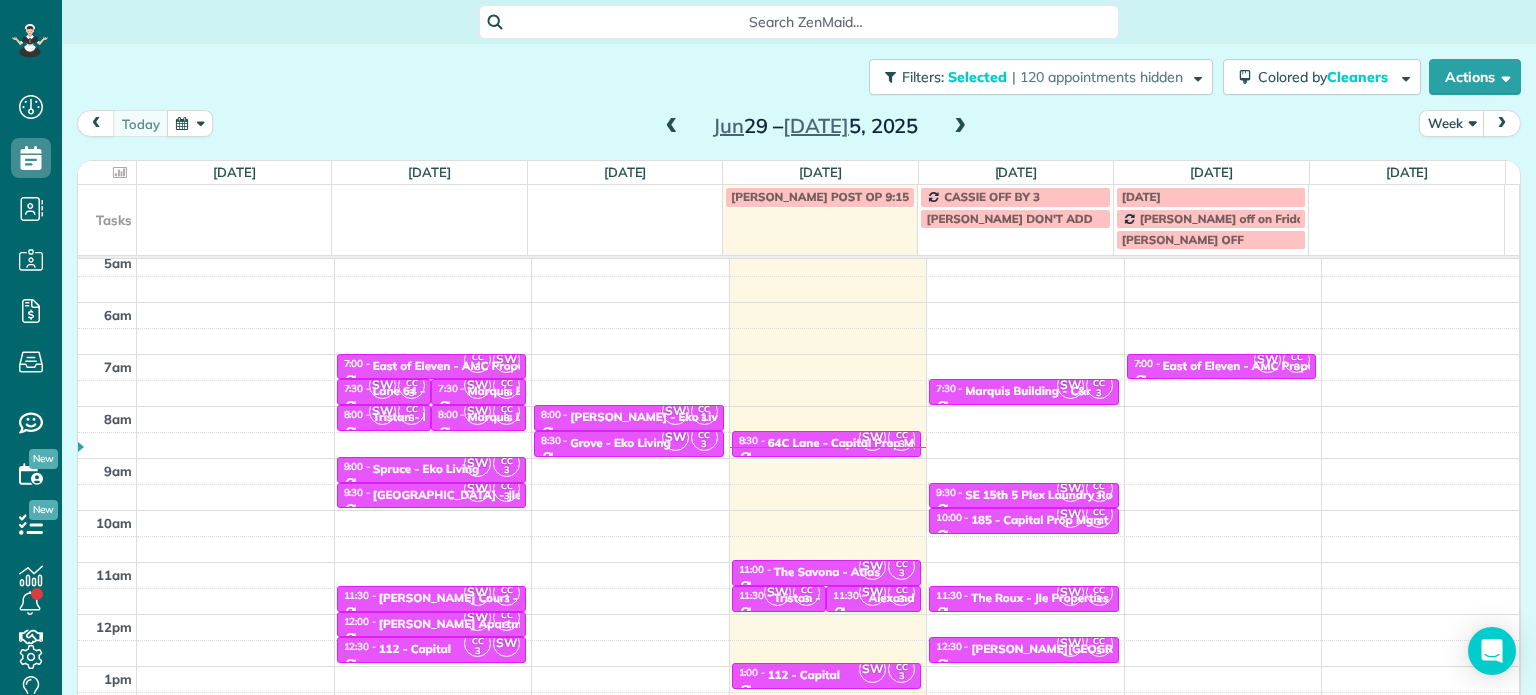scroll, scrollTop: 160, scrollLeft: 0, axis: vertical 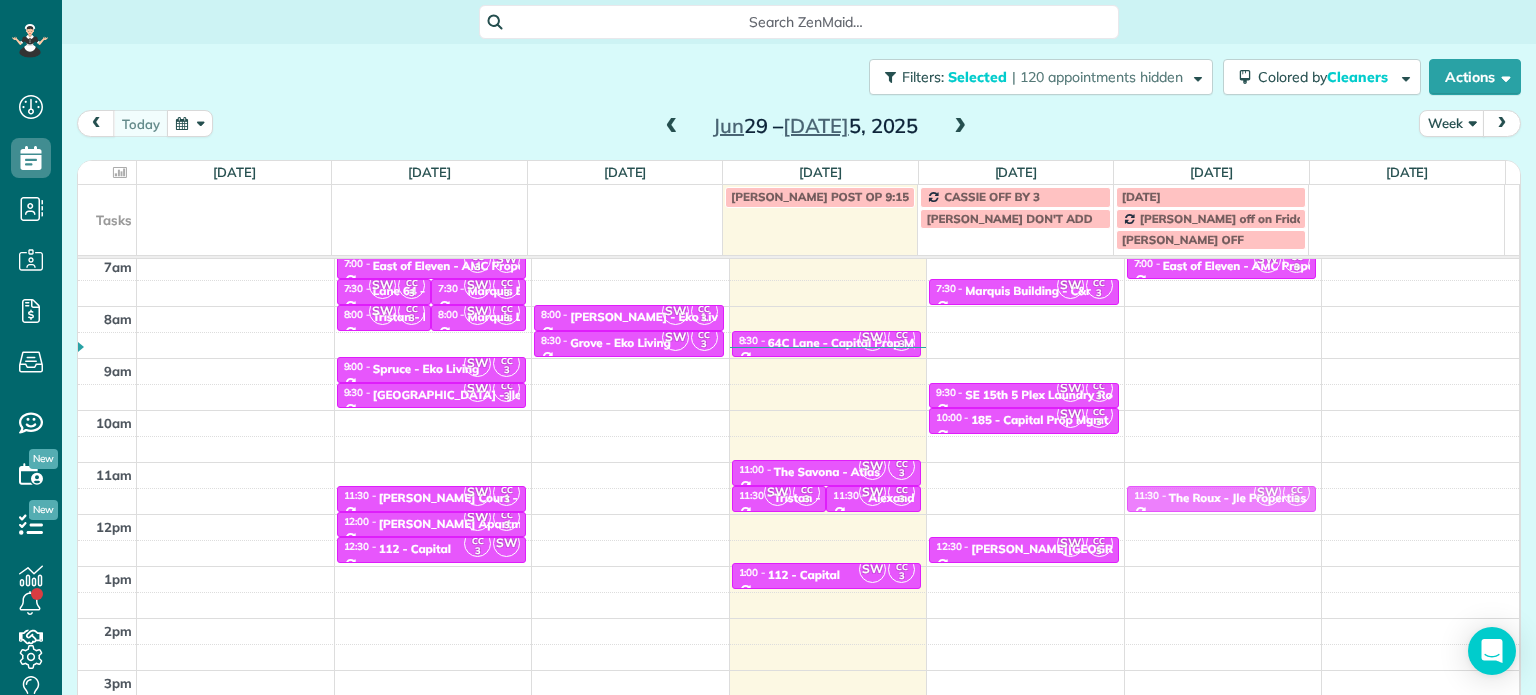 drag, startPoint x: 992, startPoint y: 493, endPoint x: 1197, endPoint y: 487, distance: 205.08778 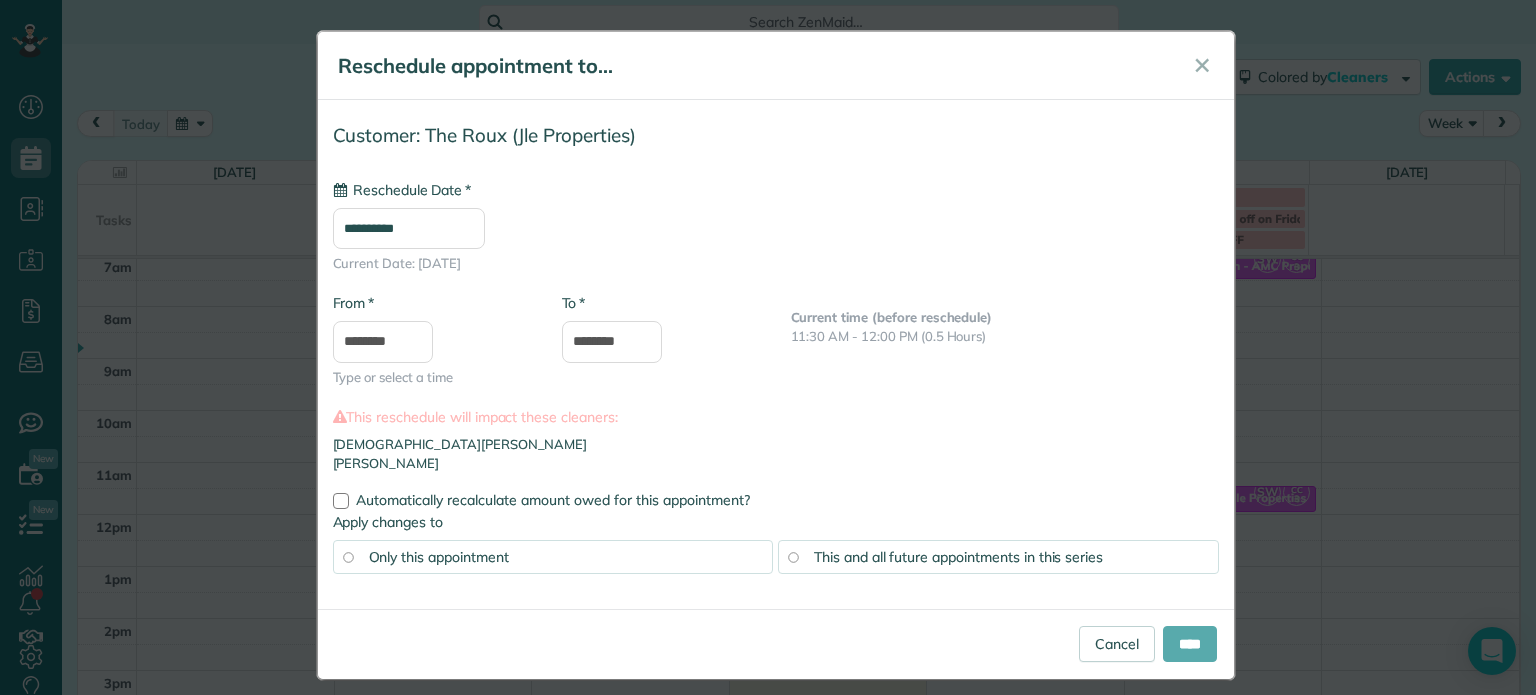type on "**********" 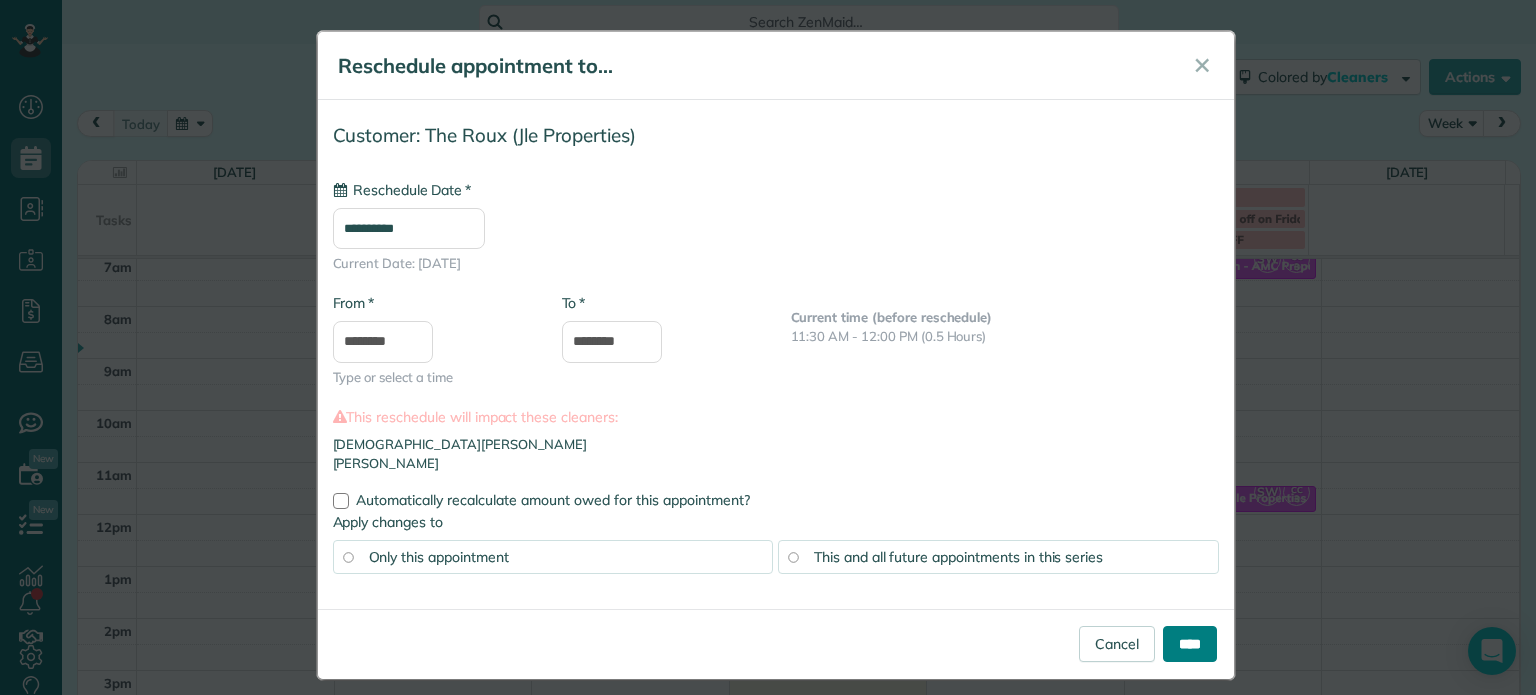 click on "****" at bounding box center [1190, 644] 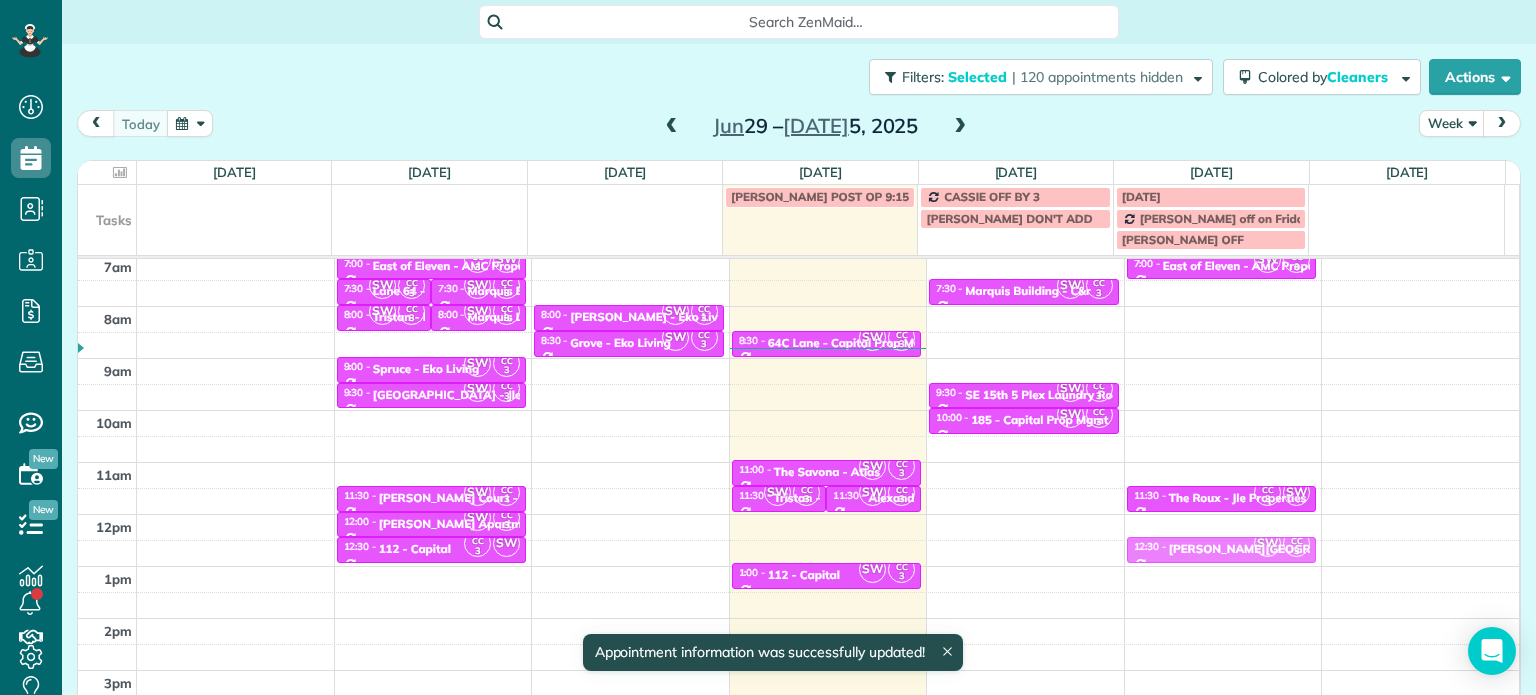 drag, startPoint x: 1032, startPoint y: 546, endPoint x: 1187, endPoint y: 541, distance: 155.08063 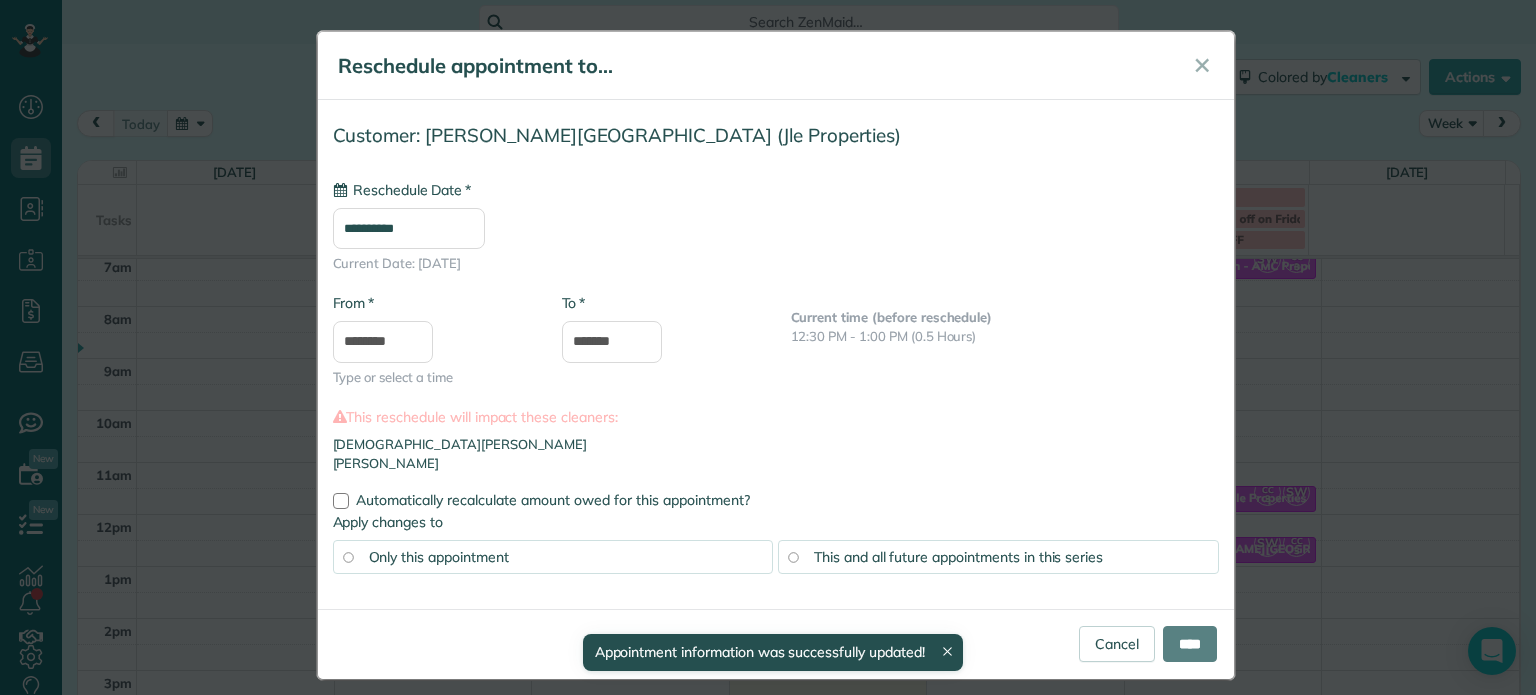 type on "**********" 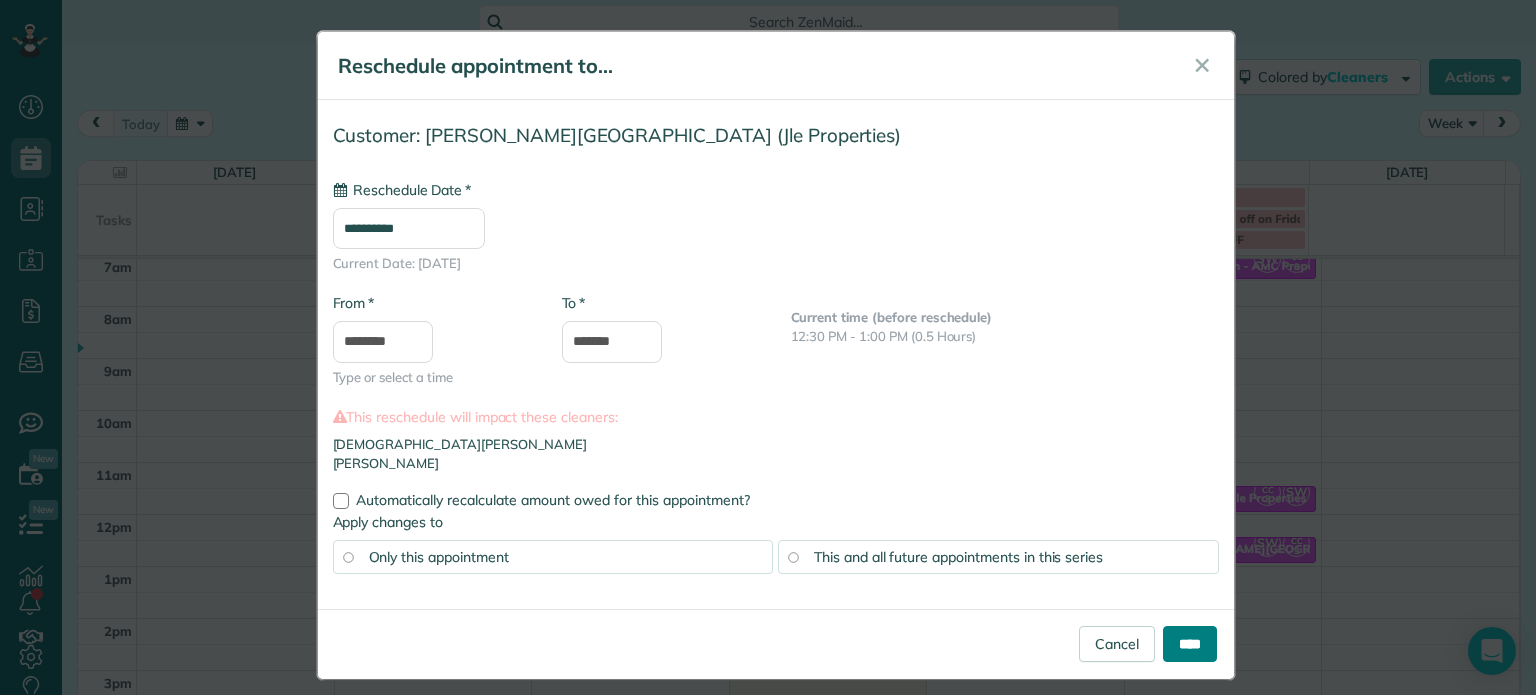click on "****" at bounding box center [1190, 644] 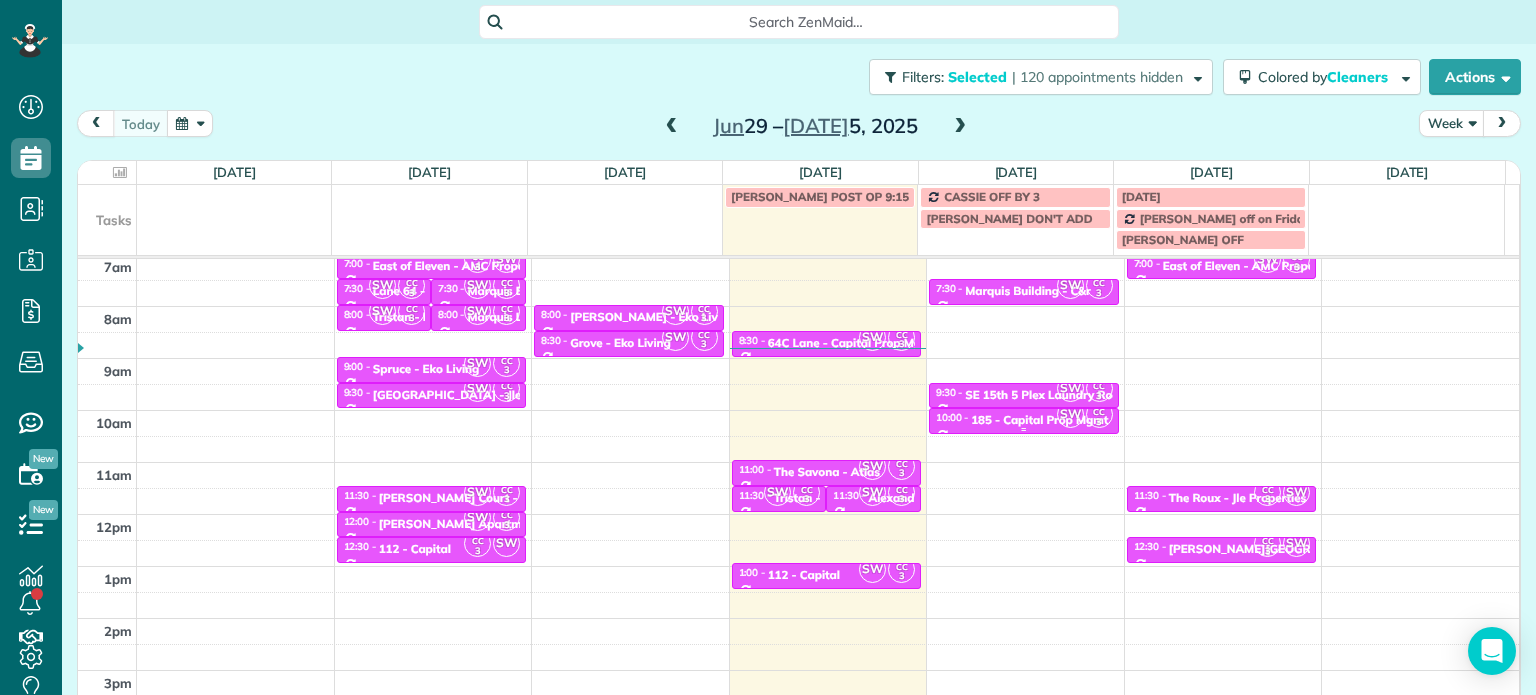 scroll, scrollTop: 160, scrollLeft: 0, axis: vertical 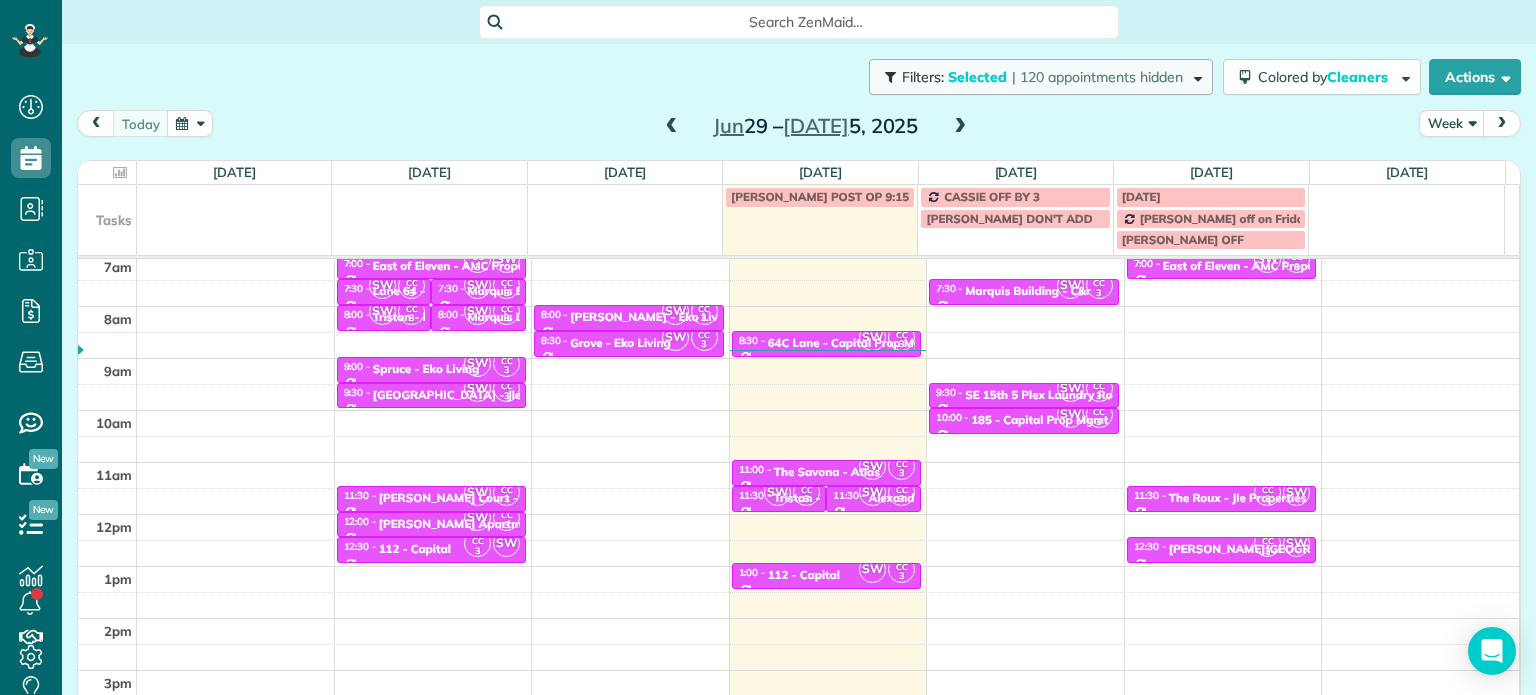 click on "|  120 appointments hidden" at bounding box center [1097, 77] 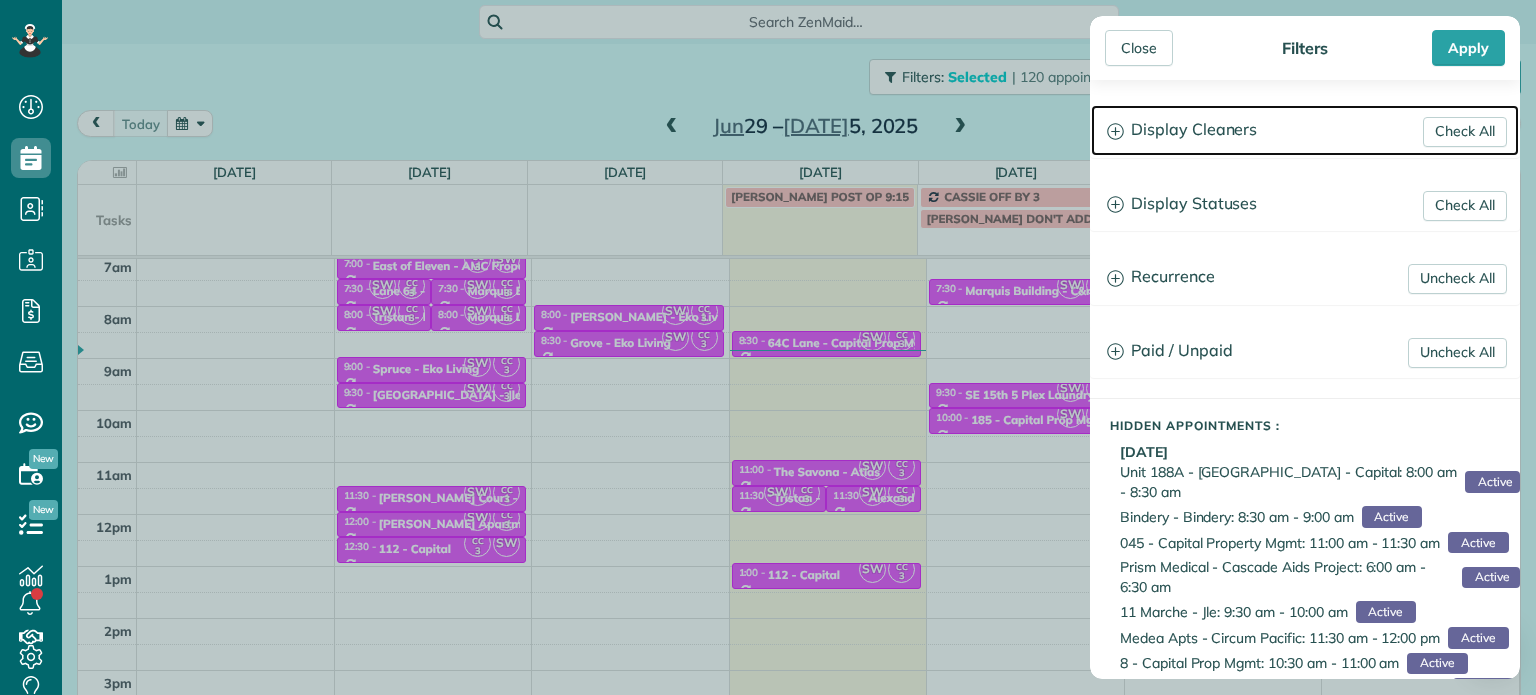 click on "Display Cleaners" at bounding box center [1305, 130] 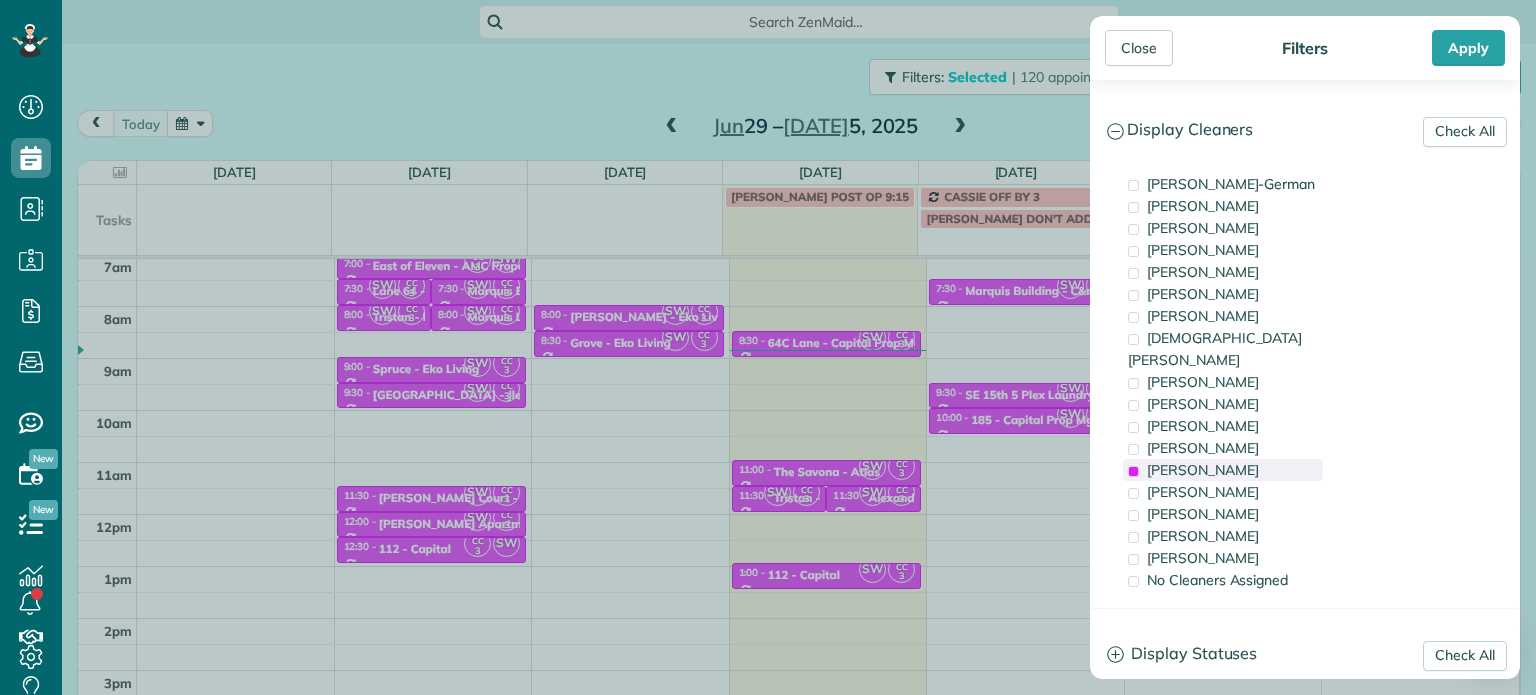 click on "[PERSON_NAME]" at bounding box center (1203, 470) 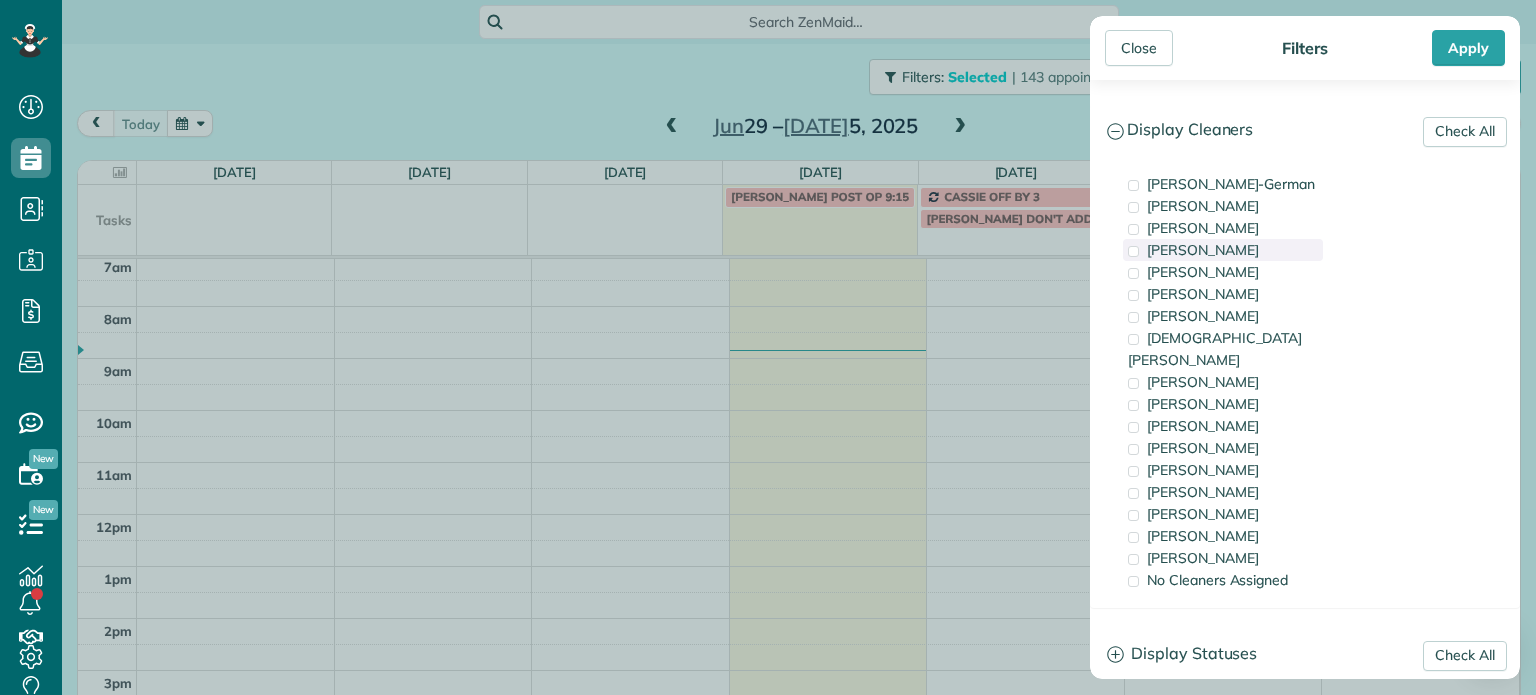 click on "[PERSON_NAME]" at bounding box center (1203, 250) 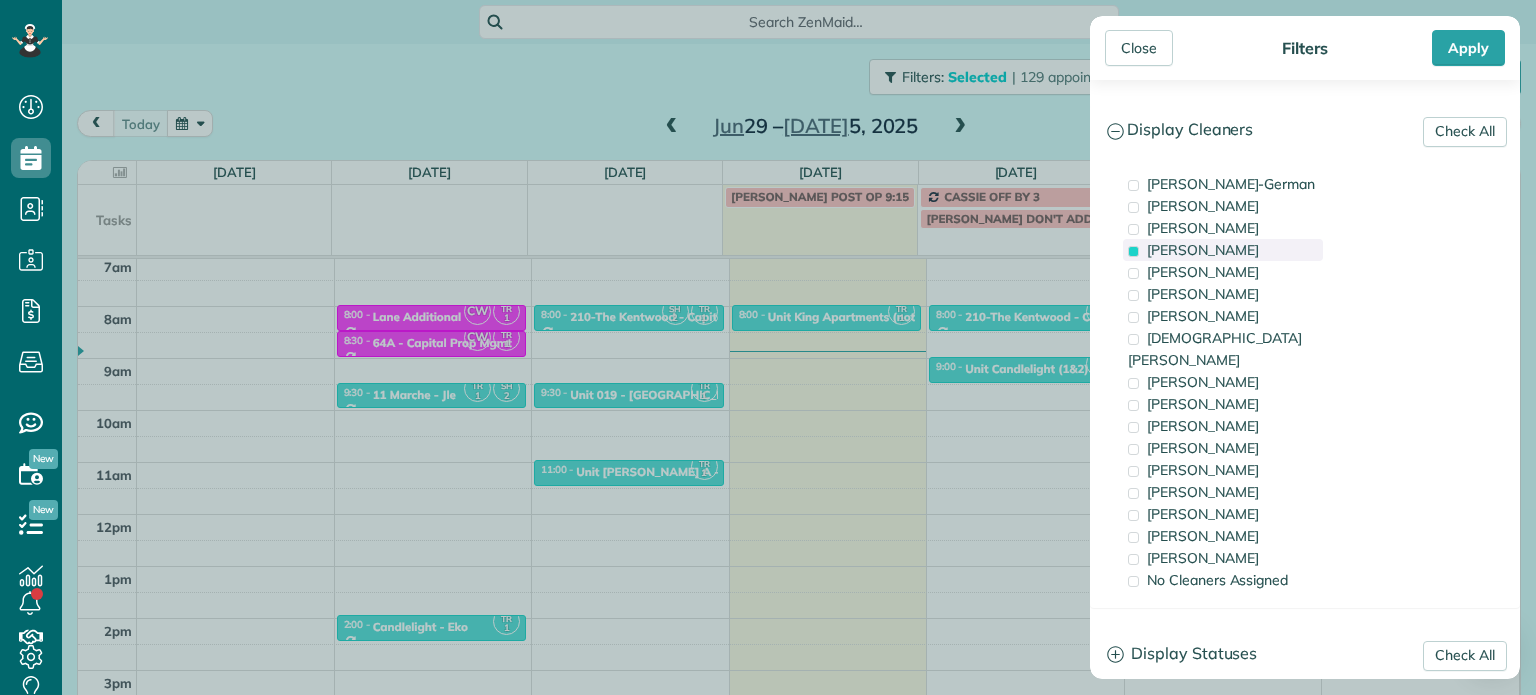 click on "[PERSON_NAME]" at bounding box center [1203, 250] 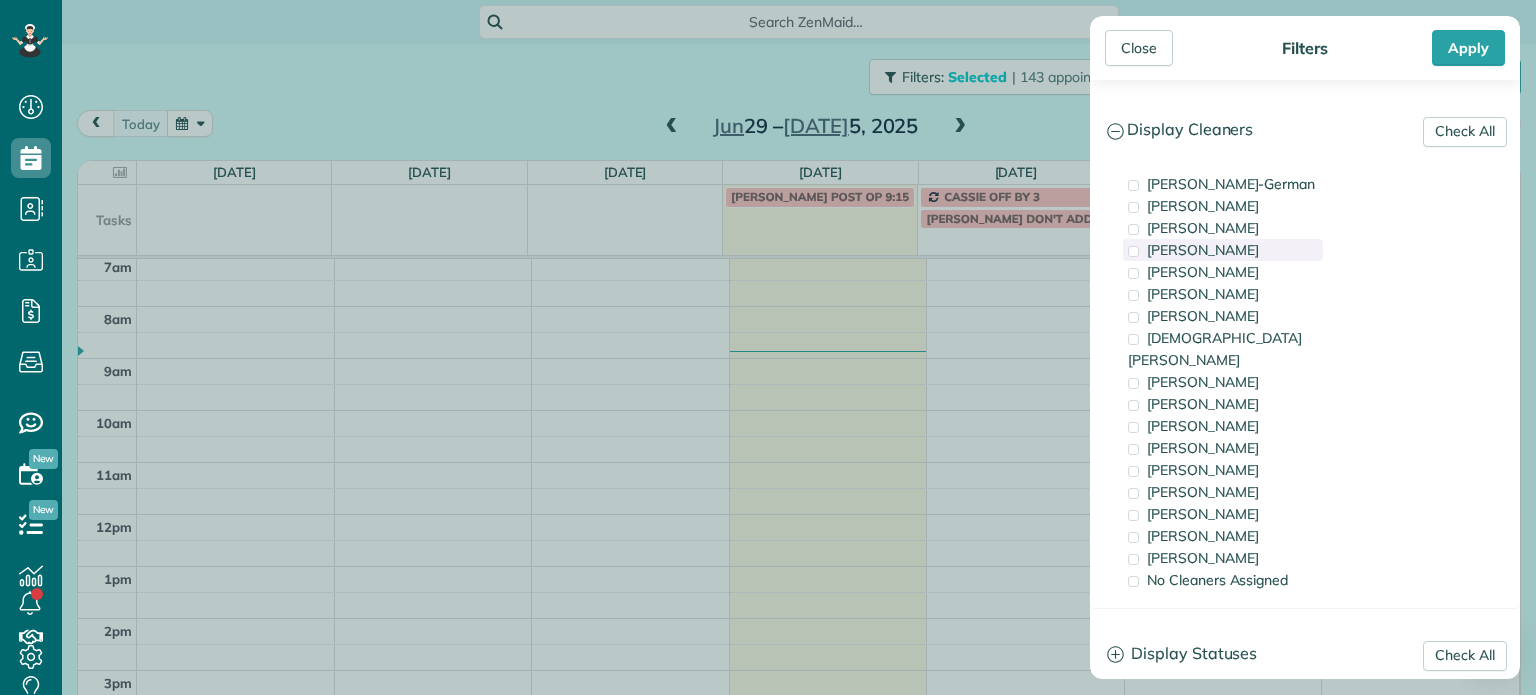 click on "[PERSON_NAME]" at bounding box center [1203, 250] 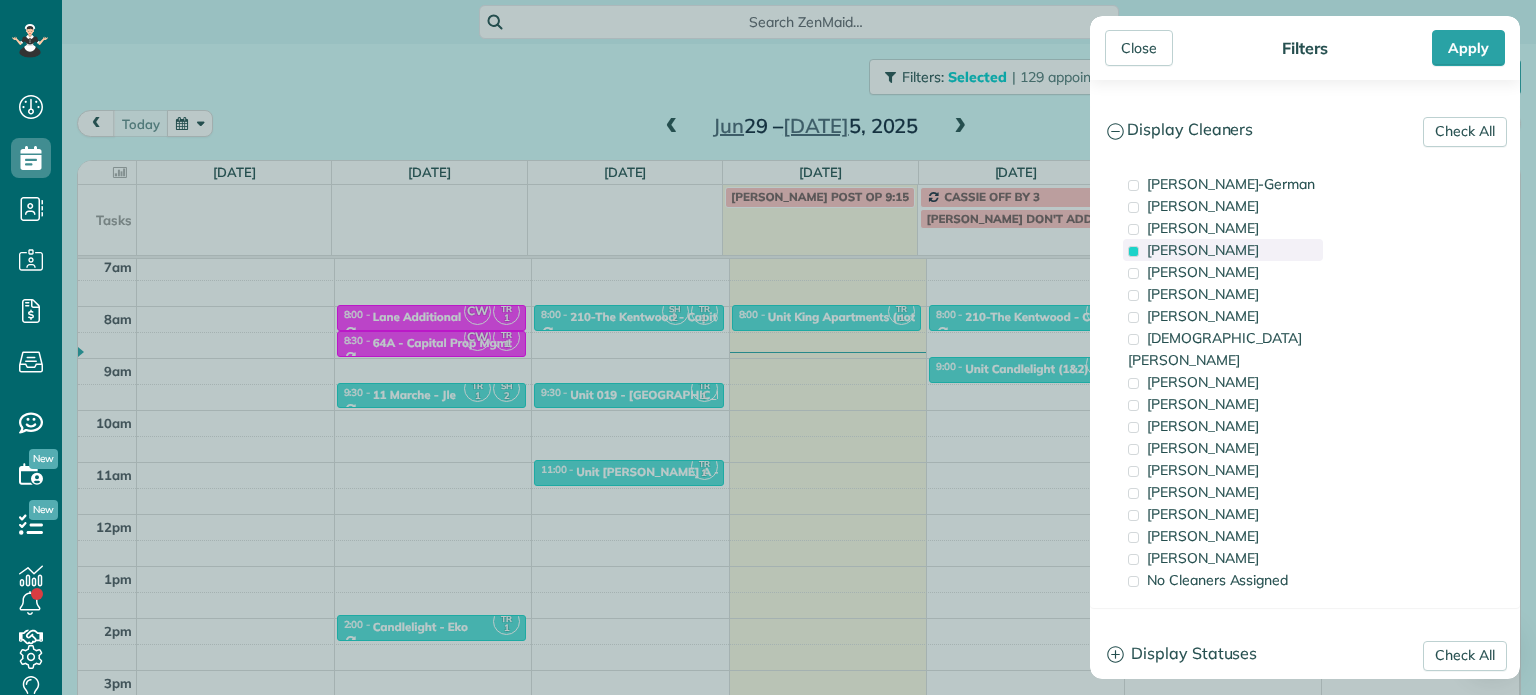click on "[PERSON_NAME]" at bounding box center [1203, 250] 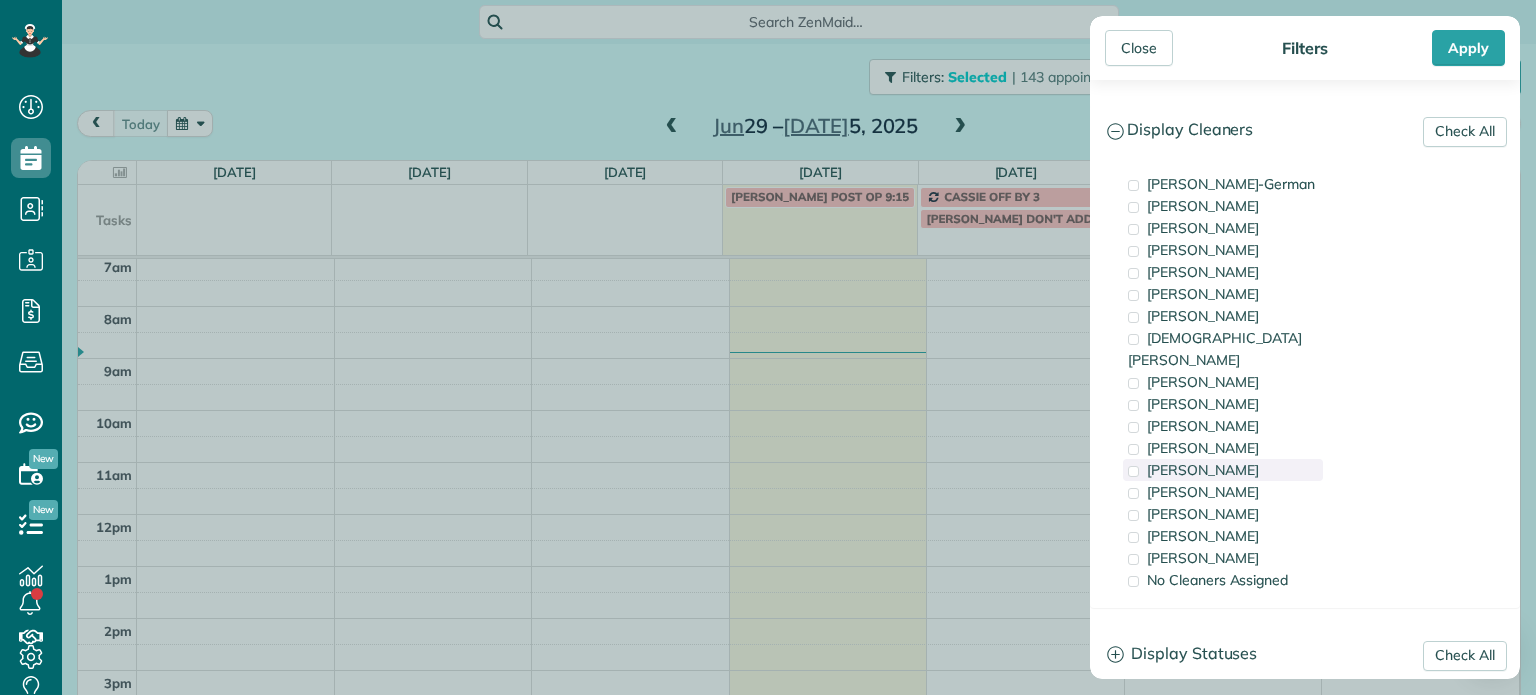 click on "[PERSON_NAME]" at bounding box center [1203, 470] 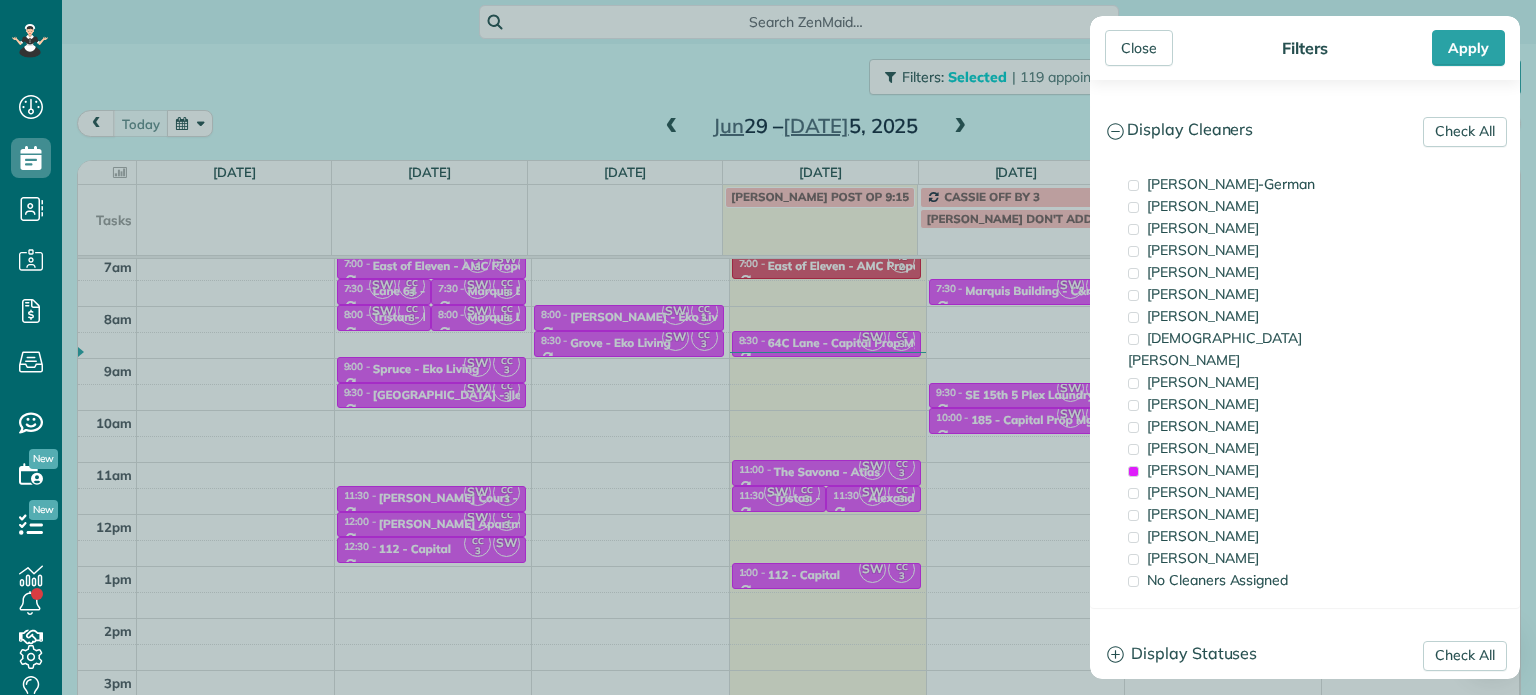 click on "Close
Filters
Apply
Check All
Display Cleaners
[PERSON_NAME]-German
[PERSON_NAME]
[PERSON_NAME]
[PERSON_NAME]
[PERSON_NAME]
[PERSON_NAME]
[PERSON_NAME]" at bounding box center [768, 347] 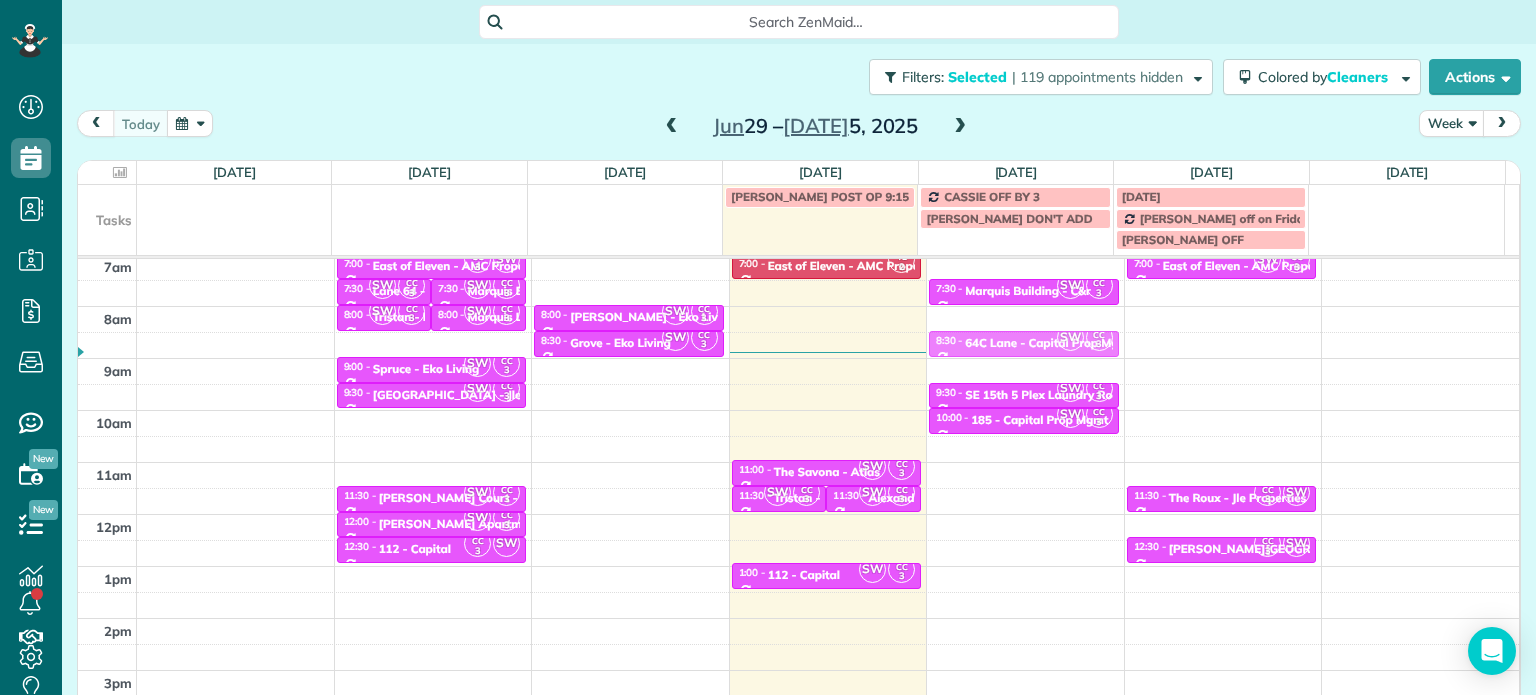 drag, startPoint x: 828, startPoint y: 335, endPoint x: 928, endPoint y: 335, distance: 100 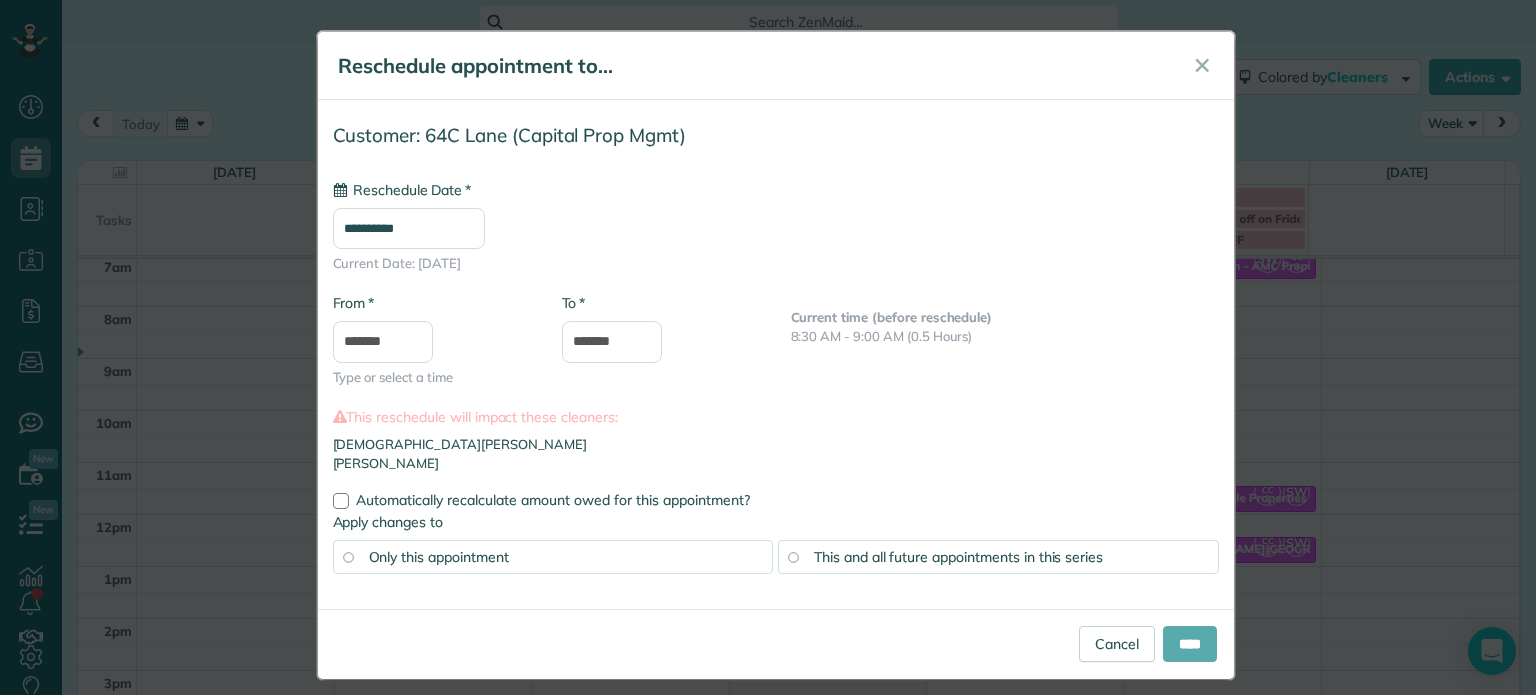 type on "**********" 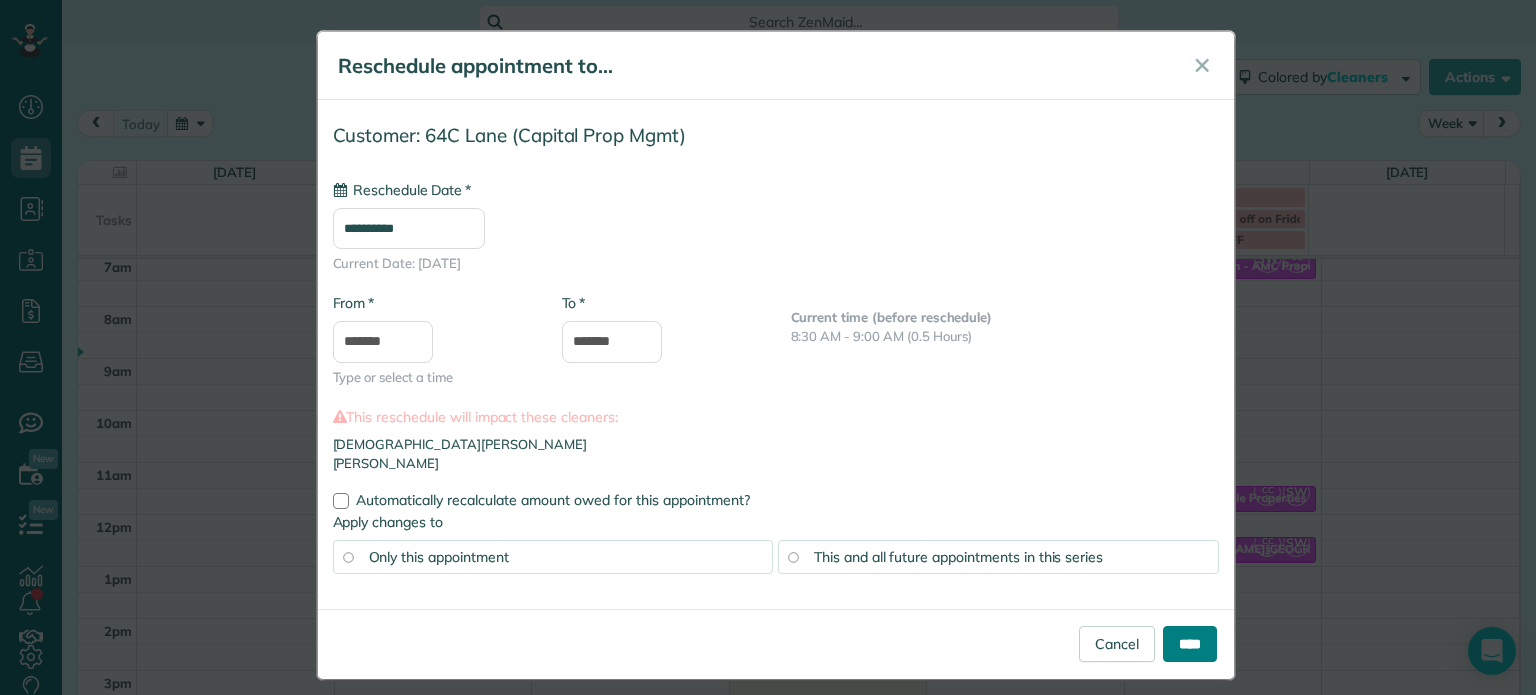 click on "****" at bounding box center (1190, 644) 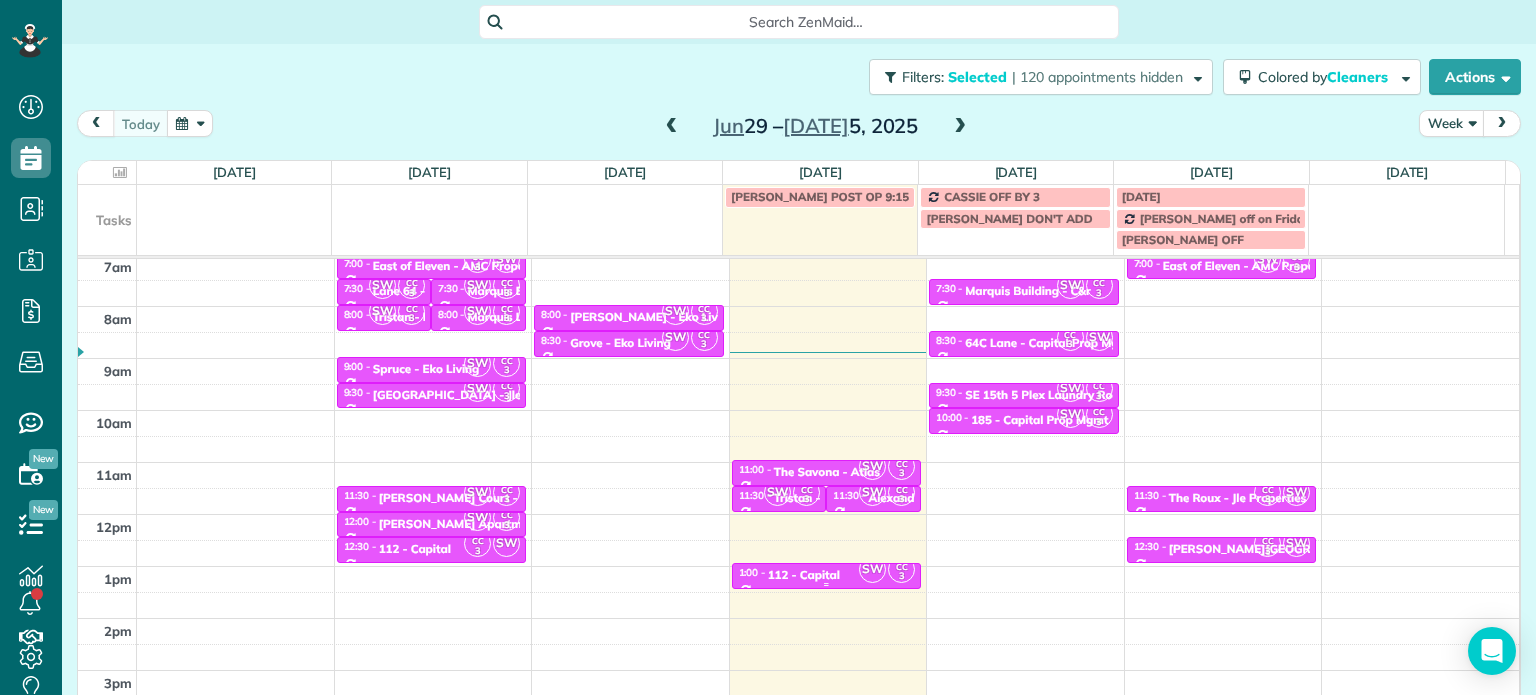 click on "1:00 - 1:30 112 - Capital" at bounding box center [827, 574] 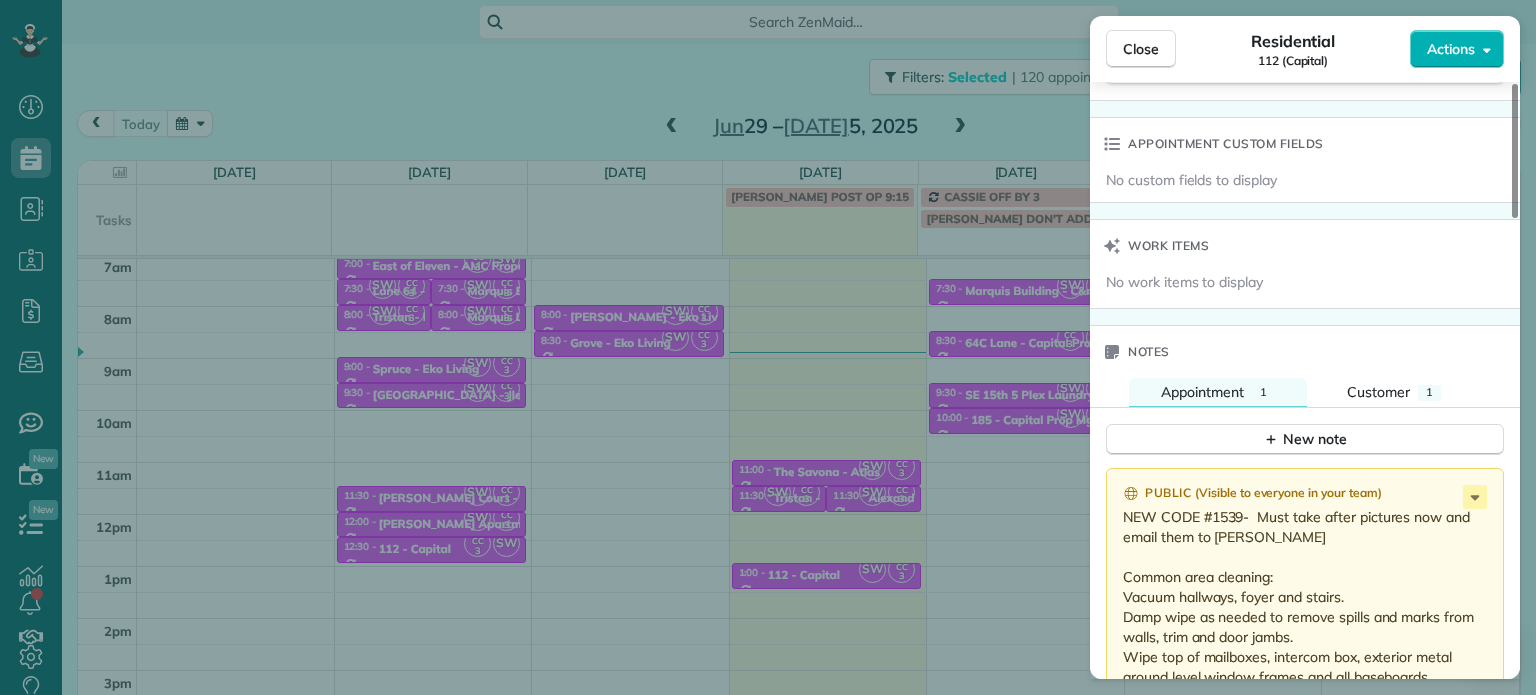 scroll, scrollTop: 1400, scrollLeft: 0, axis: vertical 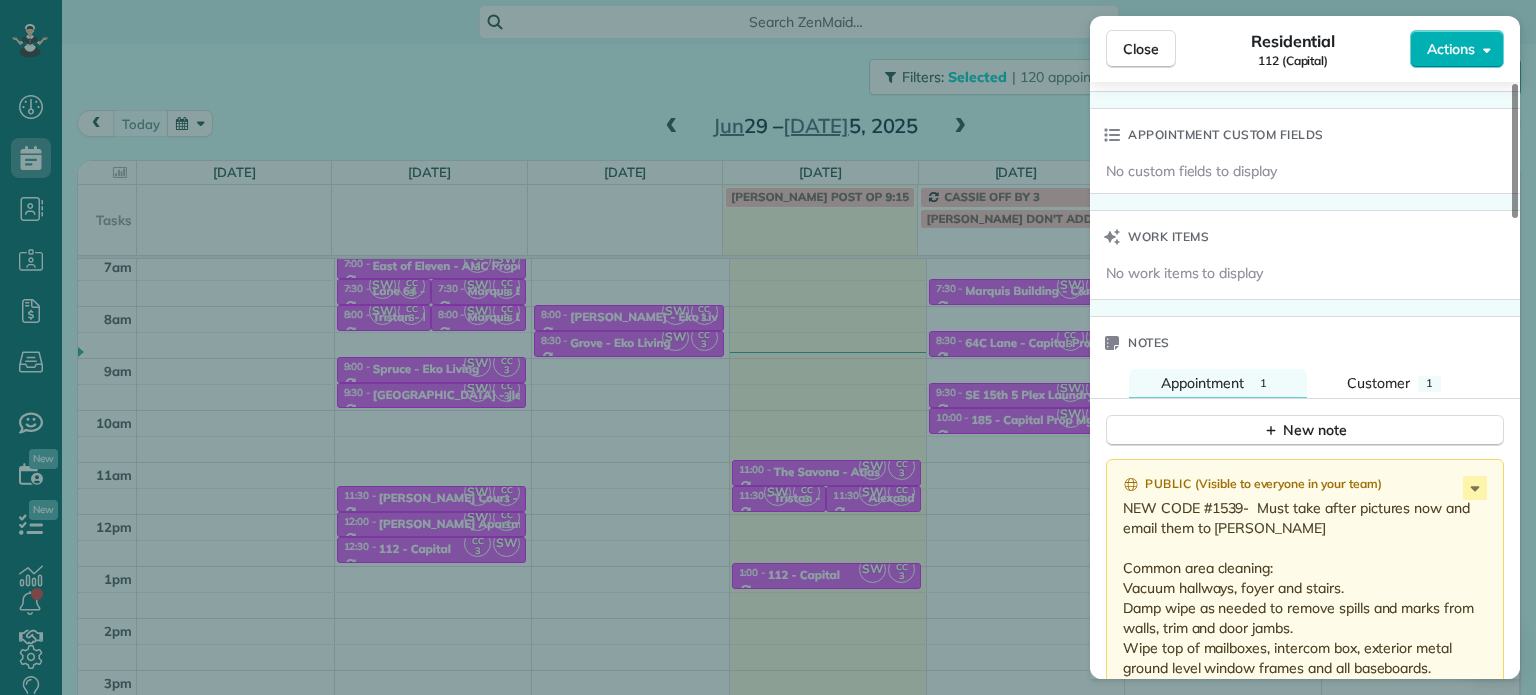 click on "Close Residential 112 (Capital) Actions Status Active 112 (Capital) · Open profile No phone number on record Add phone number No email on record Add email View Details Residential [DATE] ( [DATE] ) 1:00 PM 1:30 PM 30 minutes Repeats weekly Edit recurring service Previous ([DATE]) Next ([DATE]) [STREET_ADDRESS] Service was not rated yet Setup ratings Cleaners Time in and out Assign Invite Cleaners [PERSON_NAME] 1:00 PM 1:30 PM [PERSON_NAME] 1:00 PM 1:30 PM Checklist Try Now Keep this appointment up to your standards. Stay on top of every detail, keep your cleaners organised, and your client happy. Assign a checklist Watch a 5 min demo Billing Billing actions Price $0.00 Overcharge $0.00 Discount $0.00 Coupon discount - Primary tax - Secondary tax - Total appointment price $0.00 Tips collected New feature! $0.00 [PERSON_NAME] as paid Total including tip $0.00 Get paid online in no-time! Send an invoice and reward your cleaners with tips Charge customer credit card 1" at bounding box center (768, 347) 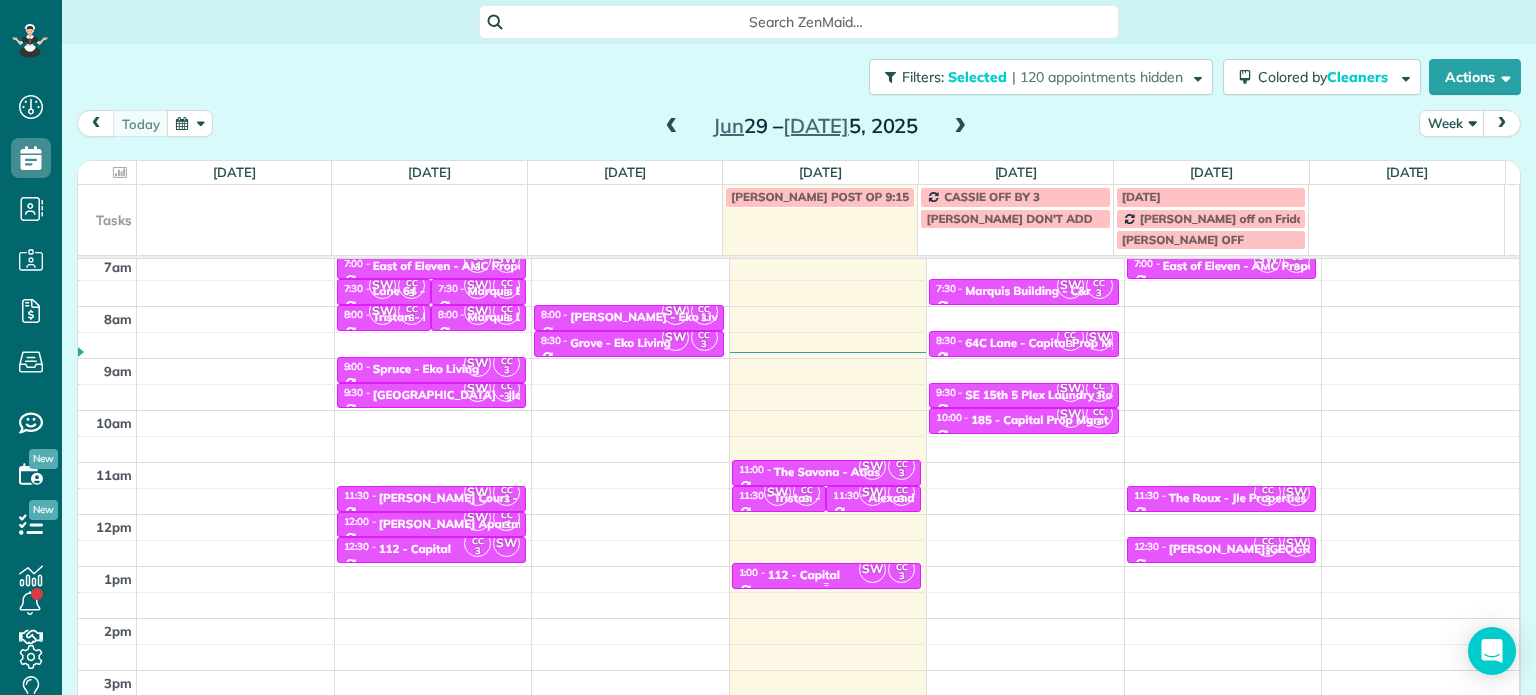 click on "1:00 - 1:30 112 - Capital" at bounding box center [827, 574] 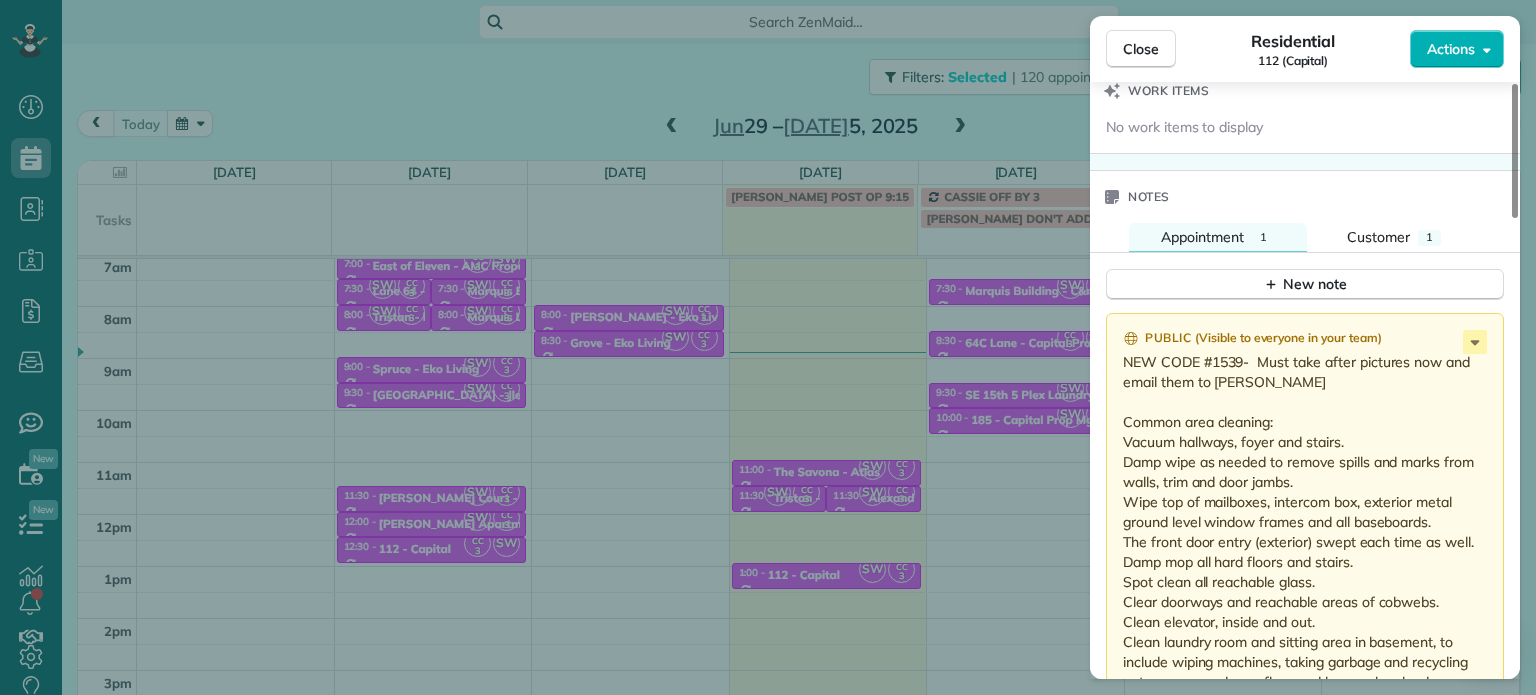 scroll, scrollTop: 1500, scrollLeft: 0, axis: vertical 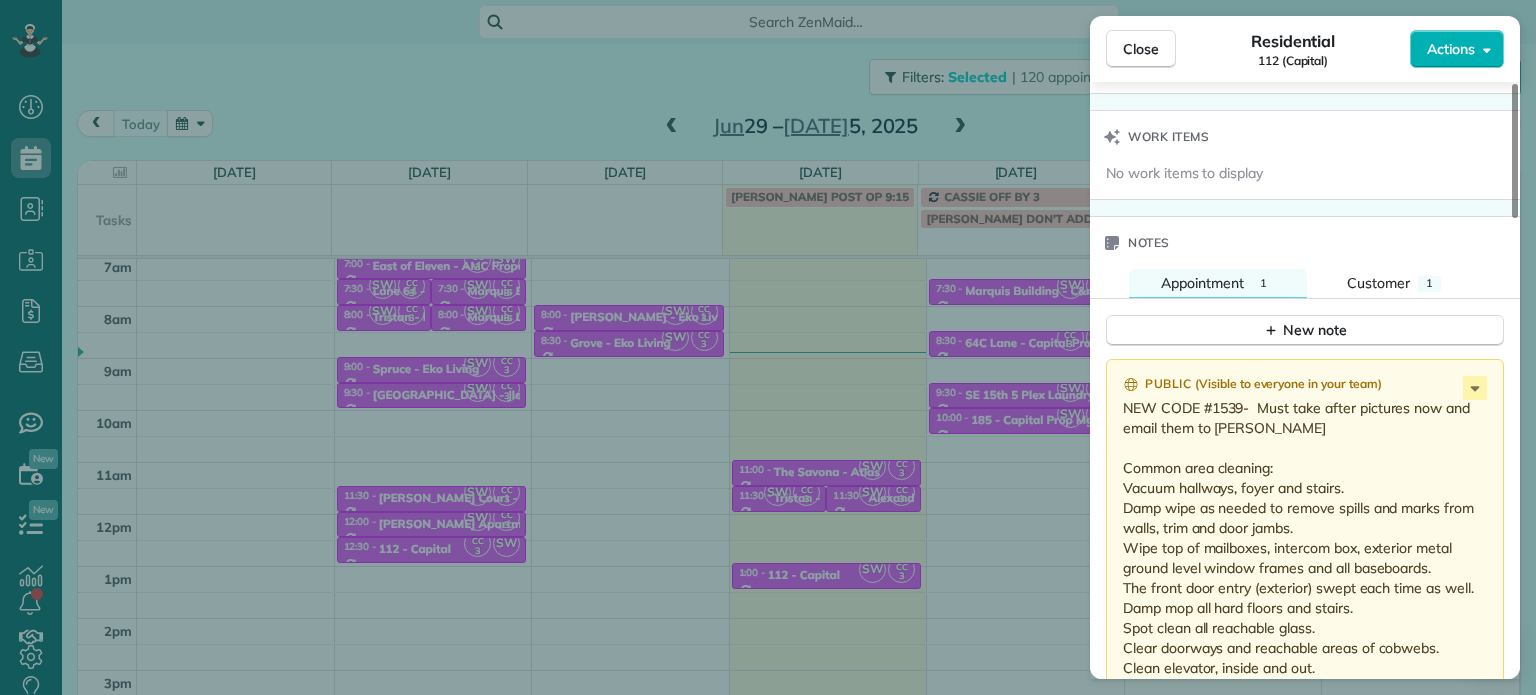 click on "Close Residential 112 (Capital) Actions Status Active 112 (Capital) · Open profile No phone number on record Add phone number No email on record Add email View Details Residential [DATE] ( [DATE] ) 1:00 PM 1:30 PM 30 minutes Repeats weekly Edit recurring service Previous ([DATE]) Next ([DATE]) [STREET_ADDRESS] Service was not rated yet Setup ratings Cleaners Time in and out Assign Invite Cleaners [PERSON_NAME] 1:00 PM 1:30 PM [PERSON_NAME] 1:00 PM 1:30 PM Checklist Try Now Keep this appointment up to your standards. Stay on top of every detail, keep your cleaners organised, and your client happy. Assign a checklist Watch a 5 min demo Billing Billing actions Price $0.00 Overcharge $0.00 Discount $0.00 Coupon discount - Primary tax - Secondary tax - Total appointment price $0.00 Tips collected New feature! $0.00 [PERSON_NAME] as paid Total including tip $0.00 Get paid online in no-time! Send an invoice and reward your cleaners with tips Charge customer credit card 1" at bounding box center [768, 347] 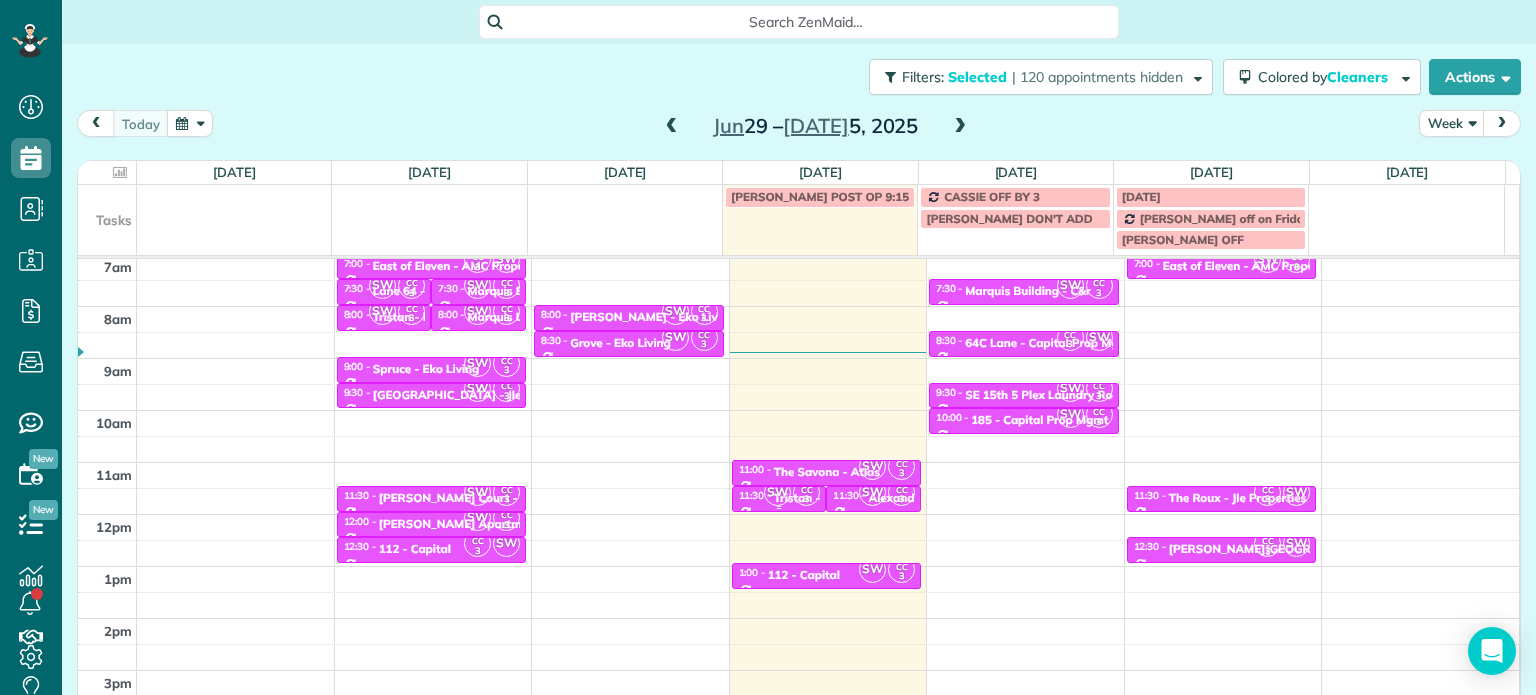 click on "3" at bounding box center [806, 499] 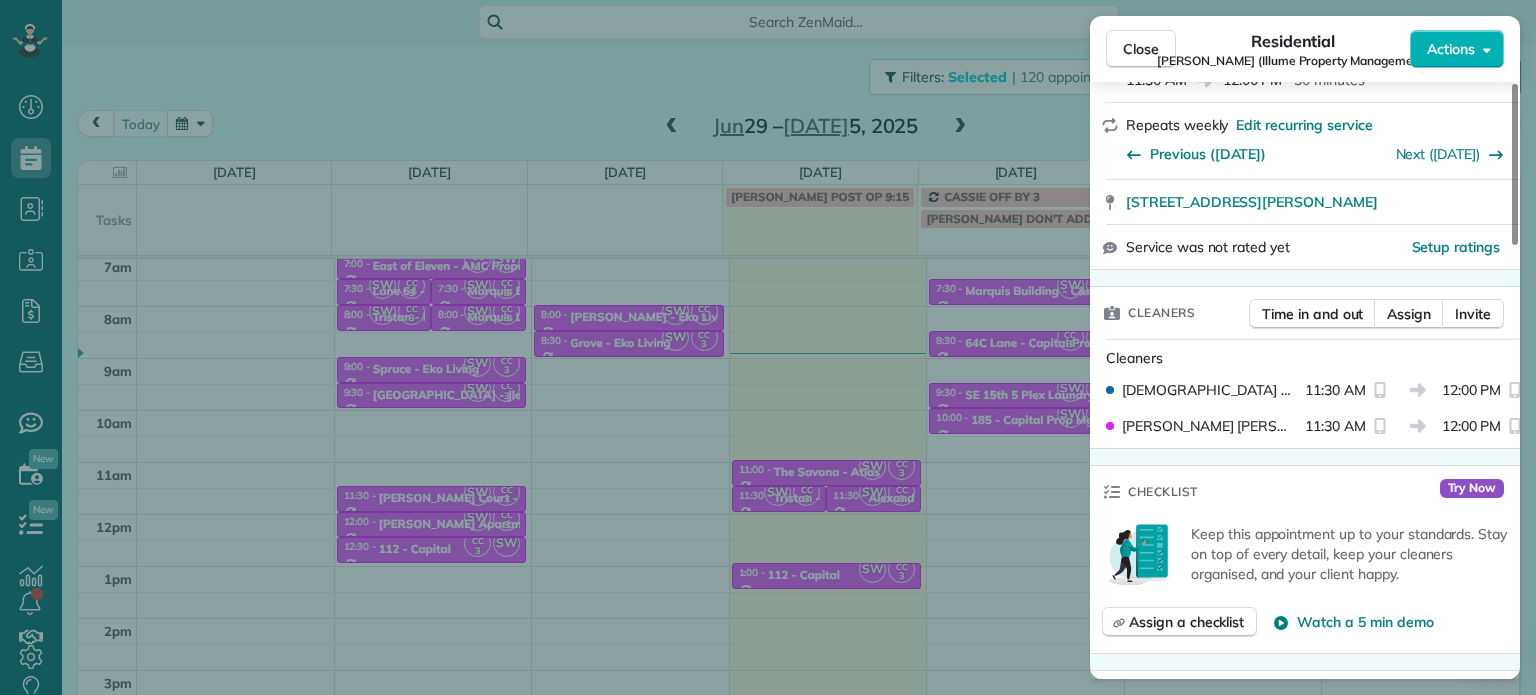 scroll, scrollTop: 400, scrollLeft: 0, axis: vertical 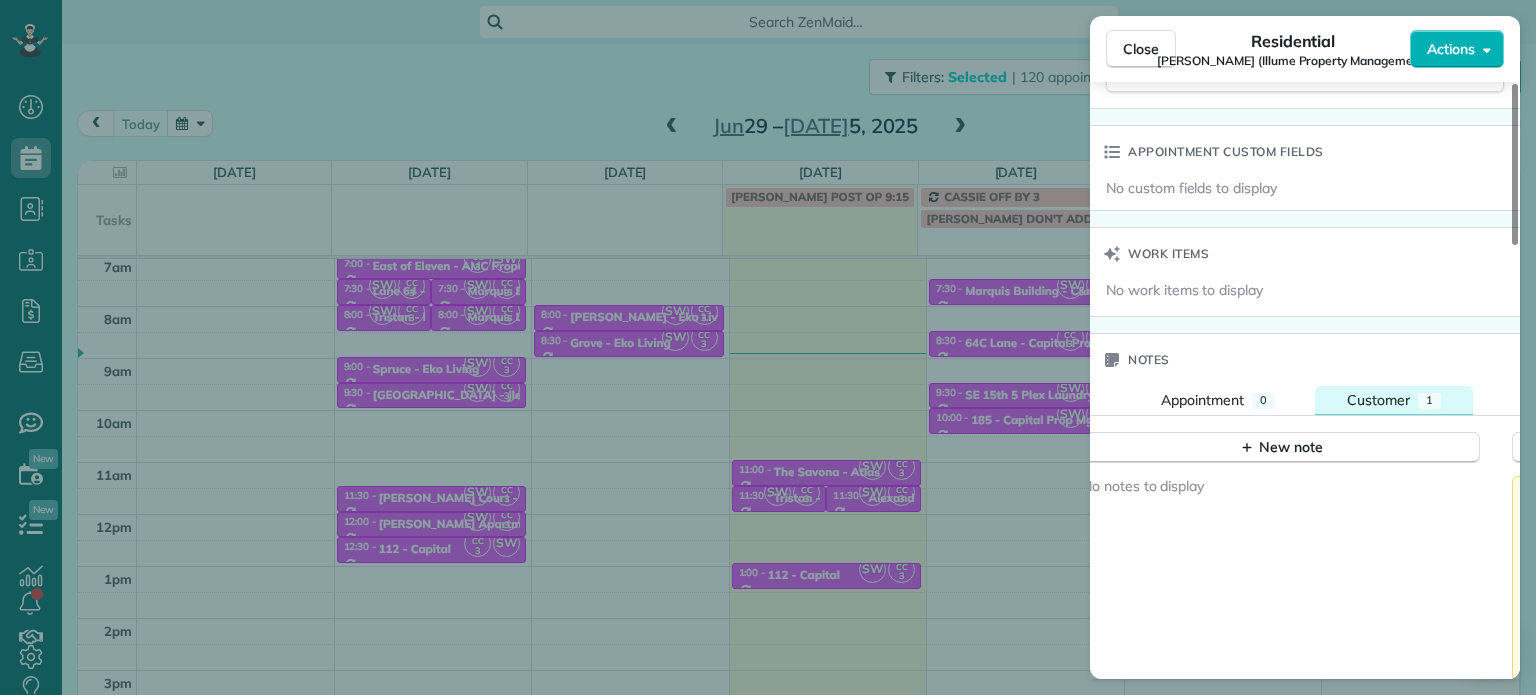 click on "Customer" at bounding box center [1378, 400] 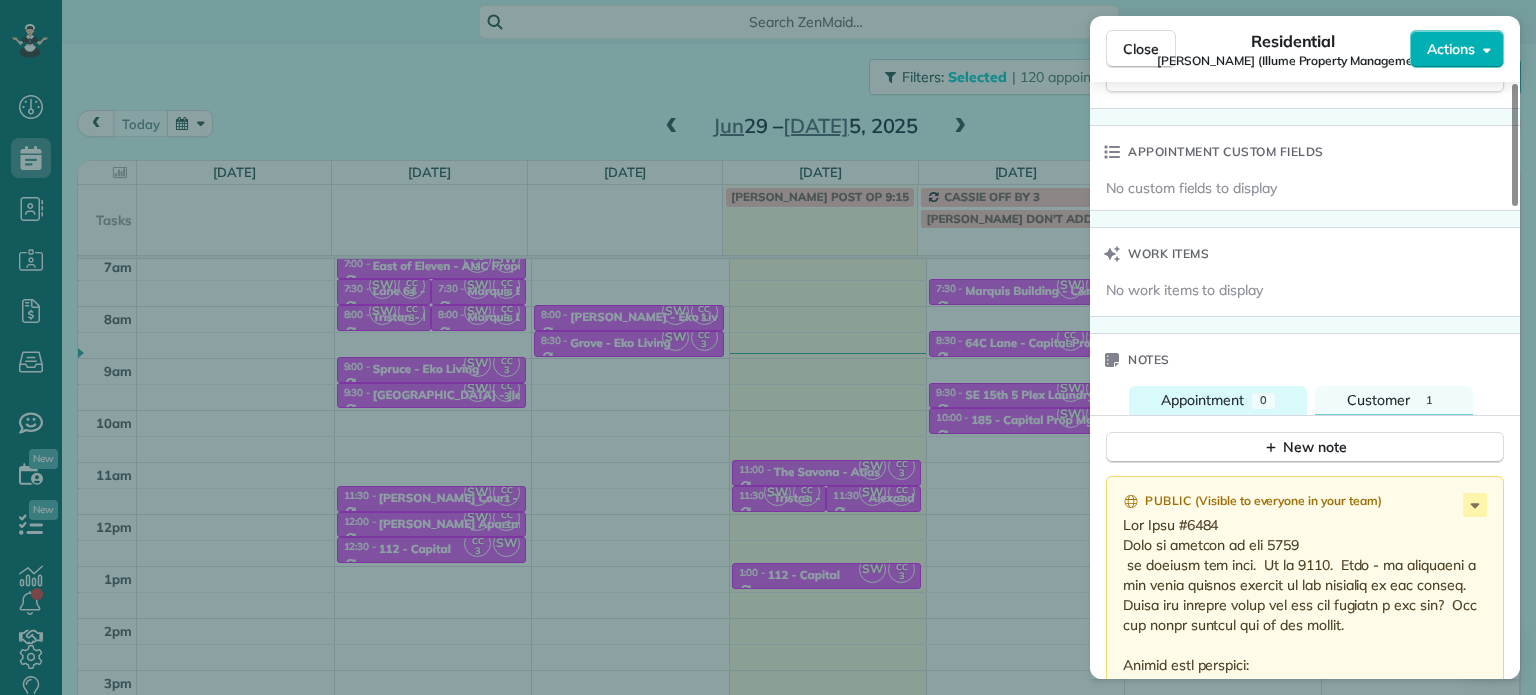 click on "Appointment 0" at bounding box center (1218, 400) 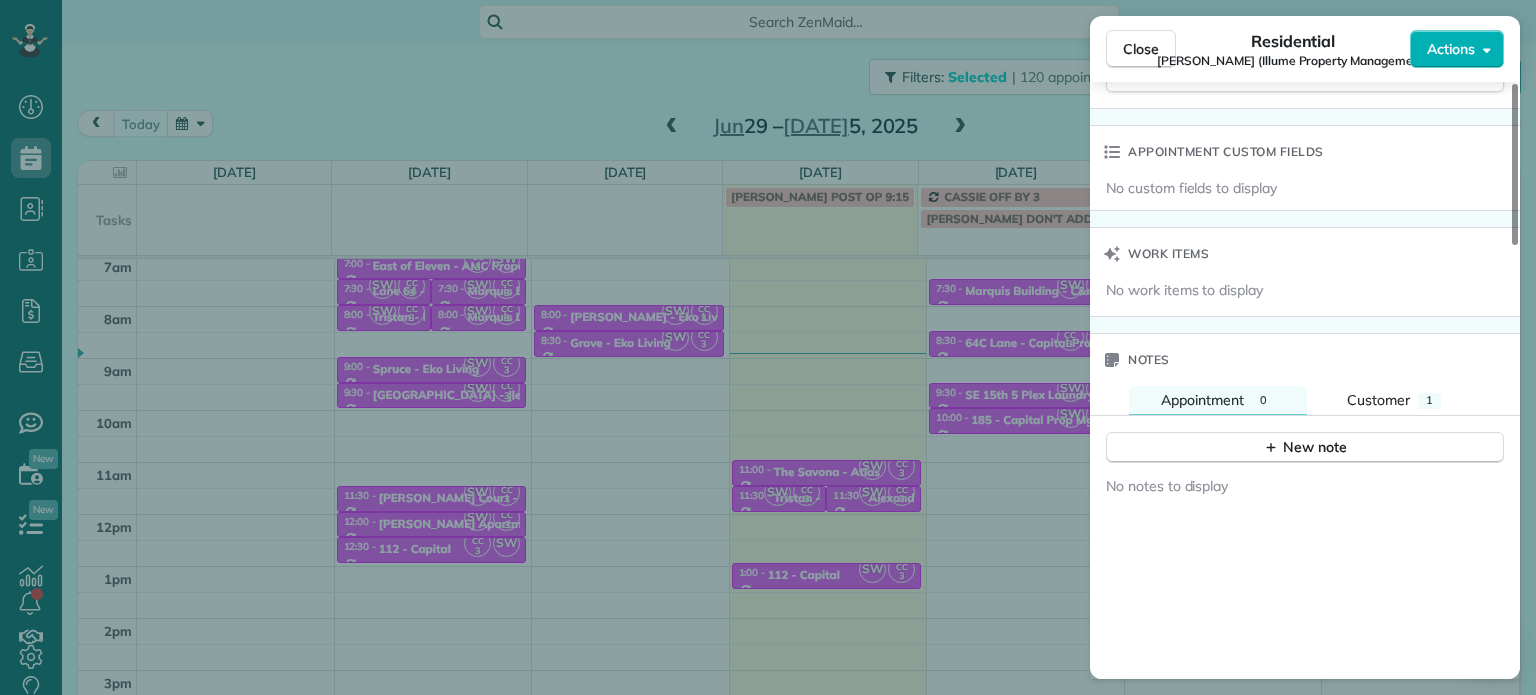 drag, startPoint x: 882, startPoint y: 543, endPoint x: 834, endPoint y: 563, distance: 52 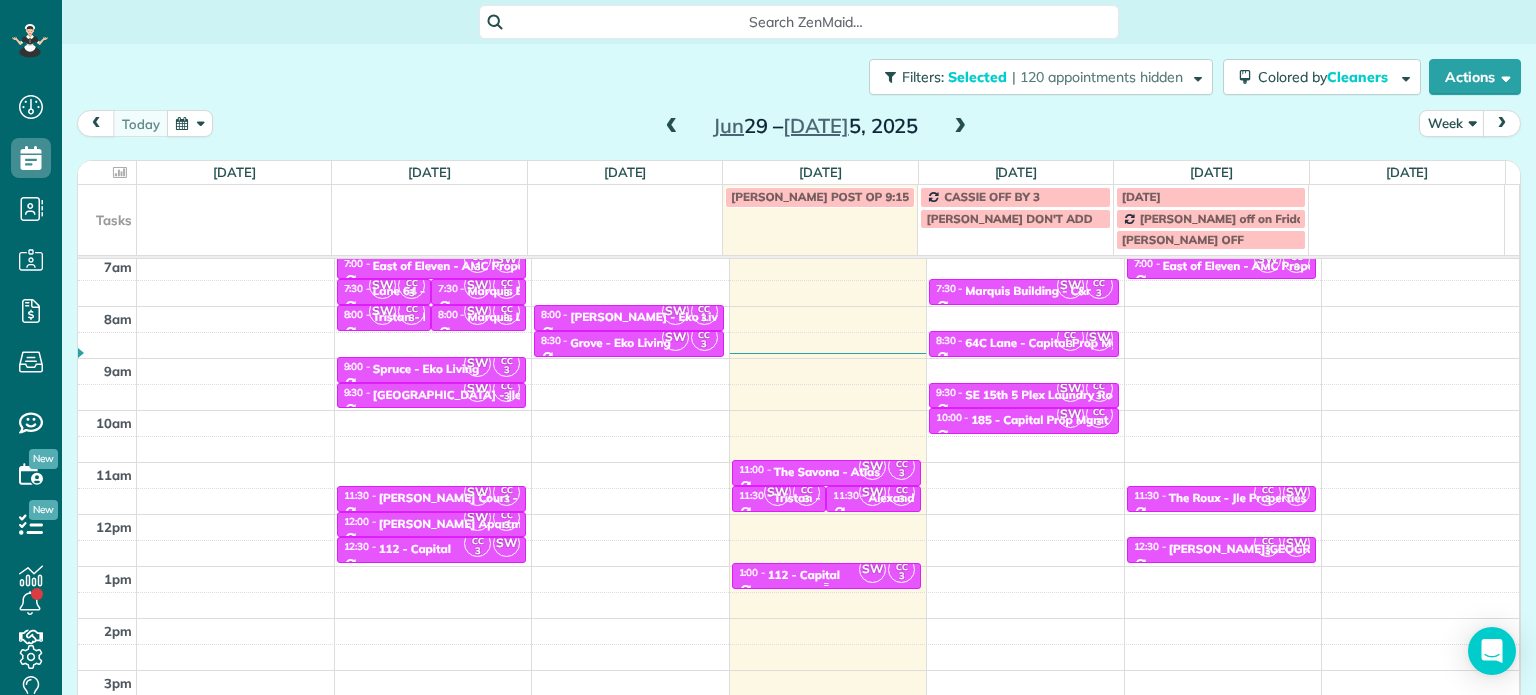 click on "112 - Capital" at bounding box center (804, 575) 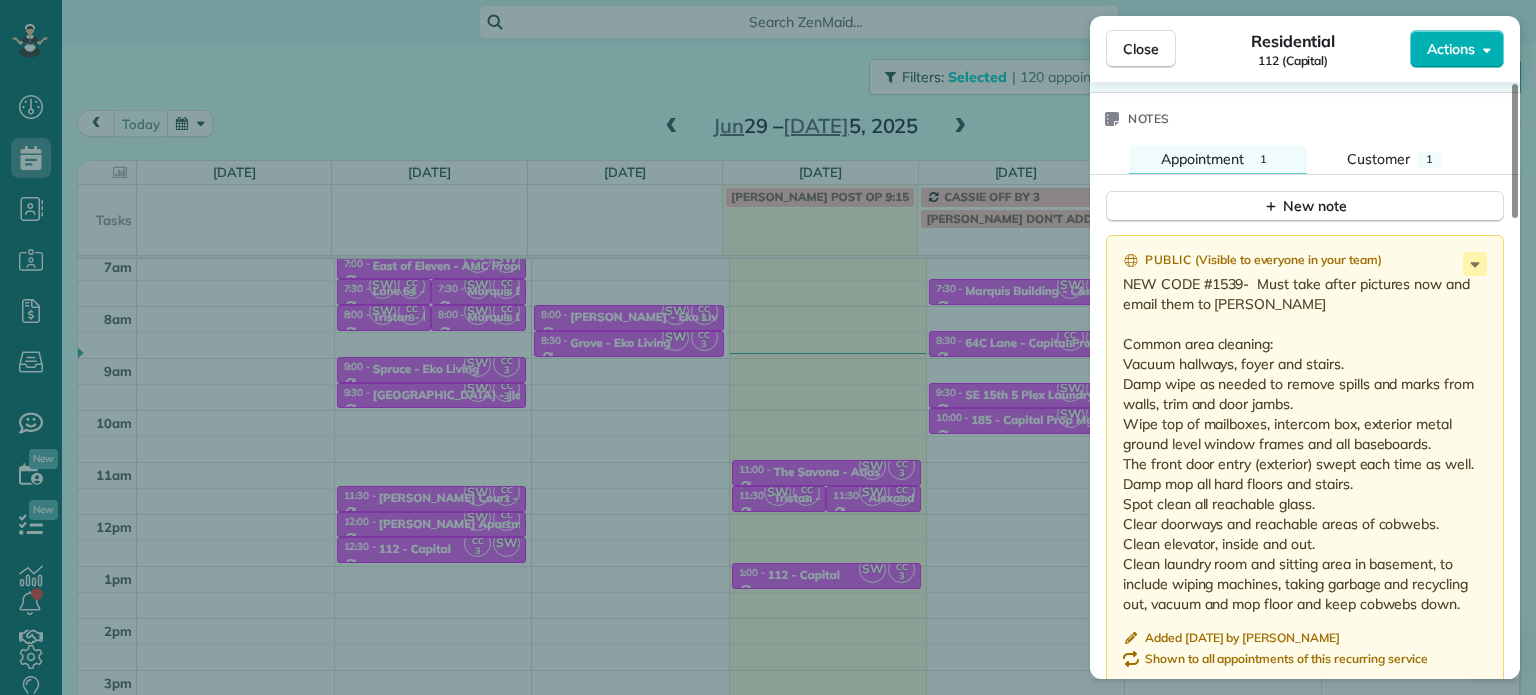 scroll, scrollTop: 1600, scrollLeft: 0, axis: vertical 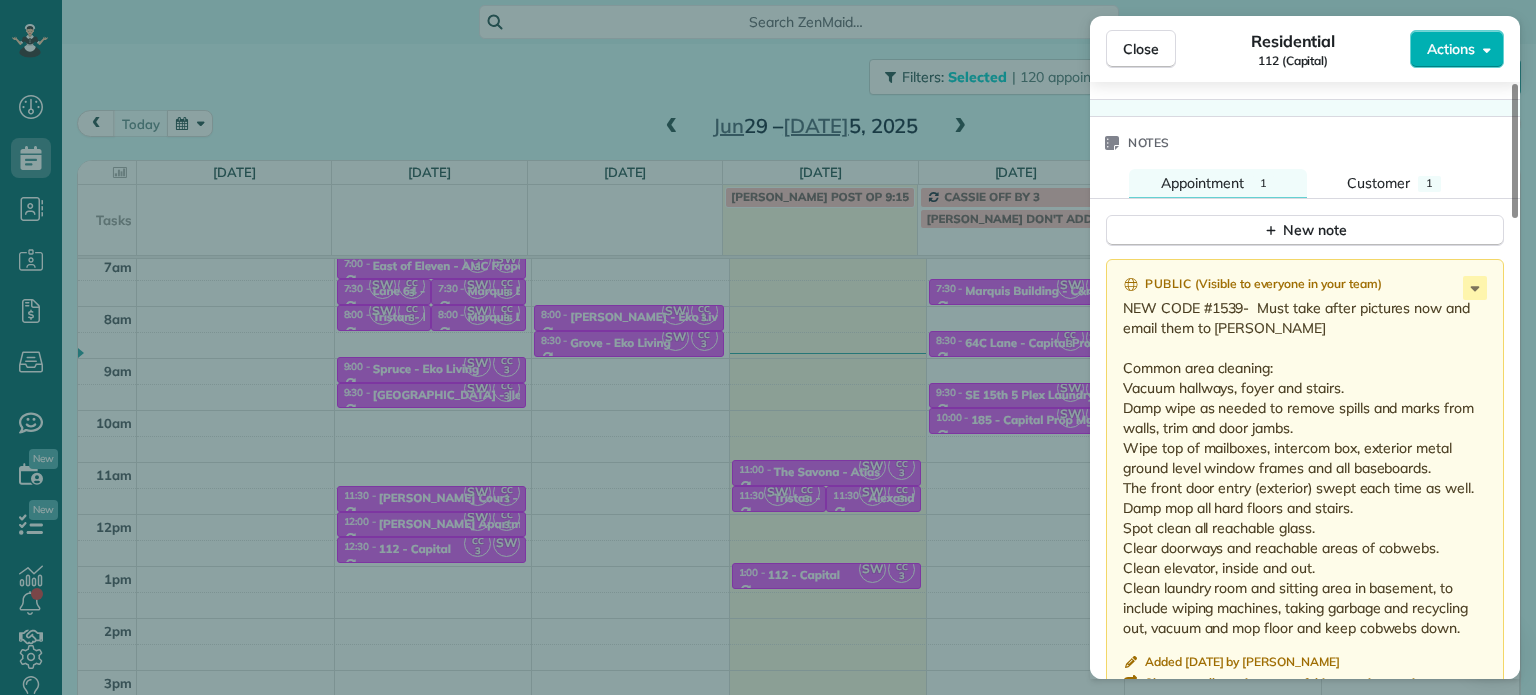 click on "Close Residential 112 (Capital) Actions Status Active 112 (Capital) · Open profile No phone number on record Add phone number No email on record Add email View Details Residential [DATE] ( [DATE] ) 1:00 PM 1:30 PM 30 minutes Repeats weekly Edit recurring service Previous ([DATE]) Next ([DATE]) [STREET_ADDRESS] Service was not rated yet Setup ratings Cleaners Time in and out Assign Invite Cleaners [PERSON_NAME] 1:00 PM 1:30 PM [PERSON_NAME] 1:00 PM 1:30 PM Checklist Try Now Keep this appointment up to your standards. Stay on top of every detail, keep your cleaners organised, and your client happy. Assign a checklist Watch a 5 min demo Billing Billing actions Price $0.00 Overcharge $0.00 Discount $0.00 Coupon discount - Primary tax - Secondary tax - Total appointment price $0.00 Tips collected New feature! $0.00 [PERSON_NAME] as paid Total including tip $0.00 Get paid online in no-time! Send an invoice and reward your cleaners with tips Charge customer credit card 1" at bounding box center [768, 347] 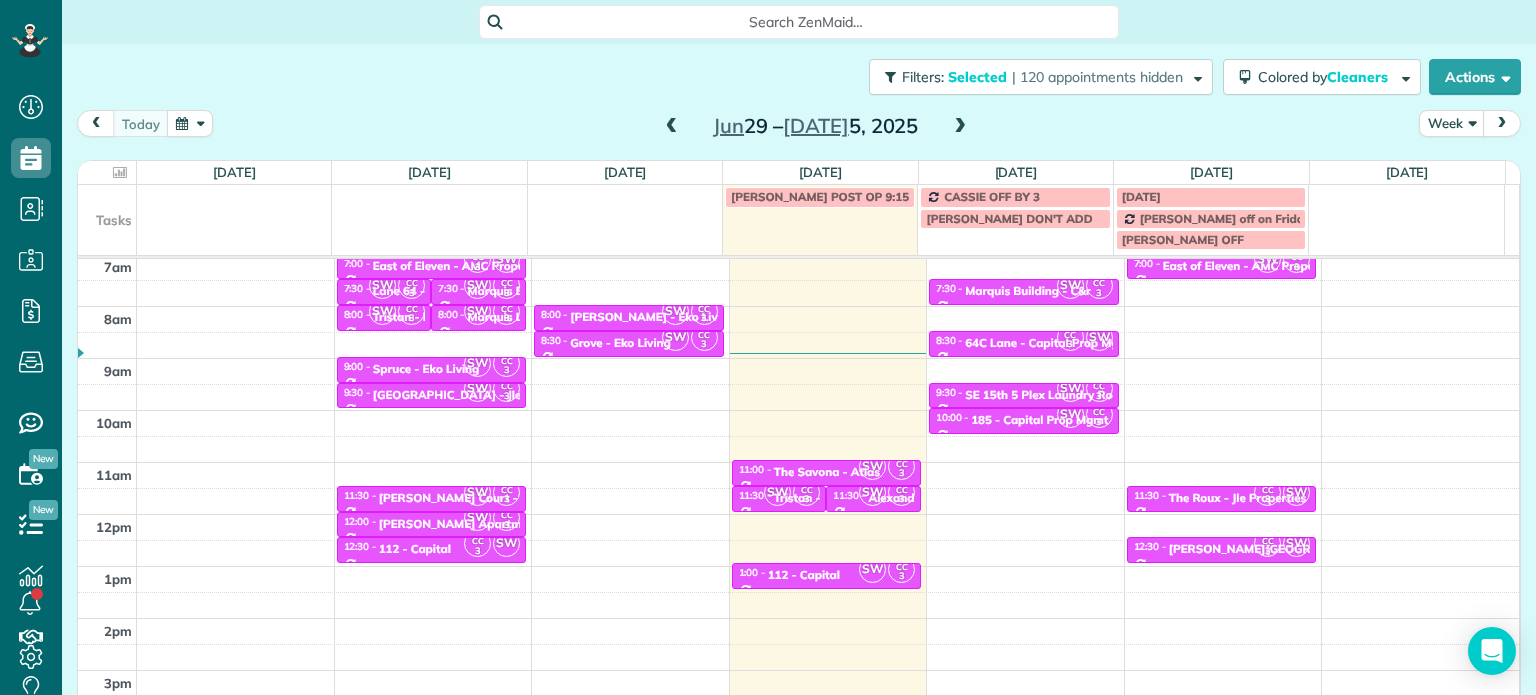 click at bounding box center (960, 127) 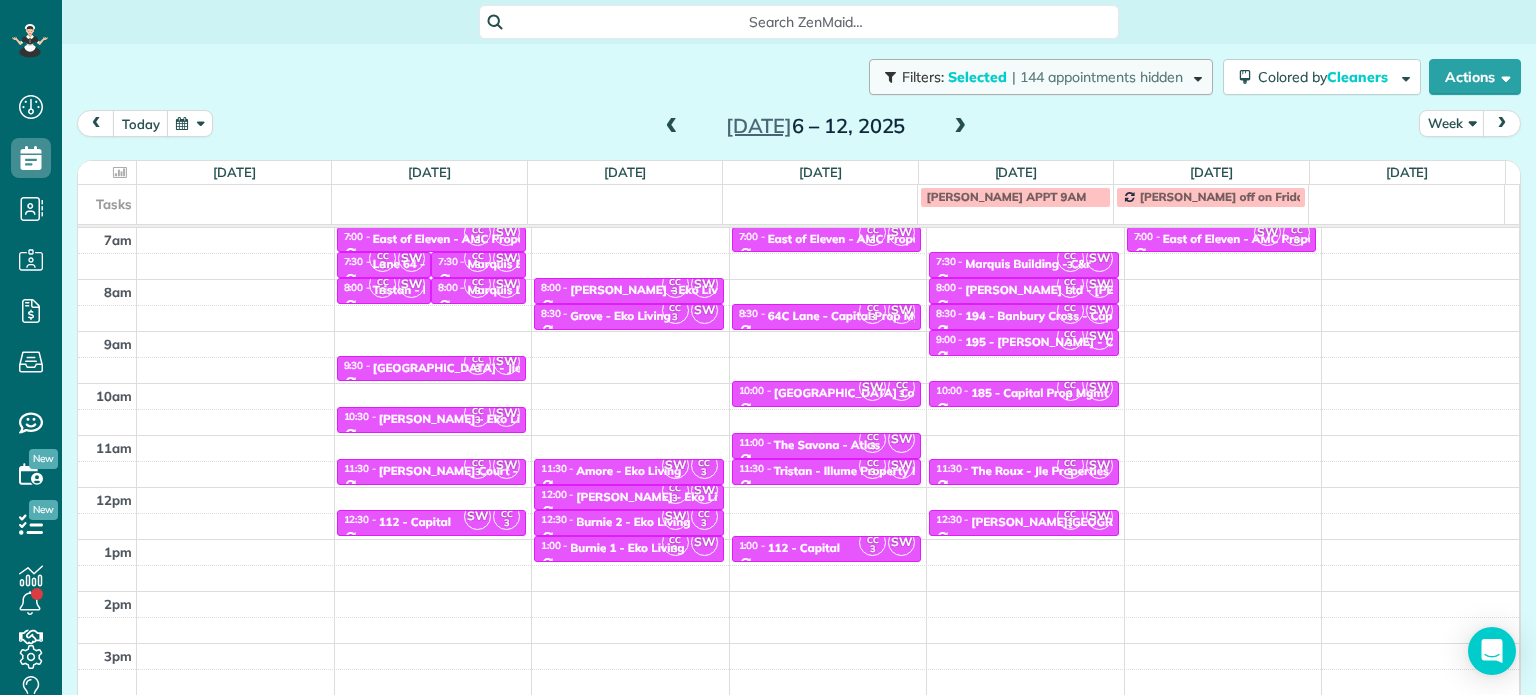 click on "Filters:   Selected
|  144 appointments hidden" at bounding box center [1041, 77] 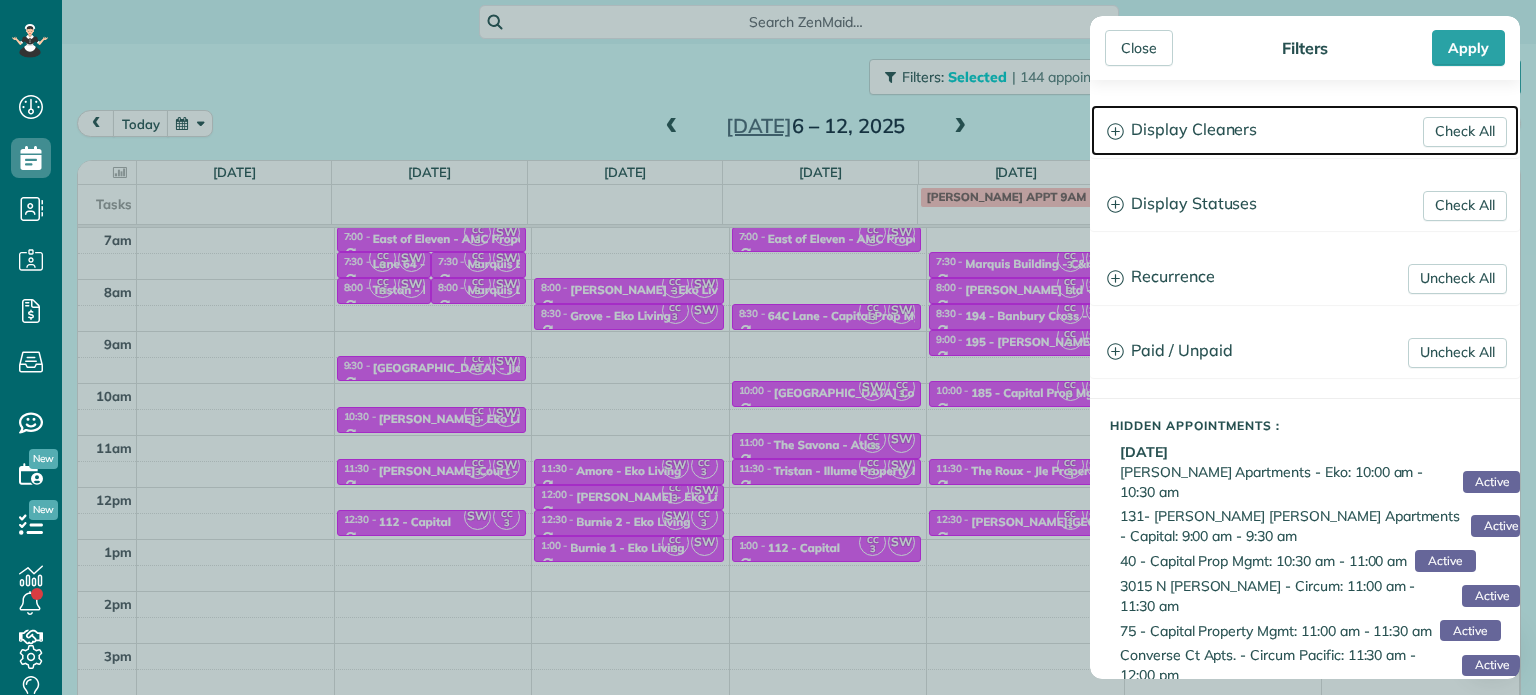 click on "Display Cleaners" at bounding box center (1305, 130) 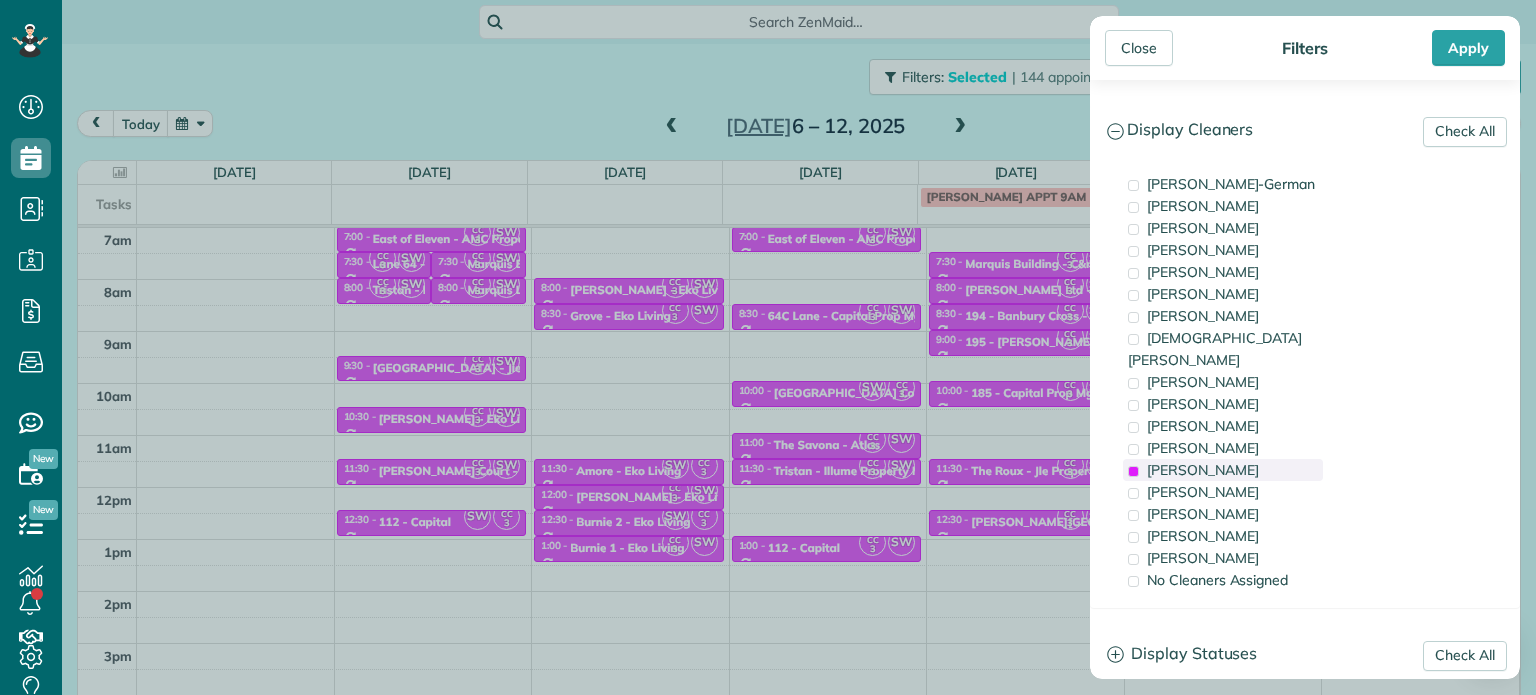 click on "[PERSON_NAME]" at bounding box center (1203, 470) 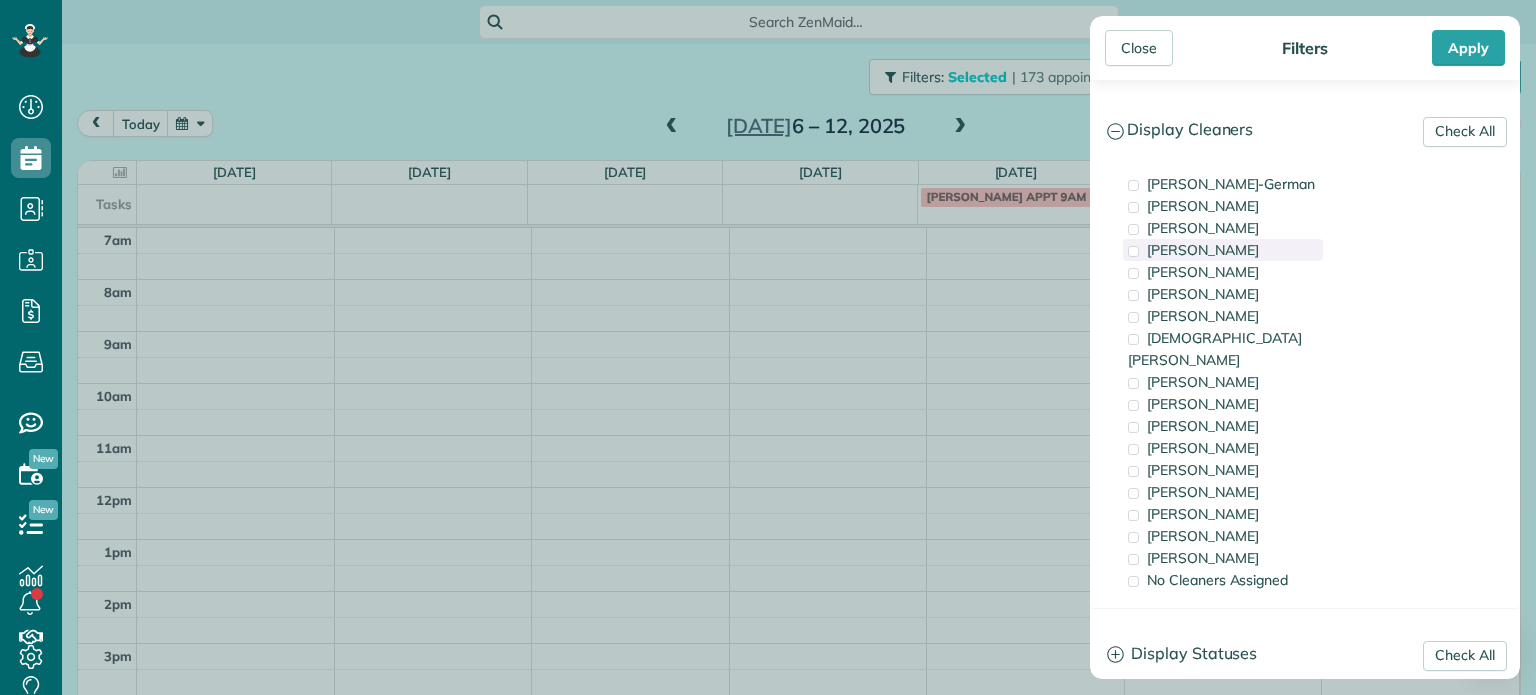 click on "[PERSON_NAME]" at bounding box center [1203, 250] 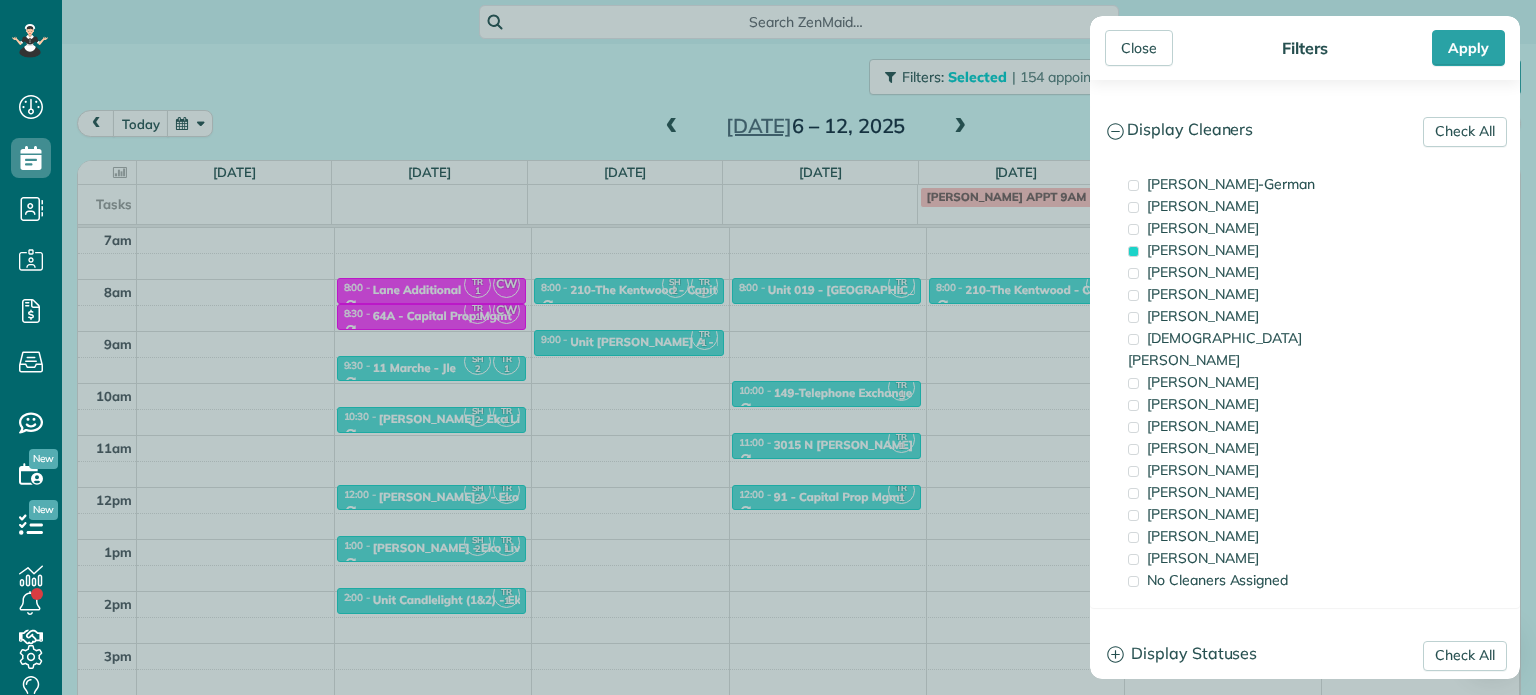 click on "Close
Filters
Apply
Check All
Display Cleaners
[PERSON_NAME]-German
[PERSON_NAME]
[PERSON_NAME]
[PERSON_NAME]
[PERSON_NAME]
[PERSON_NAME]
[PERSON_NAME]" at bounding box center (768, 347) 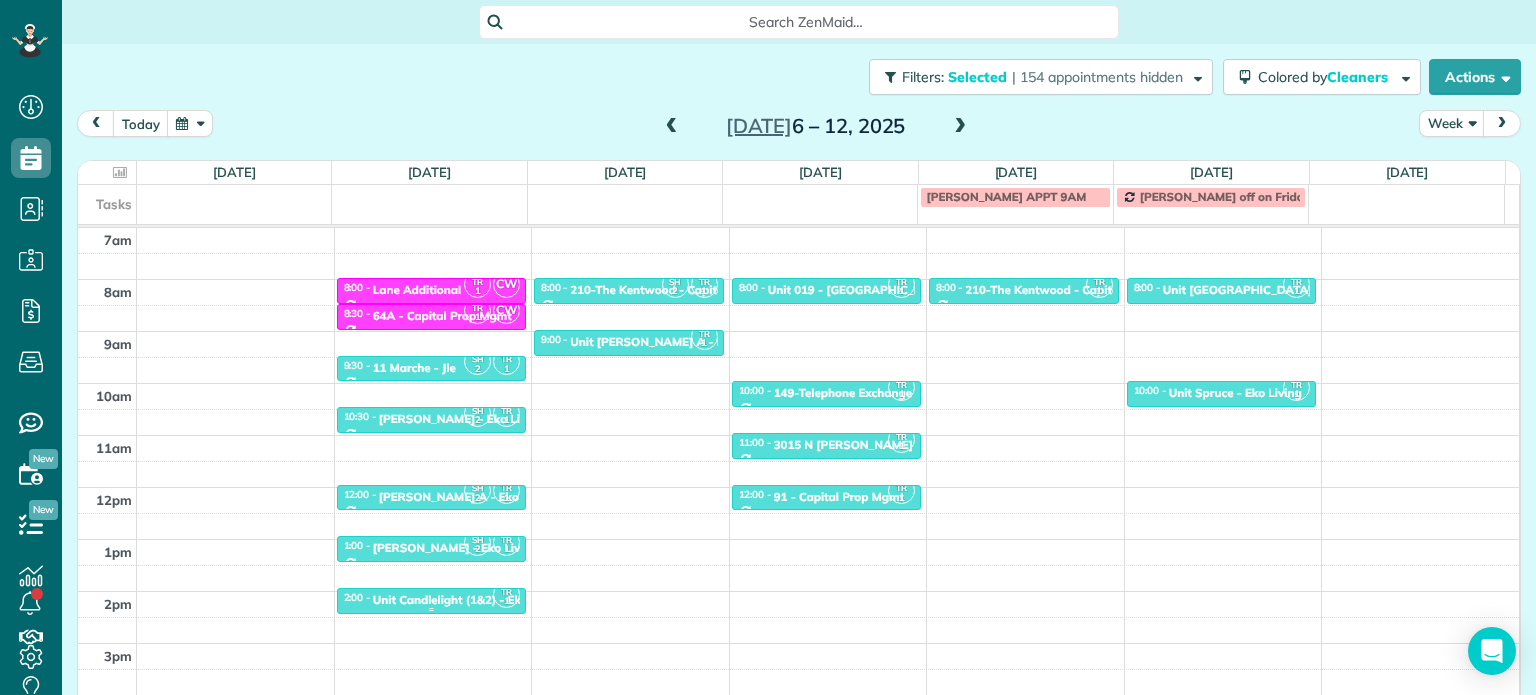 click on "Unit Candlelight (1&2) - Eko" at bounding box center [450, 600] 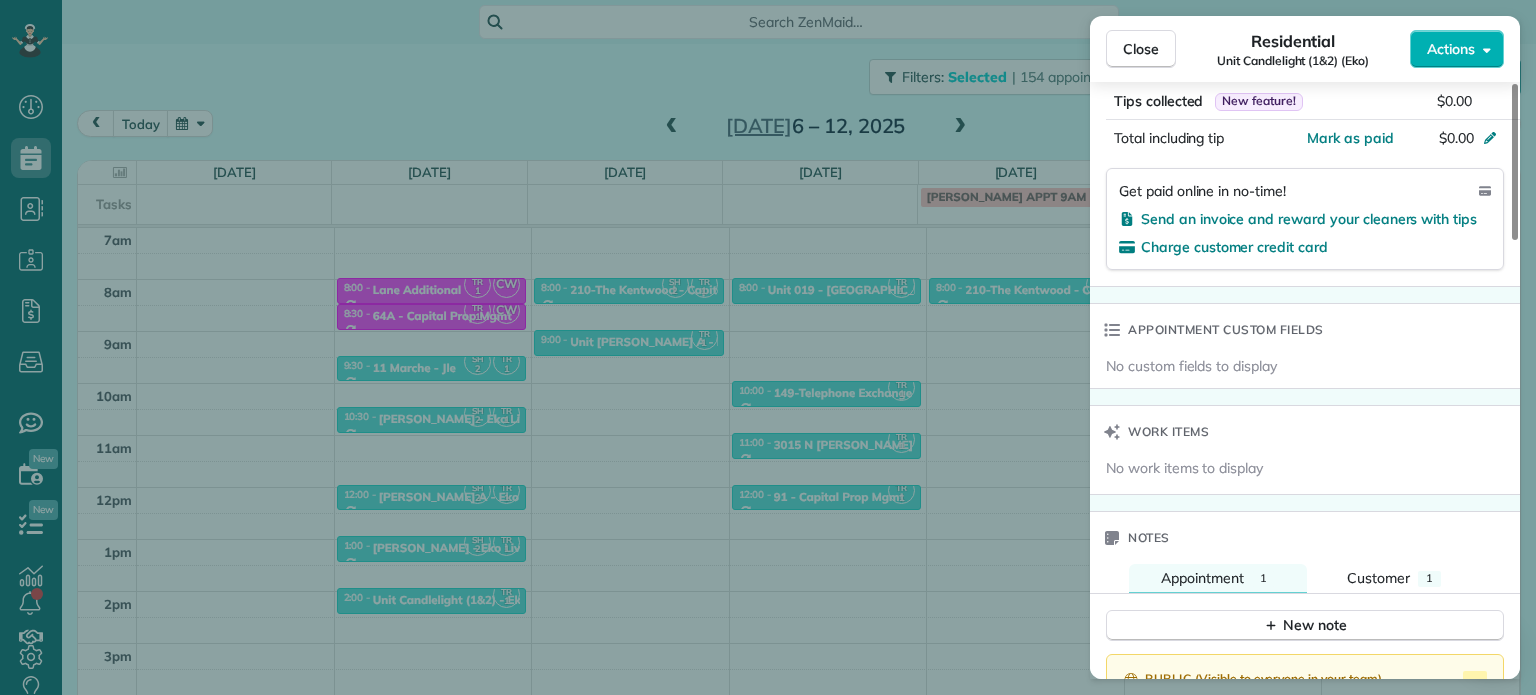scroll, scrollTop: 1300, scrollLeft: 0, axis: vertical 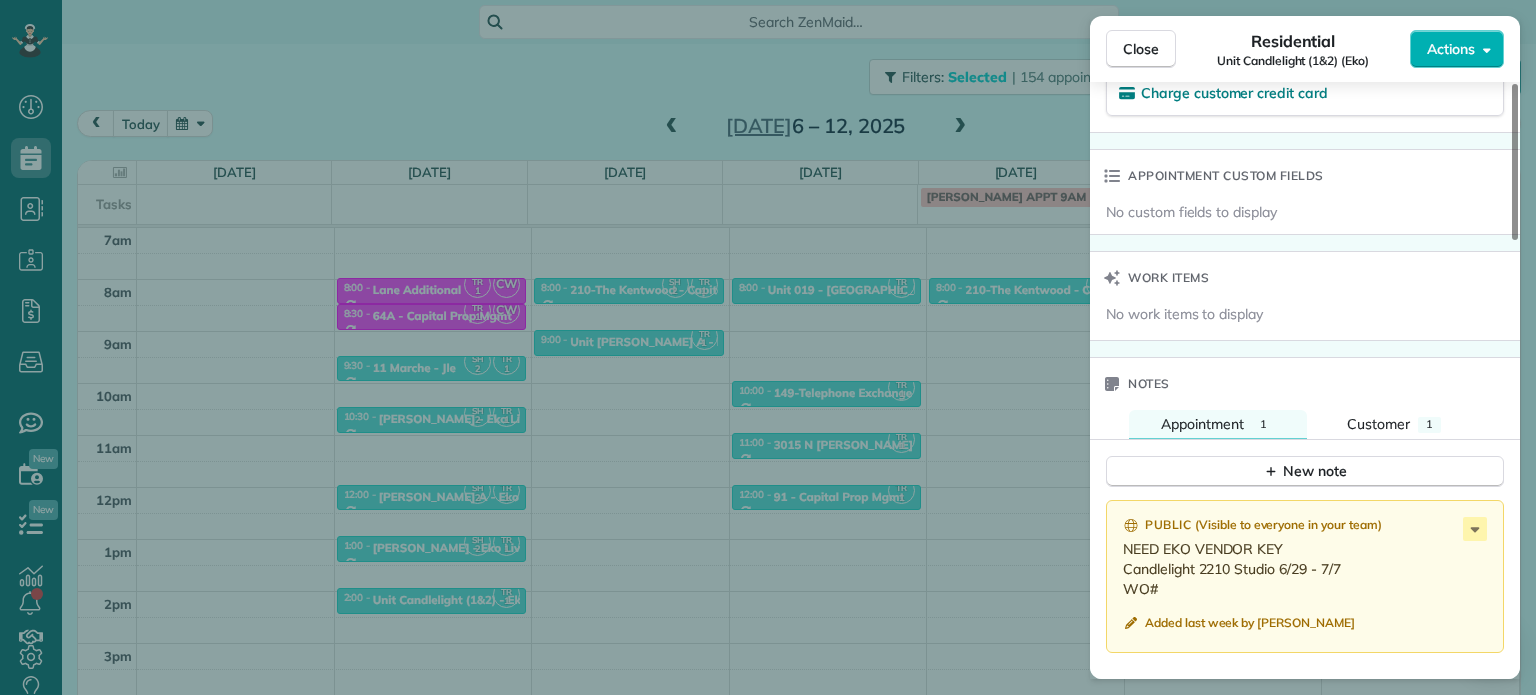 click on "Close Residential Unit Candlelight (1&2) (Eko) Actions Status Active Unit Candlelight (1&2) (Eko) · Open profile No phone number on record Add phone number No email on record Add email View Details Residential [DATE] ( [DATE] ) 2:00 PM 2:30 PM 30 minutes One time [STREET_ADDRESS] Service was not rated yet Setup ratings Cleaners Time in and out Assign Invite Cleaners [PERSON_NAME] 2:00 PM 2:30 PM Checklist Try Now Keep this appointment up to your standards. Stay on top of every detail, keep your cleaners organised, and your client happy. Assign a checklist Watch a 5 min demo Billing Billing actions Price $0.00 Overcharge $0.00 Discount $0.00 Coupon discount - Primary tax - Secondary tax - Total appointment price $0.00 Tips collected New feature! $0.00 [PERSON_NAME] as paid Total including tip $0.00 Get paid online in no-time! Send an invoice and reward your cleaners with tips Charge customer credit card Appointment custom fields No custom fields to display Work items" at bounding box center (768, 347) 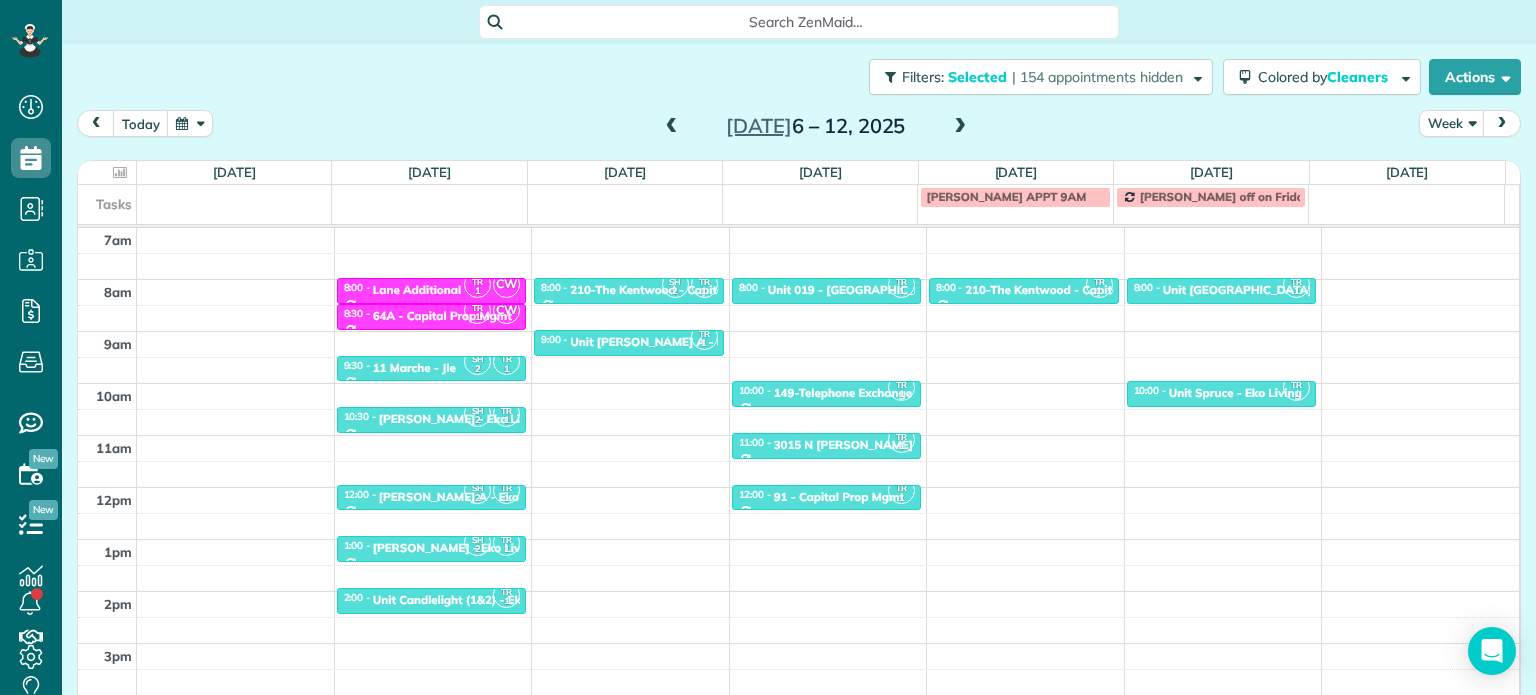 click at bounding box center (672, 127) 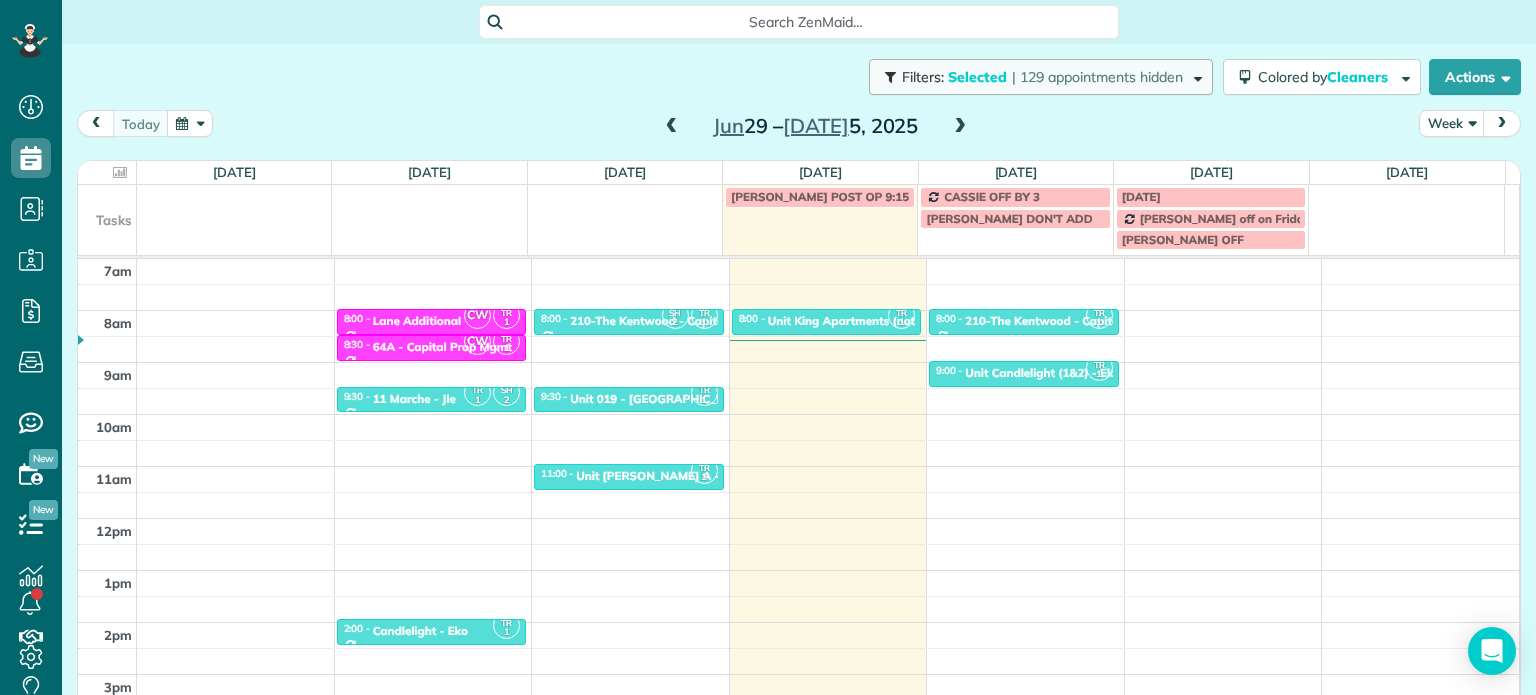 click on "Filters:   Selected
|  129 appointments hidden" at bounding box center [1043, 77] 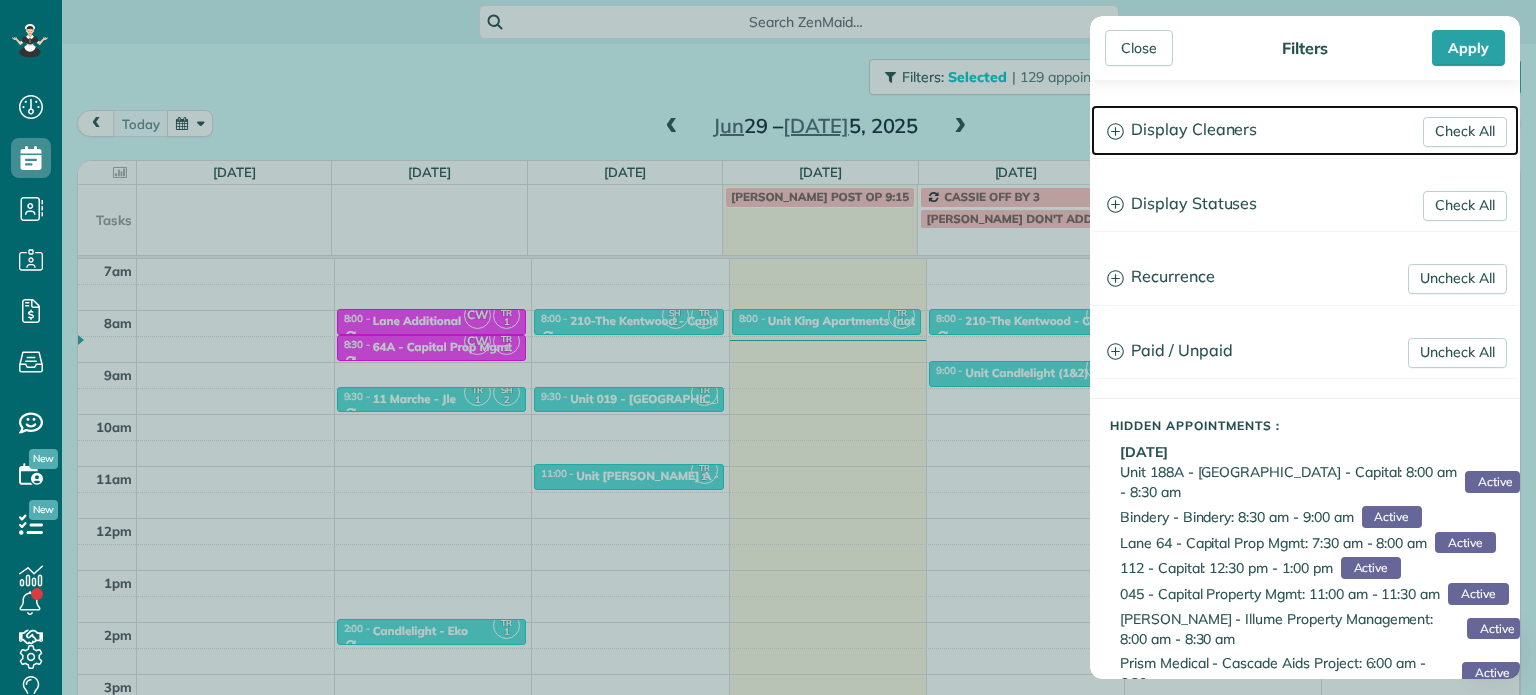 click on "Display Cleaners" at bounding box center [1305, 130] 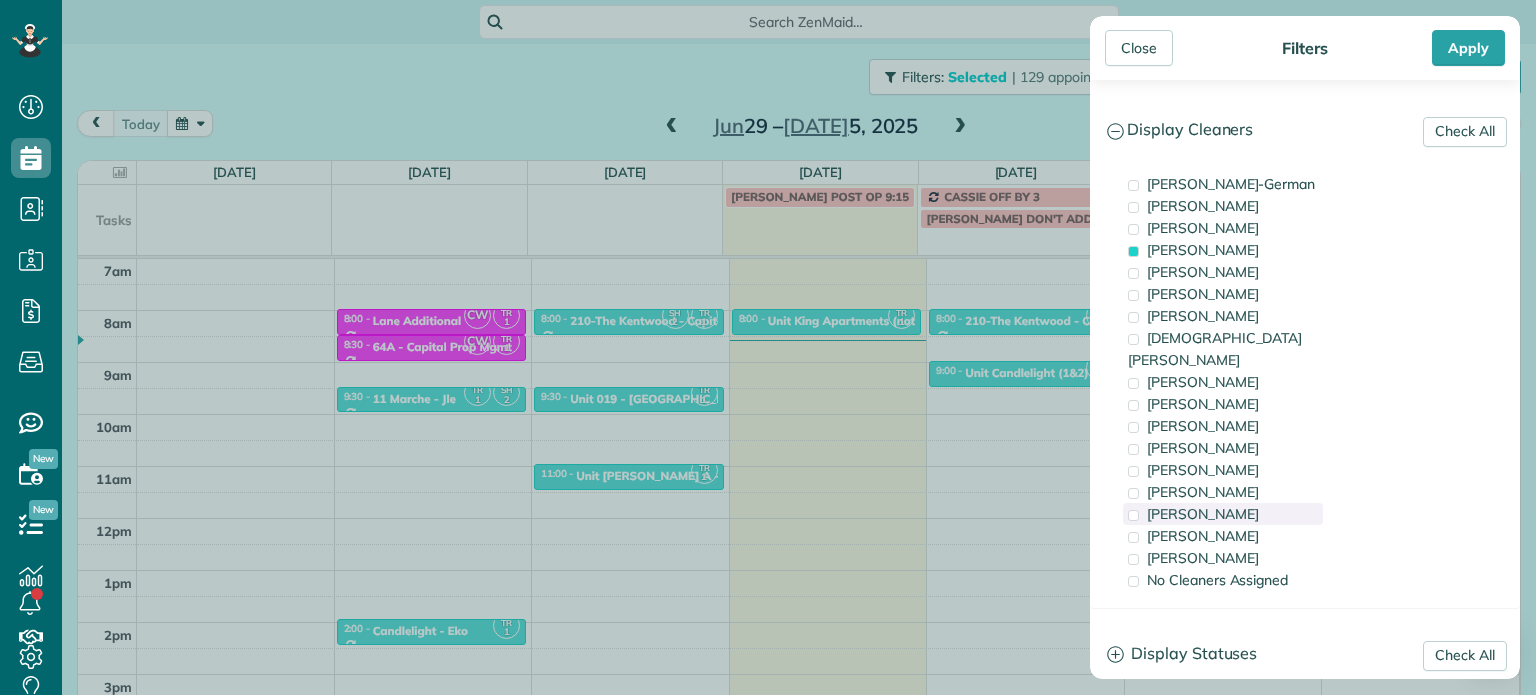 click on "[PERSON_NAME]" at bounding box center [1203, 514] 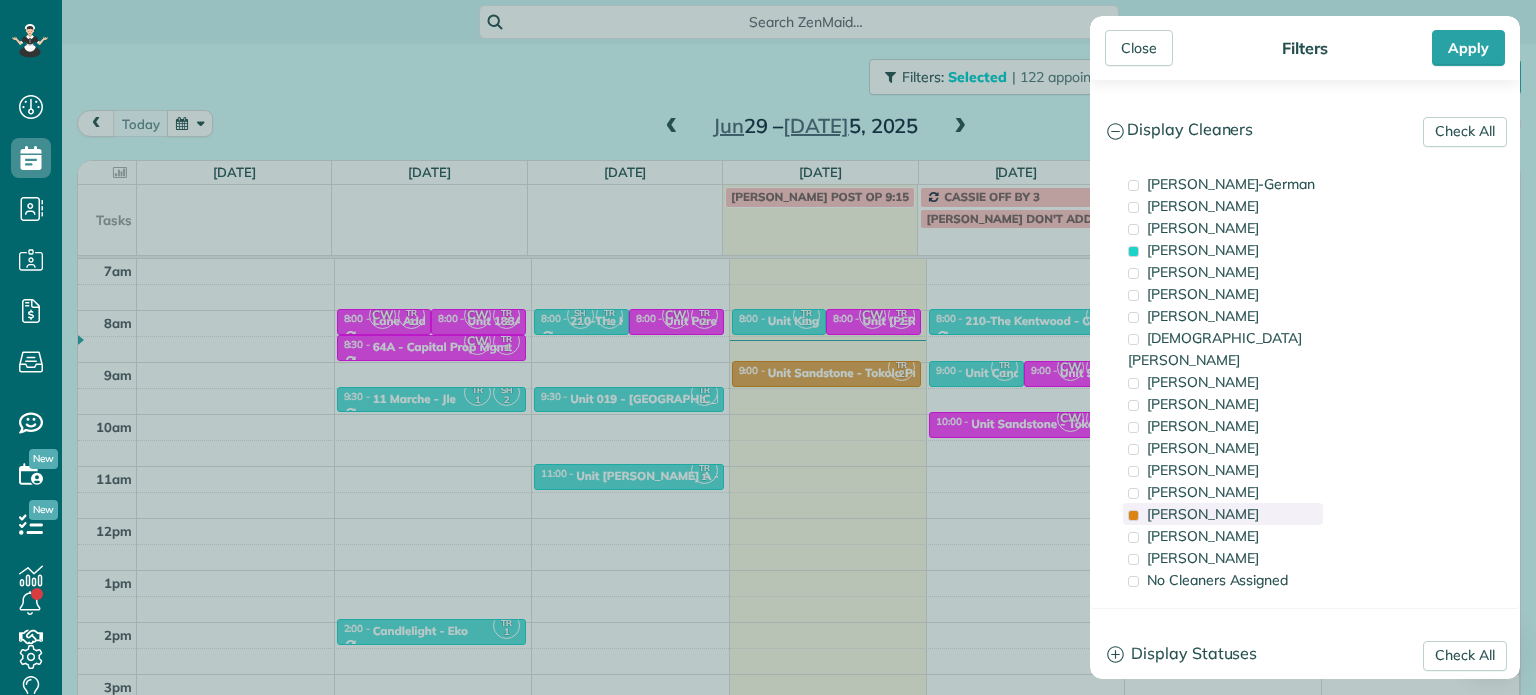 click on "[PERSON_NAME]" at bounding box center [1203, 514] 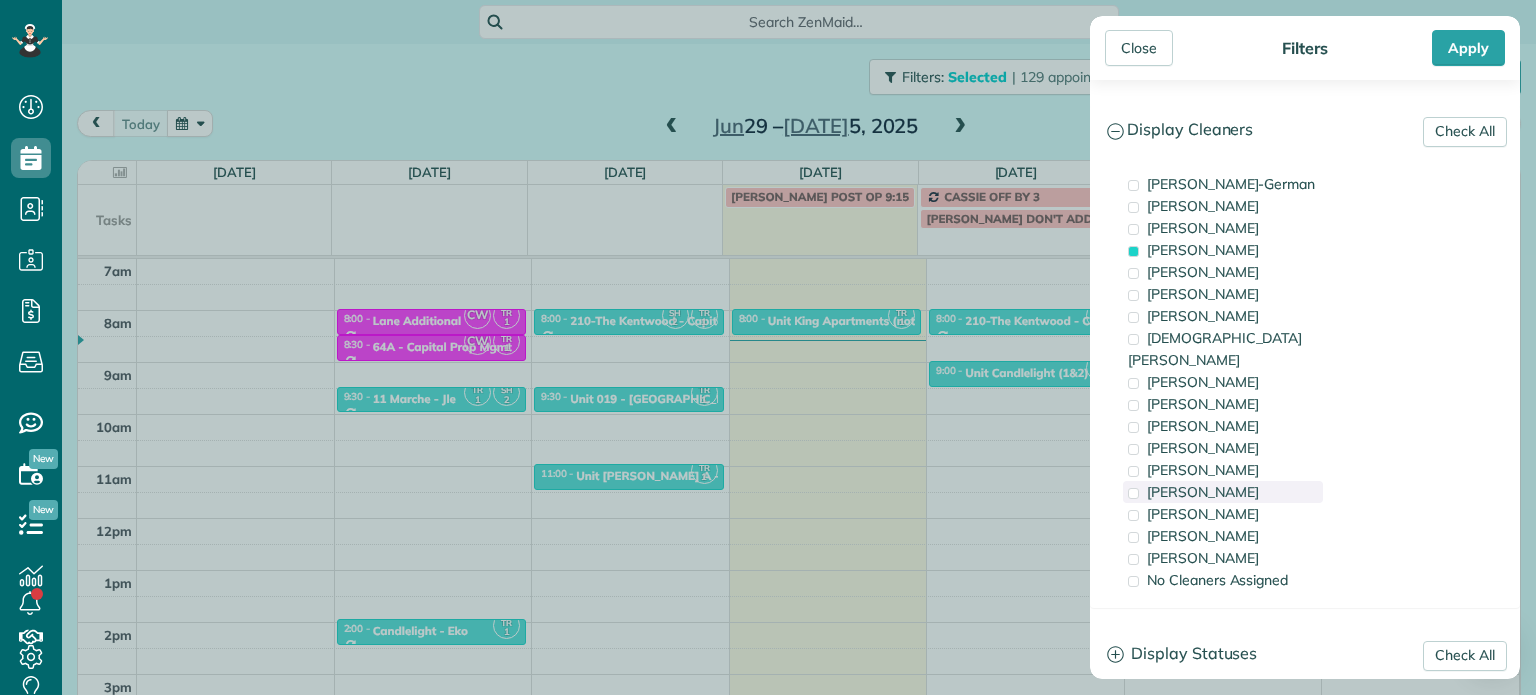 click on "[PERSON_NAME]" at bounding box center [1203, 492] 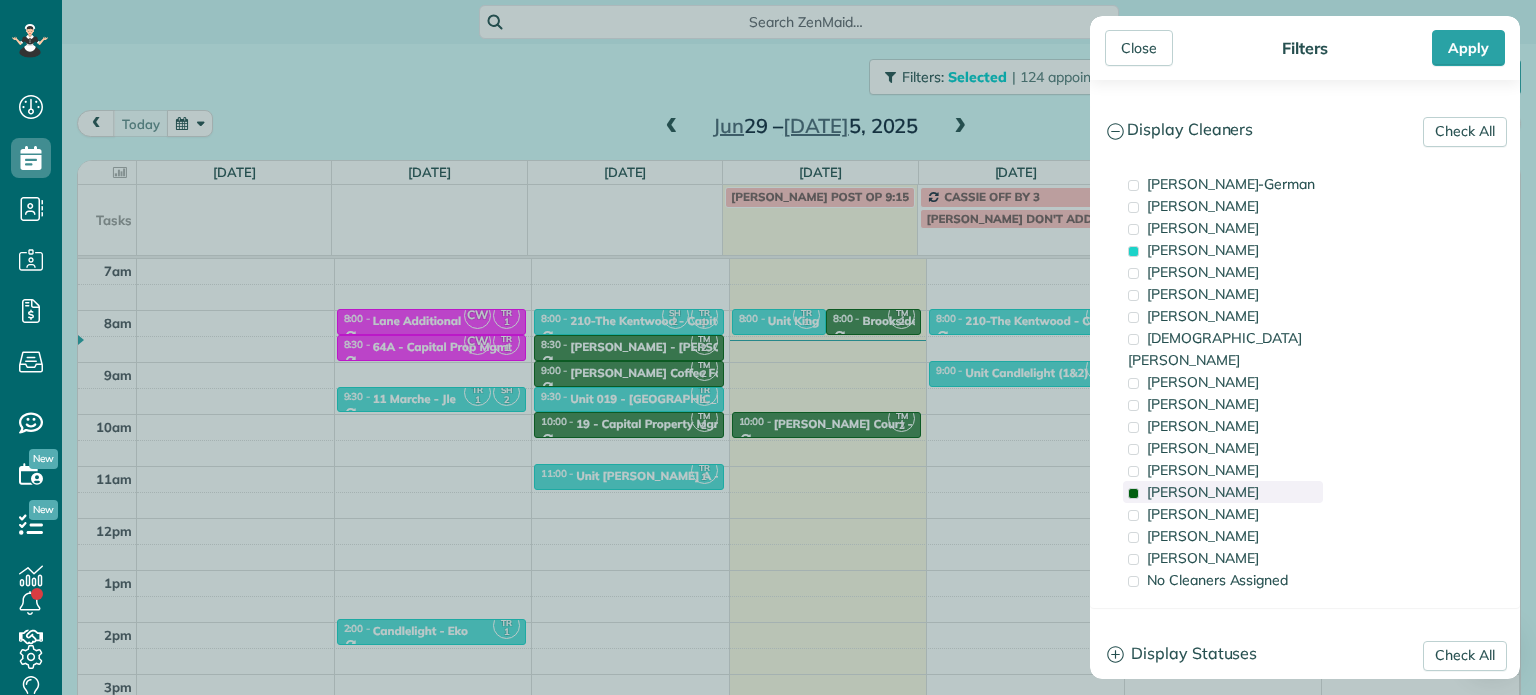 click on "[PERSON_NAME]" at bounding box center (1203, 492) 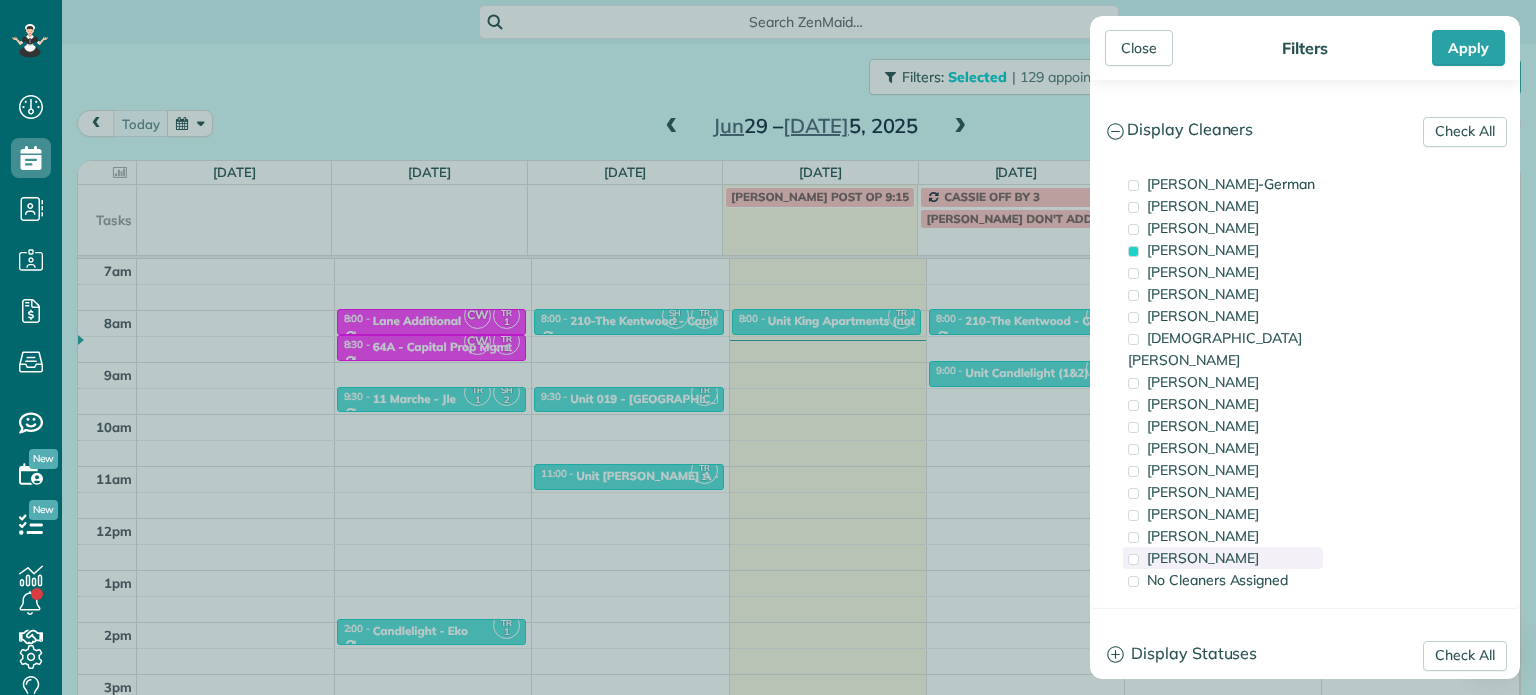 click on "[PERSON_NAME]" at bounding box center (1203, 558) 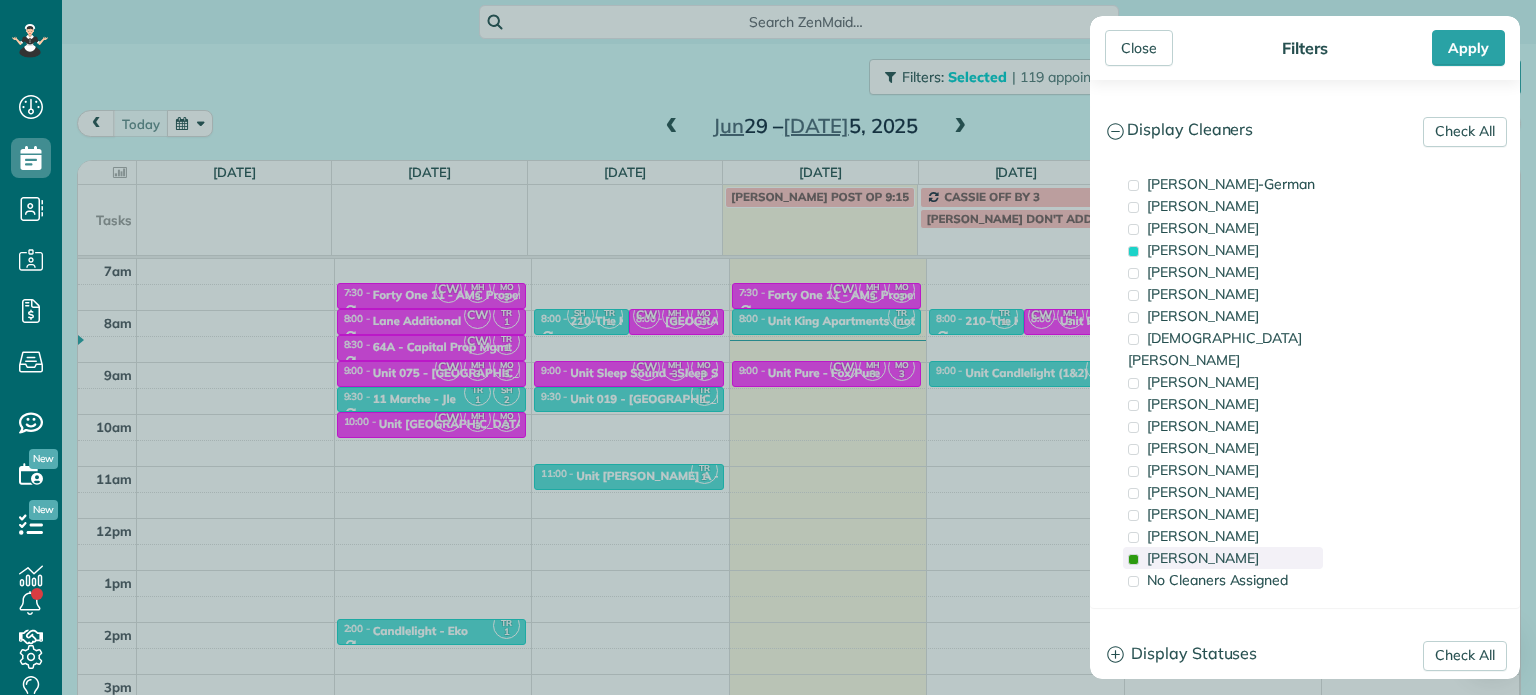click on "[PERSON_NAME]" at bounding box center (1203, 558) 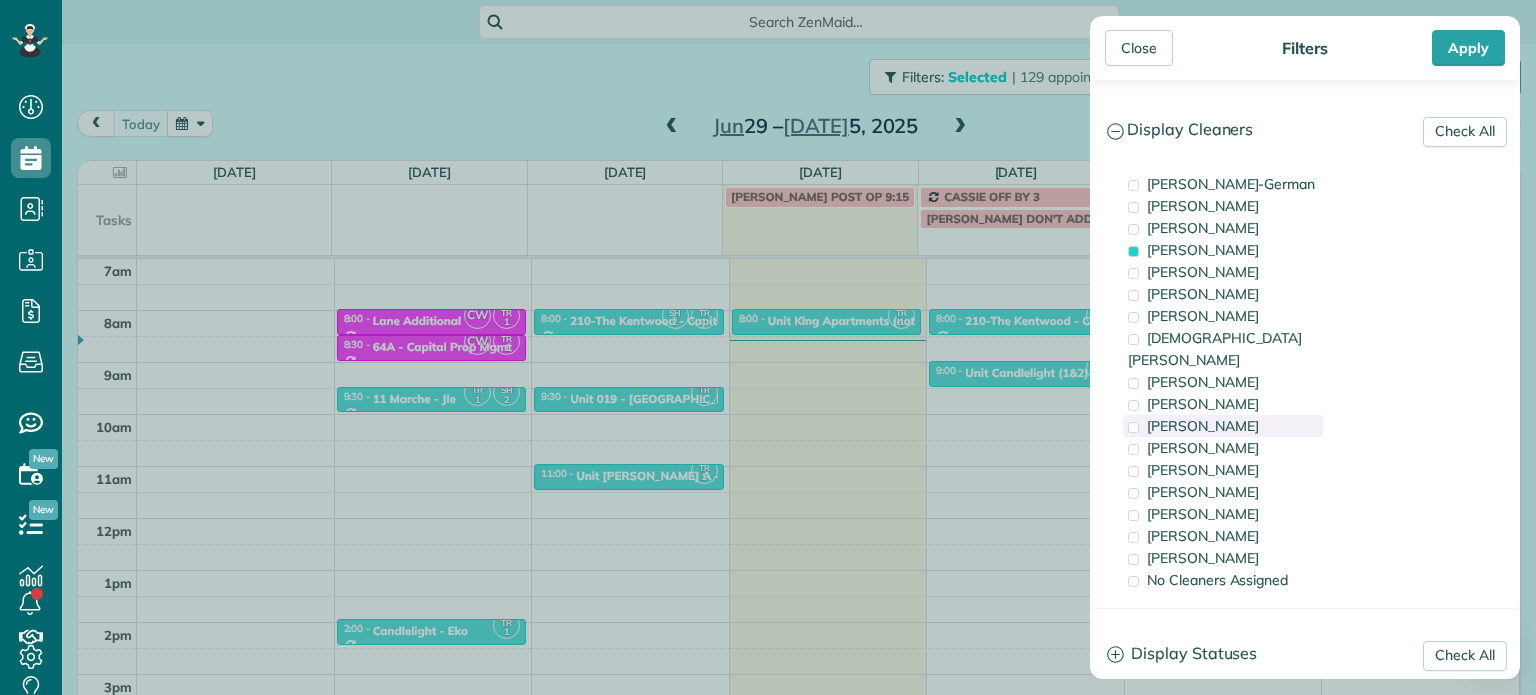 click on "[PERSON_NAME]" at bounding box center [1223, 426] 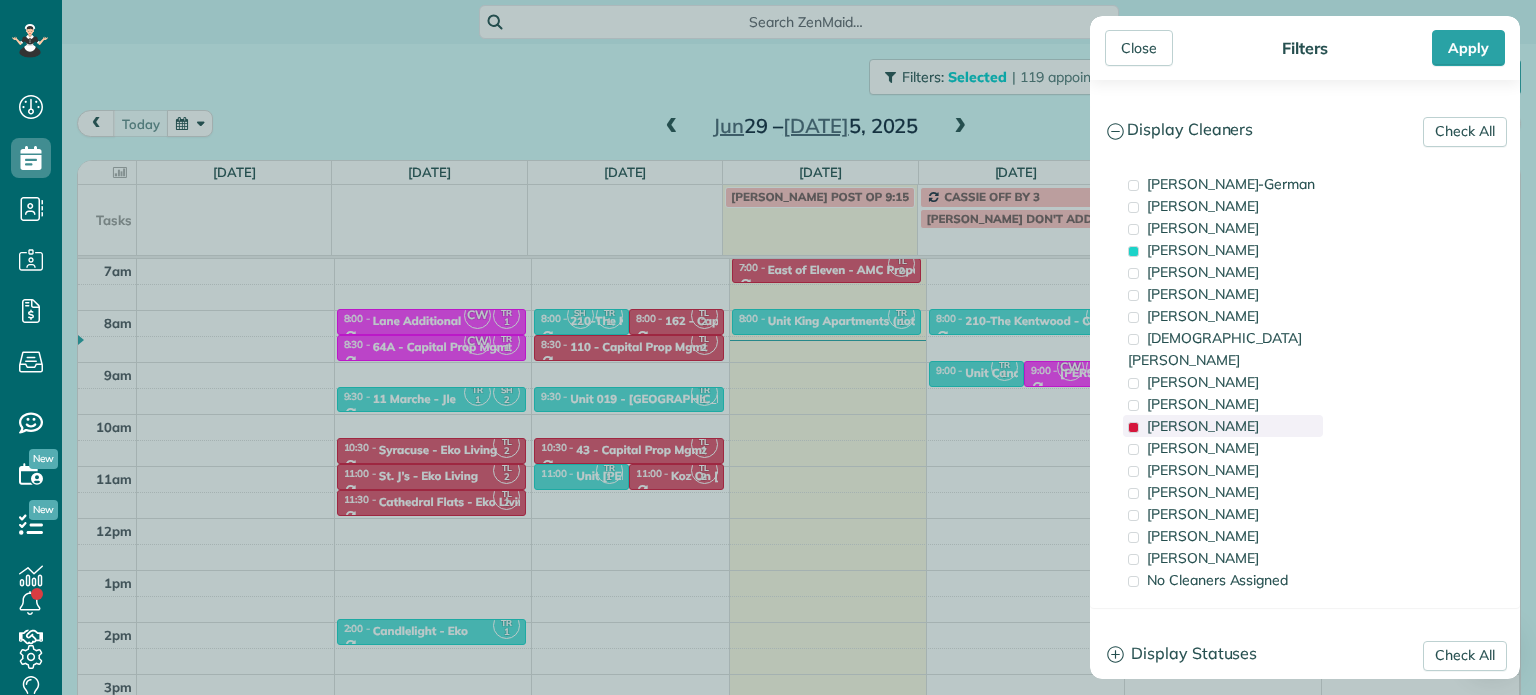 click on "[PERSON_NAME]" at bounding box center (1223, 426) 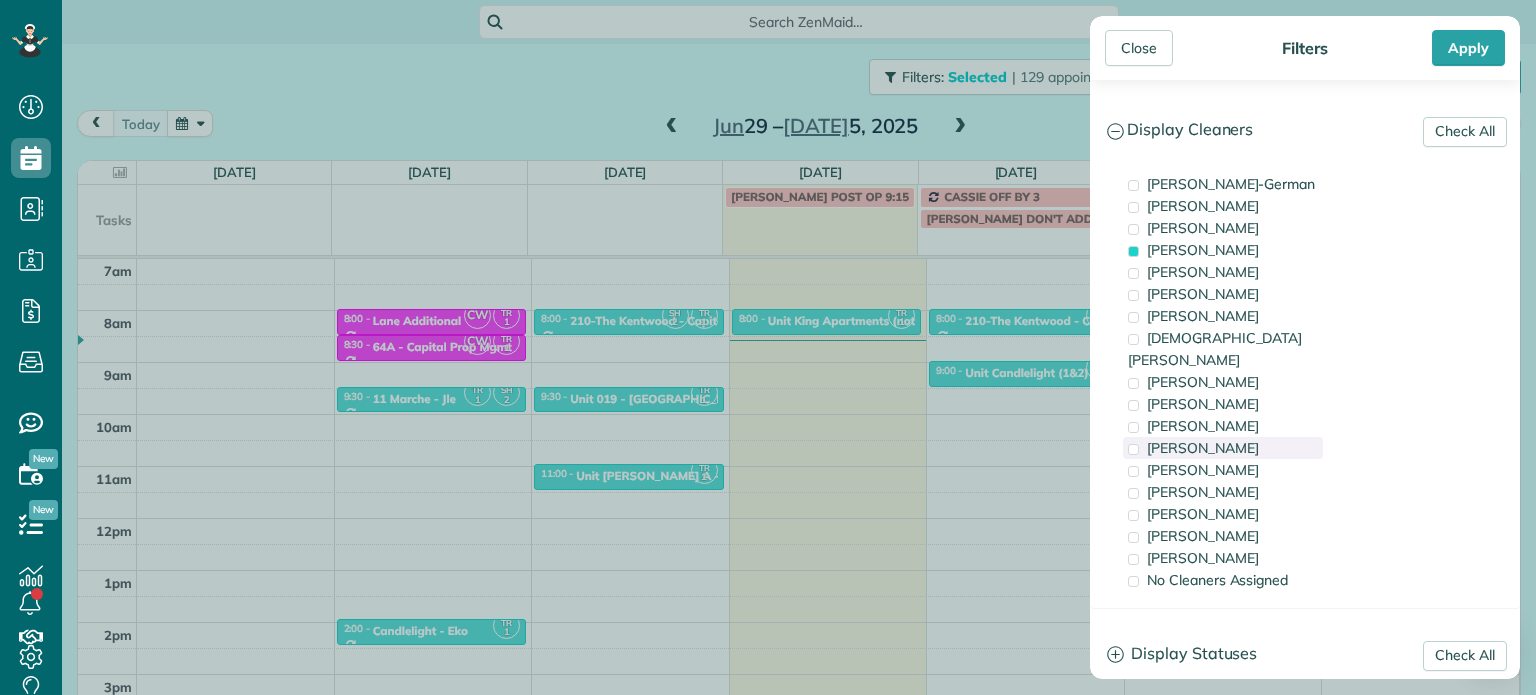 click on "[PERSON_NAME]" at bounding box center [1223, 448] 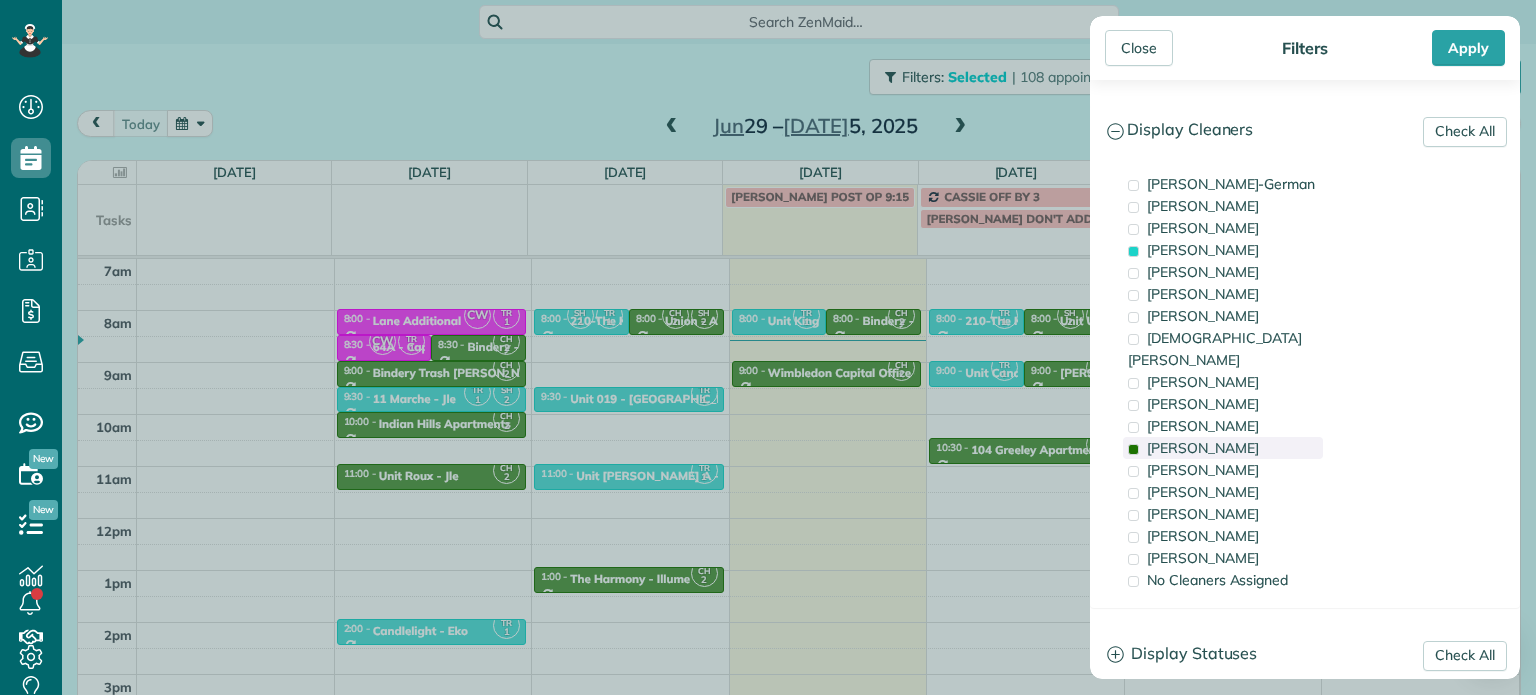 click on "[PERSON_NAME]" at bounding box center (1223, 448) 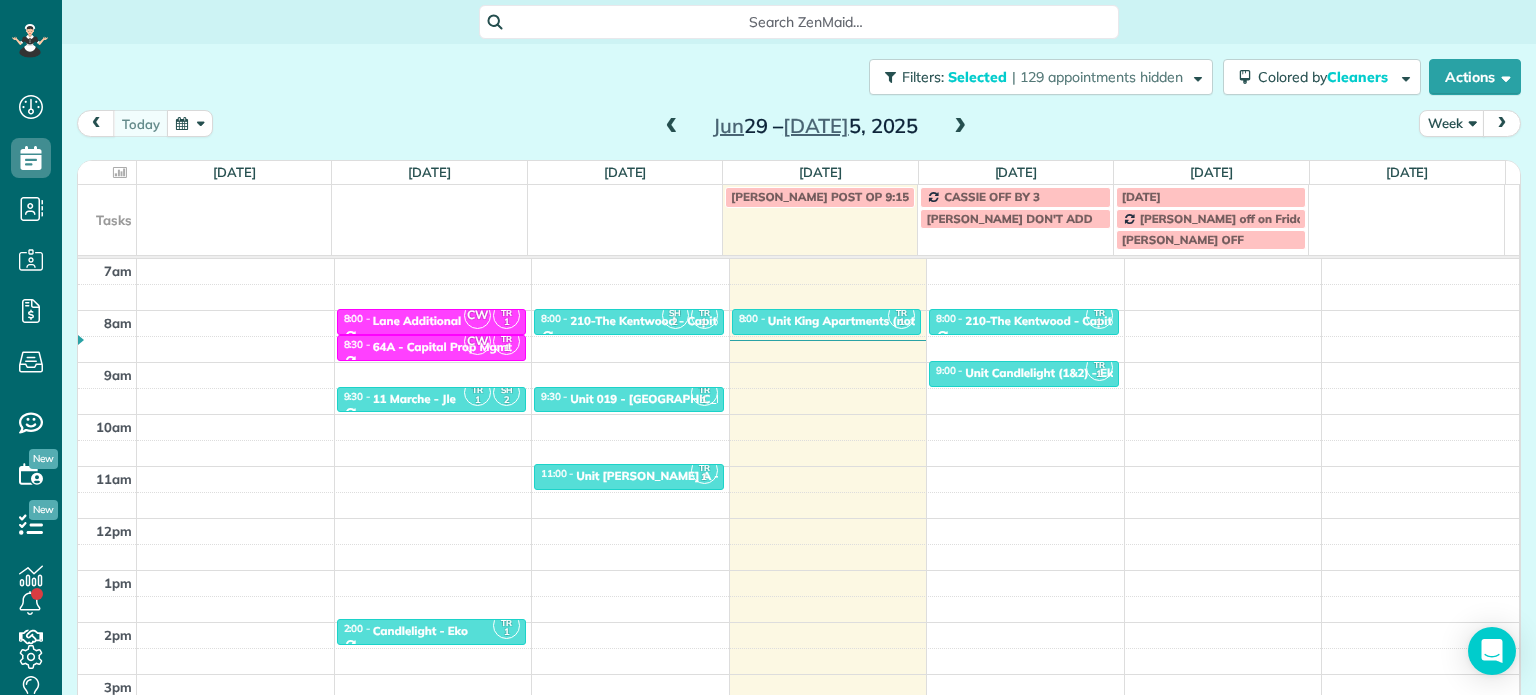 click on "Close
Filters
Apply
Check All
Display Cleaners
[PERSON_NAME]-German
[PERSON_NAME]
[PERSON_NAME]
[PERSON_NAME]
[PERSON_NAME]
[PERSON_NAME]
[PERSON_NAME]" at bounding box center (768, 347) 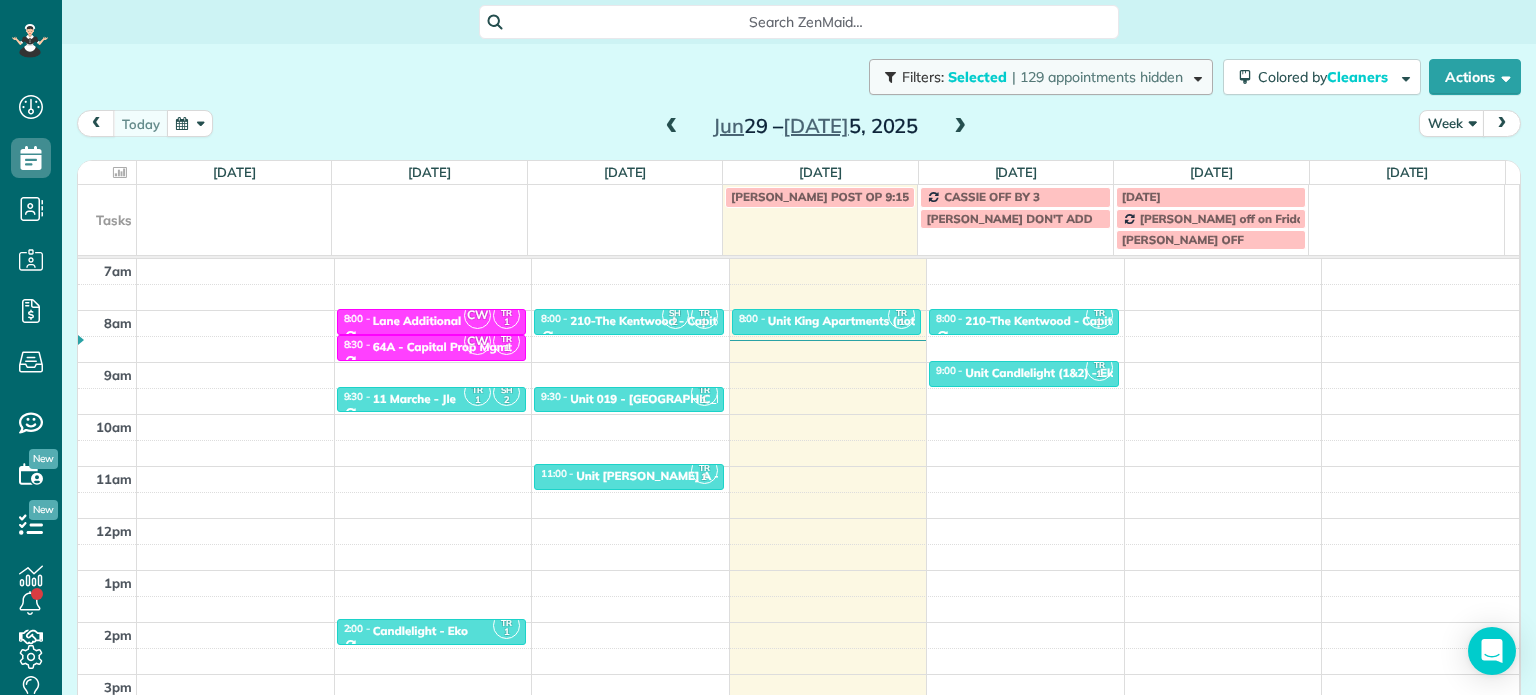 click on "|  129 appointments hidden" at bounding box center [1097, 77] 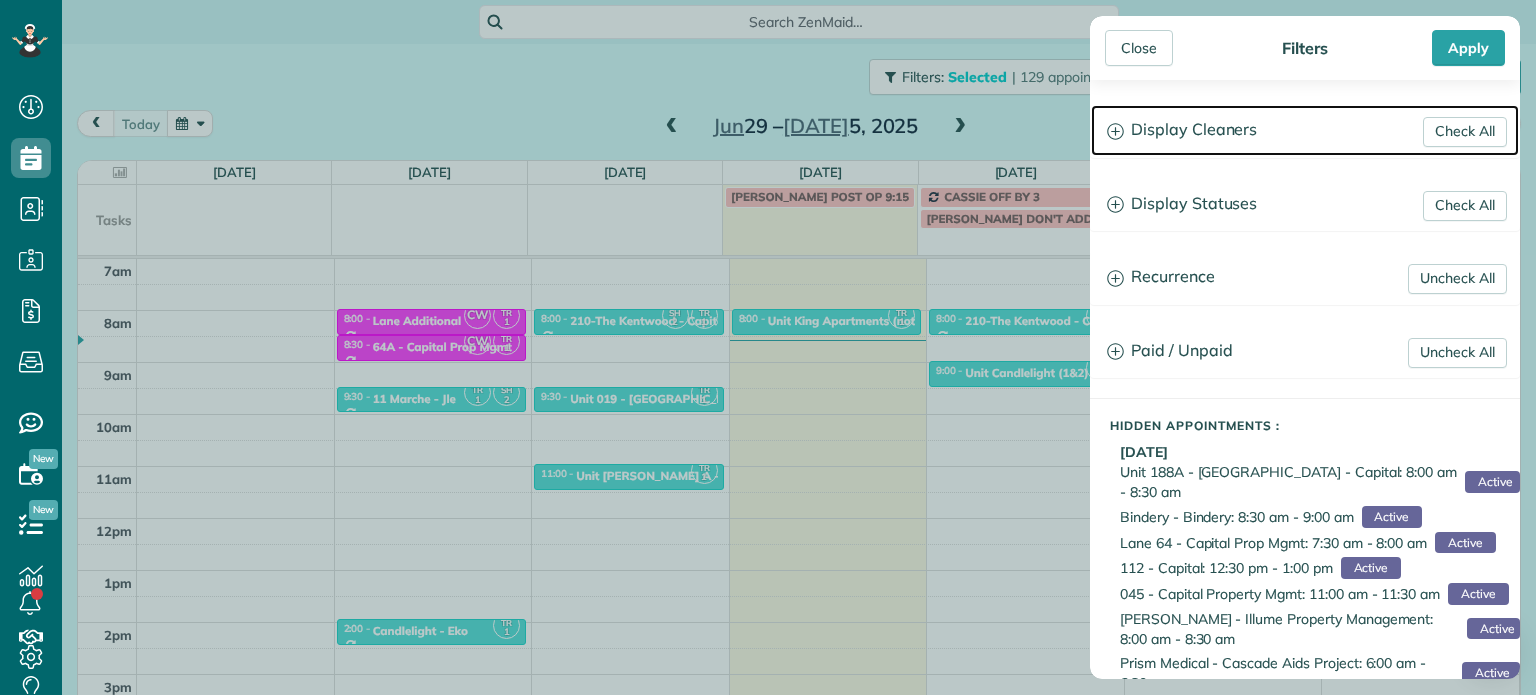 click on "Display Cleaners" at bounding box center (1305, 130) 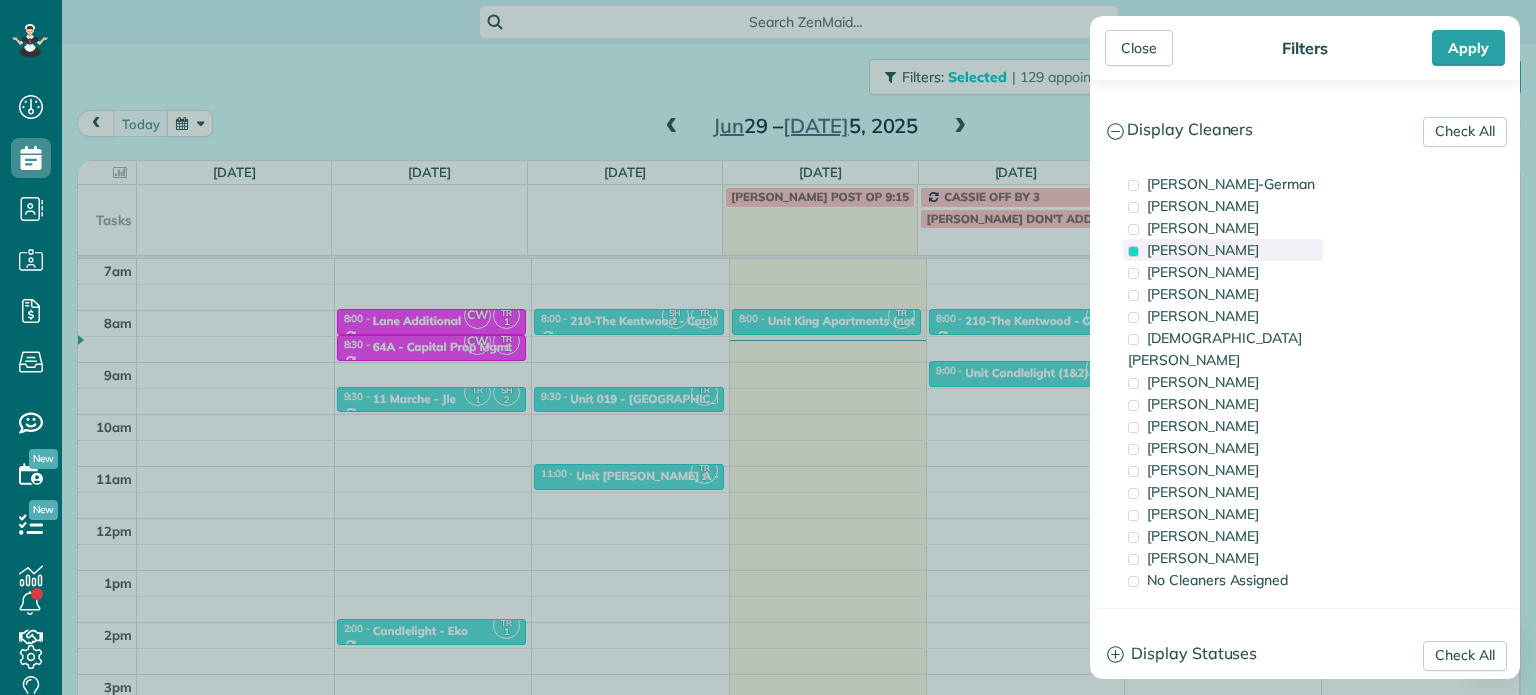 click on "[PERSON_NAME]" at bounding box center [1203, 250] 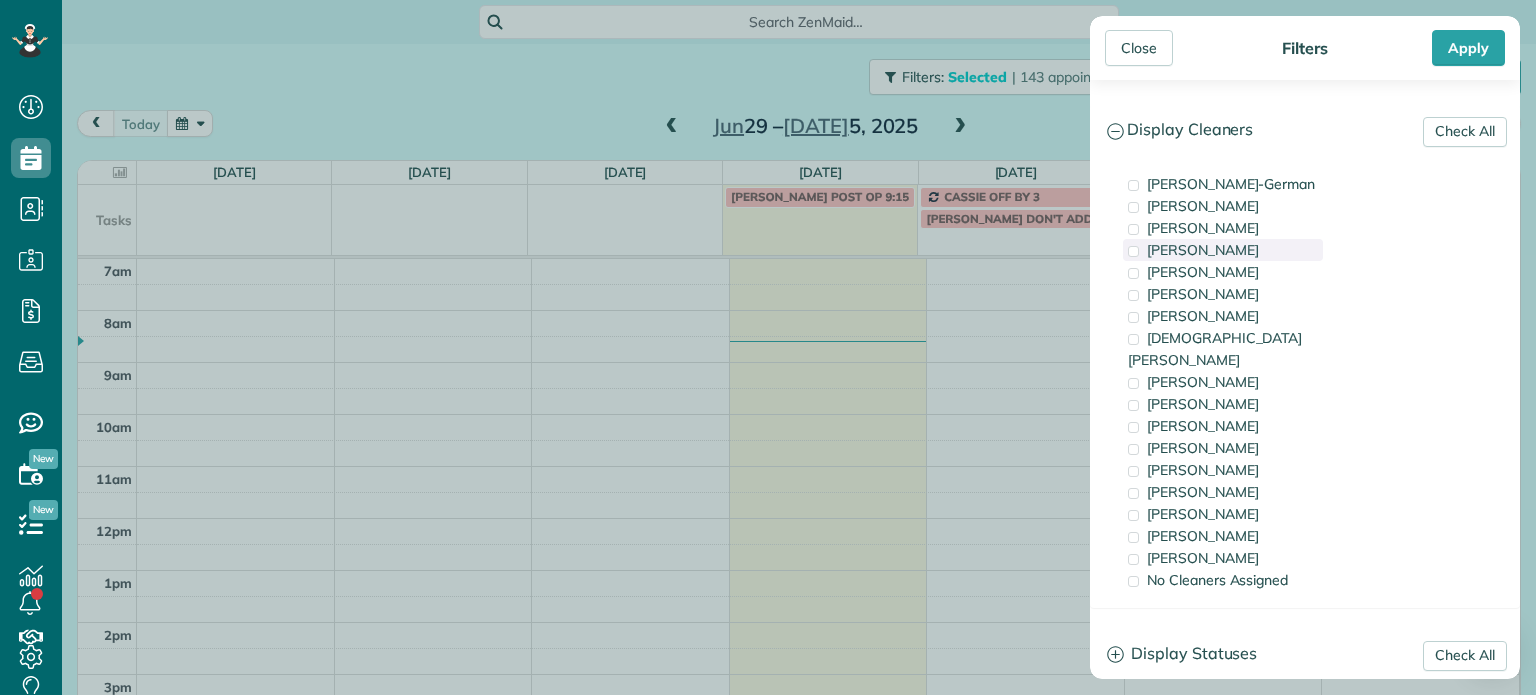 click on "[PERSON_NAME]" at bounding box center (1223, 250) 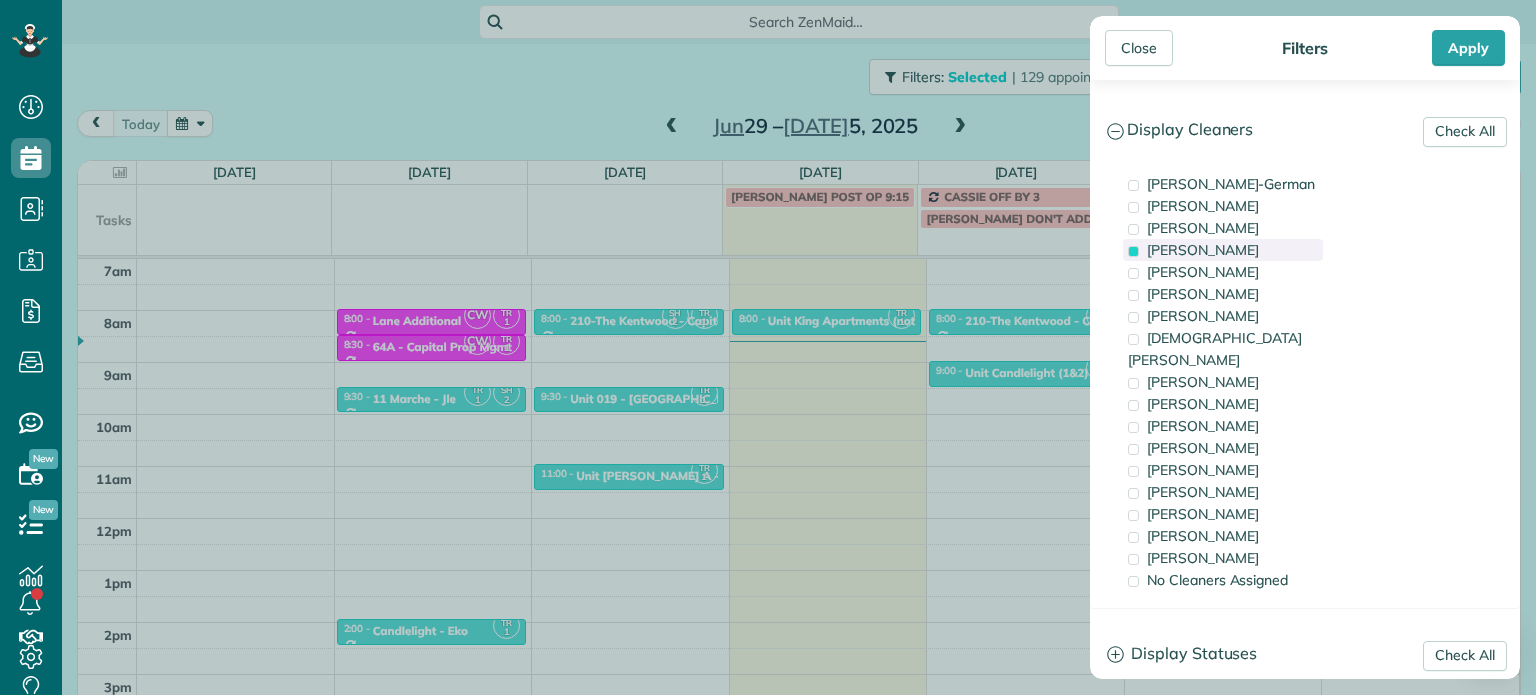 click on "[PERSON_NAME]" at bounding box center [1223, 250] 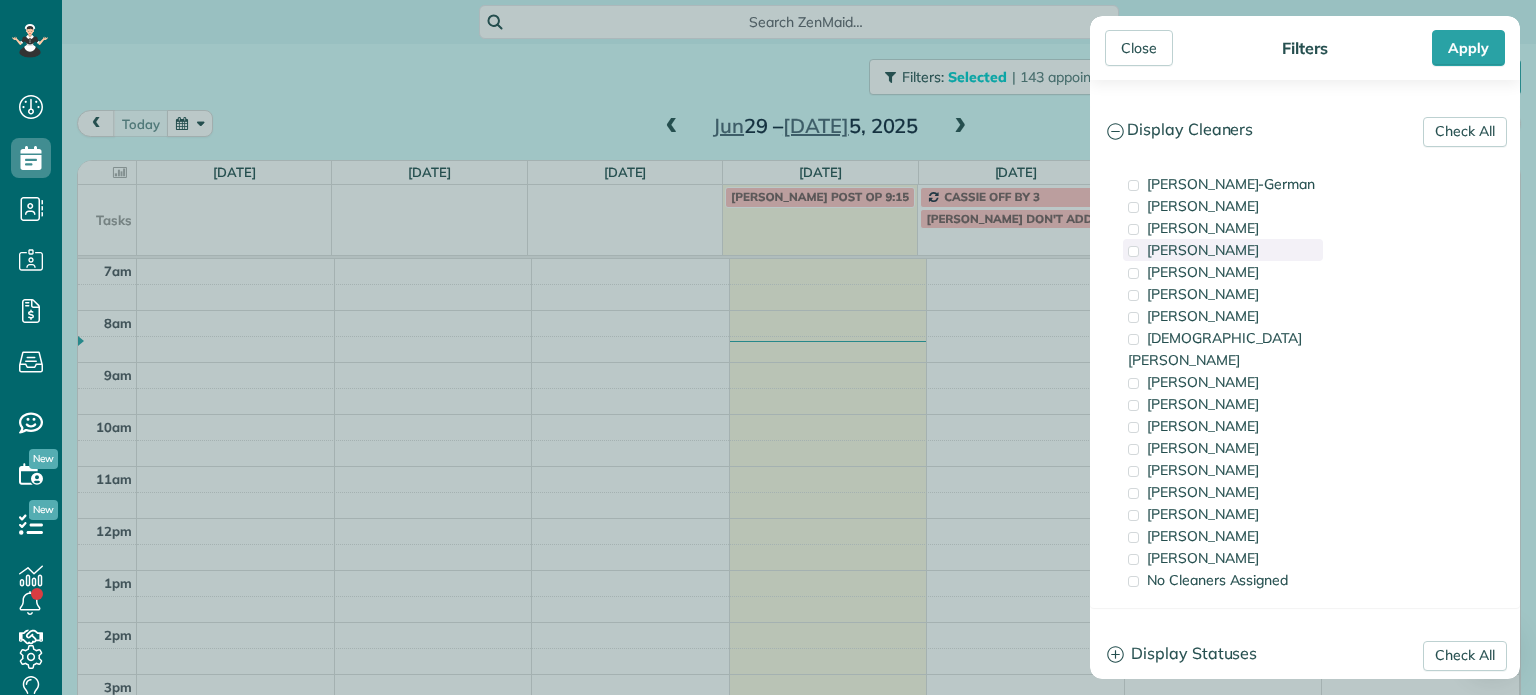 click on "[PERSON_NAME]" at bounding box center [1223, 250] 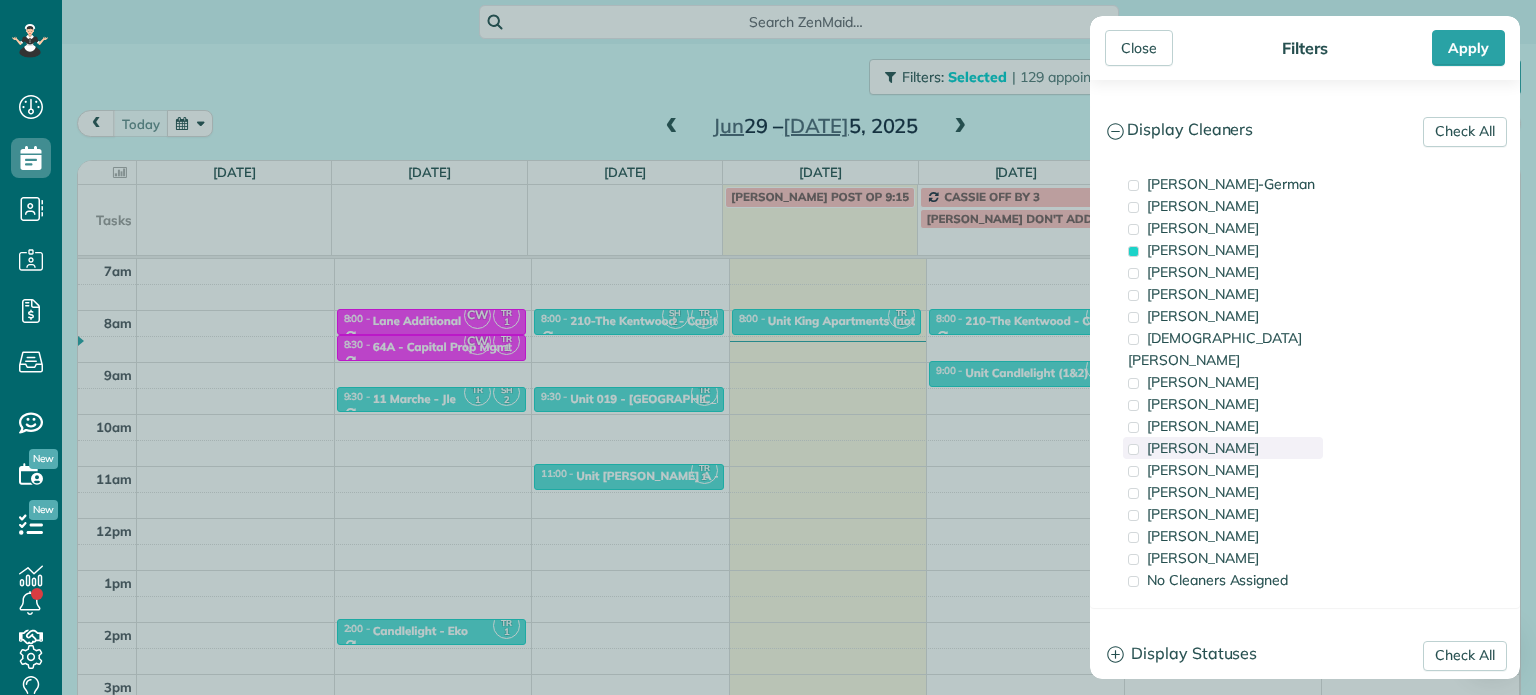 click on "[PERSON_NAME]" at bounding box center (1223, 448) 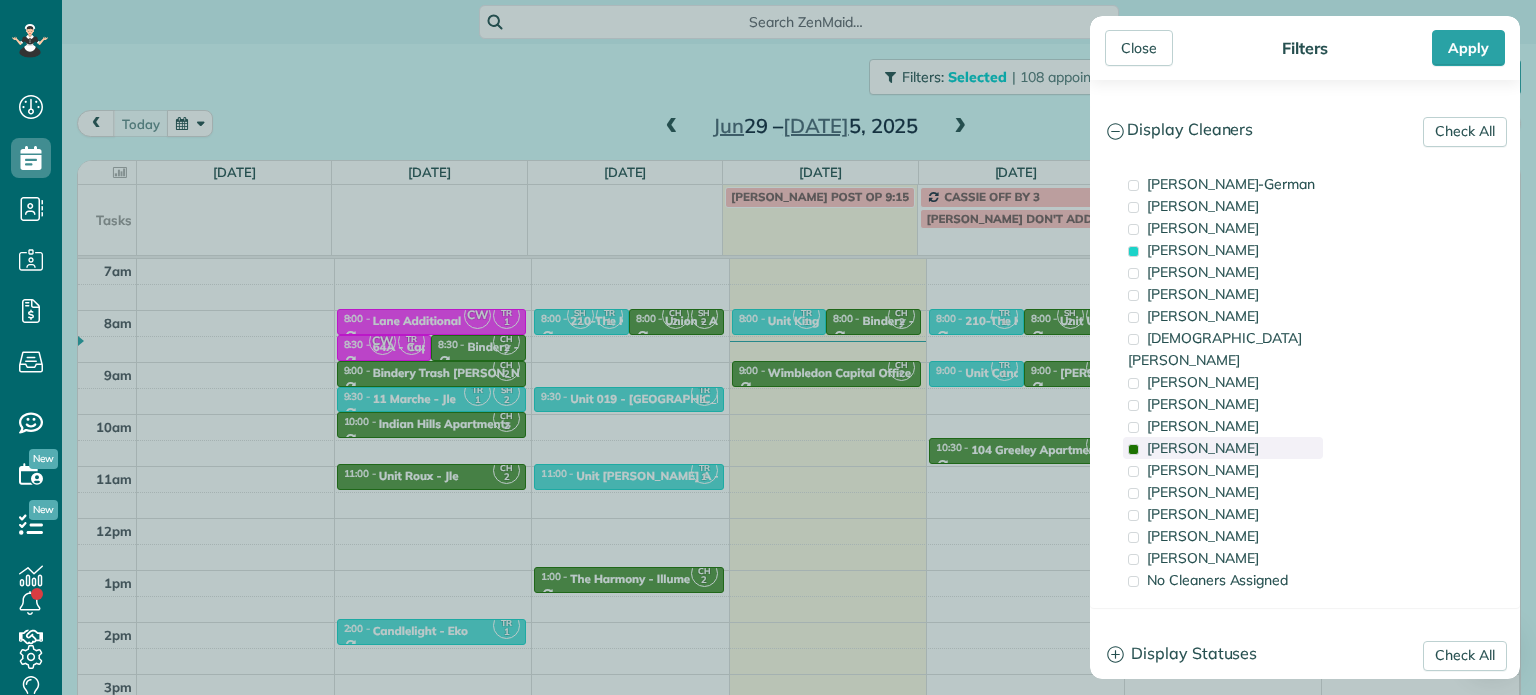click on "[PERSON_NAME]" at bounding box center (1203, 448) 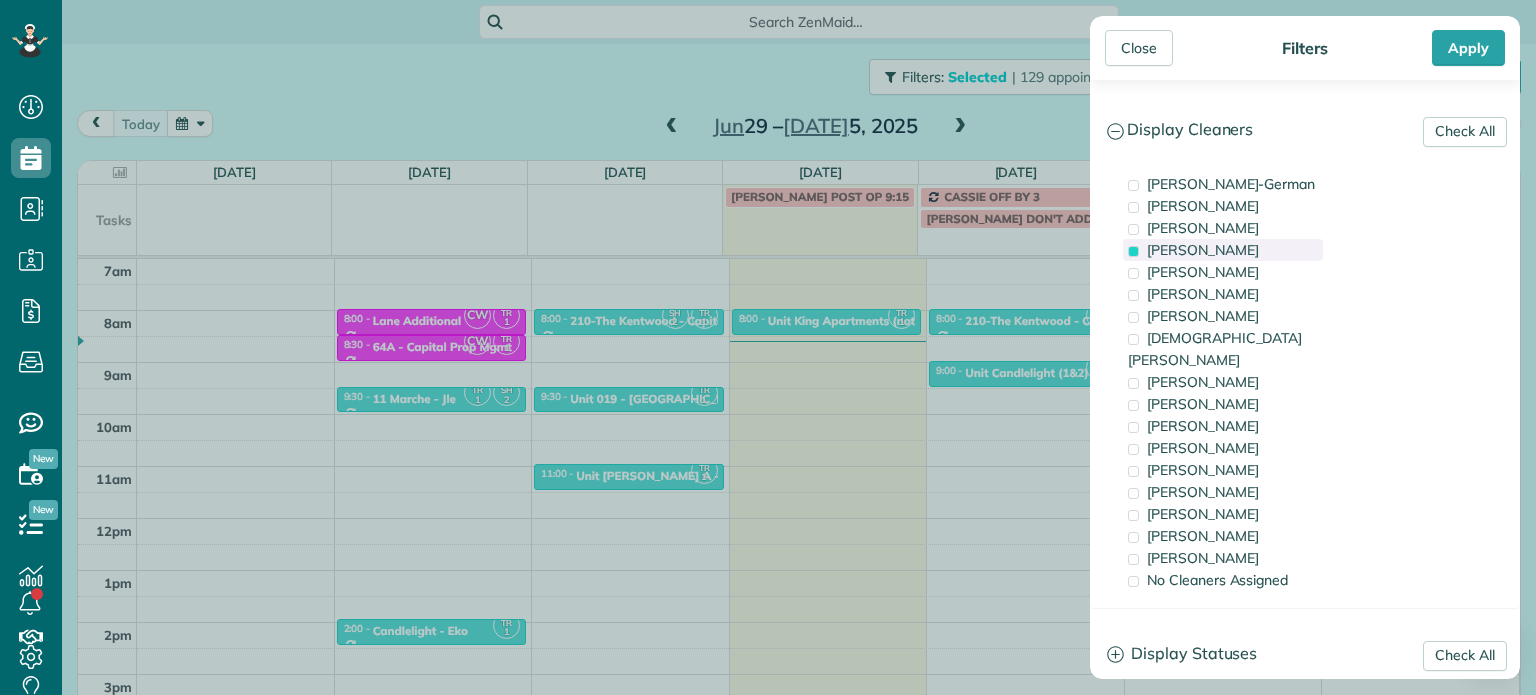 click on "[PERSON_NAME]" at bounding box center [1203, 250] 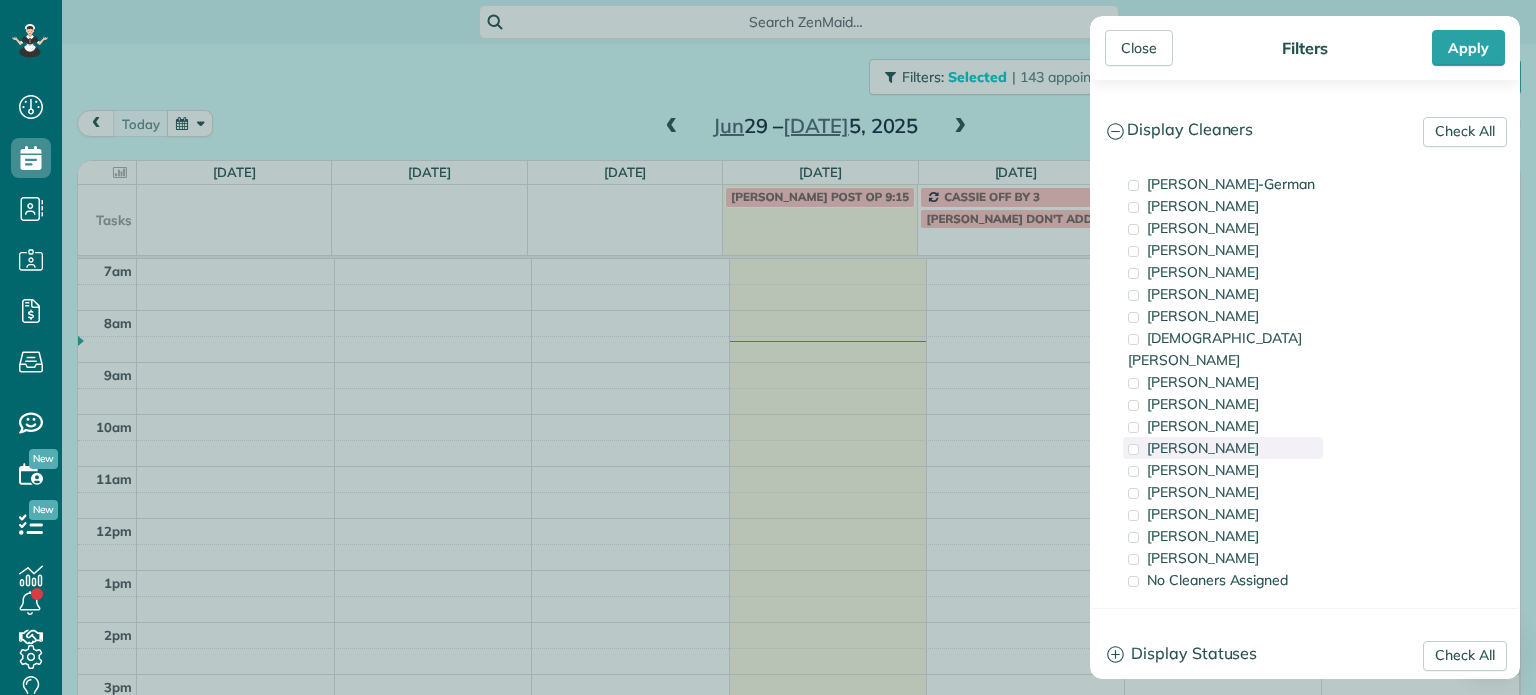 click on "[PERSON_NAME]" at bounding box center (1223, 448) 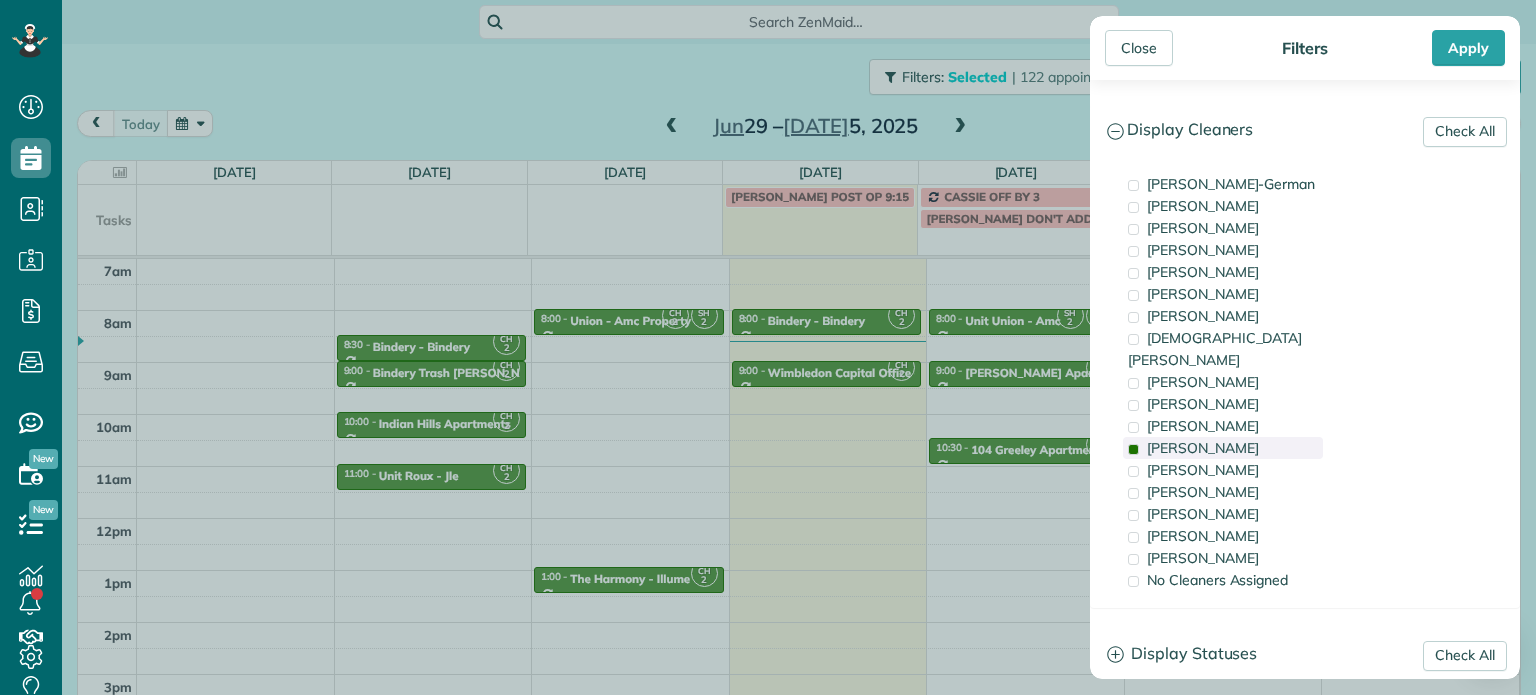click on "[PERSON_NAME]" at bounding box center [1223, 448] 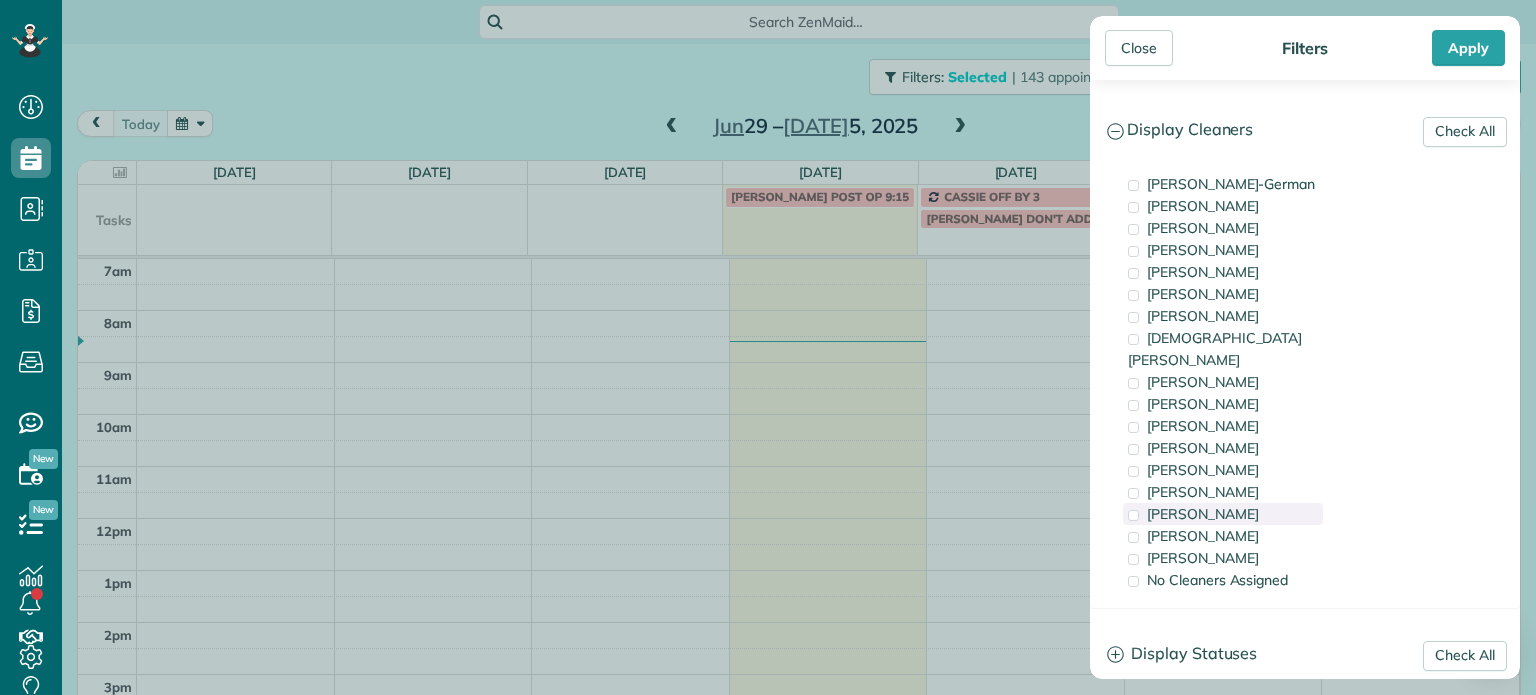 click on "[PERSON_NAME]" at bounding box center (1223, 514) 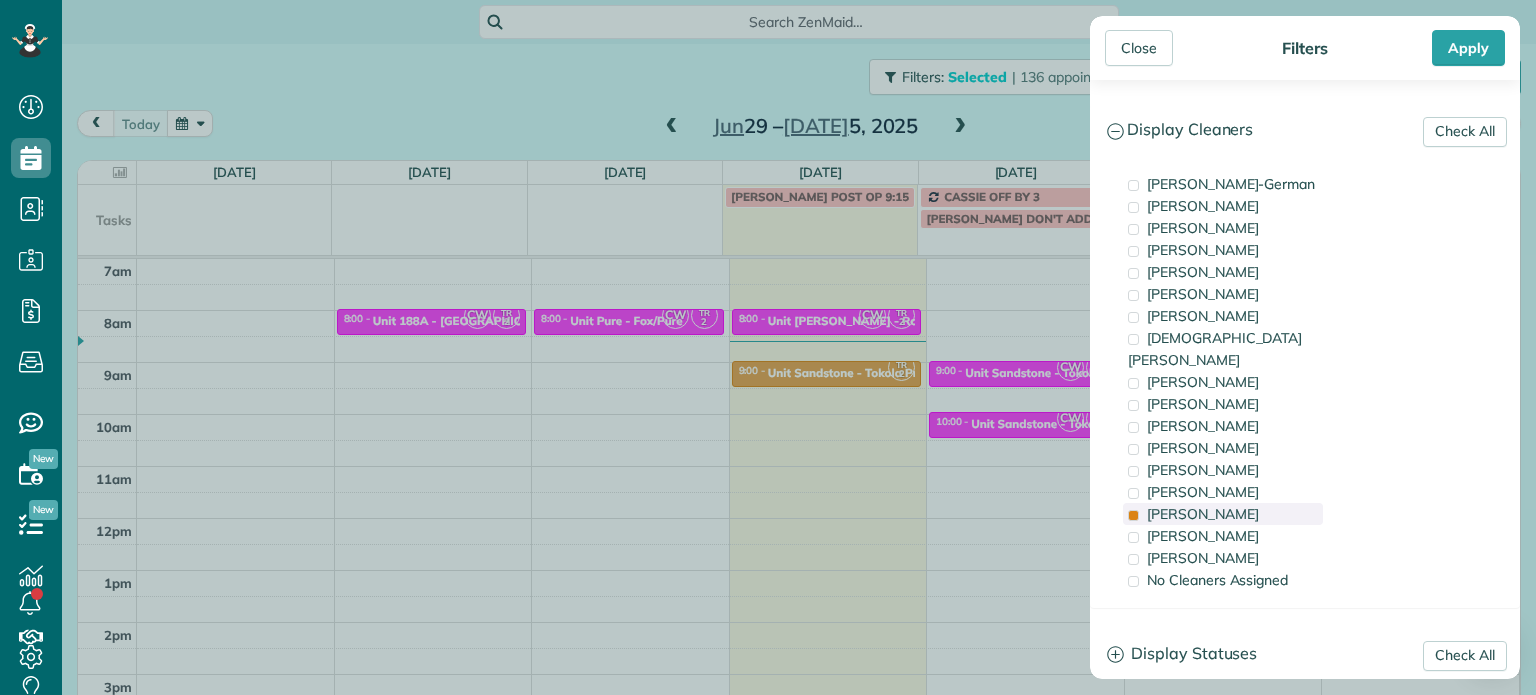 click on "[PERSON_NAME]" at bounding box center (1223, 514) 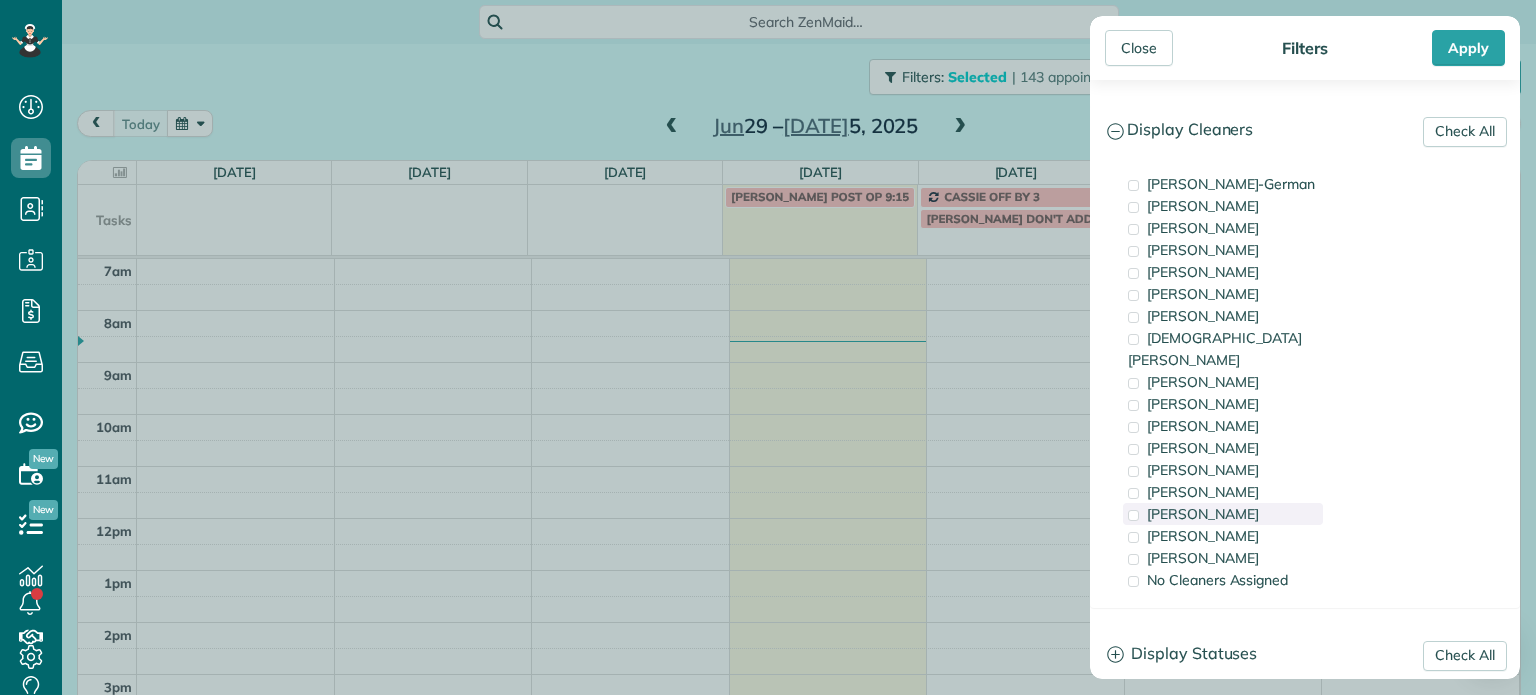 click on "[PERSON_NAME]" at bounding box center [1223, 514] 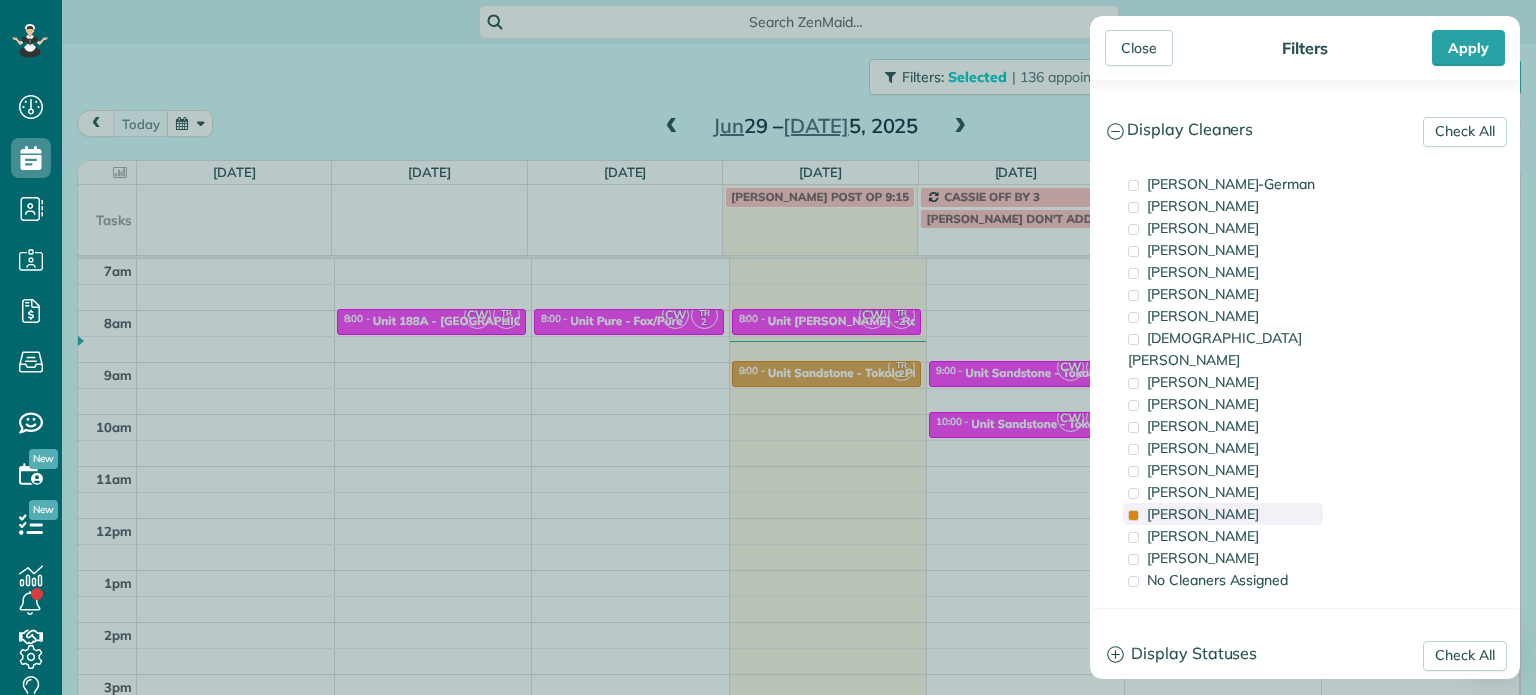 click on "[PERSON_NAME]" at bounding box center [1223, 514] 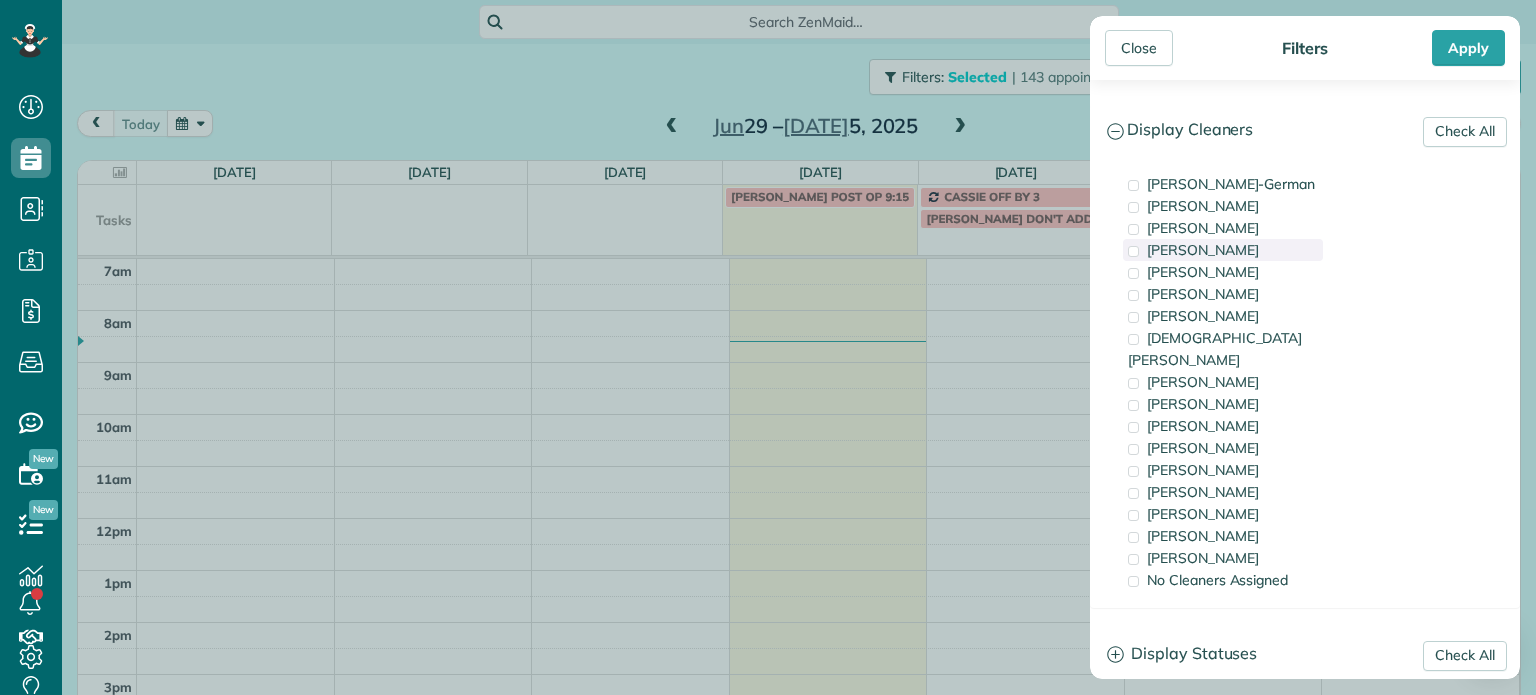 click on "[PERSON_NAME]" at bounding box center (1223, 250) 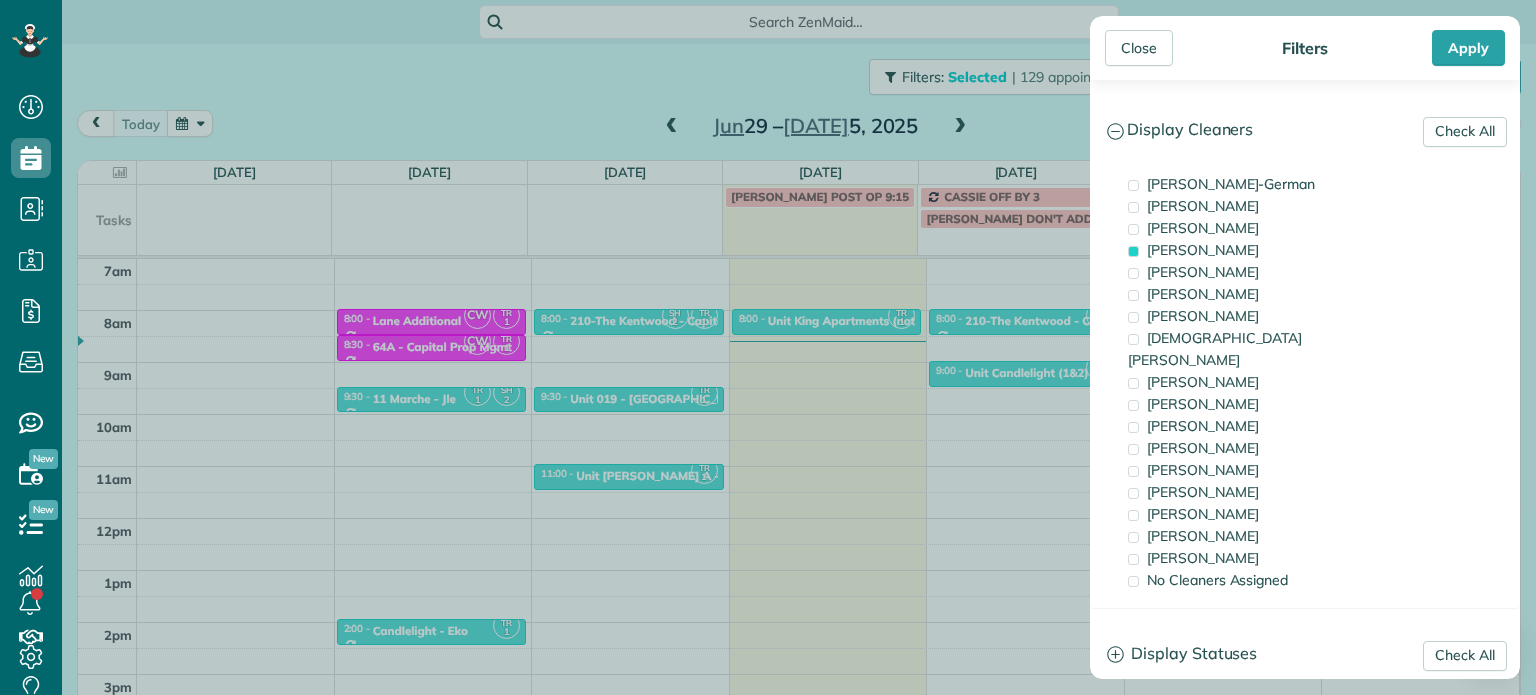 click on "Close
Filters
Apply
Check All
Display Cleaners
[PERSON_NAME]-German
[PERSON_NAME]
[PERSON_NAME]
[PERSON_NAME]
[PERSON_NAME]
[PERSON_NAME]
[PERSON_NAME]" at bounding box center (768, 347) 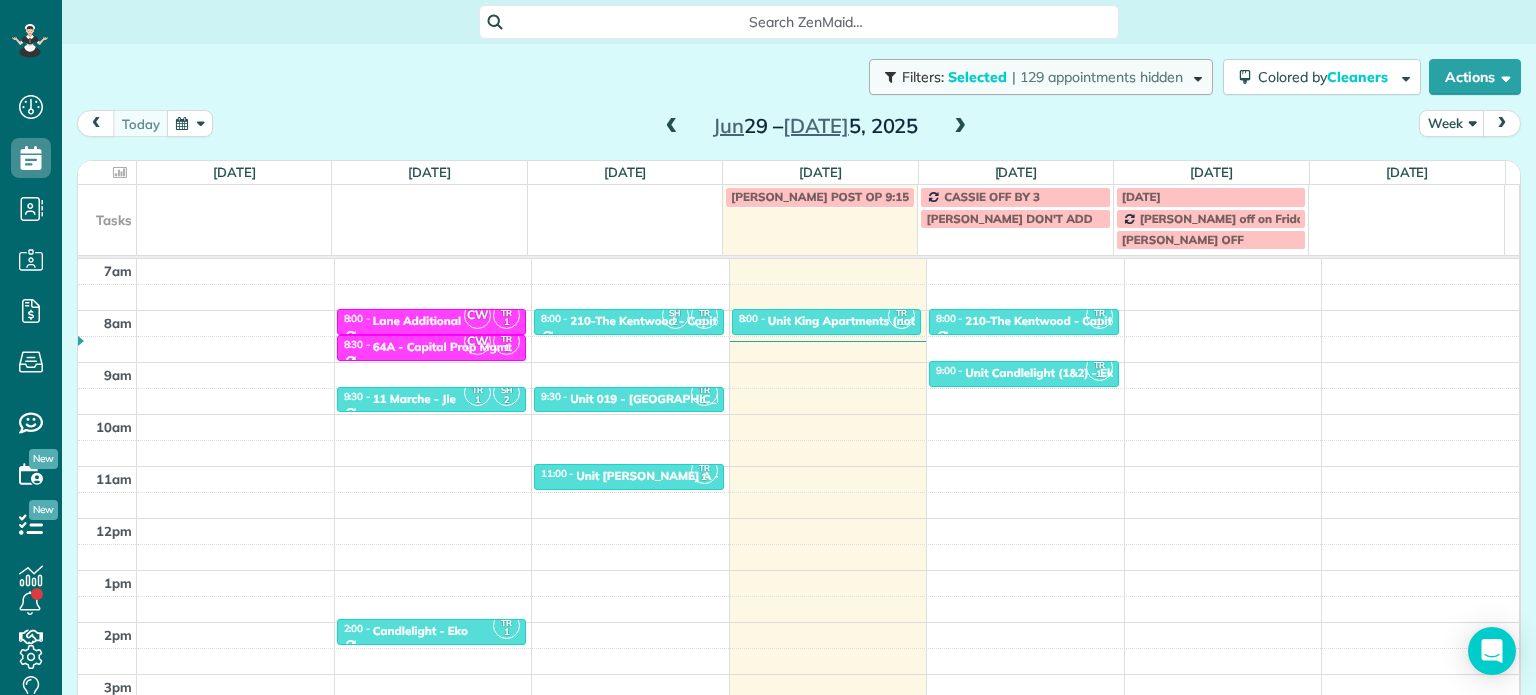 click on "Filters:   Selected
|  129 appointments hidden" at bounding box center (1041, 77) 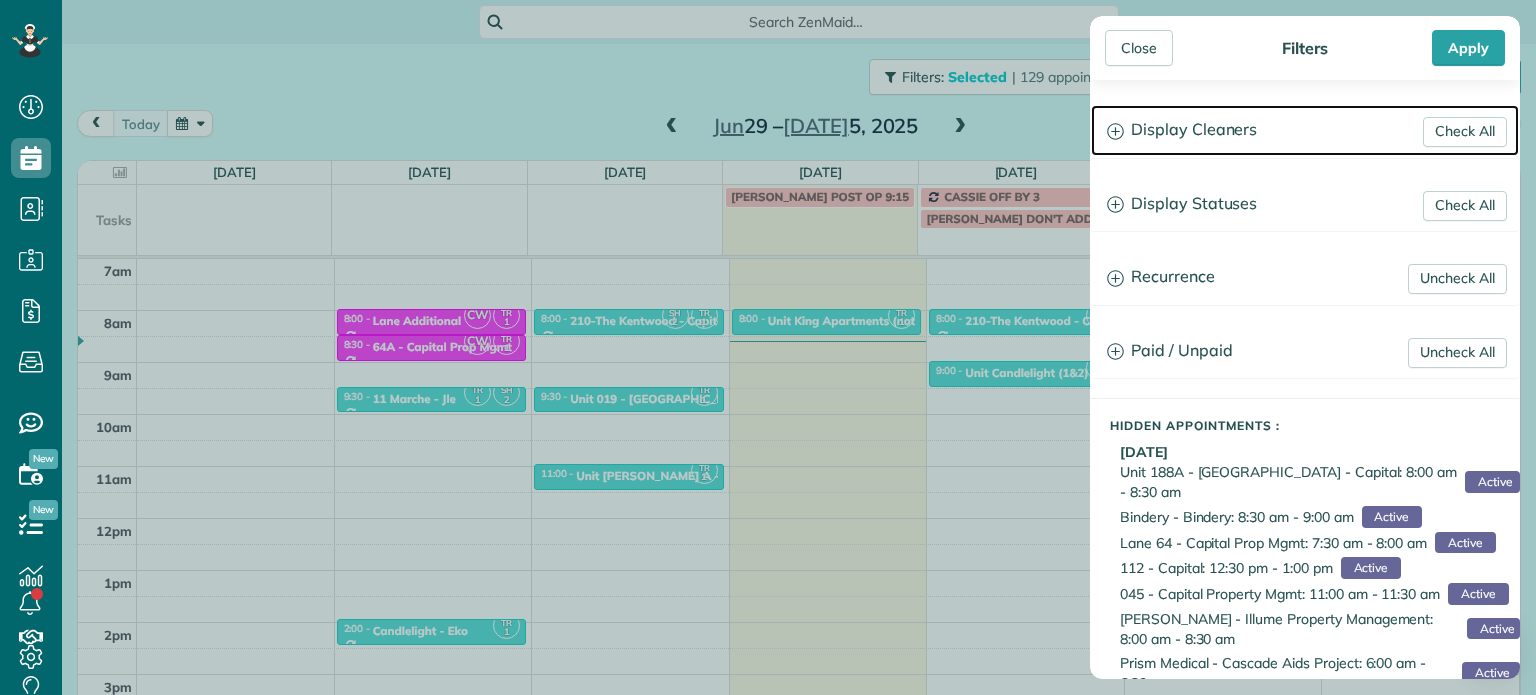 click on "Display Cleaners" at bounding box center [1305, 130] 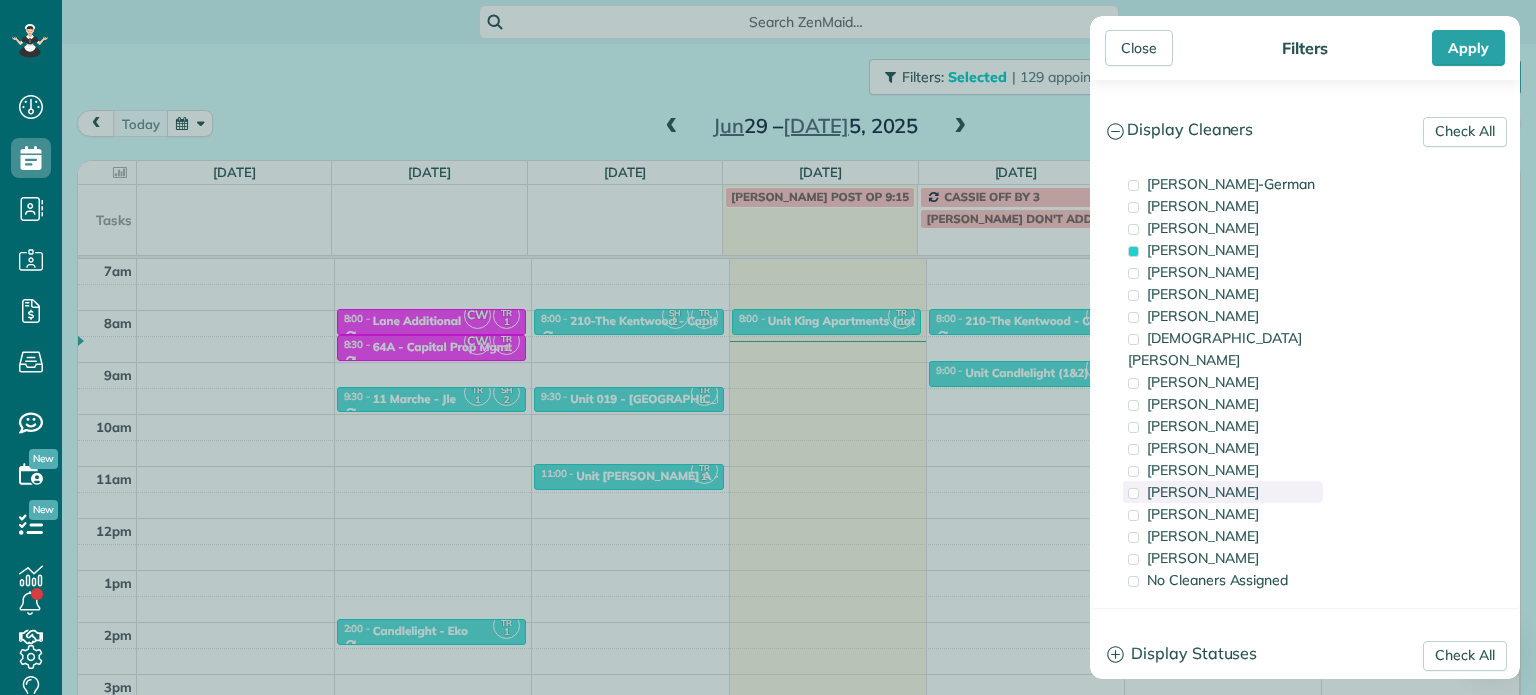 click on "[PERSON_NAME]" at bounding box center [1223, 492] 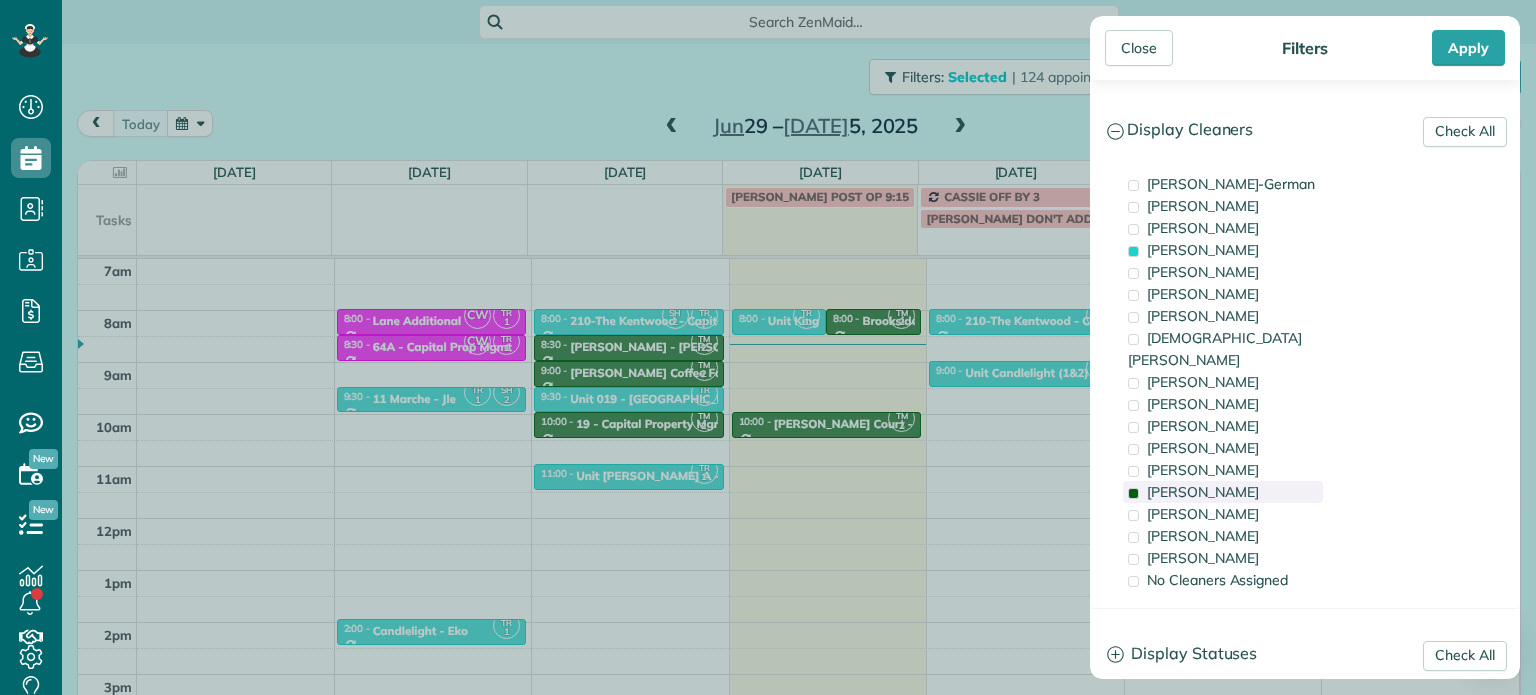 click on "[PERSON_NAME]" at bounding box center (1203, 492) 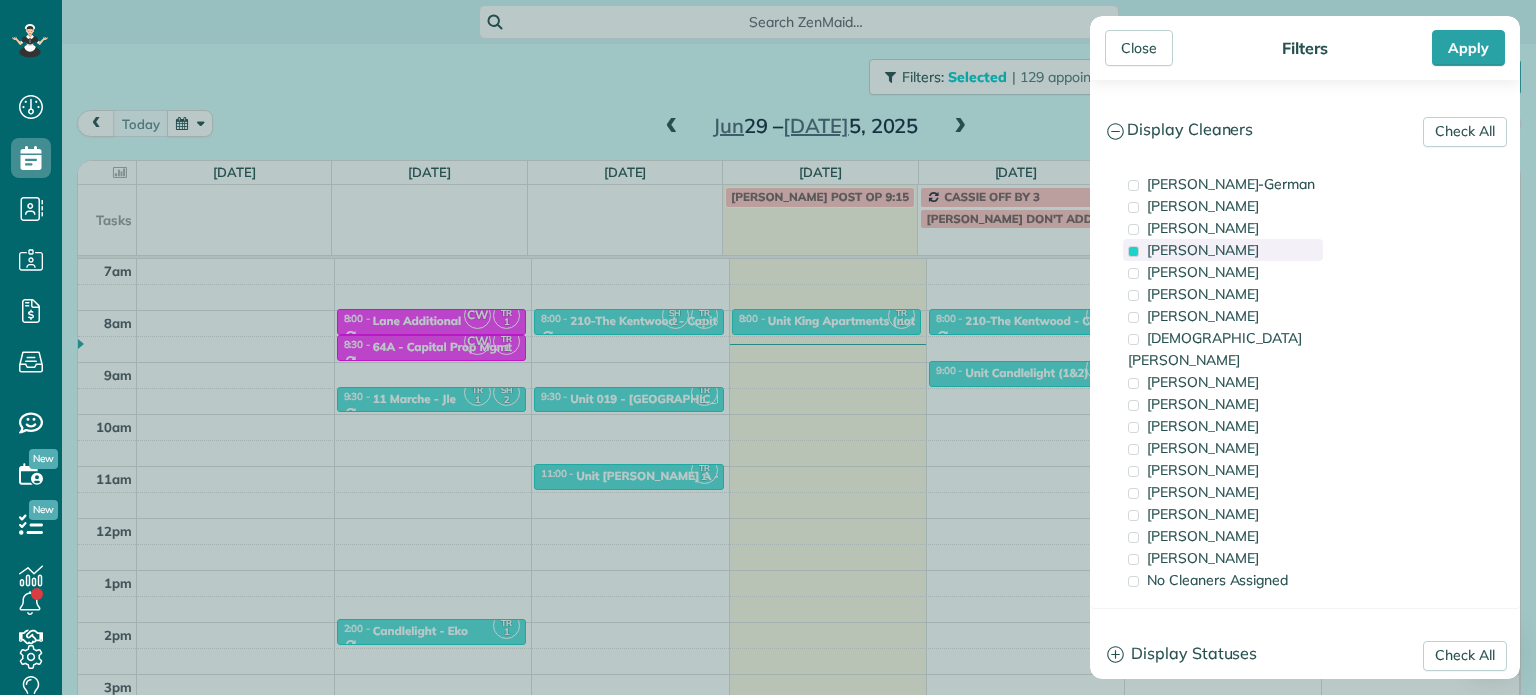 click on "[PERSON_NAME]" at bounding box center (1203, 250) 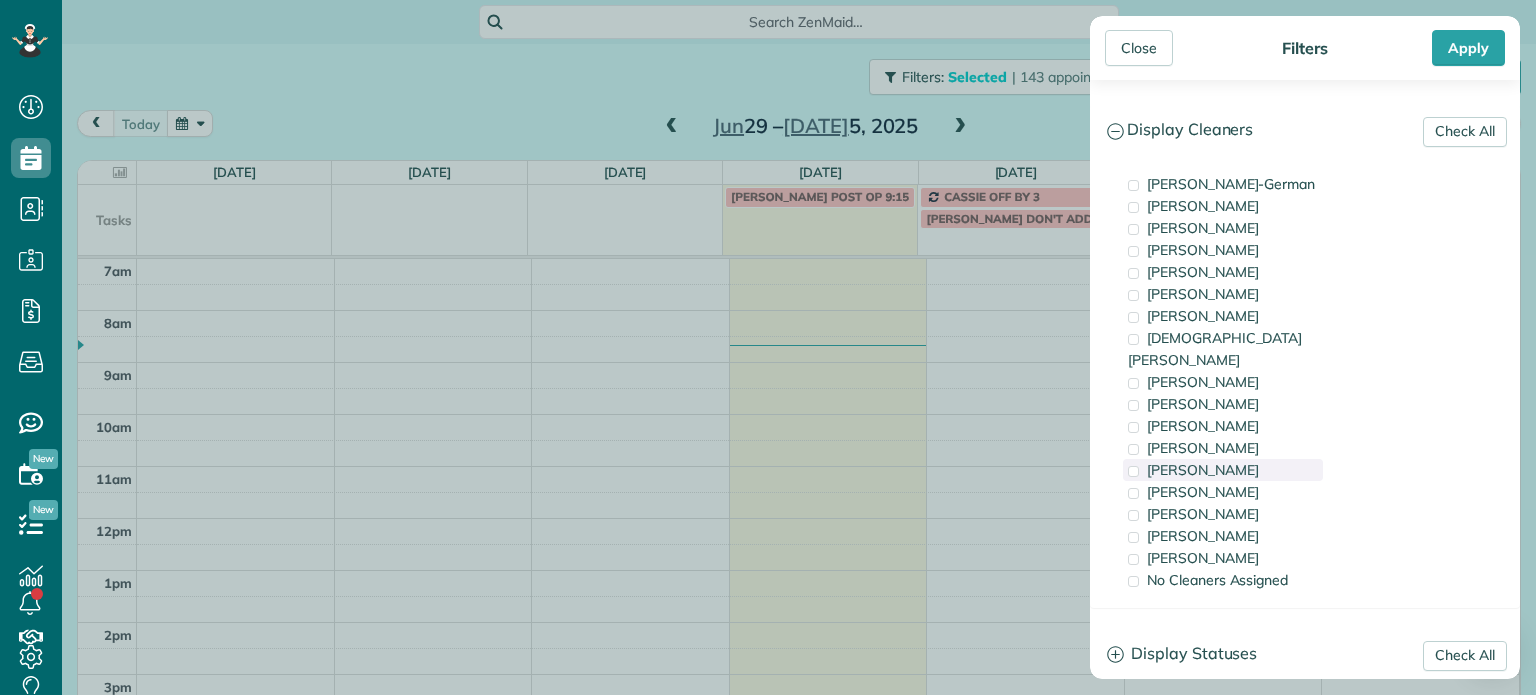 click on "[PERSON_NAME]" at bounding box center [1223, 470] 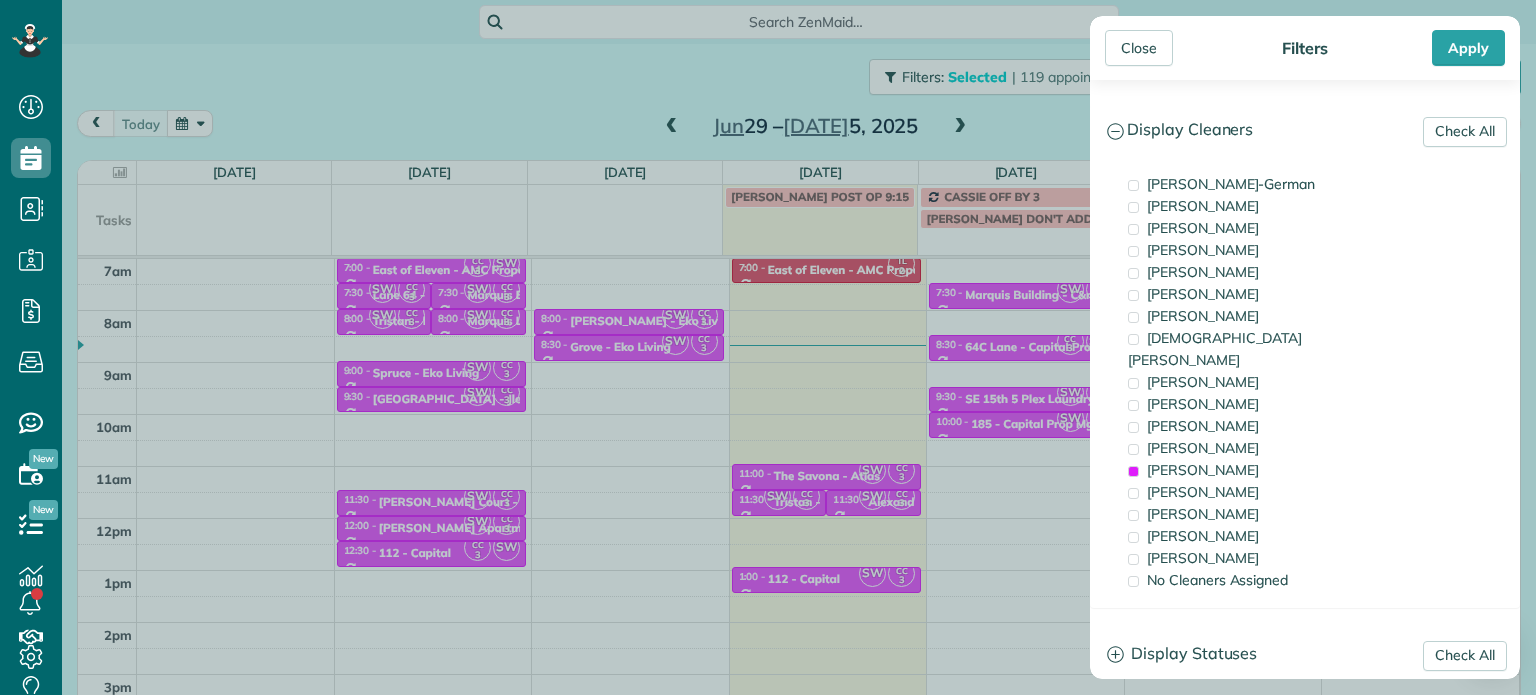 click on "Close
Filters
Apply
Check All
Display Cleaners
[PERSON_NAME]-German
[PERSON_NAME]
[PERSON_NAME]
[PERSON_NAME]
[PERSON_NAME]
[PERSON_NAME]
[PERSON_NAME]" at bounding box center [768, 347] 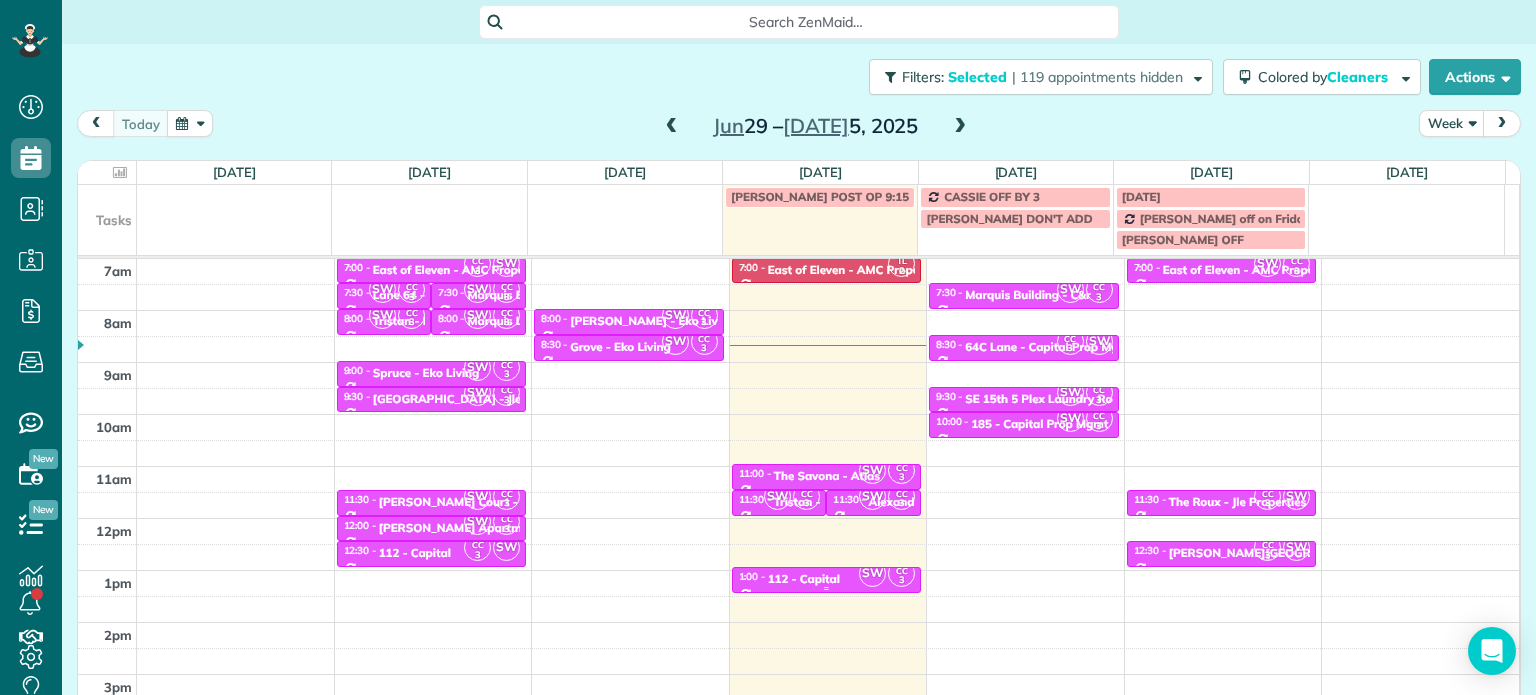click on "112 - Capital" at bounding box center [804, 579] 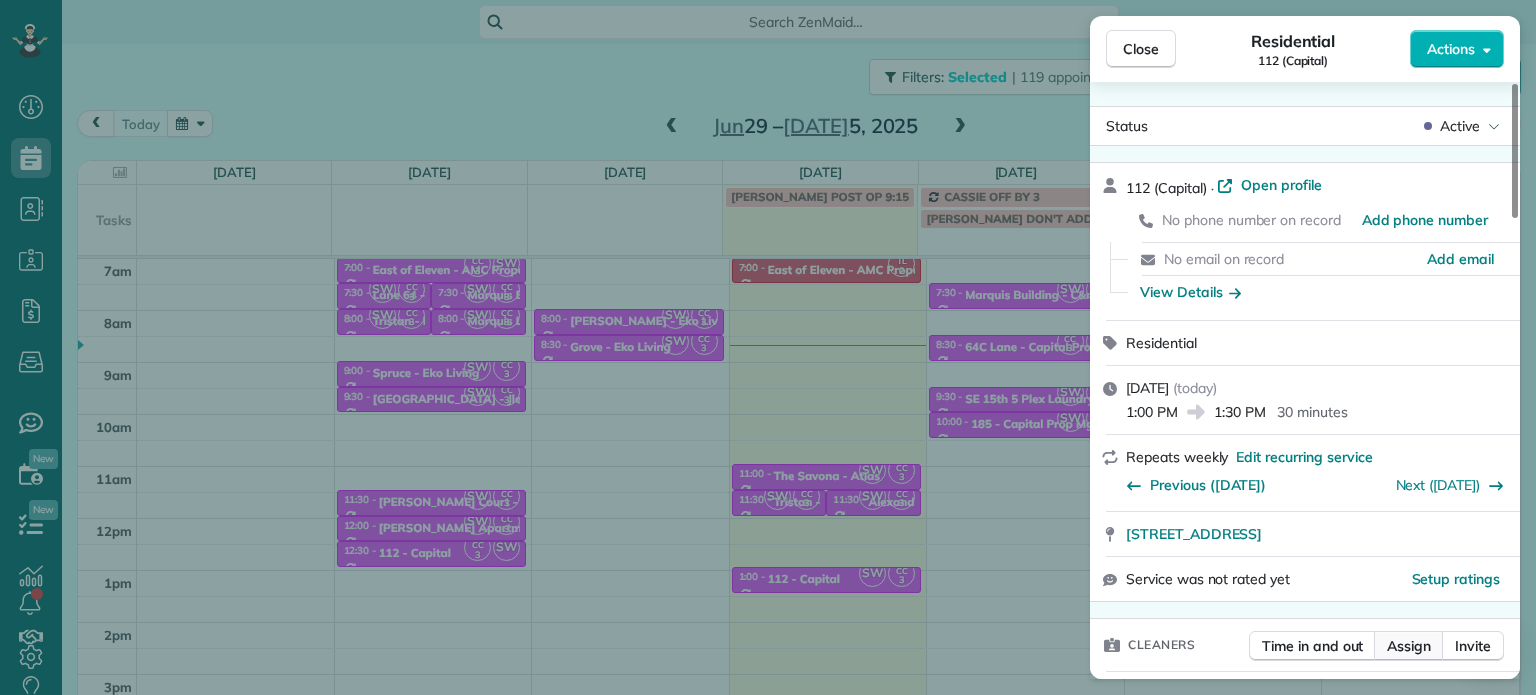click on "Assign" at bounding box center (1409, 646) 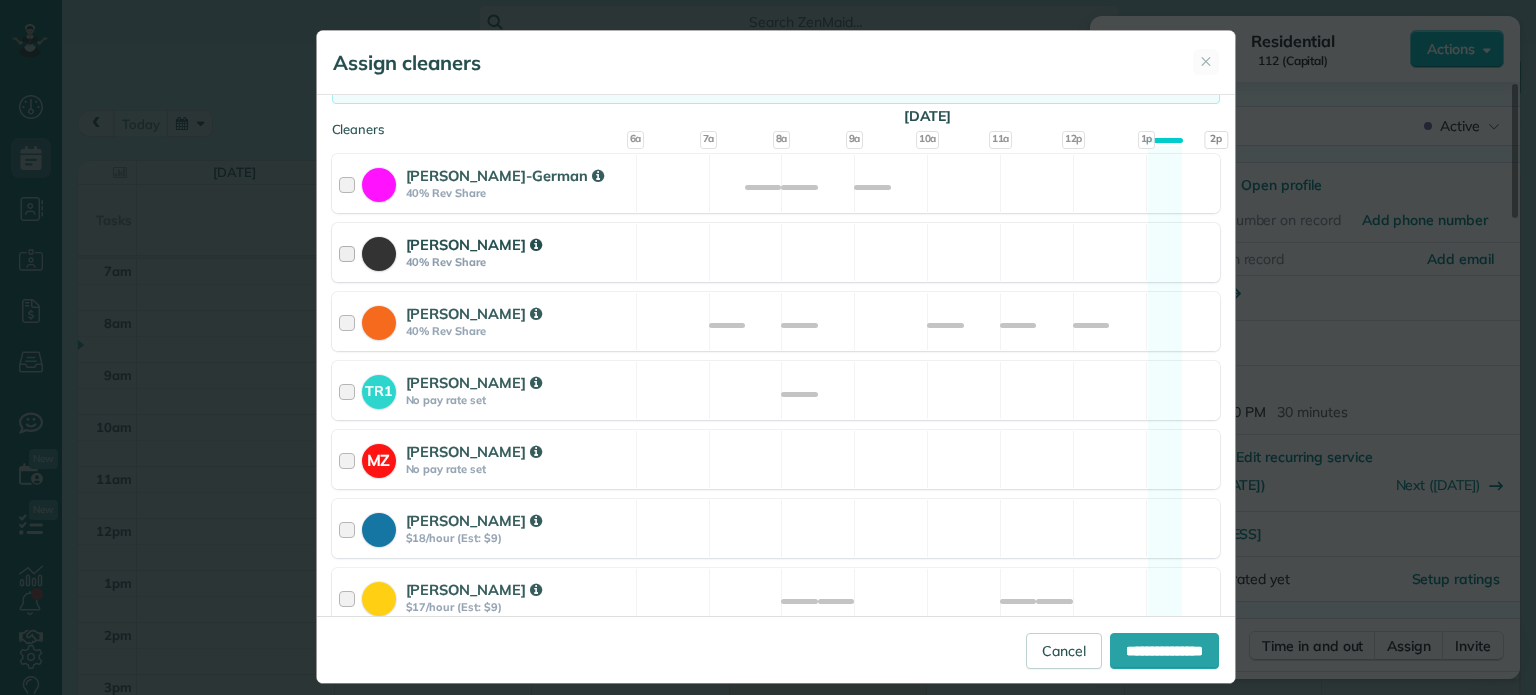 scroll, scrollTop: 200, scrollLeft: 0, axis: vertical 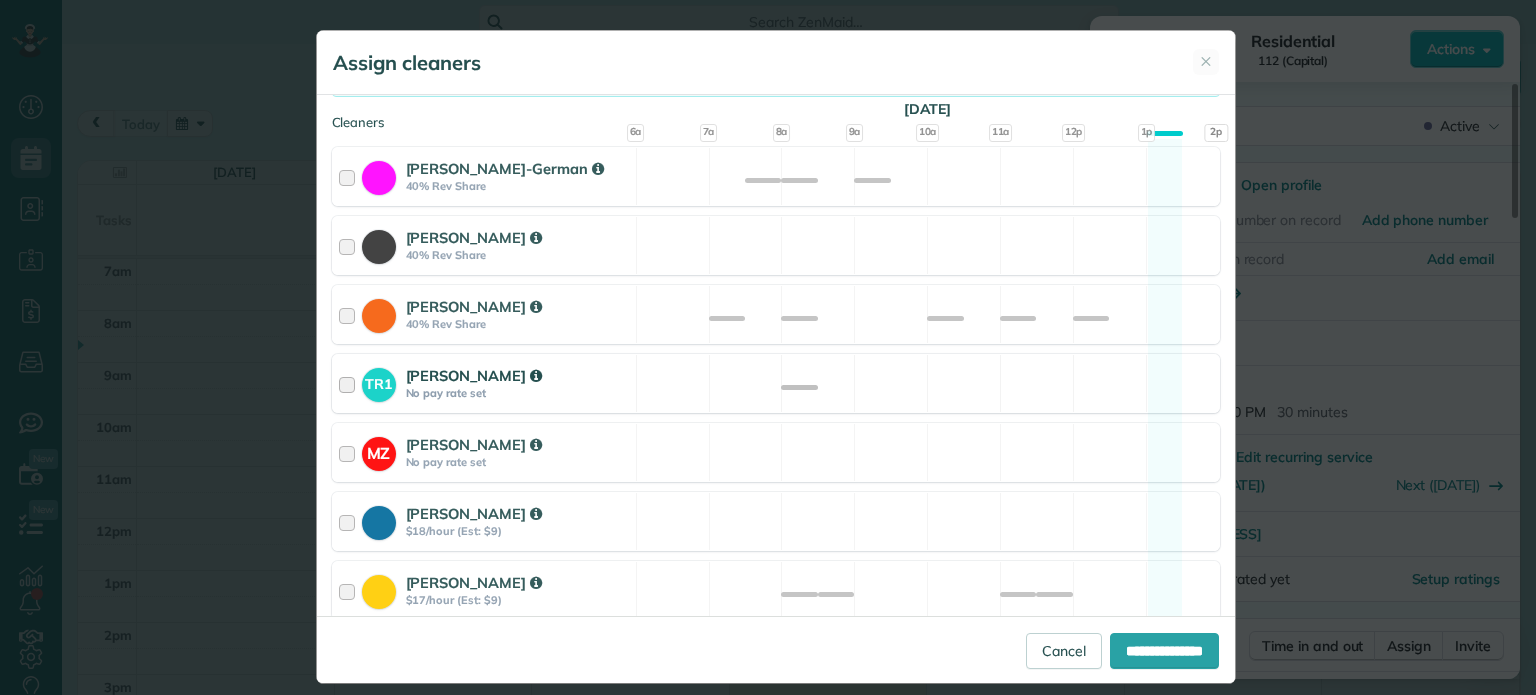 click on "TR1
[PERSON_NAME]
No pay rate set
Available" at bounding box center (776, 383) 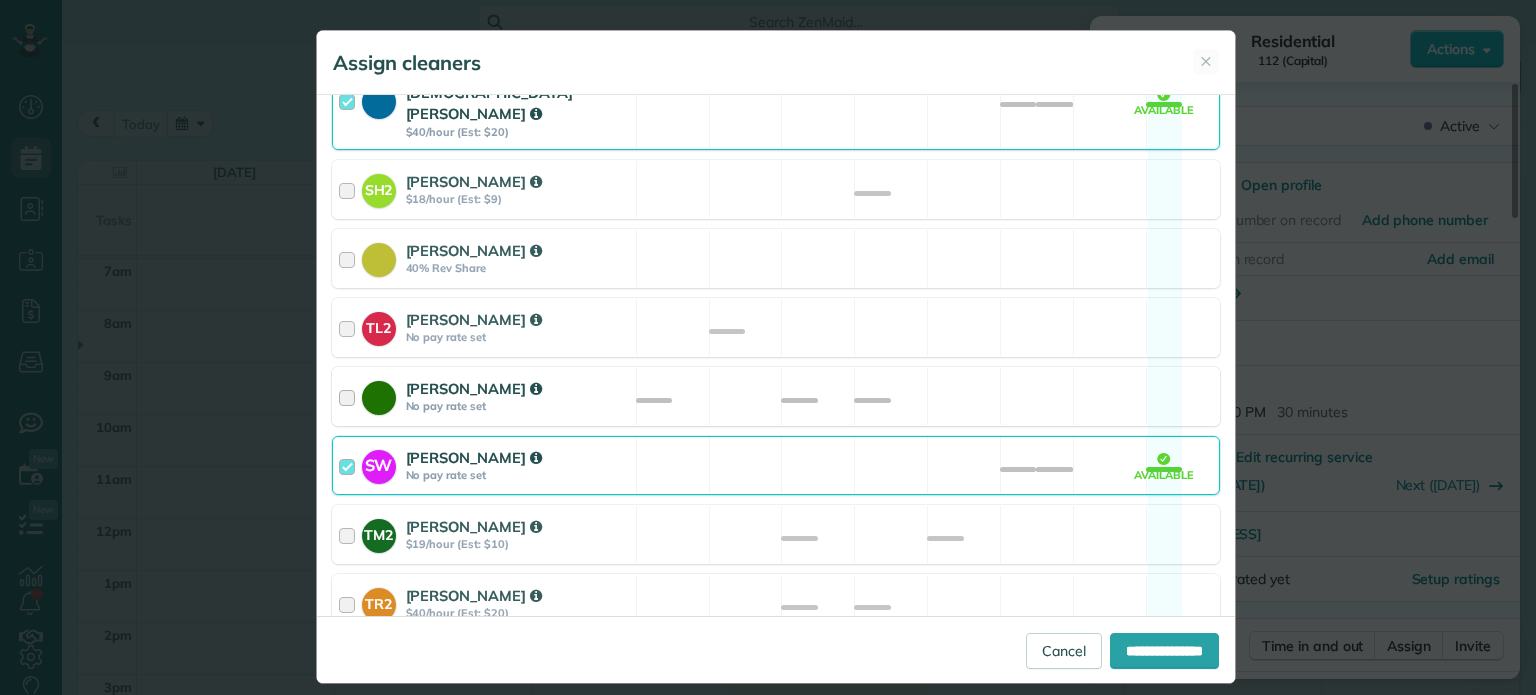 scroll, scrollTop: 659, scrollLeft: 0, axis: vertical 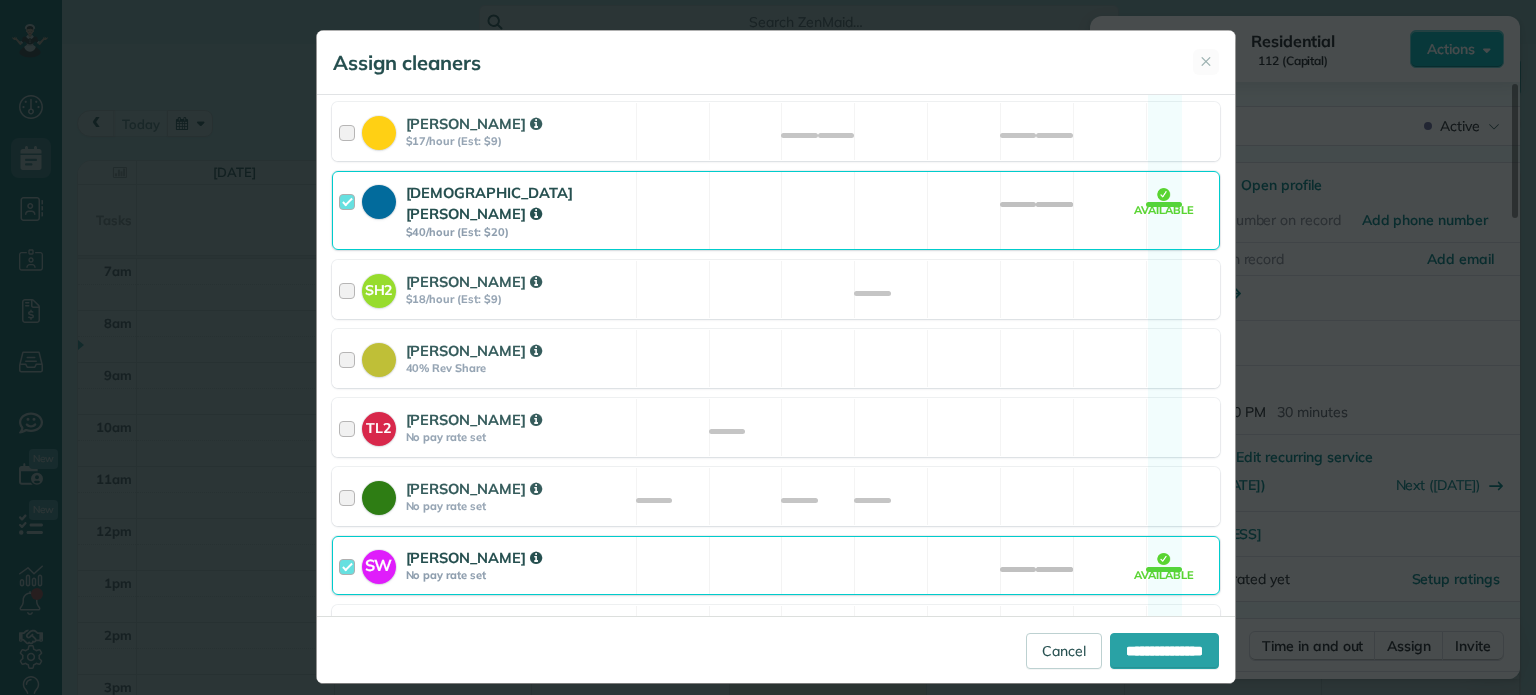 click on "[DEMOGRAPHIC_DATA][PERSON_NAME]
$40/hour (Est: $20)
Available" at bounding box center [776, 210] 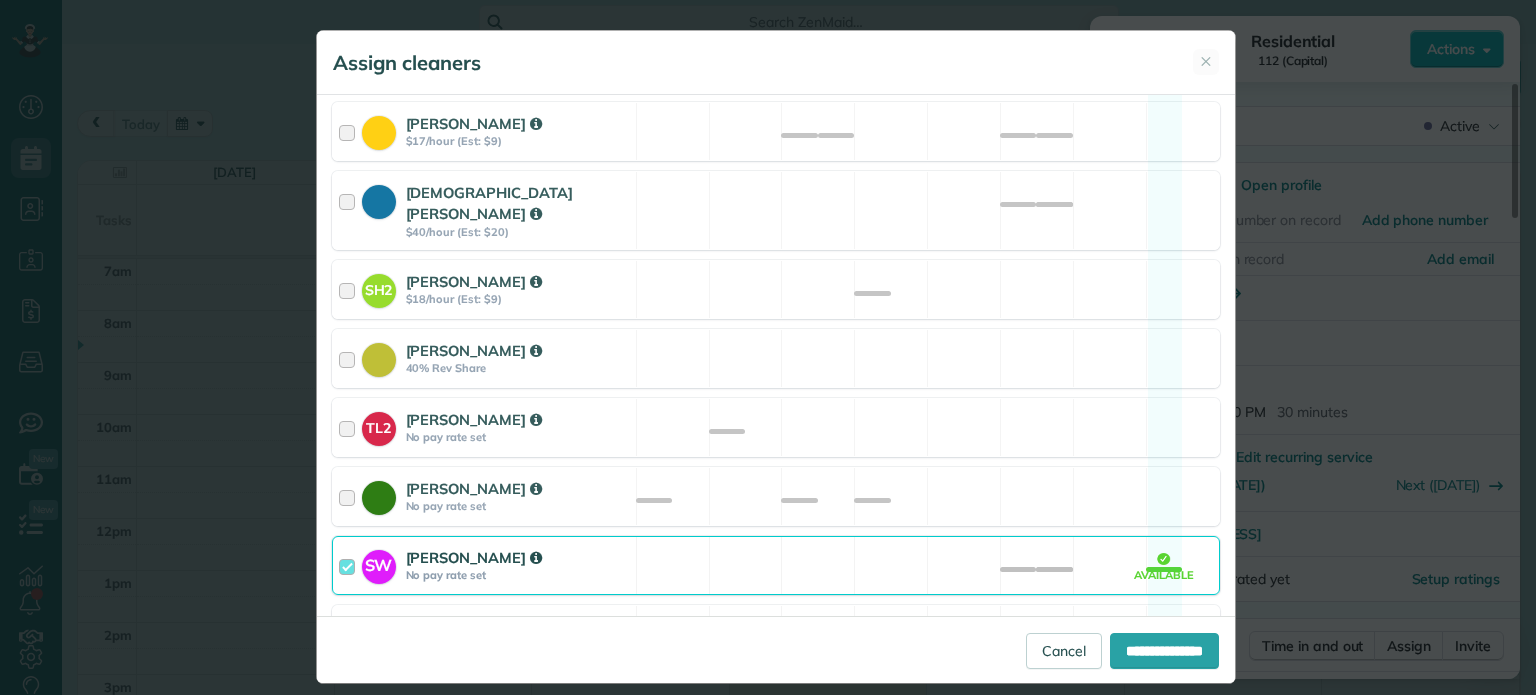 click on "SW
[PERSON_NAME]
No pay rate set
Available" at bounding box center (776, 565) 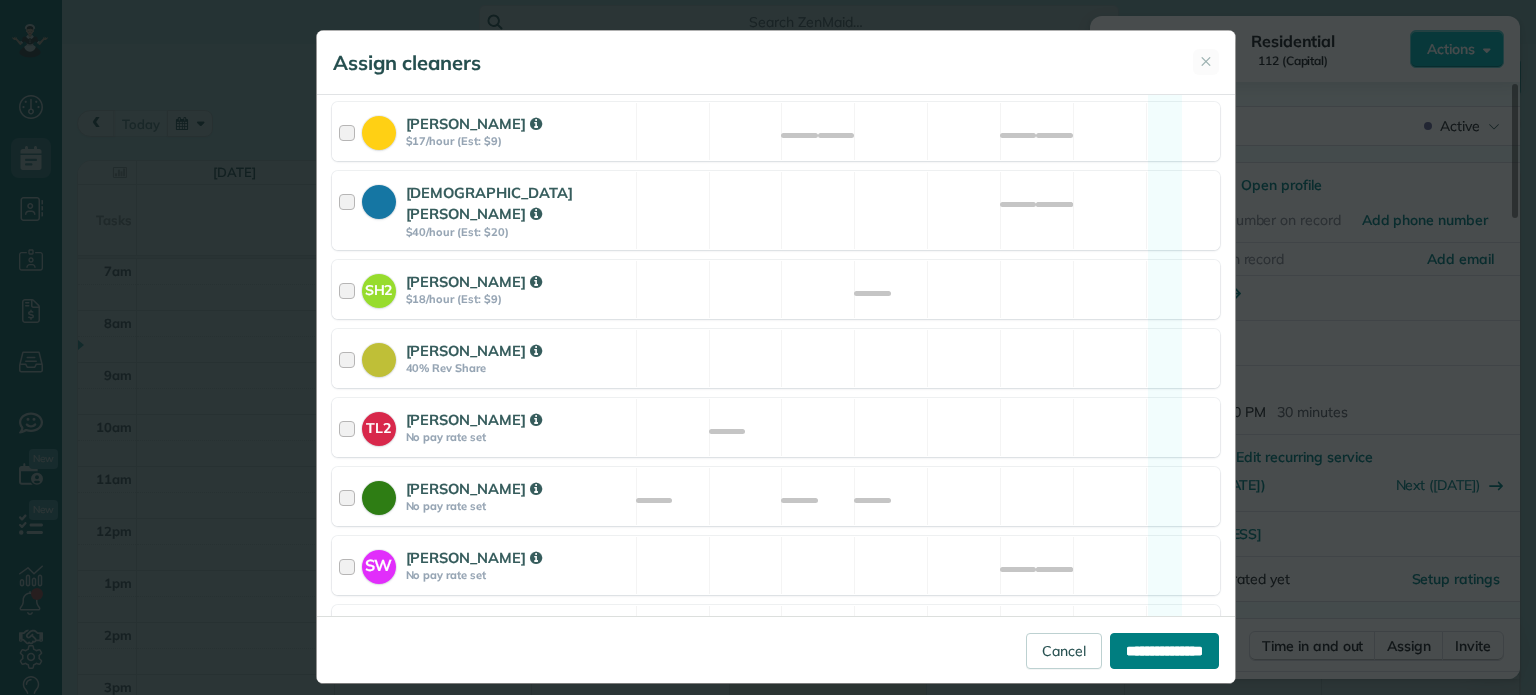 click on "**********" at bounding box center (1164, 651) 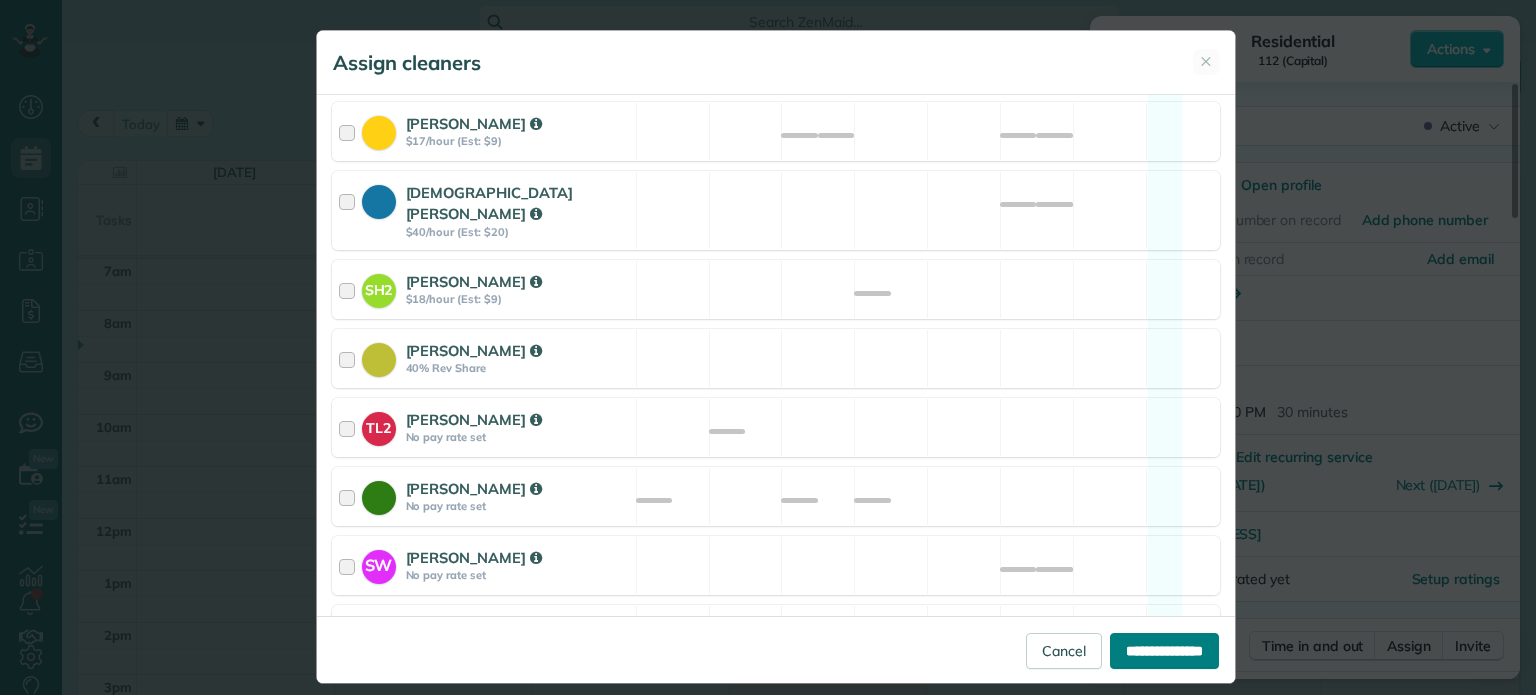 type on "**********" 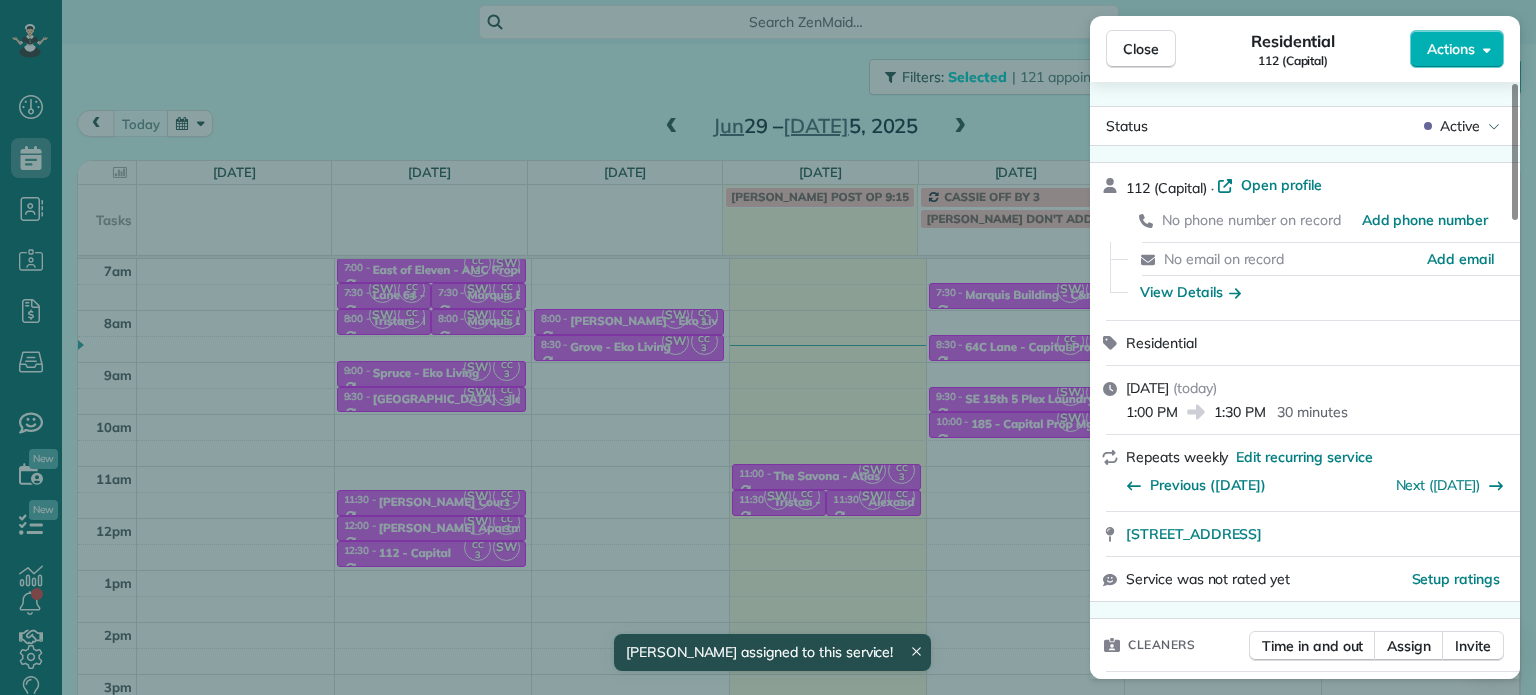 click on "Close Residential 112 (Capital) Actions Status Active 112 (Capital) · Open profile No phone number on record Add phone number No email on record Add email View Details Residential [DATE] ( [DATE] ) 1:00 PM 1:30 PM 30 minutes Repeats weekly Edit recurring service Previous ([DATE]) Next ([DATE]) [STREET_ADDRESS] Service was not rated yet Setup ratings Cleaners Time in and out Assign Invite Cleaners [PERSON_NAME] 1:00 PM 1:30 PM Checklist Try Now Keep this appointment up to your standards. Stay on top of every detail, keep your cleaners organised, and your client happy. Assign a checklist Watch a 5 min demo Billing Billing actions Price $0.00 Overcharge $0.00 Discount $0.00 Coupon discount - Primary tax - Secondary tax - Total appointment price $0.00 Tips collected New feature! $0.00 [PERSON_NAME] as paid Total including tip $0.00 Get paid online in no-time! Send an invoice and reward your cleaners with tips Charge customer credit card Appointment custom fields Work items" at bounding box center (768, 347) 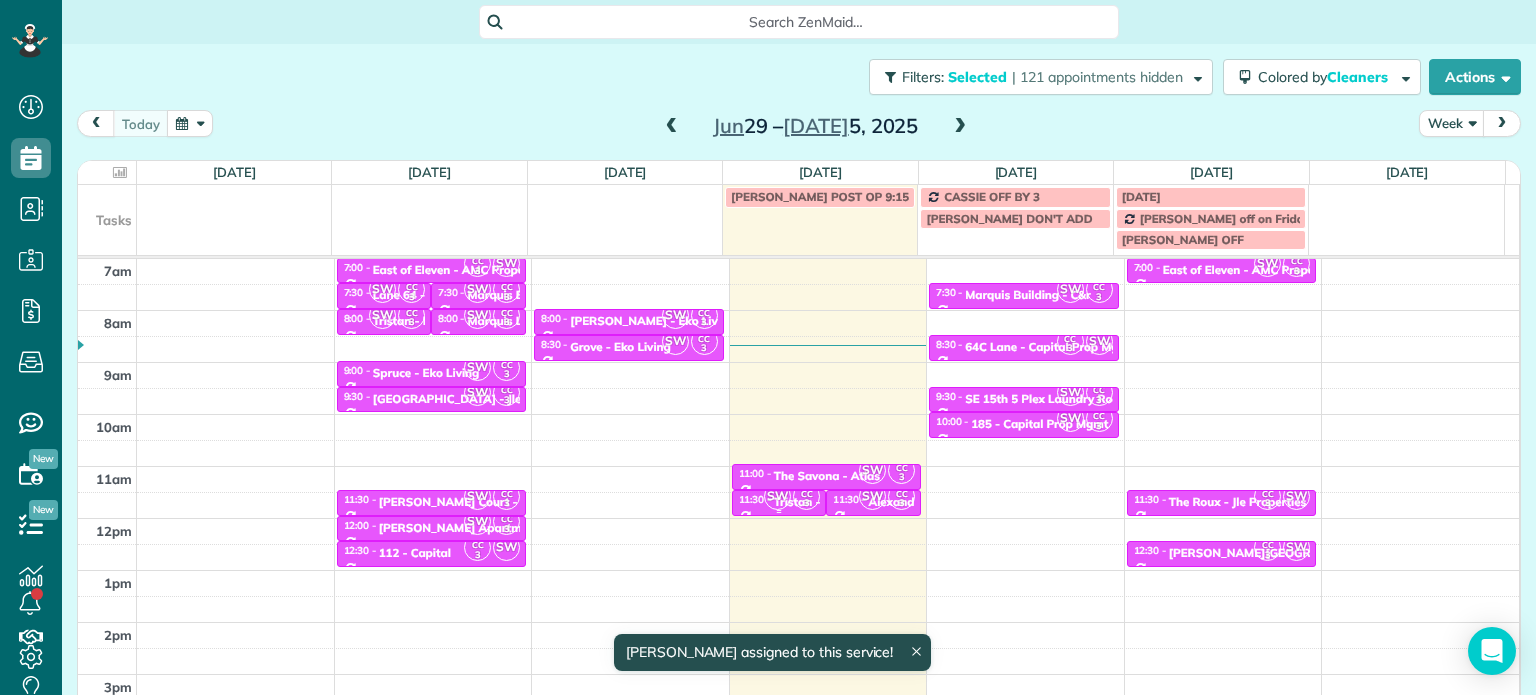 click on "3" at bounding box center [806, 503] 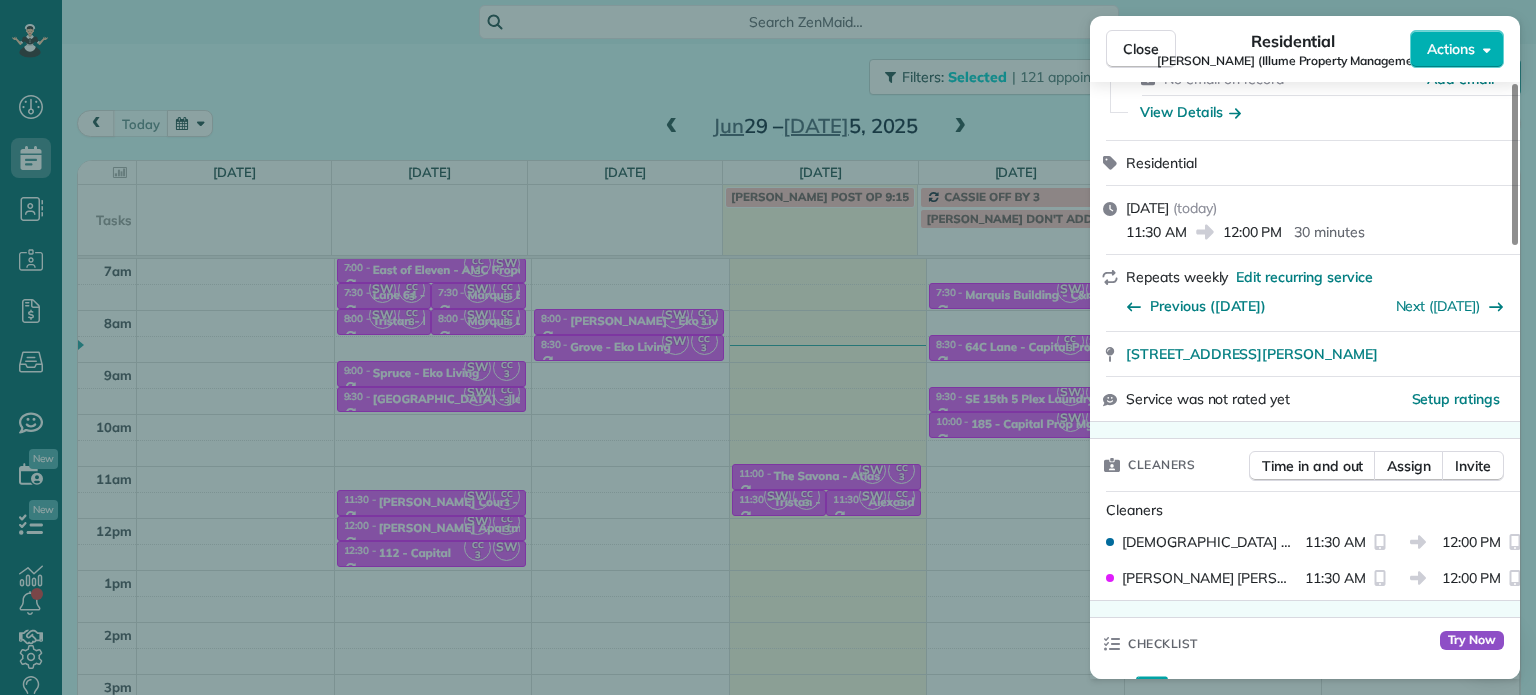 scroll, scrollTop: 400, scrollLeft: 0, axis: vertical 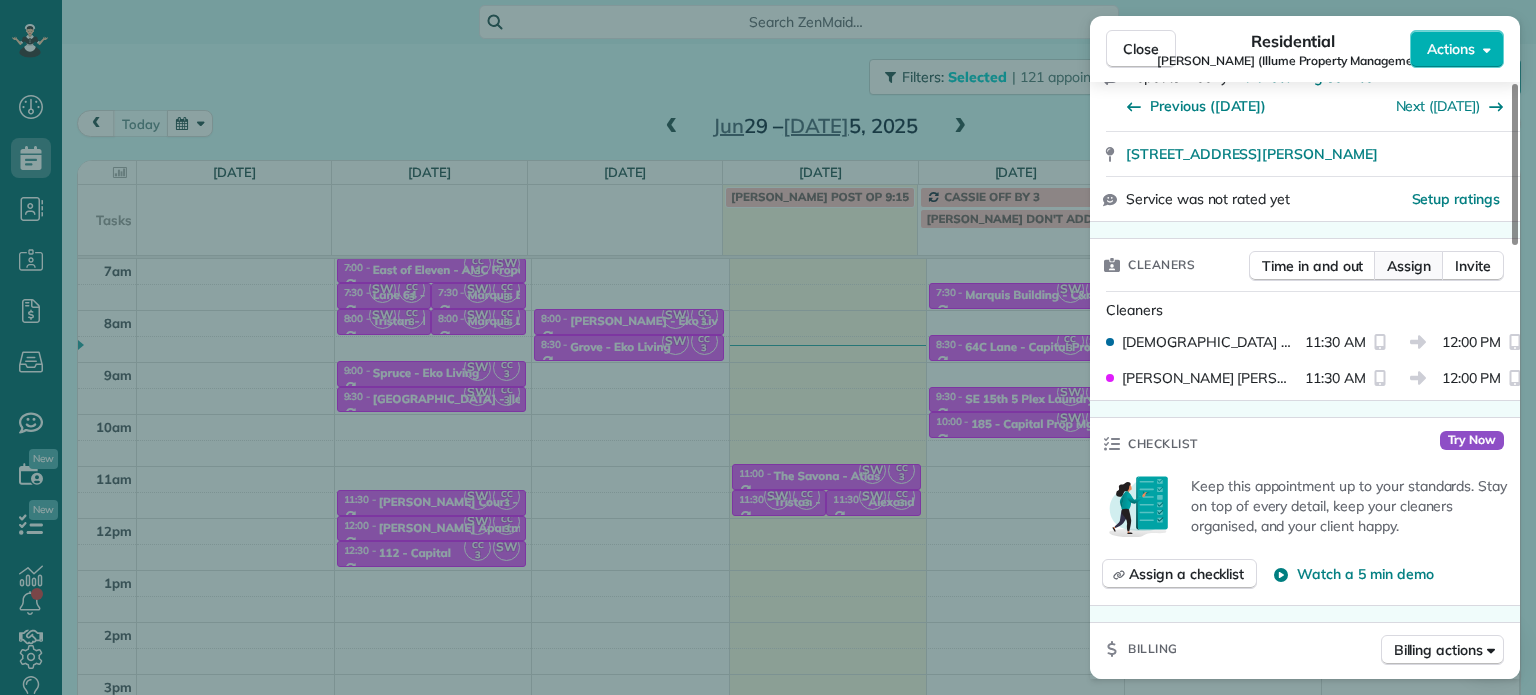click on "Assign" at bounding box center [1409, 266] 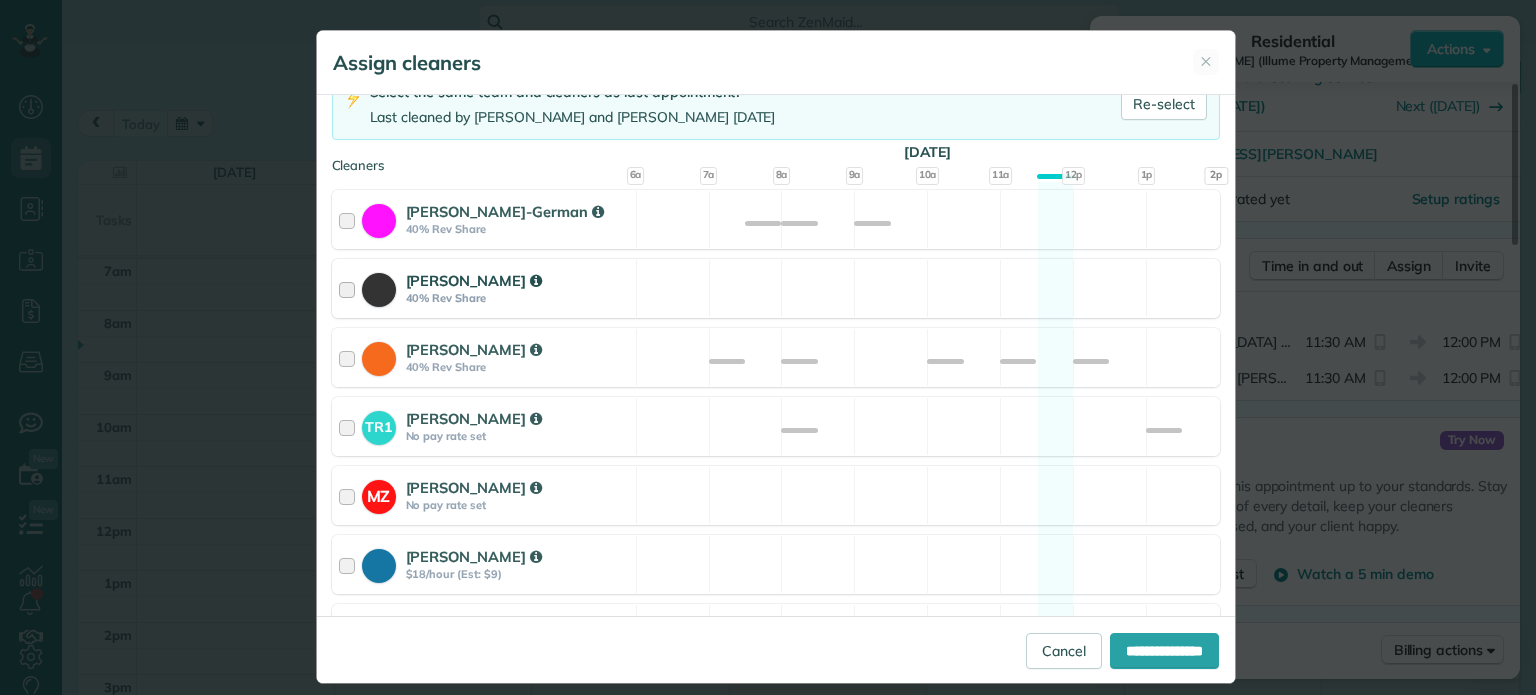 scroll, scrollTop: 200, scrollLeft: 0, axis: vertical 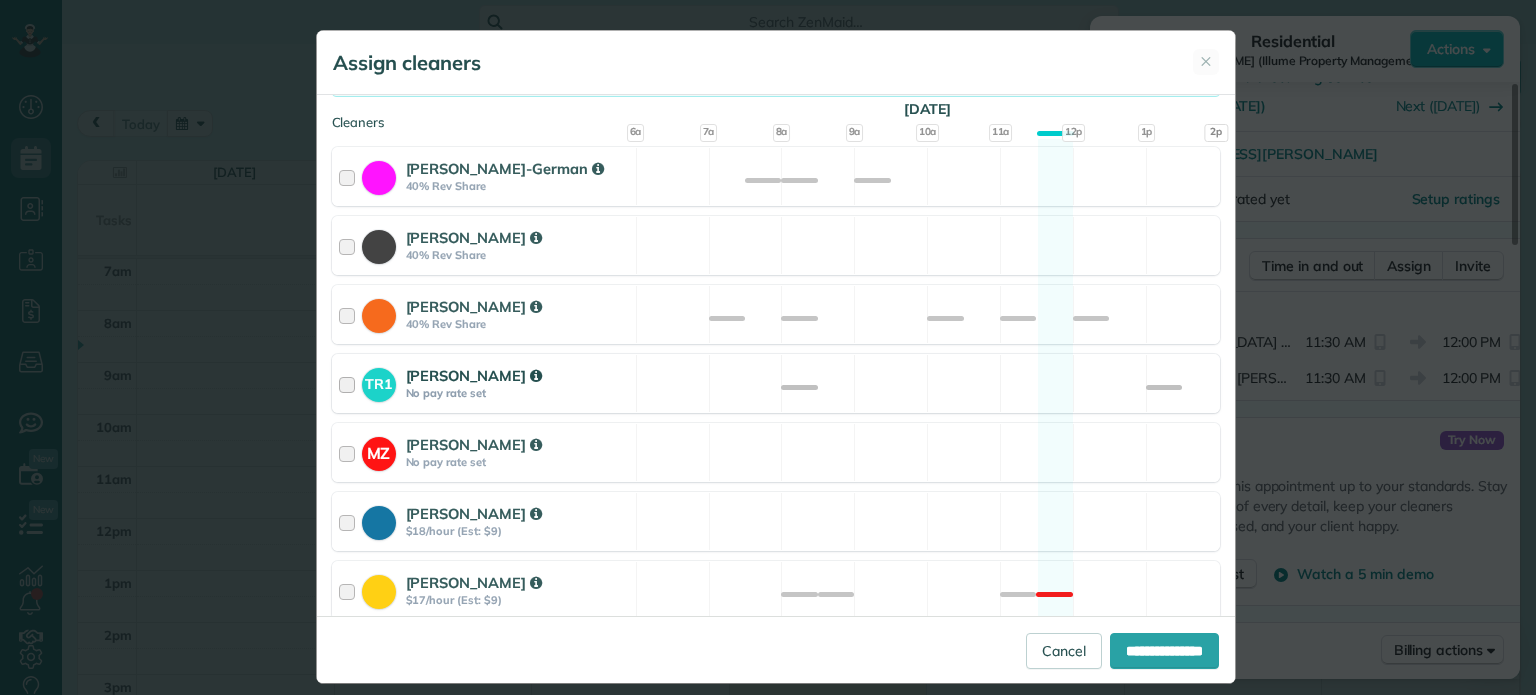click on "TR1
[PERSON_NAME]
No pay rate set
Available" at bounding box center [776, 383] 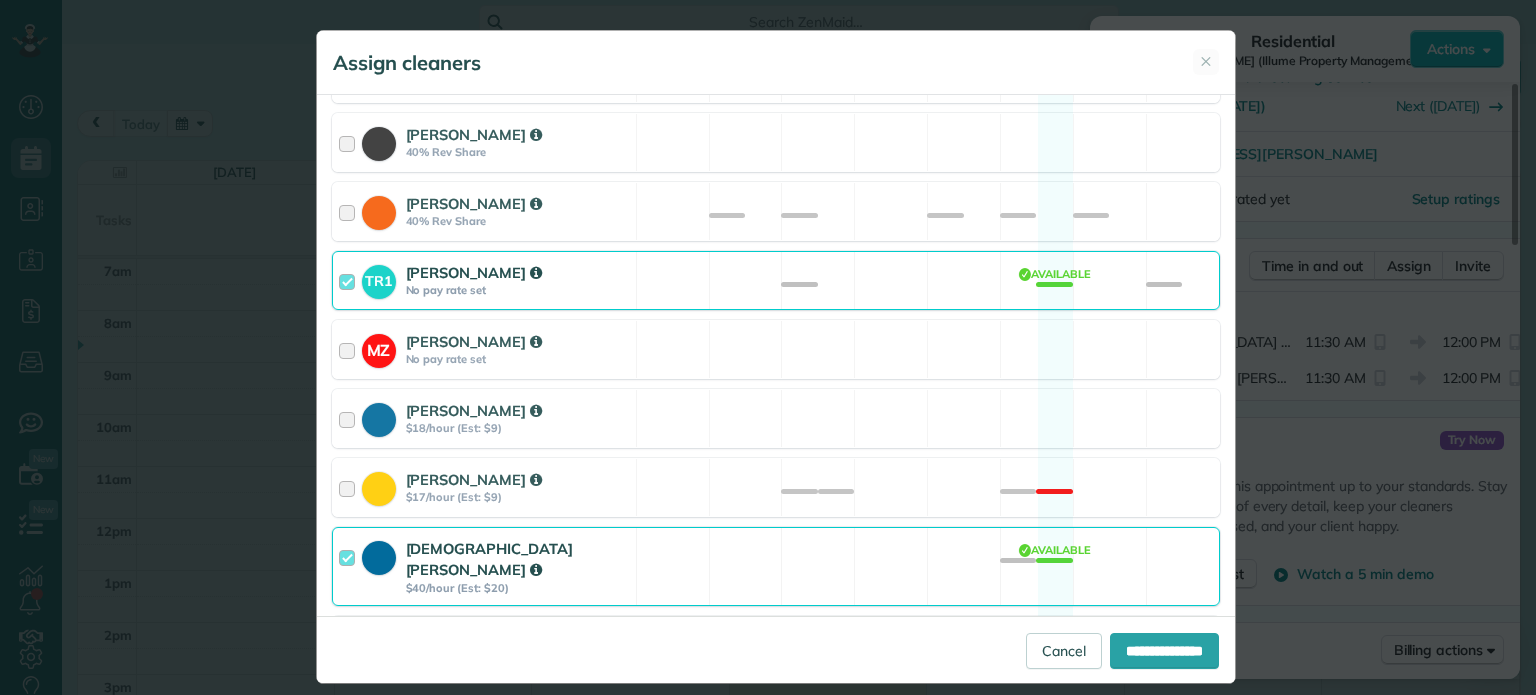 scroll, scrollTop: 300, scrollLeft: 0, axis: vertical 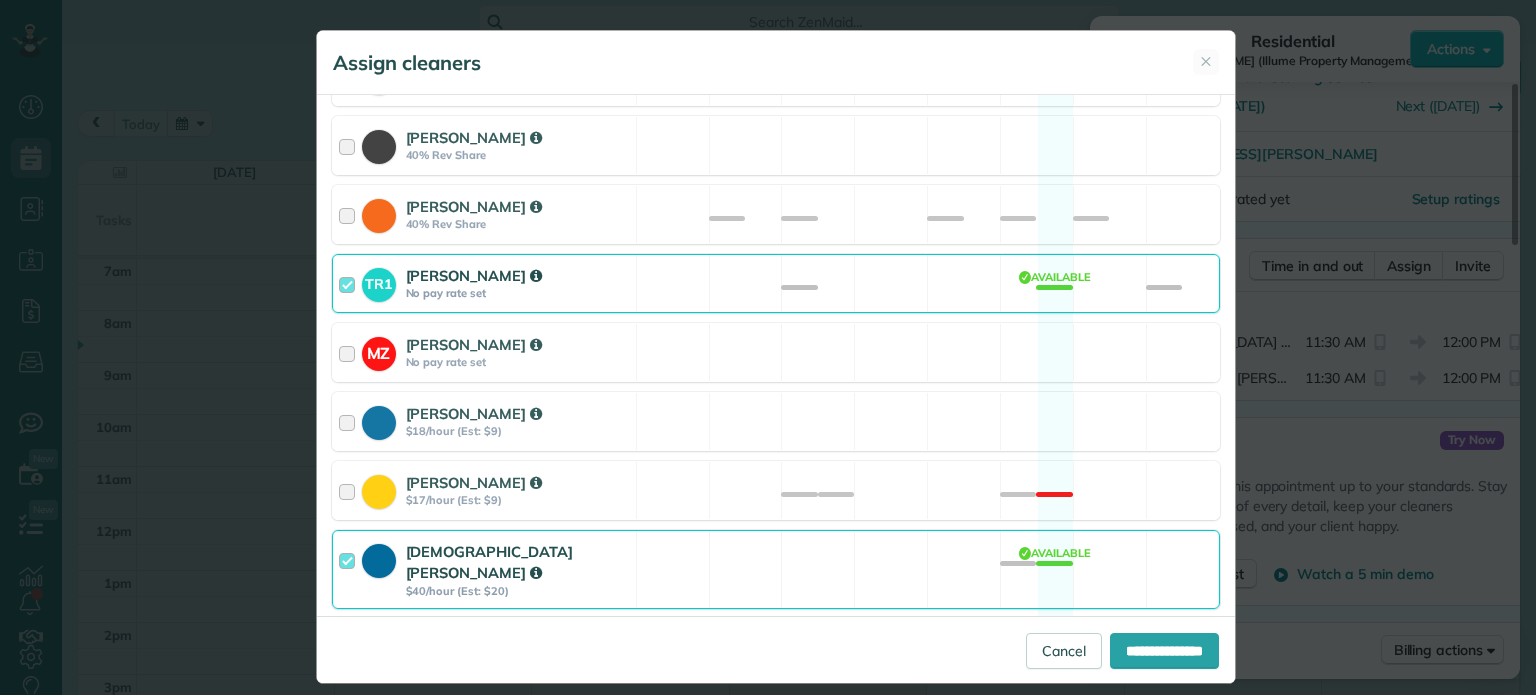 click on "TR1
[PERSON_NAME]
No pay rate set
Available" at bounding box center [776, 283] 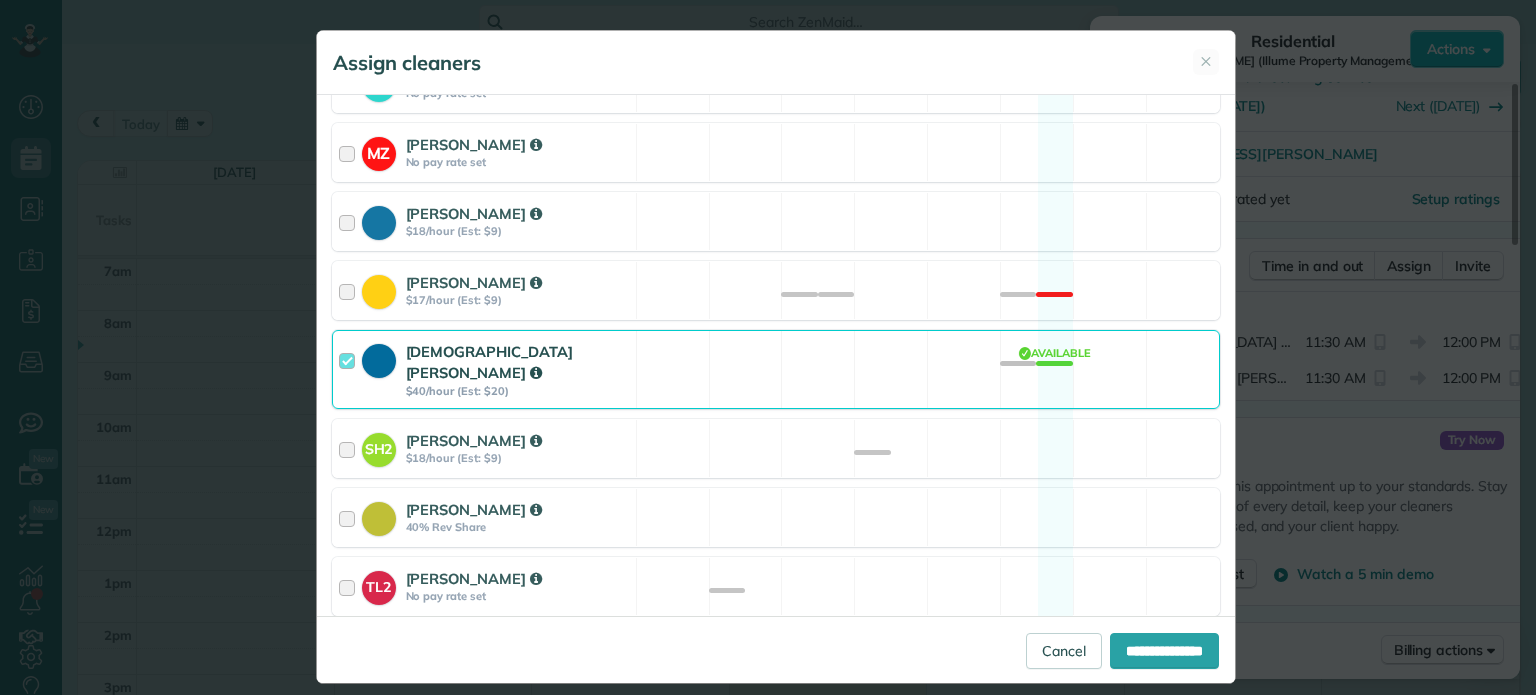 click on "[DEMOGRAPHIC_DATA][PERSON_NAME]
$40/hour (Est: $20)
Available" at bounding box center (776, 369) 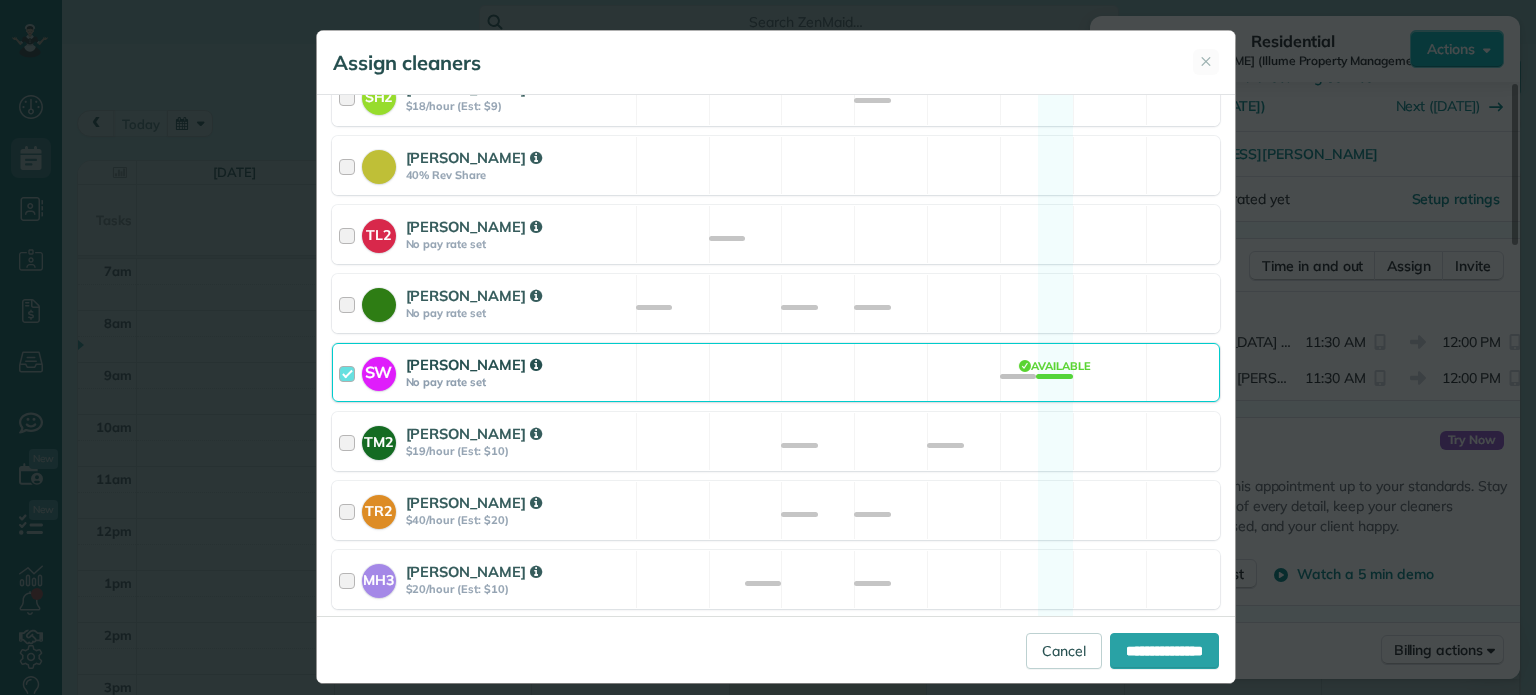 scroll, scrollTop: 900, scrollLeft: 0, axis: vertical 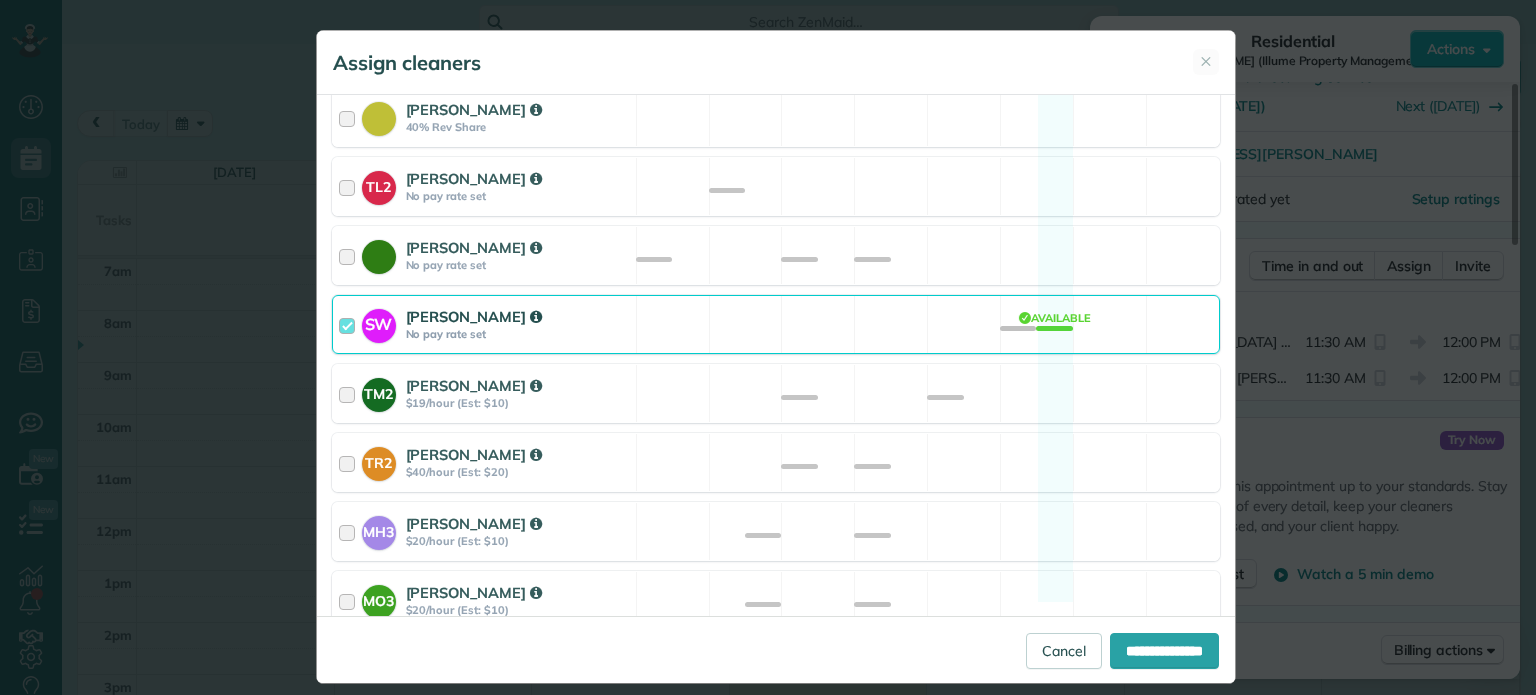 click on "SW
[PERSON_NAME]
No pay rate set
Available" at bounding box center [776, 324] 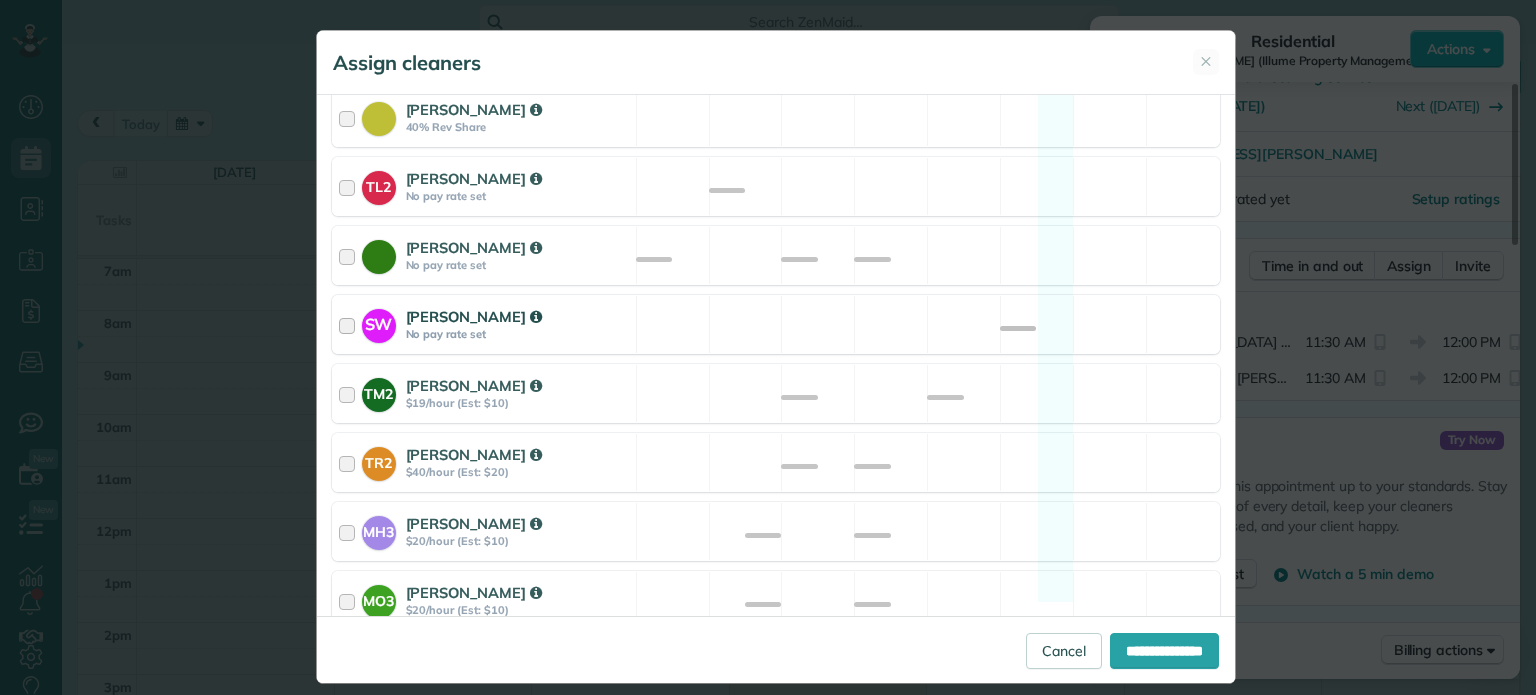 scroll, scrollTop: 959, scrollLeft: 0, axis: vertical 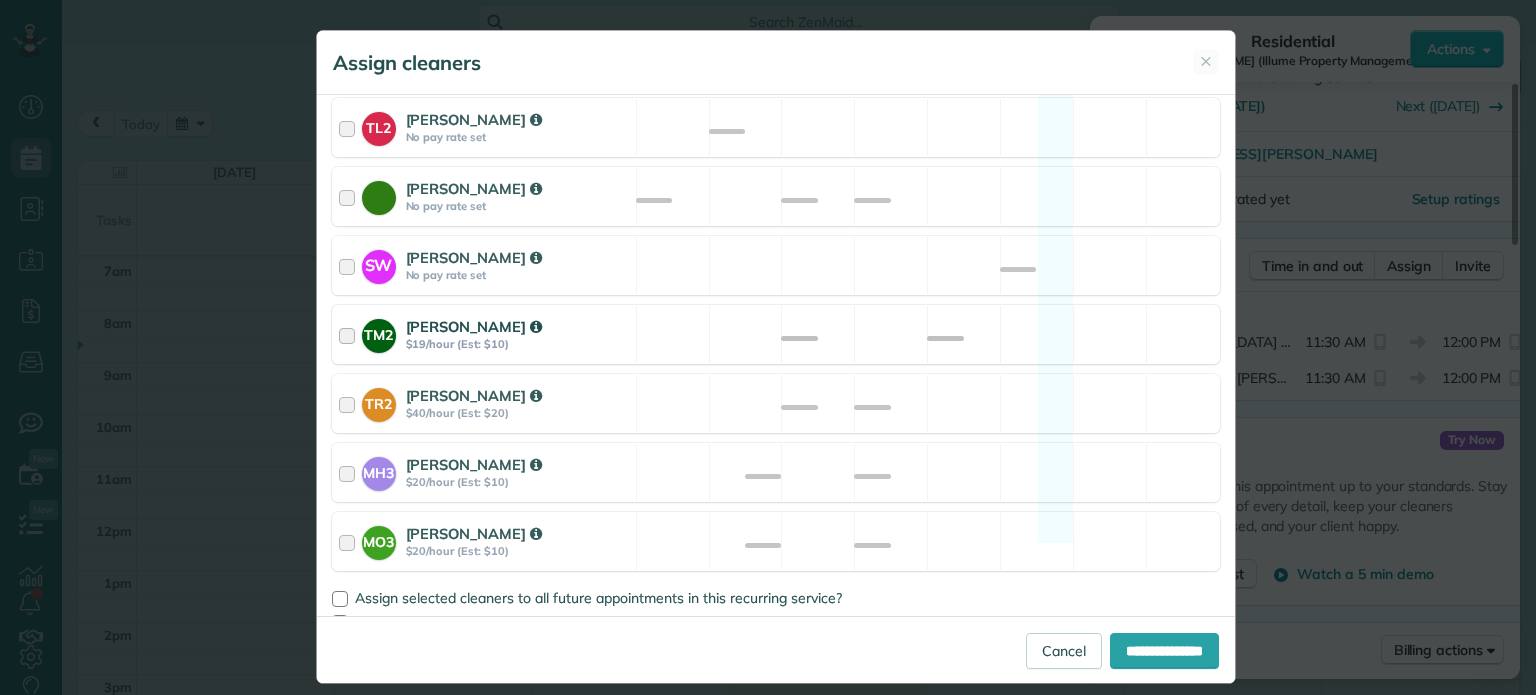 click on "TM2
[PERSON_NAME]
$19/hour (Est: $10)
Available" at bounding box center [776, 334] 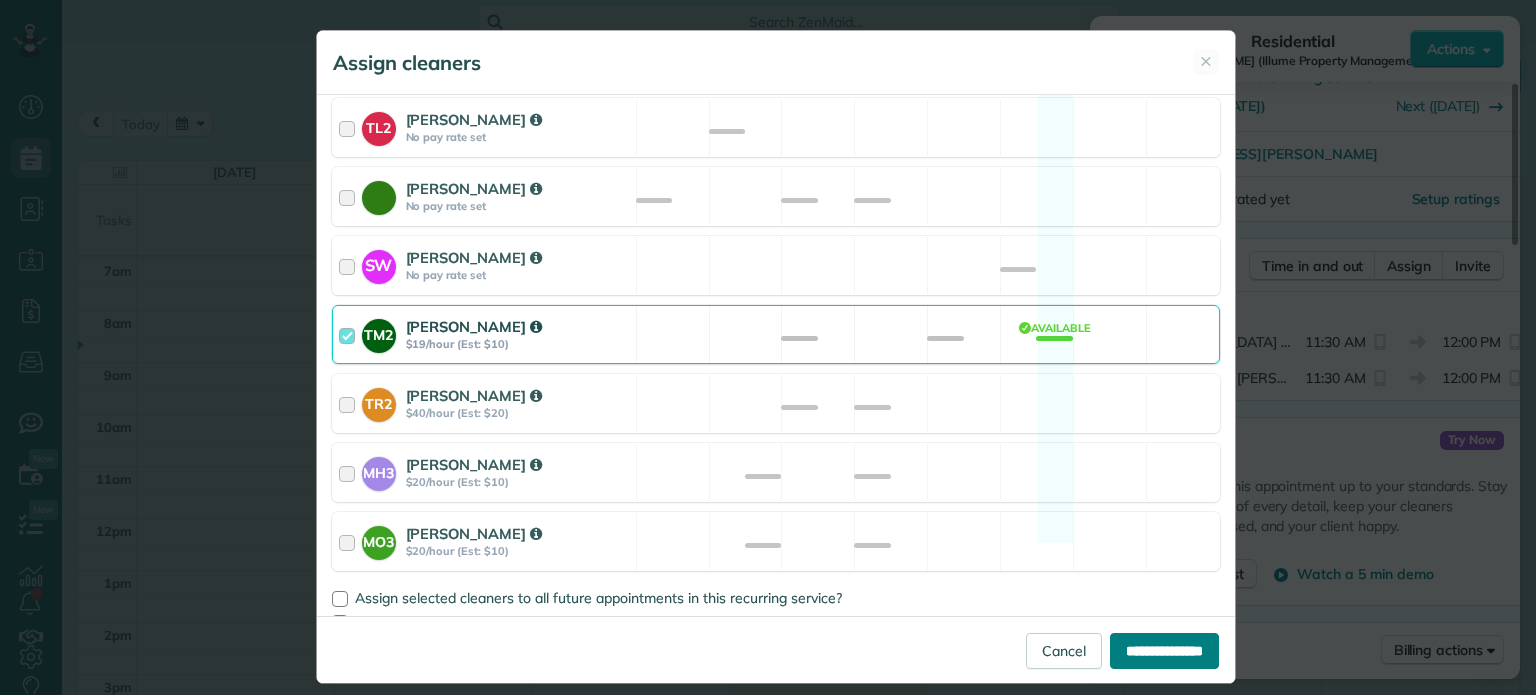click on "**********" at bounding box center (1164, 651) 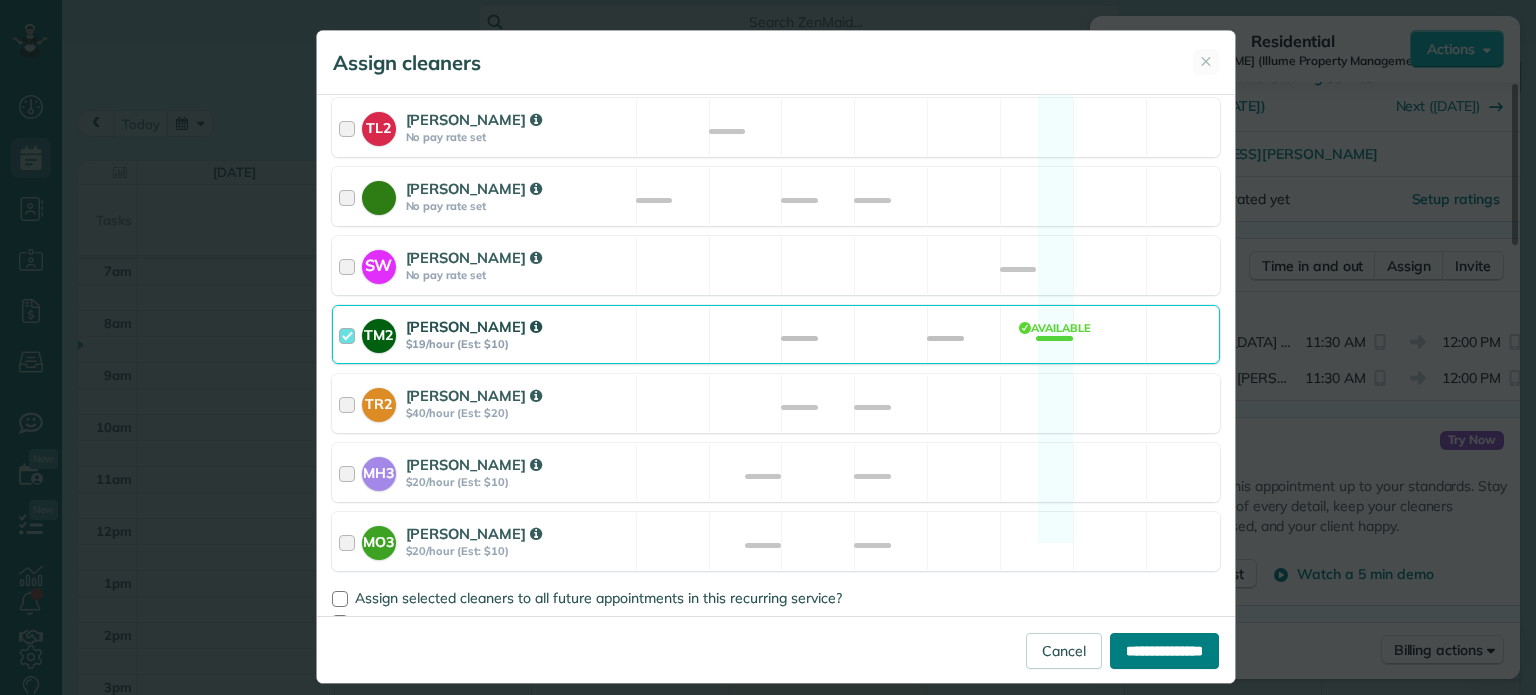 type on "**********" 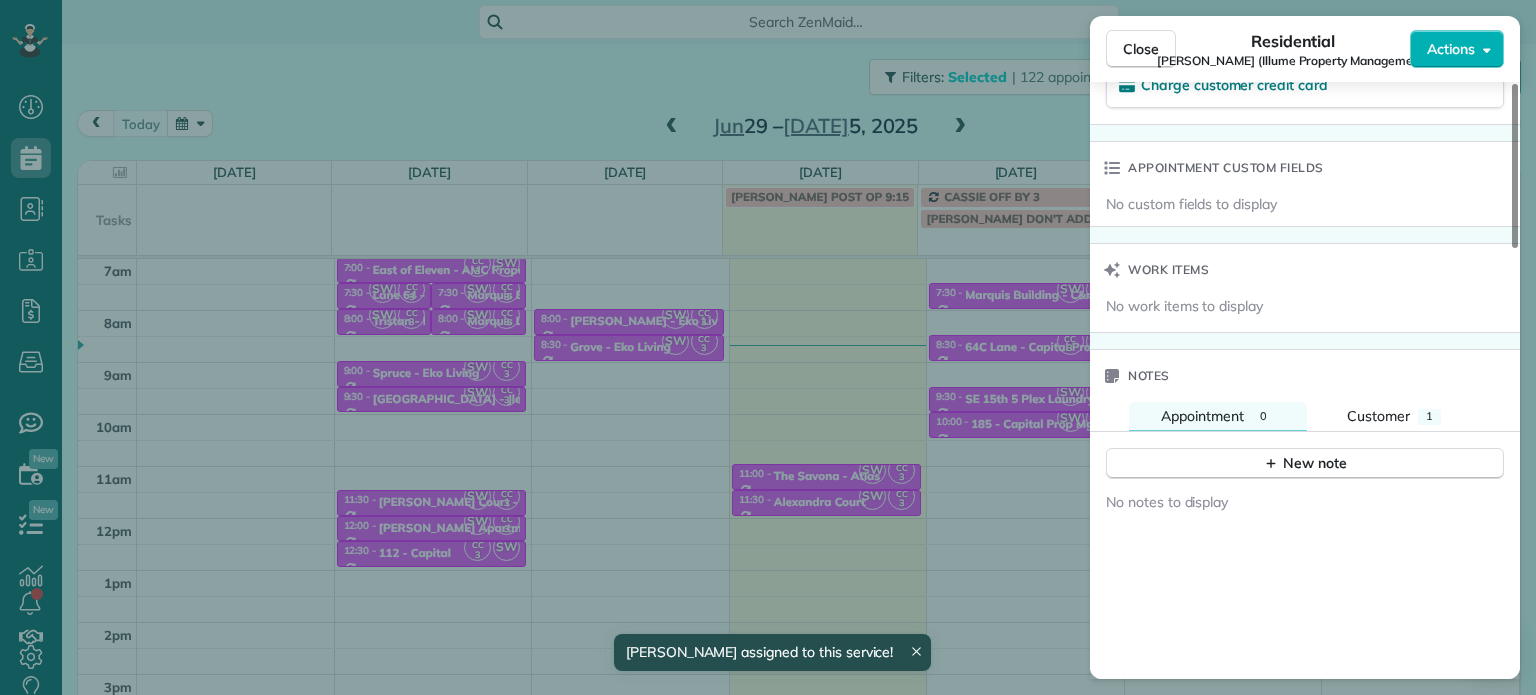 scroll, scrollTop: 1500, scrollLeft: 0, axis: vertical 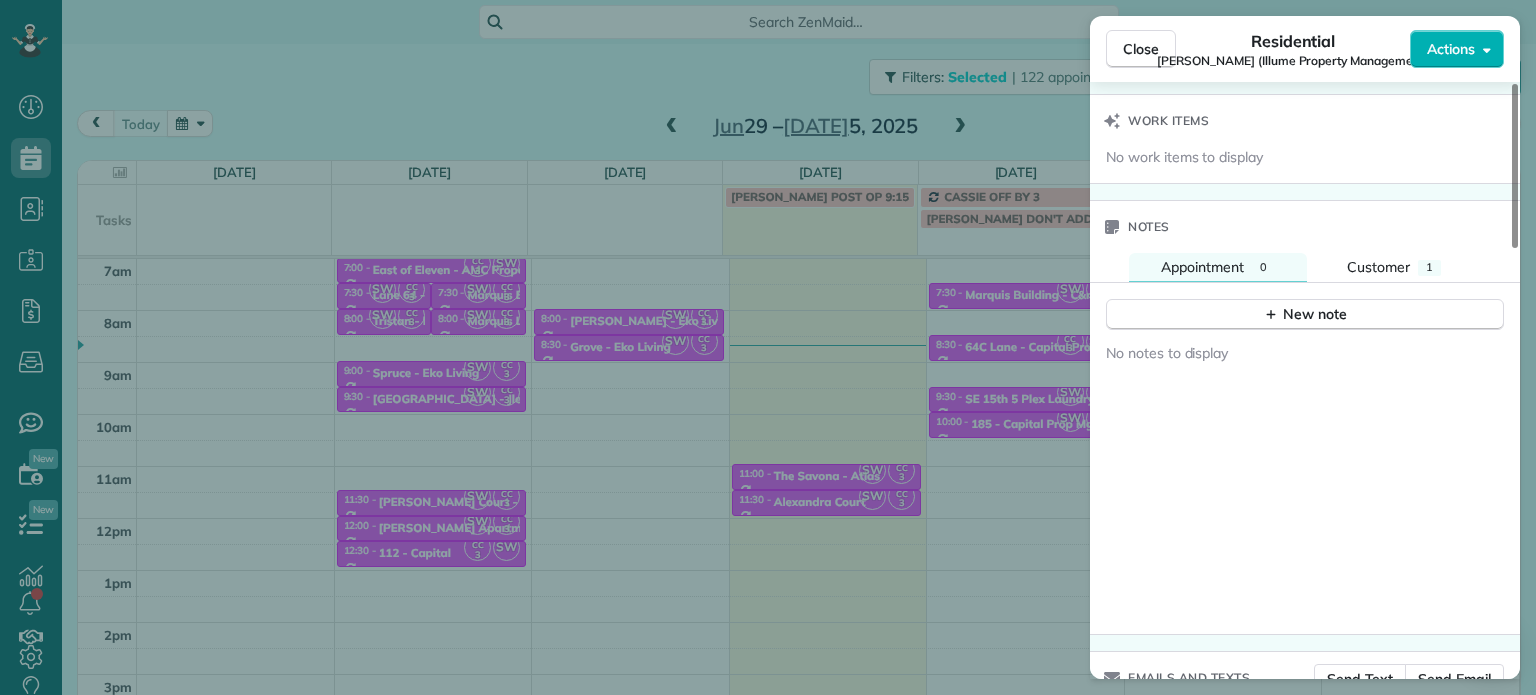 click on "Close Residential [PERSON_NAME] (Illume Property Management) Actions Status Active Tristan (Illume Property Management) · Open profile No phone number on record Add phone number No email on record Add email View Details Residential [DATE] ( [DATE] ) 11:30 AM 12:00 PM 30 minutes Repeats weekly Edit recurring service Previous ([DATE]) Next ([DATE]) [STREET_ADDRESS][PERSON_NAME] Service was not rated yet Setup ratings Cleaners Time in and out Assign Invite Cleaners [PERSON_NAME] 11:30 AM 12:00 PM Checklist Try Now Keep this appointment up to your standards. Stay on top of every detail, keep your cleaners organised, and your client happy. Assign a checklist Watch a 5 min demo Billing Billing actions Price $0.00 Overcharge $0.00 Discount $0.00 Coupon discount - Primary tax - Secondary tax - Total appointment price $0.00 Tips collected New feature! $0.00 [PERSON_NAME] as paid Total including tip $0.00 Get paid online in no-time! Send an invoice and reward your cleaners with tips Work items 0" at bounding box center [768, 347] 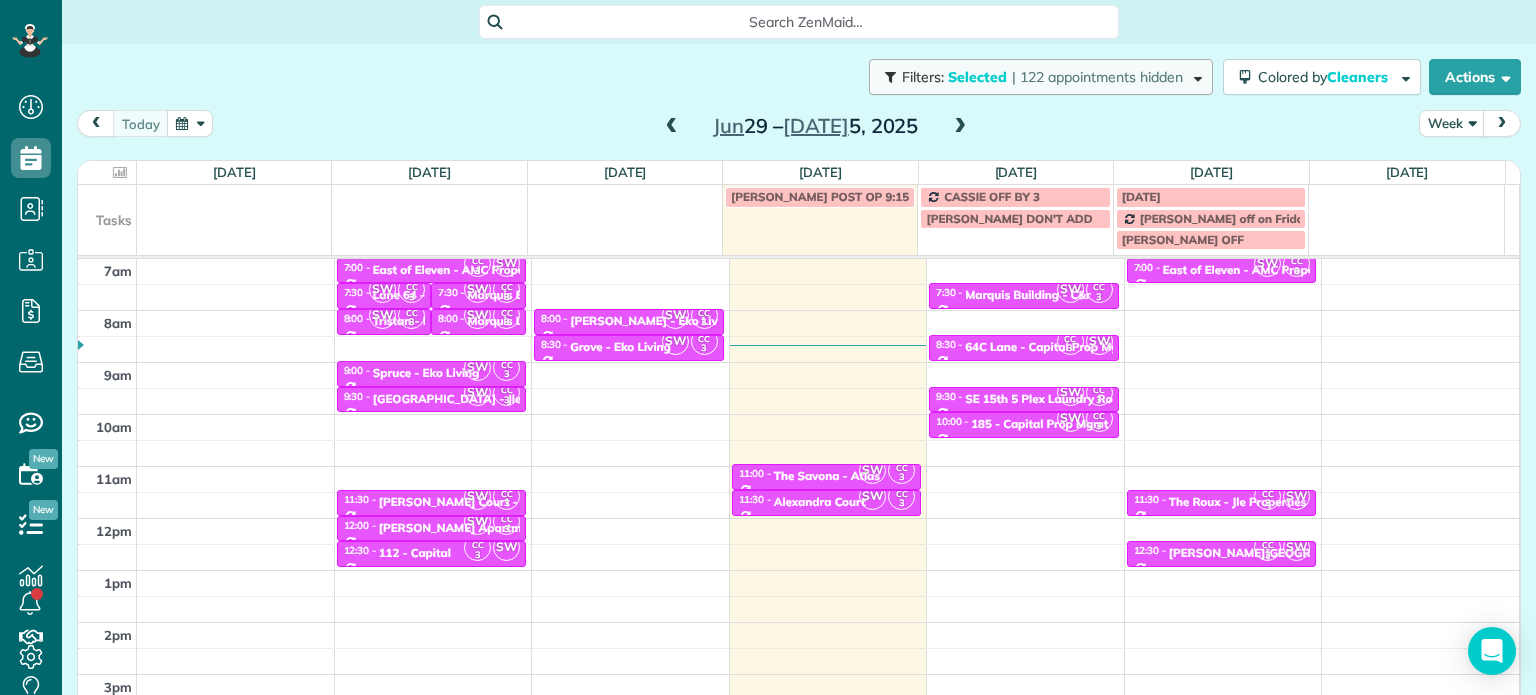 click on "|  122 appointments hidden" at bounding box center [1097, 77] 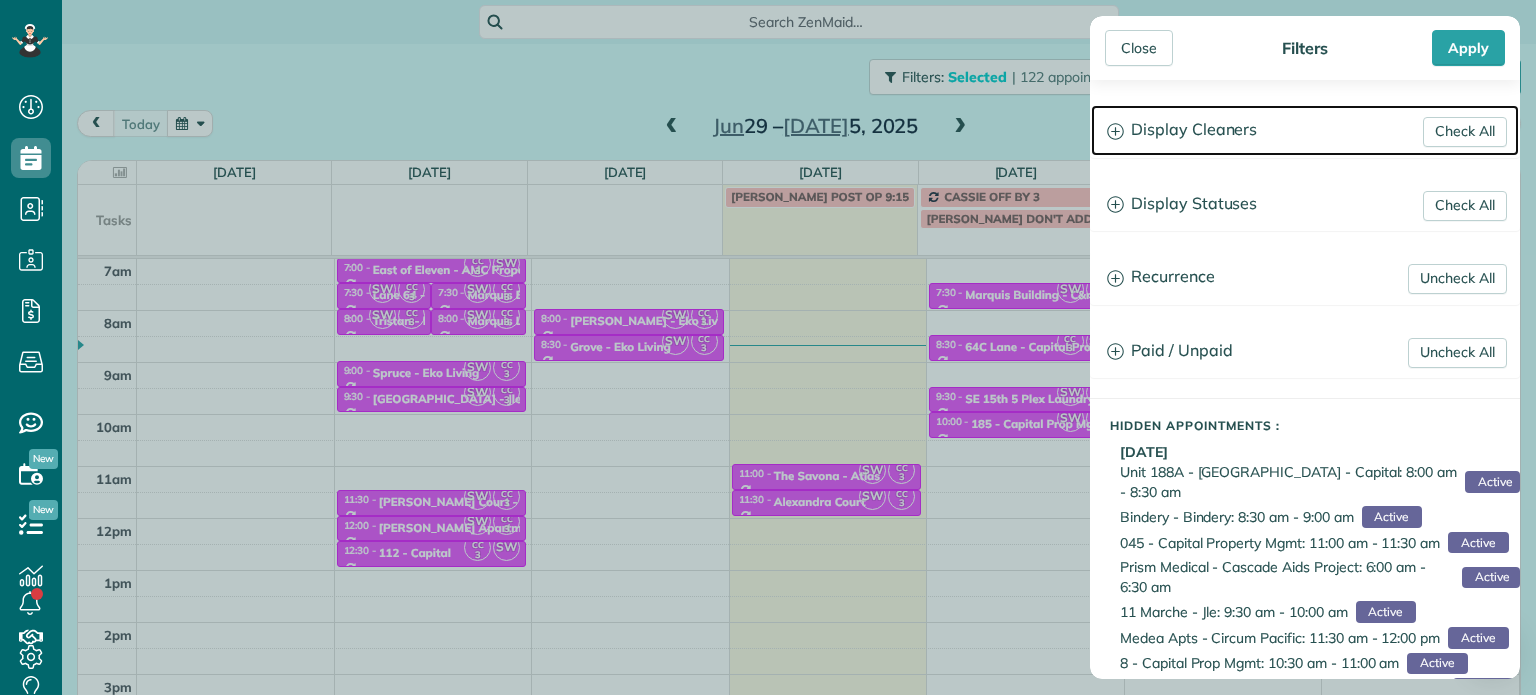click on "Display Cleaners" at bounding box center (1305, 130) 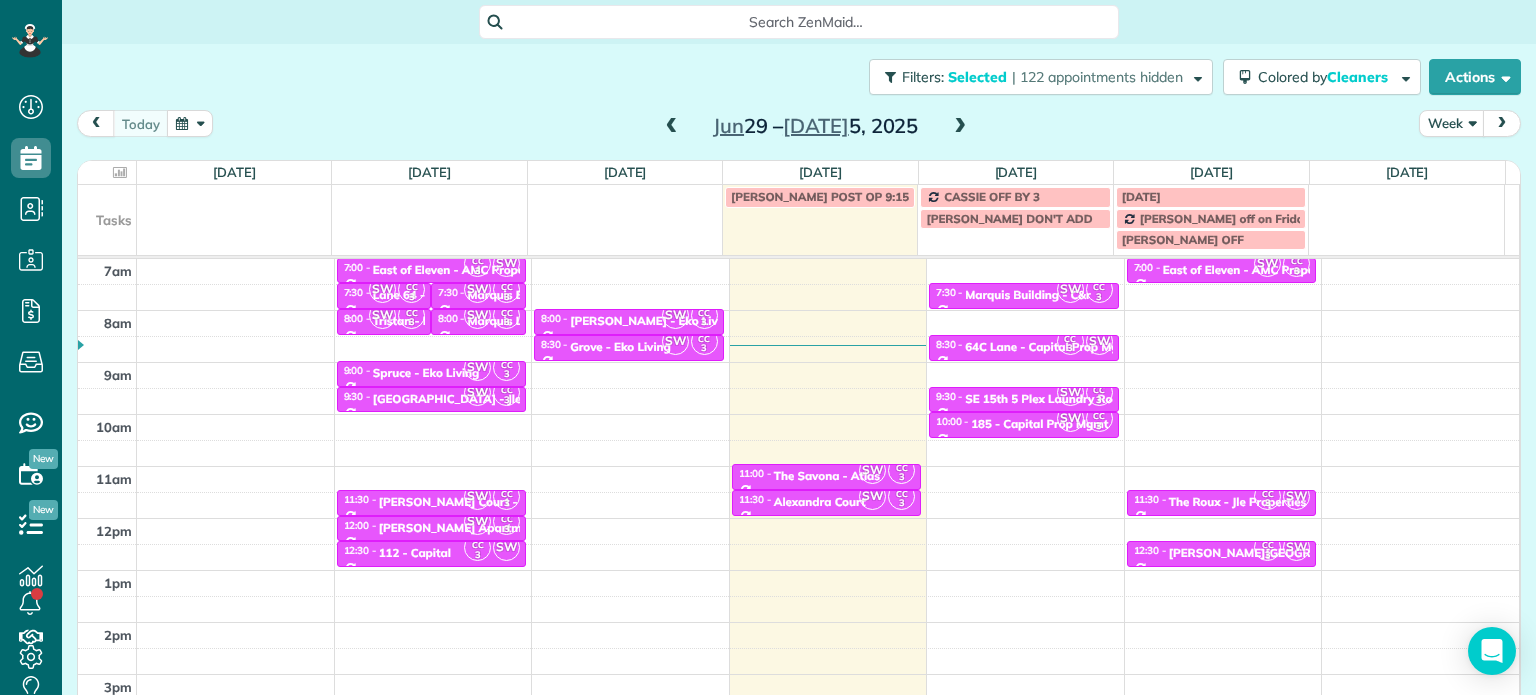 click on "Close
Filters
Apply
Check All
Display Cleaners
[PERSON_NAME]-German
[PERSON_NAME]
[PERSON_NAME]
[PERSON_NAME]
[PERSON_NAME]
[PERSON_NAME]
[PERSON_NAME]" at bounding box center [768, 347] 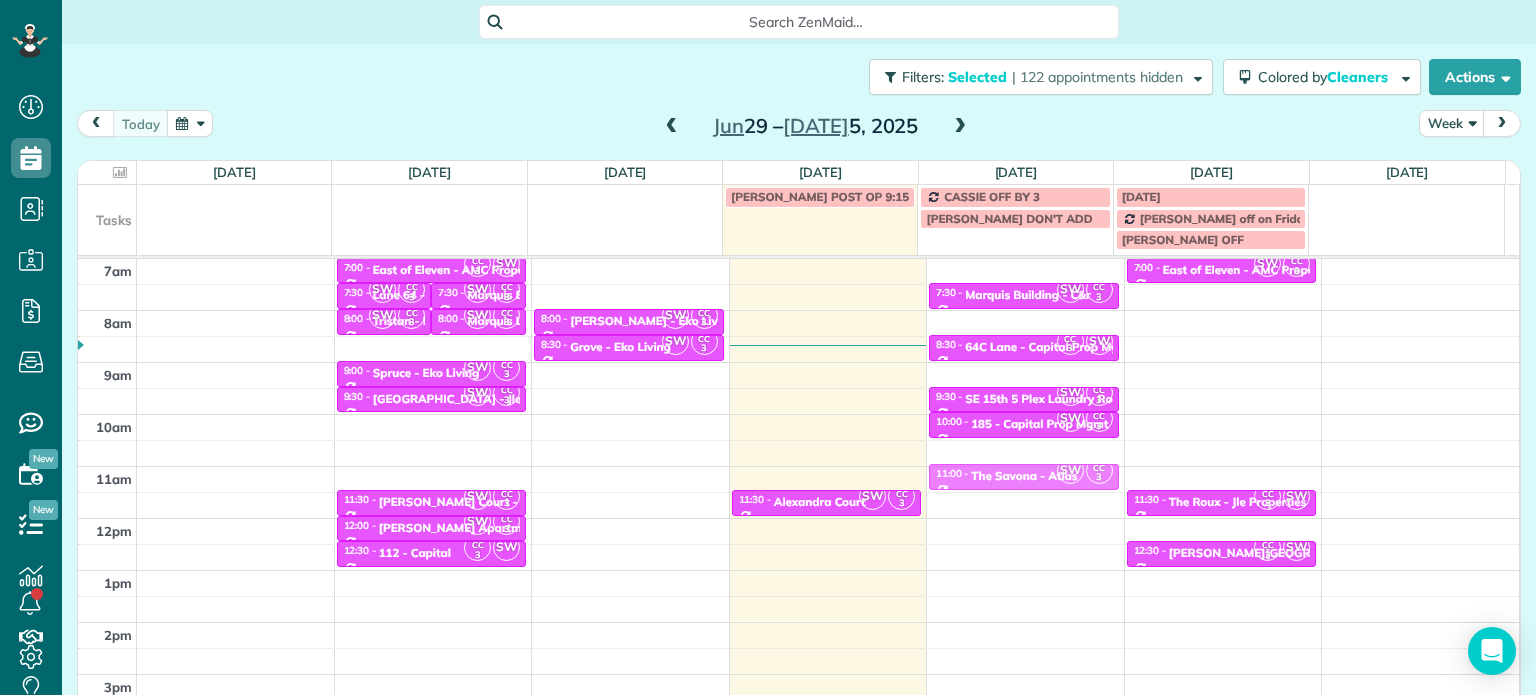 drag, startPoint x: 808, startPoint y: 479, endPoint x: 996, endPoint y: 474, distance: 188.06648 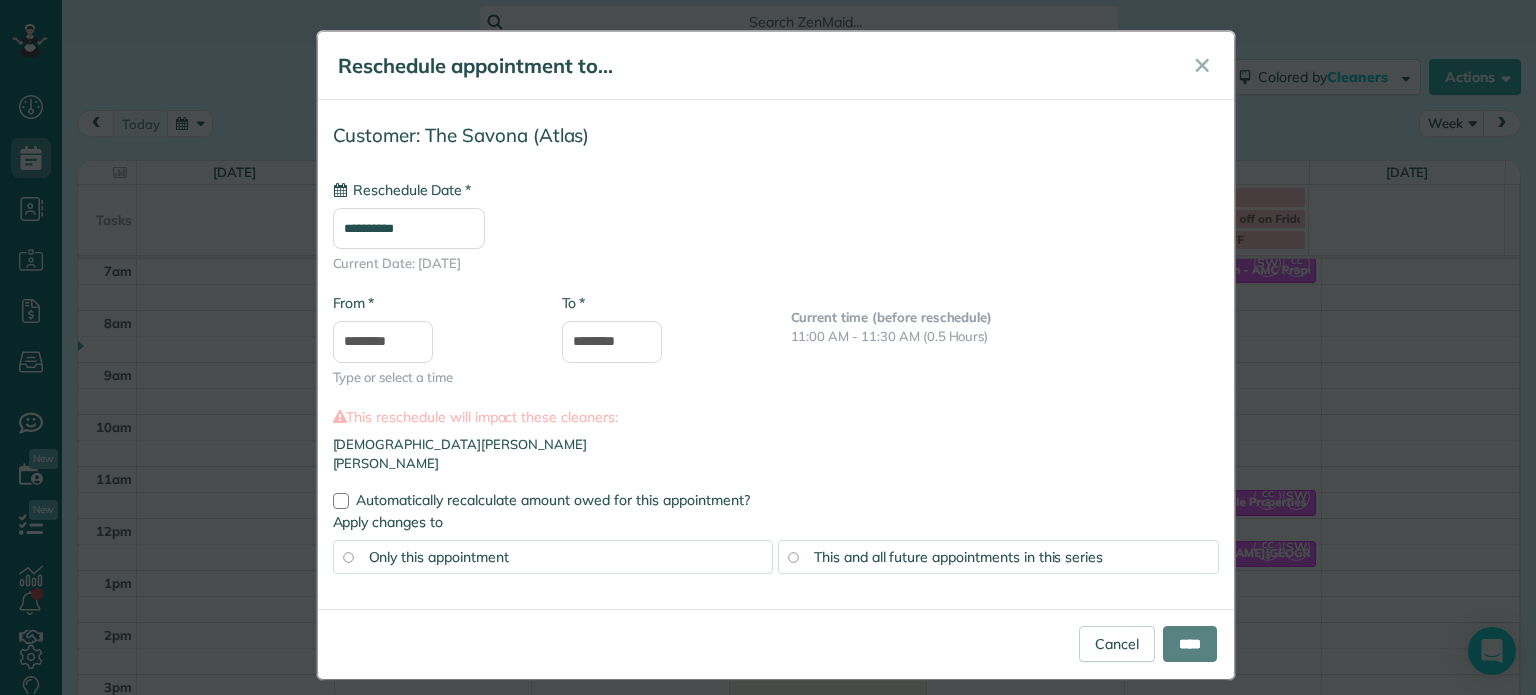 type on "**********" 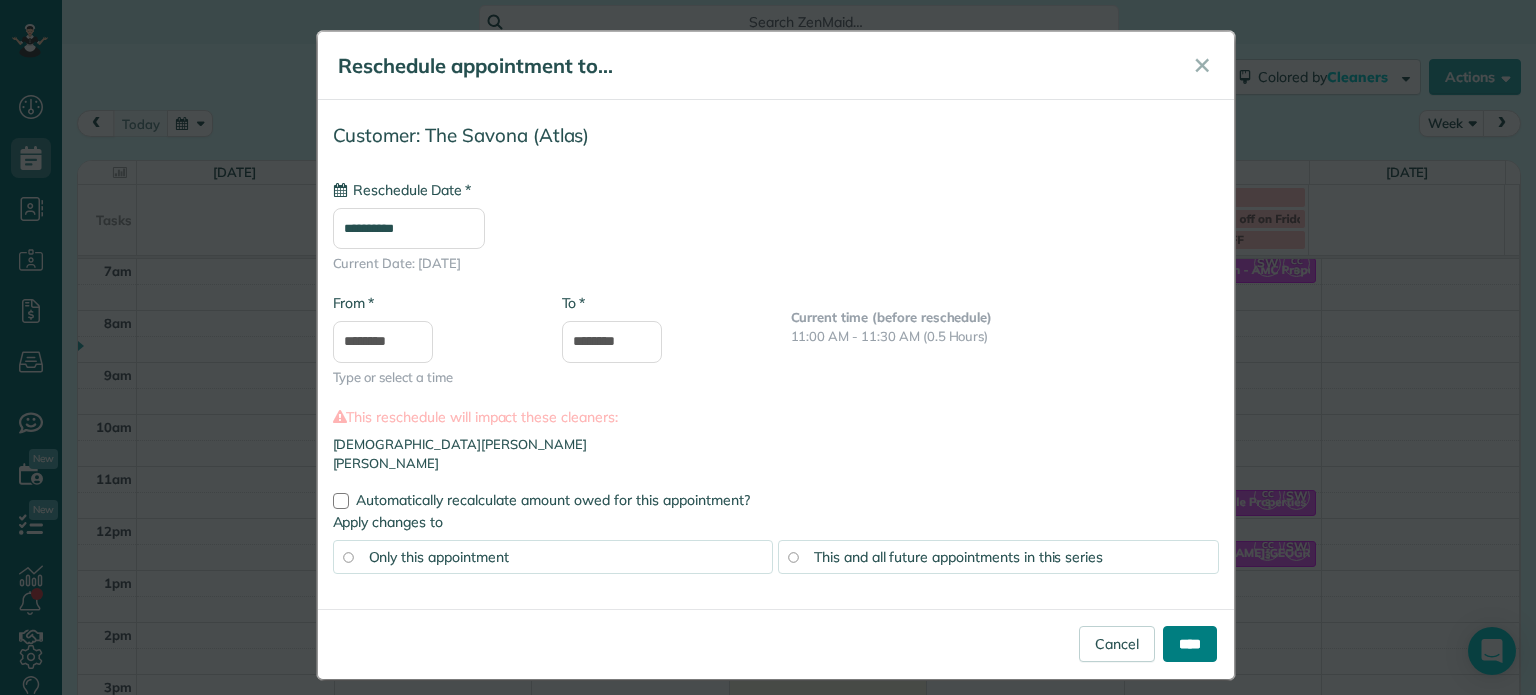 click on "****" at bounding box center [1190, 644] 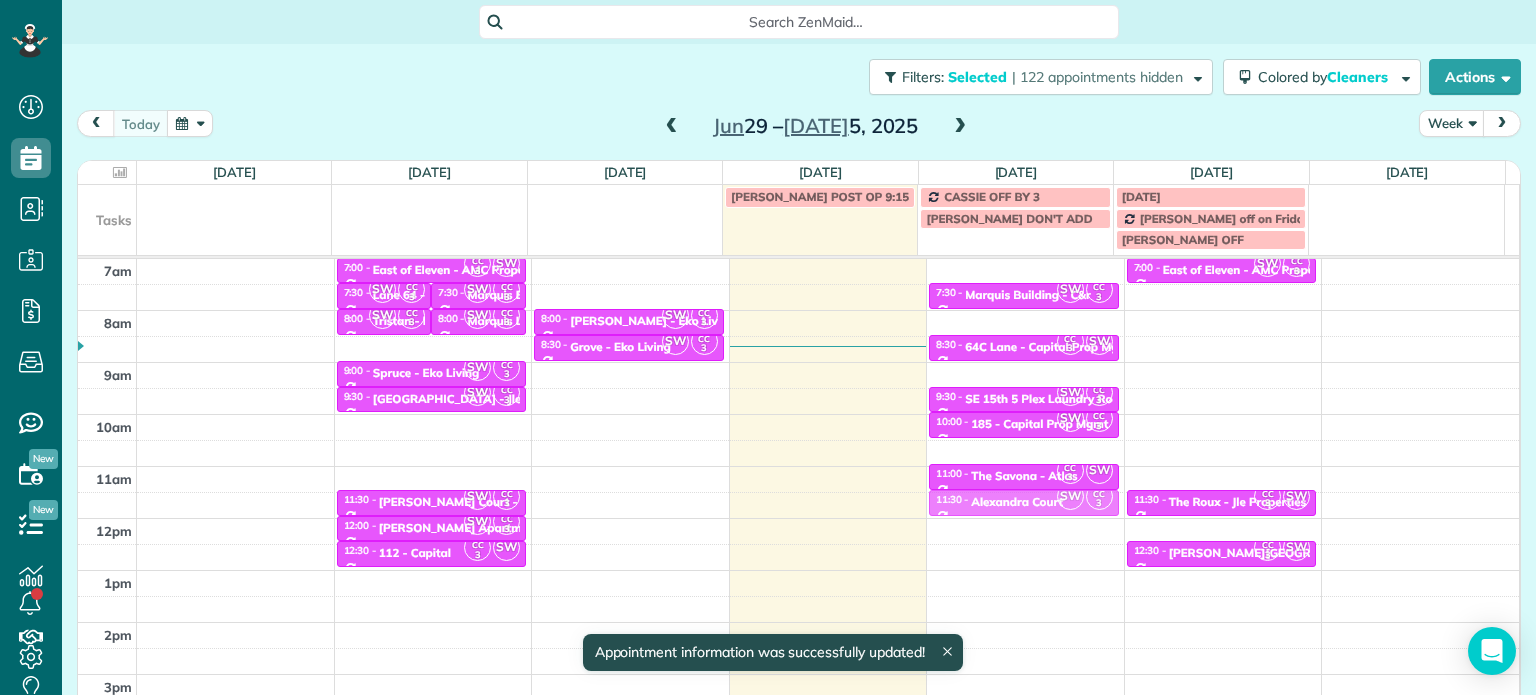 drag, startPoint x: 837, startPoint y: 499, endPoint x: 980, endPoint y: 495, distance: 143.05594 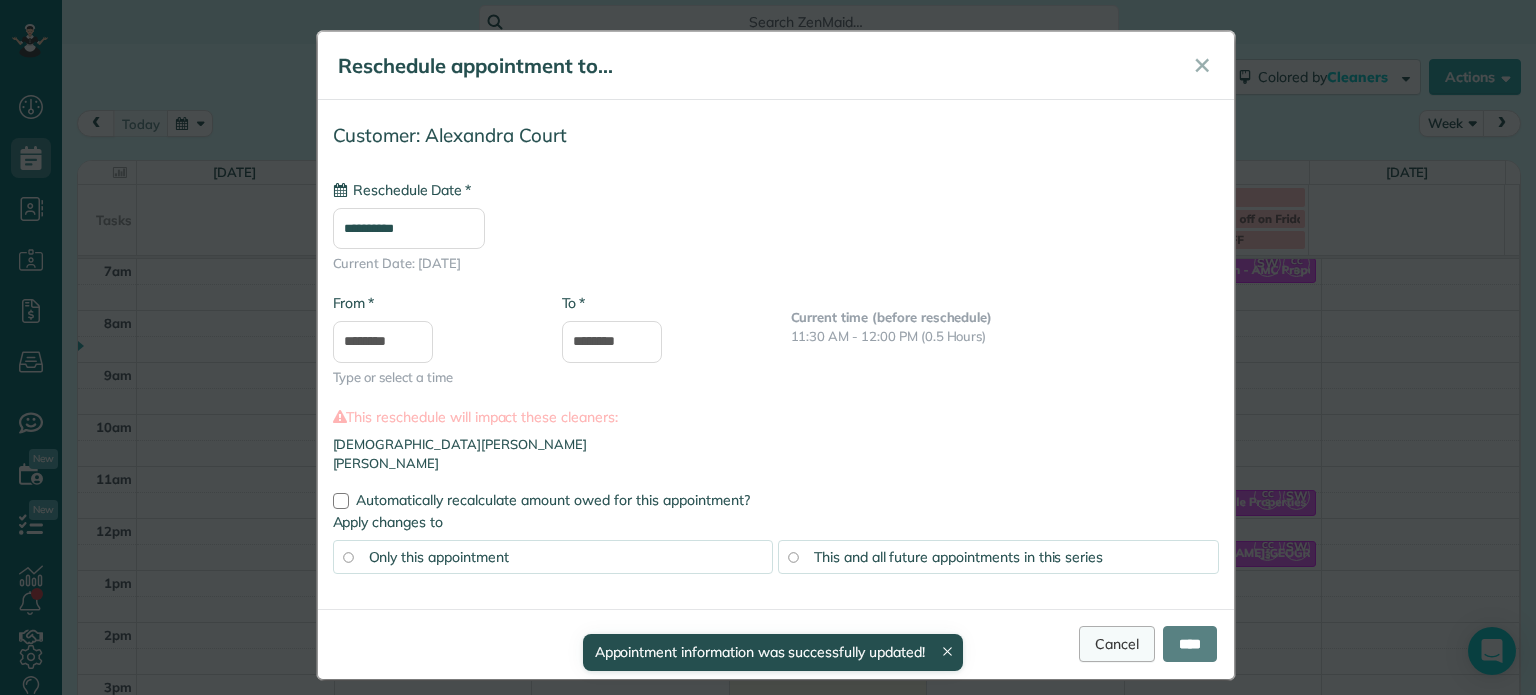 type on "**********" 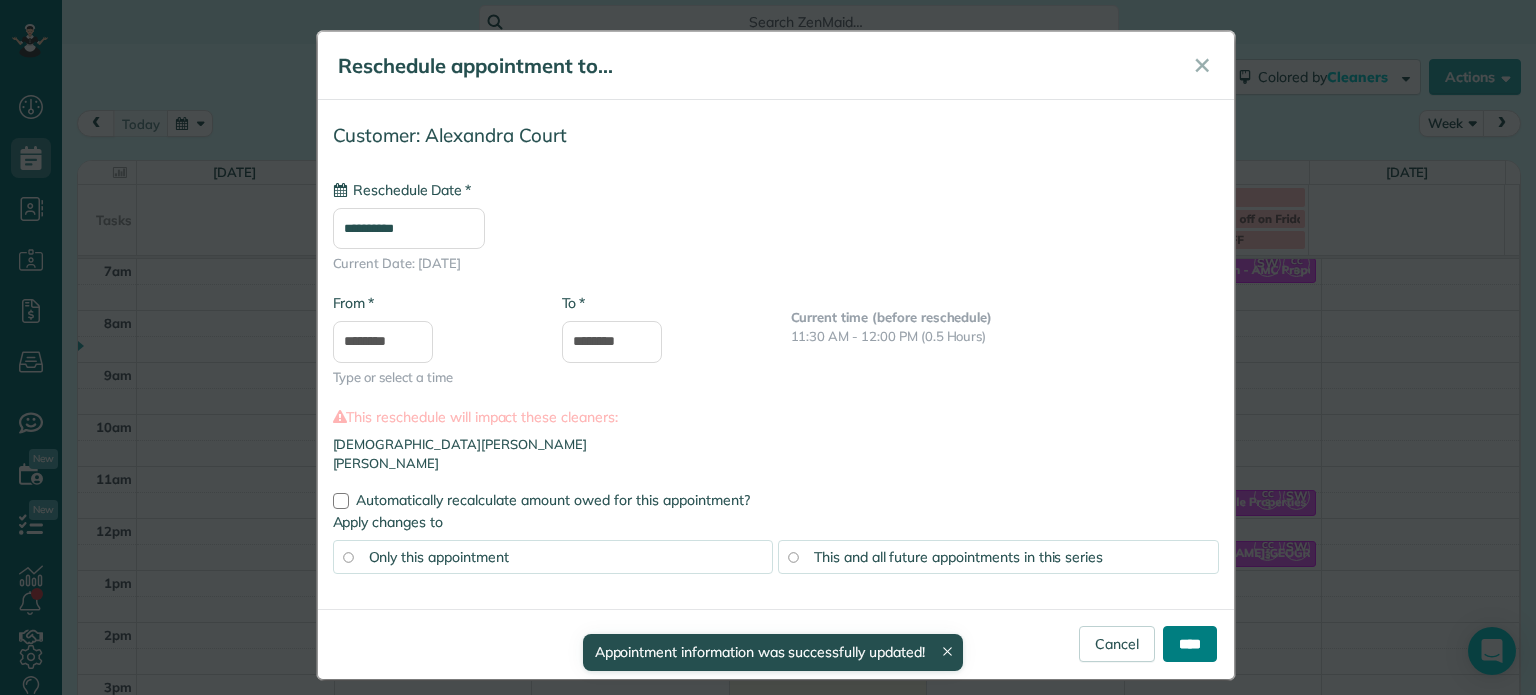 click on "****" at bounding box center [1190, 644] 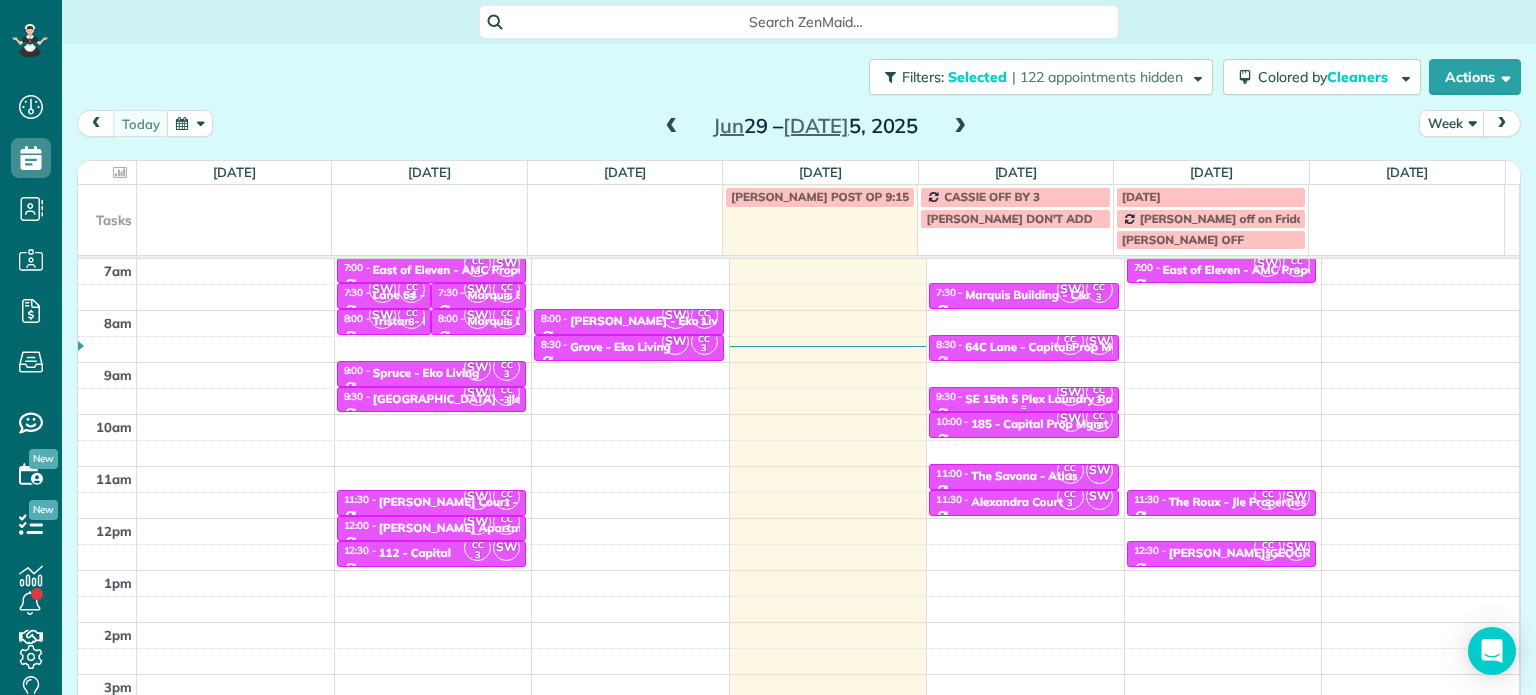 click on "SW" at bounding box center [1070, 392] 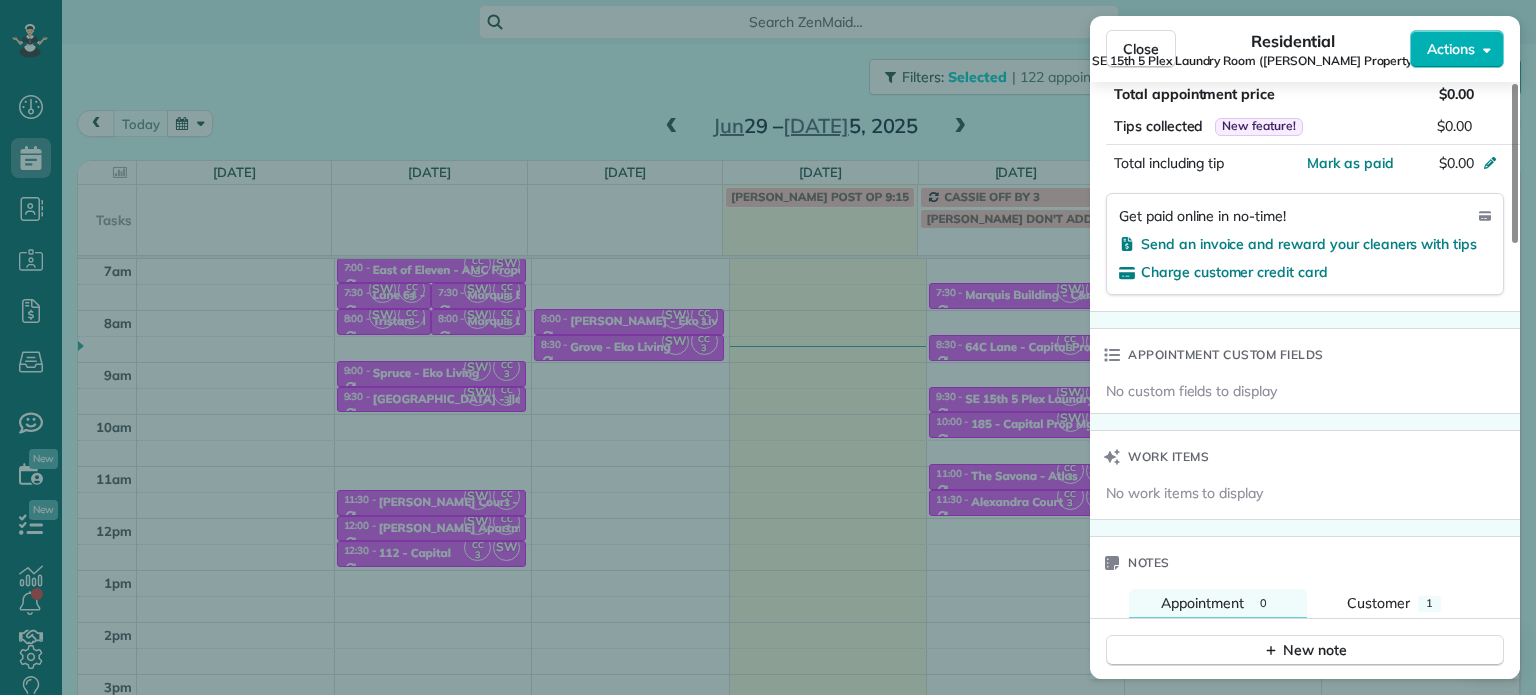 scroll, scrollTop: 1400, scrollLeft: 0, axis: vertical 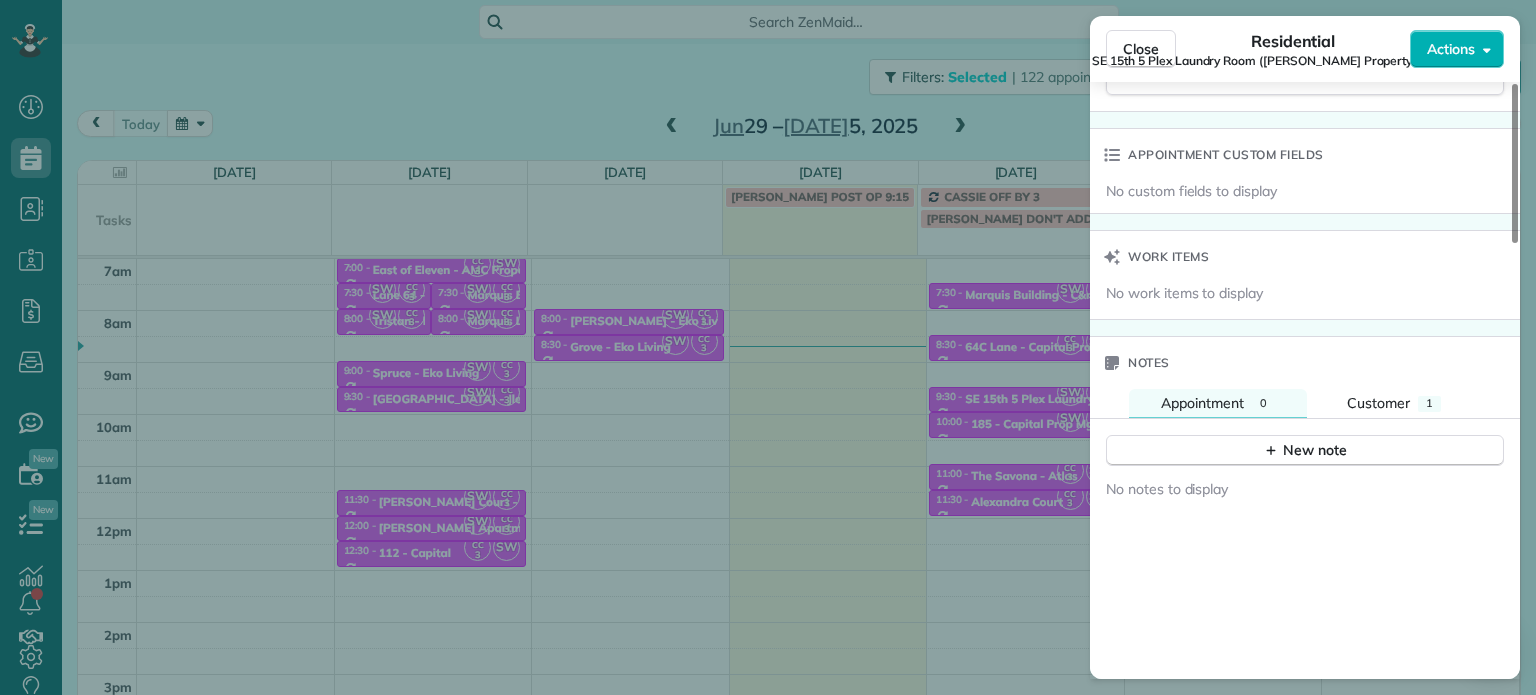 click on "Close Residential SE 15th 5 Plex Laundry Room ([PERSON_NAME] Property Management) Actions Status Active SE 15th 5 Plex Laundry Room ([PERSON_NAME] Property Management) · Open profile No phone number on record Add phone number No email on record Add email View Details Residential [DATE] ( [DATE] ) 9:30 AM 10:00 AM 30 minutes Repeats every 4 weeks Edit recurring service Previous ([DATE]) Next ([DATE]) [STREET_ADDRESS] Service was not rated yet Setup ratings Cleaners Time in and out Assign Invite Cleaners [DEMOGRAPHIC_DATA][PERSON_NAME] 9:30 AM 10:00 AM [PERSON_NAME] 9:30 AM 10:00 AM Checklist Try Now Keep this appointment up to your standards. Stay on top of every detail, keep your cleaners organised, and your client happy. Assign a checklist Watch a 5 min demo Billing Billing actions Price $0.00 Overcharge $0.00 Discount $0.00 Coupon discount - Primary tax - Secondary tax - Total appointment price $0.00 Tips collected New feature! $0.00 [PERSON_NAME] as paid Total including tip $0.00 0" at bounding box center (768, 347) 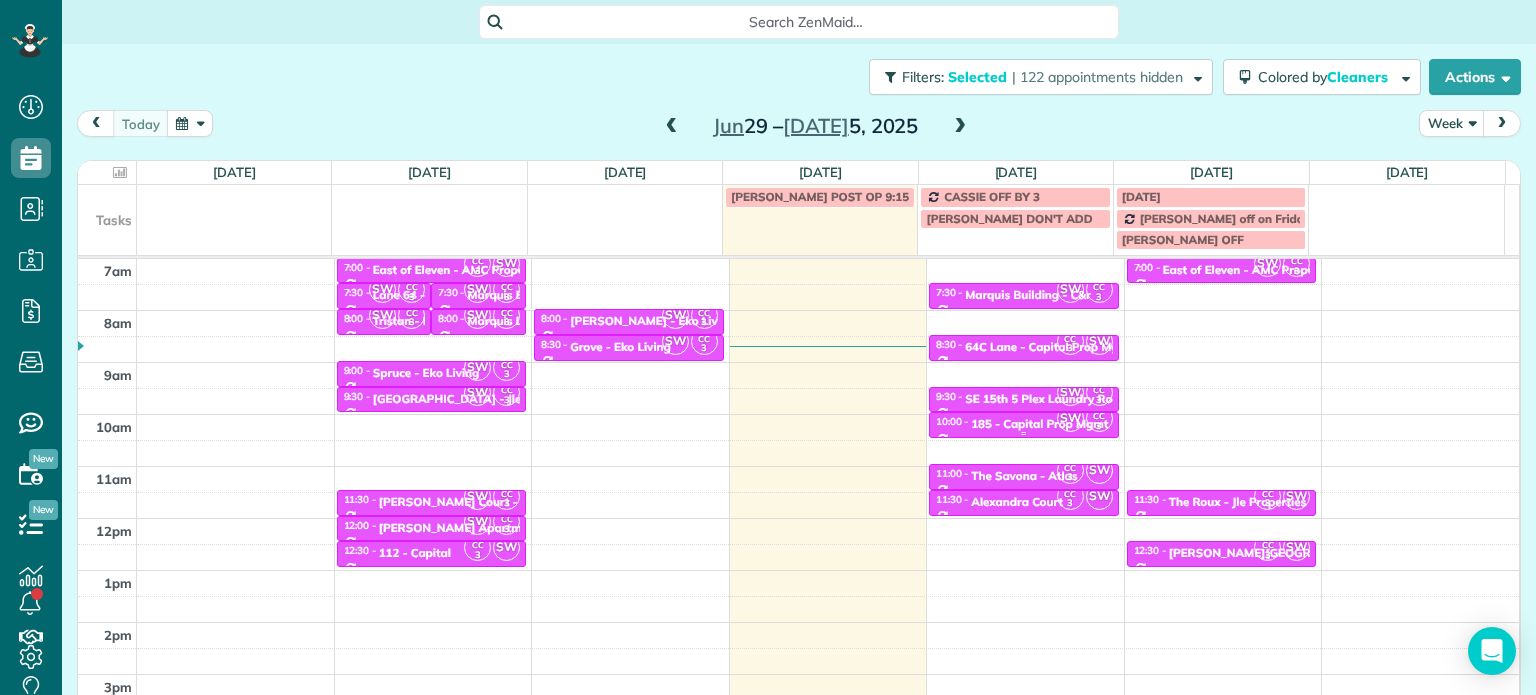 click on "185 - Capital Prop Mgmt" at bounding box center [1039, 424] 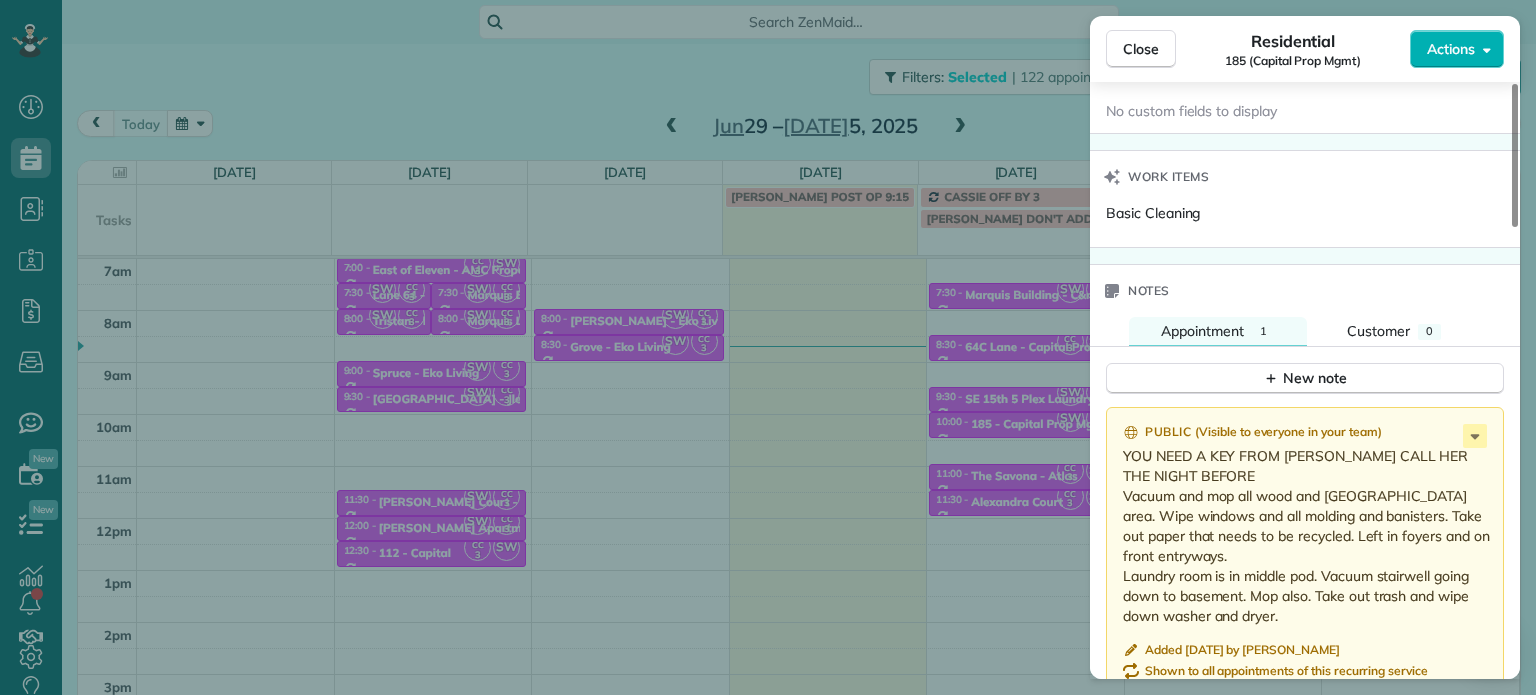 scroll, scrollTop: 1600, scrollLeft: 0, axis: vertical 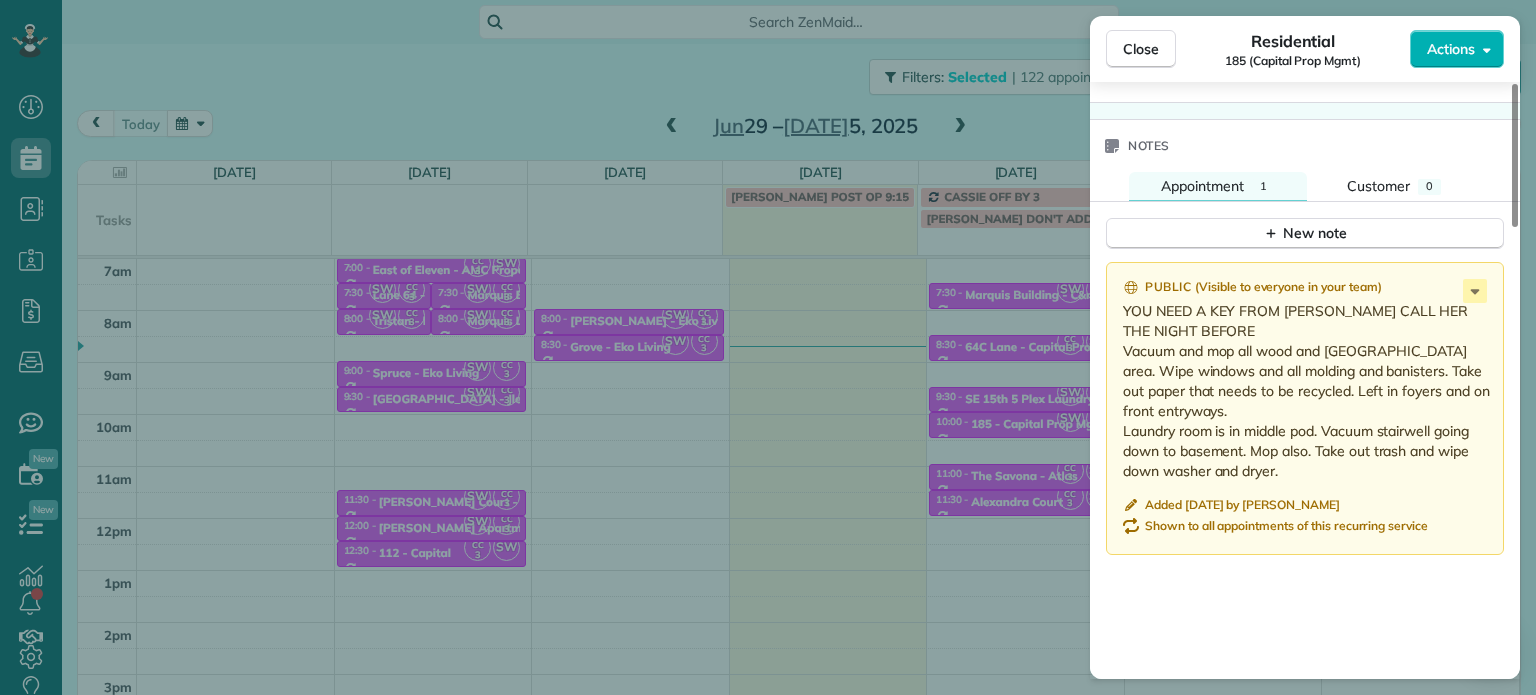 click on "Close Residential 185 (Capital Prop Mgmt) Actions Status Active 185 (Capital Prop Mgmt) · Open profile Mobile [PHONE_NUMBER] Copy No email on record Add email View Details Residential [DATE] ( [DATE] ) 10:00 AM 10:30 AM 30 minutes Repeats weekly Edit recurring service Previous ([DATE]) Next ([DATE]) [STREET_ADDRESS][PERSON_NAME] Service was not rated yet Setup ratings Cleaners Time in and out Assign Invite Cleaners [PERSON_NAME] 10:00 AM 10:30 AM [PERSON_NAME] 10:00 AM 10:30 AM Checklist Try Now Keep this appointment up to your standards. Stay on top of every detail, keep your cleaners organised, and your client happy. Assign a checklist Watch a 5 min demo Billing Billing actions Price $0.00 Overcharge $0.00 Discount $0.00 Coupon discount - Primary tax - Secondary tax - Total appointment price $0.00 Tips collected New feature! $0.00 [PERSON_NAME] as paid Total including tip $0.00 Get paid online in no-time! Send an invoice and reward your cleaners with tips Work items   1" at bounding box center (768, 347) 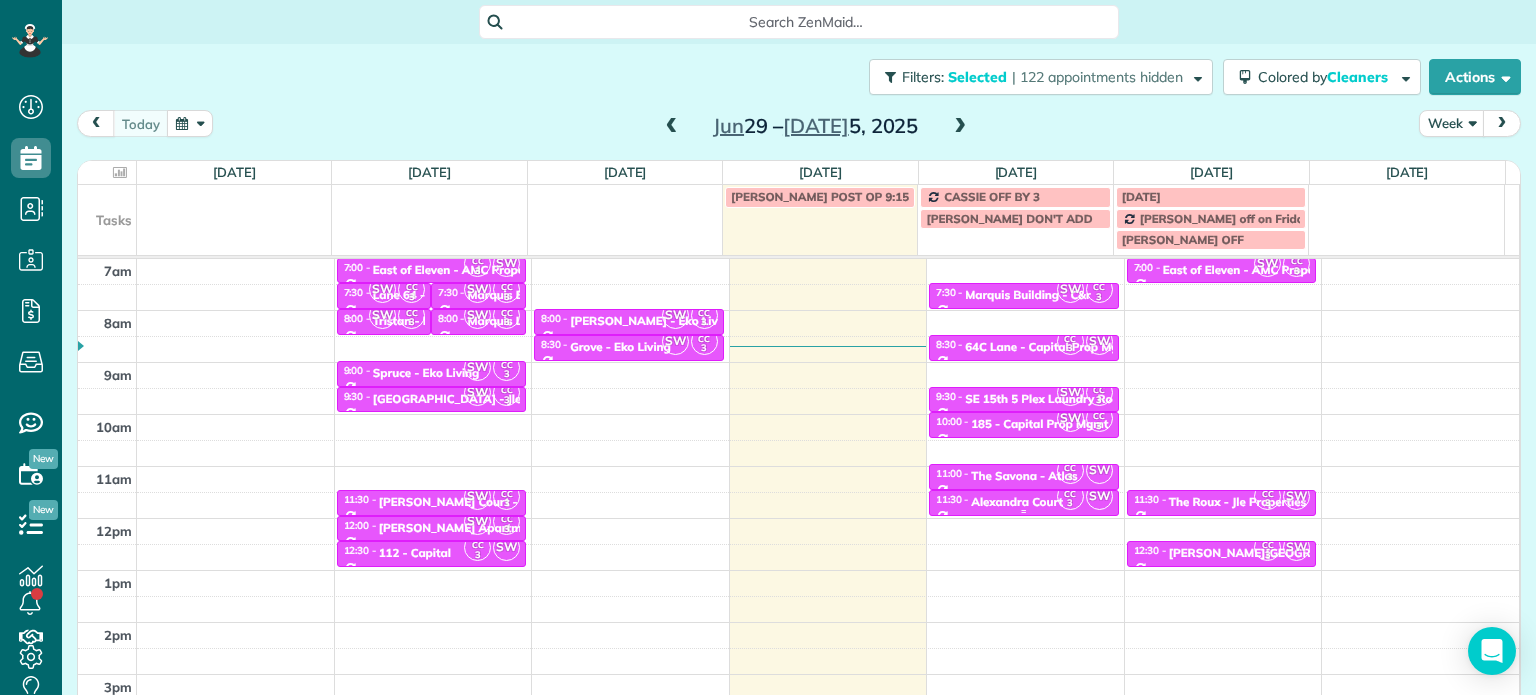 click on "Alexandra Court" at bounding box center (1017, 502) 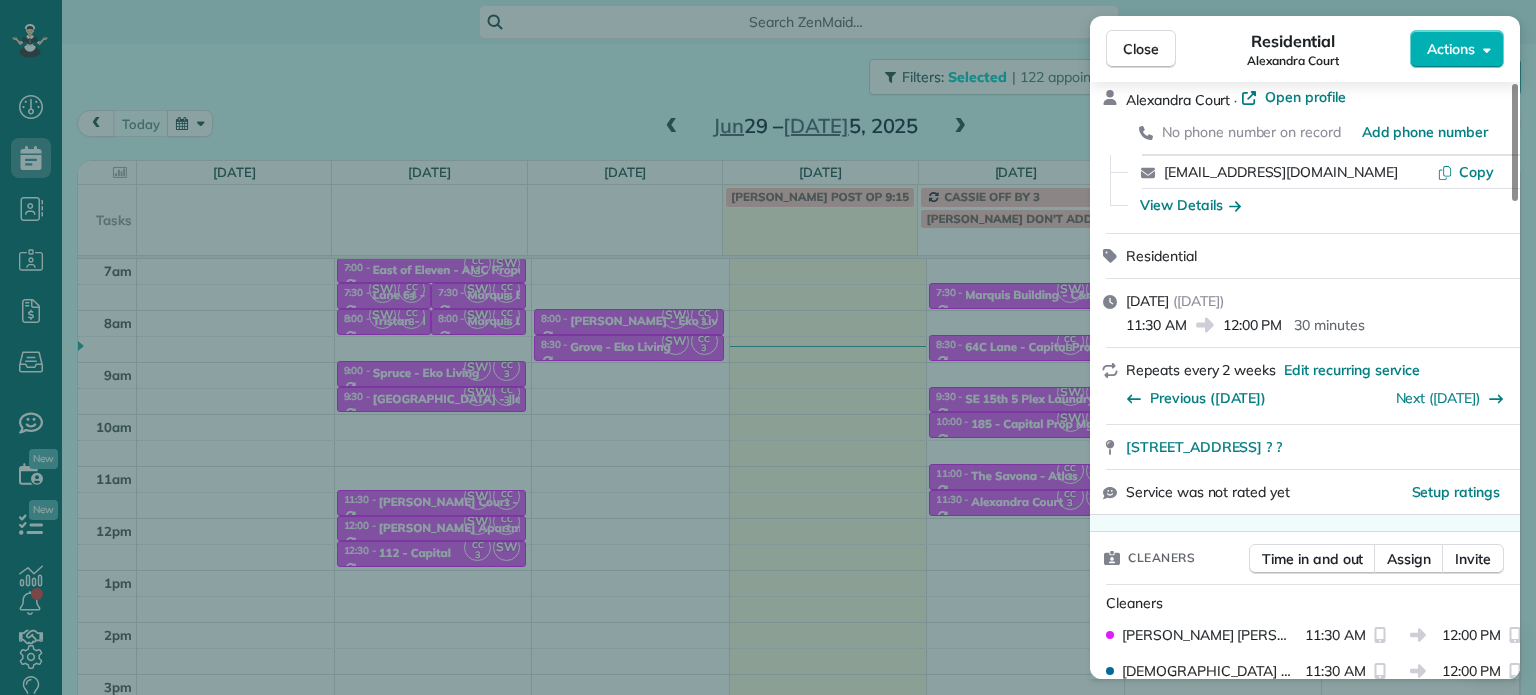 scroll, scrollTop: 200, scrollLeft: 0, axis: vertical 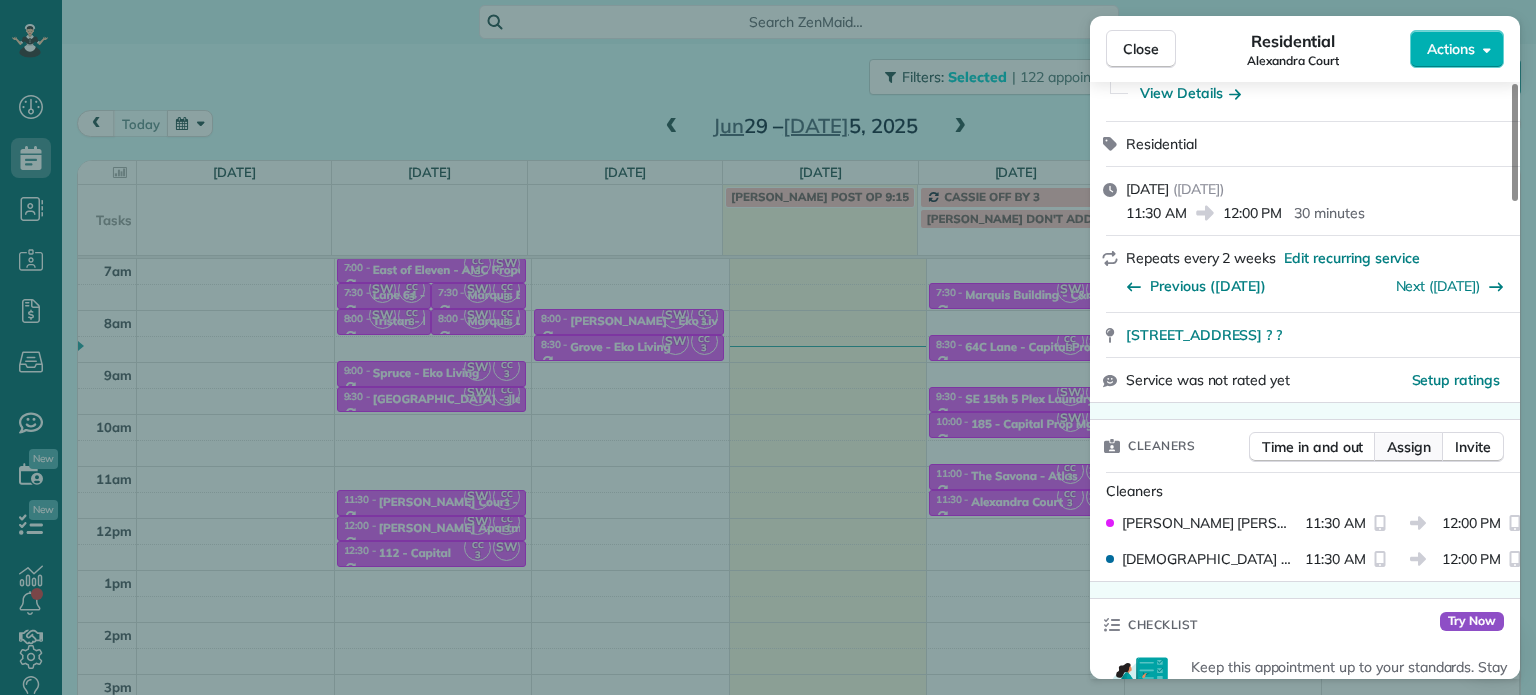 click on "Assign" at bounding box center [1409, 447] 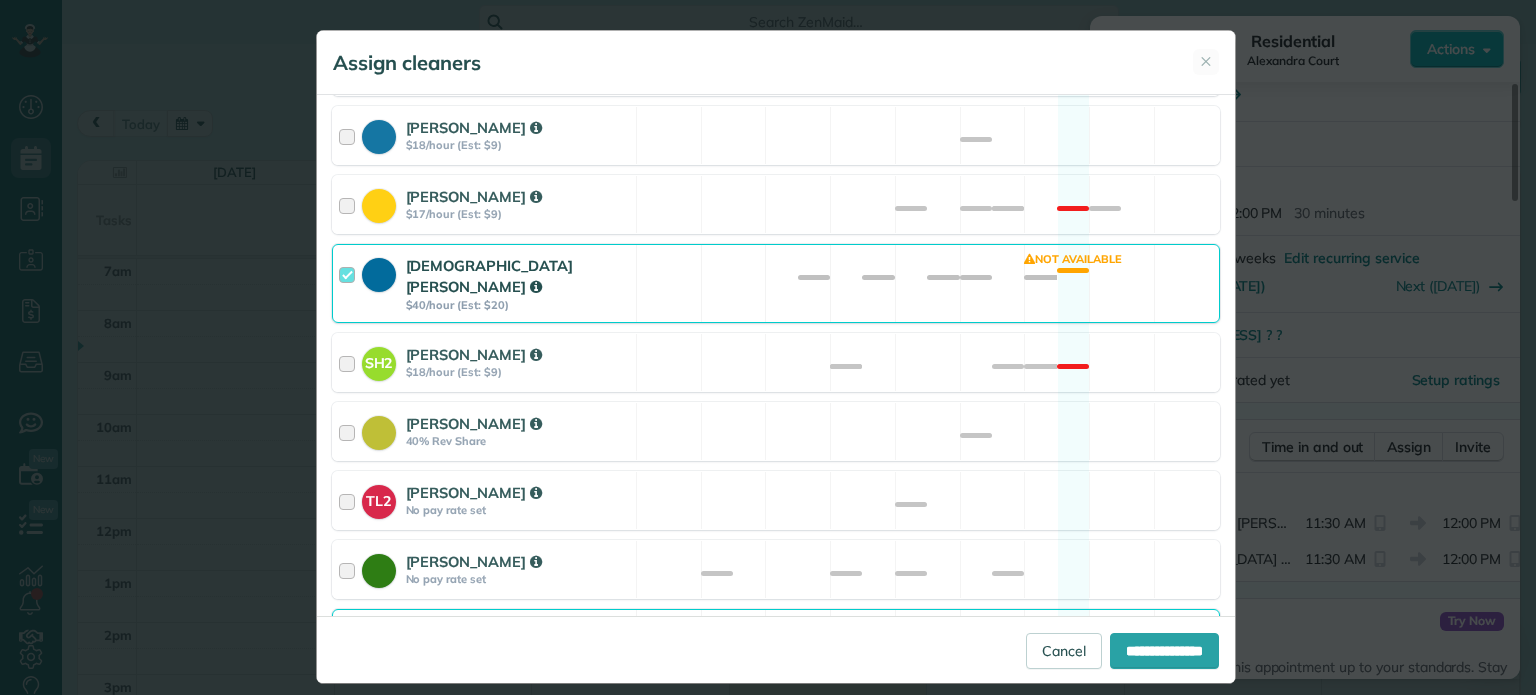 scroll, scrollTop: 700, scrollLeft: 0, axis: vertical 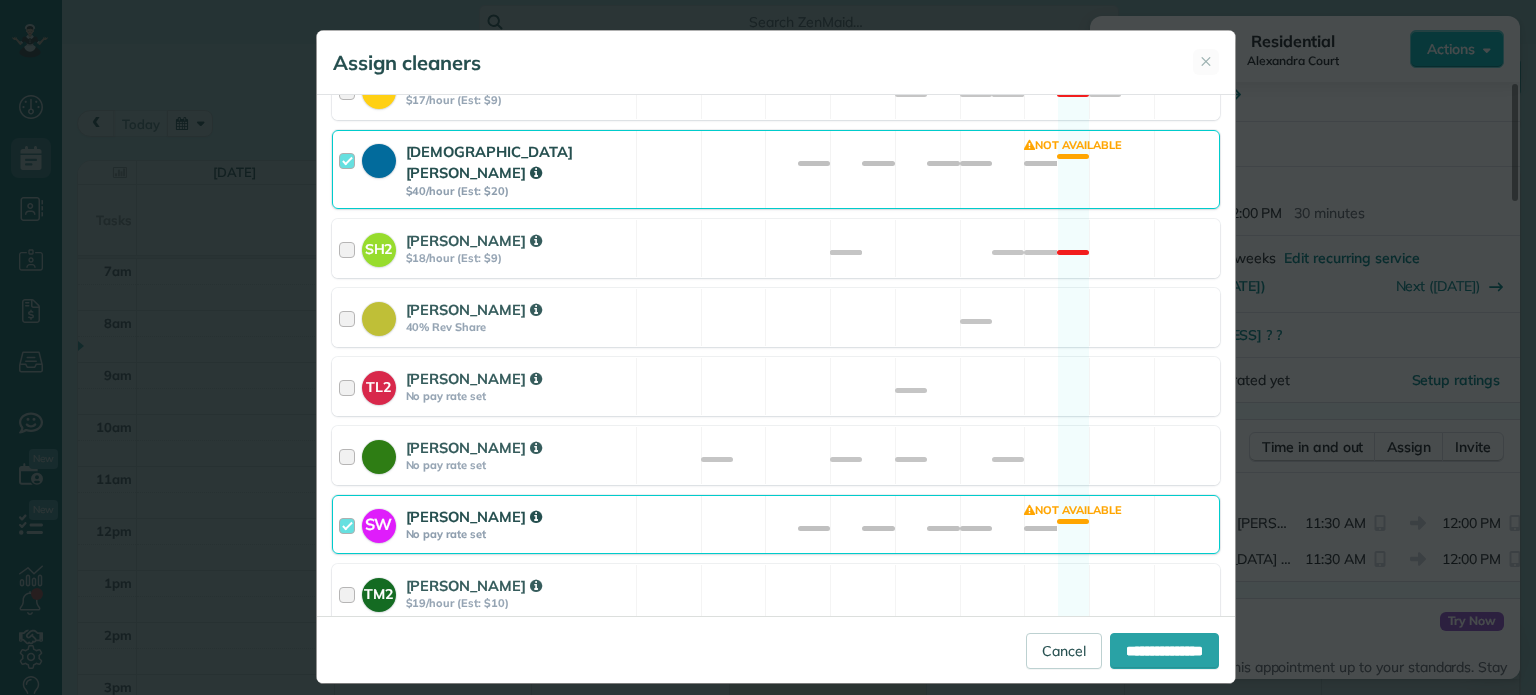click on "[DEMOGRAPHIC_DATA][PERSON_NAME]
$40/hour (Est: $20)
Not available" at bounding box center (776, 169) 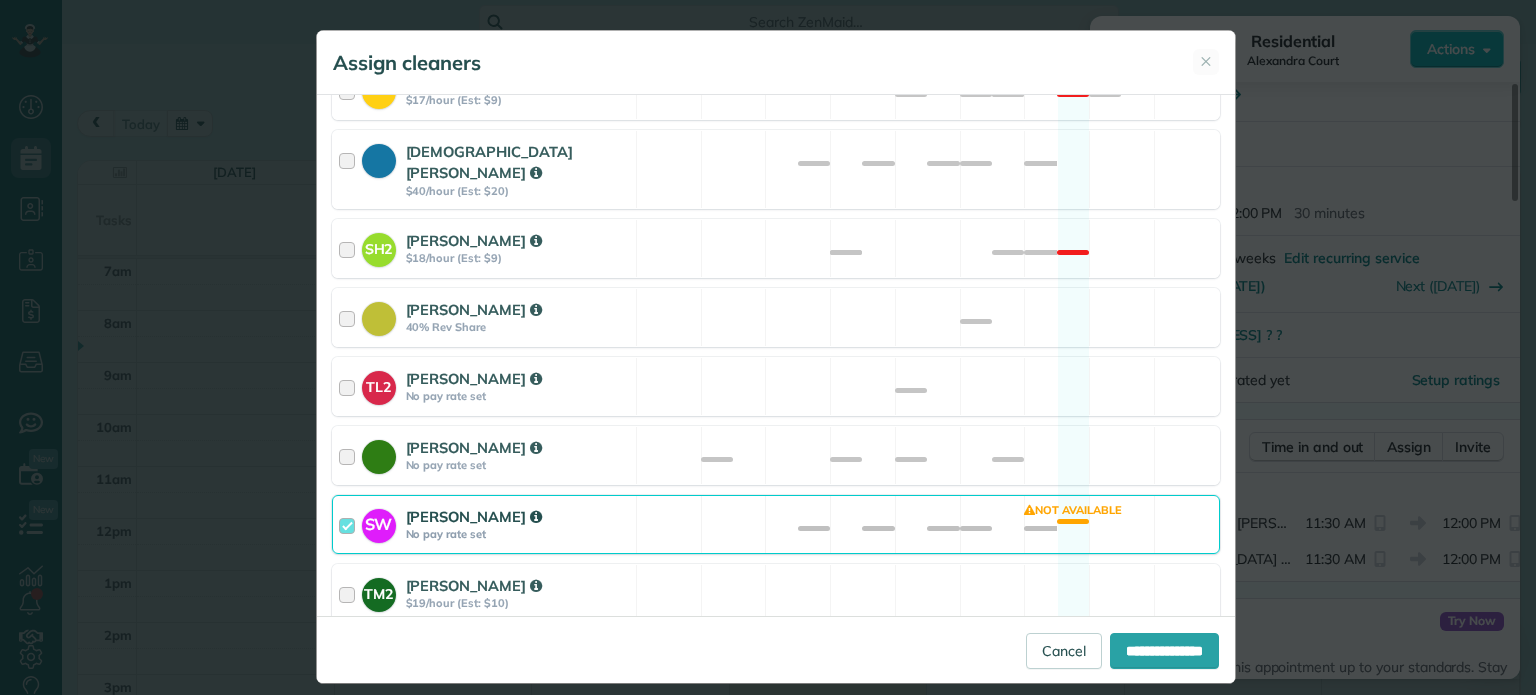 click on "SW
[PERSON_NAME]
No pay rate set
Not available" at bounding box center [776, 524] 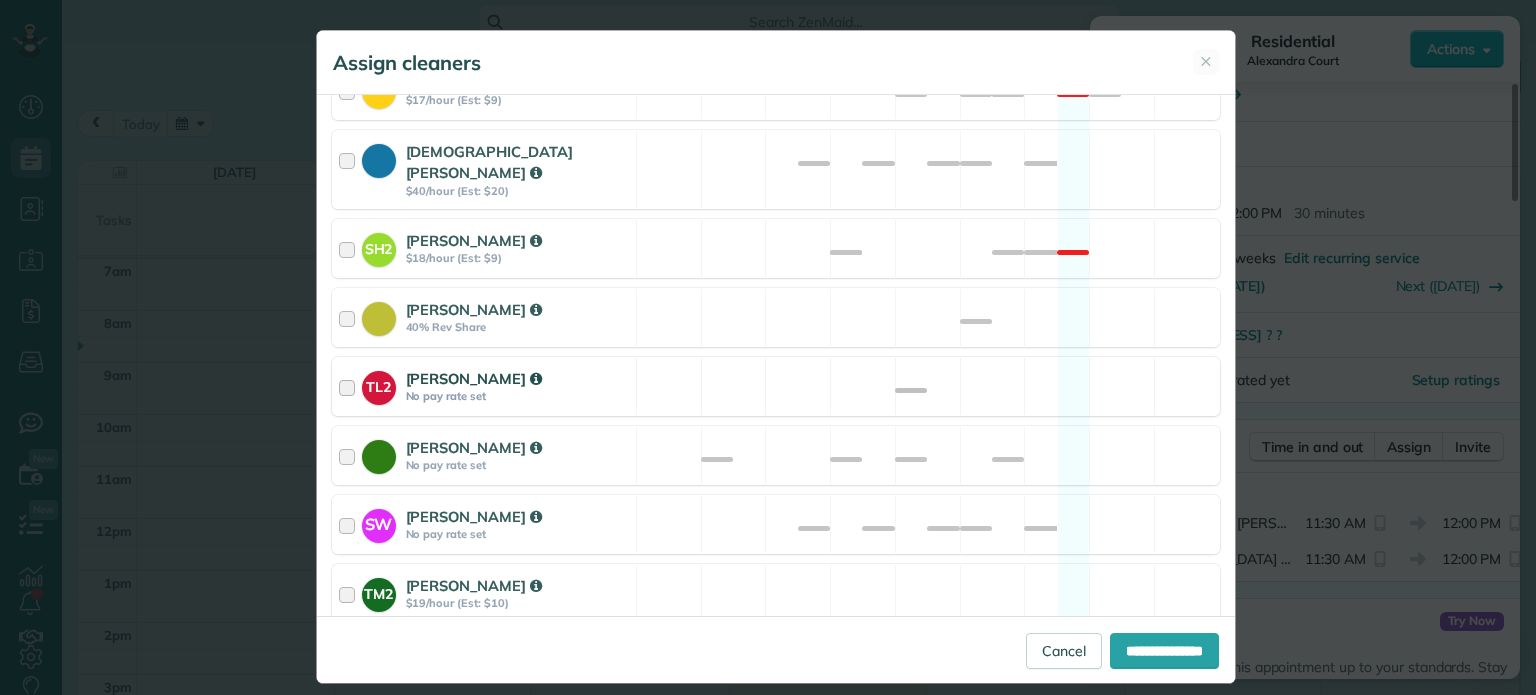click on "TL2
[PERSON_NAME]
No pay rate set
Available" at bounding box center (776, 386) 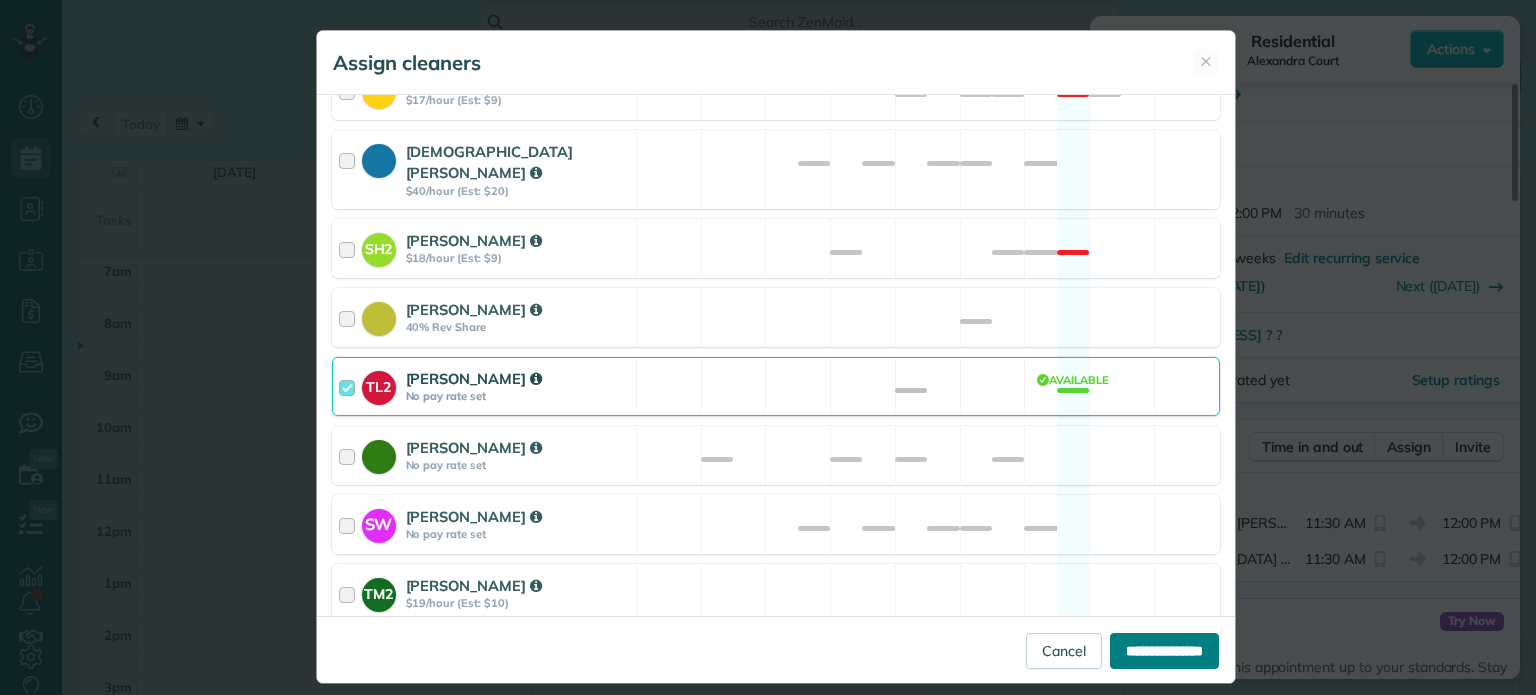 click on "**********" at bounding box center [1164, 651] 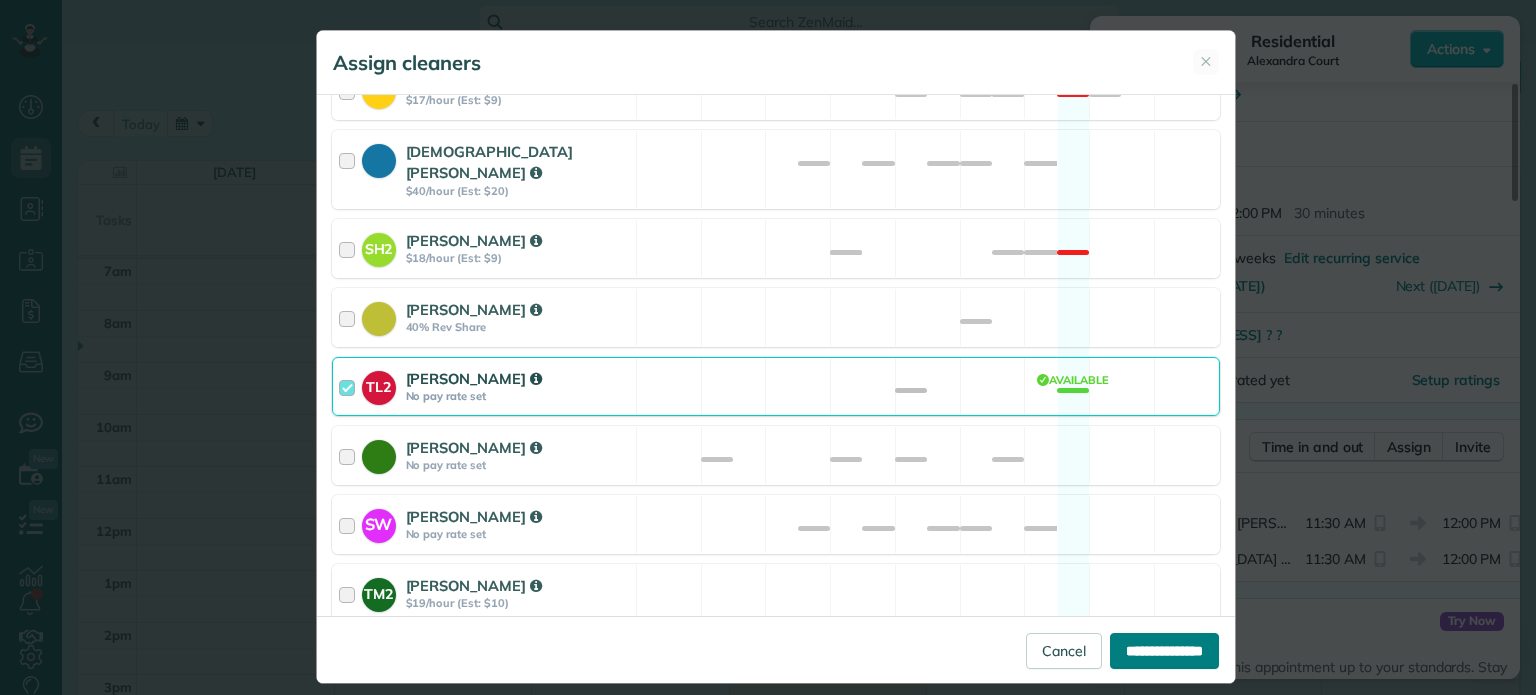 type on "**********" 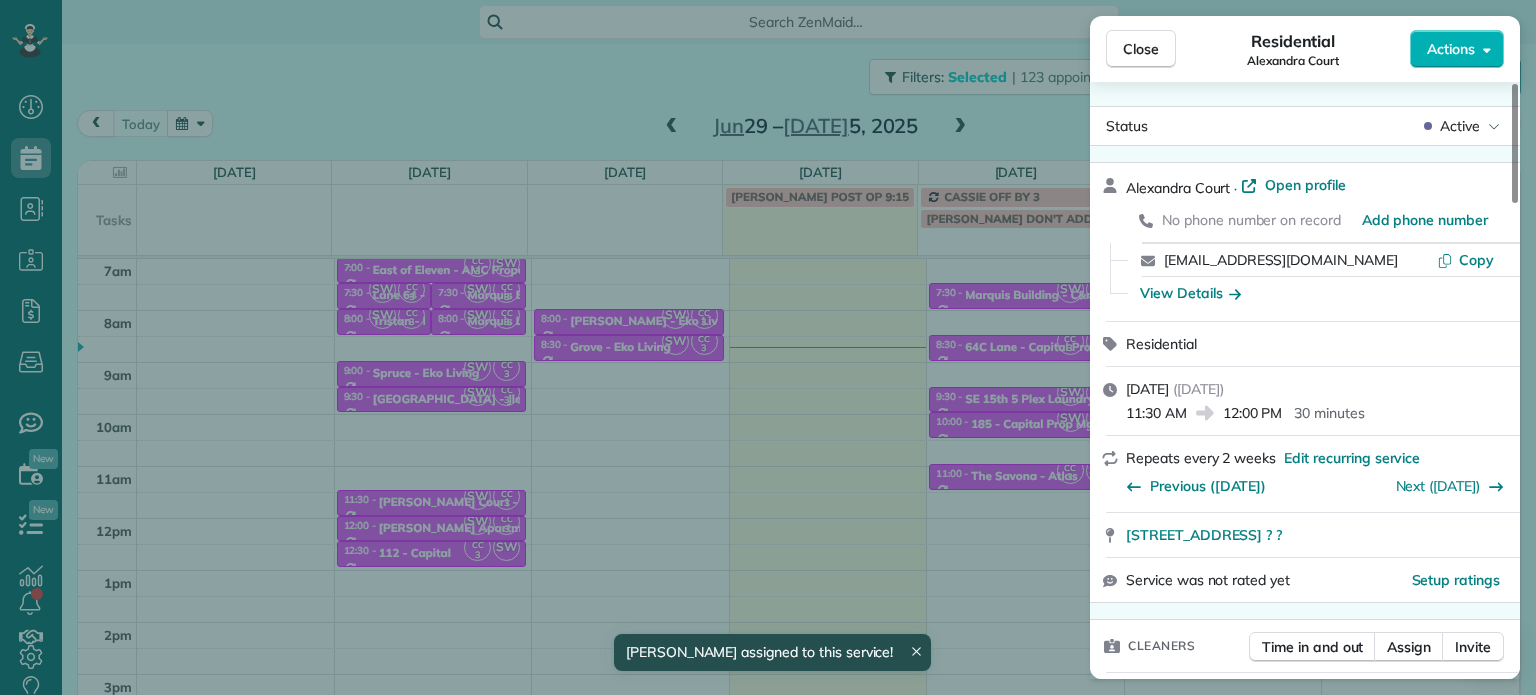 click on "Close Residential Alexandra Court Actions Status Active Alexandra Court · Open profile No phone number on record Add phone number [EMAIL_ADDRESS][DOMAIN_NAME] Copy View Details Residential [DATE] ( [DATE] ) 11:30 AM 12:00 PM 30 minutes Repeats every 2 weeks Edit recurring service Previous ([DATE]) Next ([DATE]) [STREET_ADDRESS] ? ? Service was not rated yet Setup ratings Cleaners Time in and out Assign Invite Cleaners [PERSON_NAME] 11:30 AM 12:00 PM Checklist Try Now Keep this appointment up to your standards. Stay on top of every detail, keep your cleaners organised, and your client happy. Assign a checklist Watch a 5 min demo Billing Billing actions Price $0.00 Overcharge $0.00 Discount $0.00 Coupon discount - Primary tax - Secondary tax - Total appointment price $0.00 Tips collected New feature! $0.00 [PERSON_NAME] as paid Total including tip $0.00 Get paid online in no-time! Send an invoice and reward your cleaners with tips Charge customer credit card Appointment custom fields" at bounding box center (768, 347) 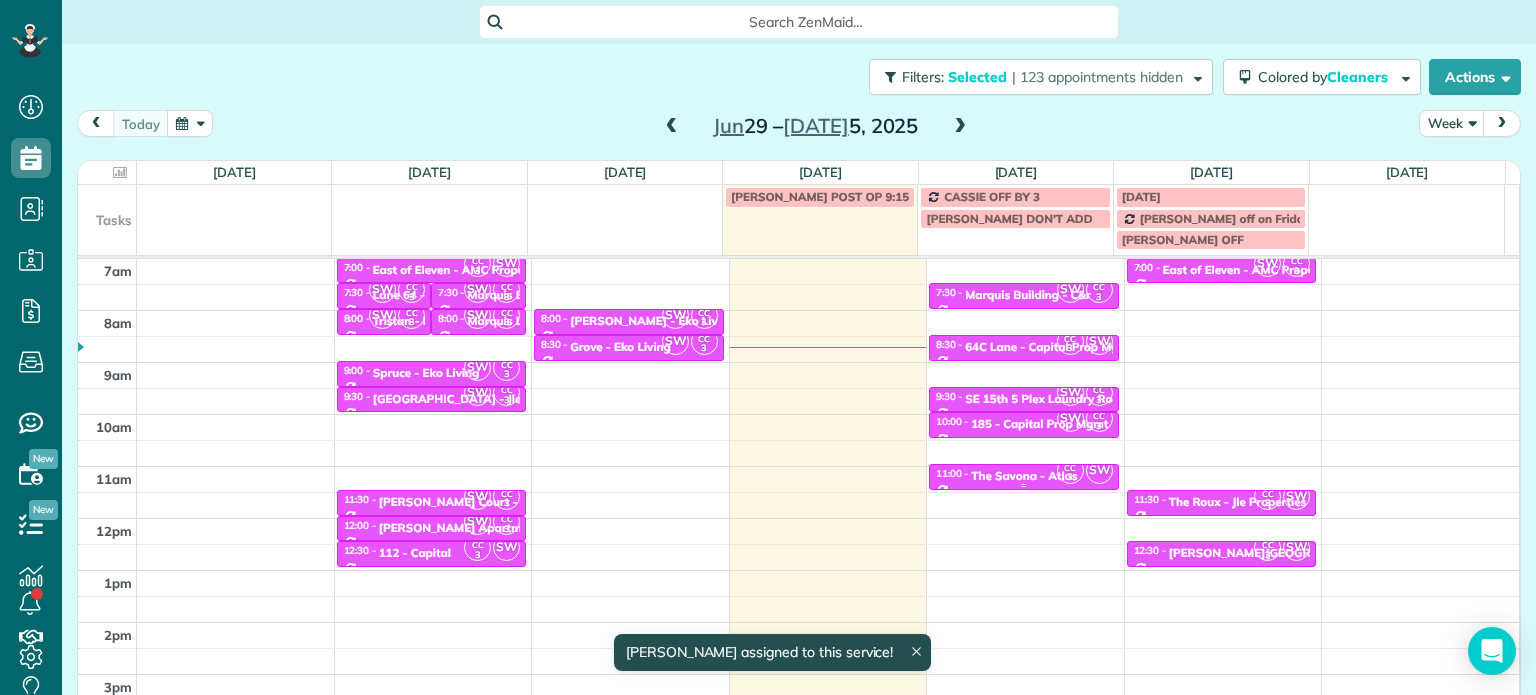 click on "The Savona - Atlas" at bounding box center [1024, 476] 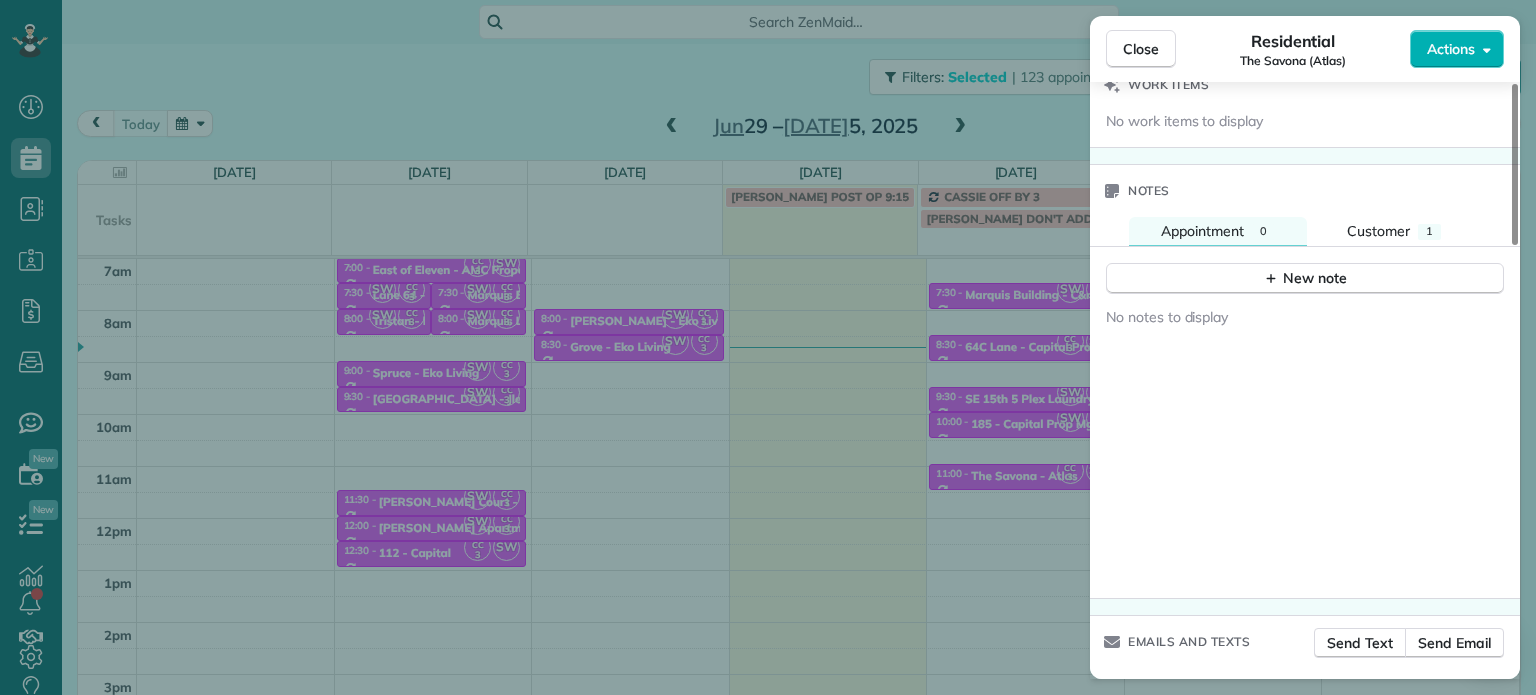 scroll, scrollTop: 1603, scrollLeft: 0, axis: vertical 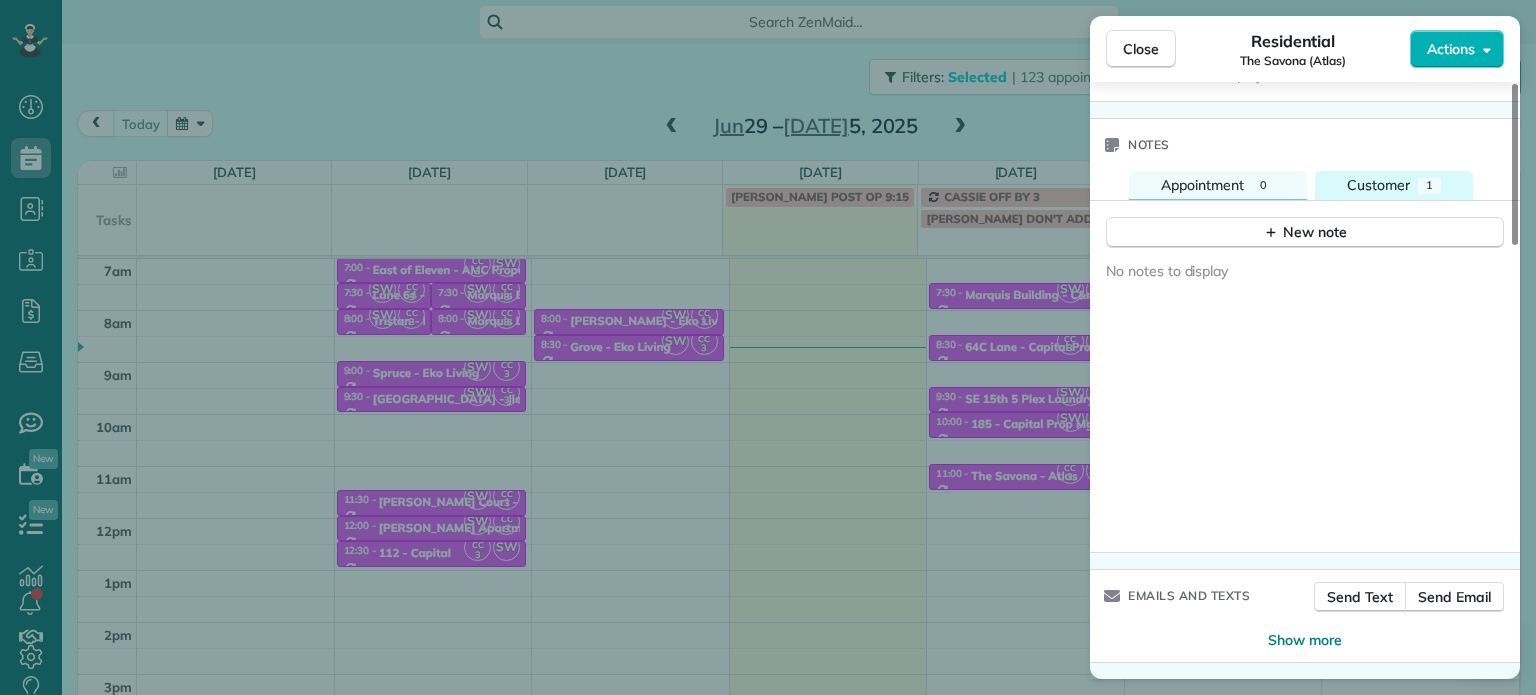 click on "Customer" at bounding box center [1378, 185] 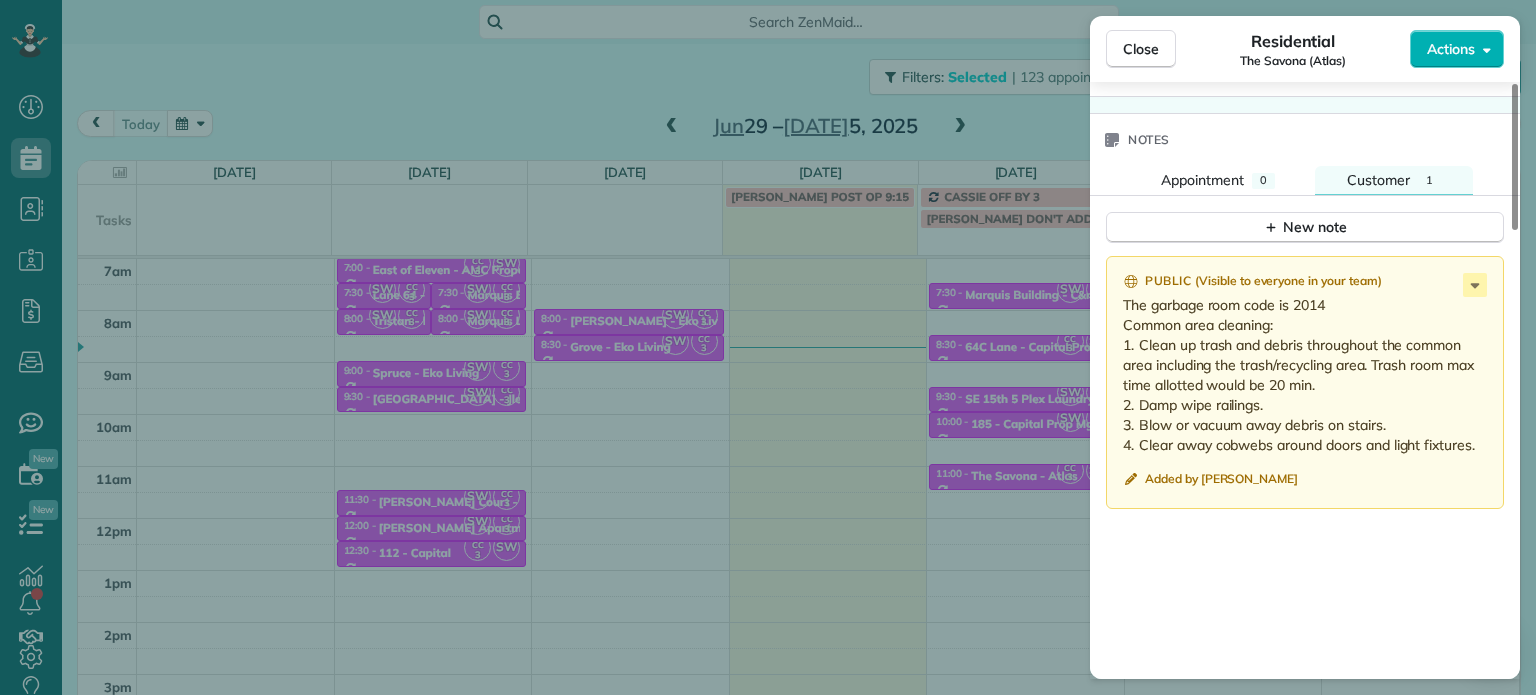 click on "Close Residential The Savona (Atlas) Actions Status Active The Savona (Atlas) · Open profile No phone number on record Add phone number No email on record Add email View Details Residential [DATE] ( [DATE] ) 11:00 AM 11:30 AM 30 minutes Repeats weekly Edit recurring service Previous ([DATE]) Next ([DATE]) [STREET_ADDRESS][US_STATE] Service was not rated yet Setup ratings Cleaners Time in and out Assign Invite Cleaners [PERSON_NAME] 11:00 AM 11:30 AM [PERSON_NAME] 11:00 AM 11:30 AM Checklist Try Now Keep this appointment up to your standards. Stay on top of every detail, keep your cleaners organised, and your client happy. Assign a checklist Watch a 5 min demo Billing Billing actions Price $0.00 Overcharge $0.00 Discount $0.00 Coupon discount - Primary tax - Secondary tax - Total appointment price $0.00 Tips collected New feature! $0.00 [PERSON_NAME] as paid Total including tip $0.00 Get paid online in no-time! Send an invoice and reward your cleaners with tips Work items" at bounding box center (768, 347) 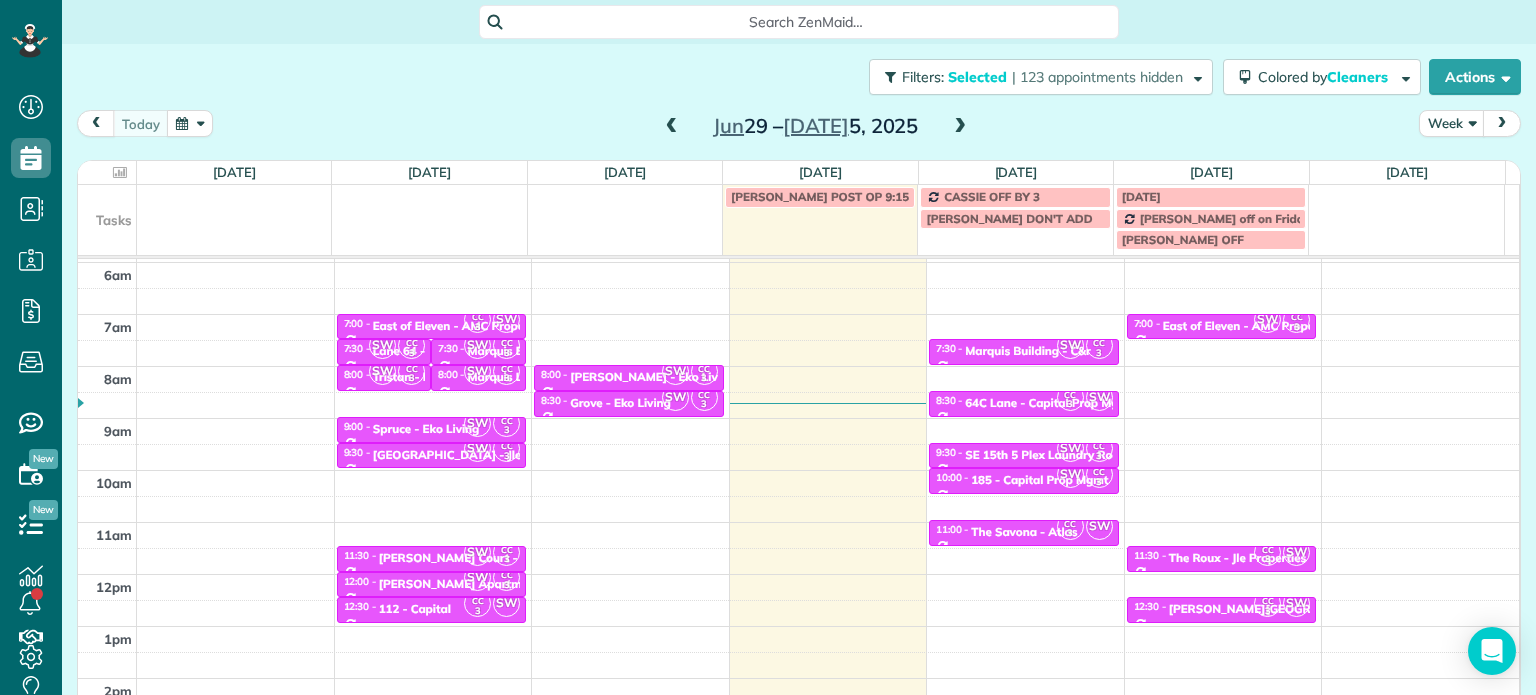 scroll, scrollTop: 200, scrollLeft: 0, axis: vertical 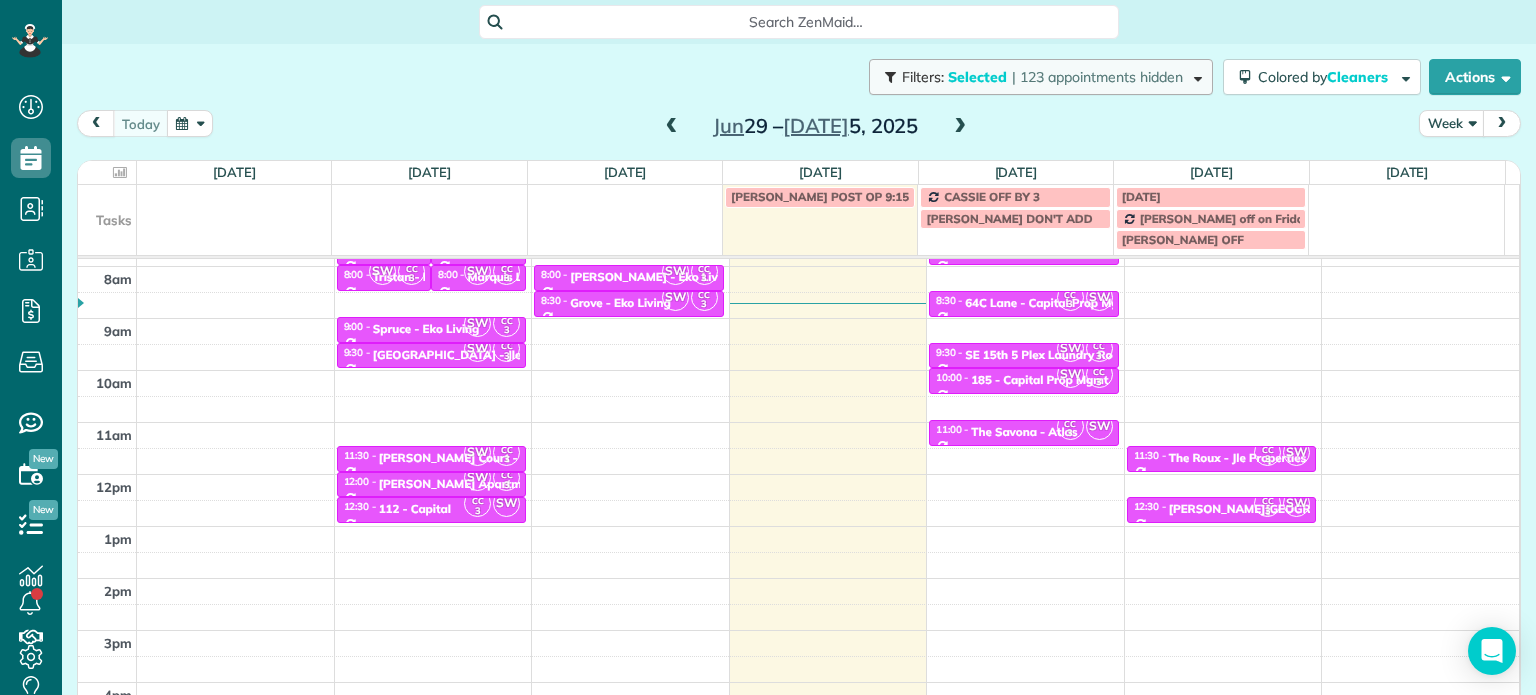 click on "|  123 appointments hidden" at bounding box center [1097, 77] 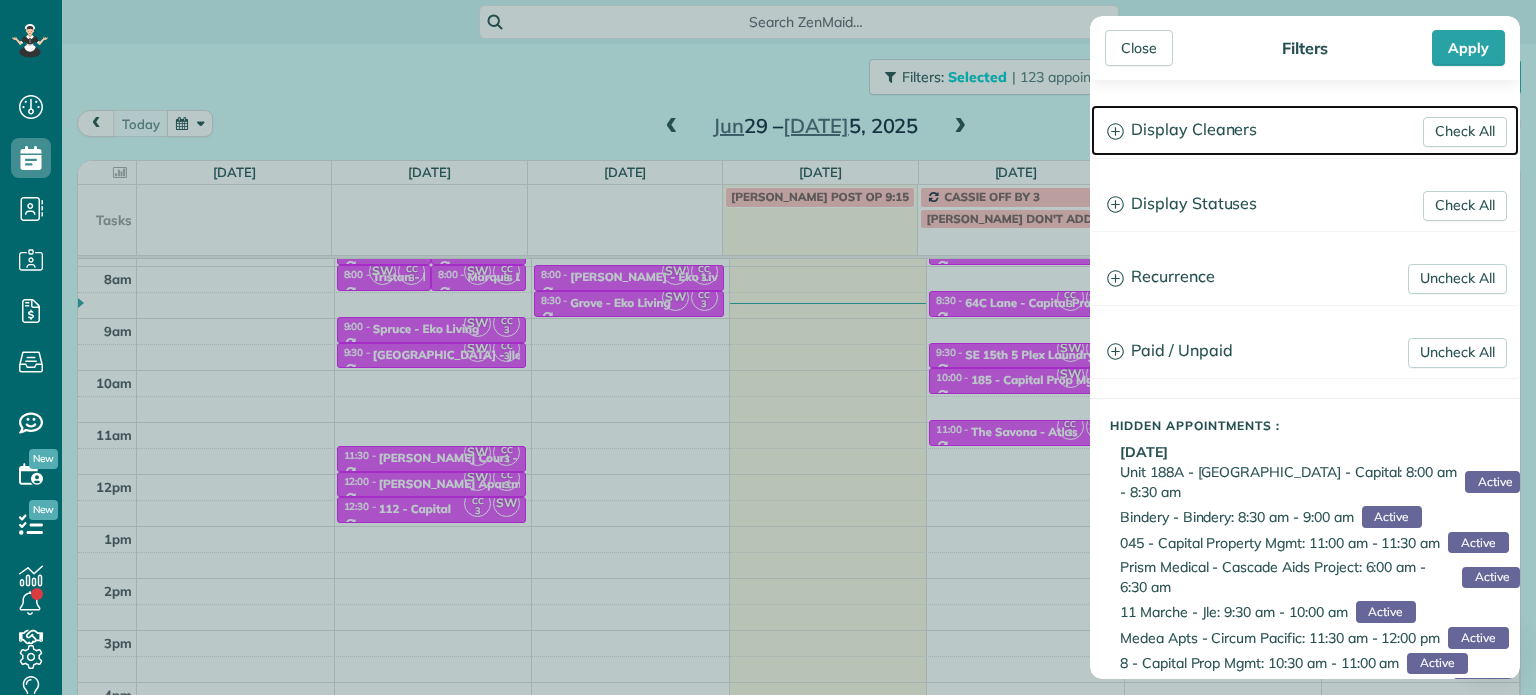 click on "Display Cleaners" at bounding box center [1305, 130] 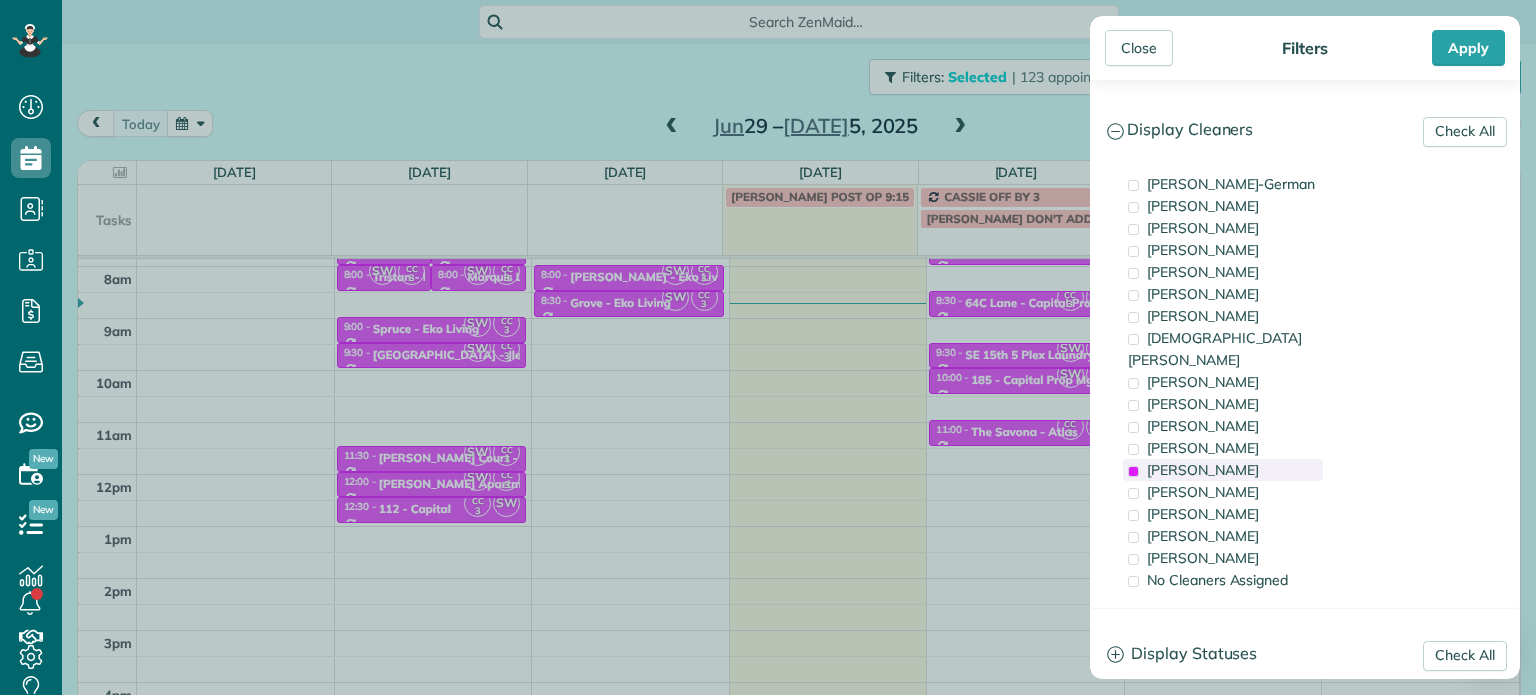 click on "[PERSON_NAME]" at bounding box center [1203, 470] 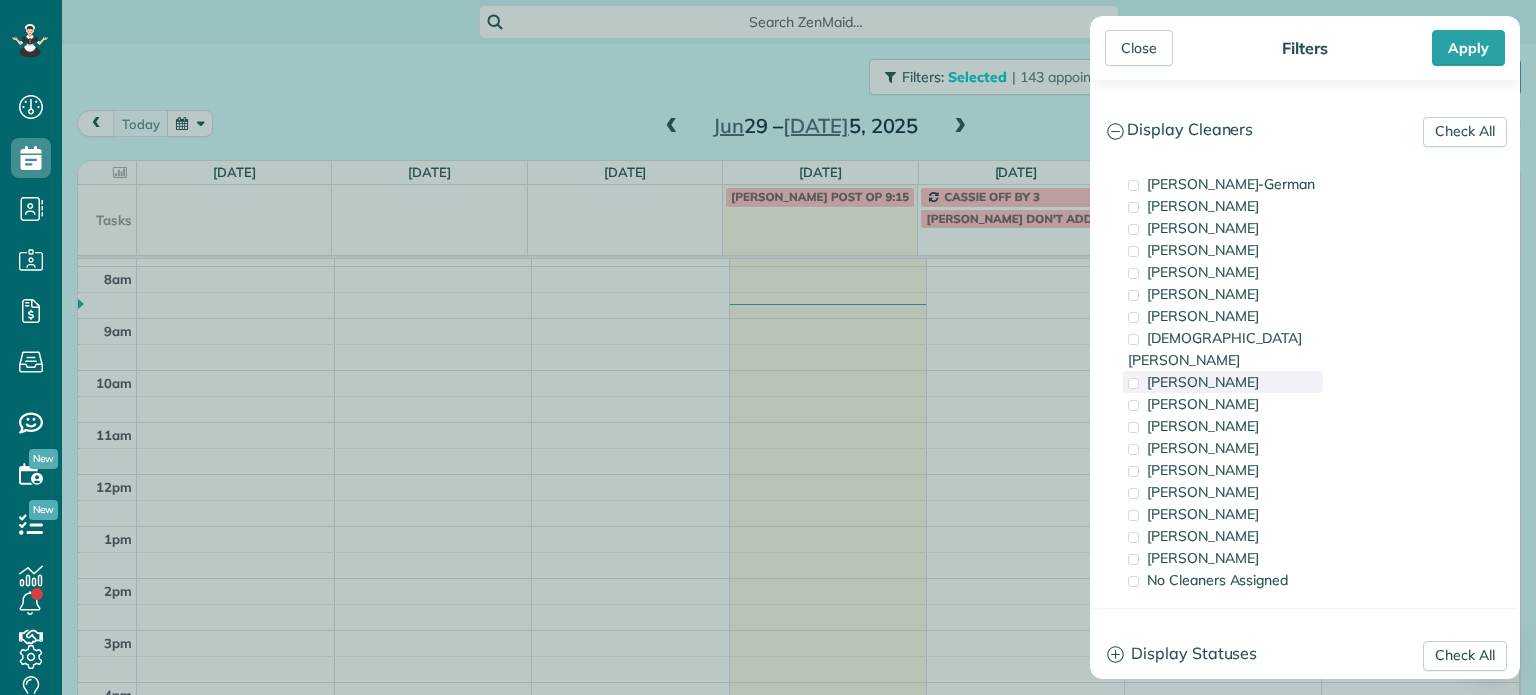 click on "[PERSON_NAME]" at bounding box center [1223, 382] 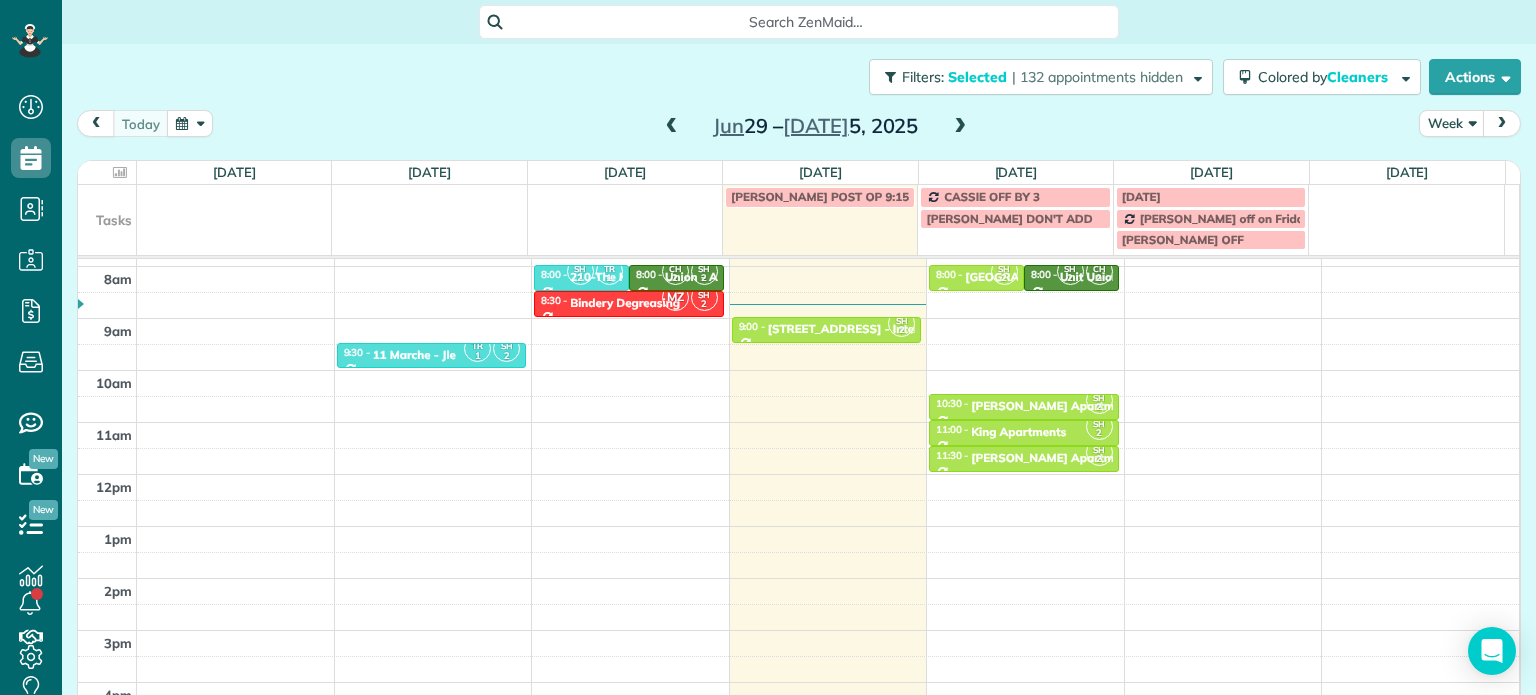 click on "Close
Filters
Apply
Check All
Display Cleaners
[PERSON_NAME]-German
[PERSON_NAME]
[PERSON_NAME]
[PERSON_NAME]
[PERSON_NAME]
[PERSON_NAME]
[PERSON_NAME]" at bounding box center [768, 347] 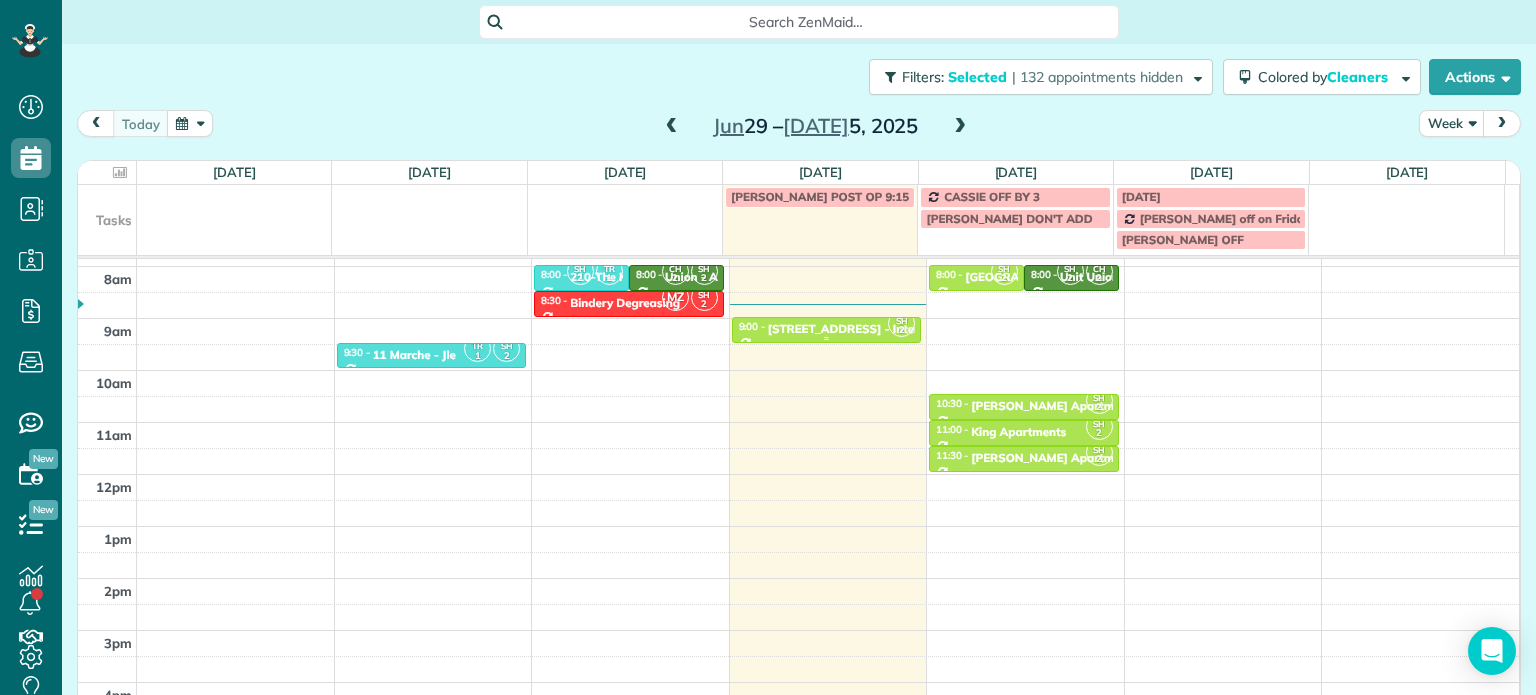 click on "[STREET_ADDRESS] - Inter-west" at bounding box center (859, 329) 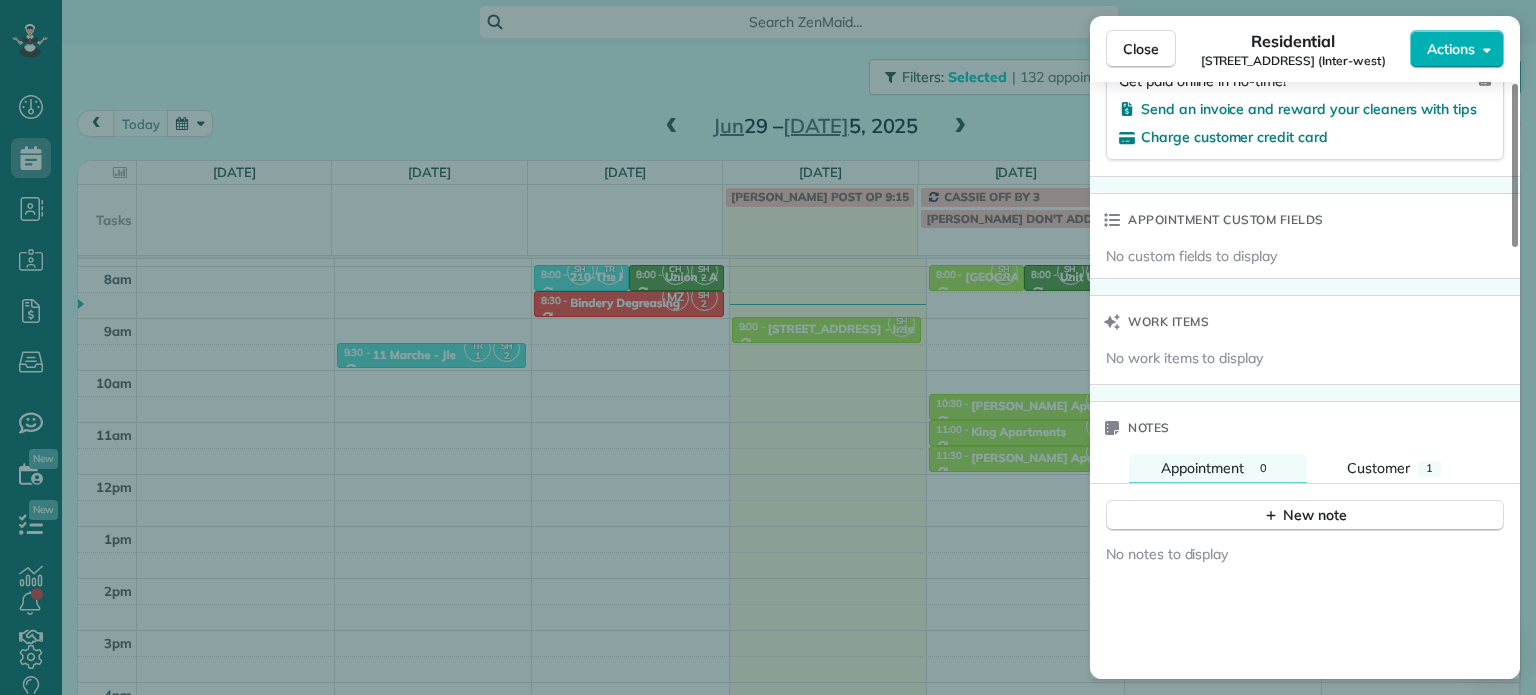 scroll, scrollTop: 1568, scrollLeft: 0, axis: vertical 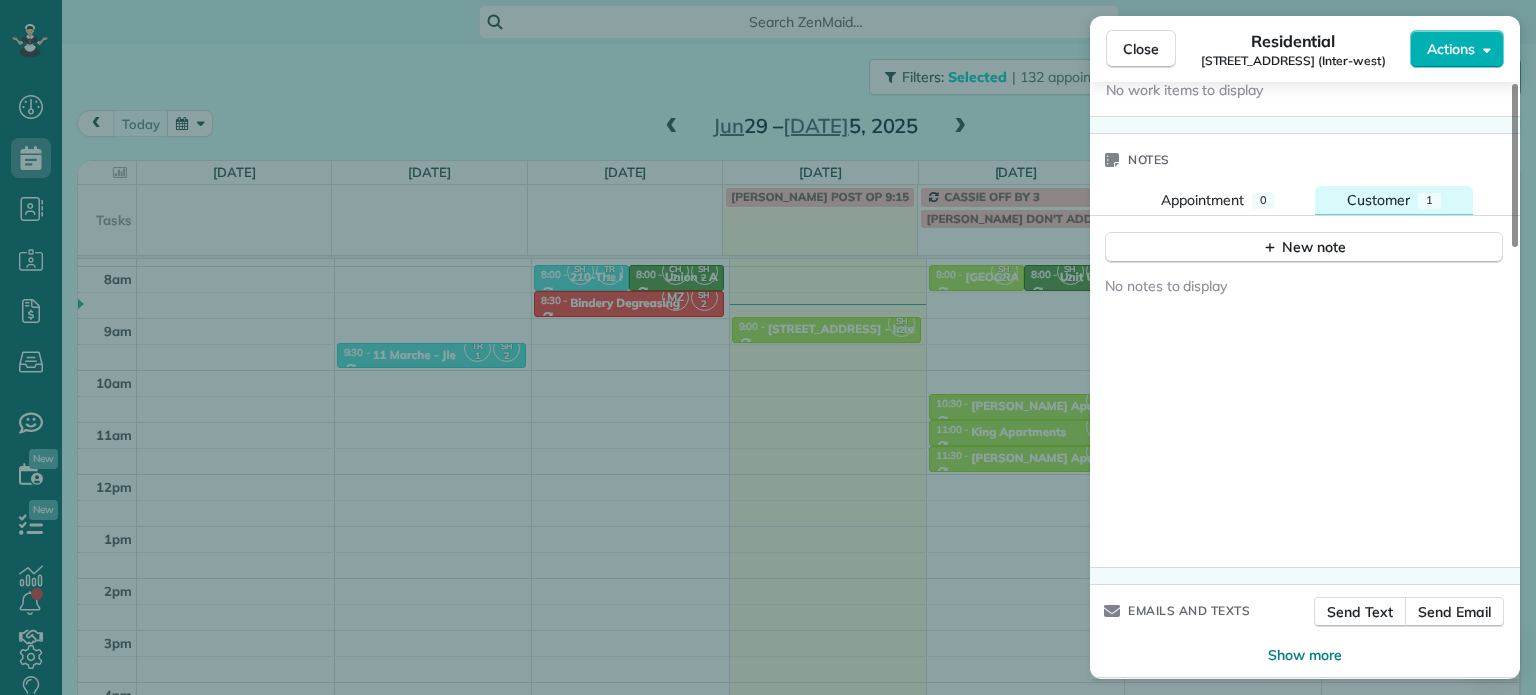 click on "Customer 1" at bounding box center (1394, 200) 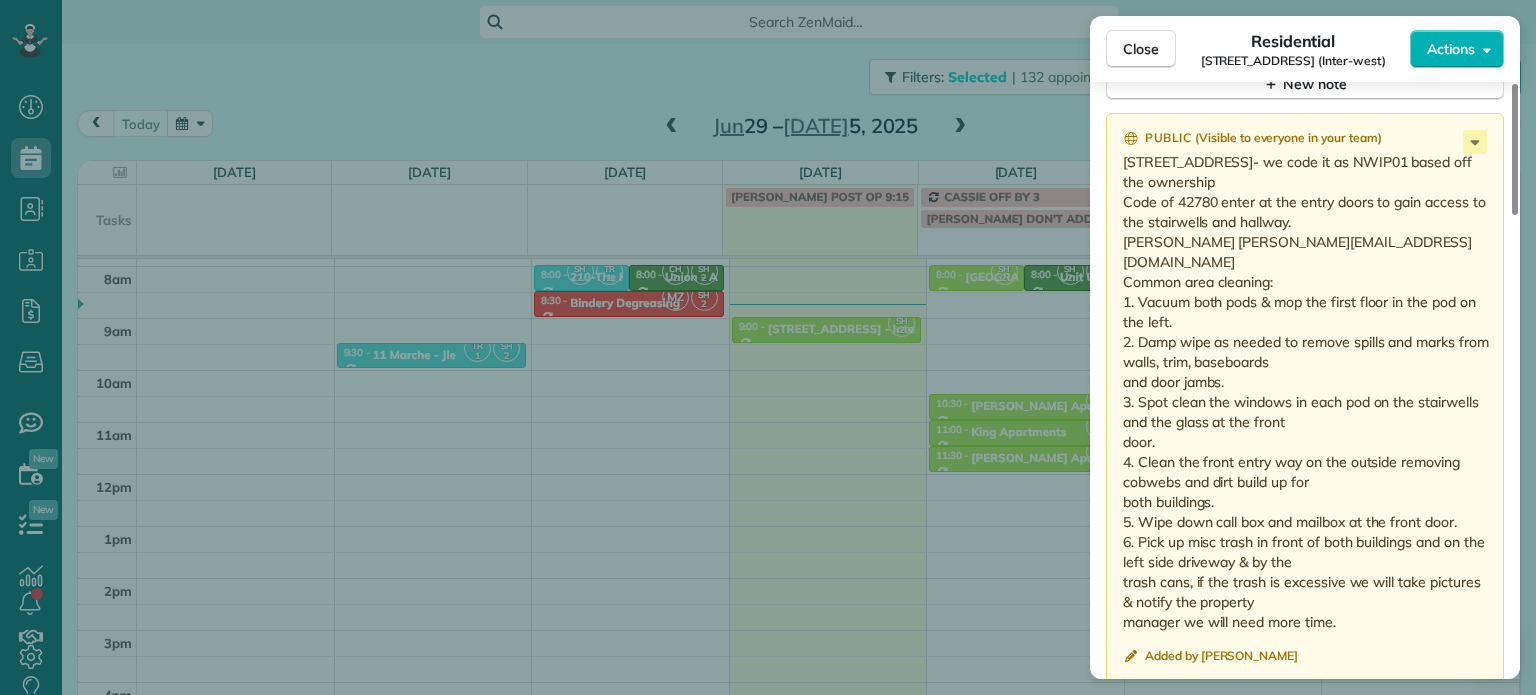 scroll, scrollTop: 1696, scrollLeft: 0, axis: vertical 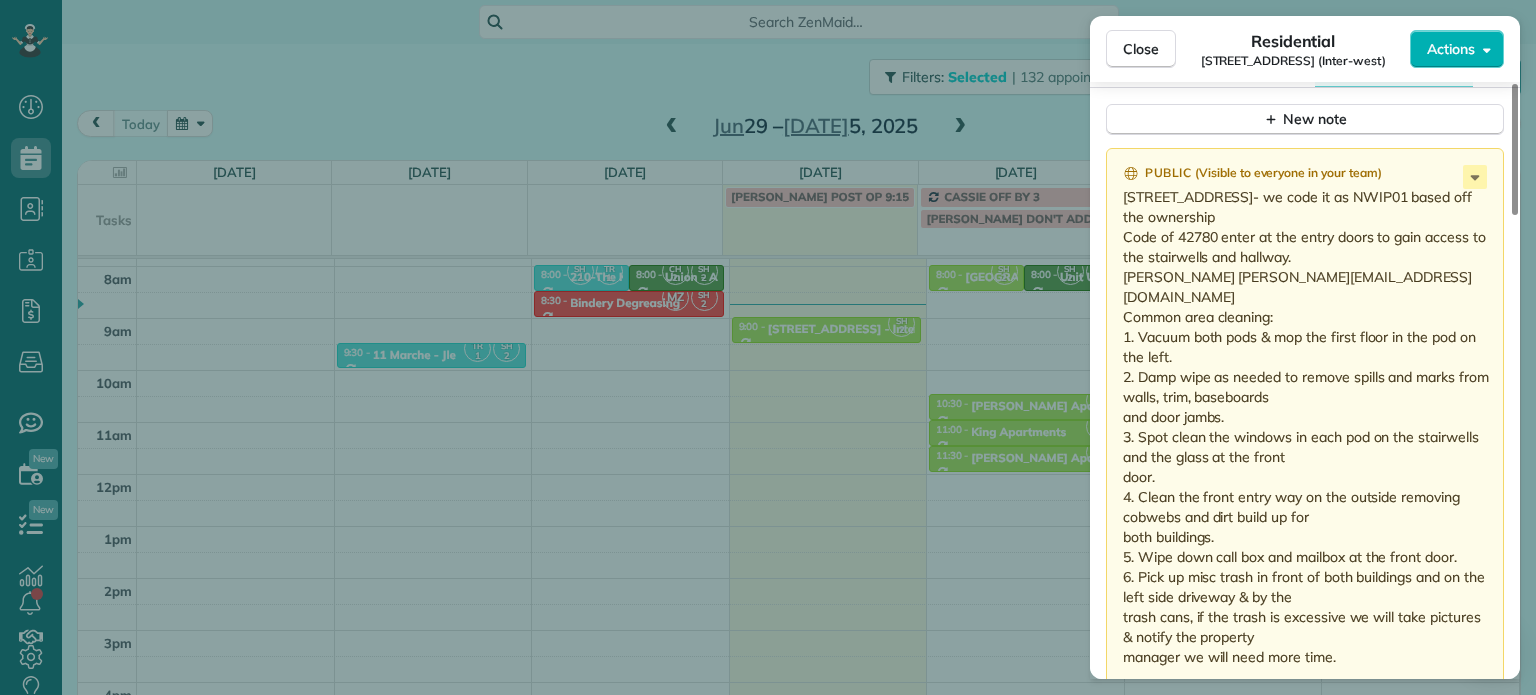 drag, startPoint x: 687, startPoint y: 436, endPoint x: 735, endPoint y: 445, distance: 48.83646 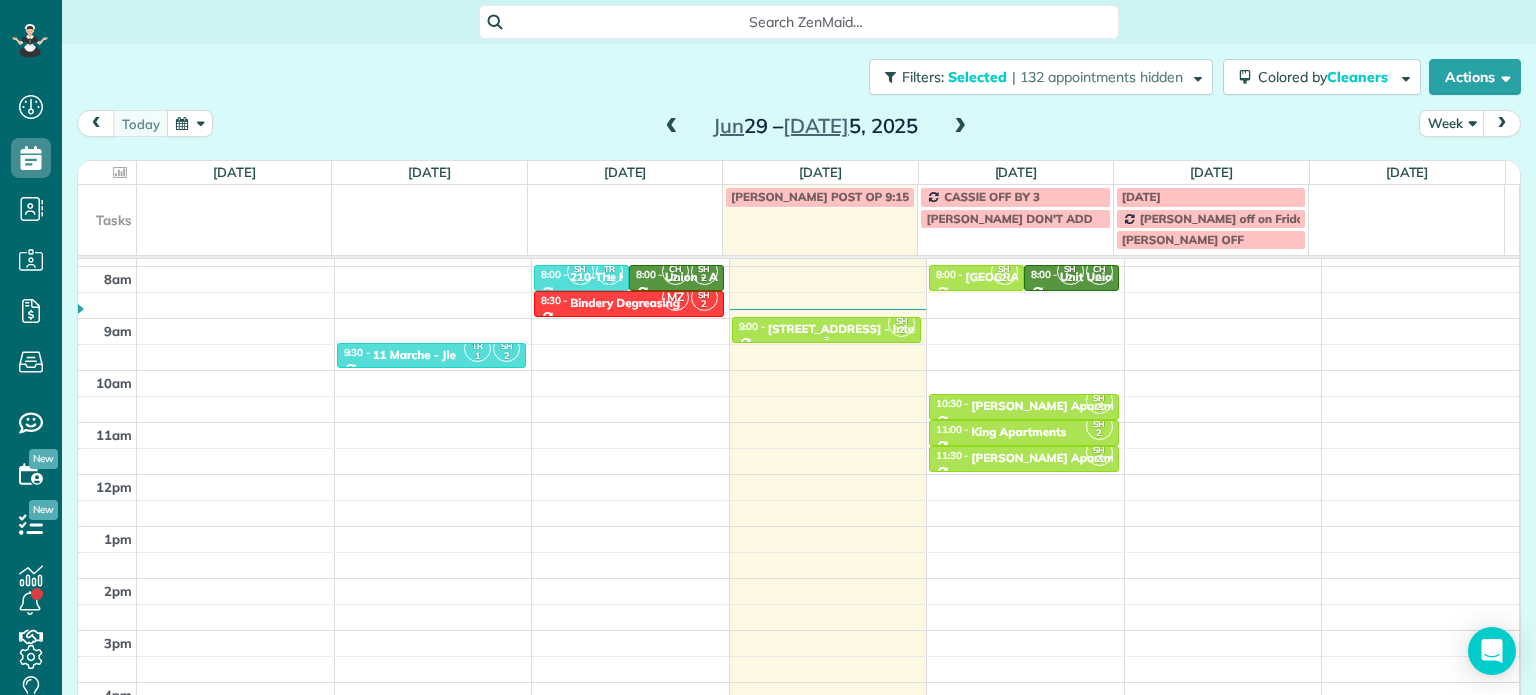 click on "[STREET_ADDRESS] - Inter-west" at bounding box center (859, 329) 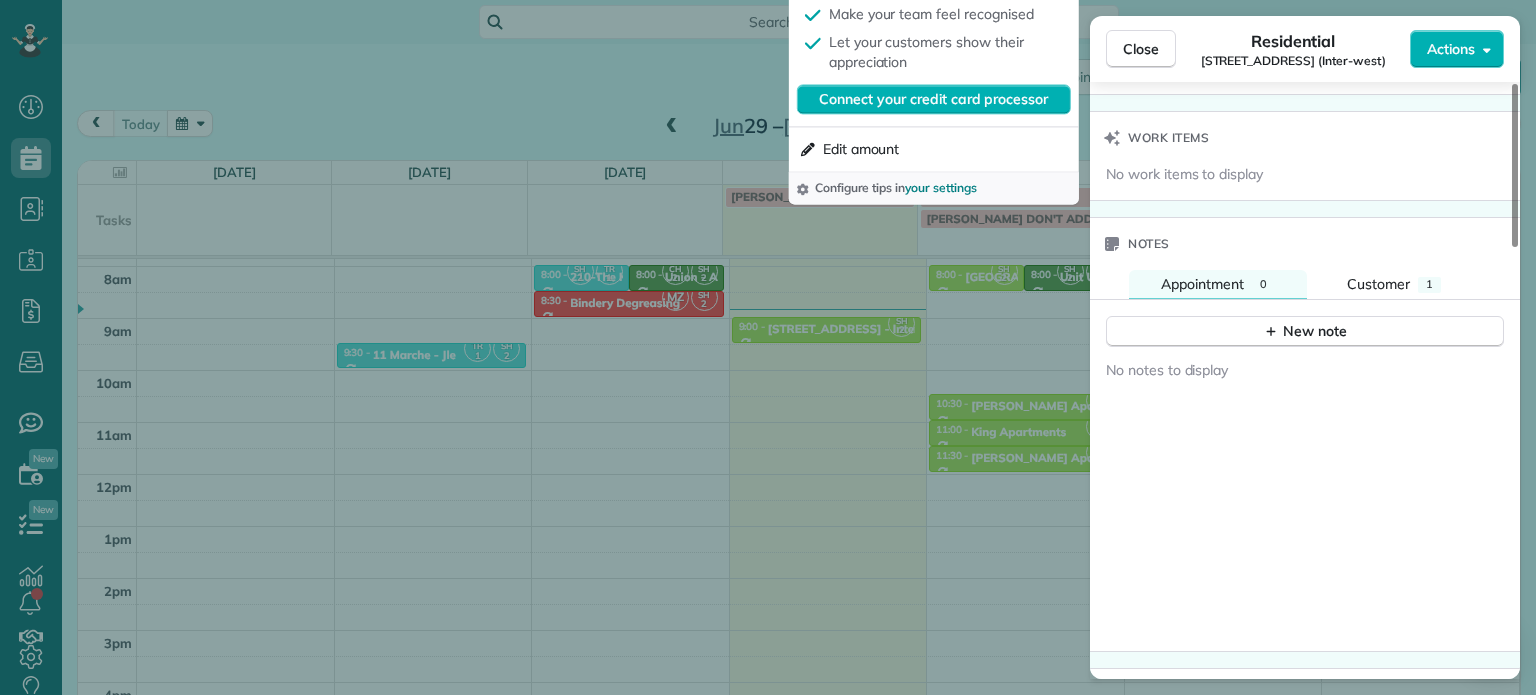 scroll, scrollTop: 1500, scrollLeft: 0, axis: vertical 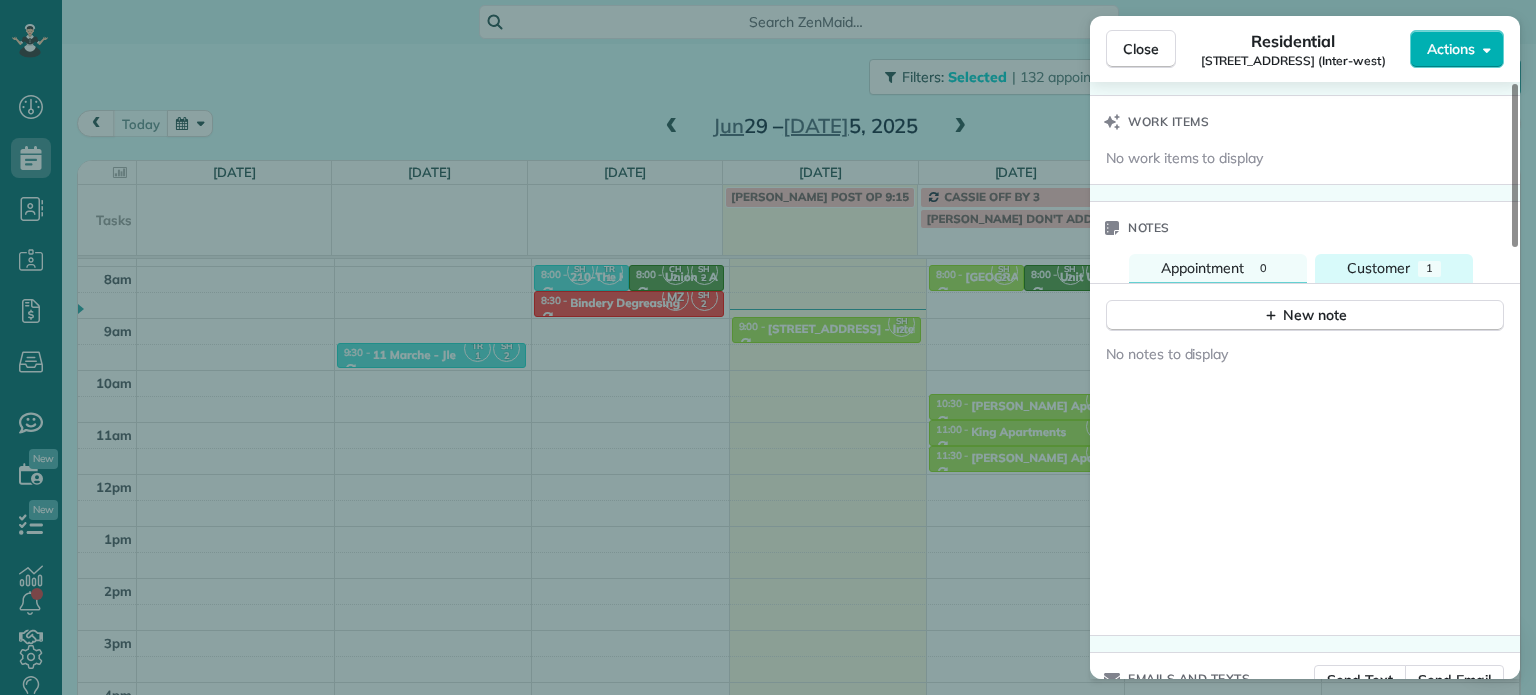 click on "Customer" at bounding box center [1378, 268] 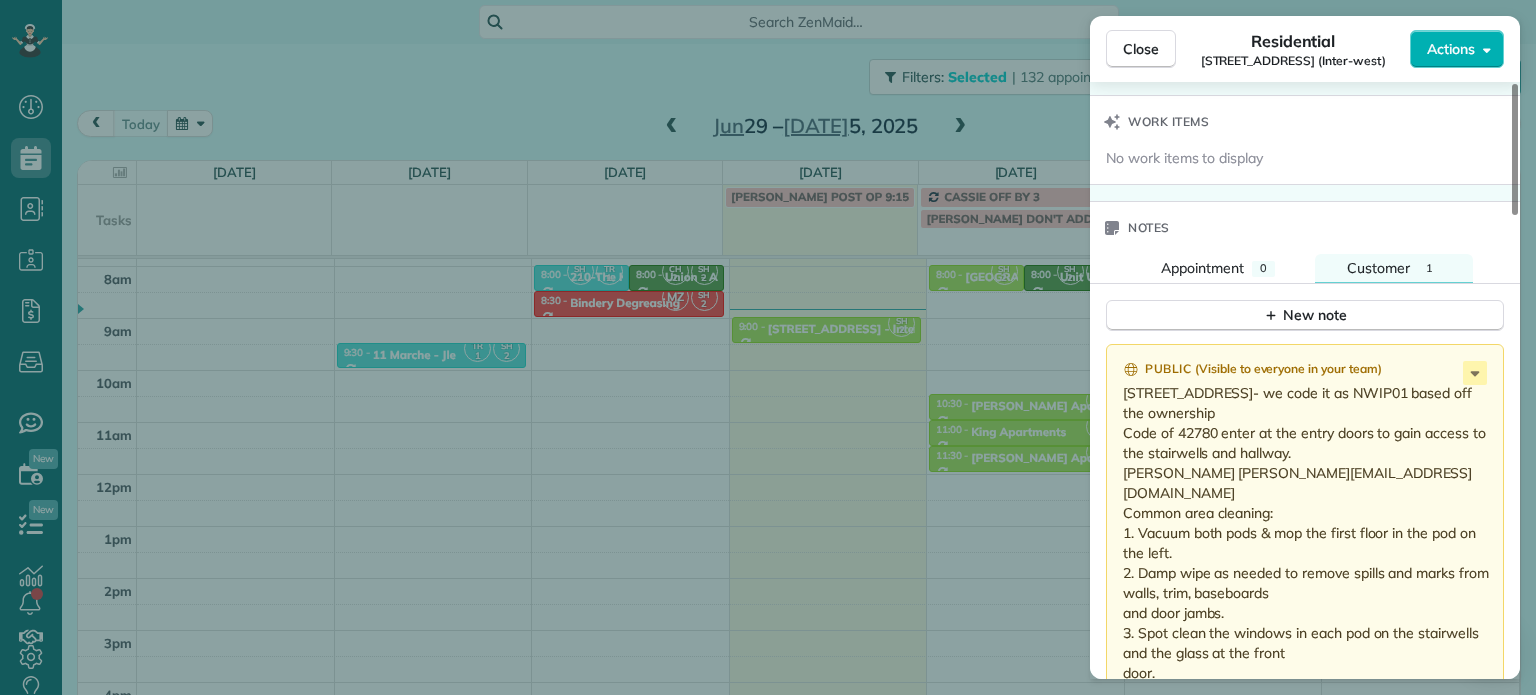 drag, startPoint x: 1311, startPoint y: 59, endPoint x: 1208, endPoint y: 56, distance: 103.04368 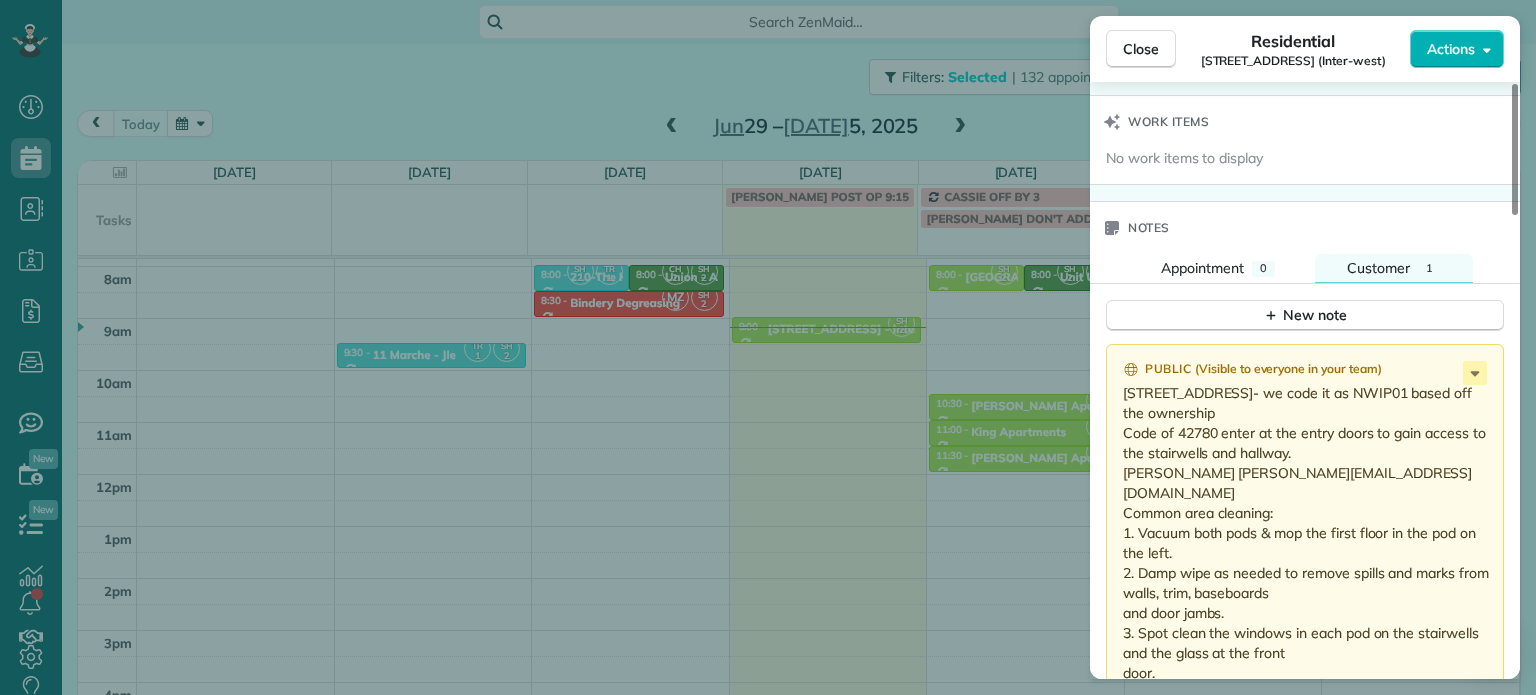 click on "Close Residential [STREET_ADDRESS] (Inter-west) Actions Status Active [STREET_ADDRESS] (Inter-west) · Open profile No phone number on record Add phone number [PERSON_NAME][EMAIL_ADDRESS][DOMAIN_NAME] Copy View Details Residential [DATE] ( [DATE] ) 9:00 AM 9:30 AM 30 minutes Repeats monthly Edit recurring service Previous ([DATE]) Next ([DATE]) [STREET_ADDRESS] Service was not rated yet Setup ratings Cleaners Time in and out Assign Invite Cleaners [PERSON_NAME] 9:00 AM 9:30 AM Checklist Try Now Keep this appointment up to your standards. Stay on top of every detail, keep your cleaners organised, and your client happy. Assign a checklist Watch a 5 min demo Billing Billing actions Price $0.00 Overcharge $0.00 Discount $0.00 Coupon discount - Primary tax - Secondary tax - Total appointment price $0.00 Tips collected New feature! $0.00 [PERSON_NAME] as paid Total including tip $0.00 Get paid online in no-time! Send an invoice and reward your cleaners with tips Charge customer credit card Notes 0 1" at bounding box center (768, 347) 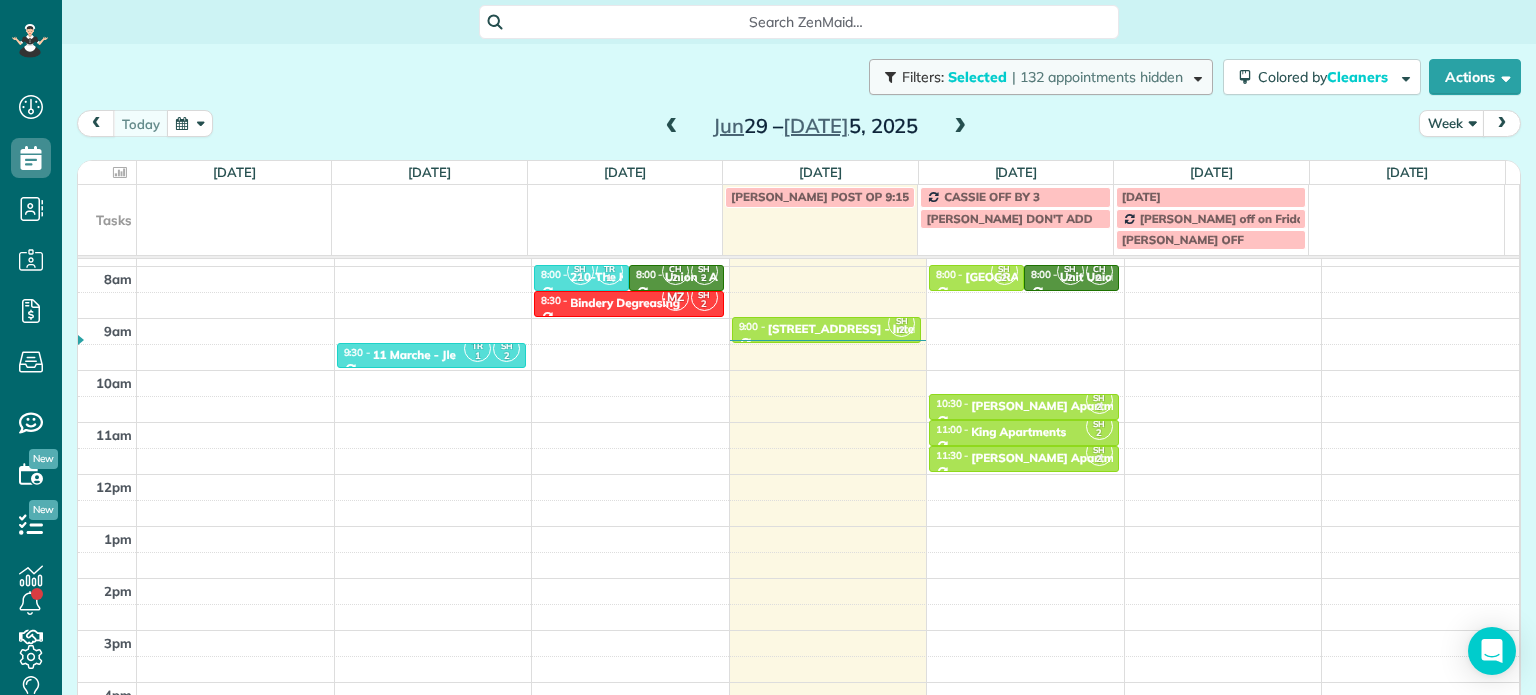 click on "Filters:   Selected
|  132 appointments hidden" at bounding box center [1041, 77] 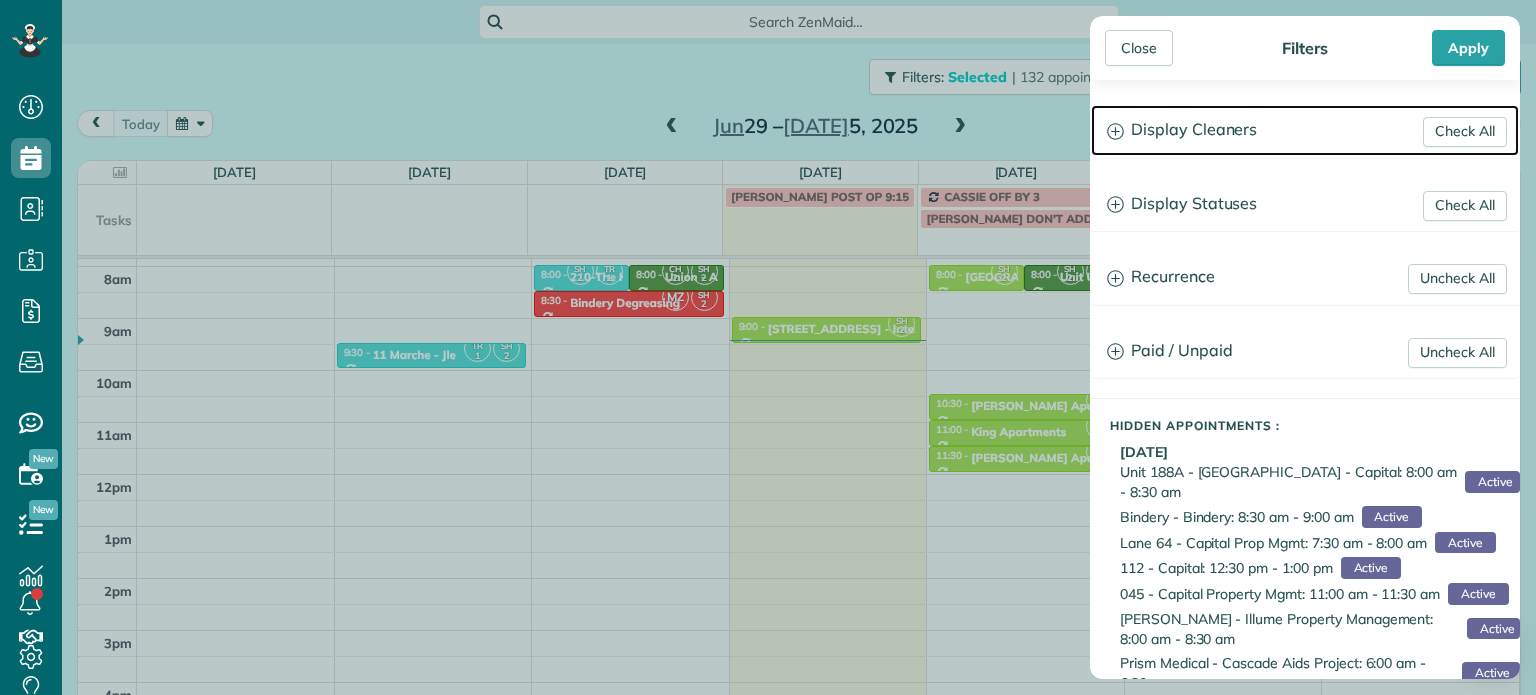 click on "Display Cleaners" at bounding box center [1305, 130] 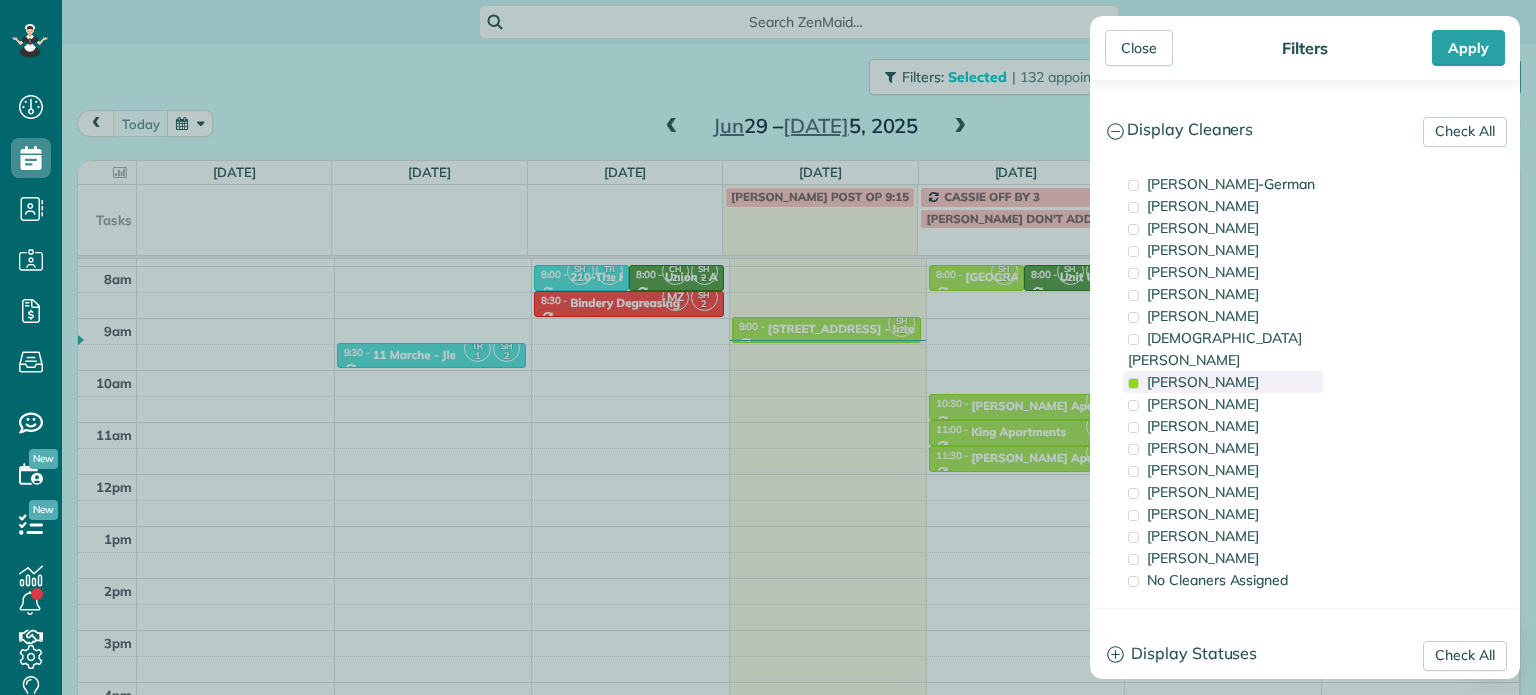 click on "[PERSON_NAME]" at bounding box center [1223, 382] 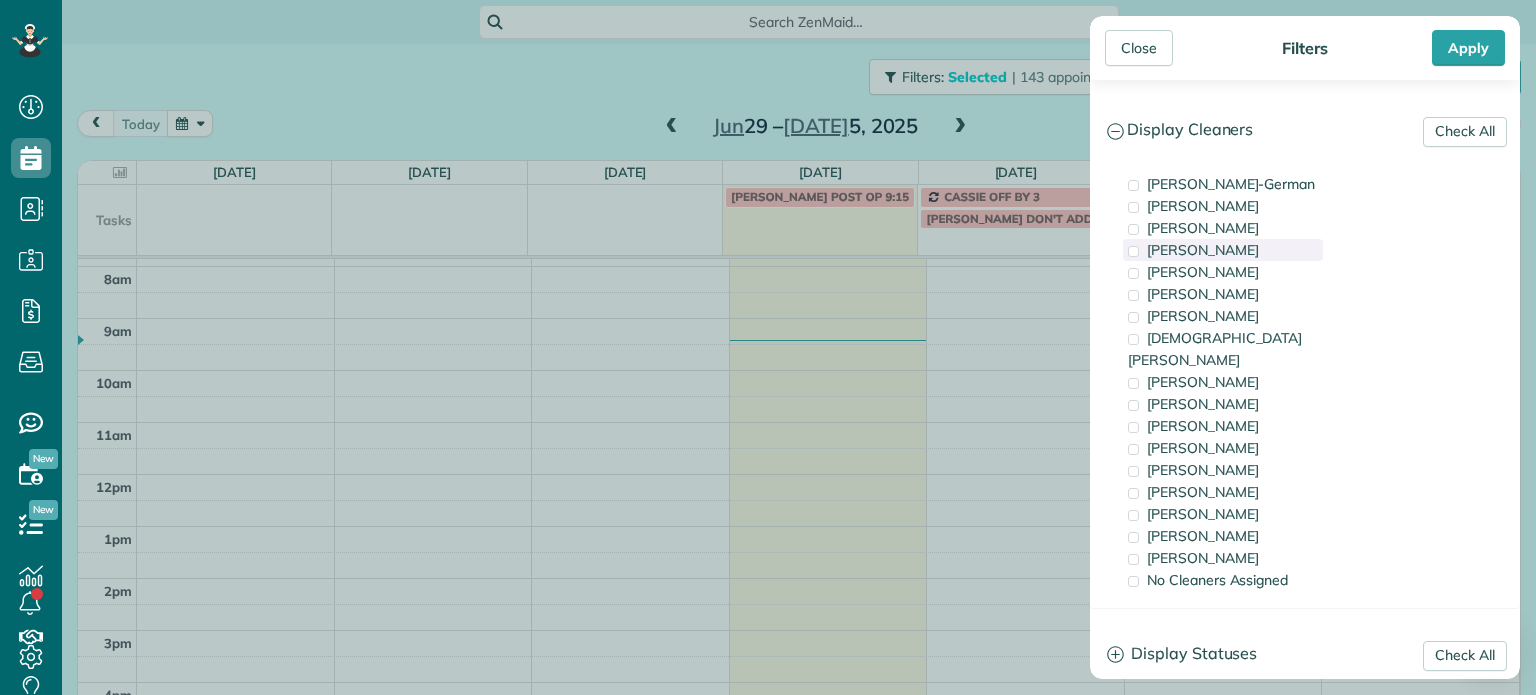 click on "[PERSON_NAME]" at bounding box center (1203, 250) 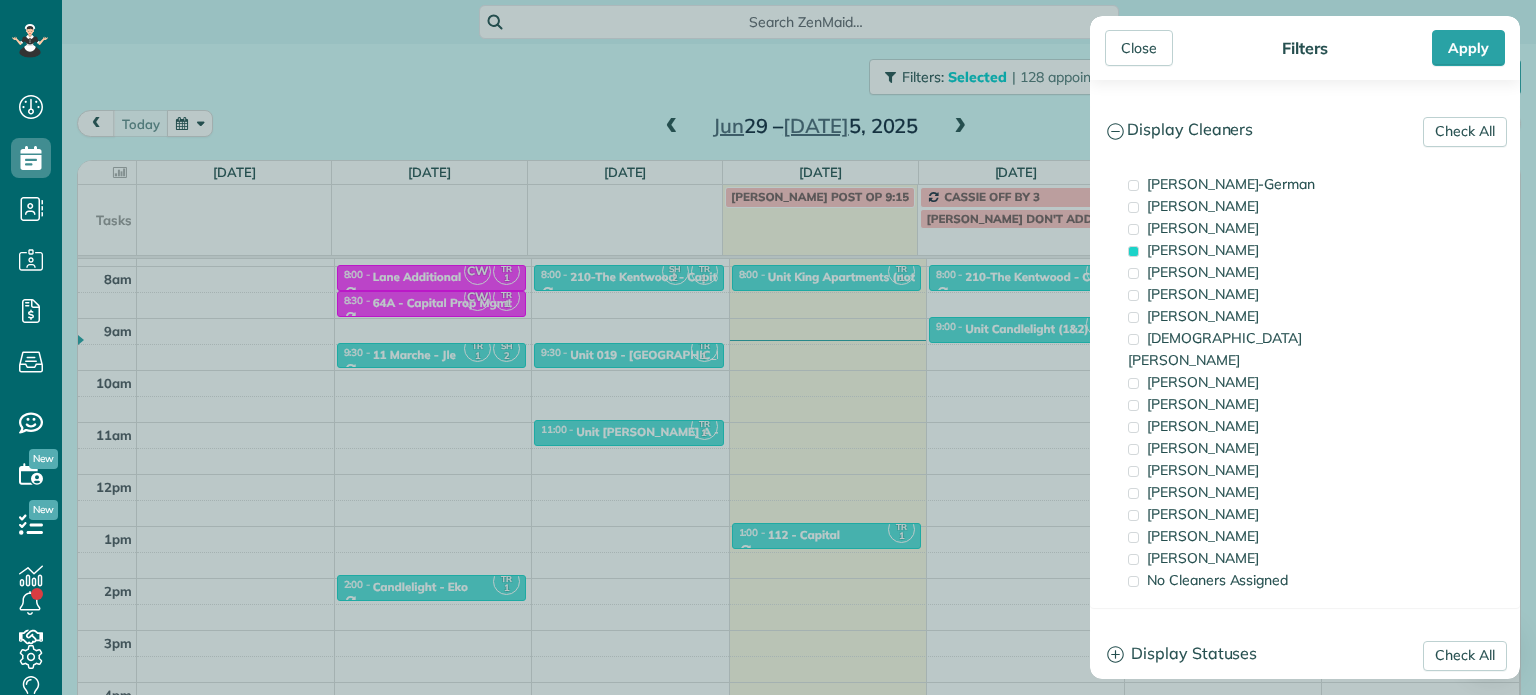 click on "Close
Filters
Apply
Check All
Display Cleaners
[PERSON_NAME]-German
[PERSON_NAME]
[PERSON_NAME]
[PERSON_NAME]
[PERSON_NAME]
[PERSON_NAME]
[PERSON_NAME]" at bounding box center (768, 347) 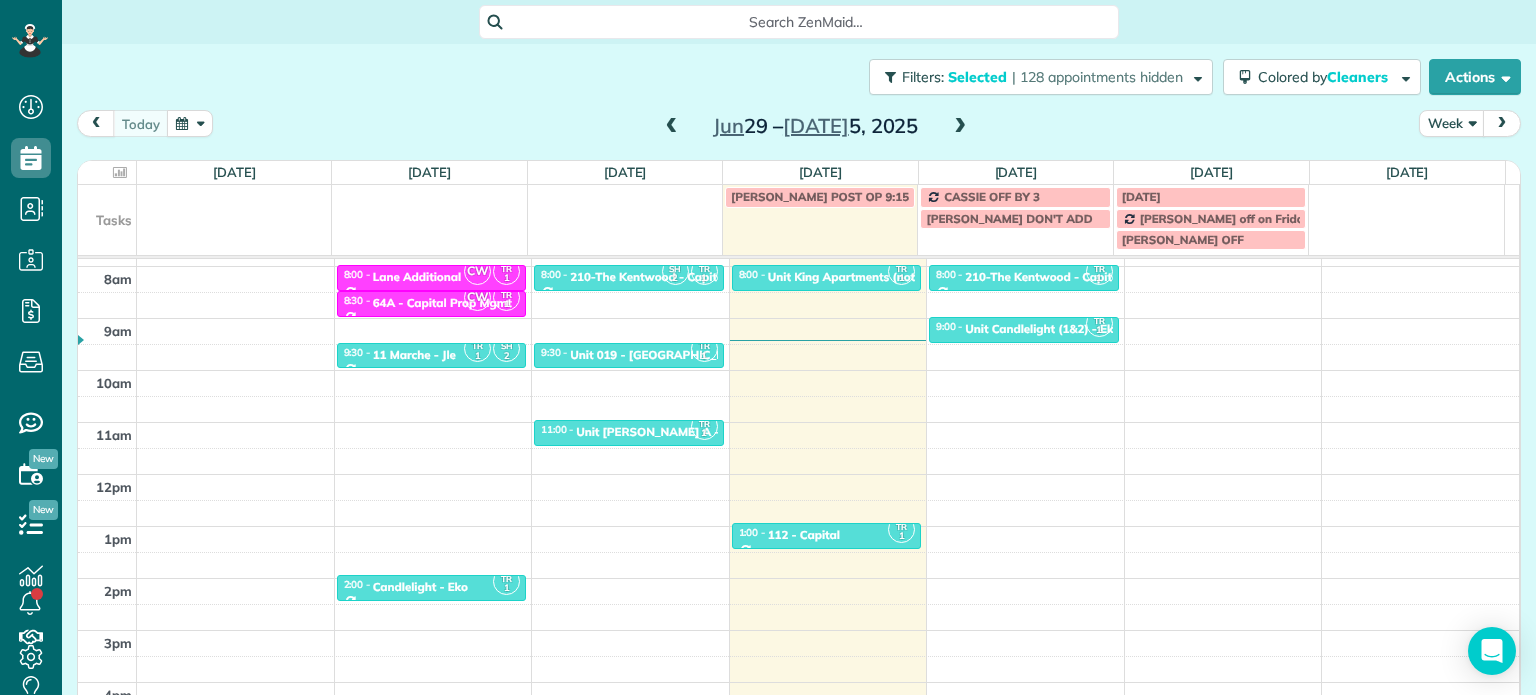 click on "Unit [PERSON_NAME] A - Eko Living" at bounding box center [677, 432] 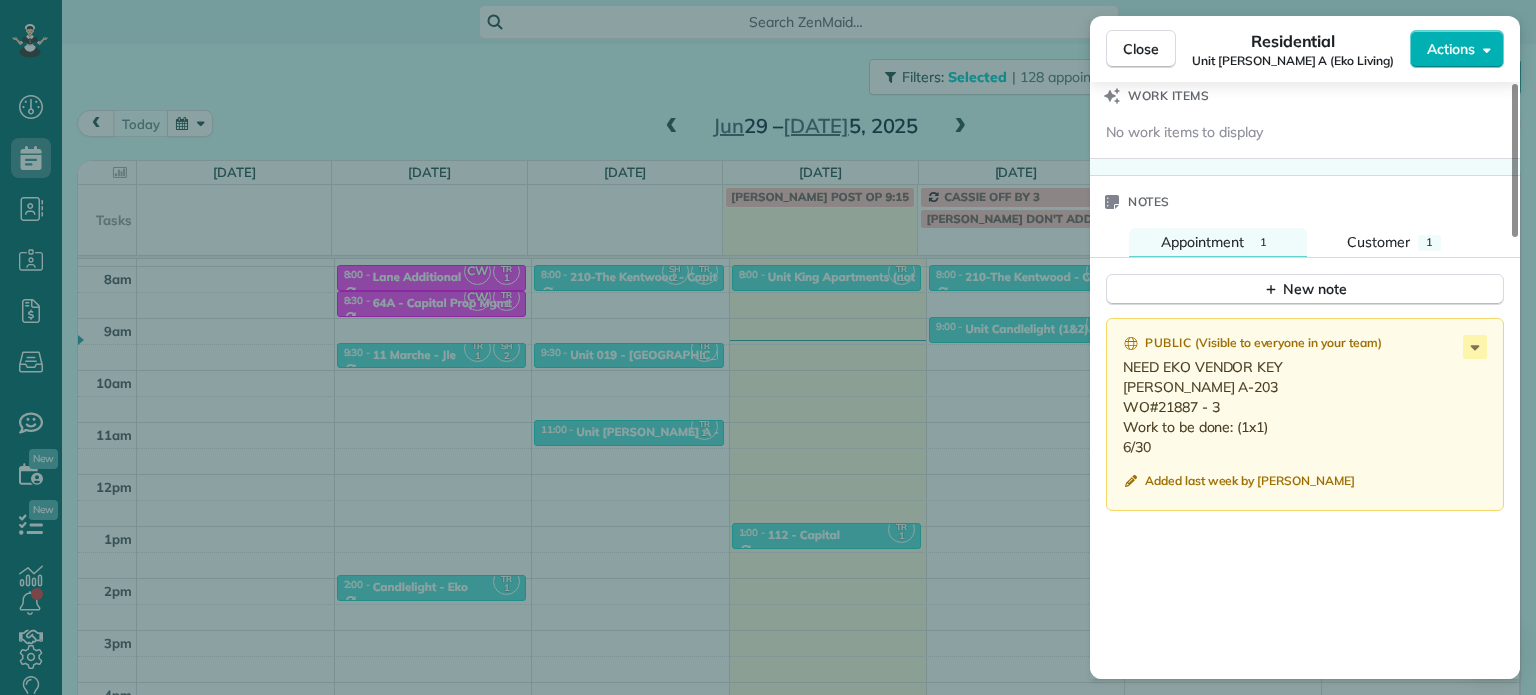 scroll, scrollTop: 1600, scrollLeft: 0, axis: vertical 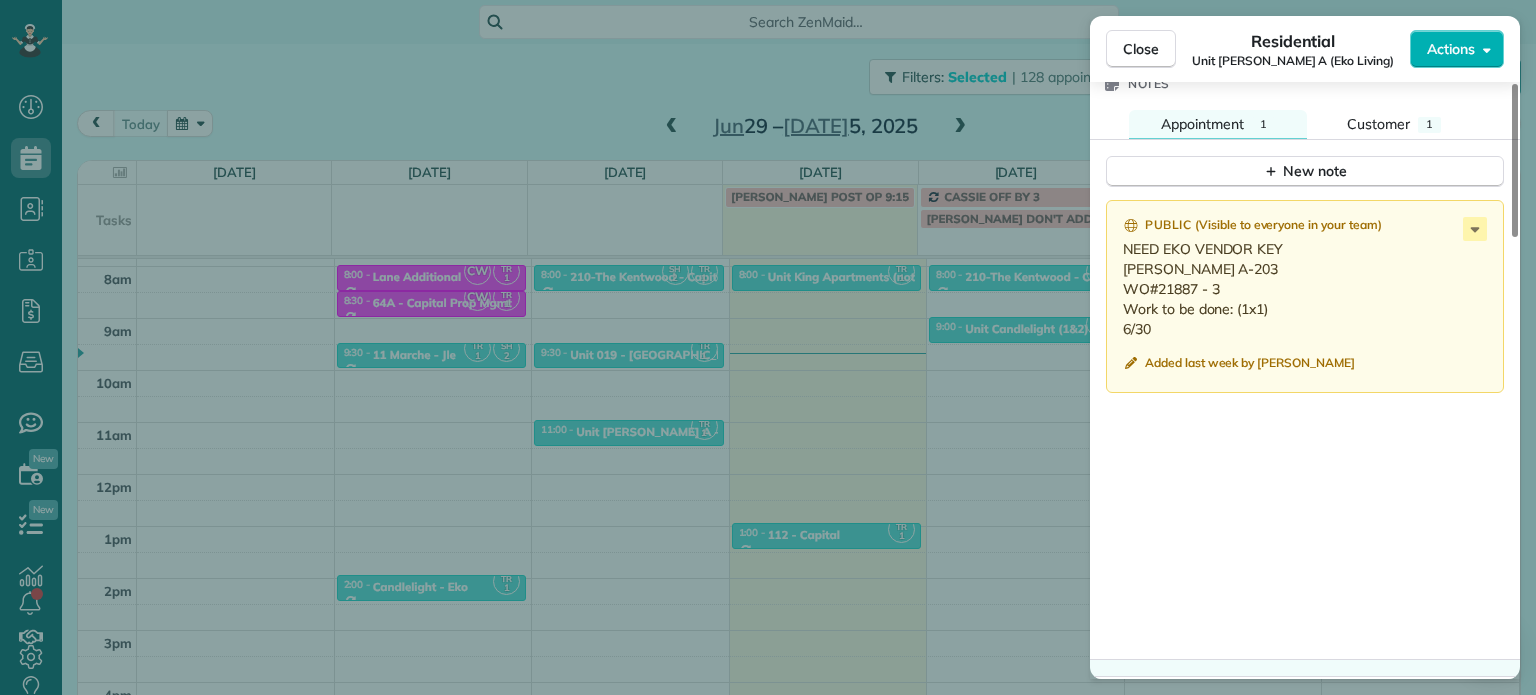 click on "Close Residential Unit [PERSON_NAME] A (Eko Living) Actions Status Active Unit [PERSON_NAME] A (Eko Living) · Open profile No phone number on record Add phone number No email on record Add email View Details Residential [DATE] ( [DATE] ) 11:00 AM 11:30 AM 30 minutes One time [STREET_ADDRESS] Service was not rated yet Setup ratings Cleaners Time in and out Assign Invite Cleaners [PERSON_NAME] 11:00 AM 11:30 AM Checklist Try Now Keep this appointment up to your standards. Stay on top of every detail, keep your cleaners organised, and your client happy. Assign a checklist Watch a 5 min demo Billing Billing actions Price $0.00 Overcharge $0.00 Discount $0.00 Coupon discount - Primary tax - Secondary tax - Total appointment price $0.00 Tips collected New feature! $0.00 [PERSON_NAME] as paid Total including tip $0.00 Get paid online in no-time! Send an invoice and reward your cleaners with tips Charge customer credit card Appointment custom fields No custom fields to display Work items Notes 1 Customer" at bounding box center (768, 347) 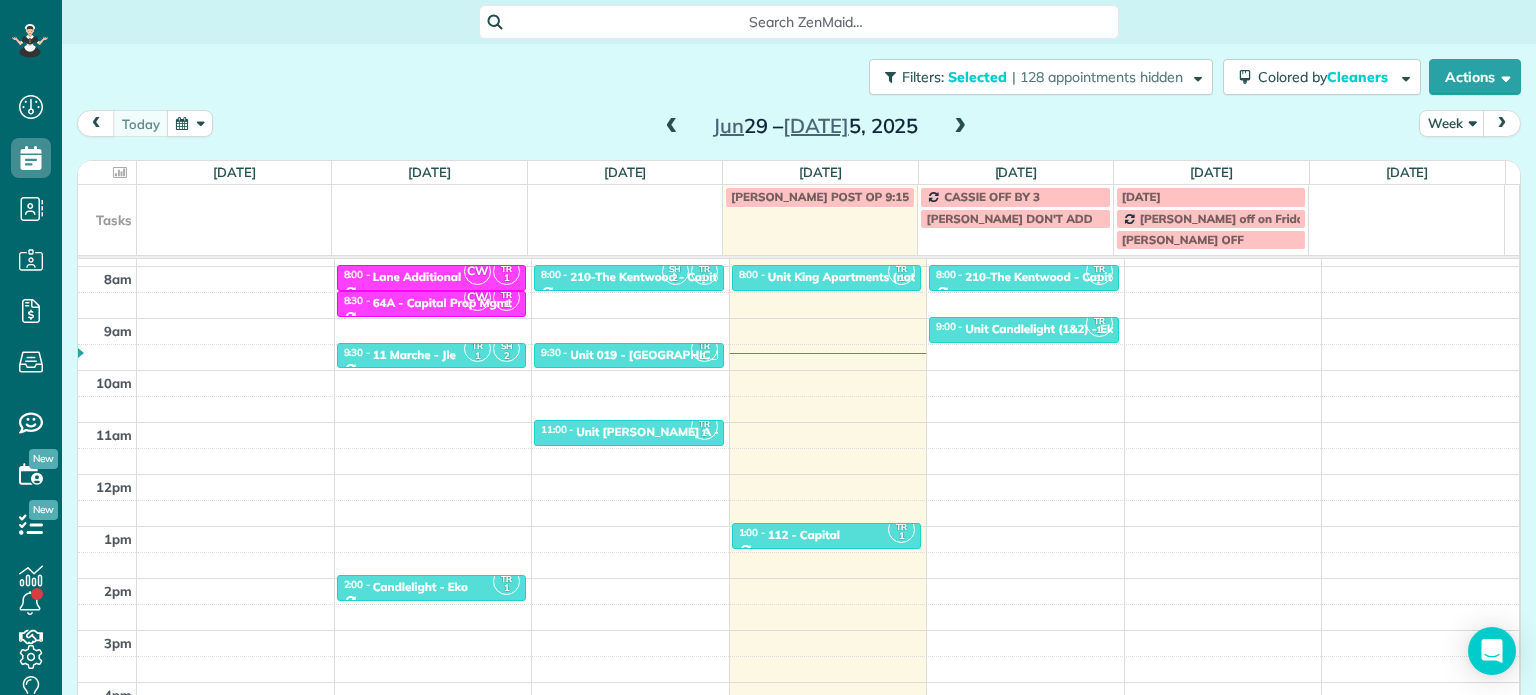 click at bounding box center [960, 127] 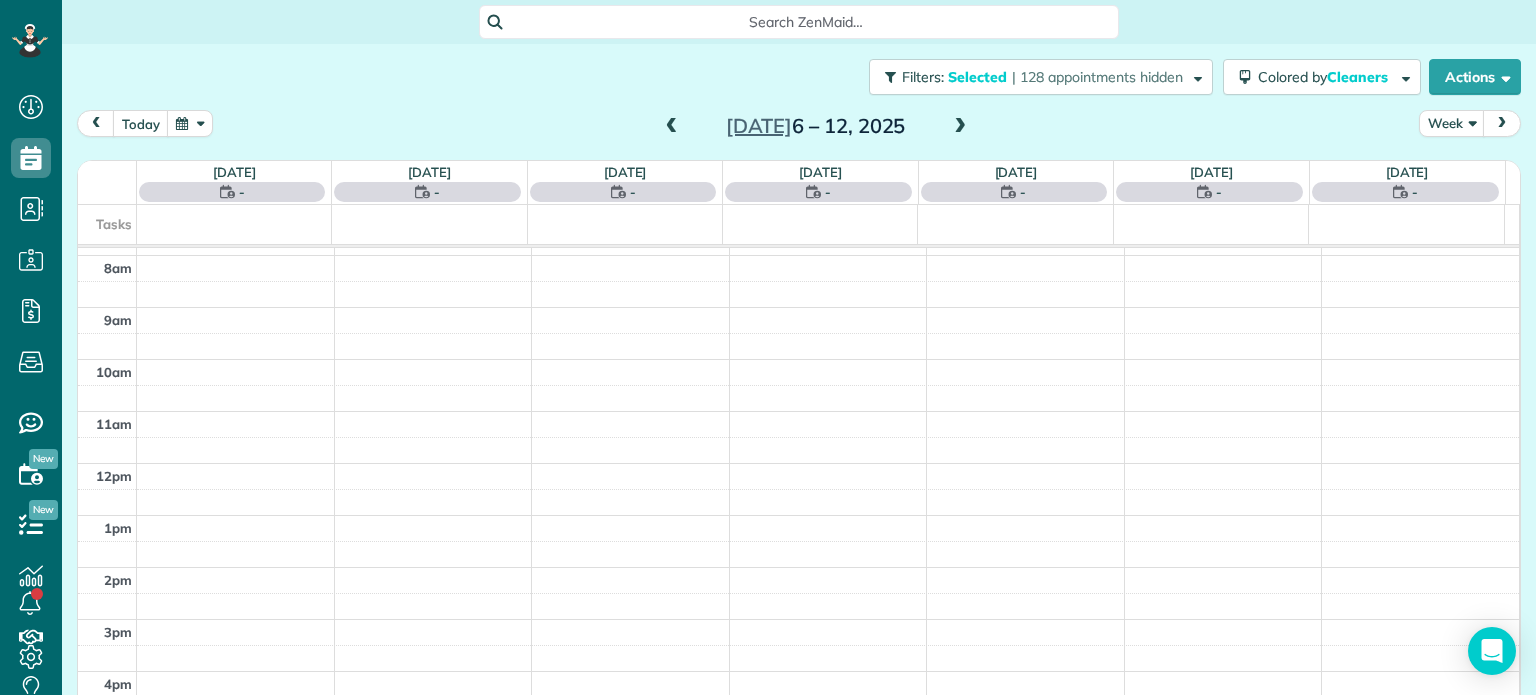 scroll, scrollTop: 156, scrollLeft: 0, axis: vertical 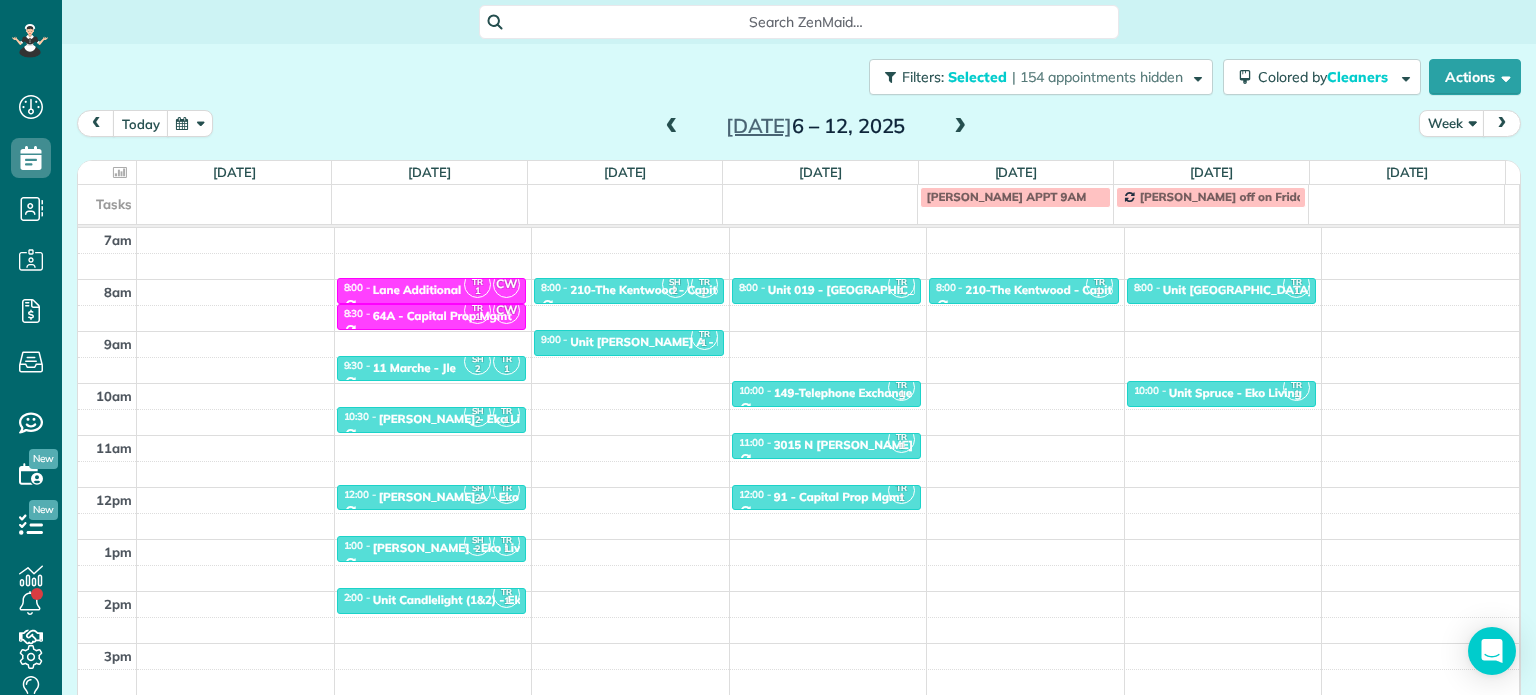 click at bounding box center (960, 127) 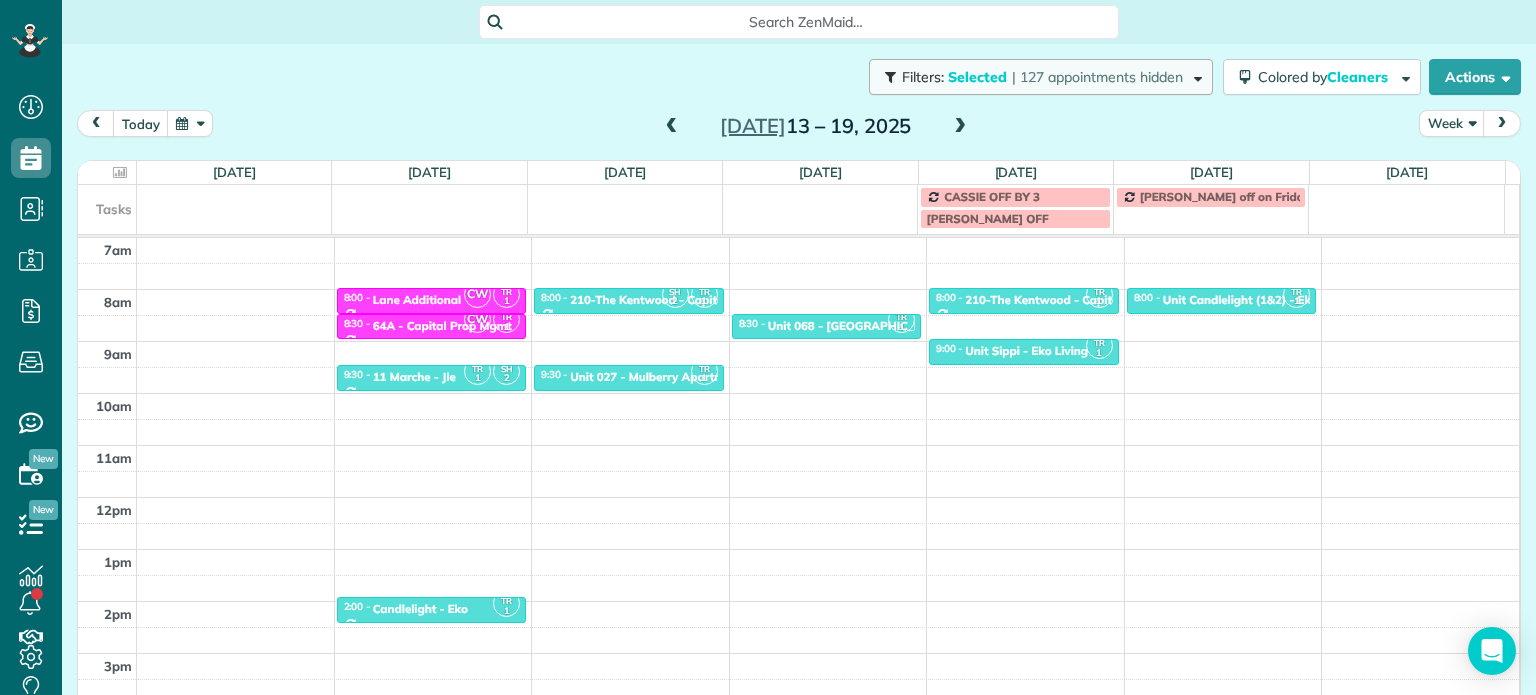 click on "Selected" at bounding box center [978, 77] 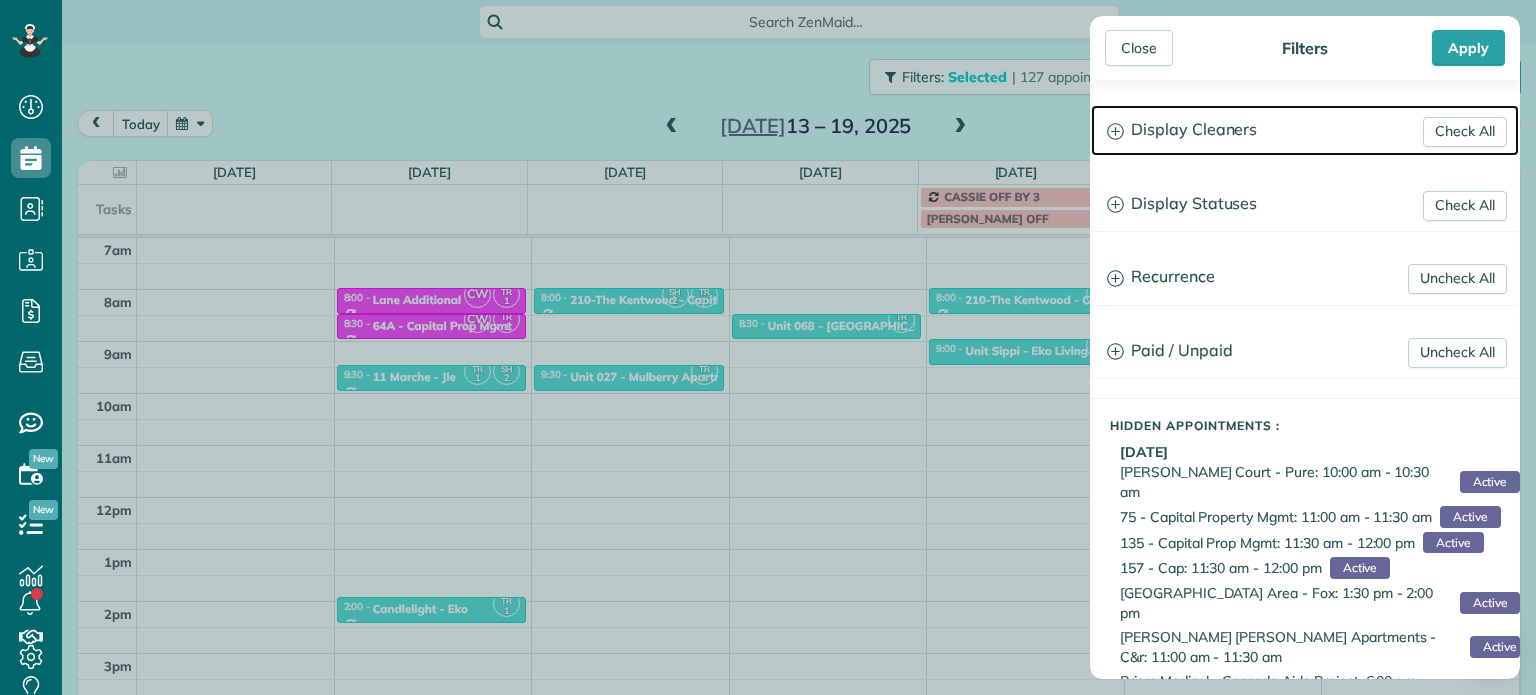 click on "Display Cleaners" at bounding box center (1305, 130) 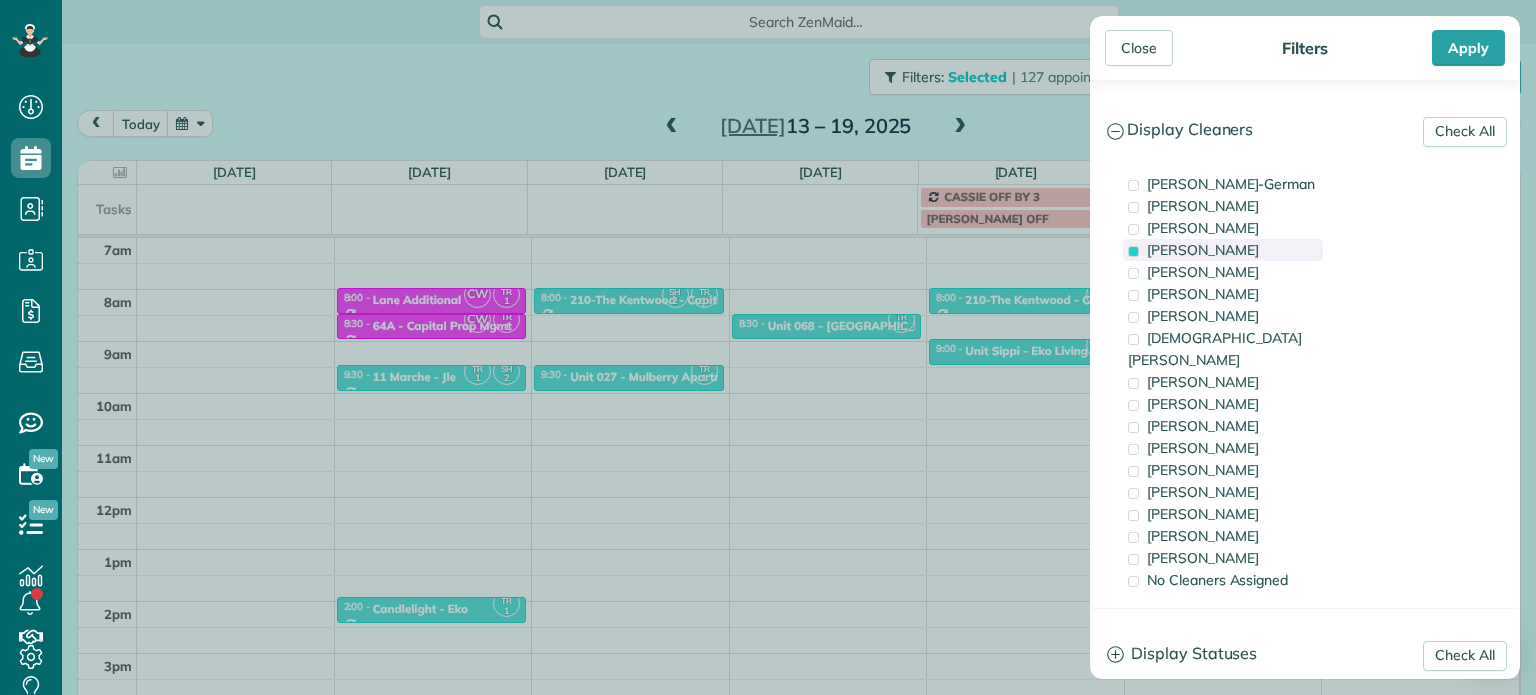 click on "[PERSON_NAME]" at bounding box center [1203, 250] 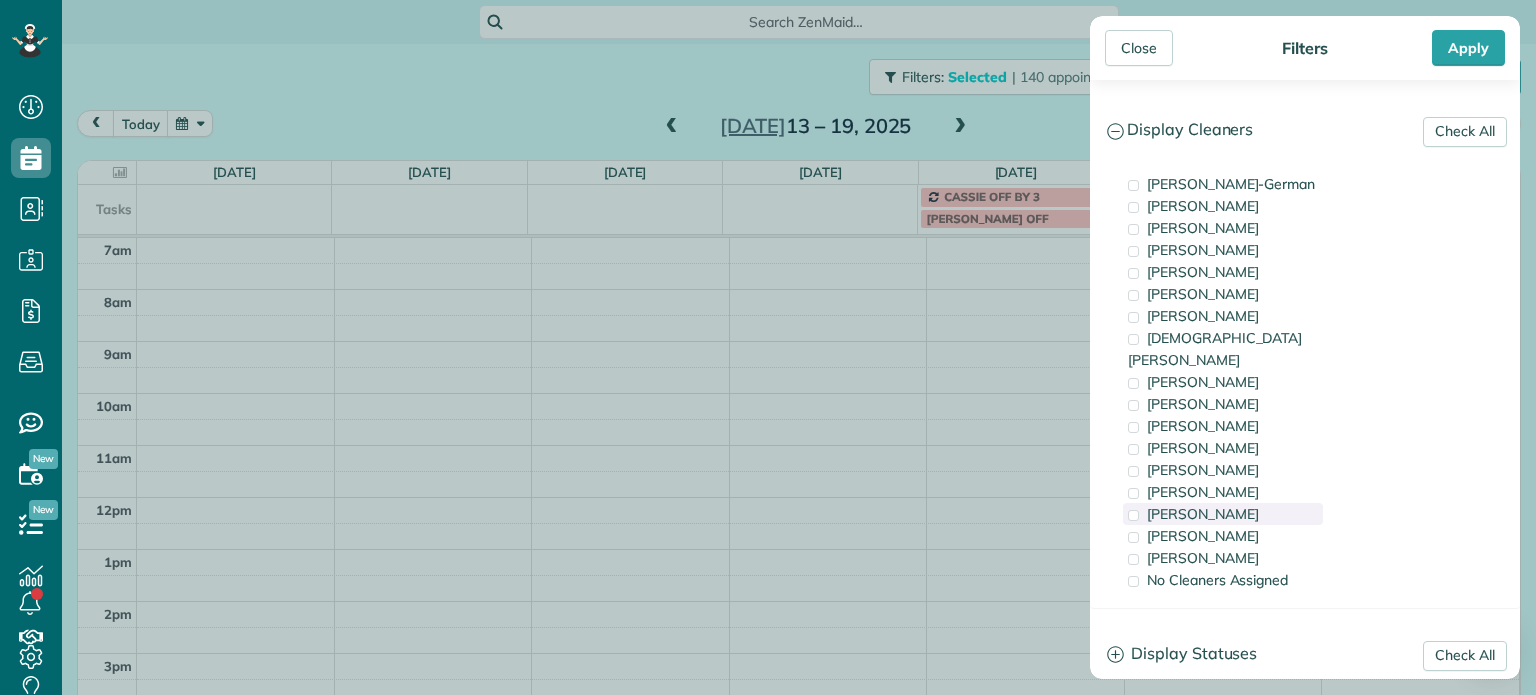 click on "[PERSON_NAME]" at bounding box center (1223, 514) 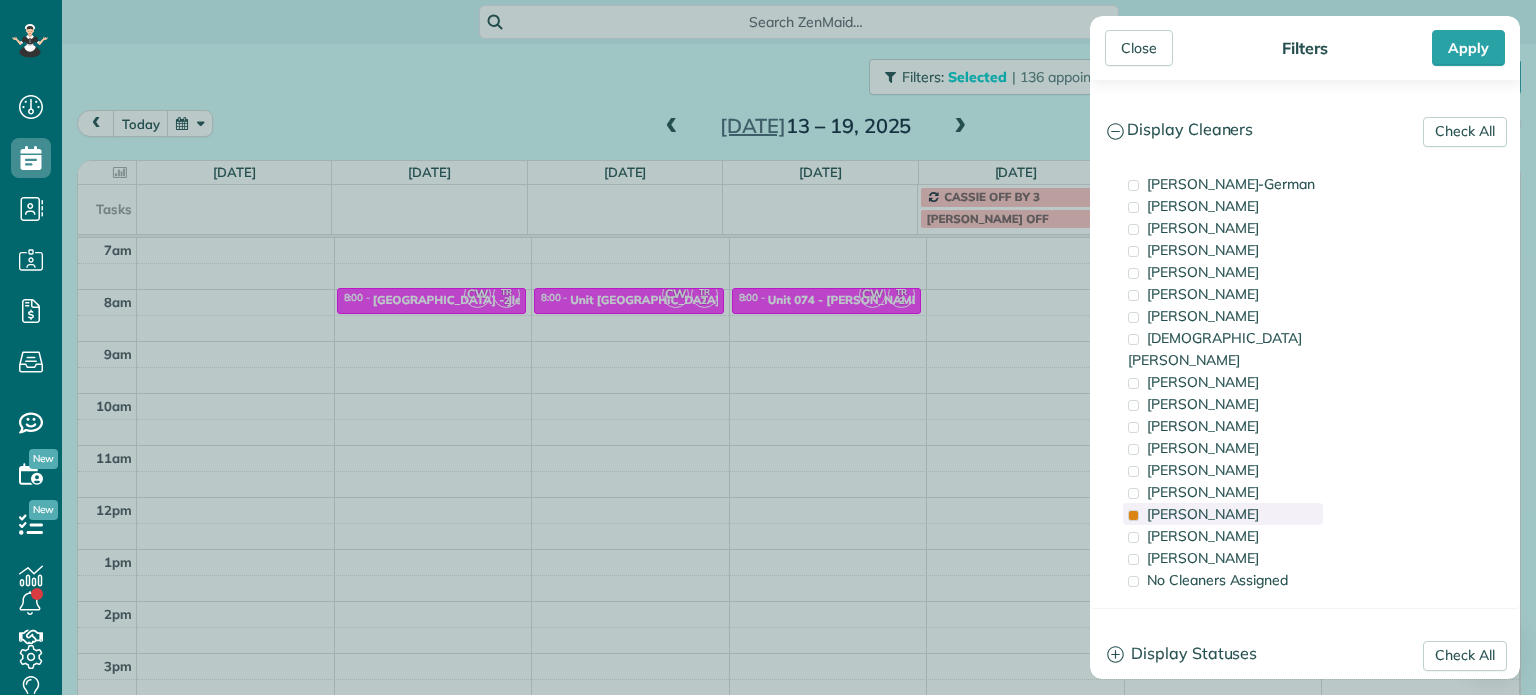 click on "[PERSON_NAME]" at bounding box center [1223, 514] 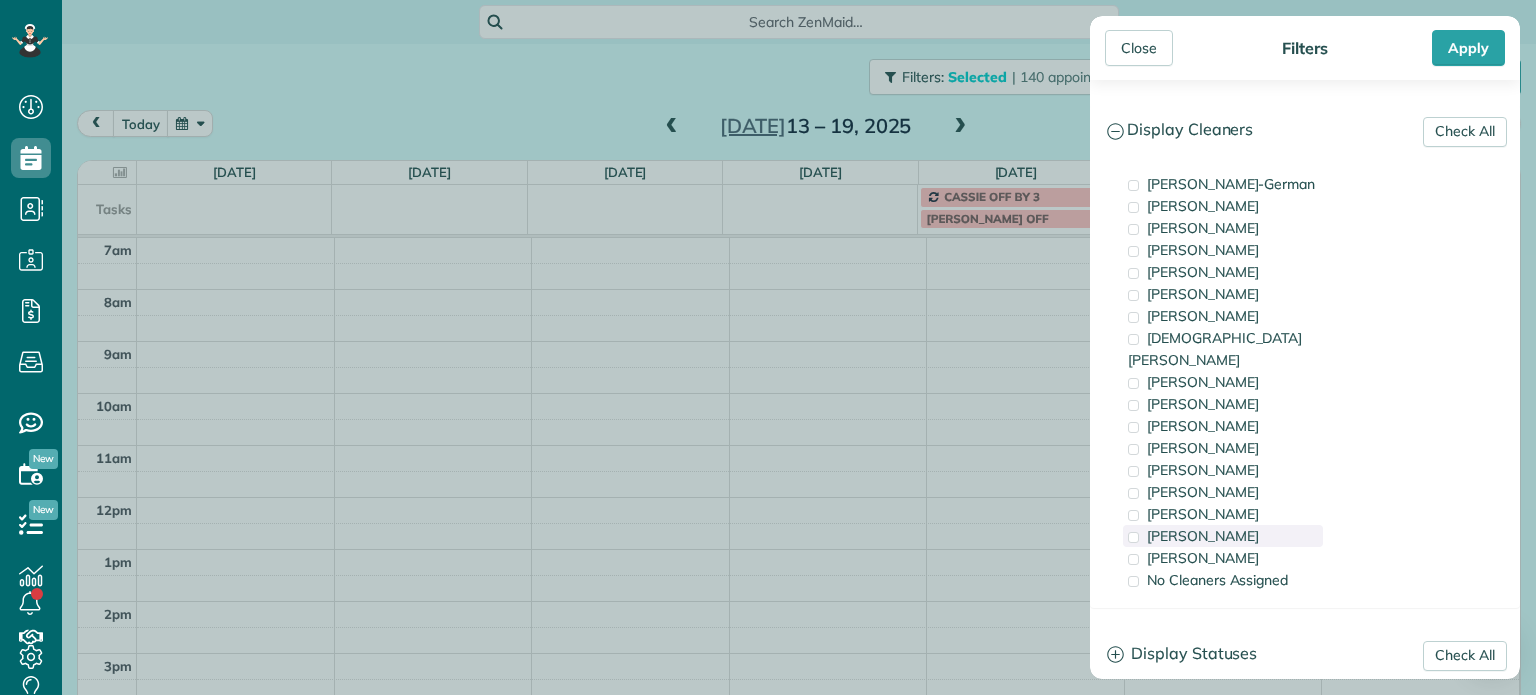 click on "[PERSON_NAME]" at bounding box center [1203, 536] 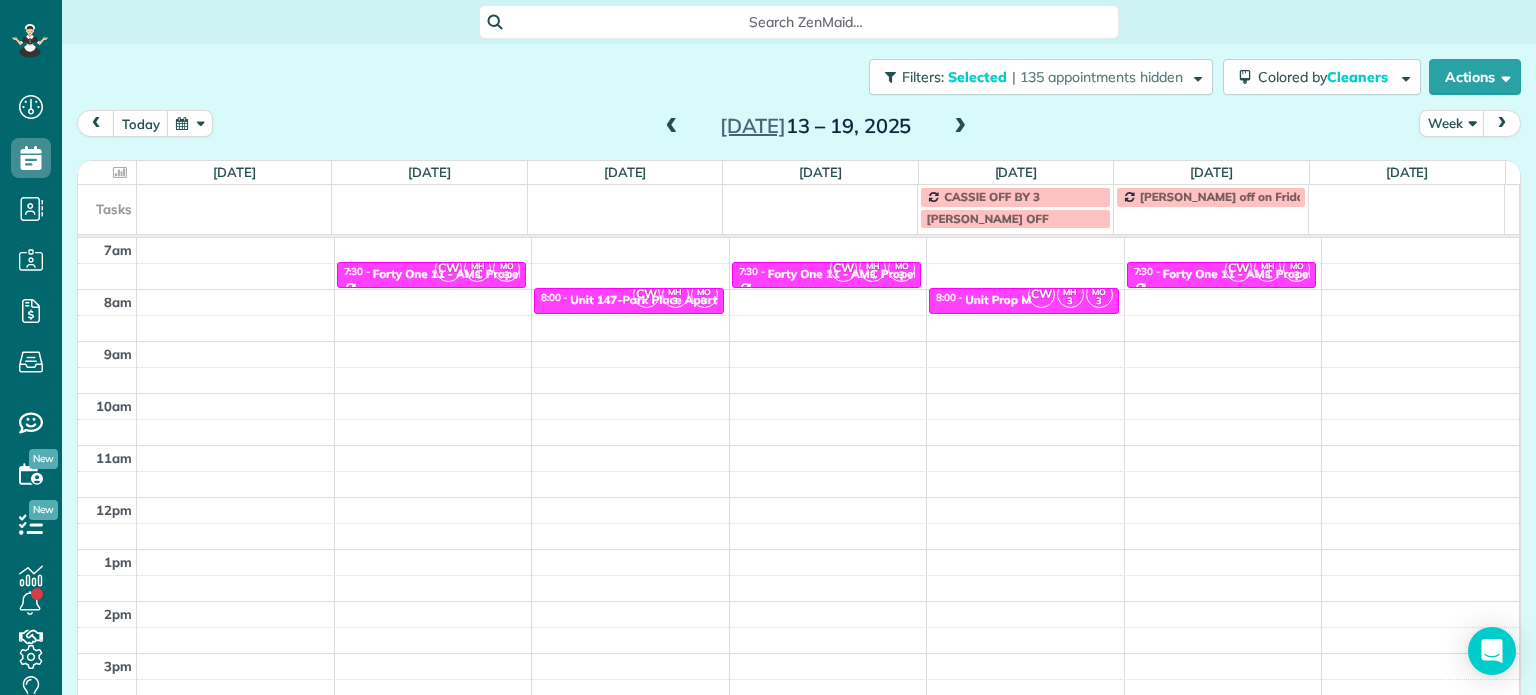 drag, startPoint x: 759, startPoint y: 424, endPoint x: 748, endPoint y: 323, distance: 101.597244 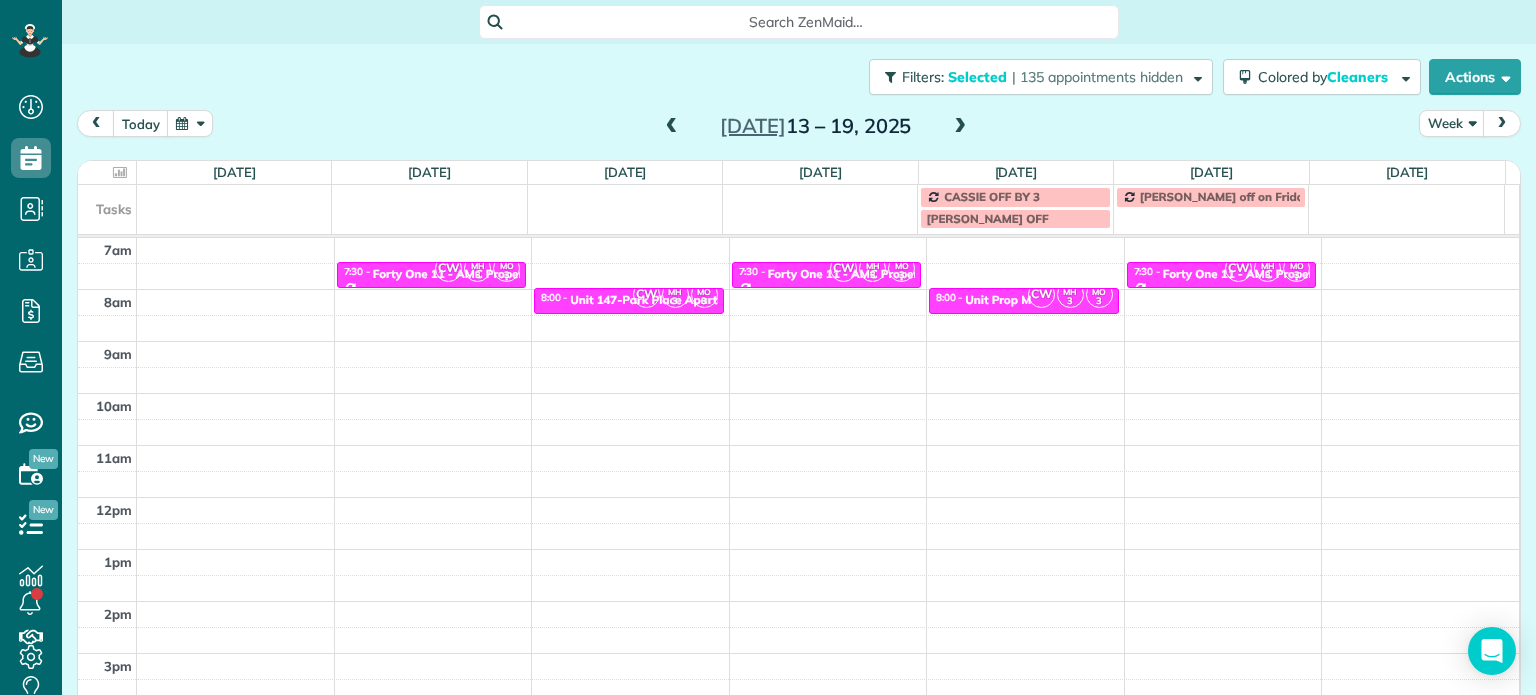 click on "Close
Filters
Apply
Check All
Display Cleaners
[PERSON_NAME]-German
[PERSON_NAME]
[PERSON_NAME]
[PERSON_NAME]
[PERSON_NAME]
[PERSON_NAME]
[PERSON_NAME]" at bounding box center [768, 347] 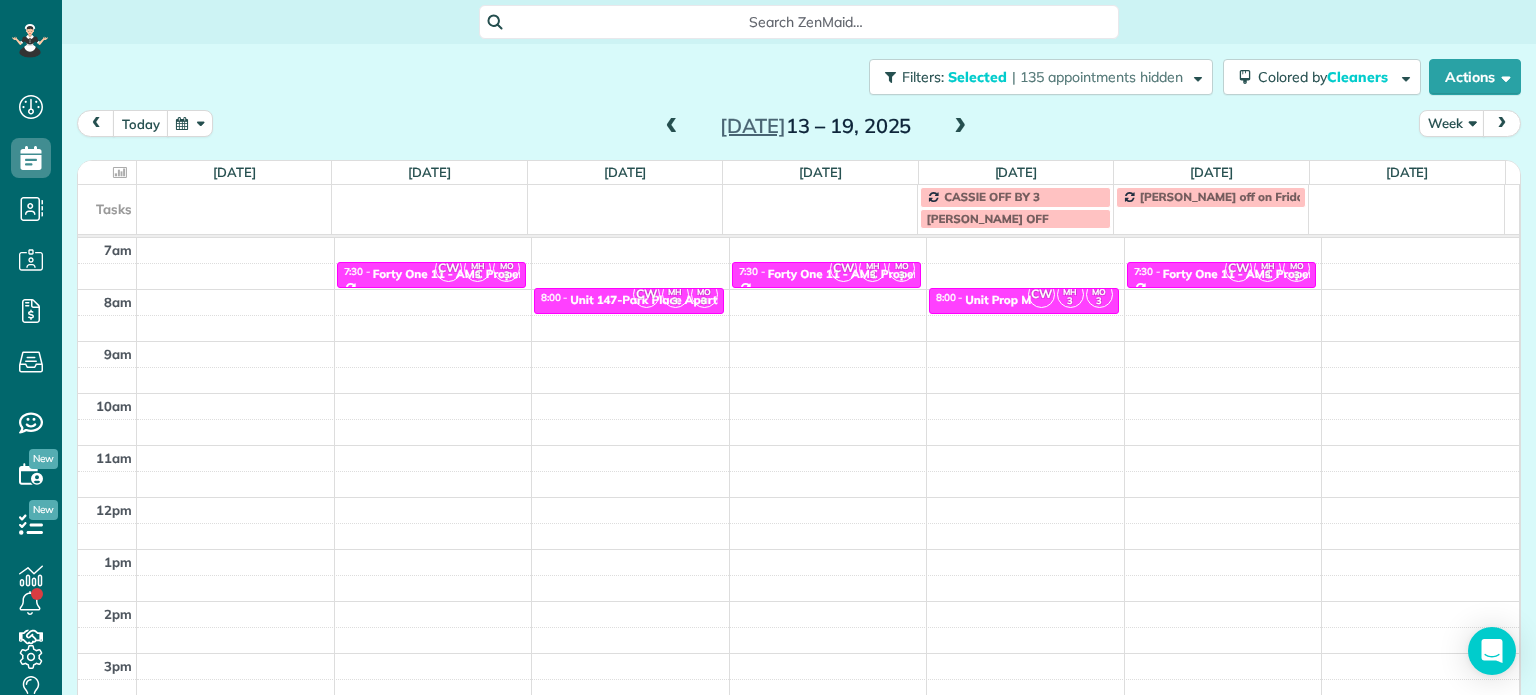 click at bounding box center [672, 127] 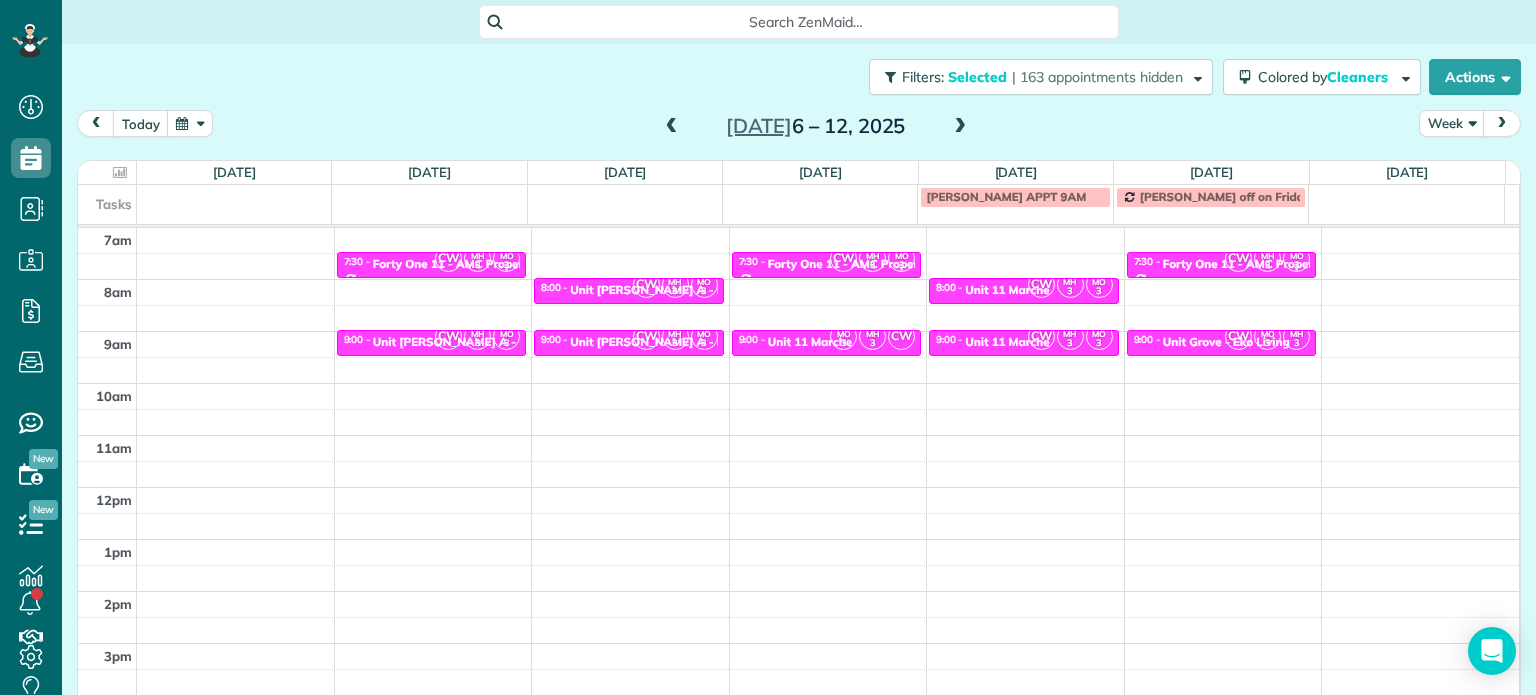 click at bounding box center (960, 127) 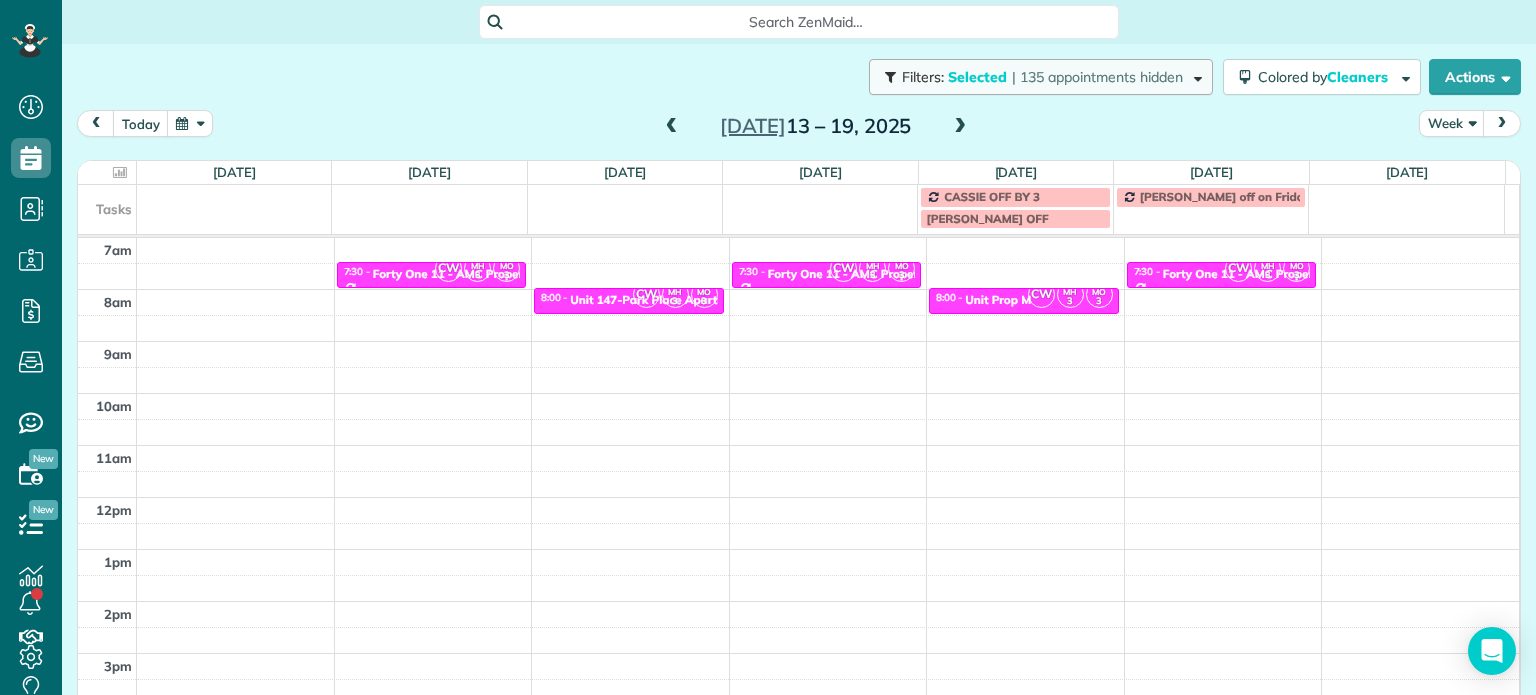 click on "|  135 appointments hidden" at bounding box center (1097, 77) 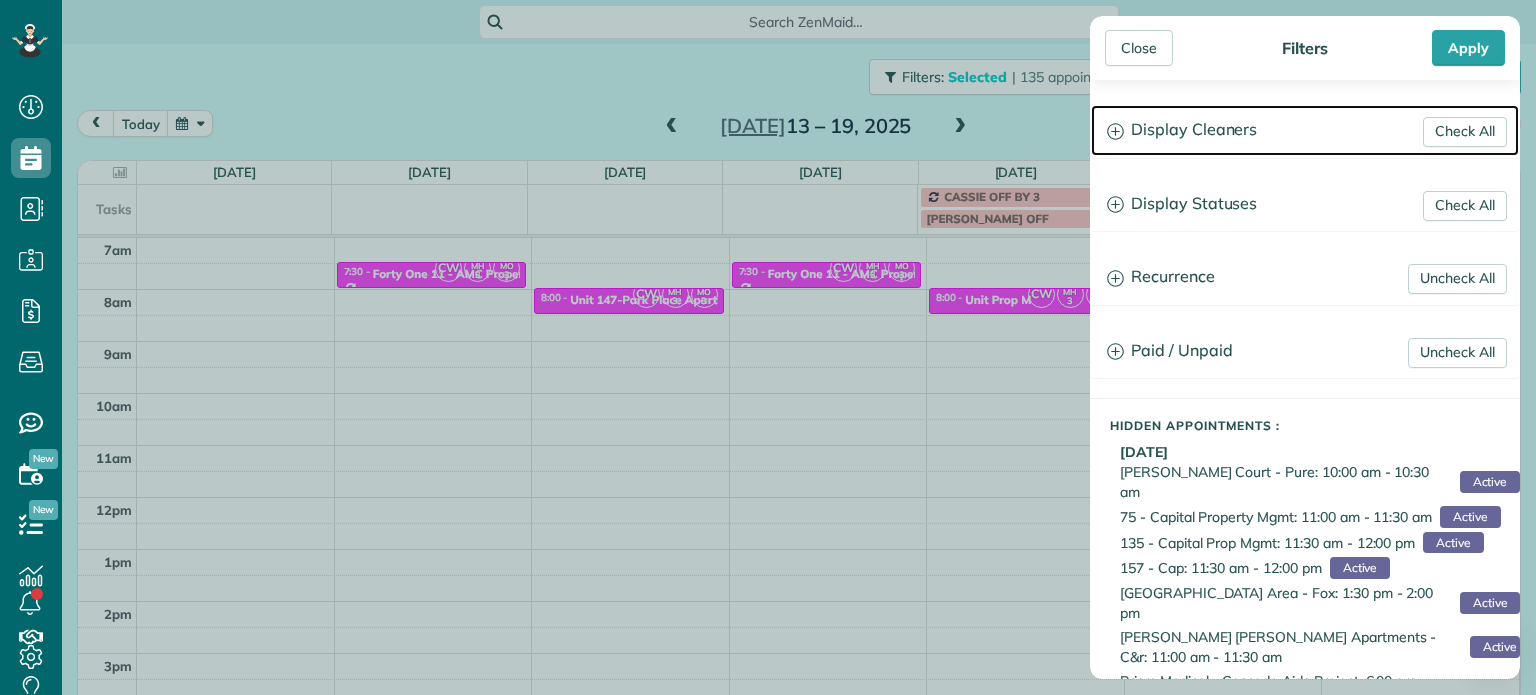 click on "Display Cleaners" at bounding box center (1305, 130) 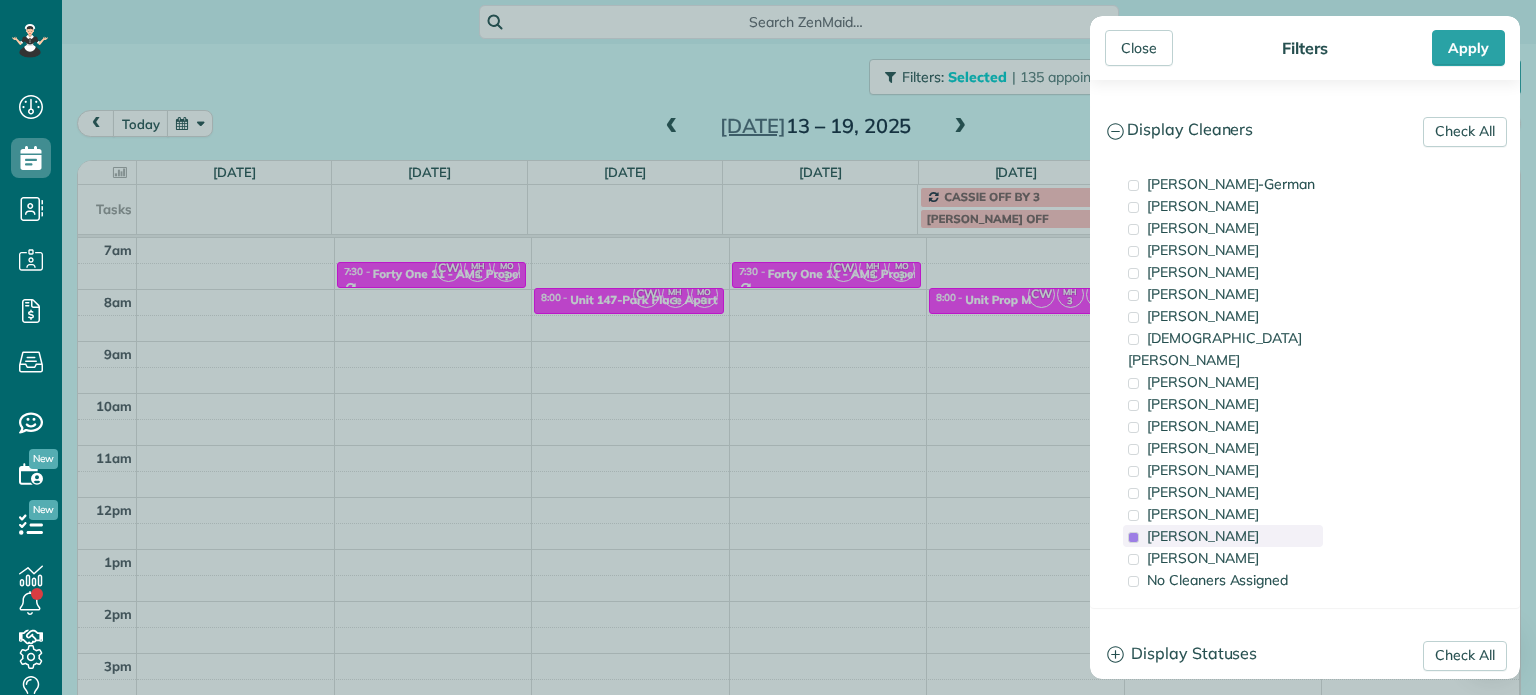click on "[PERSON_NAME]" at bounding box center (1203, 536) 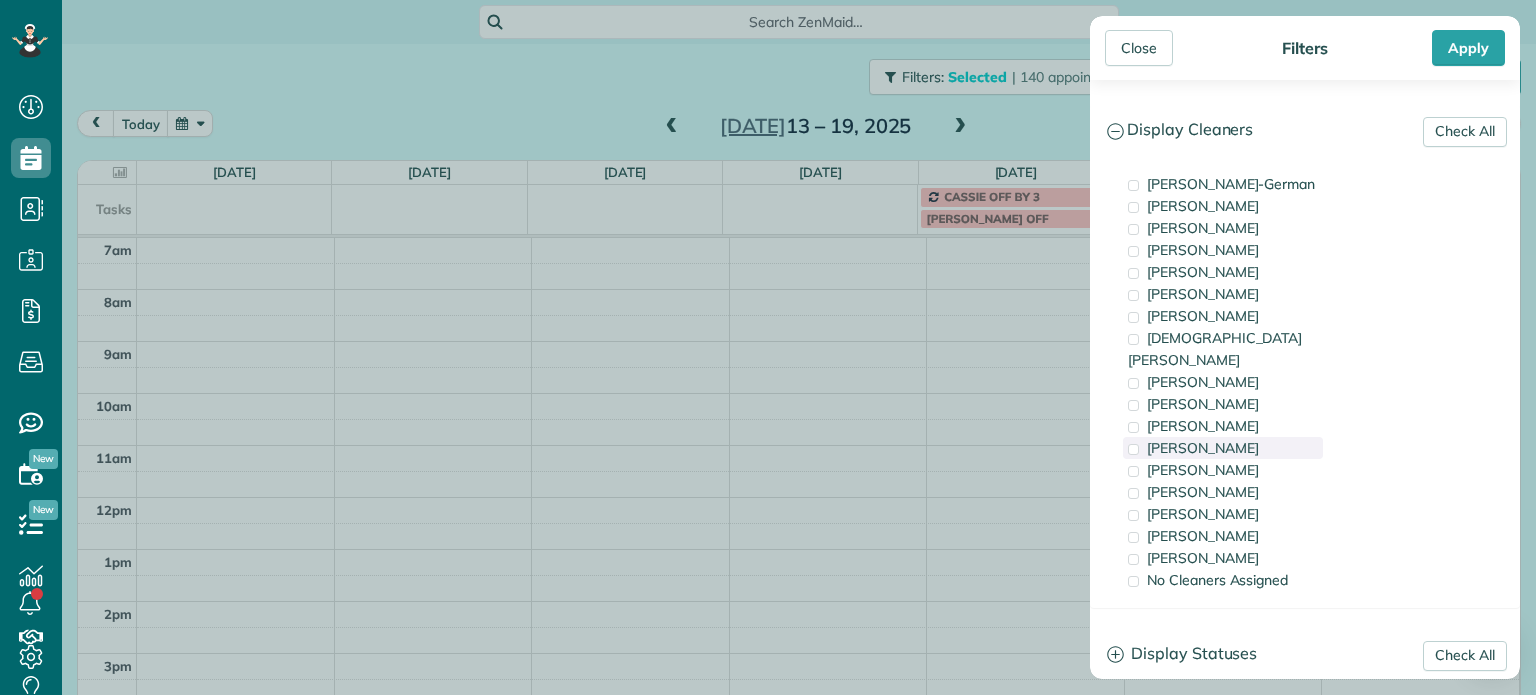click on "[PERSON_NAME]" at bounding box center (1223, 448) 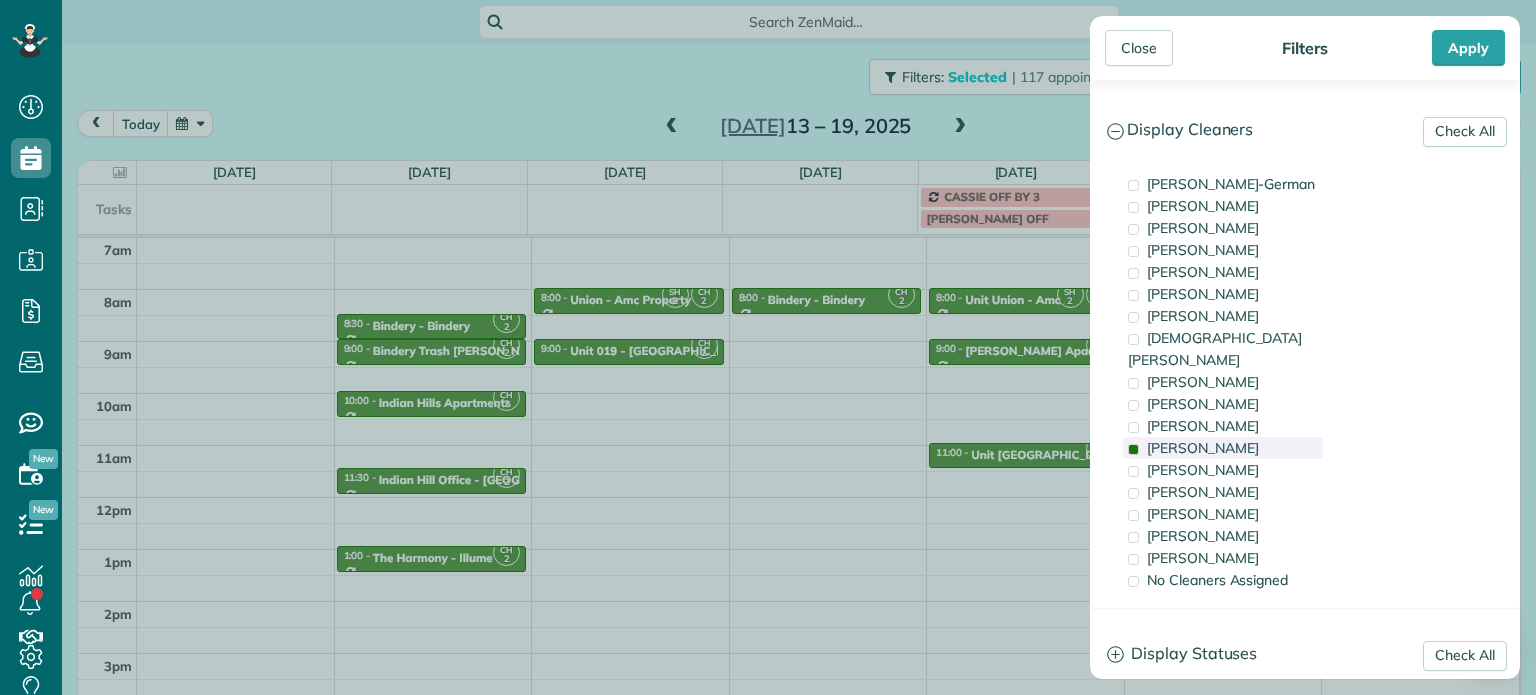 click on "[PERSON_NAME]" at bounding box center (1223, 448) 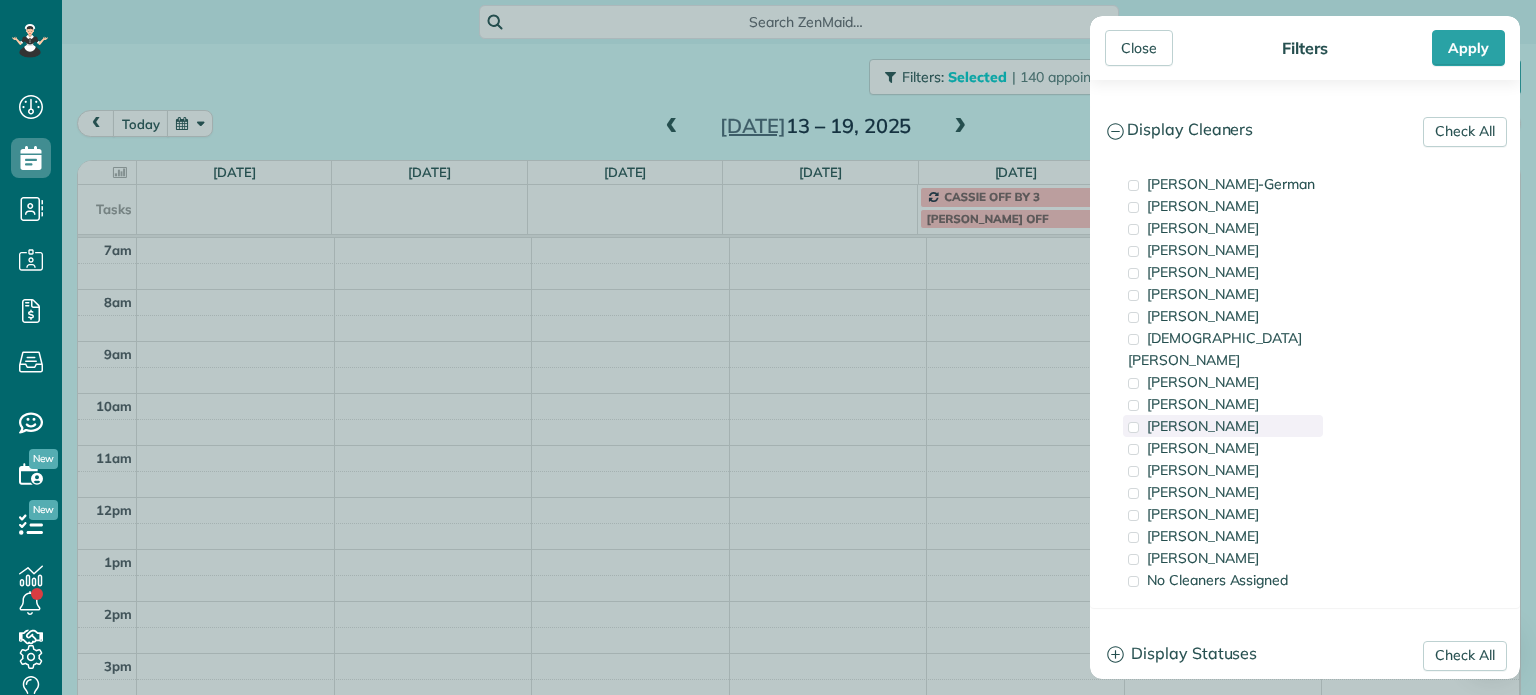 click on "[PERSON_NAME]" at bounding box center [1203, 426] 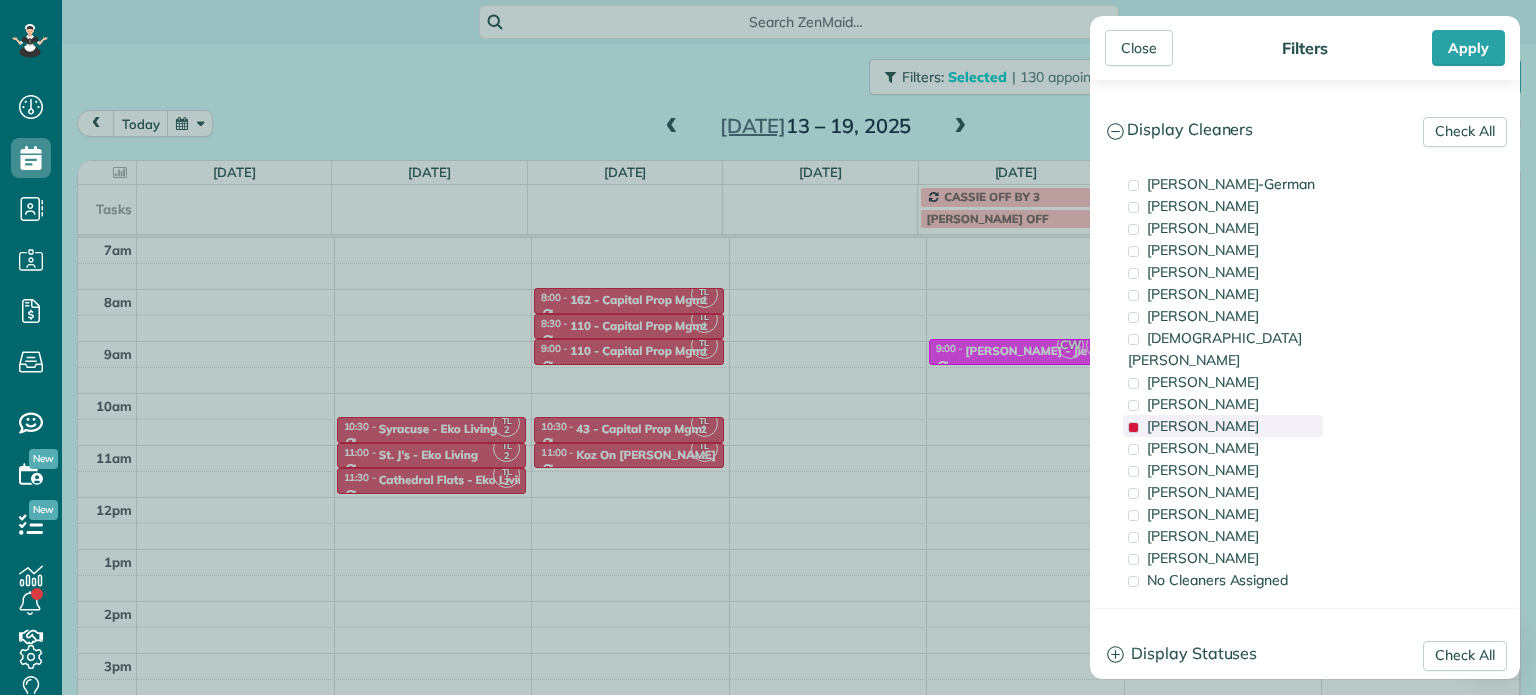 click on "[PERSON_NAME]" at bounding box center (1203, 426) 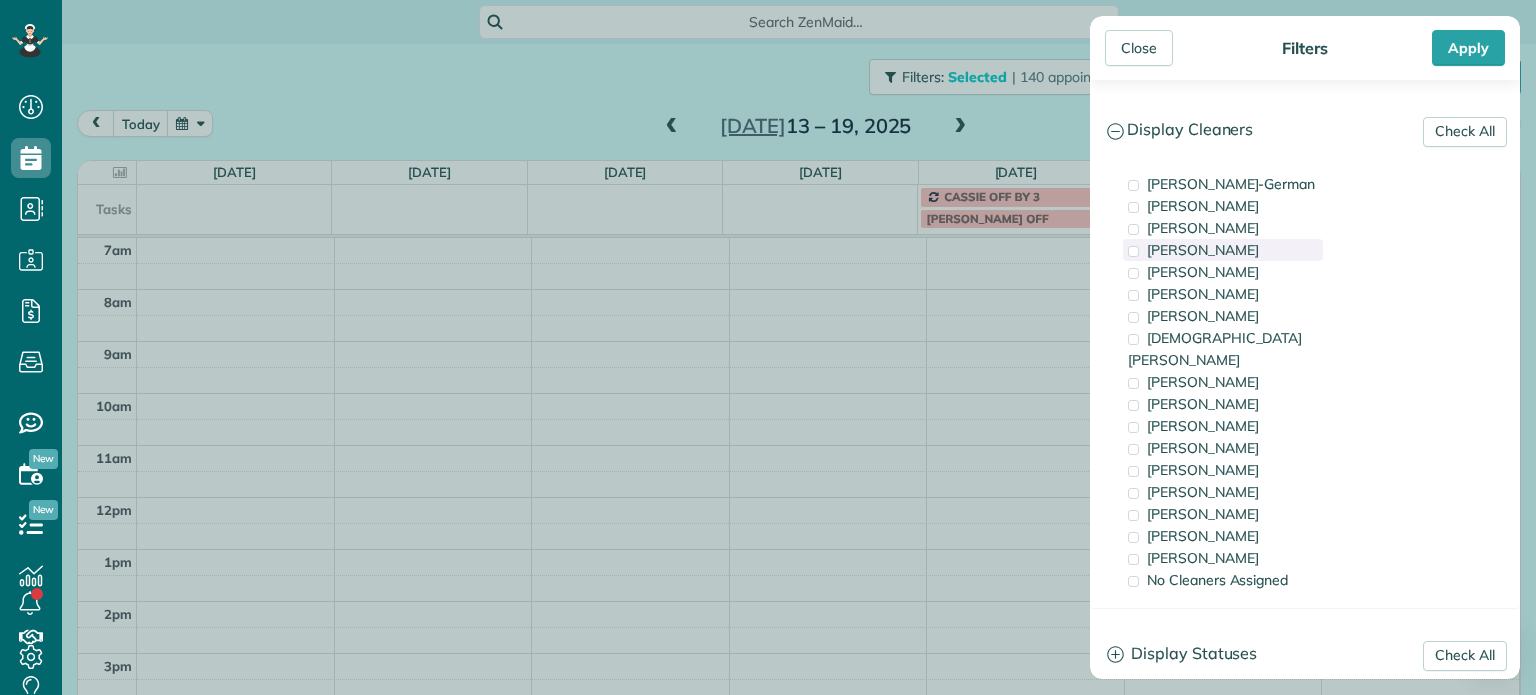 click on "[PERSON_NAME]" at bounding box center (1203, 250) 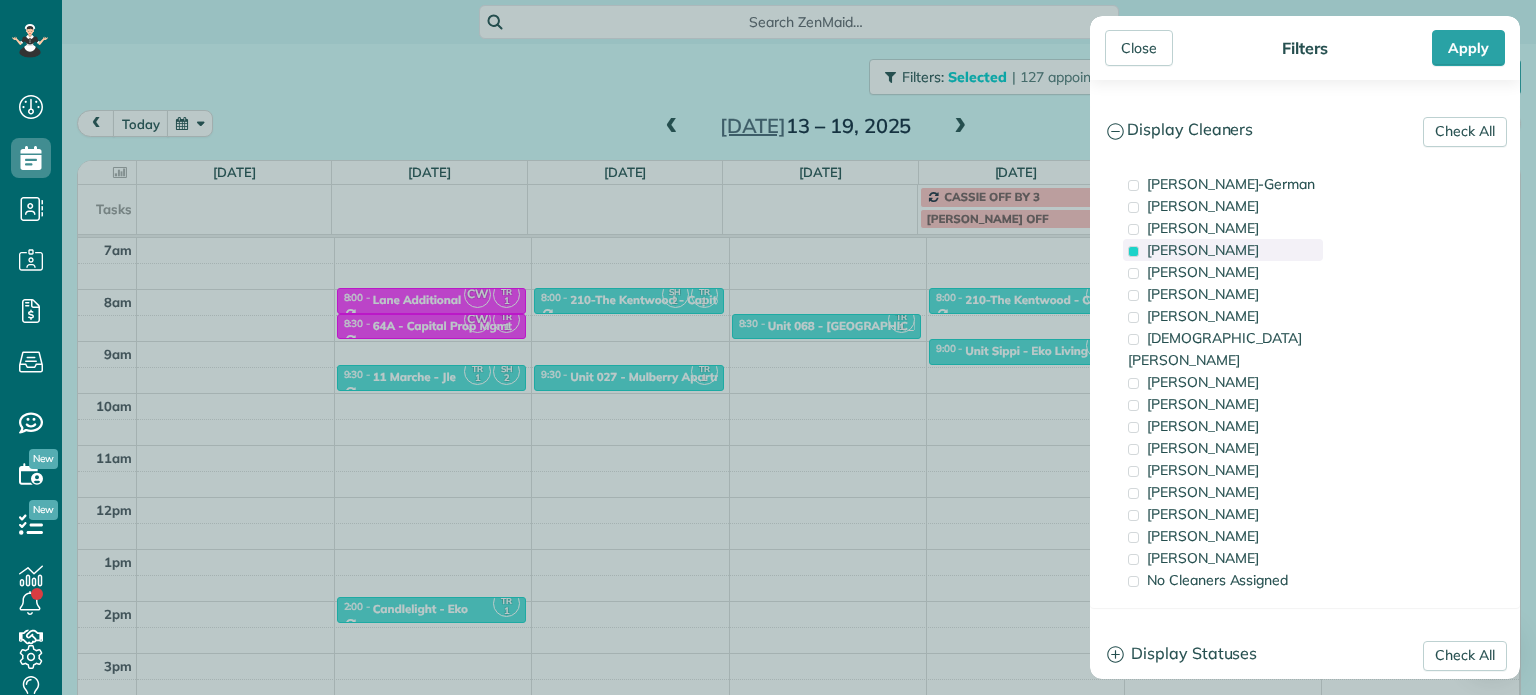 click on "[PERSON_NAME]" at bounding box center [1203, 250] 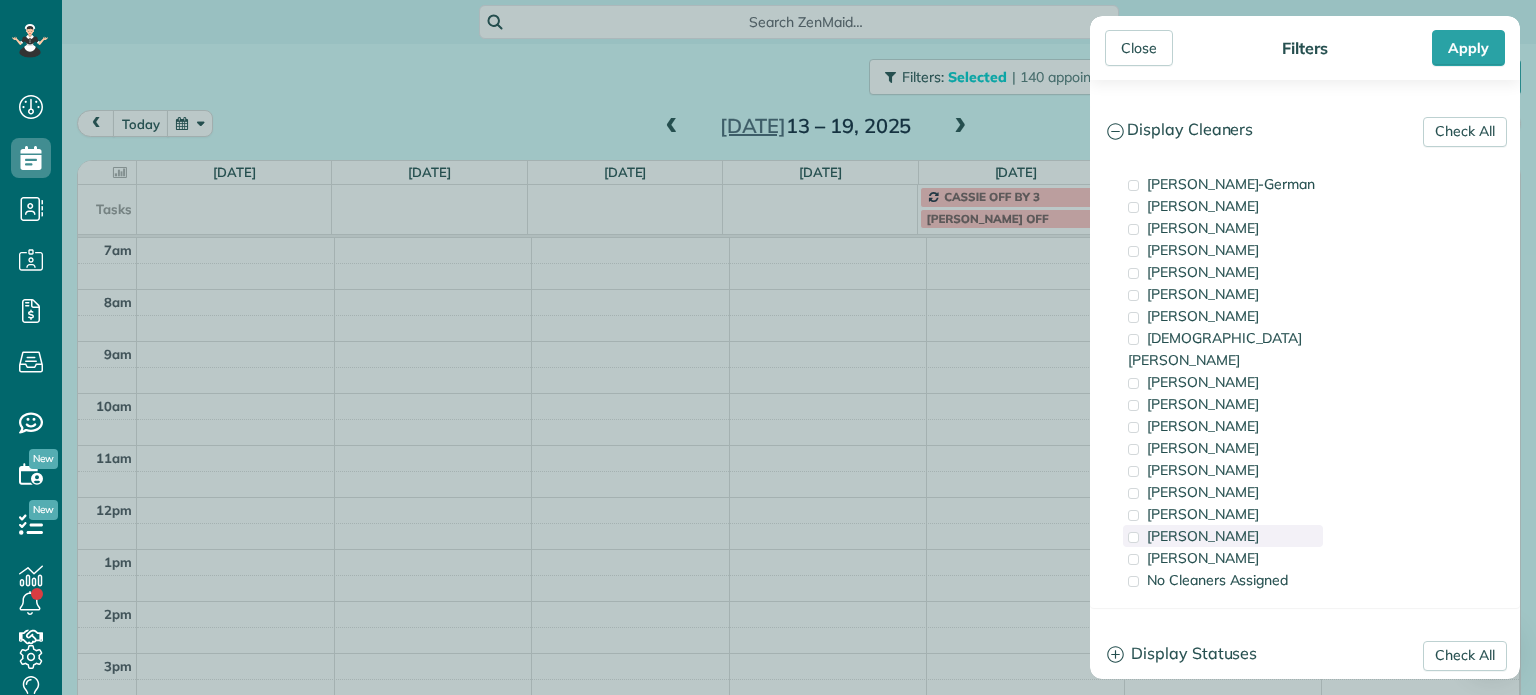 click on "[PERSON_NAME]" at bounding box center [1203, 536] 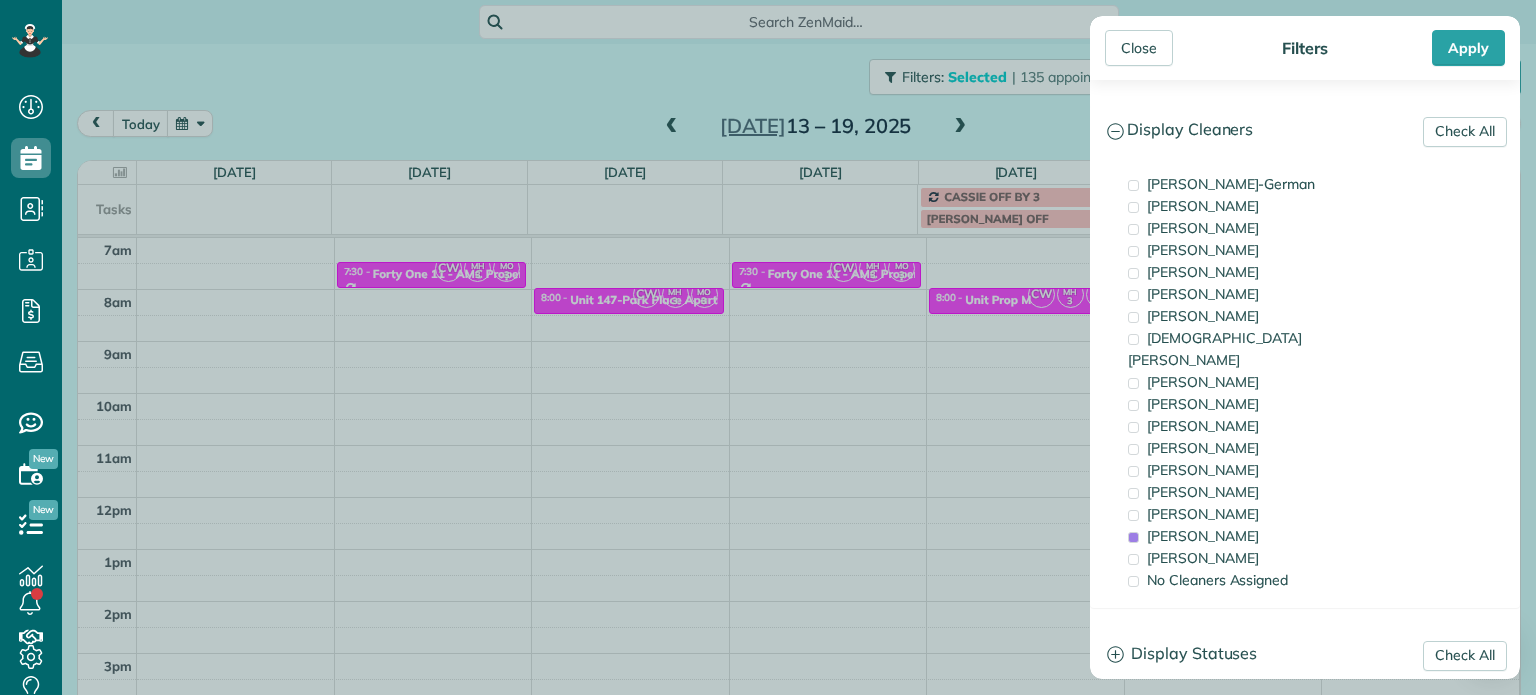 click on "Close
Filters
Apply
Check All
Display Cleaners
[PERSON_NAME]-German
[PERSON_NAME]
[PERSON_NAME]
[PERSON_NAME]
[PERSON_NAME]
[PERSON_NAME]
[PERSON_NAME]" at bounding box center (768, 347) 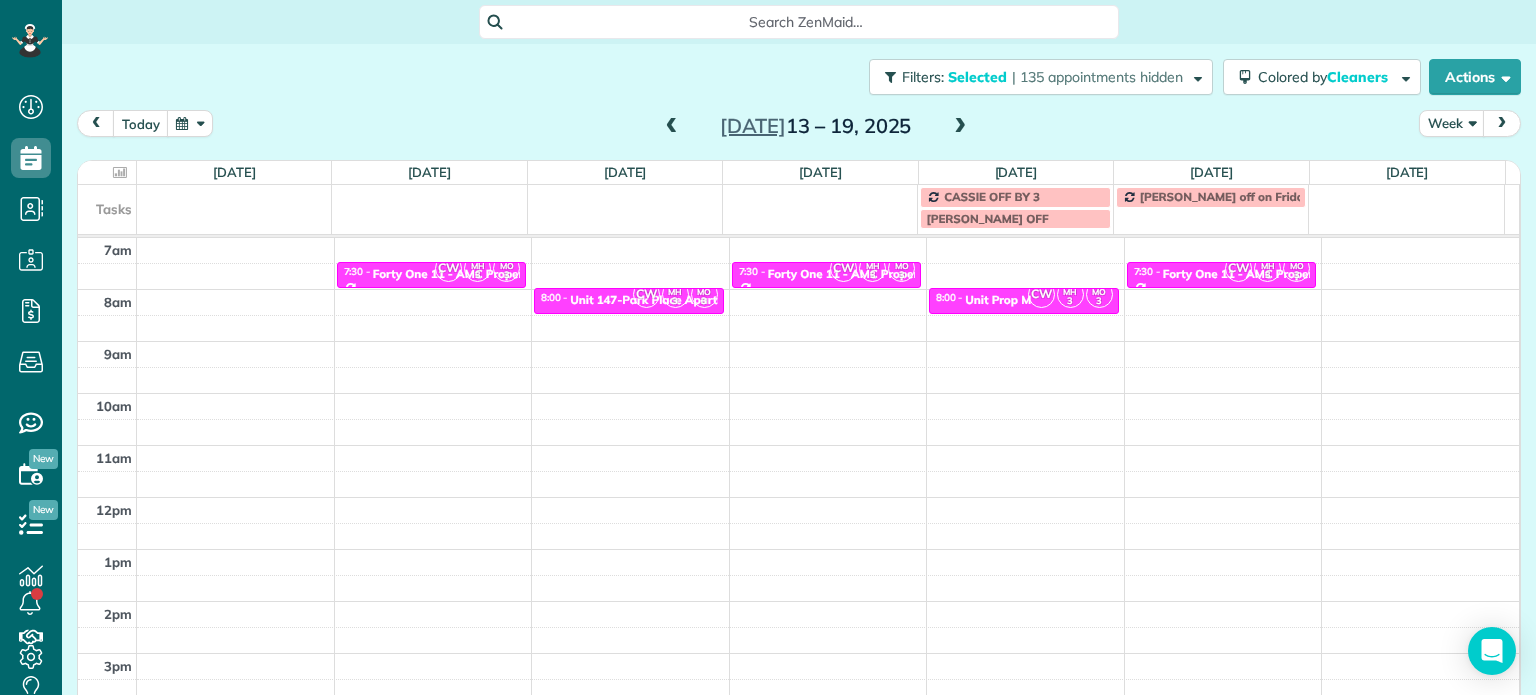 click at bounding box center [672, 127] 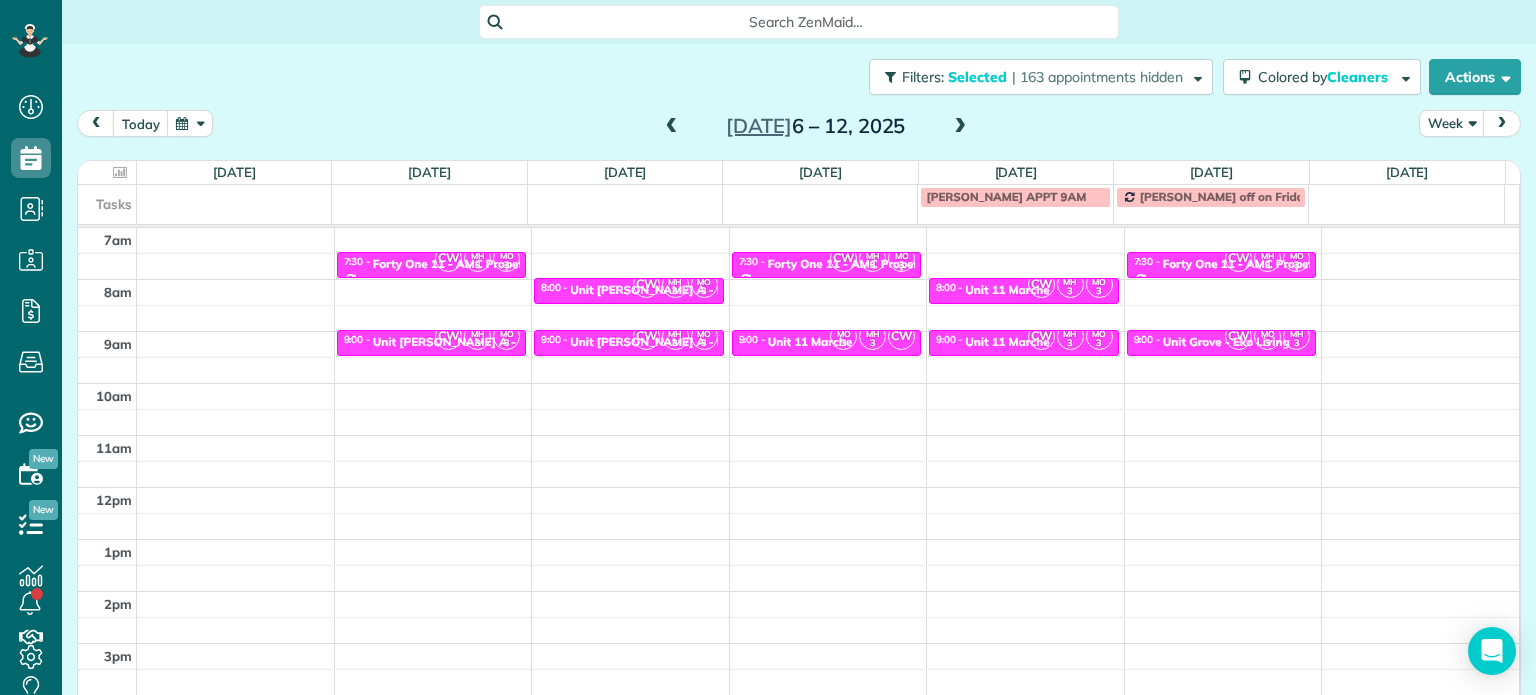 click at bounding box center (960, 127) 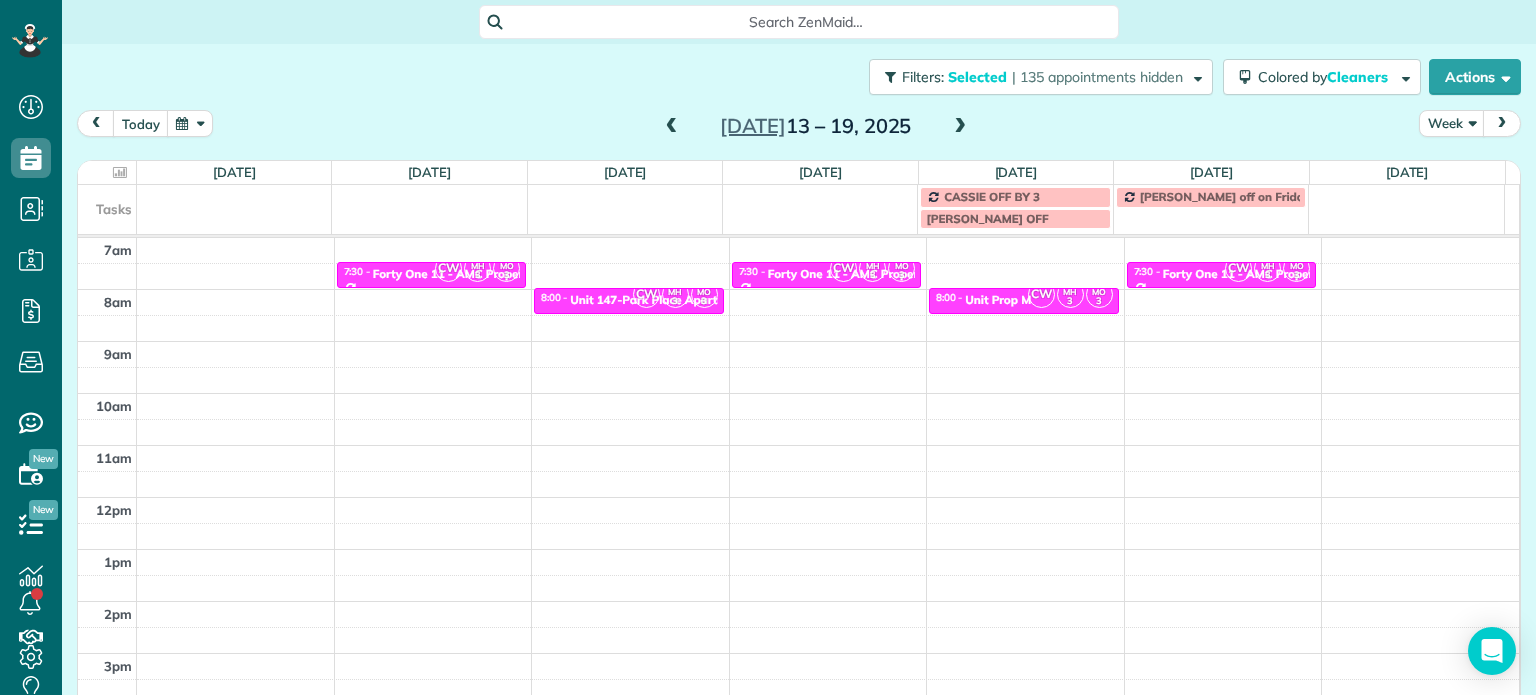 click at bounding box center (672, 127) 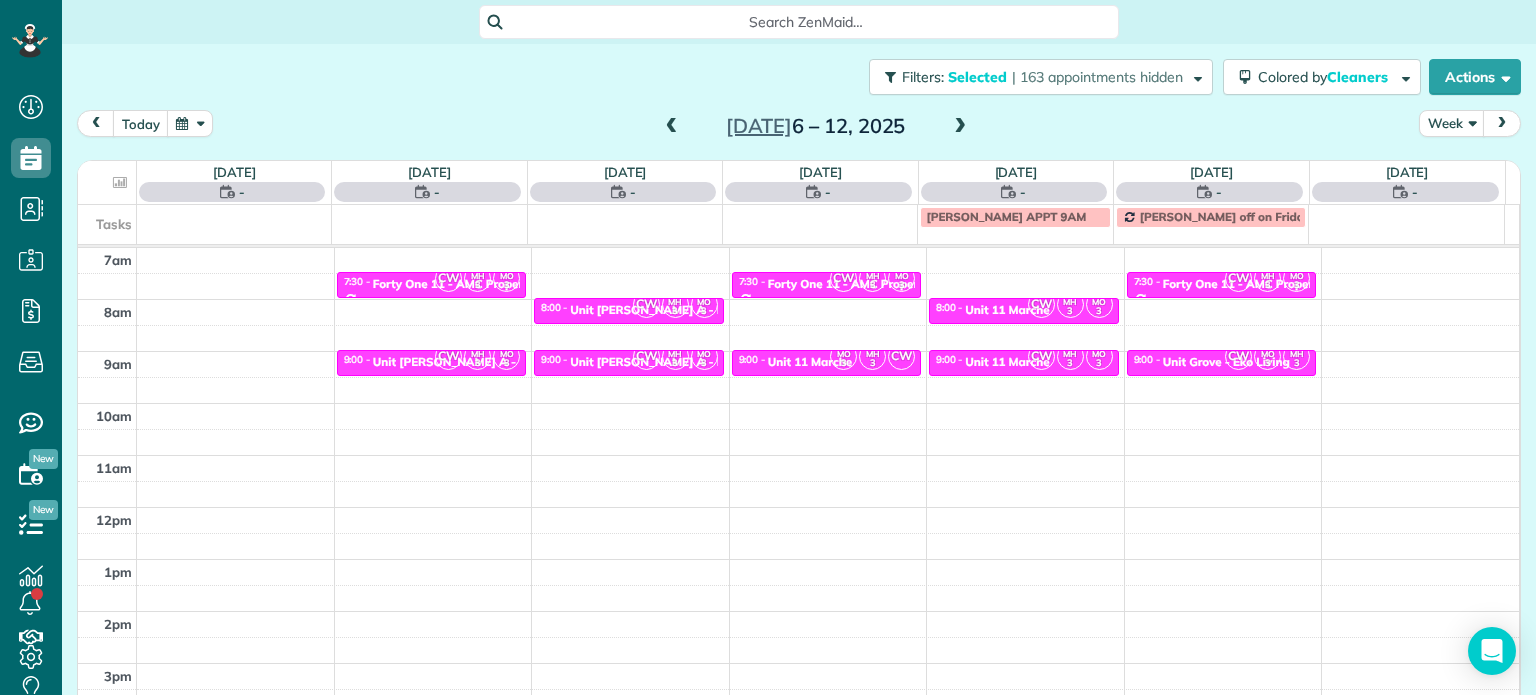 click at bounding box center [672, 127] 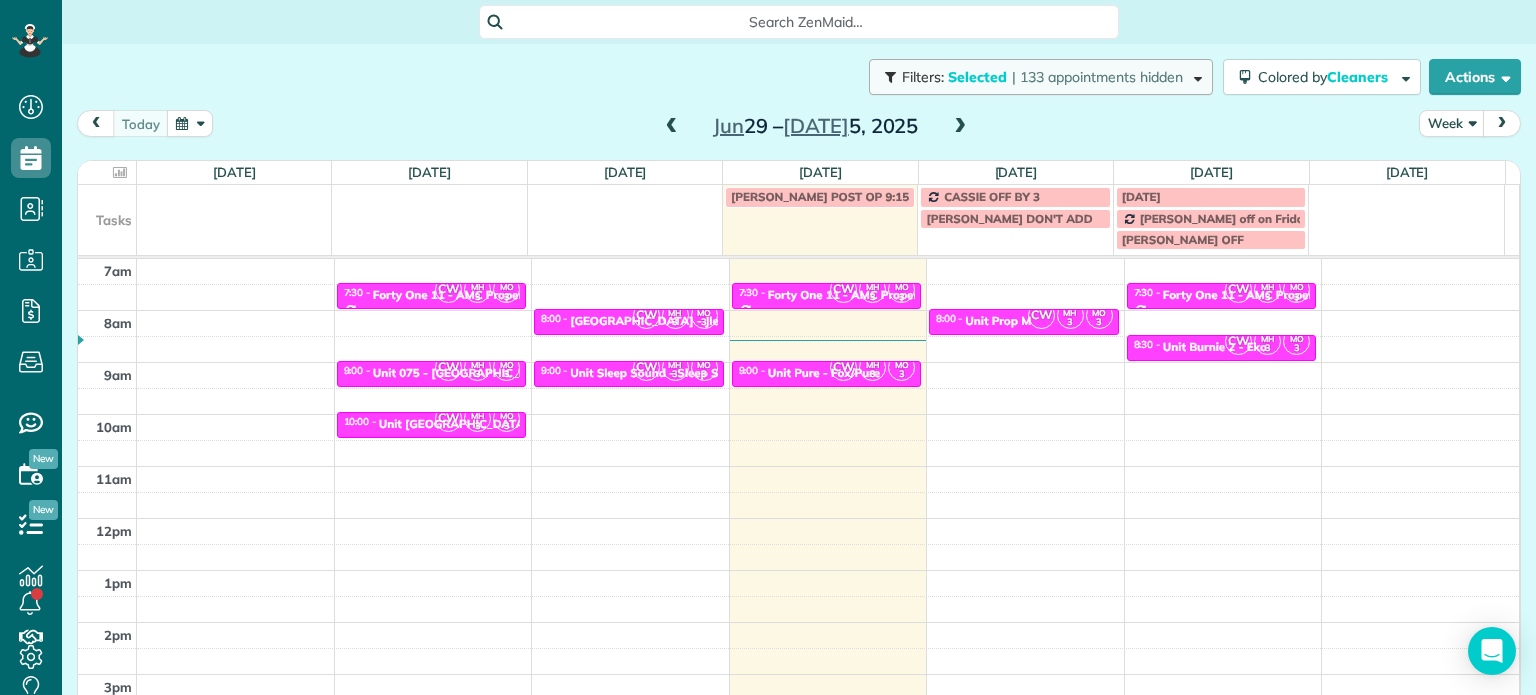 click on "|  133 appointments hidden" at bounding box center [1097, 77] 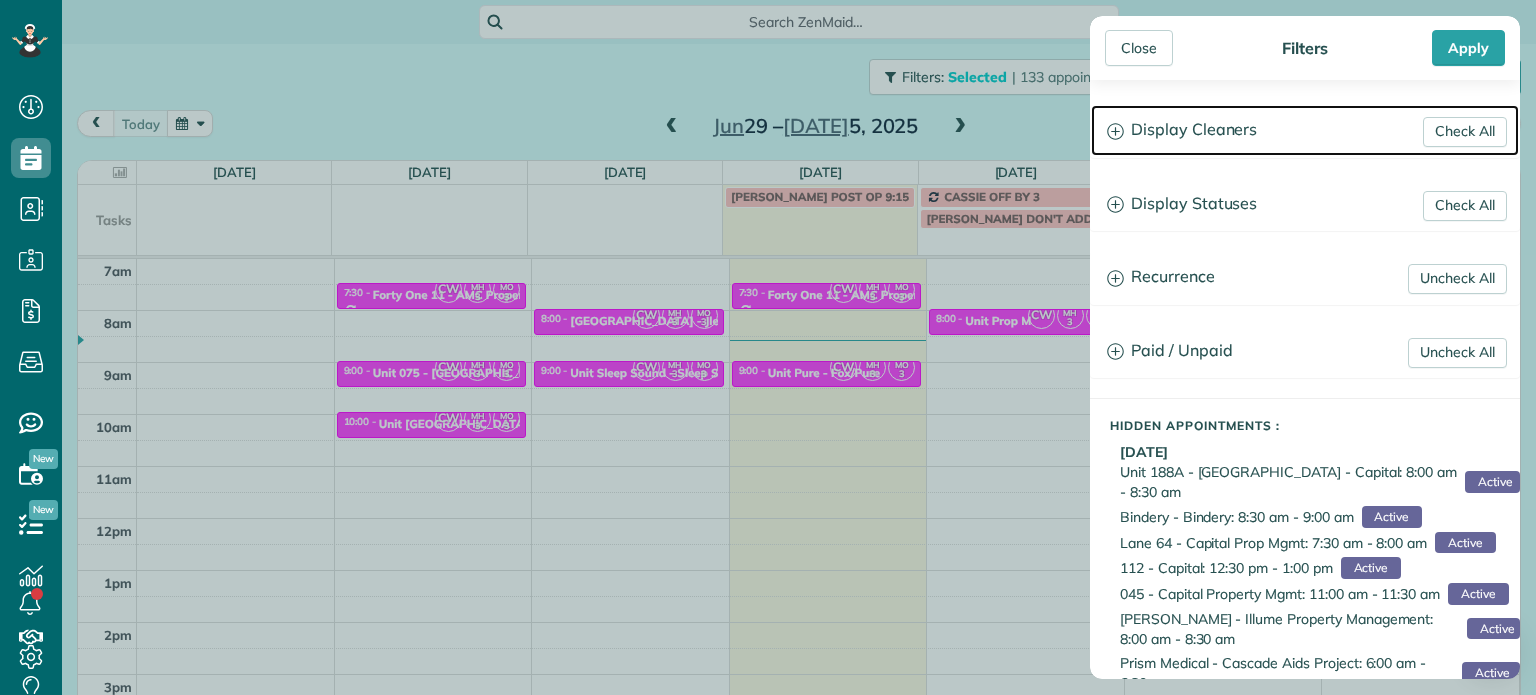 click on "Display Cleaners" at bounding box center [1305, 130] 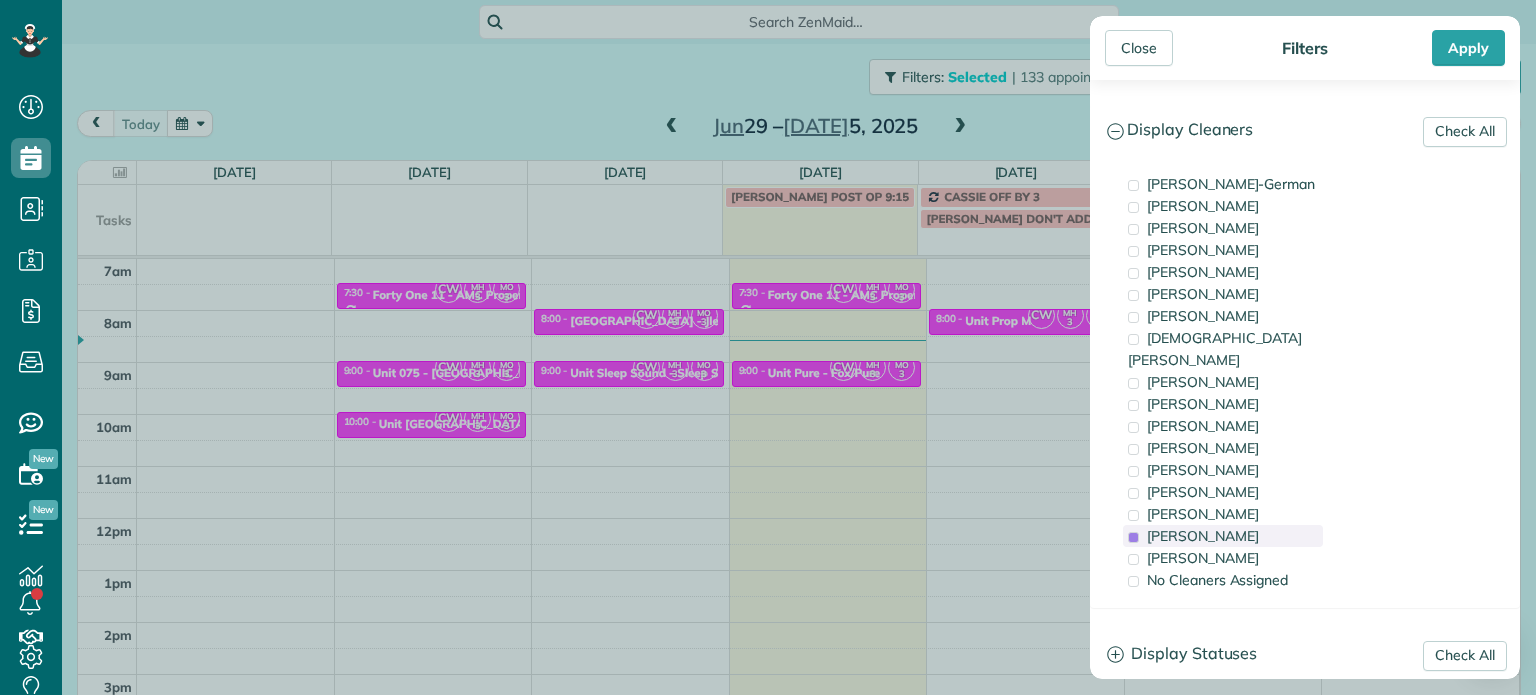 click on "[PERSON_NAME]" at bounding box center [1203, 536] 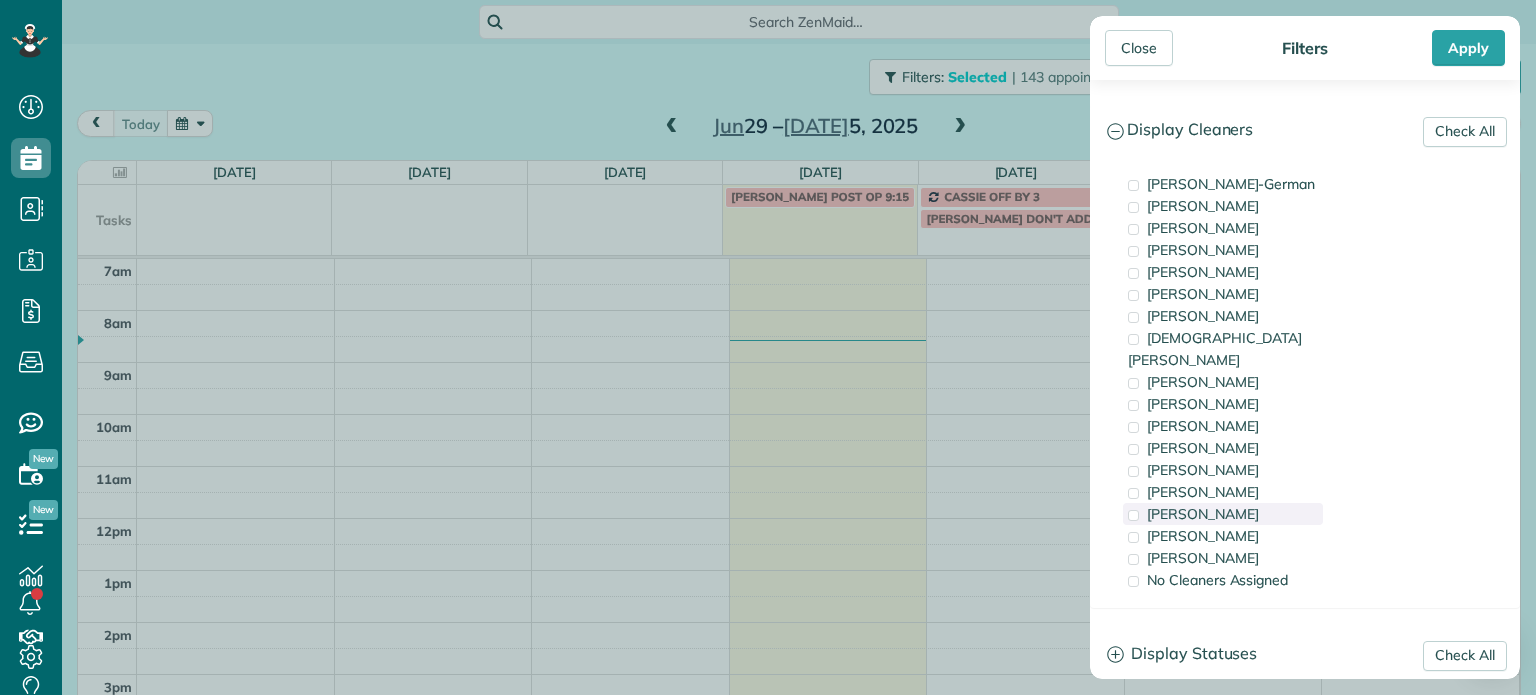 click on "[PERSON_NAME]" at bounding box center [1203, 514] 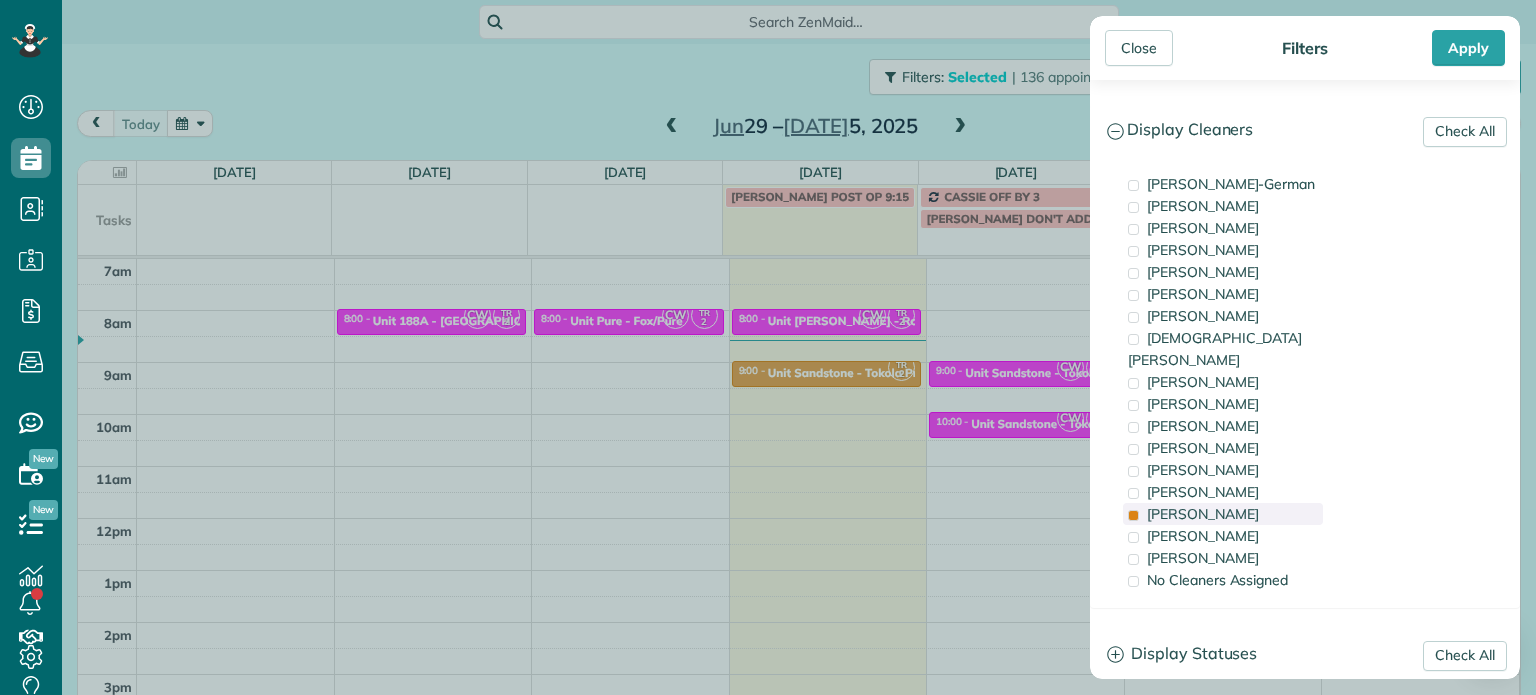click on "[PERSON_NAME]" at bounding box center (1203, 514) 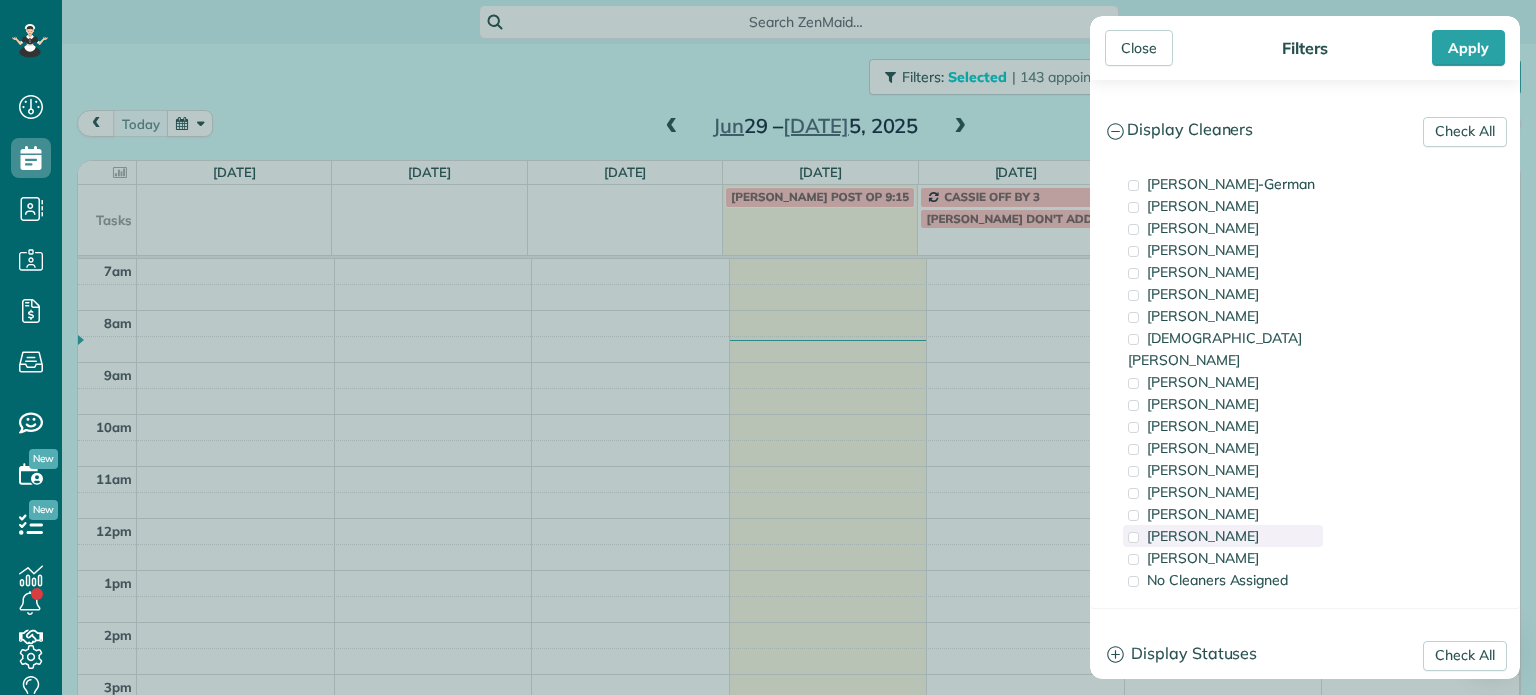 click on "[PERSON_NAME]" at bounding box center [1203, 536] 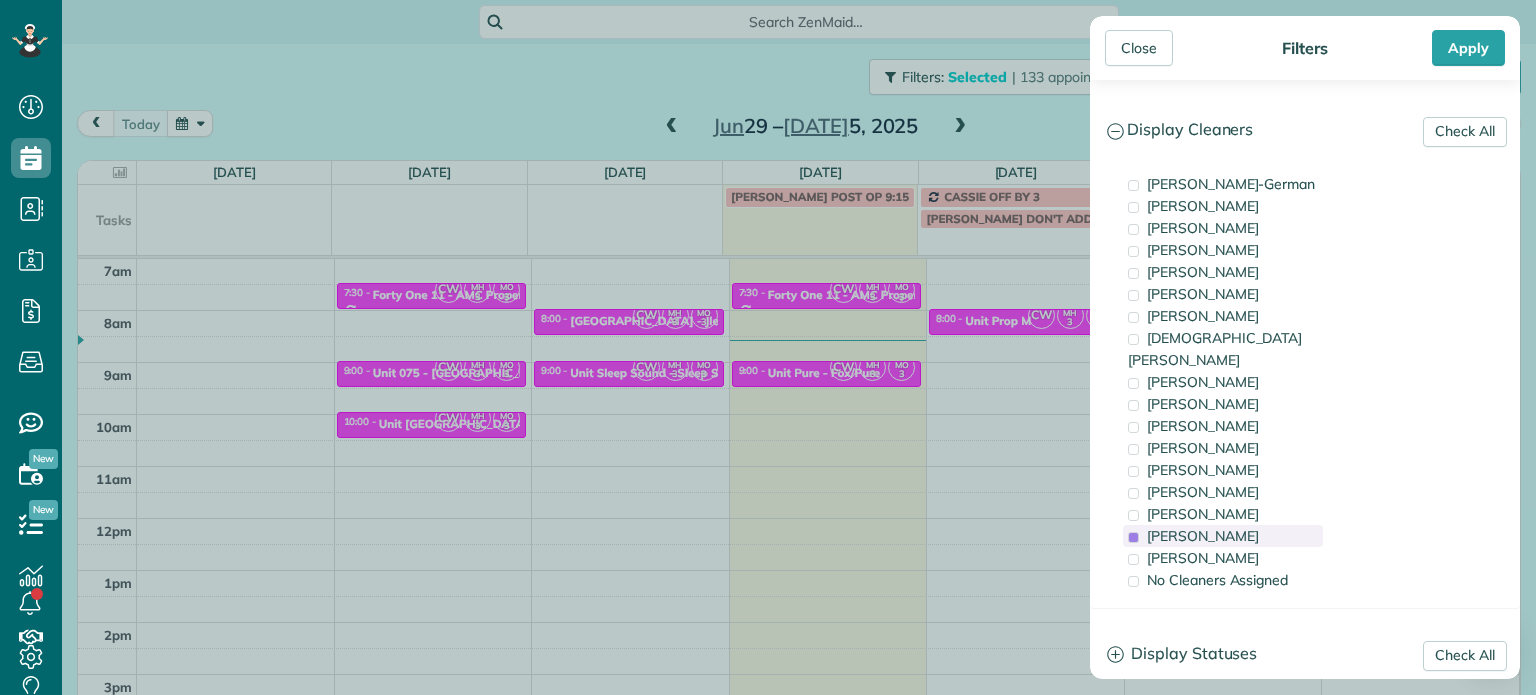 click on "[PERSON_NAME]" at bounding box center (1203, 536) 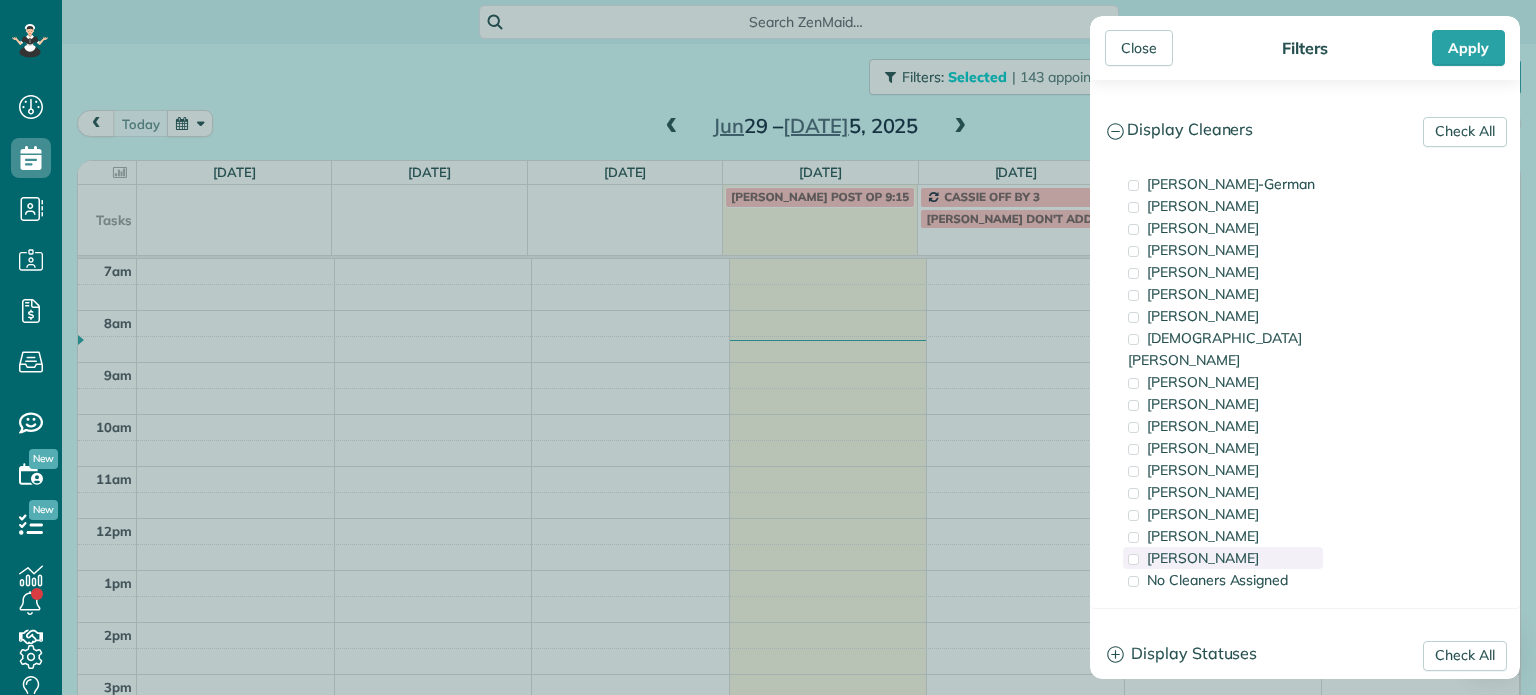 click on "[PERSON_NAME]" at bounding box center [1203, 558] 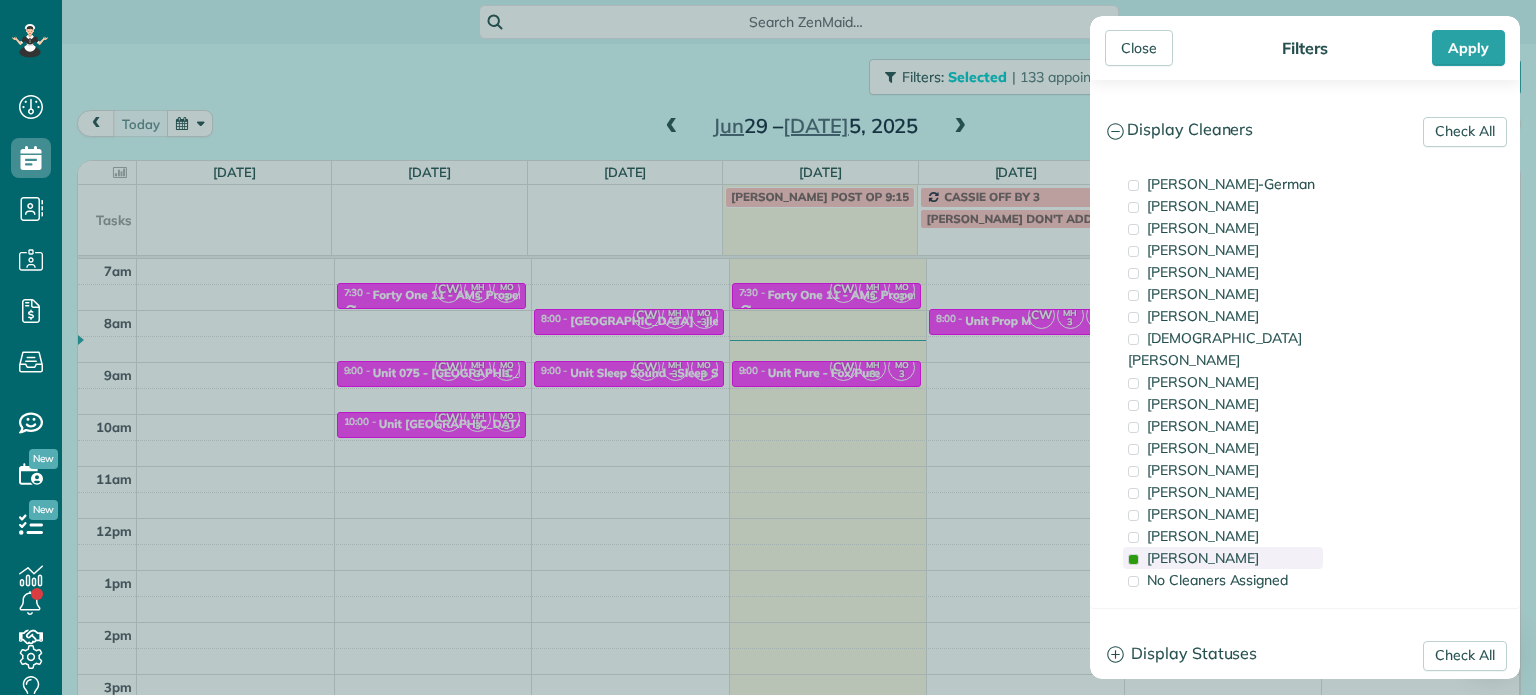 click on "[PERSON_NAME]" at bounding box center [1203, 558] 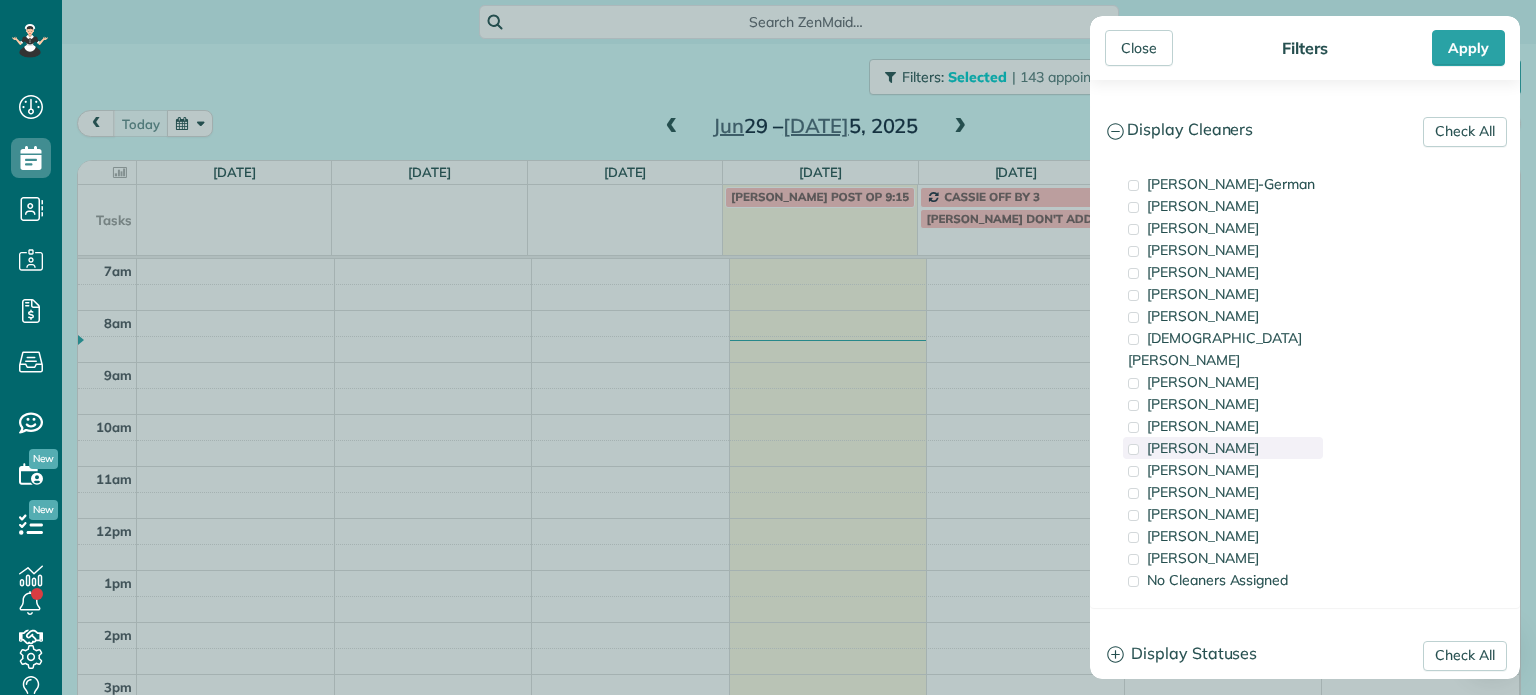 click on "[PERSON_NAME]" at bounding box center (1203, 448) 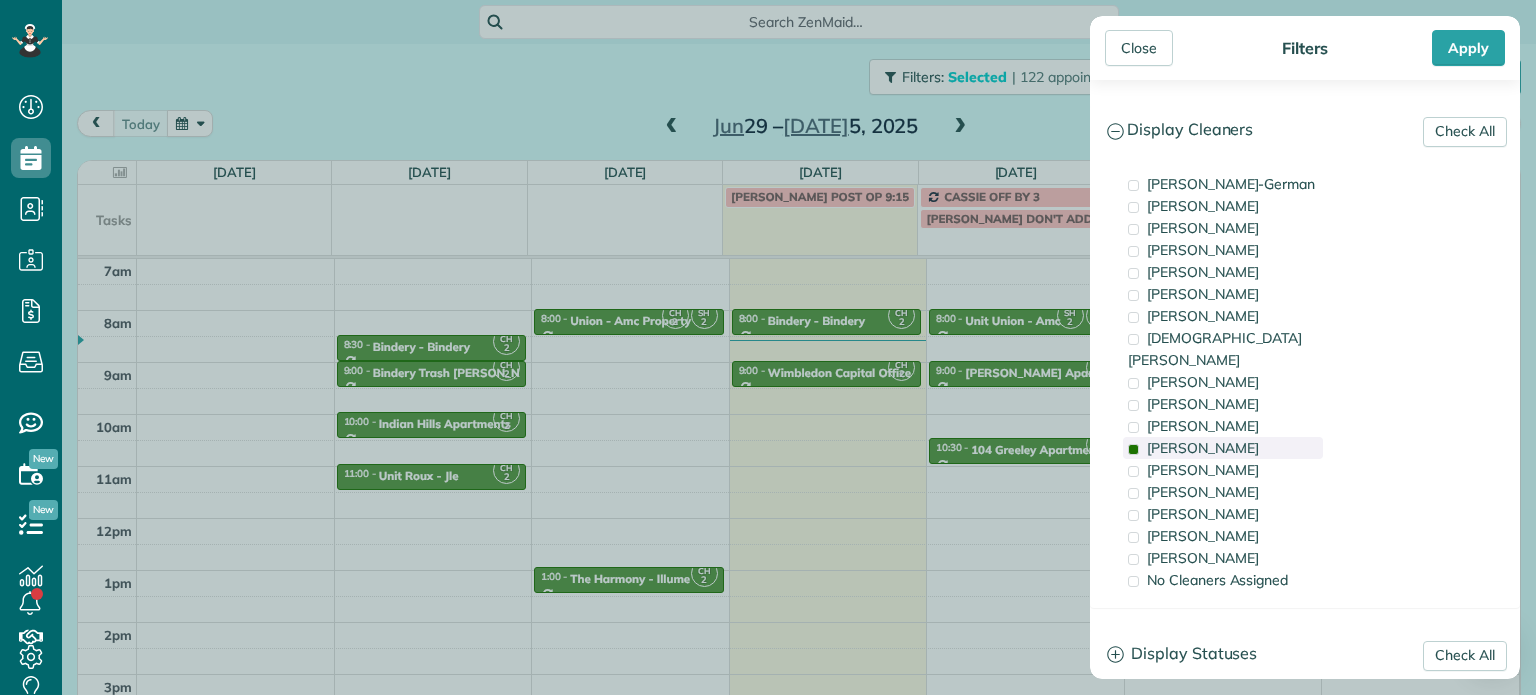 click on "[PERSON_NAME]" at bounding box center (1203, 448) 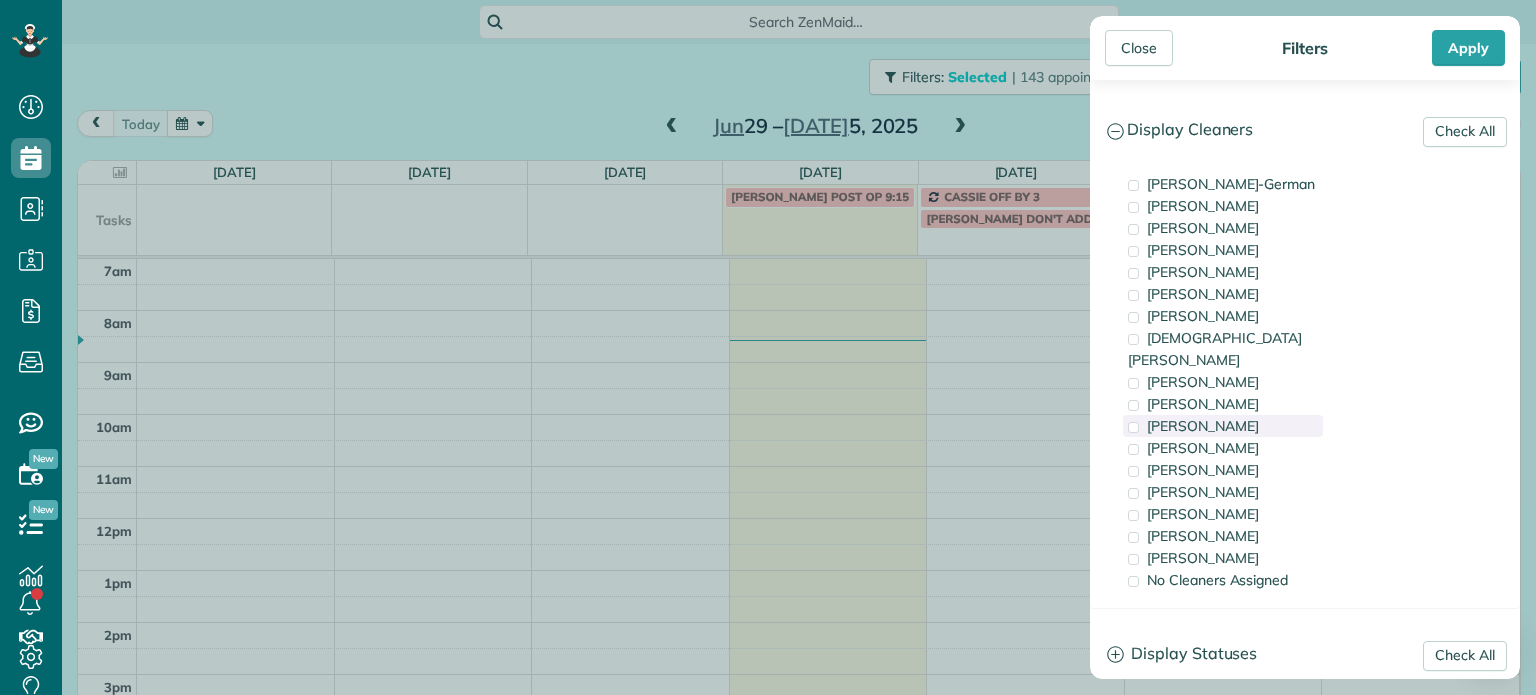 click on "[PERSON_NAME]" at bounding box center (1203, 426) 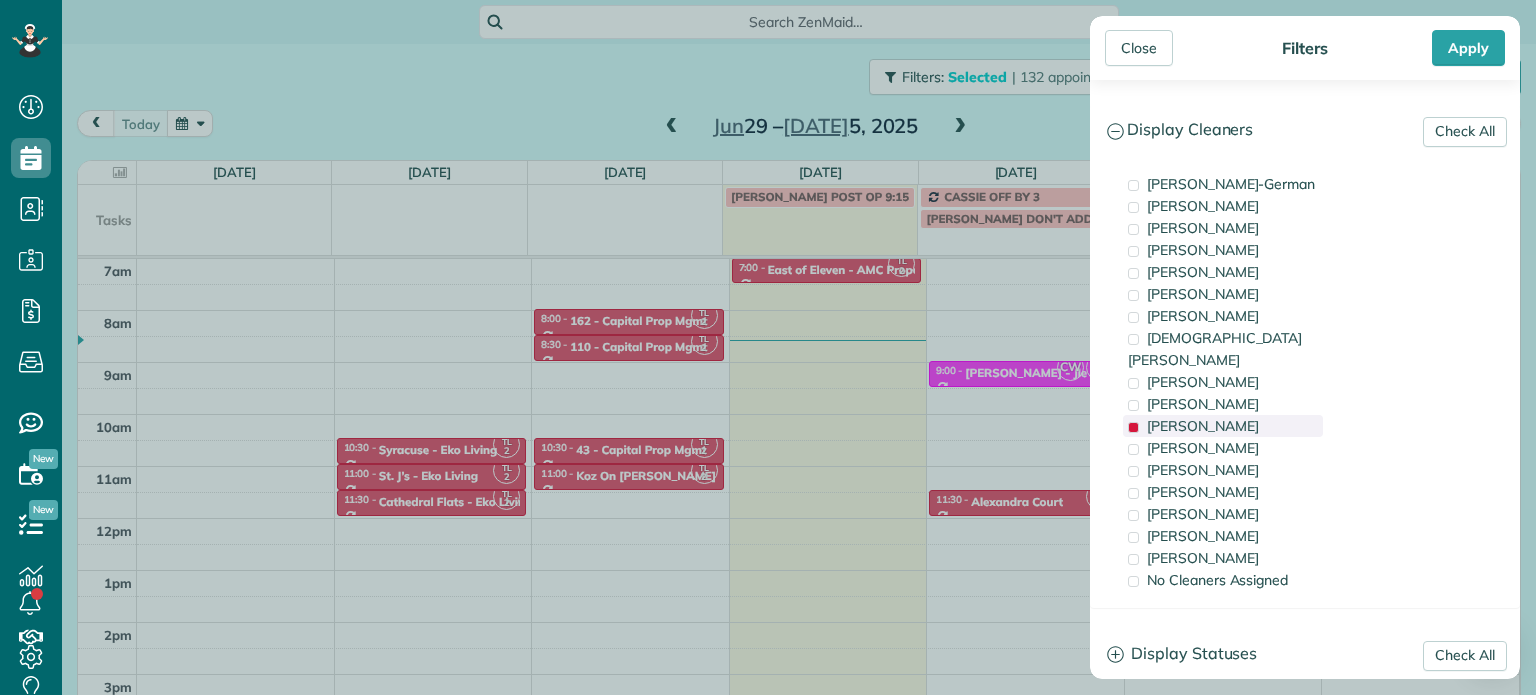 click on "[PERSON_NAME]" at bounding box center [1203, 426] 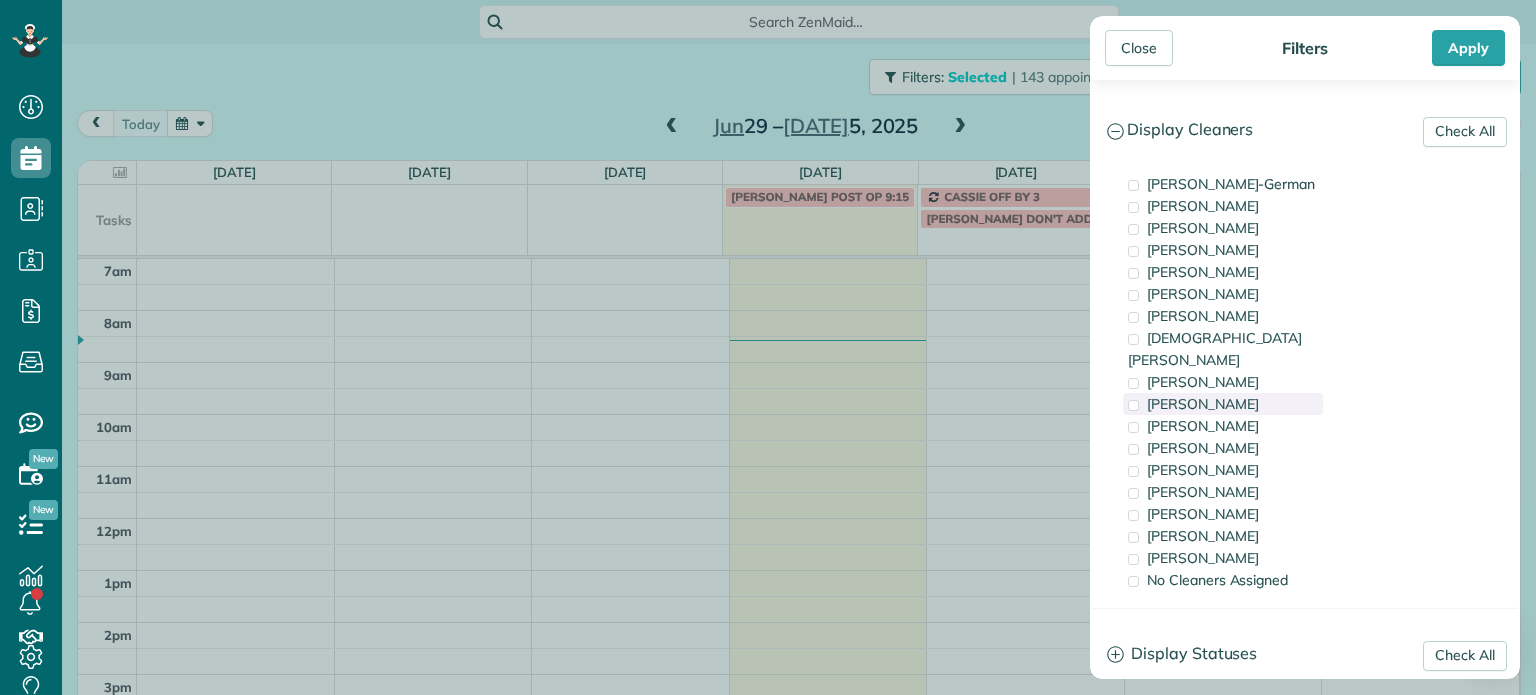 click on "[PERSON_NAME]" at bounding box center [1203, 404] 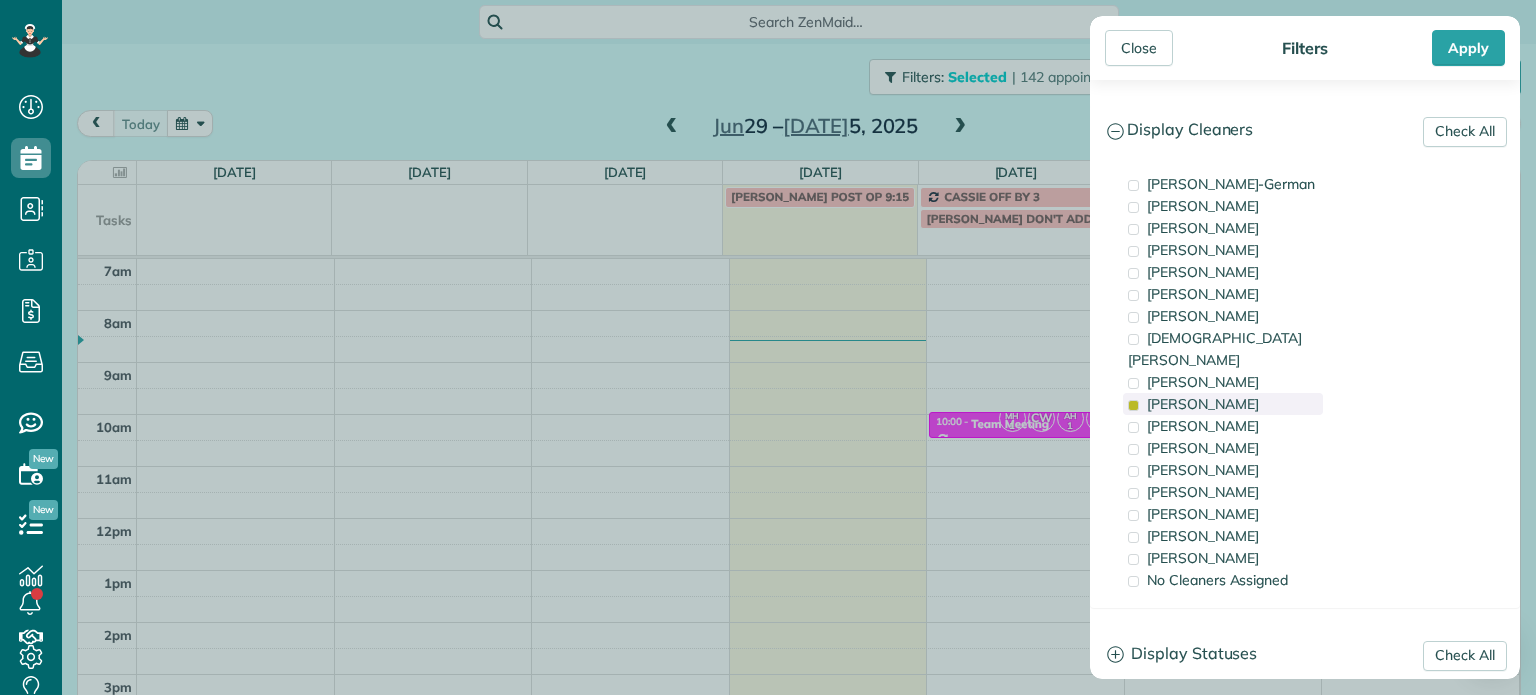 click on "[PERSON_NAME]" at bounding box center (1203, 404) 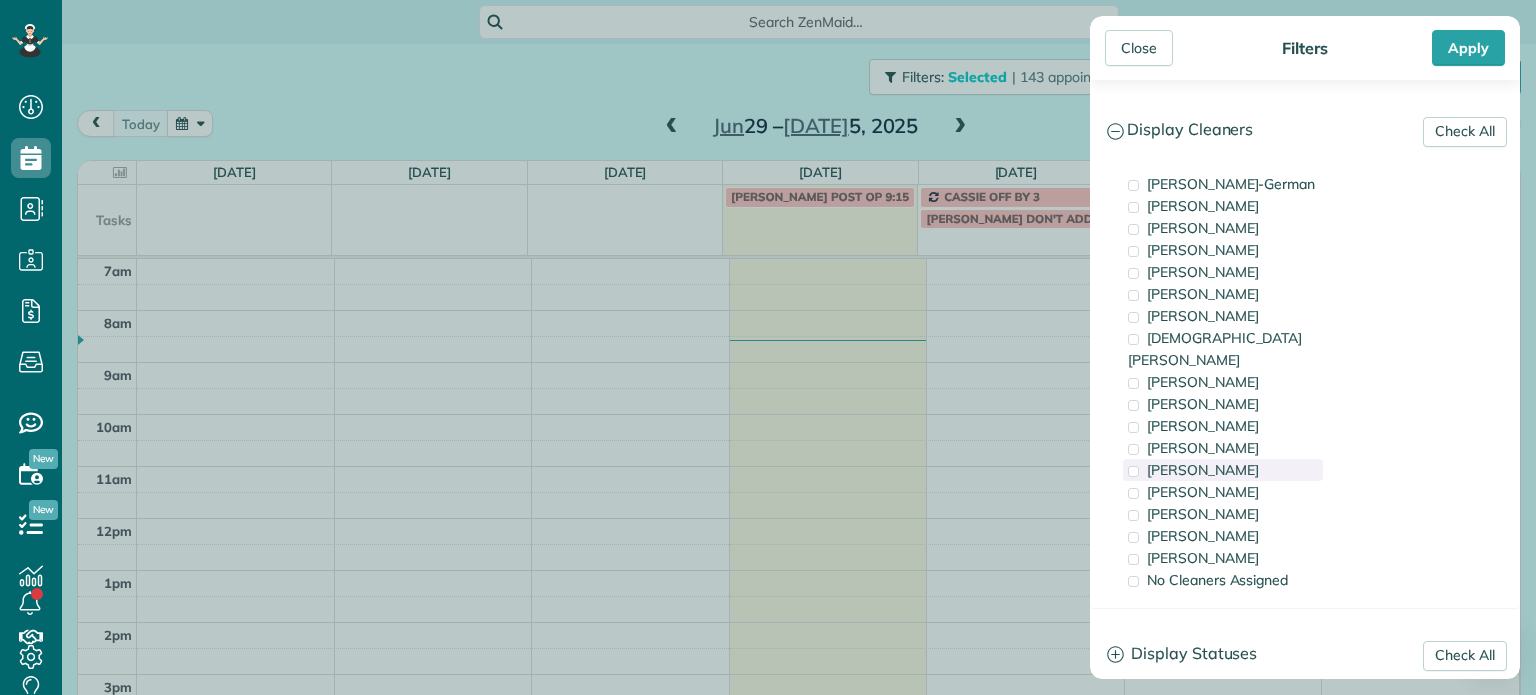 click on "[PERSON_NAME]" at bounding box center [1203, 470] 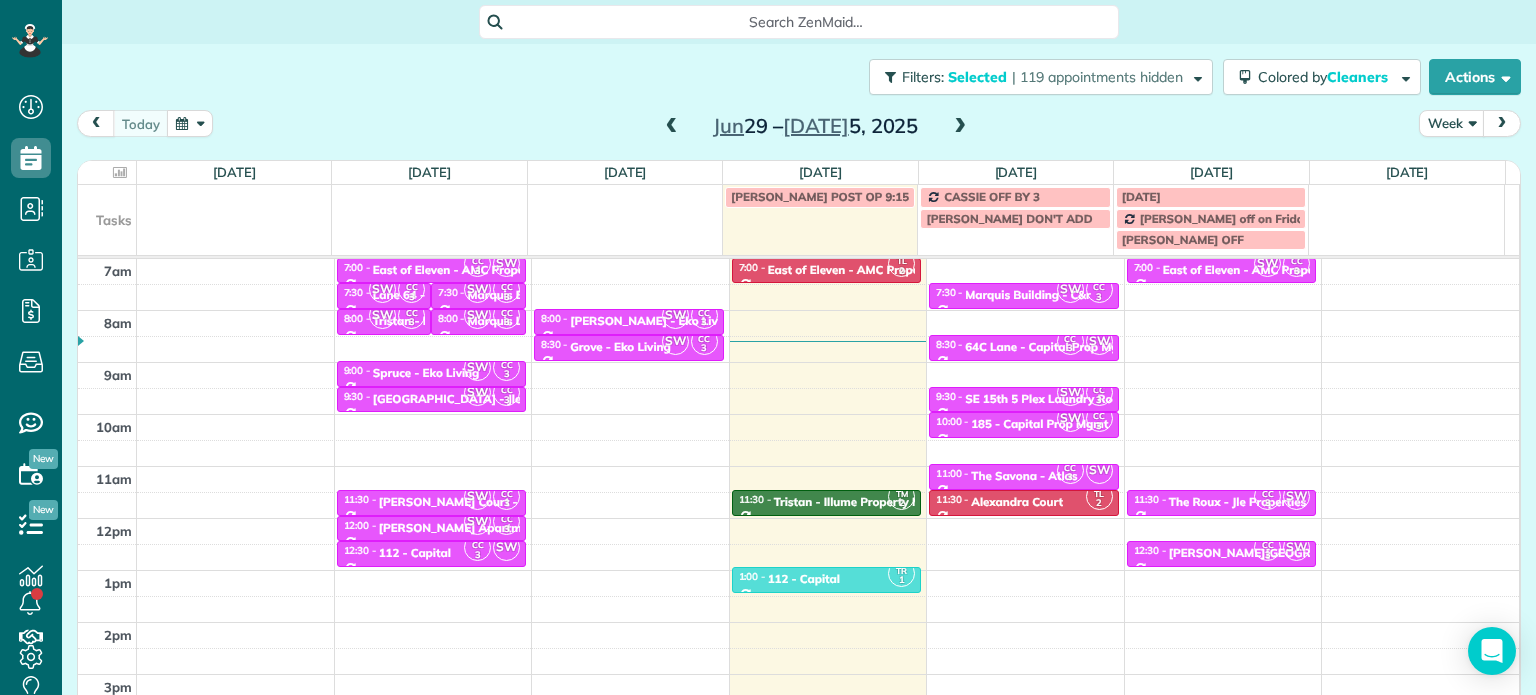 click on "Close
Filters
Apply
Check All
Display Cleaners
[PERSON_NAME]-German
[PERSON_NAME]
[PERSON_NAME]
[PERSON_NAME]
[PERSON_NAME]
[PERSON_NAME]
[PERSON_NAME]" at bounding box center (768, 347) 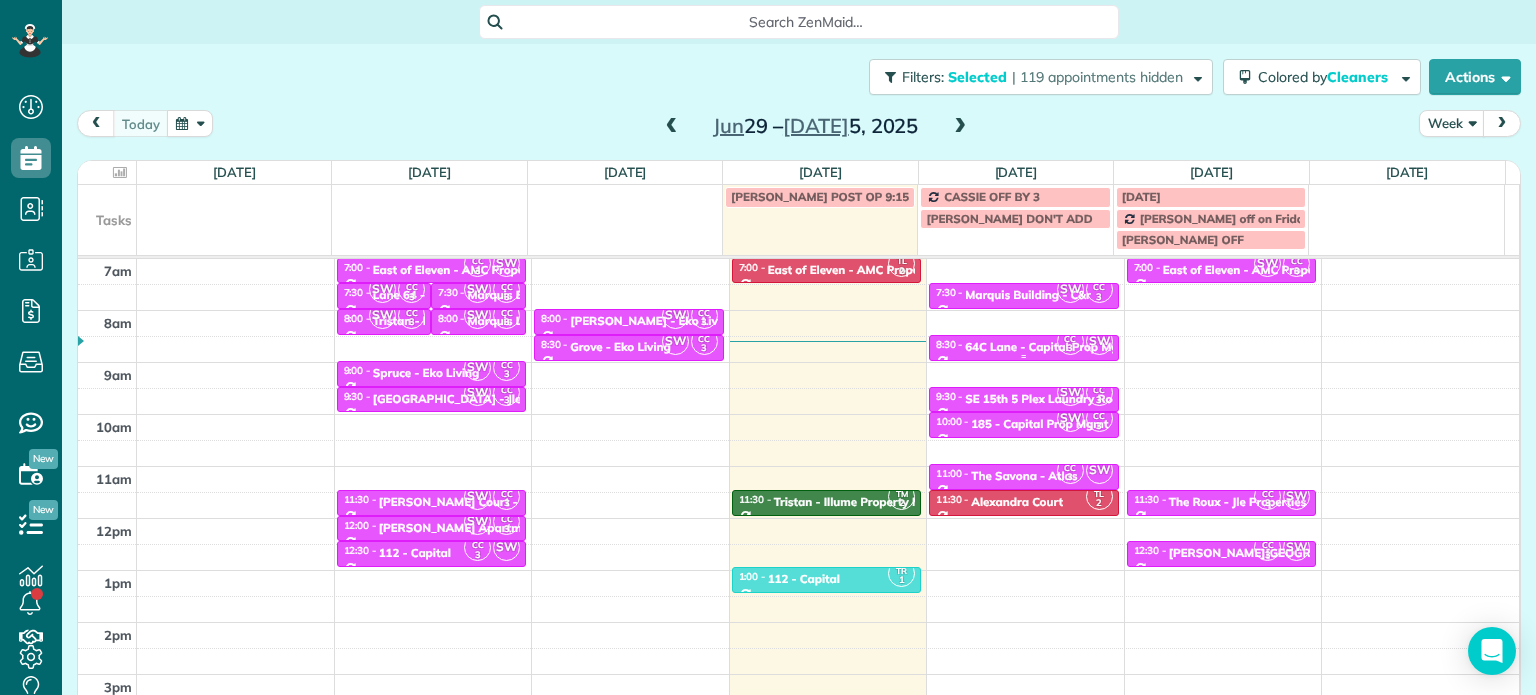 click on "64C Lane - Capital Prop Mgmt" at bounding box center (1049, 347) 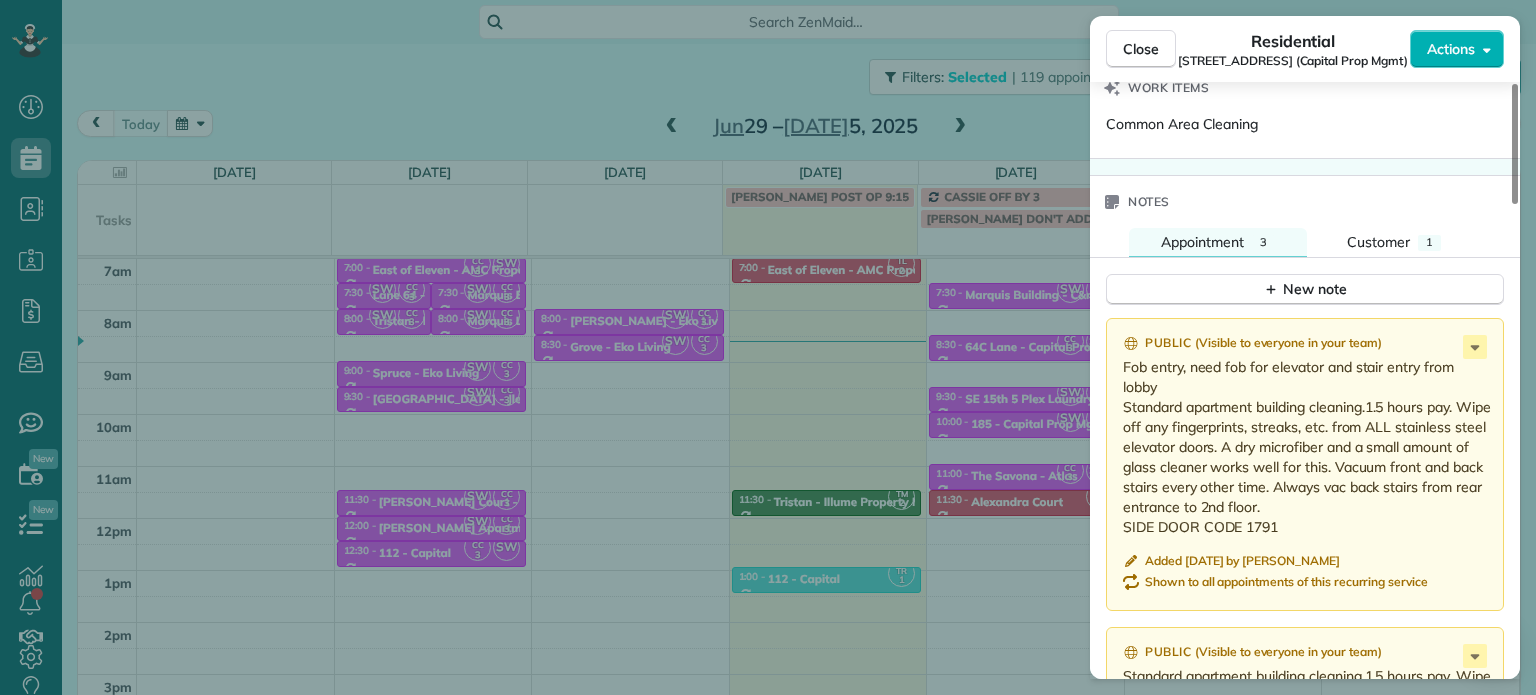 scroll, scrollTop: 1500, scrollLeft: 0, axis: vertical 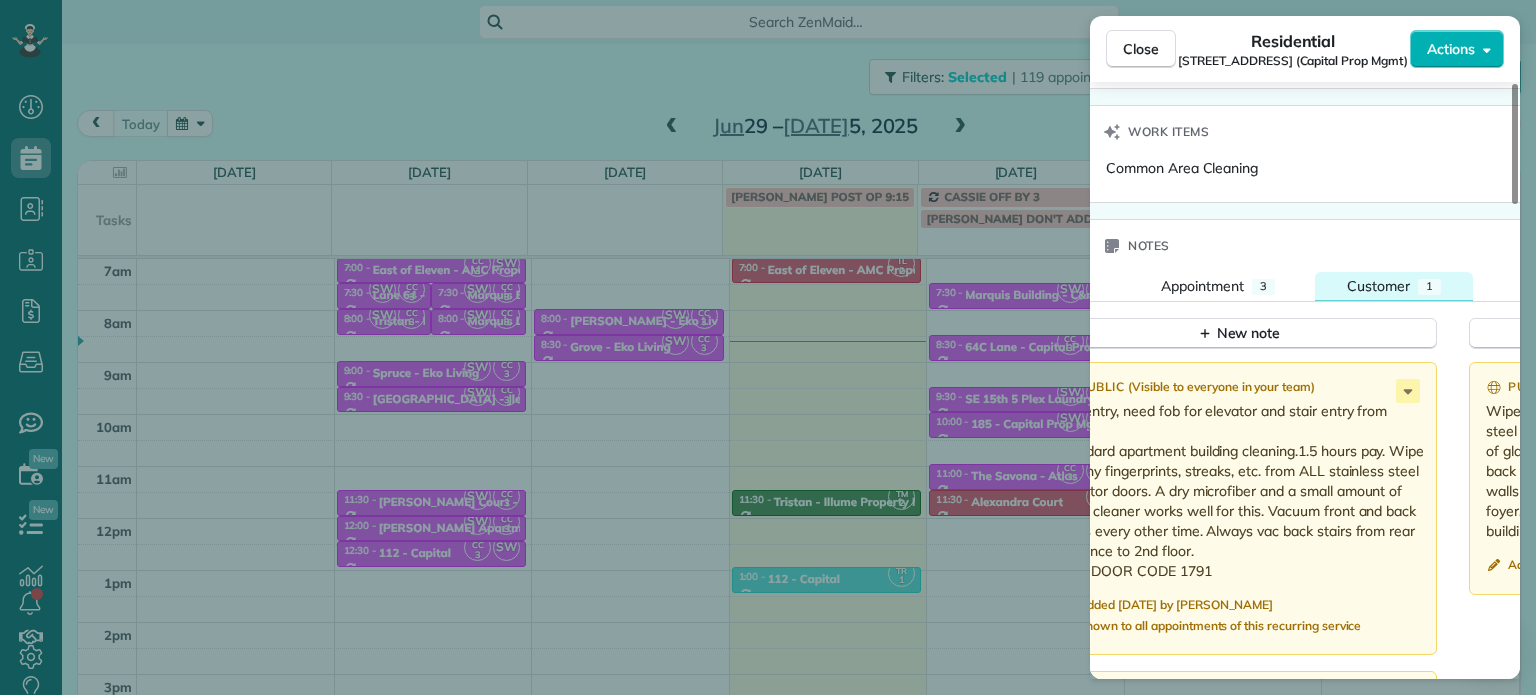click on "Customer" at bounding box center (1378, 286) 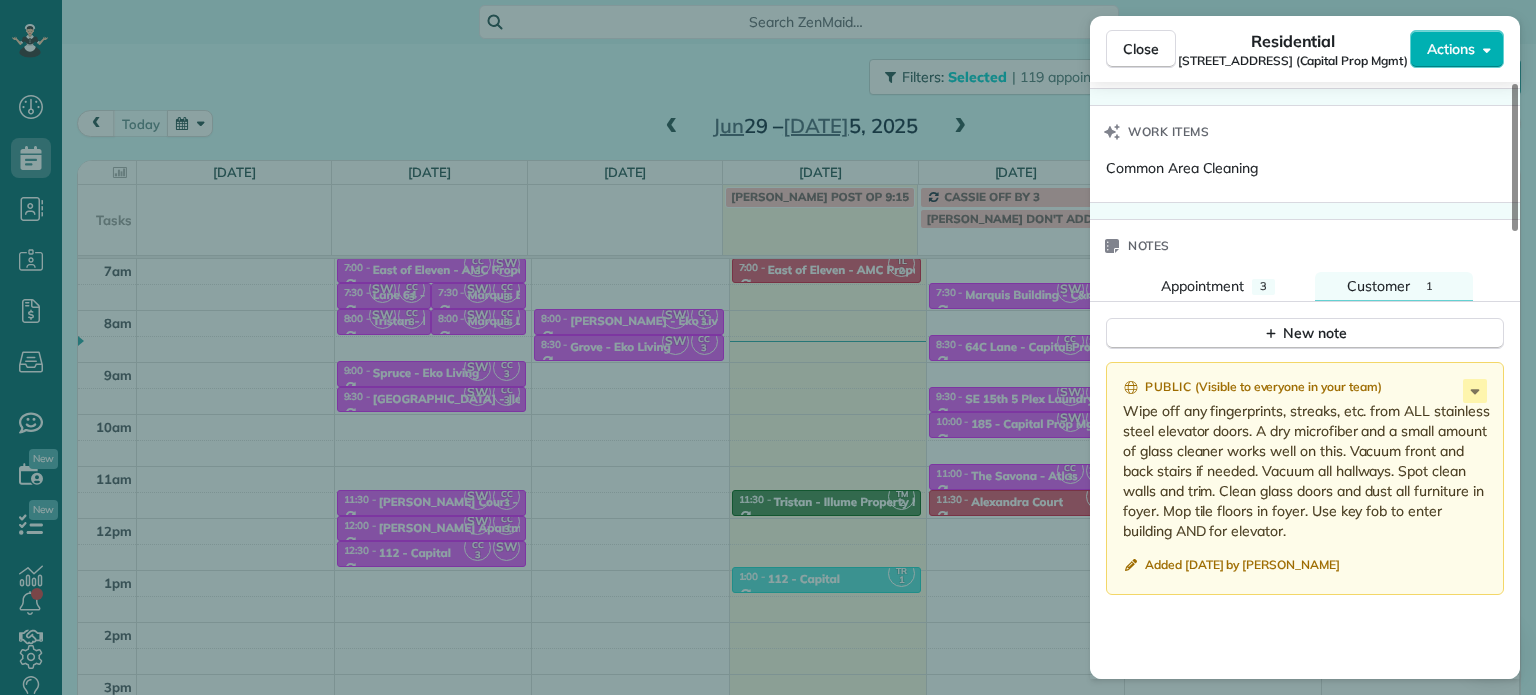 click on "Close Residential [GEOGRAPHIC_DATA] (Capital Prop Mgmt) Actions Status Active 64C Lane (Capital Prop Mgmt) · Open profile Mobile [PHONE_NUMBER] Copy No email on record Add email View Details Residential [DATE] ( [DATE] ) 8:30 AM 9:00 AM 30 minutes Repeats weekly Edit recurring service Previous ([DATE]) Next ([DATE]) [STREET_ADDRESS][PERSON_NAME] Service was not rated yet Setup ratings Cleaners Time in and out Assign Invite Cleaners [PERSON_NAME] 8:30 AM 9:00 AM [DEMOGRAPHIC_DATA][PERSON_NAME] 8:30 AM 9:00 AM Checklist Try Now Keep this appointment up to your standards. Stay on top of every detail, keep your cleaners organised, and your client happy. Assign a checklist Watch a 5 min demo Billing Billing actions Price $0.00 Overcharge $0.00 Discount $0.00 Coupon discount - Primary tax - Secondary tax - Total appointment price $0.00 Tips collected New feature! $0.00 [PERSON_NAME] as paid Total including tip $0.00 Get paid online in no-time! Send an invoice and reward your cleaners with tips Work items" at bounding box center (768, 347) 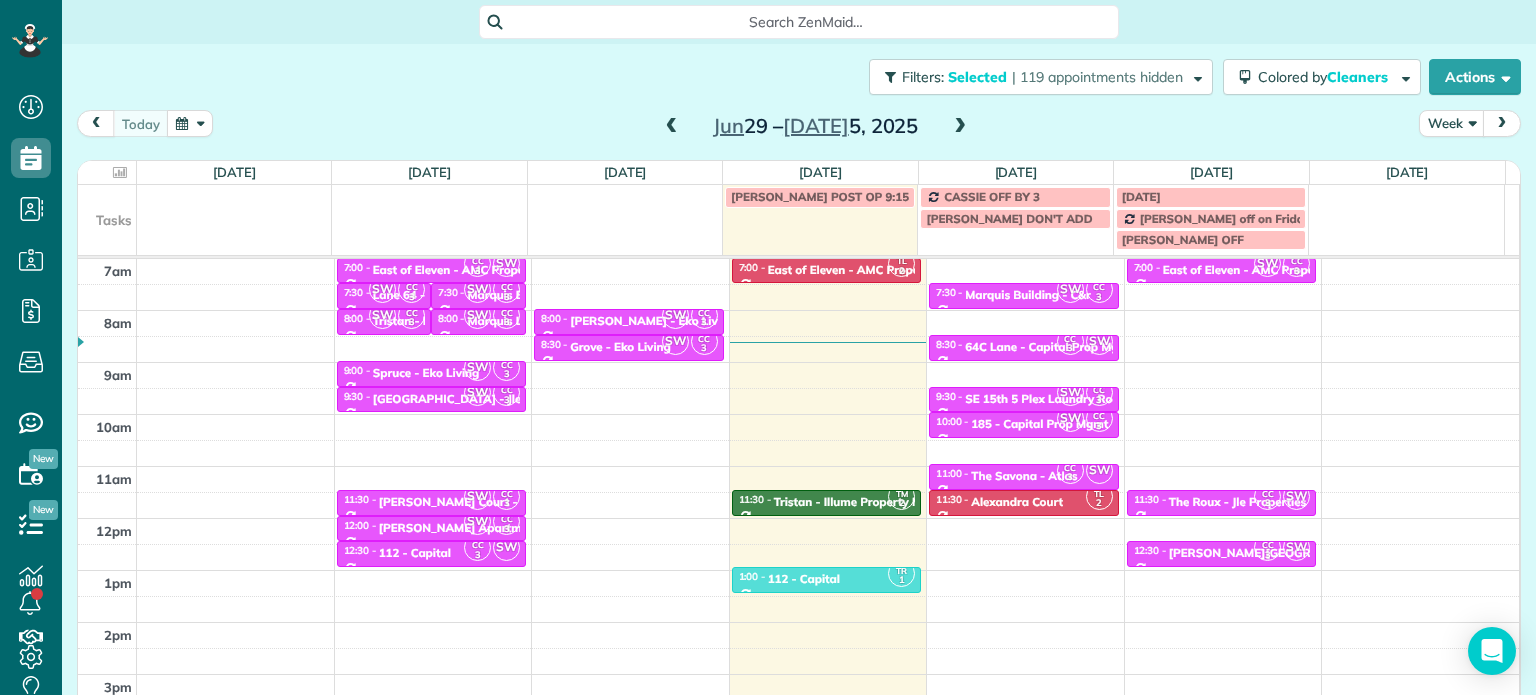 click at bounding box center (960, 127) 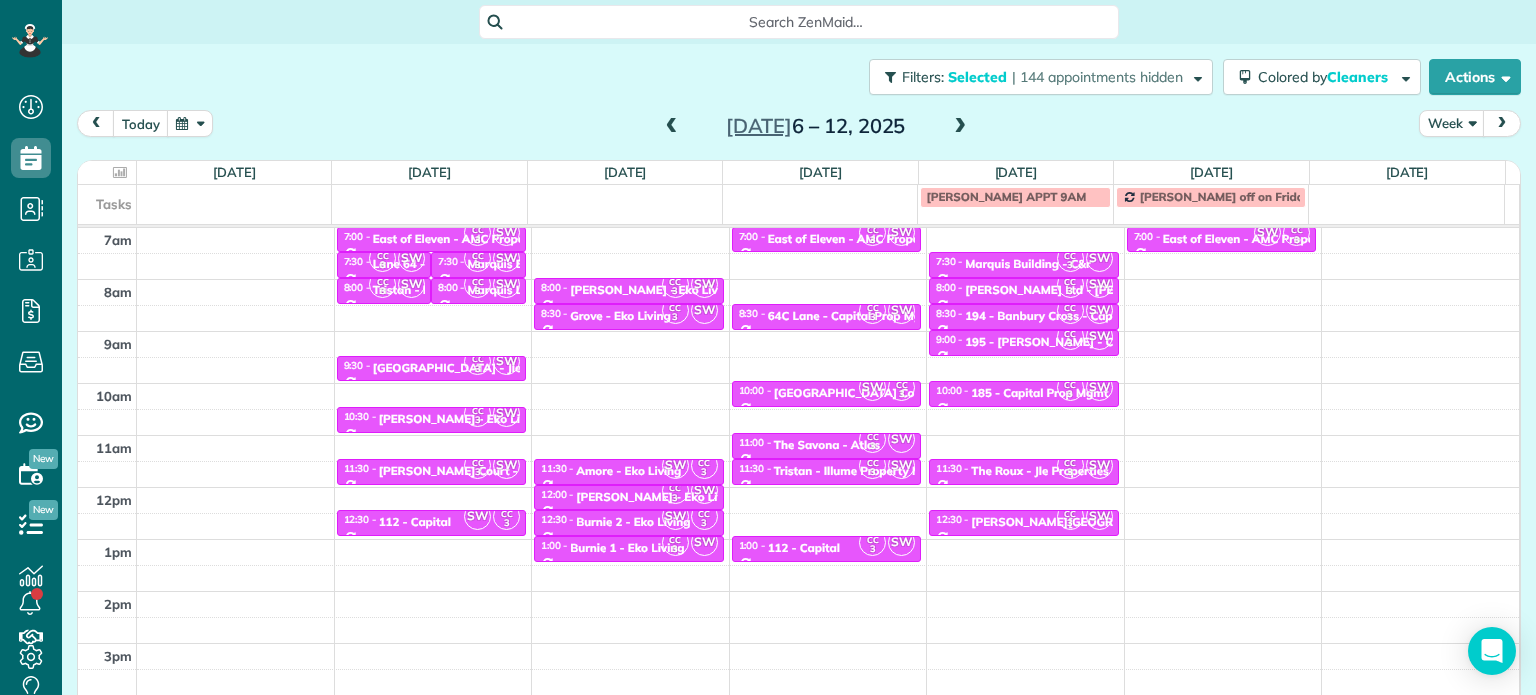 click at bounding box center [960, 127] 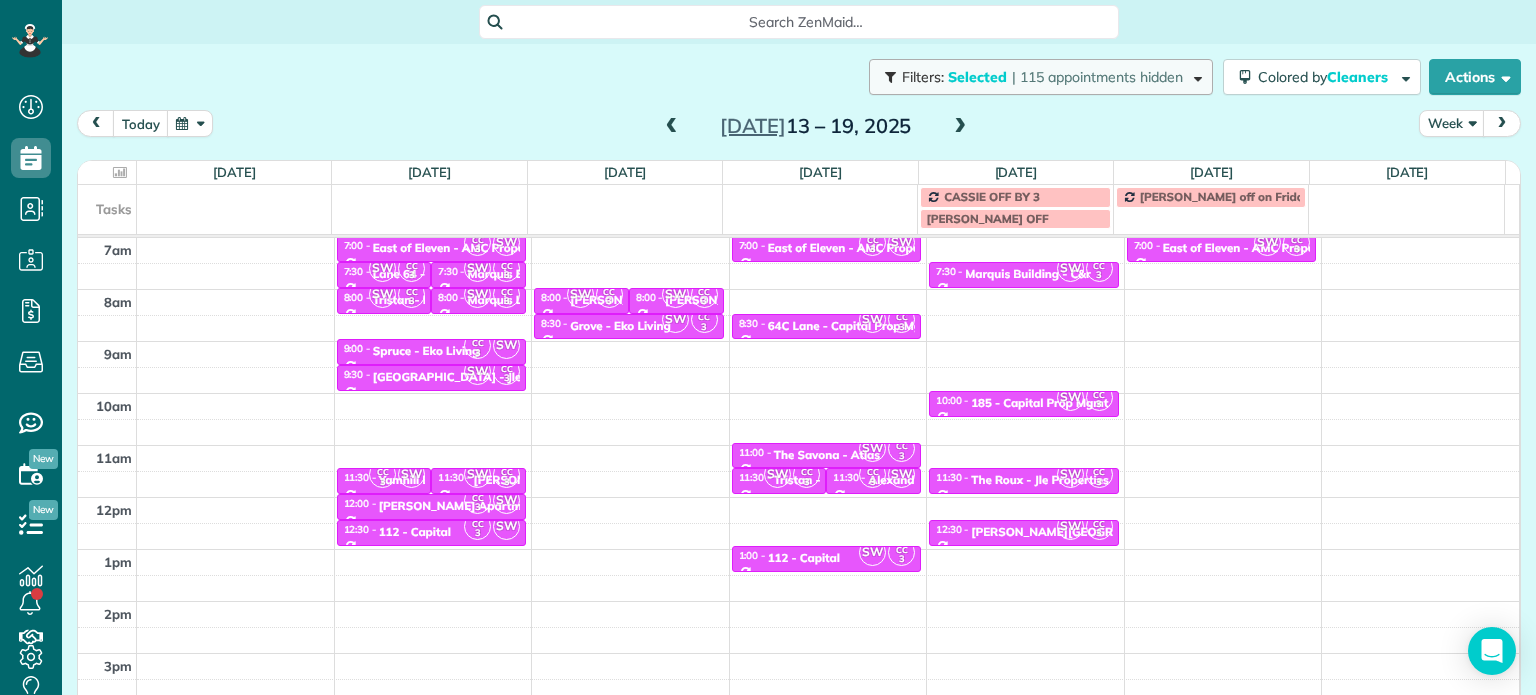 click on "Selected" at bounding box center [978, 77] 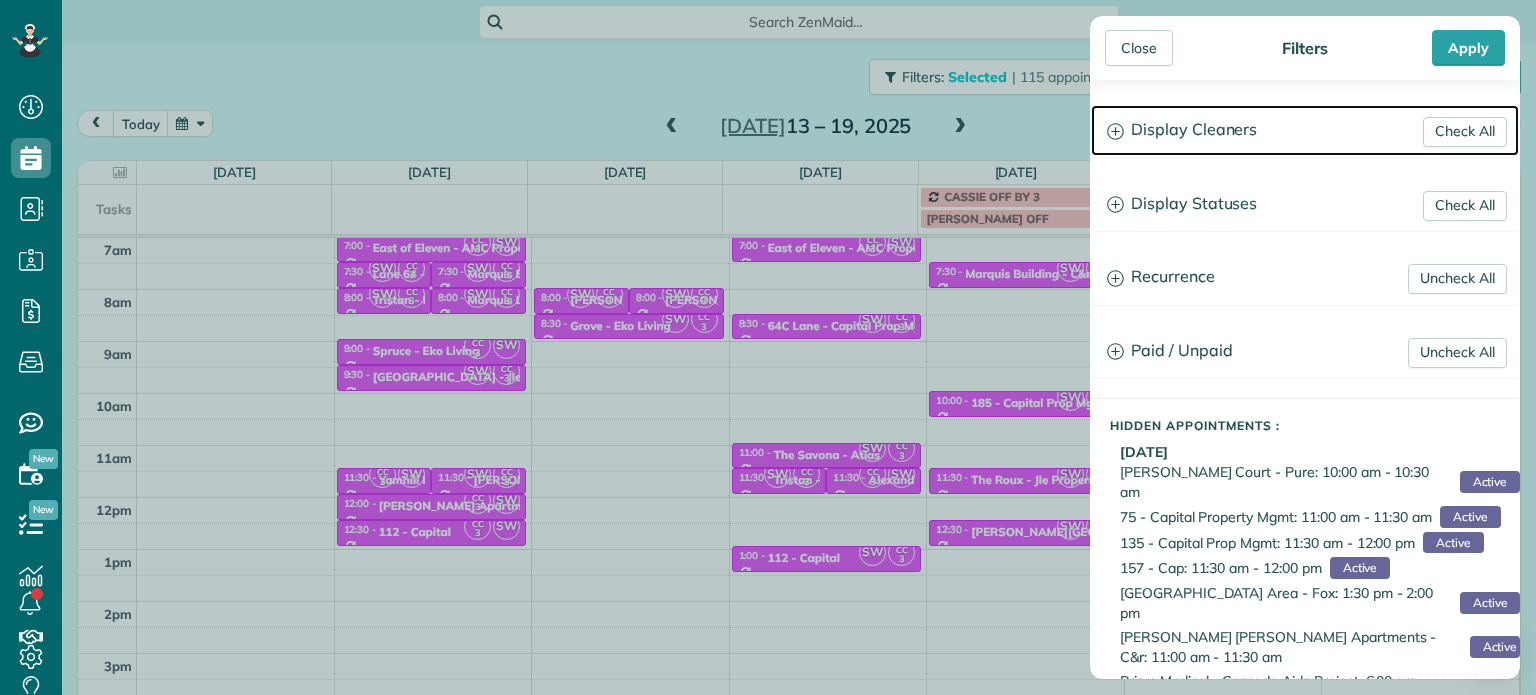 click on "Display Cleaners" at bounding box center (1305, 130) 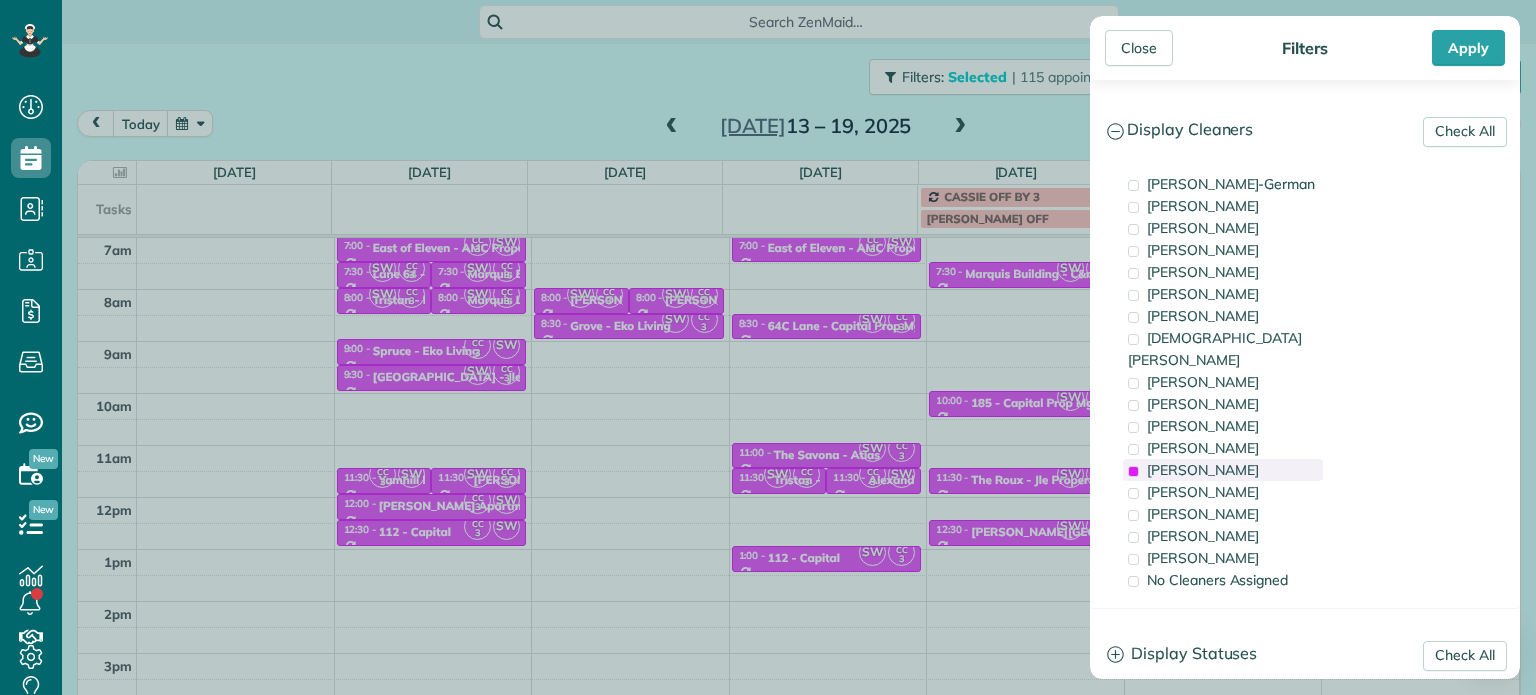click on "[PERSON_NAME]" at bounding box center (1203, 470) 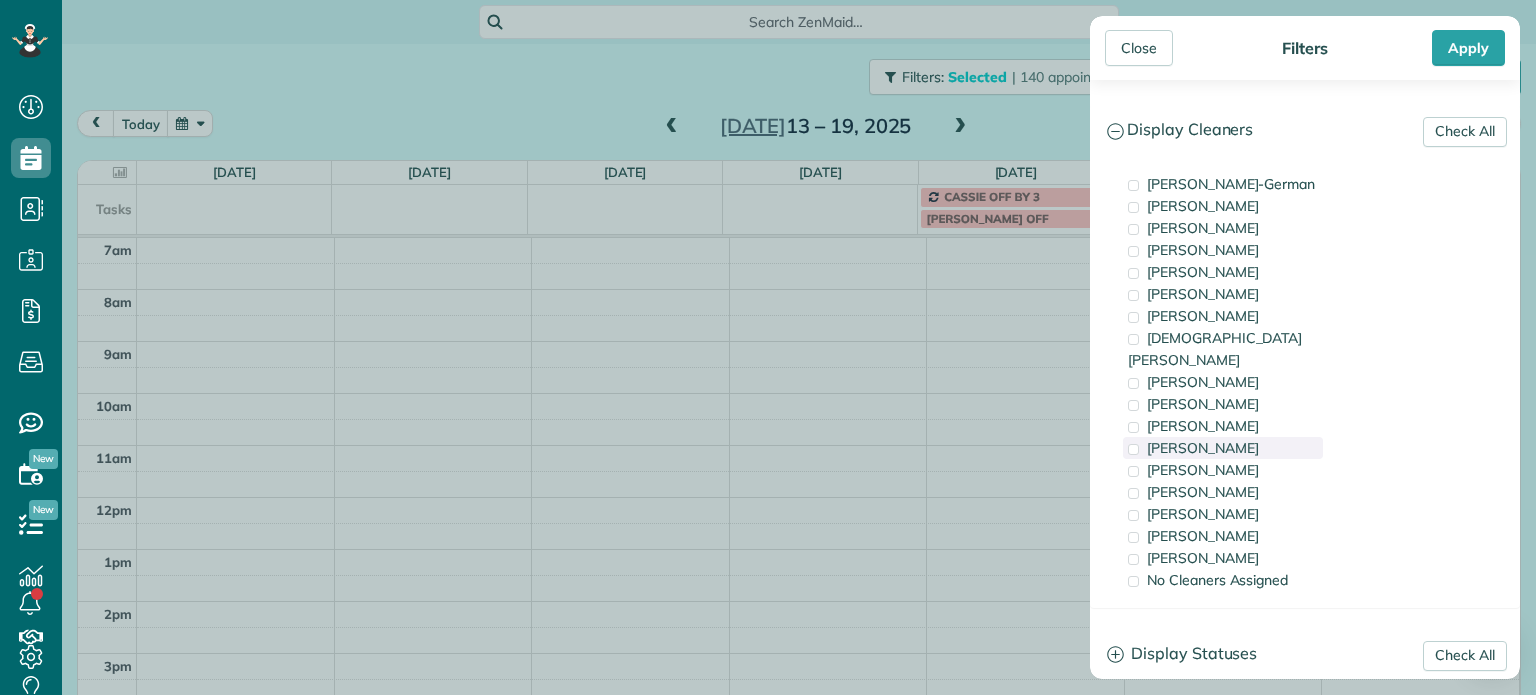 click on "[PERSON_NAME]" at bounding box center [1223, 448] 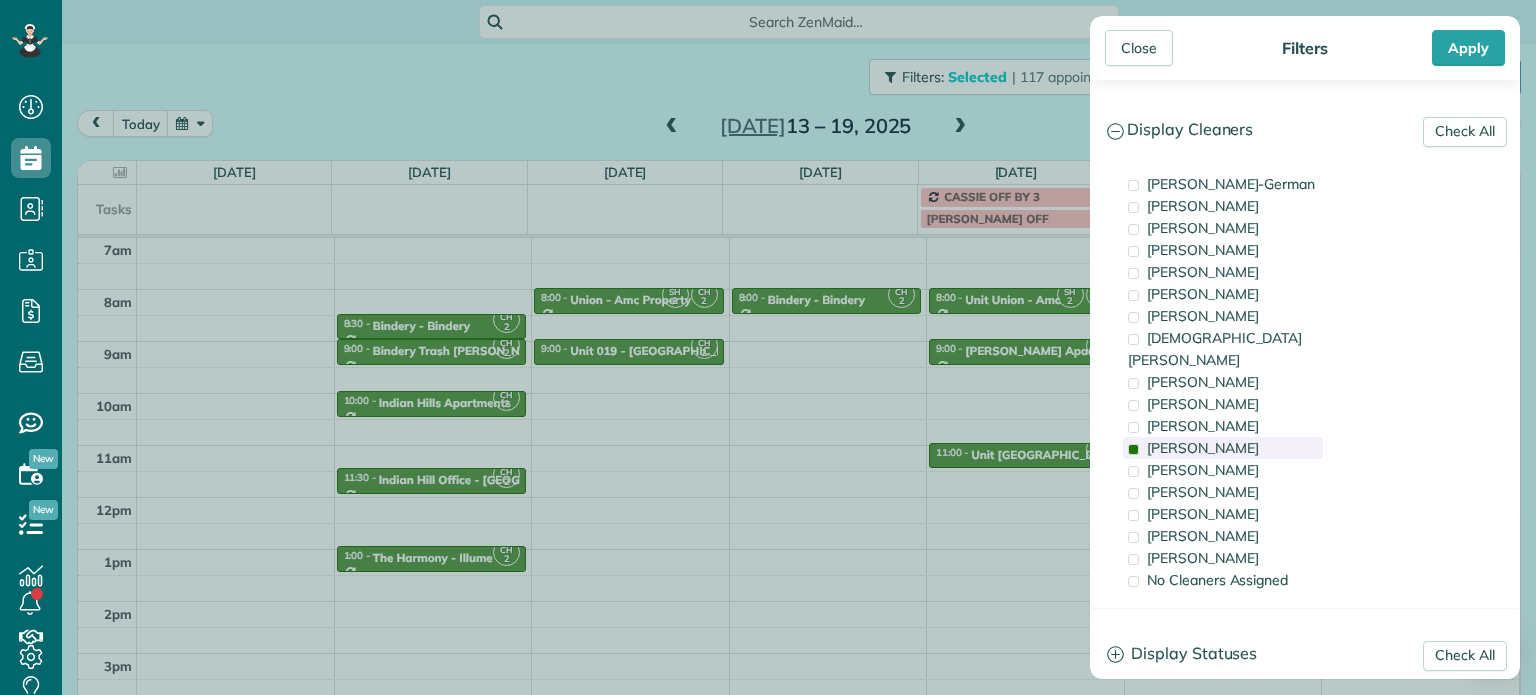 click on "[PERSON_NAME]" at bounding box center (1223, 448) 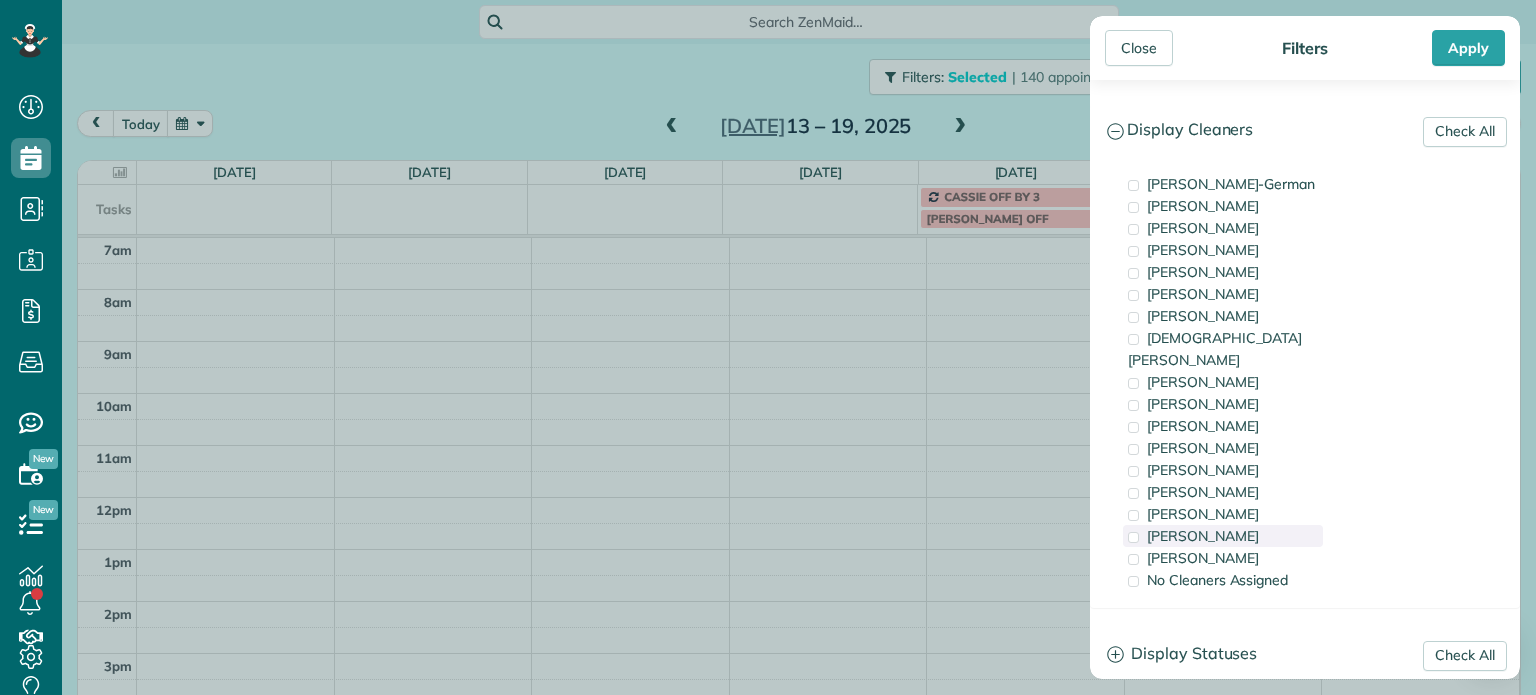 click on "[PERSON_NAME]" at bounding box center [1203, 536] 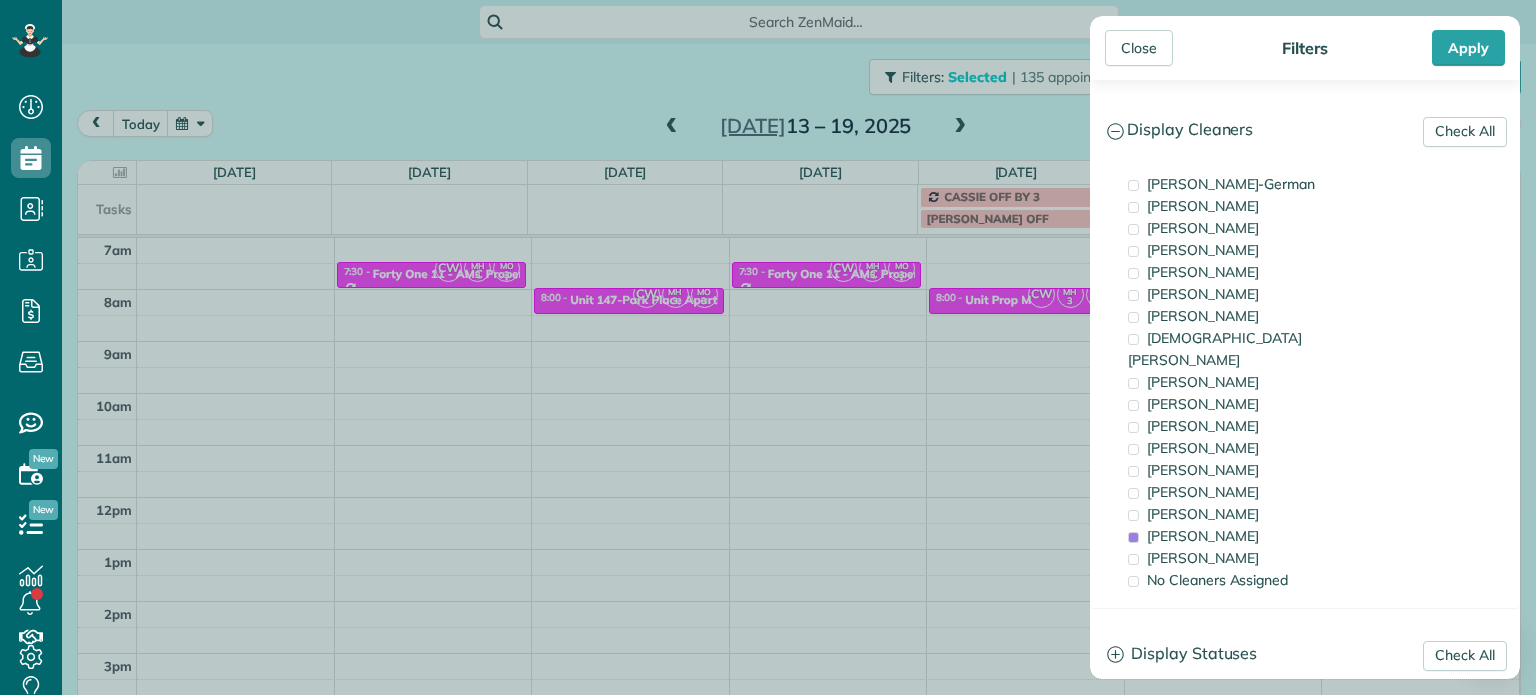 click on "Close
Filters
Apply
Check All
Display Cleaners
[PERSON_NAME]-German
[PERSON_NAME]
[PERSON_NAME]
[PERSON_NAME]
[PERSON_NAME]
[PERSON_NAME]
[PERSON_NAME]" at bounding box center [768, 347] 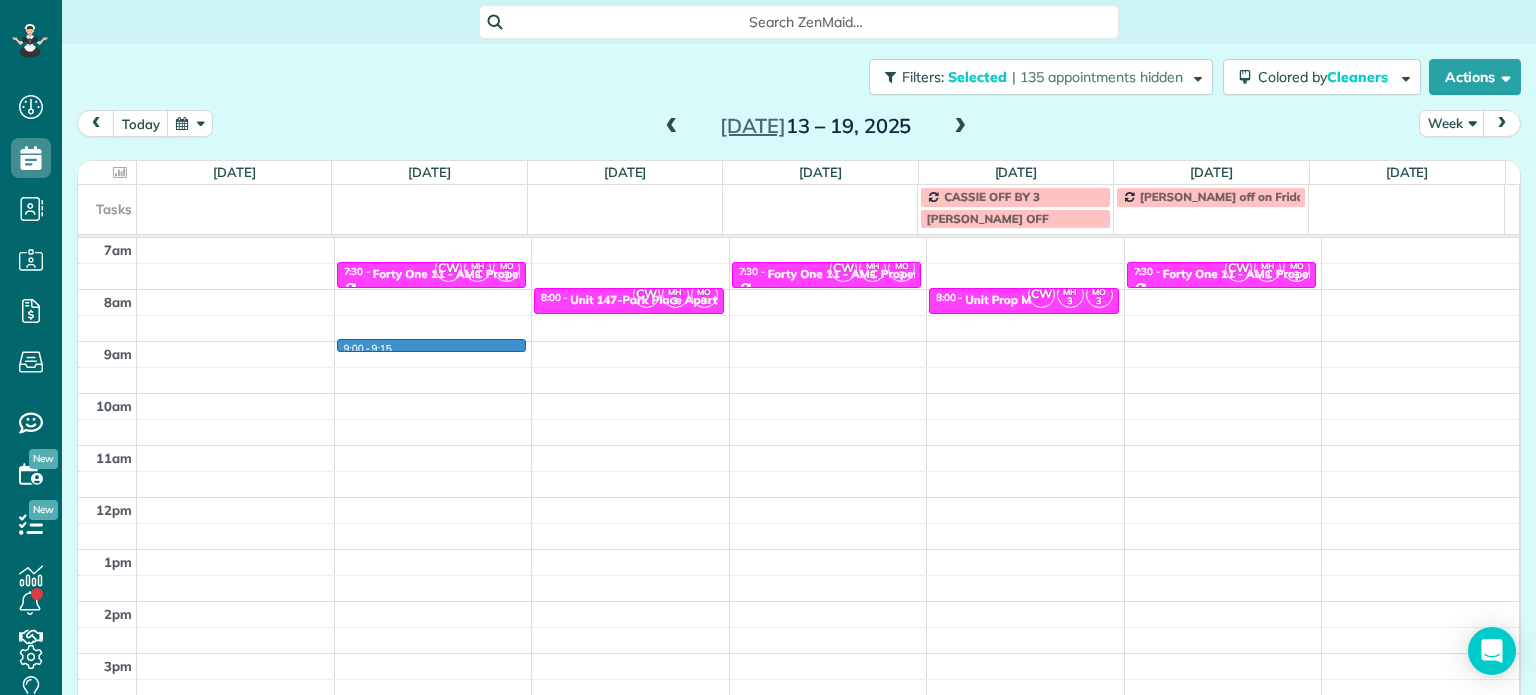 click on "4am 5am 6am 7am 8am 9am 10am 11am 12pm 1pm 2pm 3pm 4pm 5pm 9:00 - 9:15 CW MH 3 MO 3 7:30 - 8:00 Forty One 11 - AMC Property Management [STREET_ADDRESS][PERSON_NAME] CW MH 3 MO 3 8:00 - 8:30 Unit 147-Park Place Apartments - Capital Property Management [STREET_ADDRESS] CW MH 3 MO 3 7:30 - 8:00 Forty One 11 - AMC Property Management [STREET_ADDRESS][PERSON_NAME] [GEOGRAPHIC_DATA] 3 8:00 - 8:30 Unit Prop M [STREET_ADDRESS][PERSON_NAME] CW MH 3 MO 3 7:30 - 8:00 Forty One 11 - AMC Property Management [STREET_ADDRESS][PERSON_NAME]" at bounding box center (798, 445) 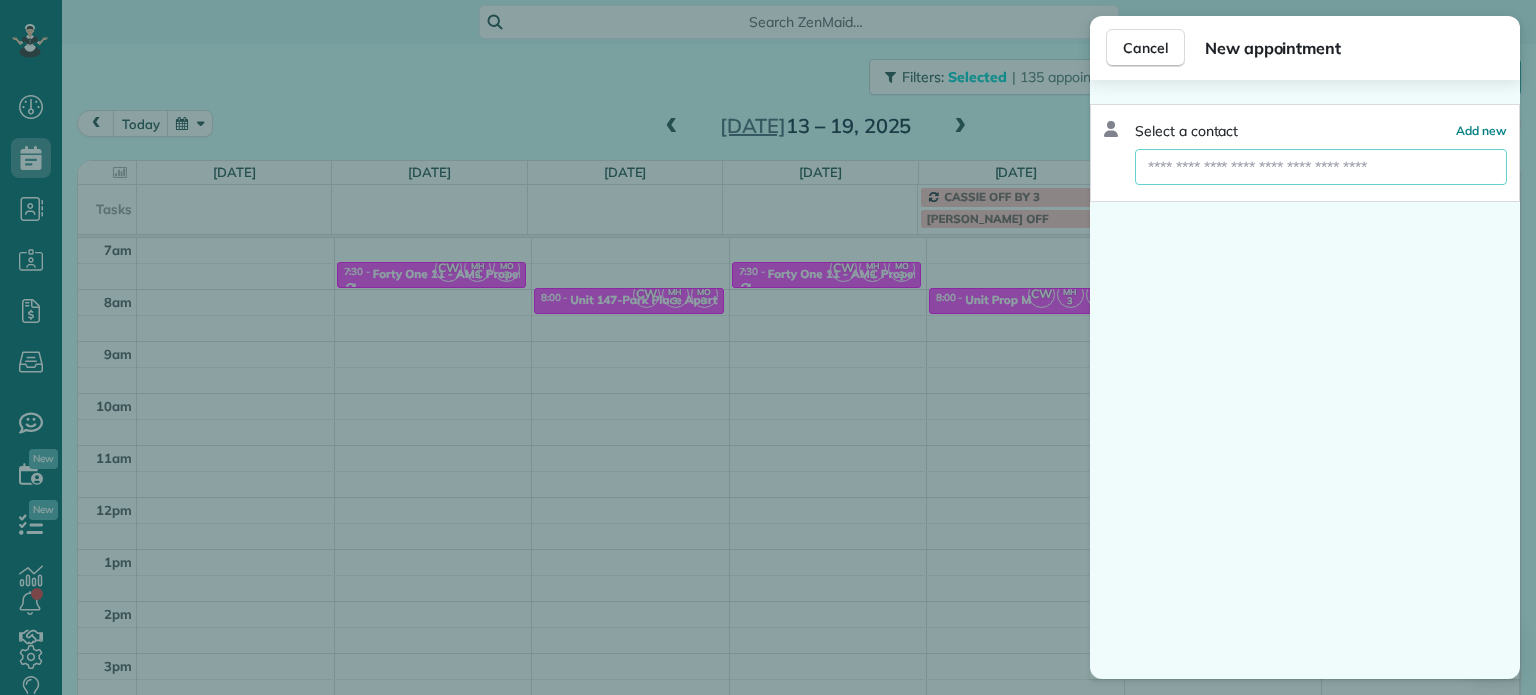 click at bounding box center (1321, 167) 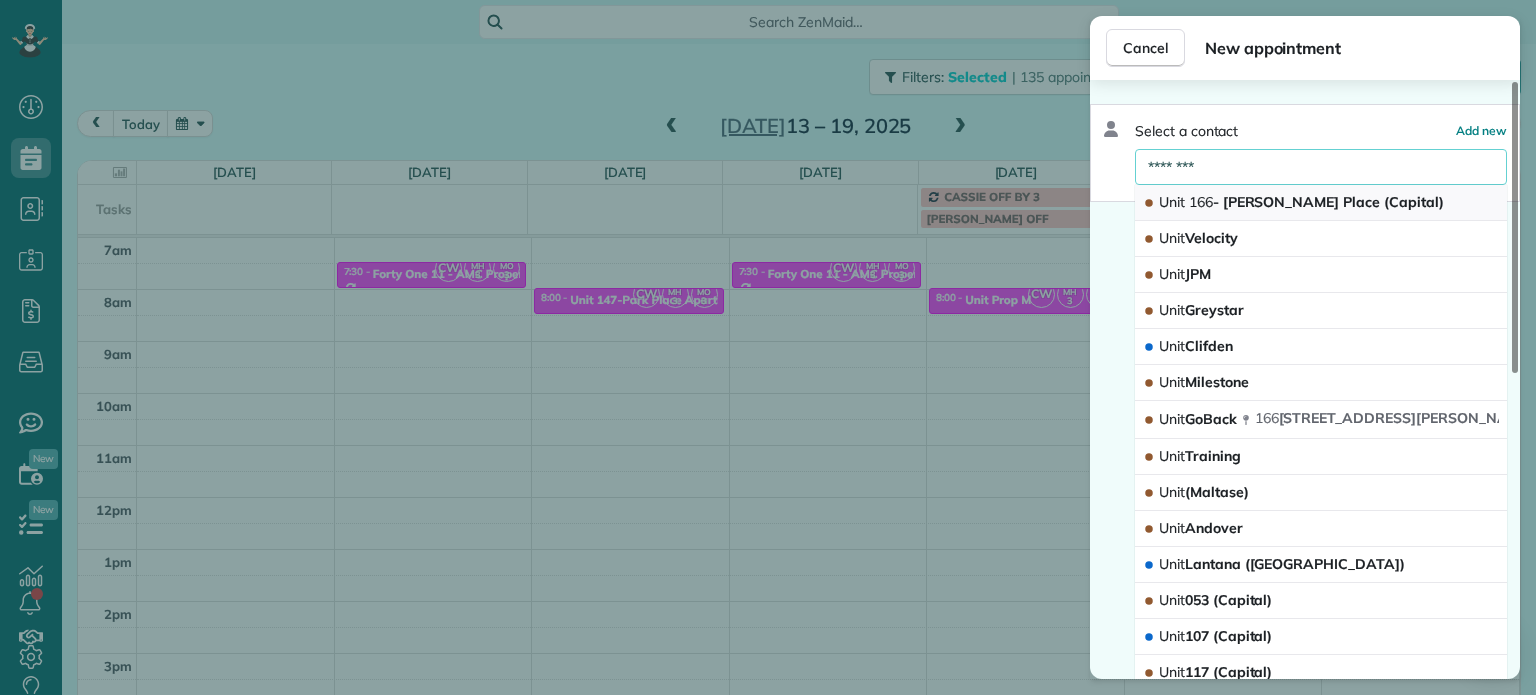 type on "********" 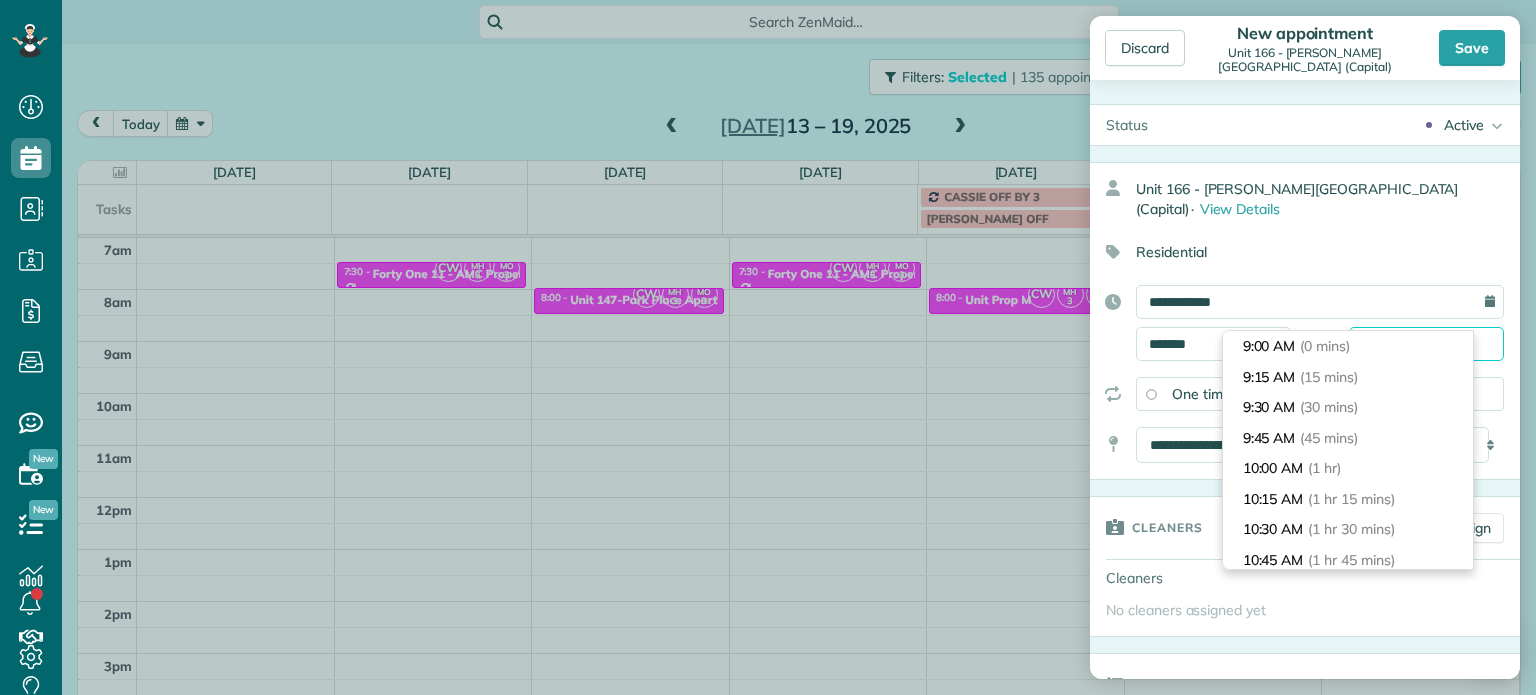 click on "*******" at bounding box center [1426, 344] 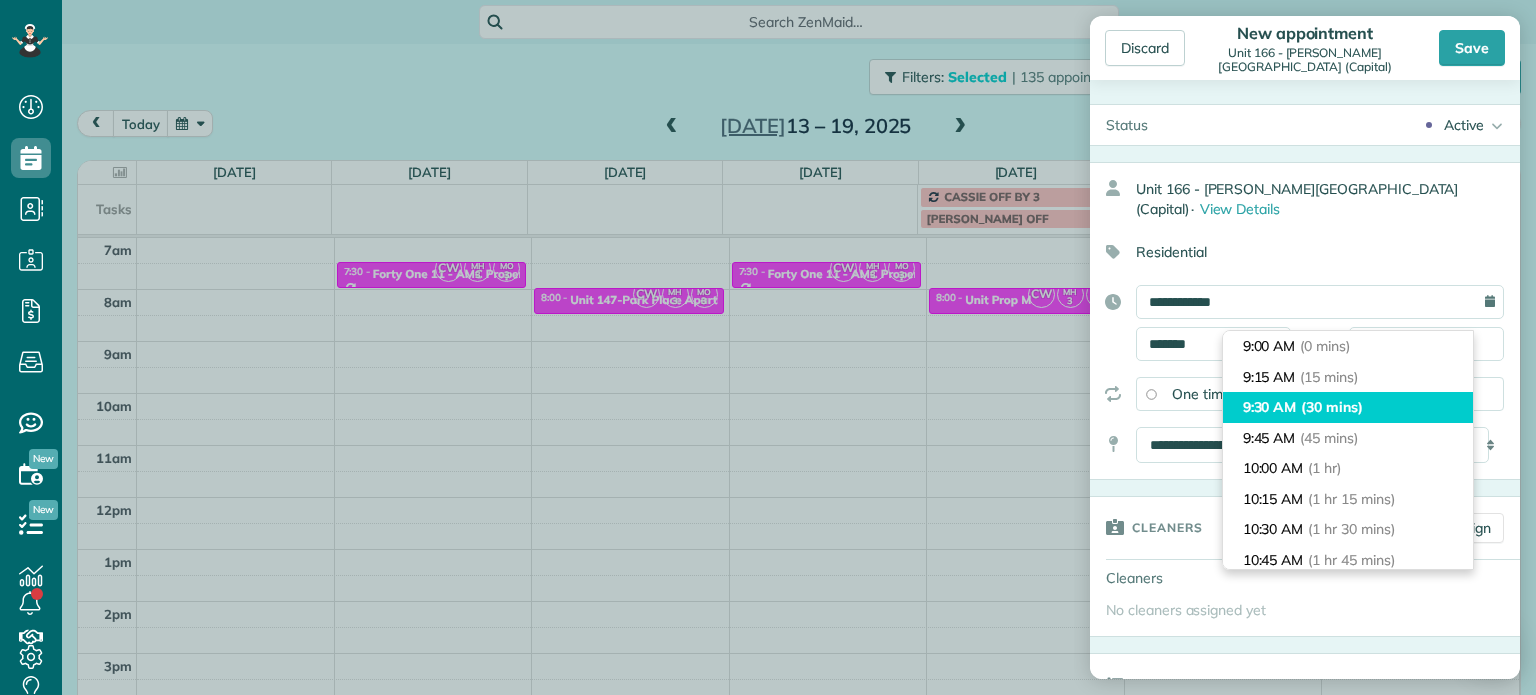 type on "*******" 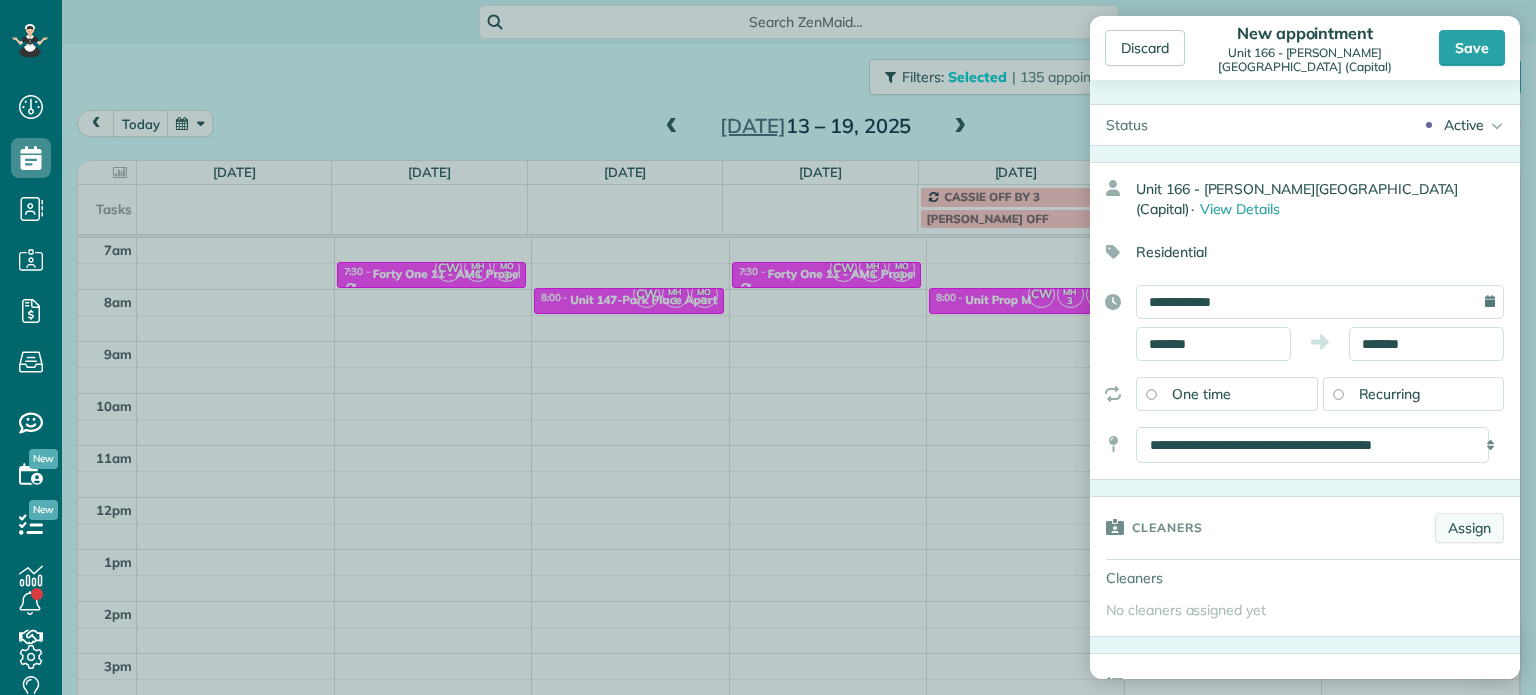 click on "Assign" at bounding box center [1469, 528] 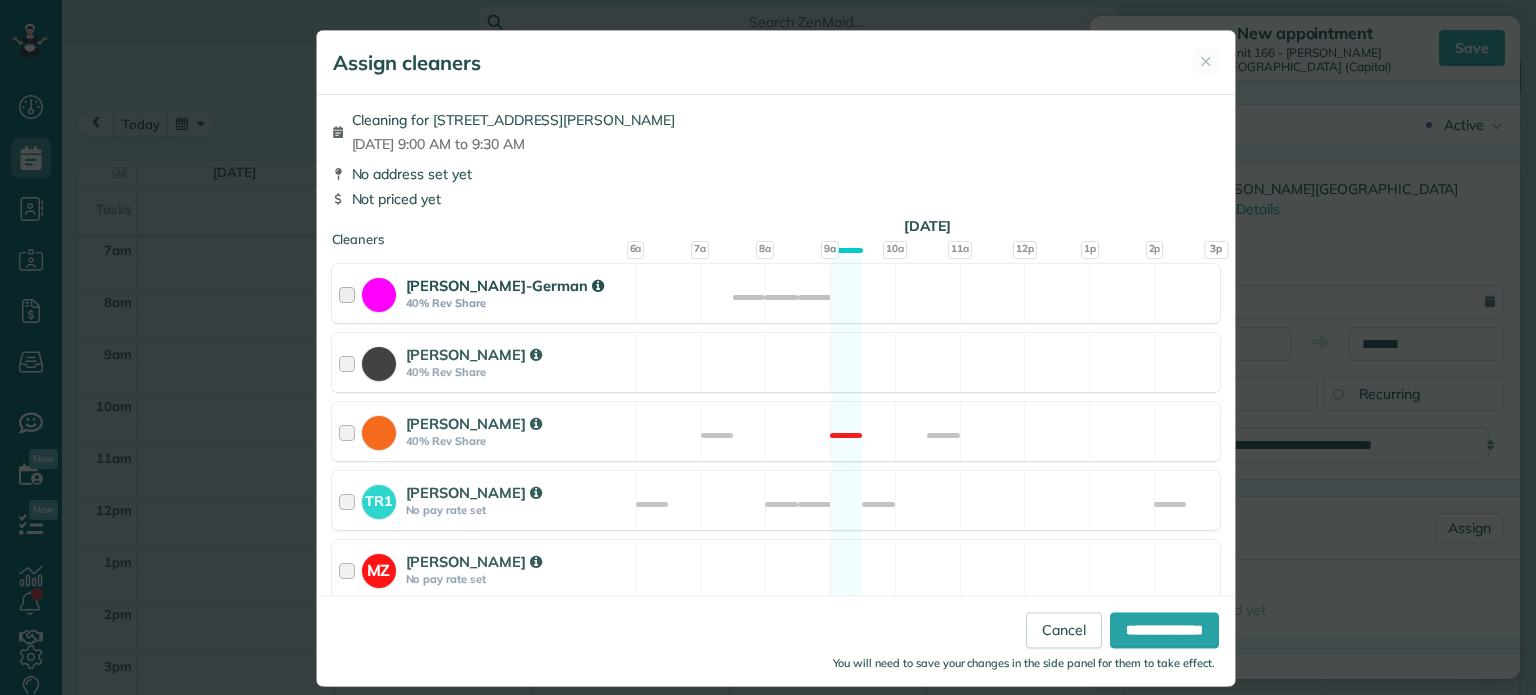 click on "[PERSON_NAME]-German
40% Rev Share
Not available" at bounding box center (776, 293) 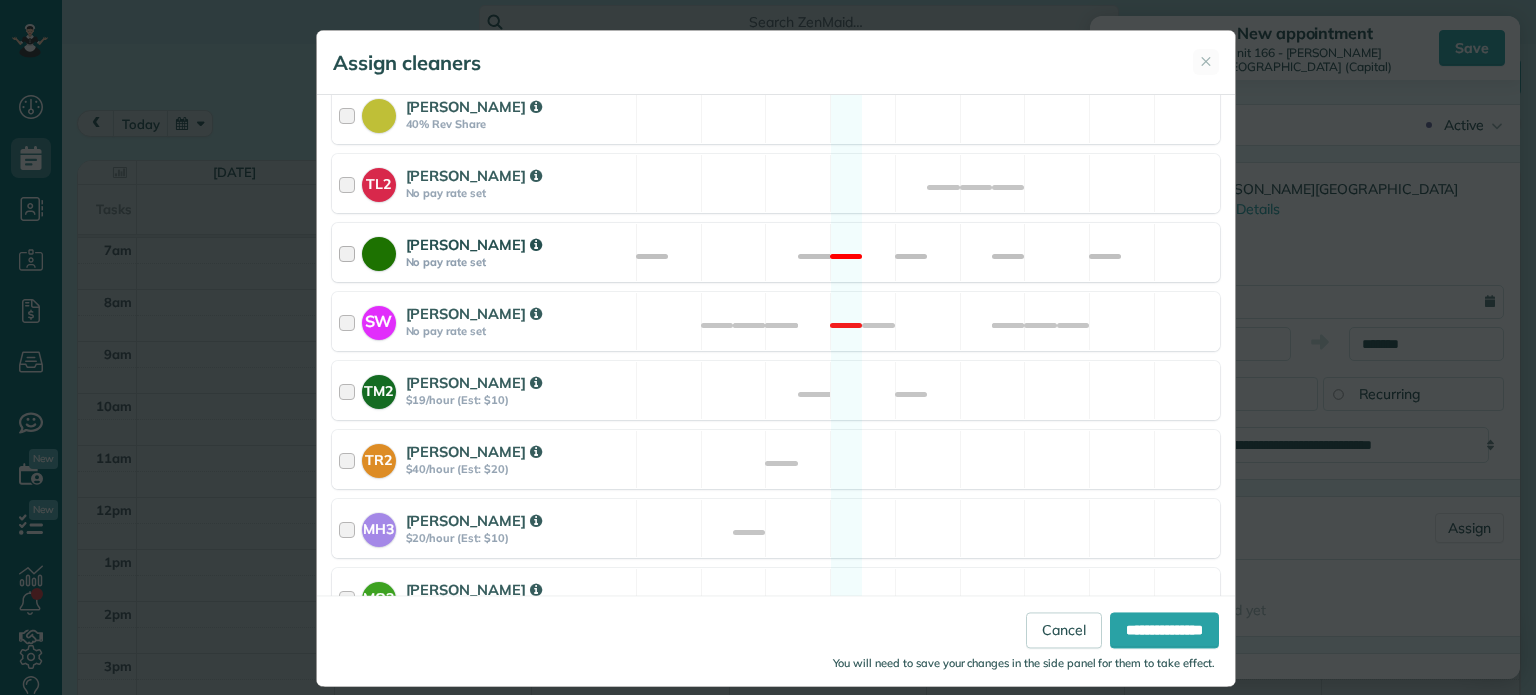 scroll, scrollTop: 828, scrollLeft: 0, axis: vertical 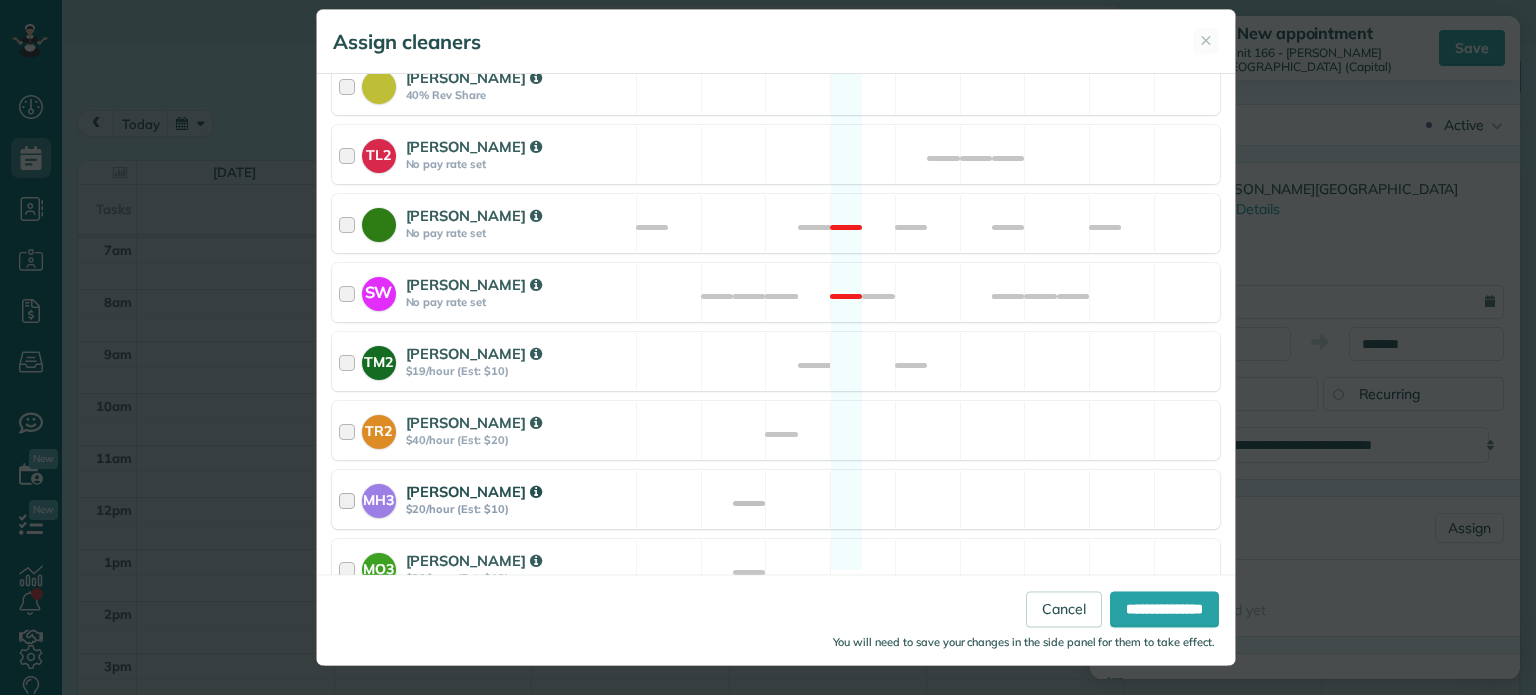 click on "MH3
[PERSON_NAME]
$20/hour (Est: $10)
Available" at bounding box center [776, 499] 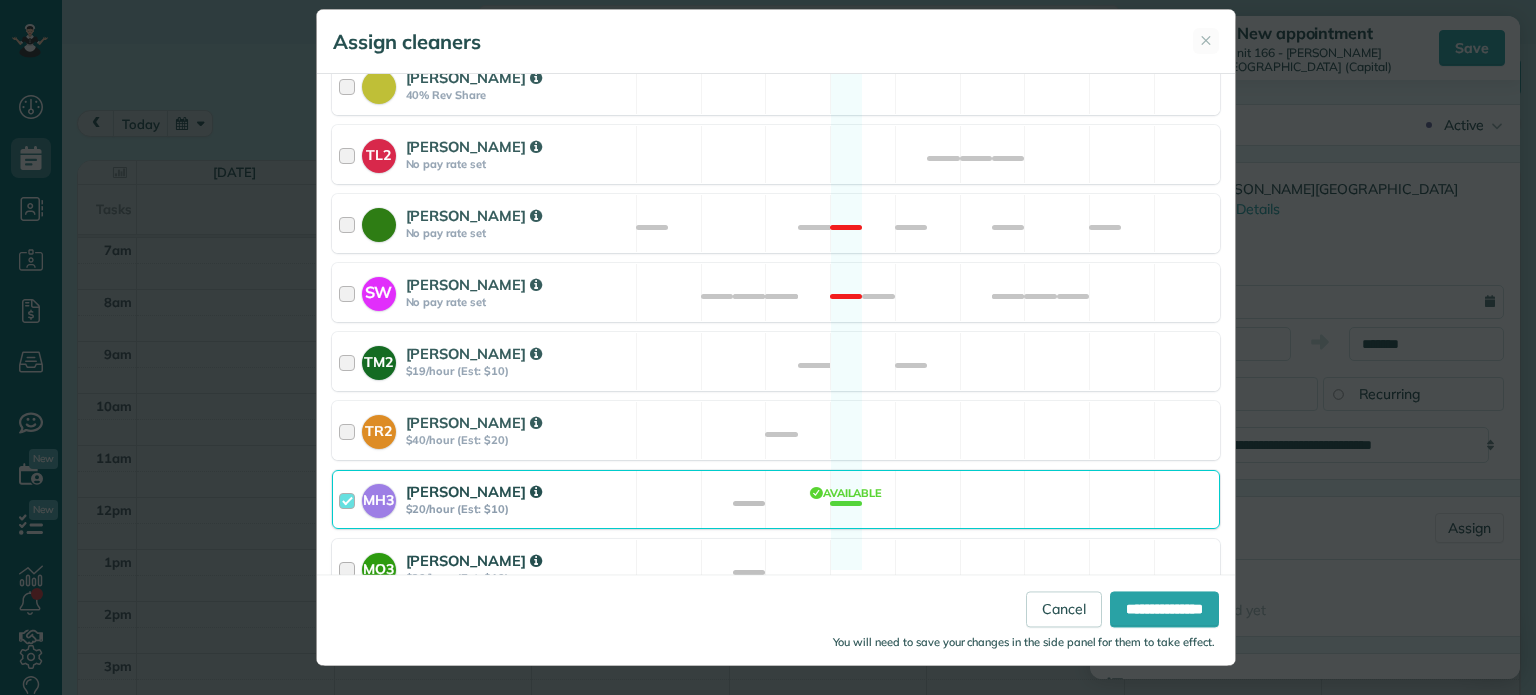 click on "MO3
[PERSON_NAME]
$20/hour (Est: $10)
Available" at bounding box center [776, 568] 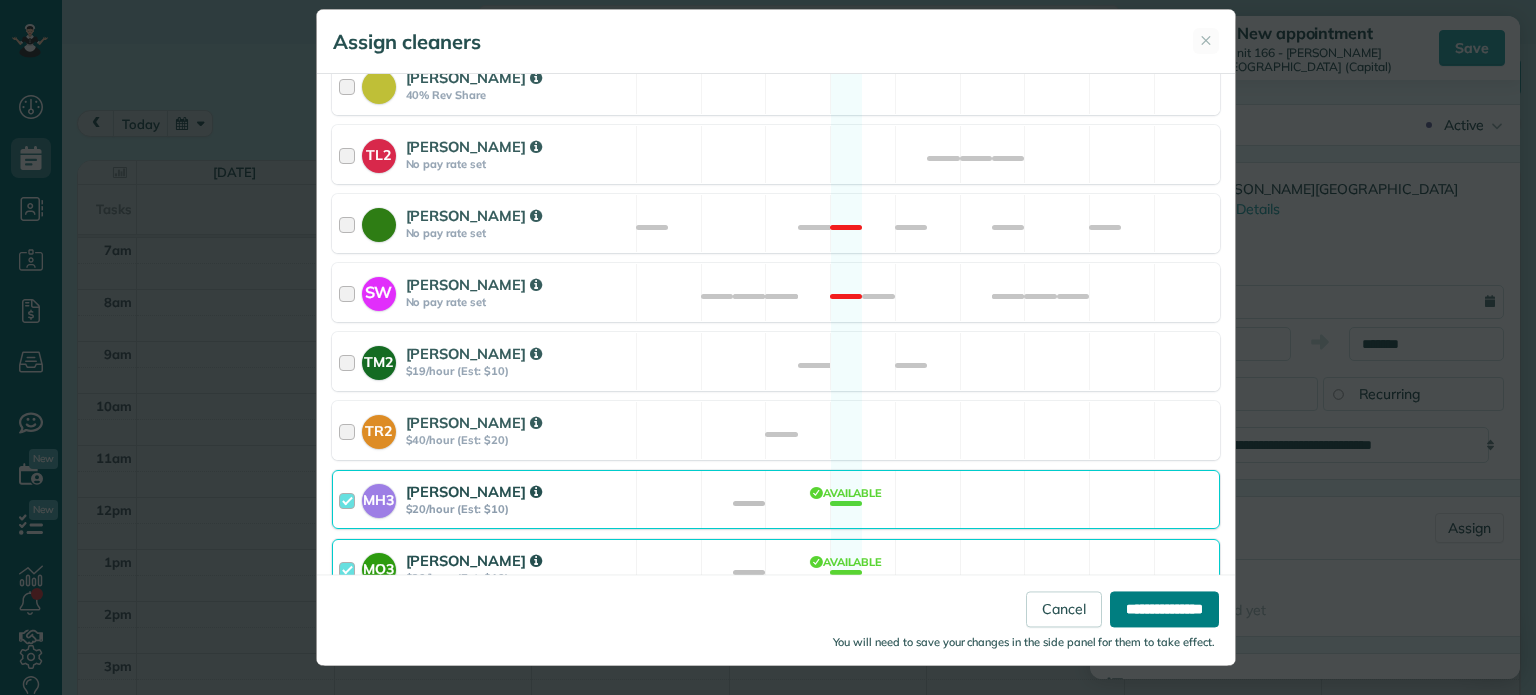 click on "**********" at bounding box center (1164, 610) 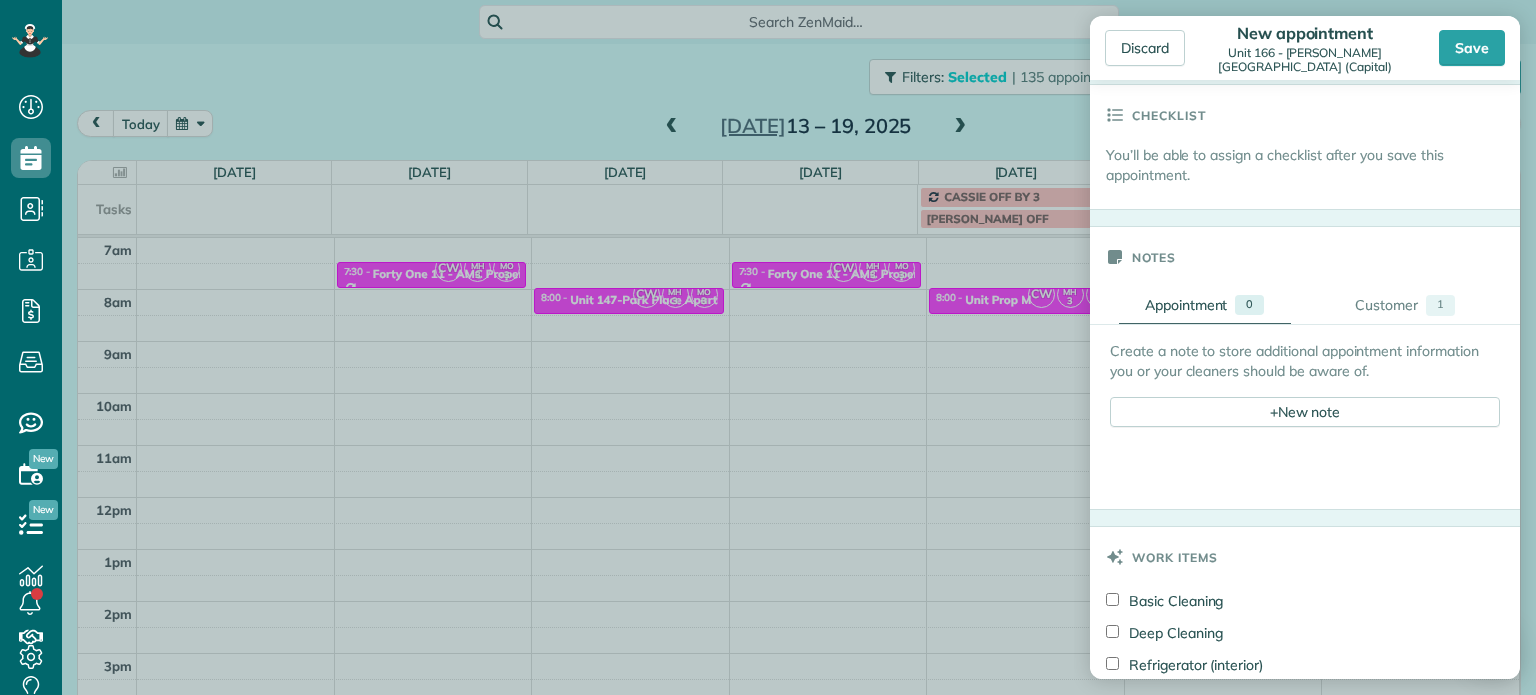 scroll, scrollTop: 700, scrollLeft: 0, axis: vertical 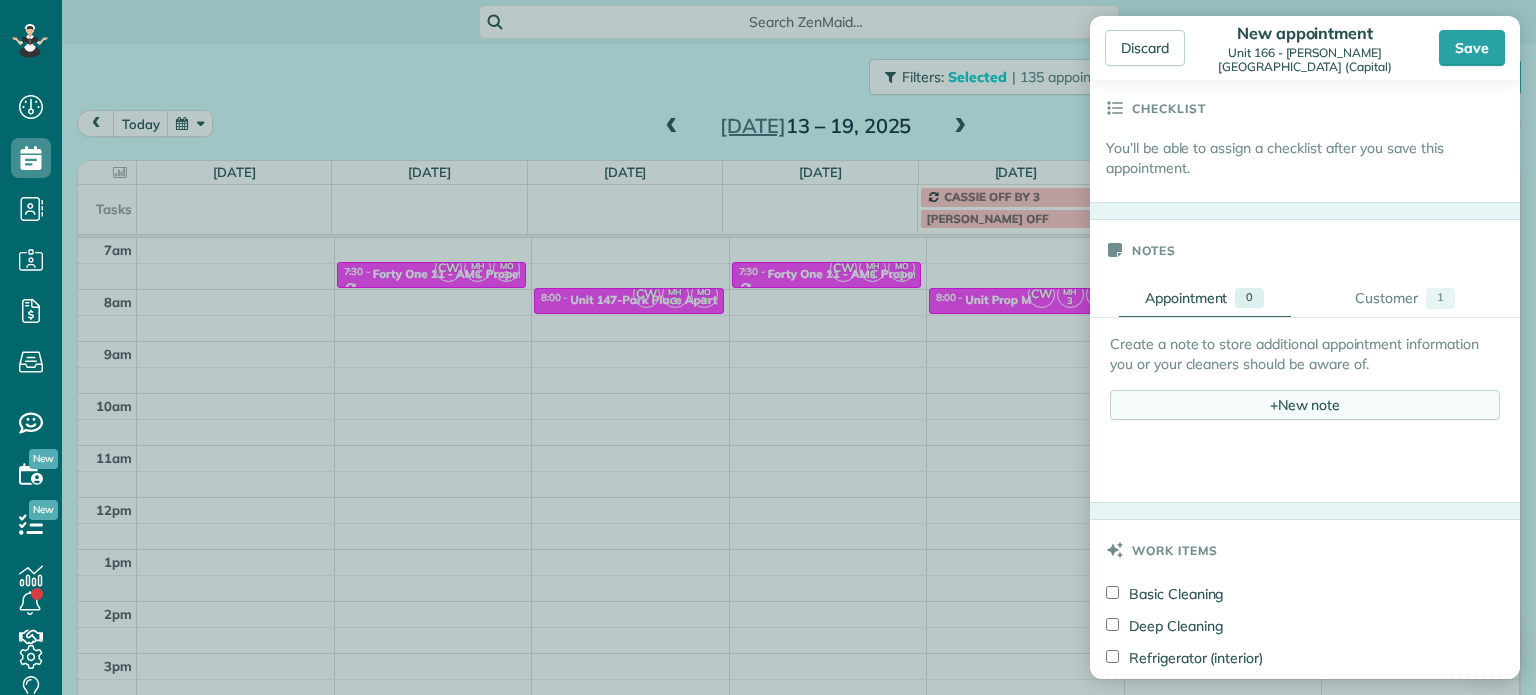 click on "+ New note" at bounding box center (1305, 405) 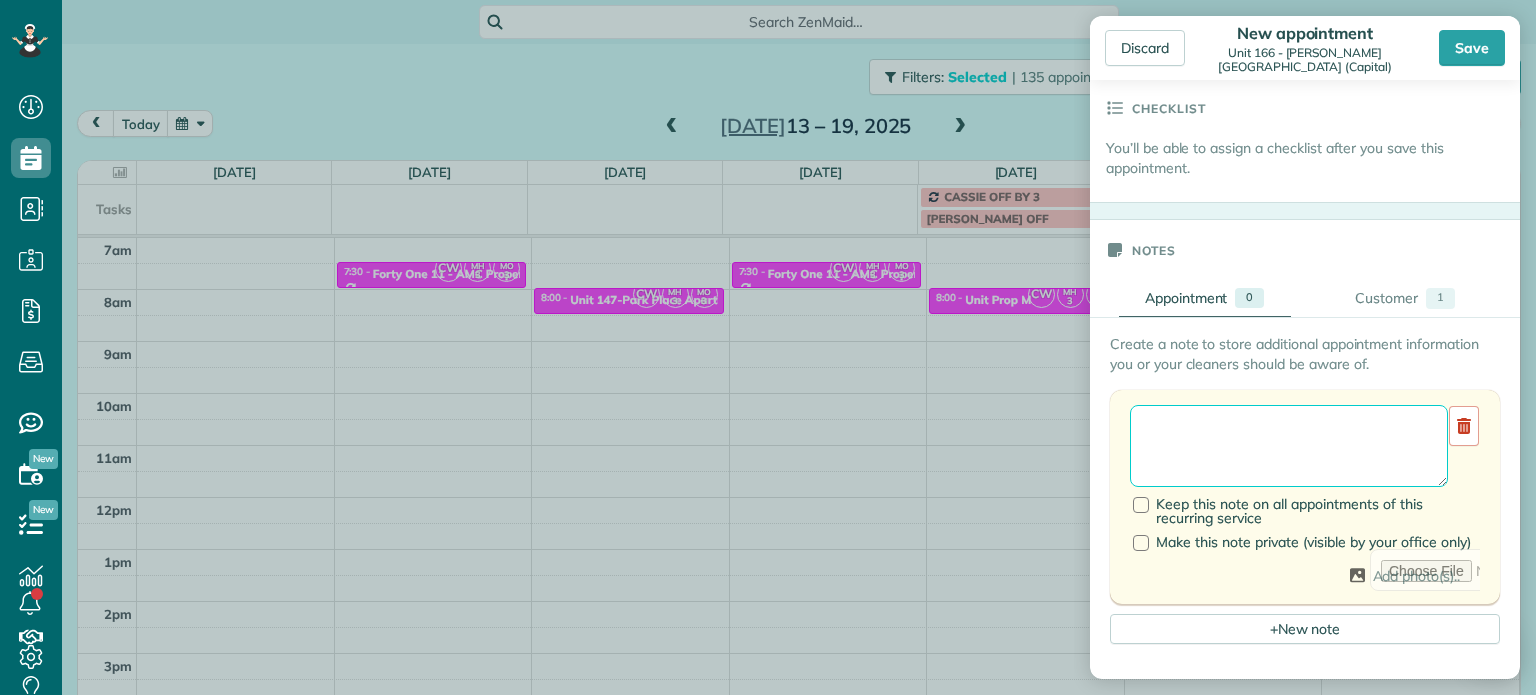 click at bounding box center [1289, 446] 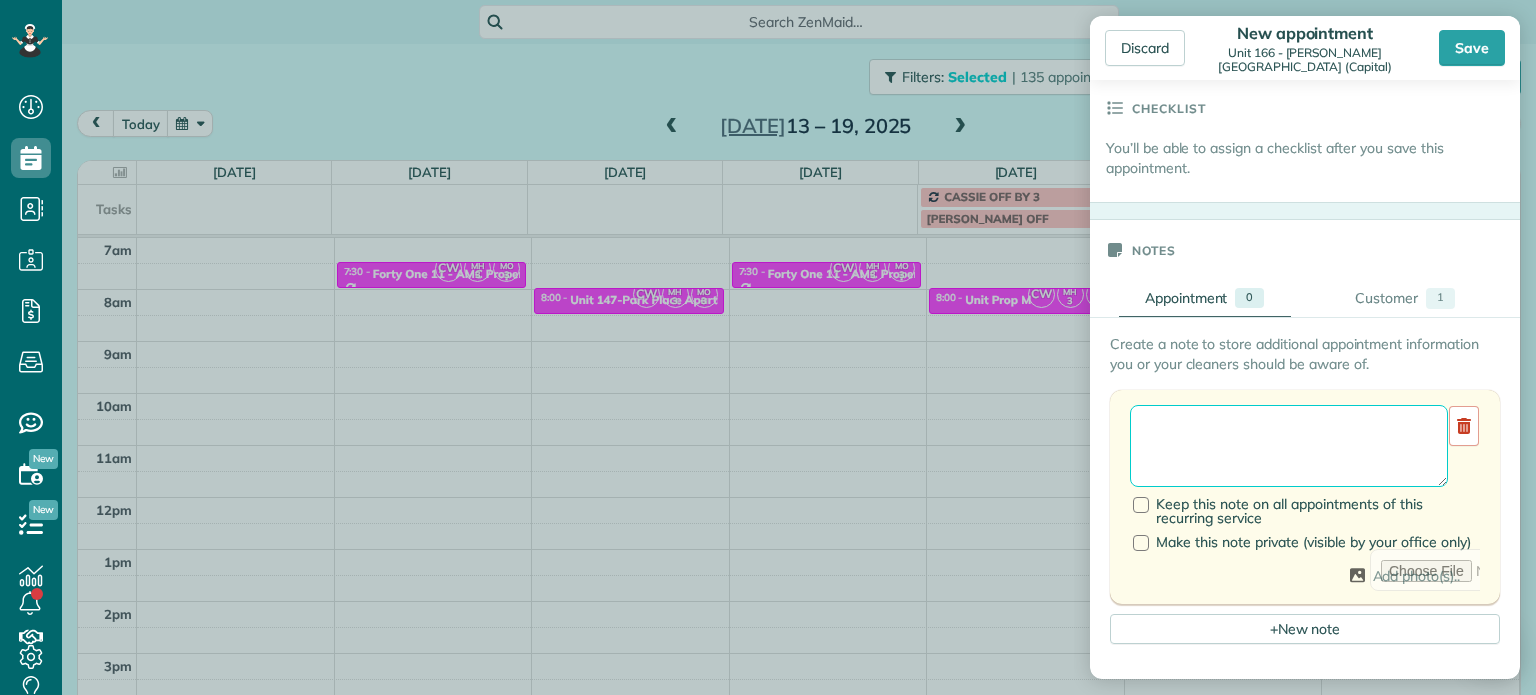paste on "**********" 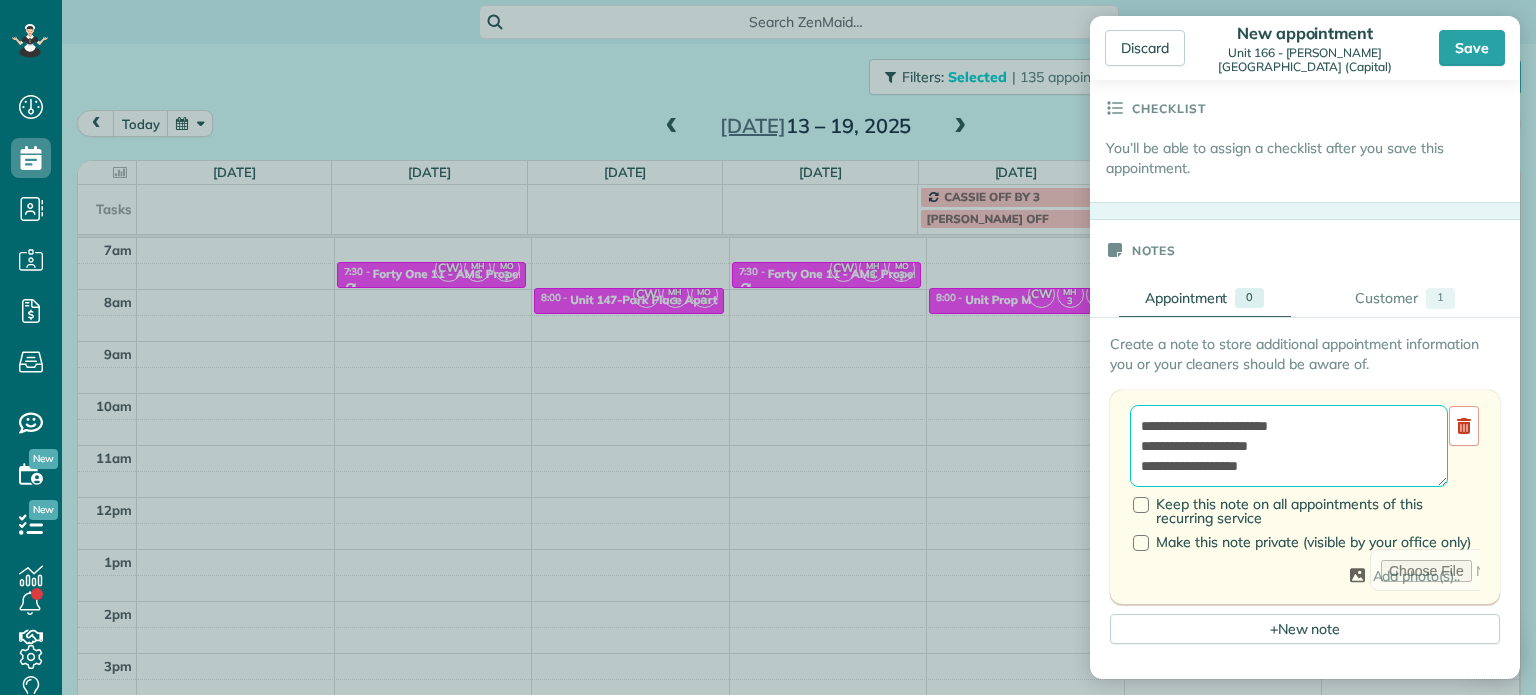 scroll, scrollTop: 8, scrollLeft: 0, axis: vertical 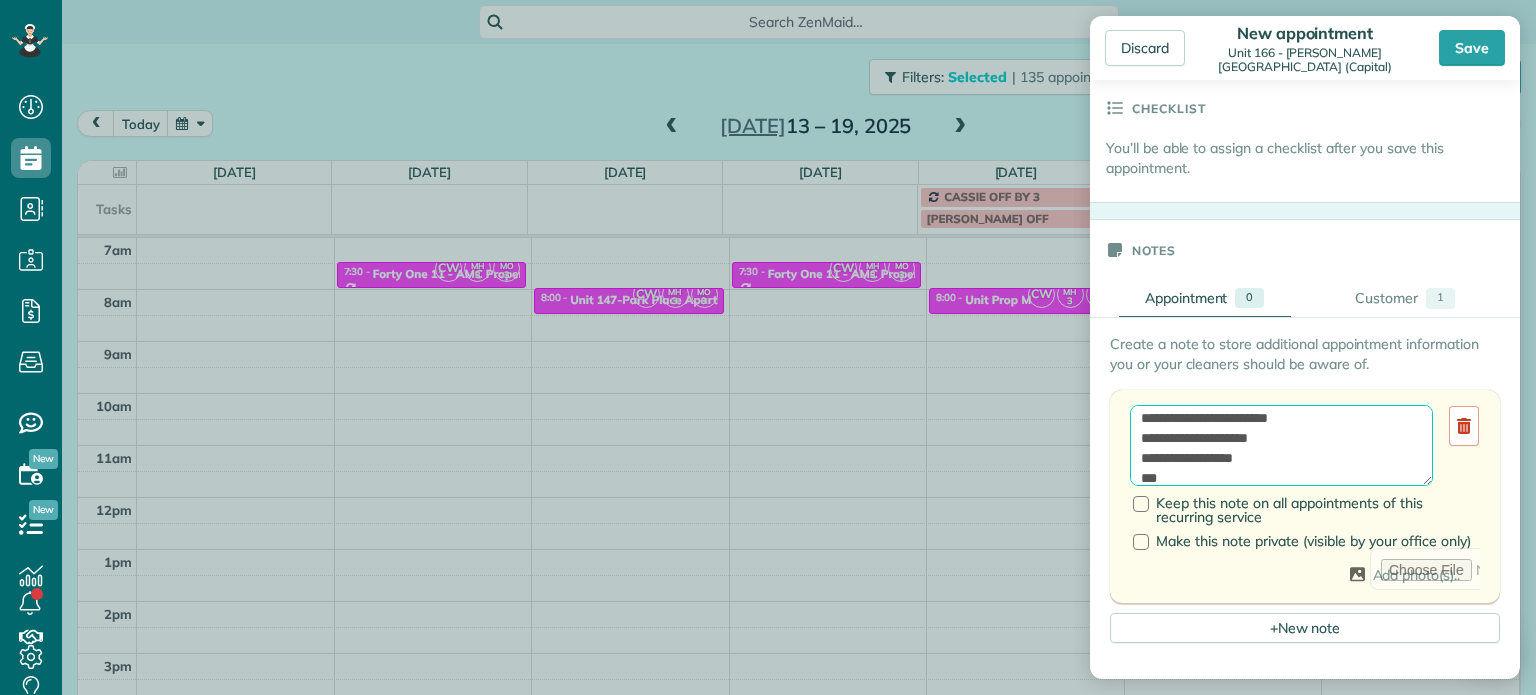 paste on "********" 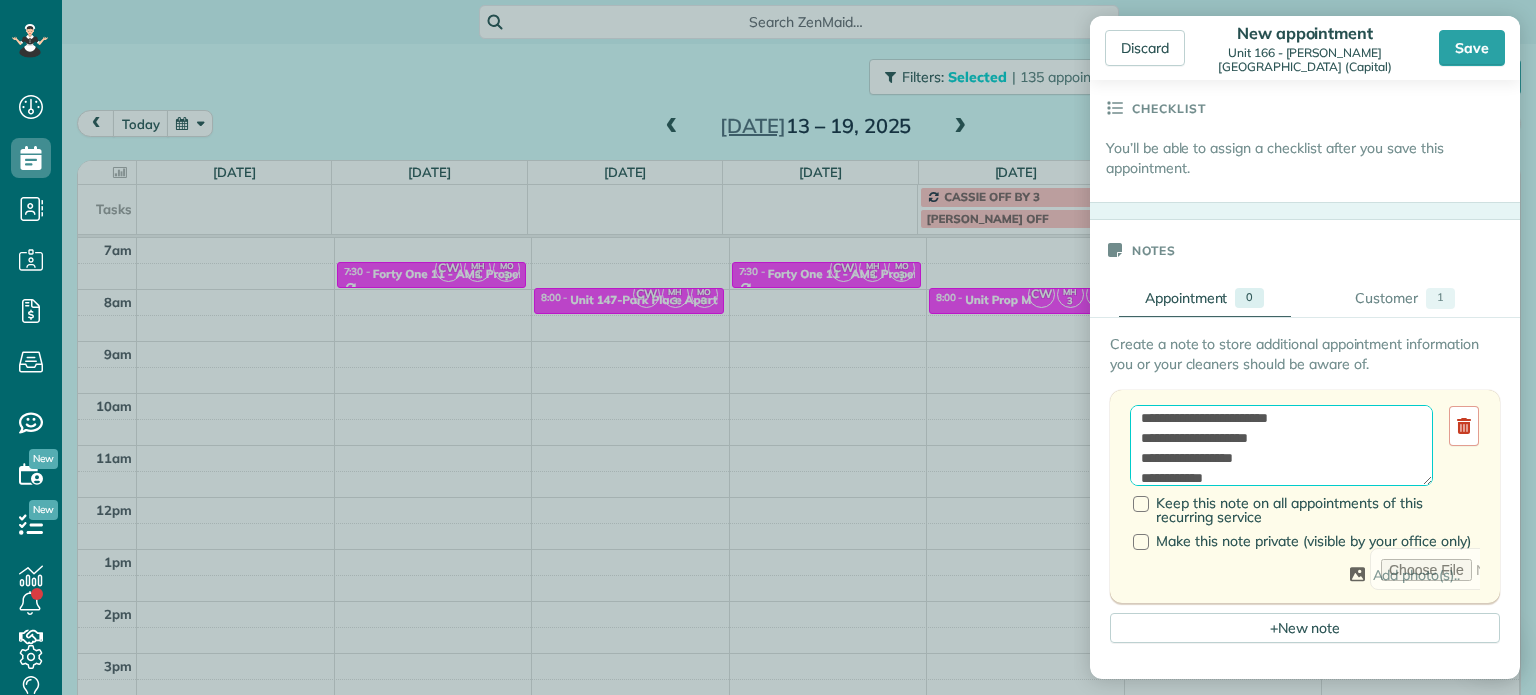 scroll, scrollTop: 28, scrollLeft: 0, axis: vertical 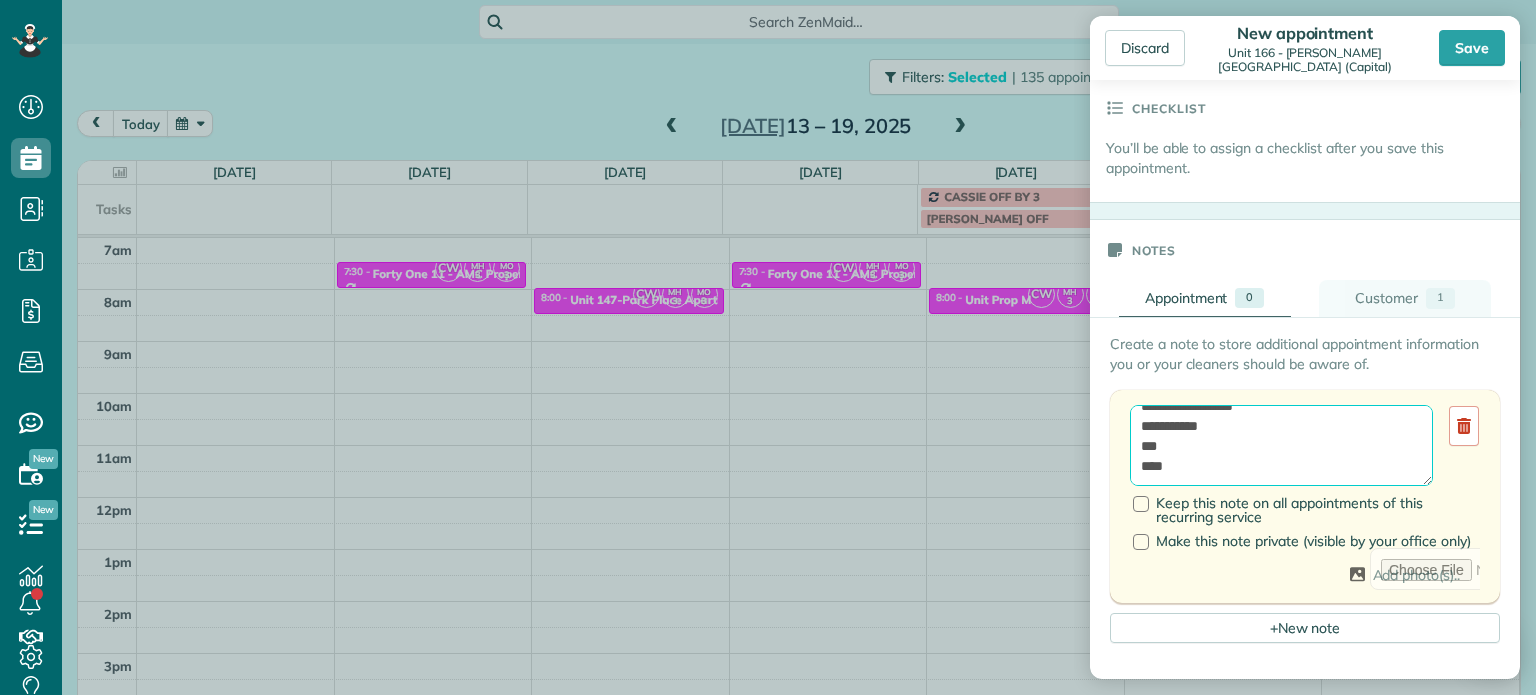 type on "**********" 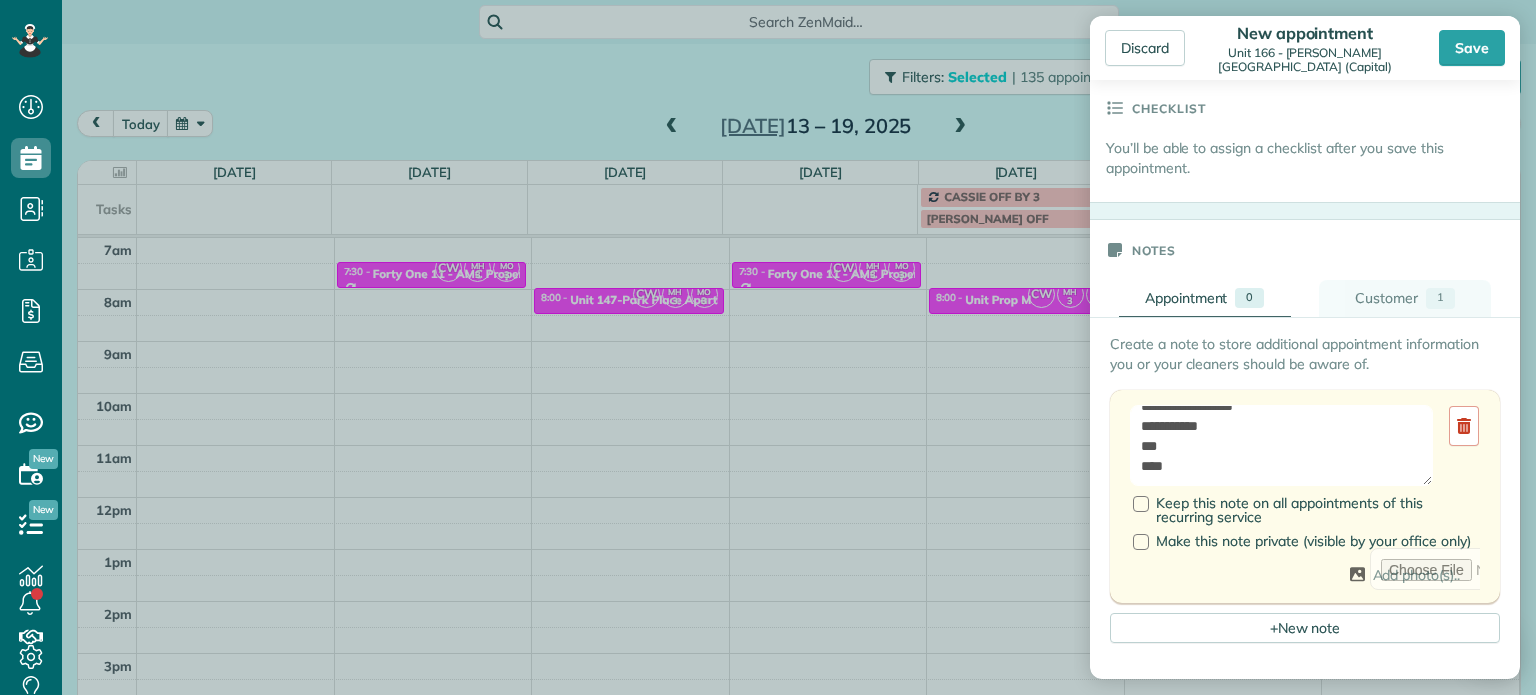 click on "1" at bounding box center [1440, 298] 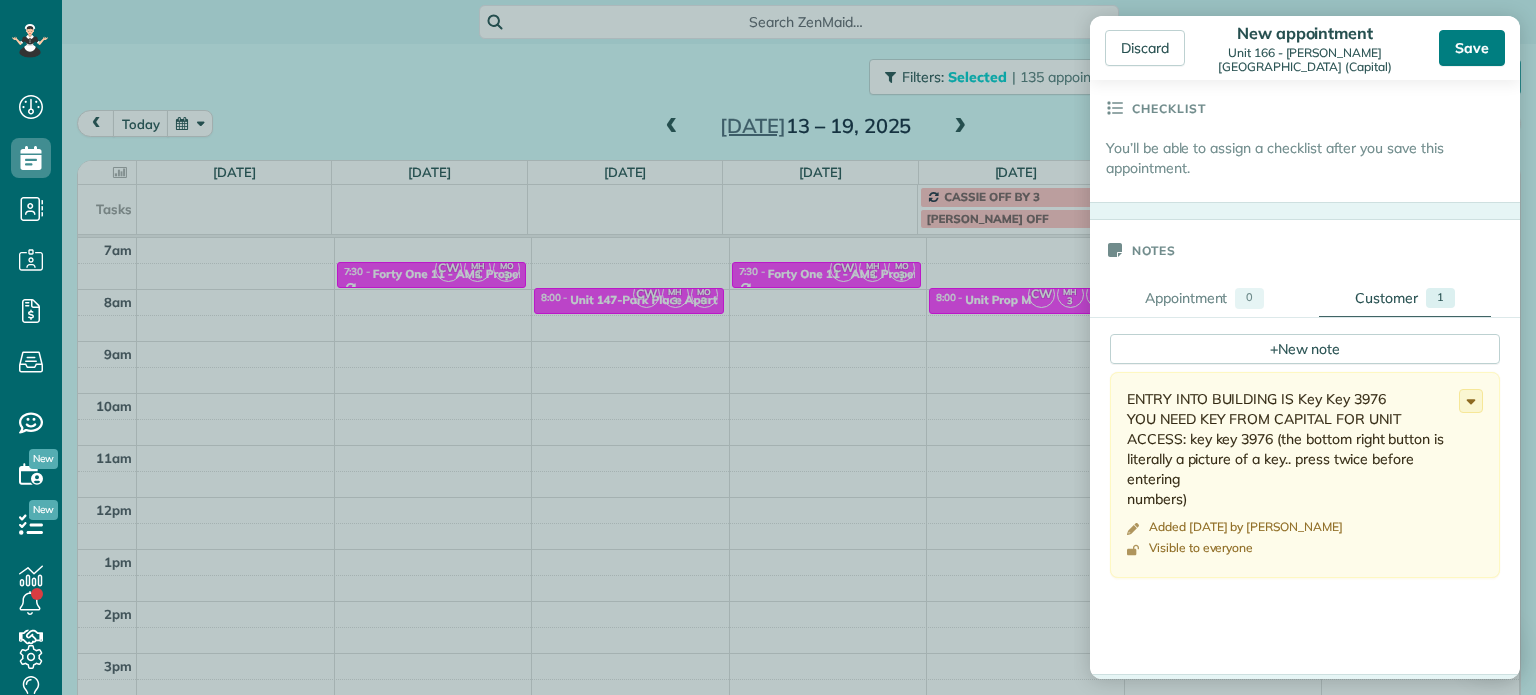 click on "Save" at bounding box center (1472, 48) 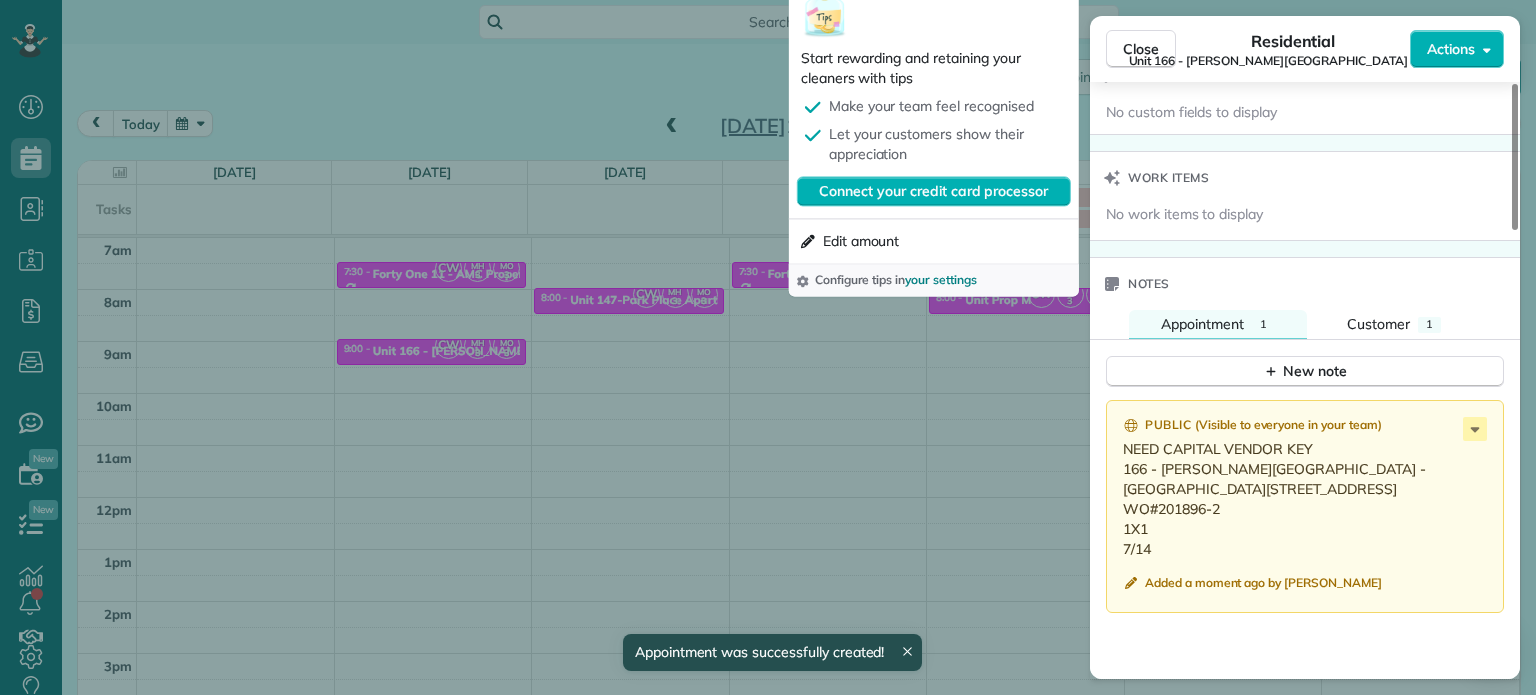 scroll, scrollTop: 1600, scrollLeft: 0, axis: vertical 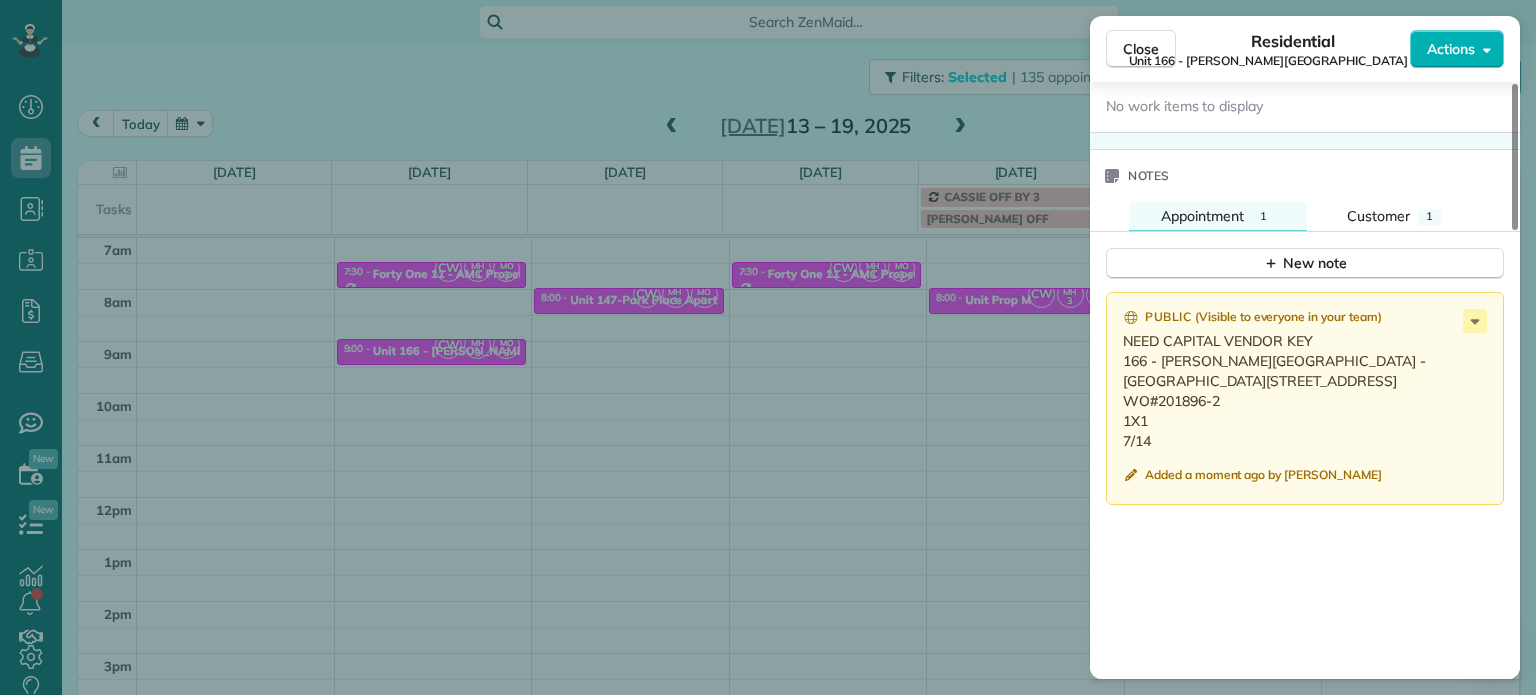 click on "Close Residential Unit 166 - [PERSON_NAME][GEOGRAPHIC_DATA] (Capital) Actions Status Active [STREET_ADDRESS][PERSON_NAME] (Capital) · Open profile No phone number on record Add phone number No email on record Add email View Details Residential [DATE] 9:00 AM 9:30 AM 30 minutes One time [STREET_ADDRESS] Service was not rated yet Setup ratings Cleaners Time in and out Assign Invite Cleaners [PERSON_NAME] 9:00 AM 9:30 AM [PERSON_NAME] 9:00 AM 9:30 AM [PERSON_NAME]-German 9:00 AM 9:30 AM Checklist Try Now Keep this appointment up to your standards. Stay on top of every detail, keep your cleaners organised, and your client happy. Assign a checklist Watch a 5 min demo Billing Billing actions Price $0.00 Overcharge $0.00 Discount $0.00 Coupon discount - Primary tax - Secondary tax - Total appointment price $0.00 Tips collected New feature! $0.00 [PERSON_NAME] as paid Total including tip $0.00 Get paid online in no-time! Send an invoice and reward your cleaners with tips Work items Notes 1 1" at bounding box center [768, 347] 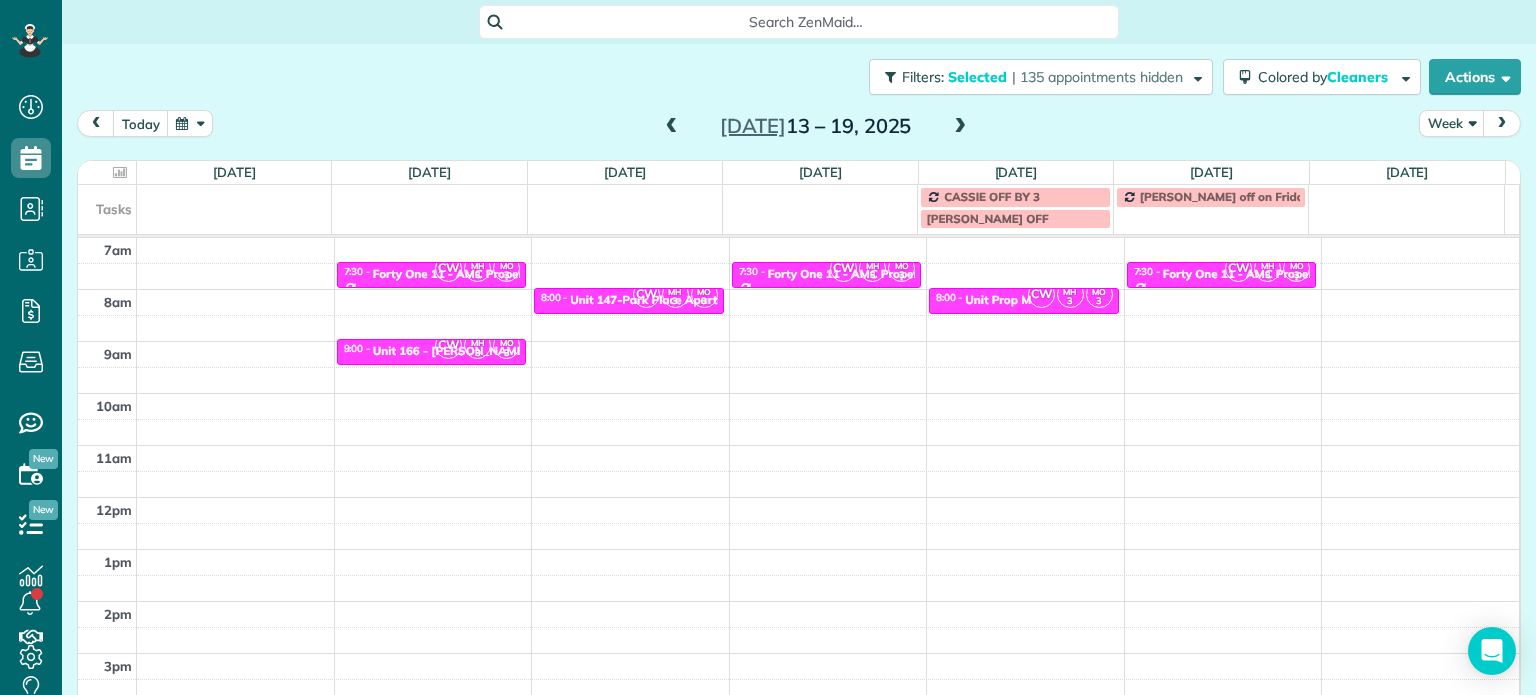 click at bounding box center [672, 127] 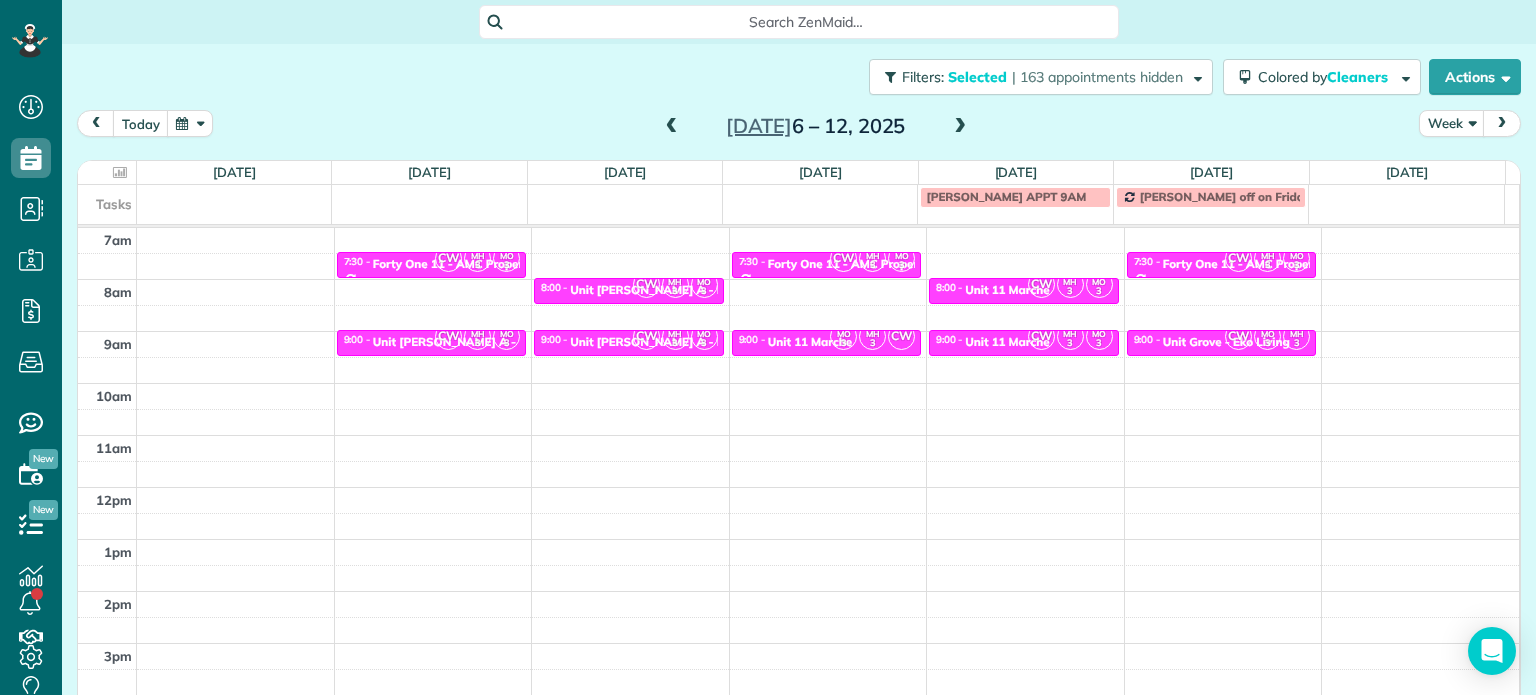 click at bounding box center (672, 127) 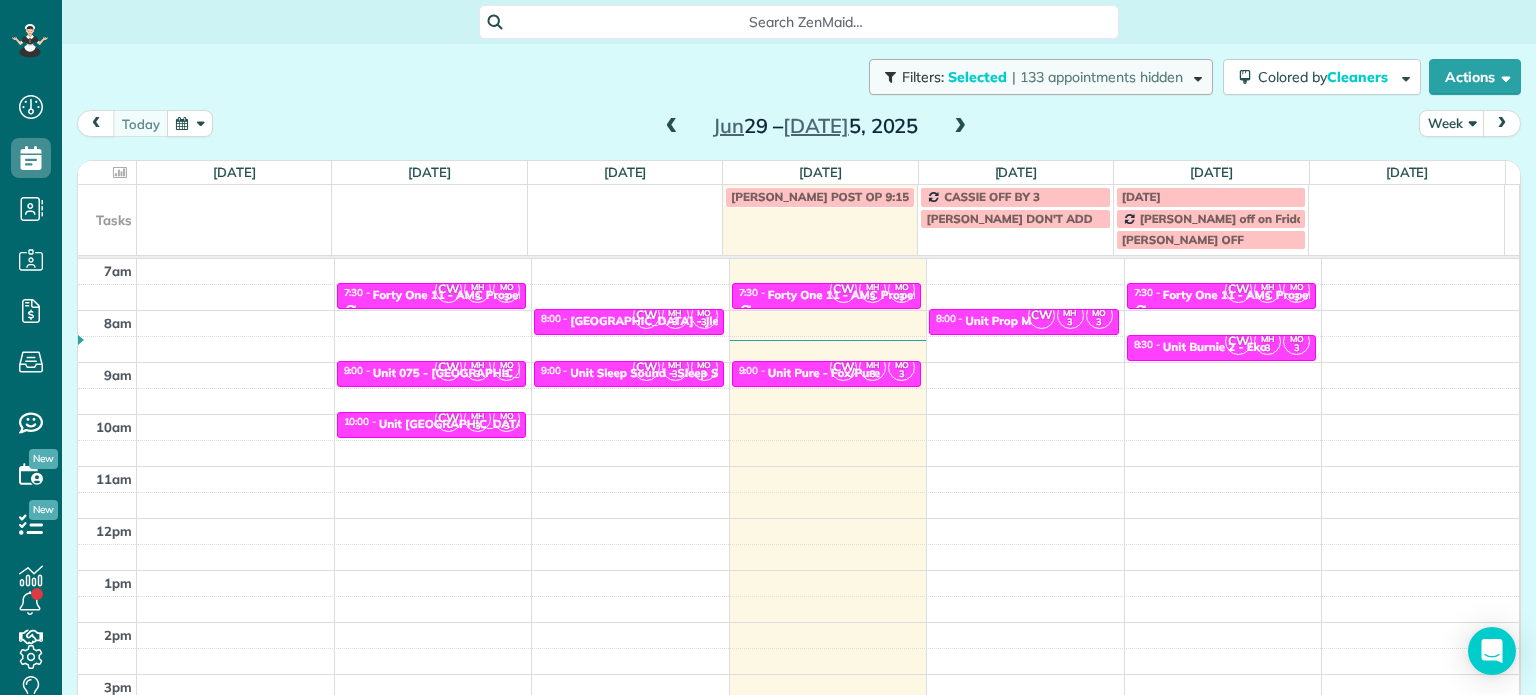 click on "Filters:   Selected
|  133 appointments hidden" at bounding box center [1041, 77] 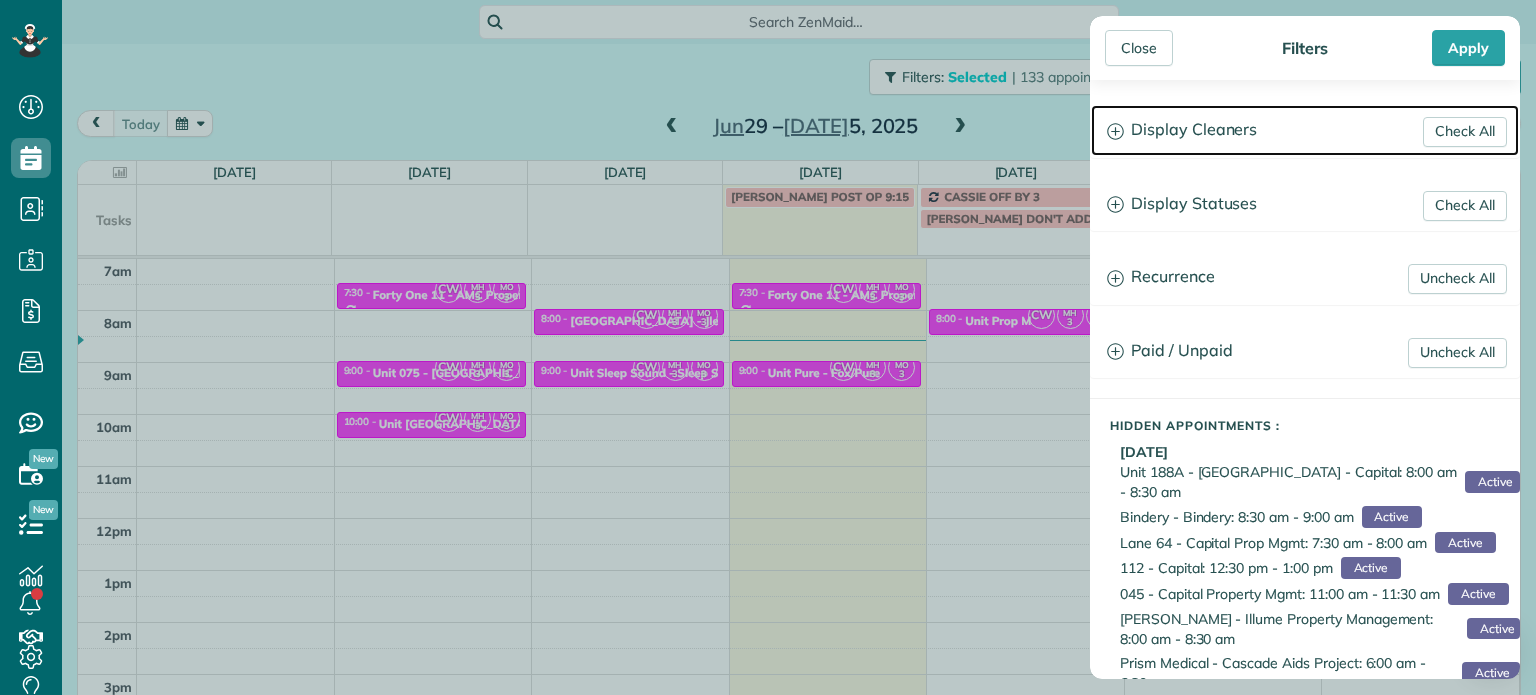 click on "Display Cleaners" at bounding box center (1305, 130) 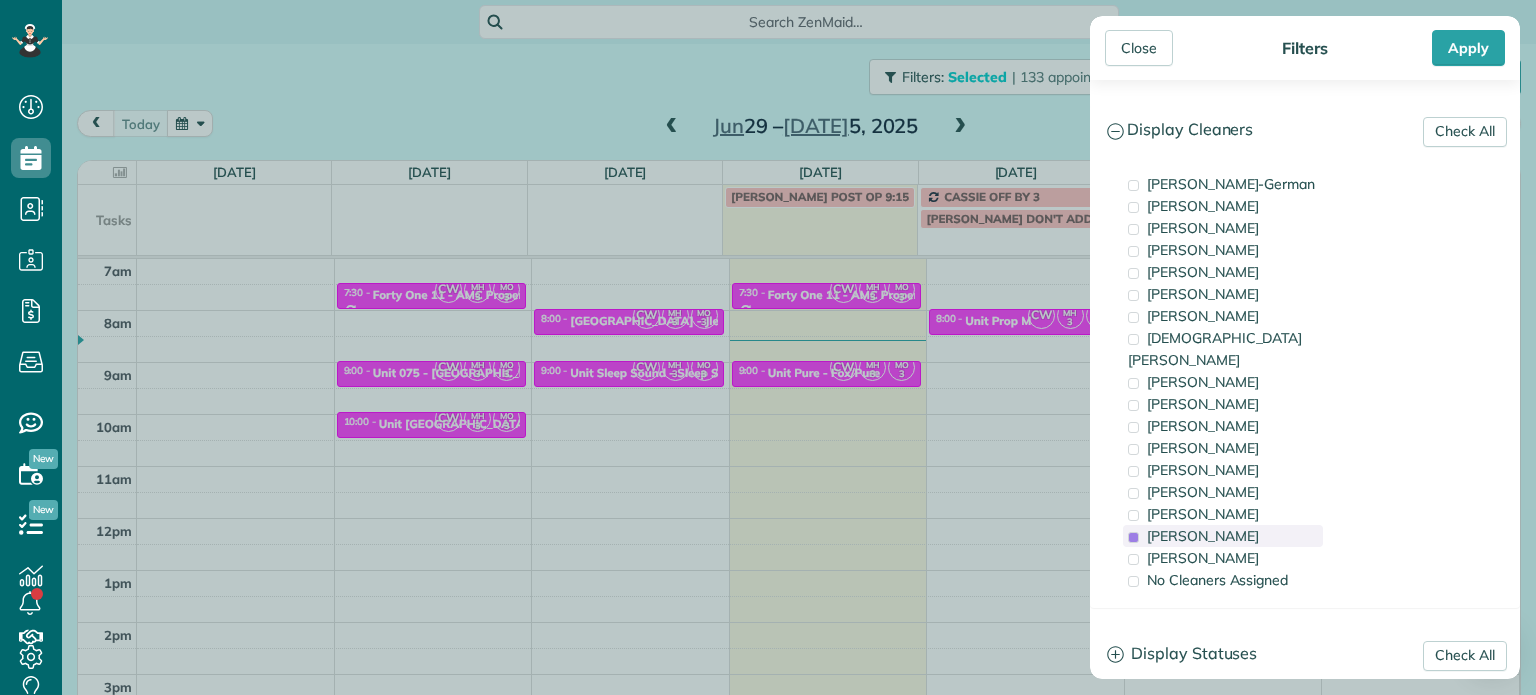 click on "[PERSON_NAME]" at bounding box center (1223, 536) 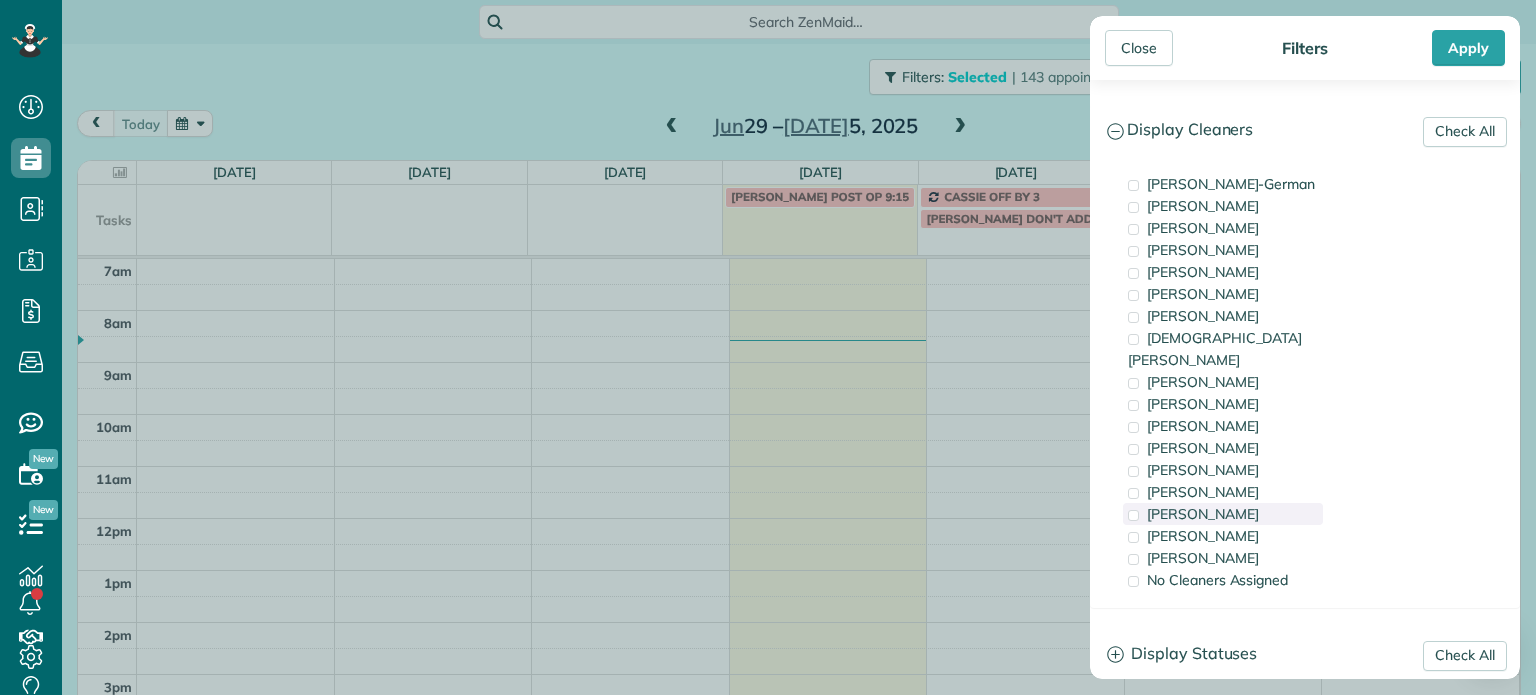 click on "[PERSON_NAME]" at bounding box center (1223, 514) 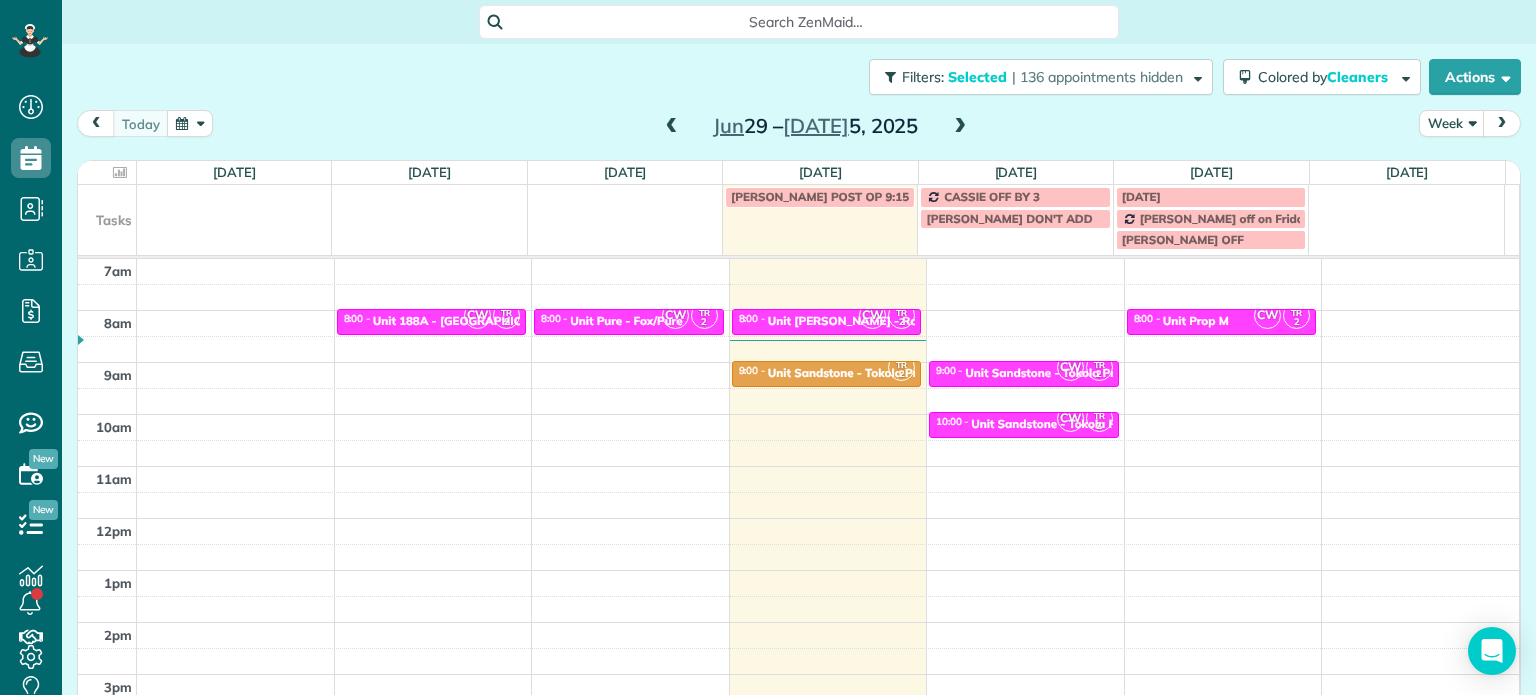 click on "Close
Filters
Apply
Check All
Display Cleaners
[PERSON_NAME]-German
[PERSON_NAME]
[PERSON_NAME]
[PERSON_NAME]
[PERSON_NAME]
[PERSON_NAME]
[PERSON_NAME]" at bounding box center (768, 347) 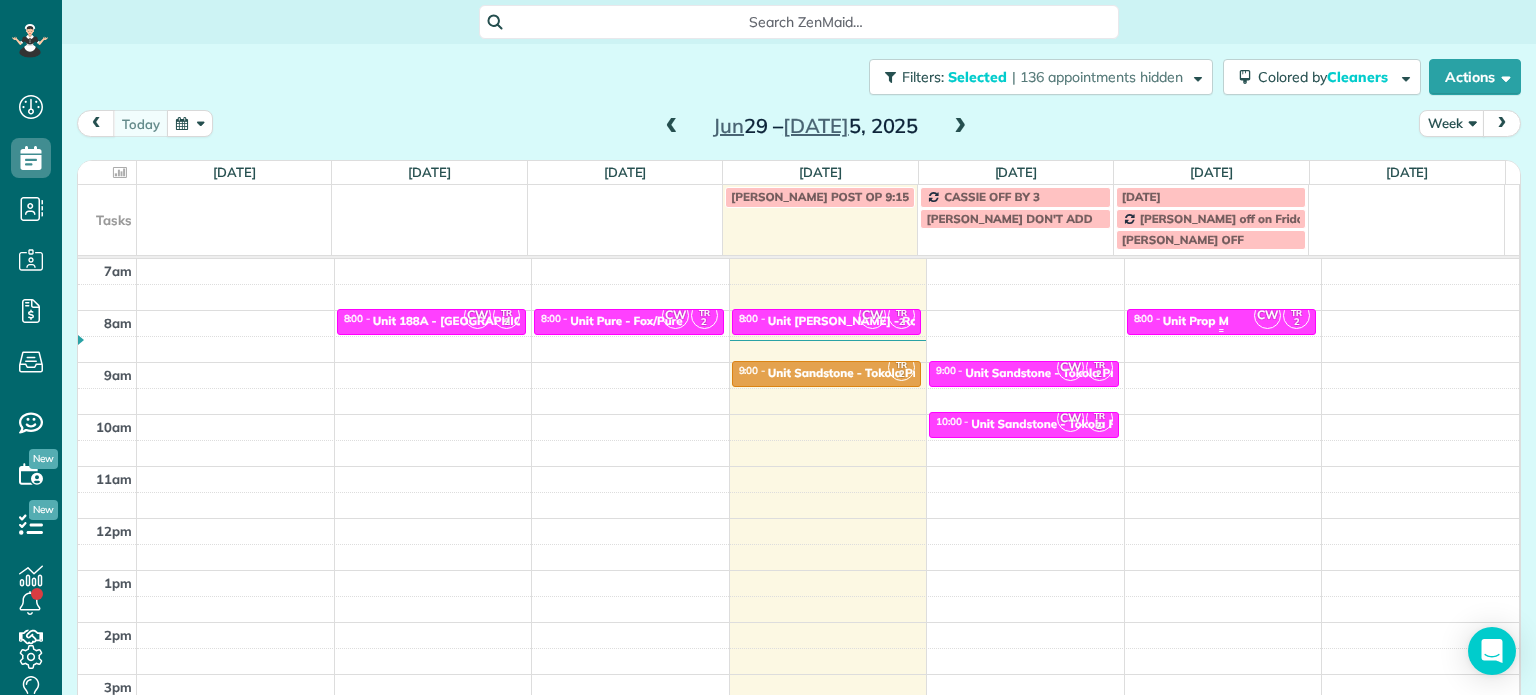 click on "Unit Prop M" at bounding box center (1196, 321) 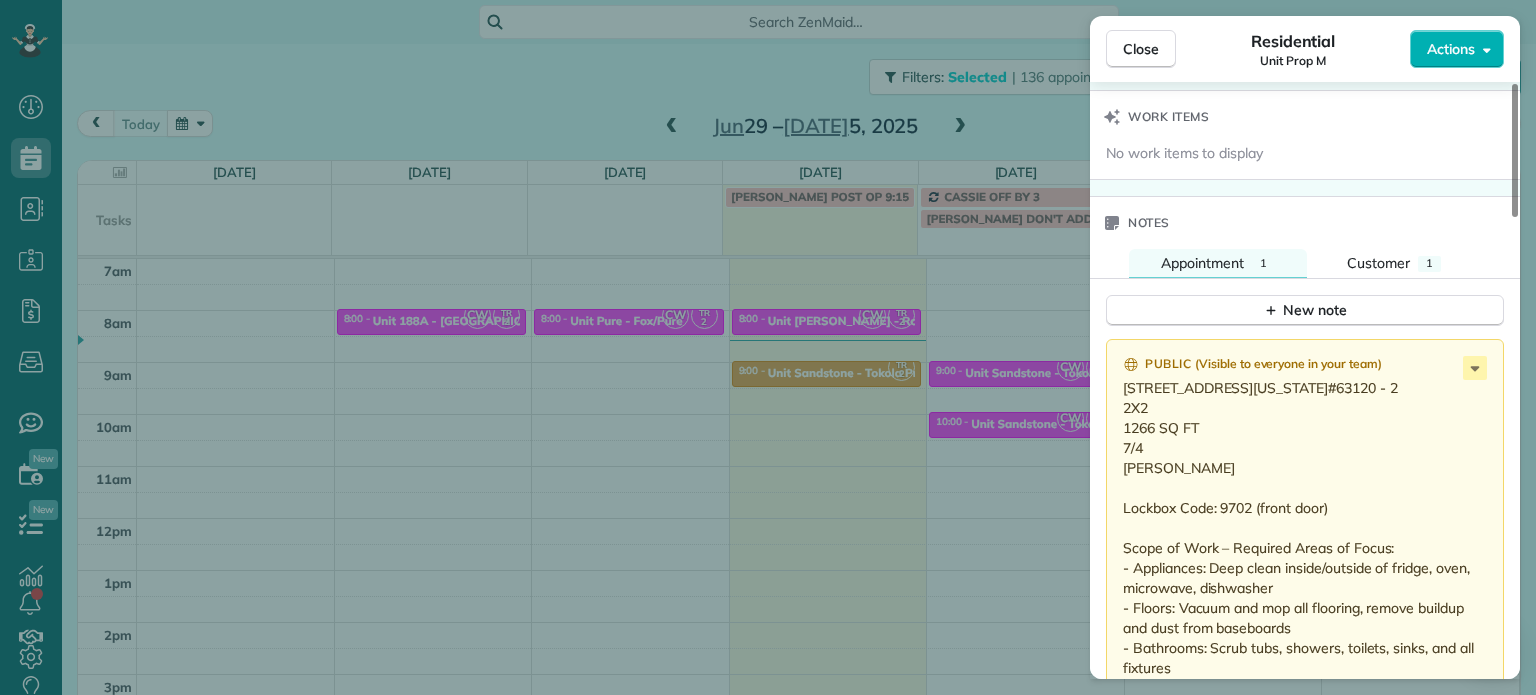 scroll, scrollTop: 1500, scrollLeft: 0, axis: vertical 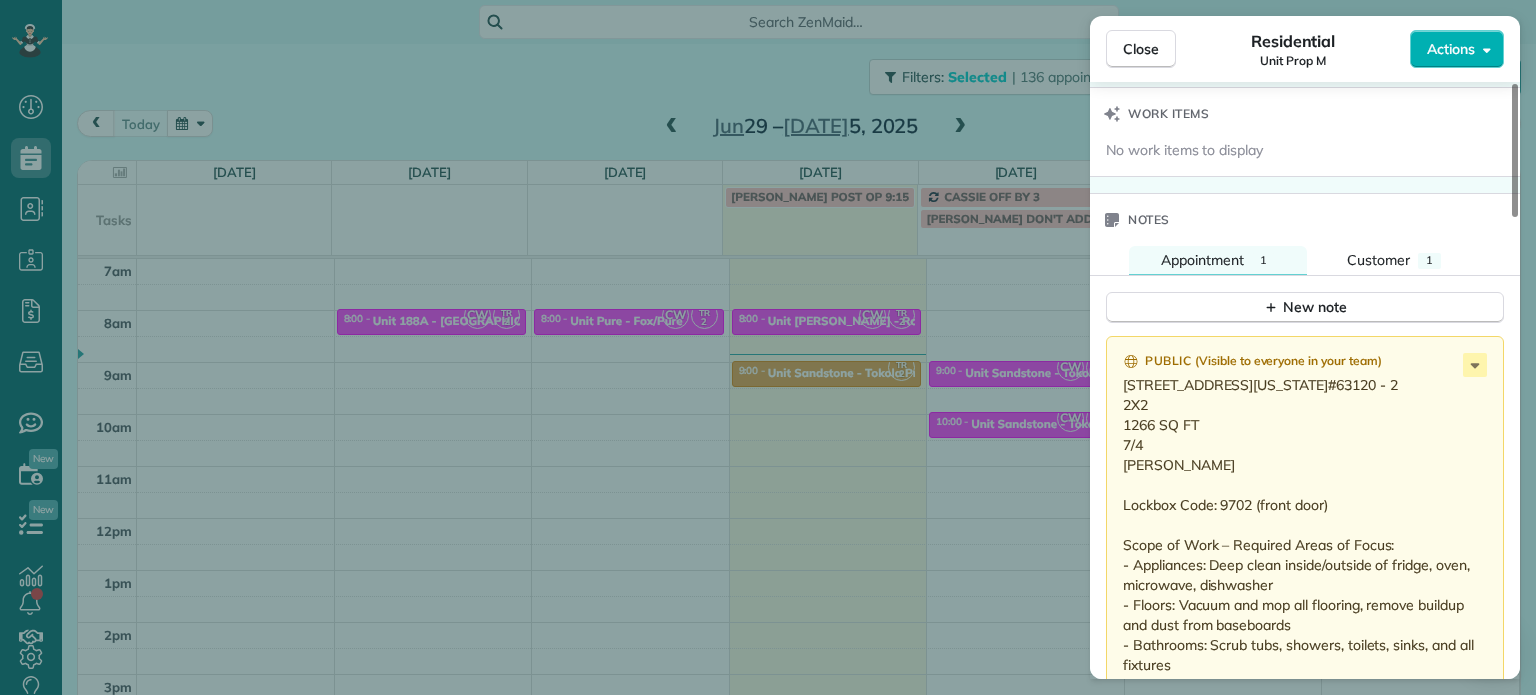 drag, startPoint x: 951, startPoint y: 331, endPoint x: 960, endPoint y: 225, distance: 106.381386 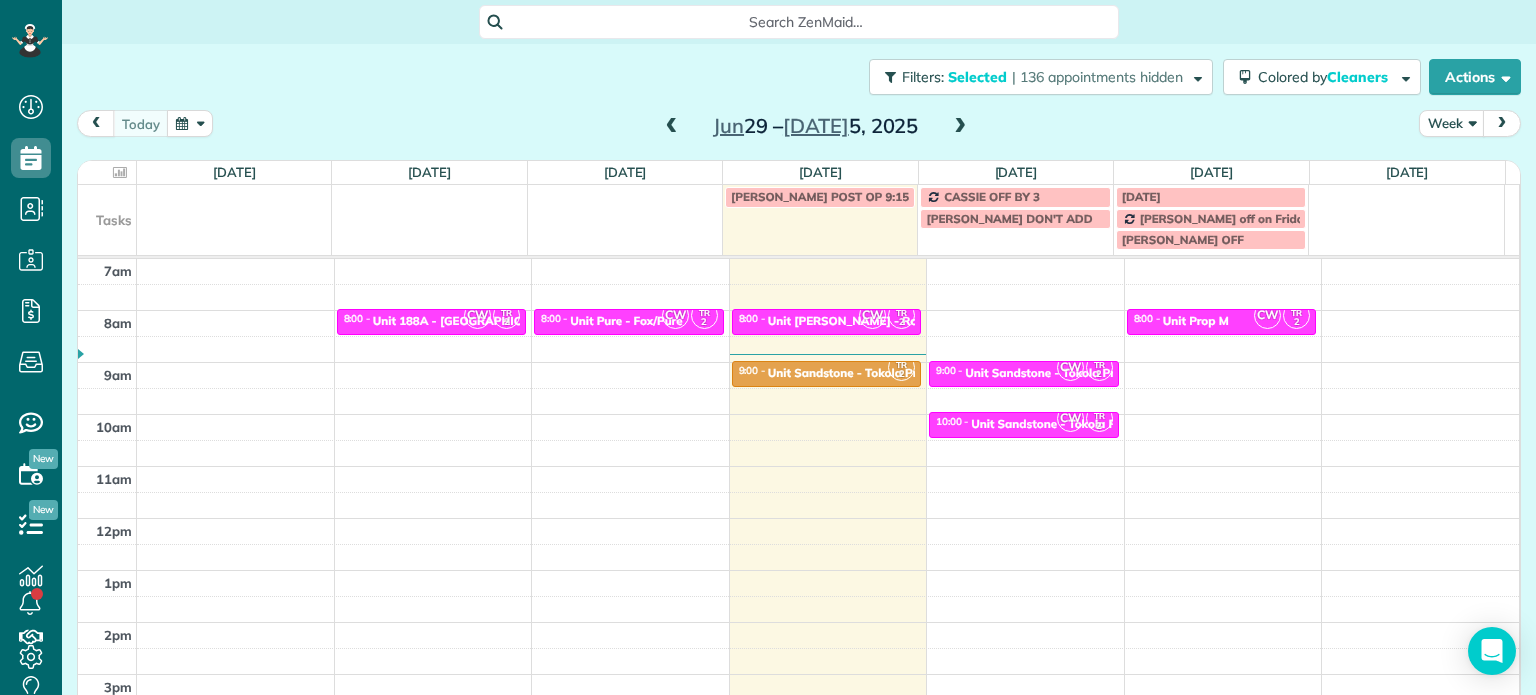 click on "Filters:   Selected
|  136 appointments hidden
Colored by  Cleaners
Color by Cleaner
Color by Team
Color by Status
Color by Recurrence
Color by Paid/Unpaid
Filters  Selected
Schedule Changes
Actions
Create Appointment
Create Task
Clock In/Out
Send Work Orders
Print Route Sheets
[DATE] Emails/Texts
View Metrics" at bounding box center (799, 77) 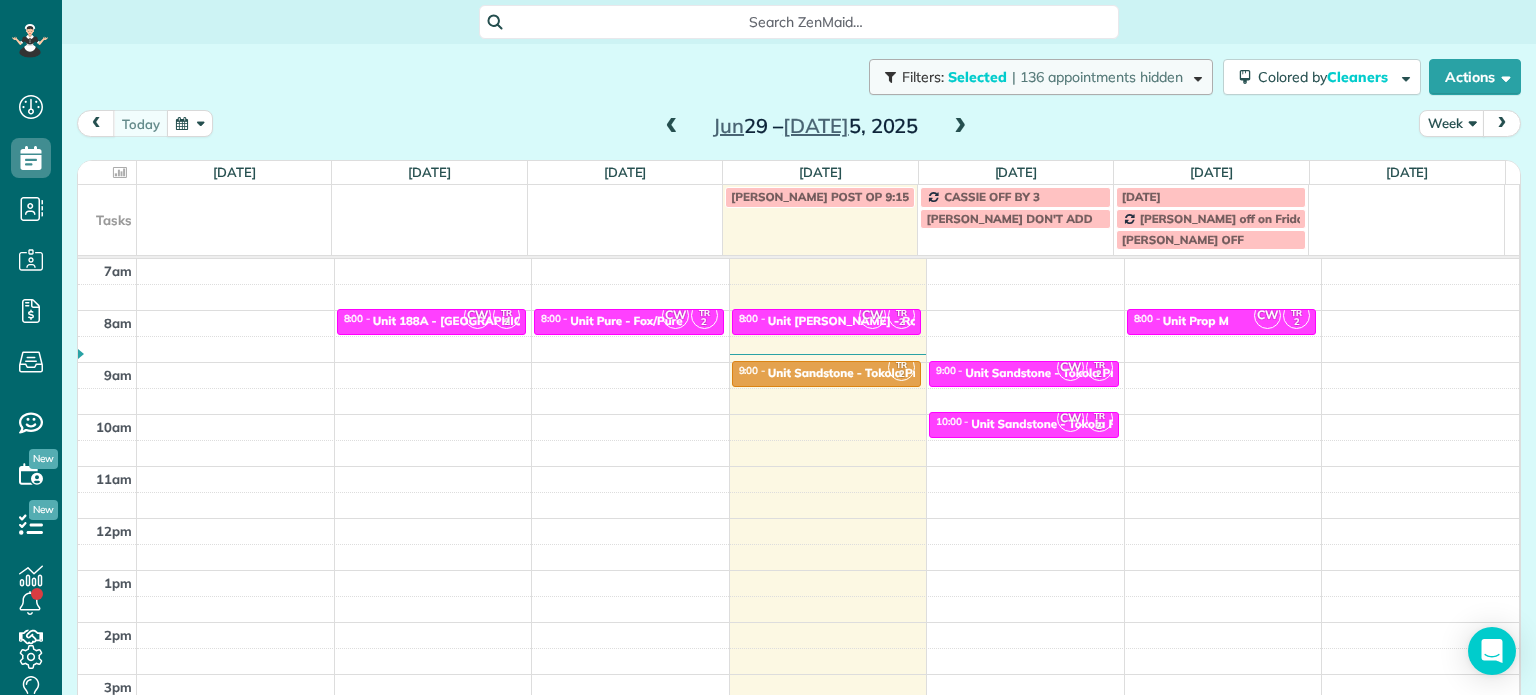 click on "|  136 appointments hidden" at bounding box center (1097, 77) 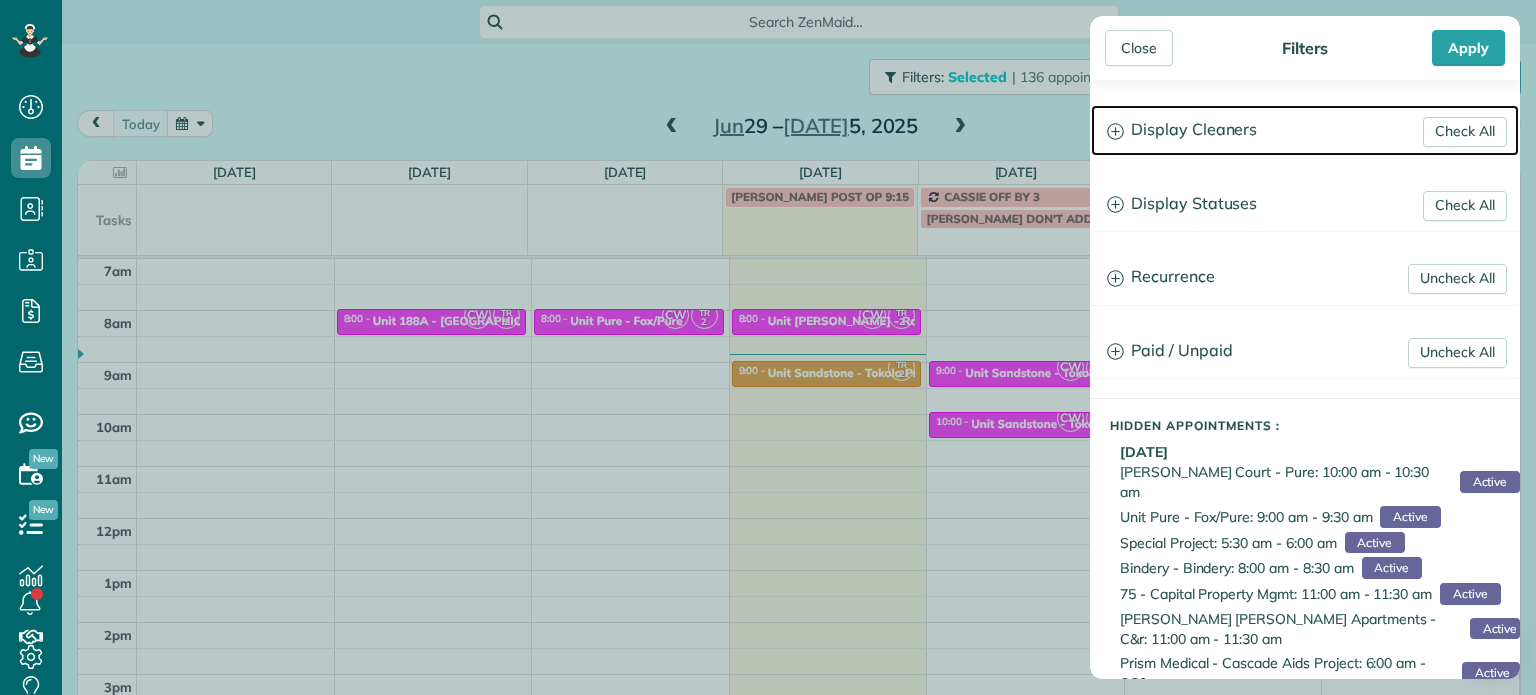 click on "Display Cleaners" at bounding box center (1305, 130) 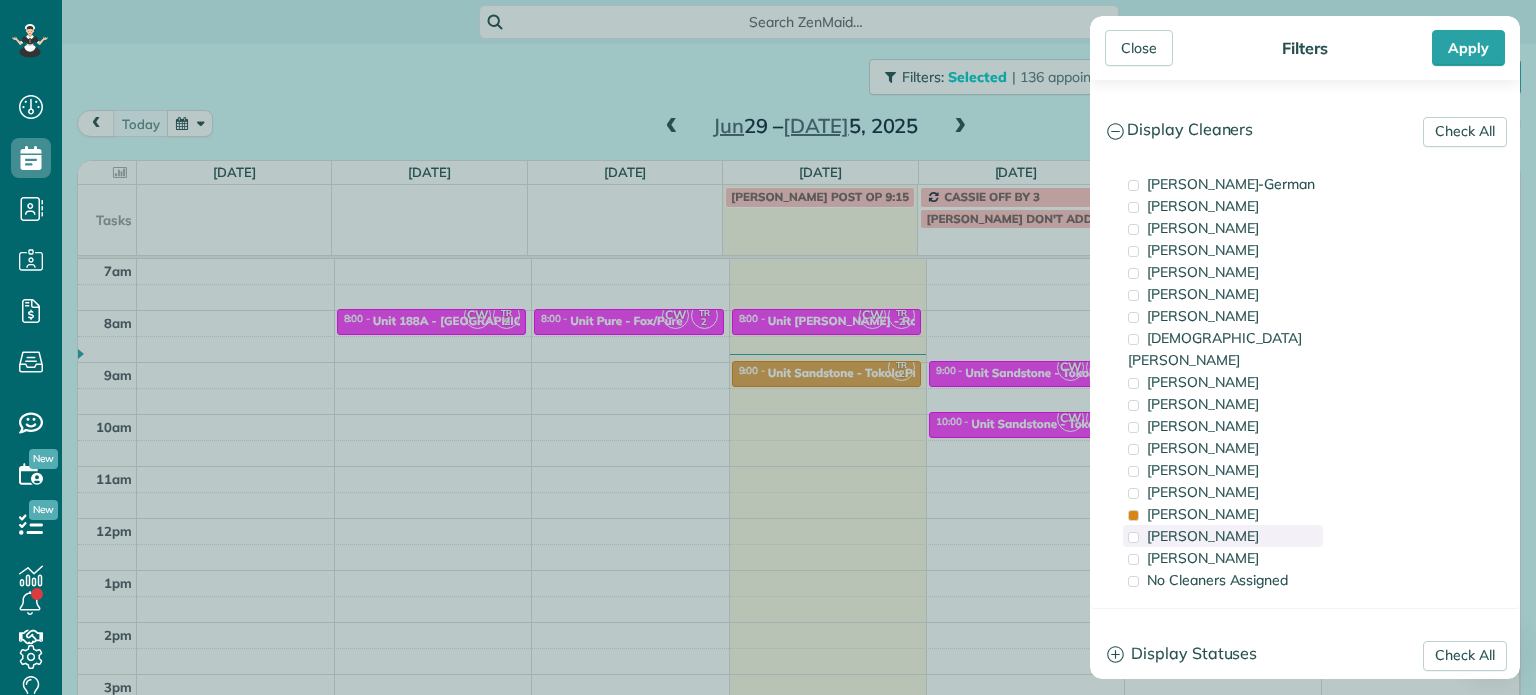 click on "[PERSON_NAME]" at bounding box center (1223, 514) 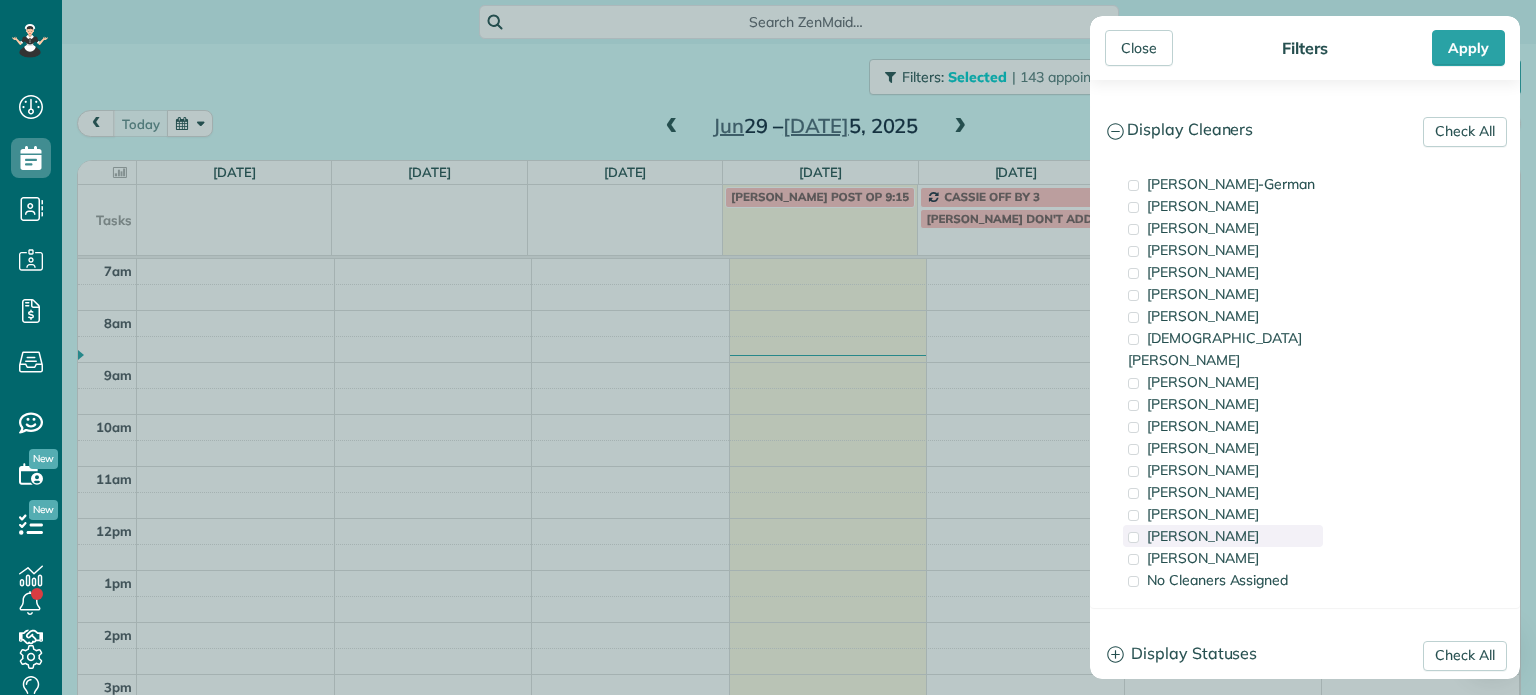 click on "[PERSON_NAME]" at bounding box center (1223, 536) 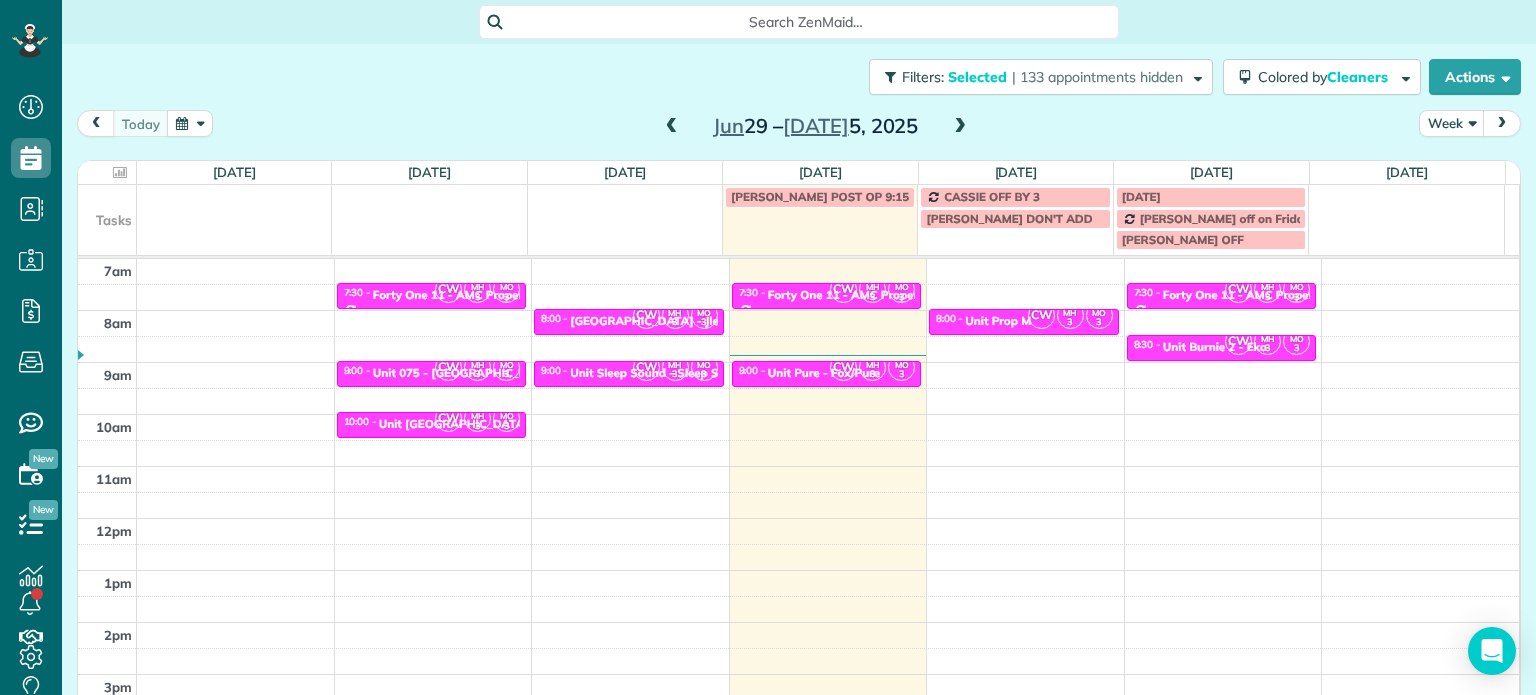 click on "Close
Filters
Apply
Check All
Display Cleaners
[PERSON_NAME]-German
[PERSON_NAME]
[PERSON_NAME]
[PERSON_NAME]
[PERSON_NAME]
[PERSON_NAME]
[PERSON_NAME]" at bounding box center (768, 347) 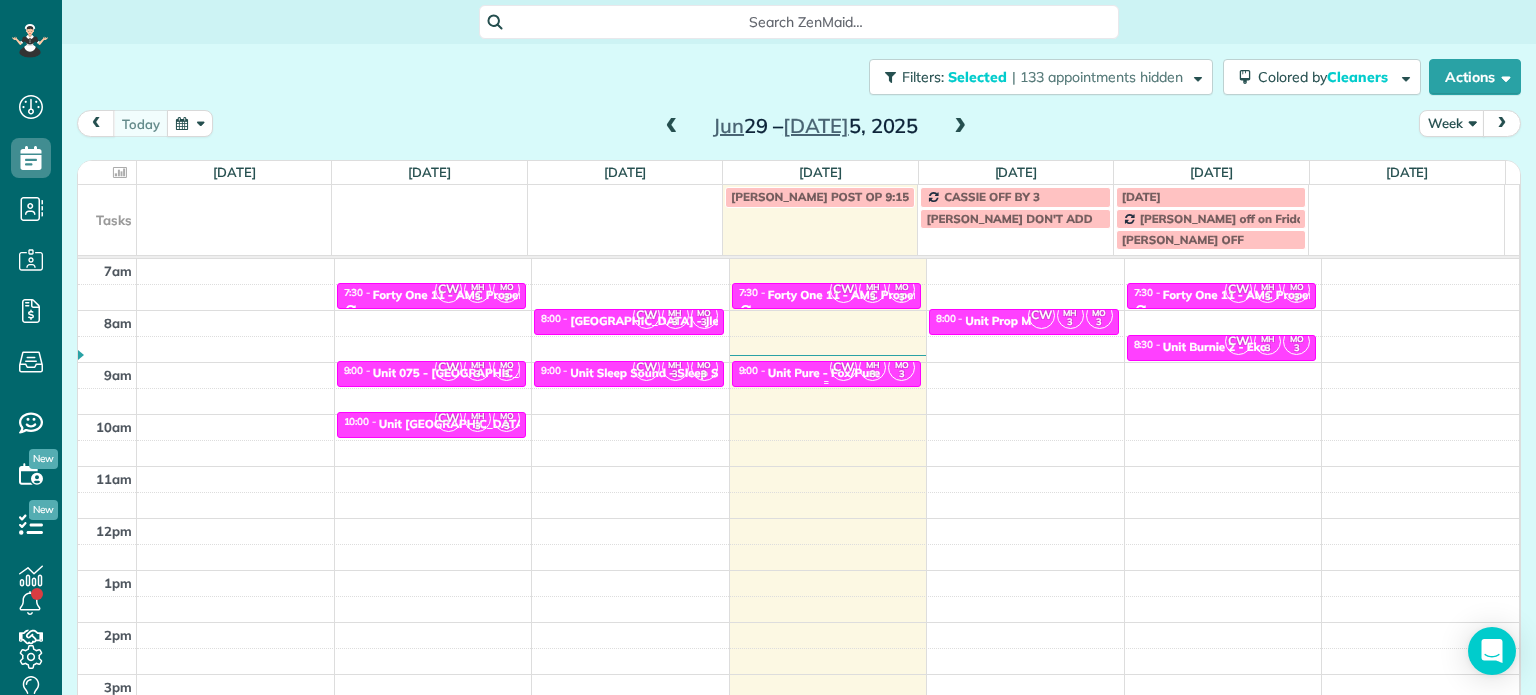click on "CW" at bounding box center [843, 367] 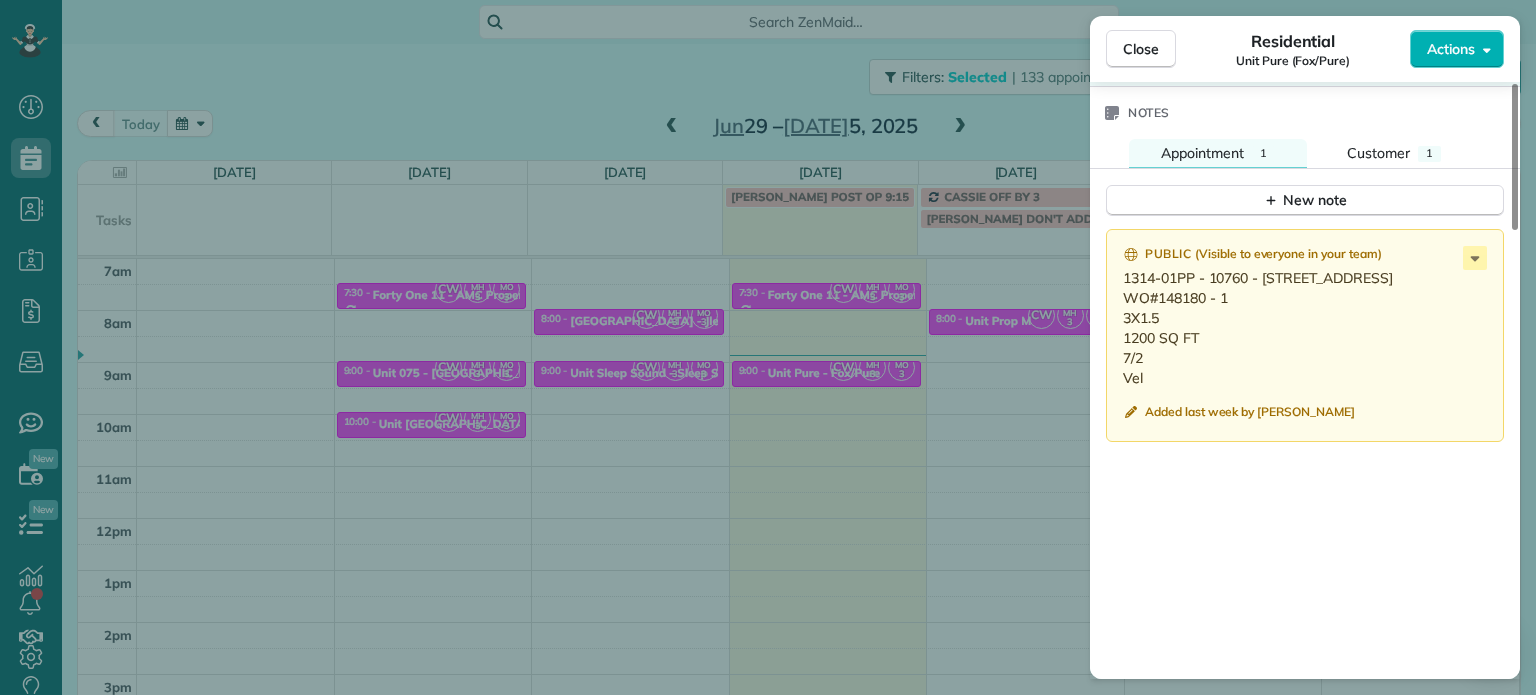 scroll, scrollTop: 1700, scrollLeft: 0, axis: vertical 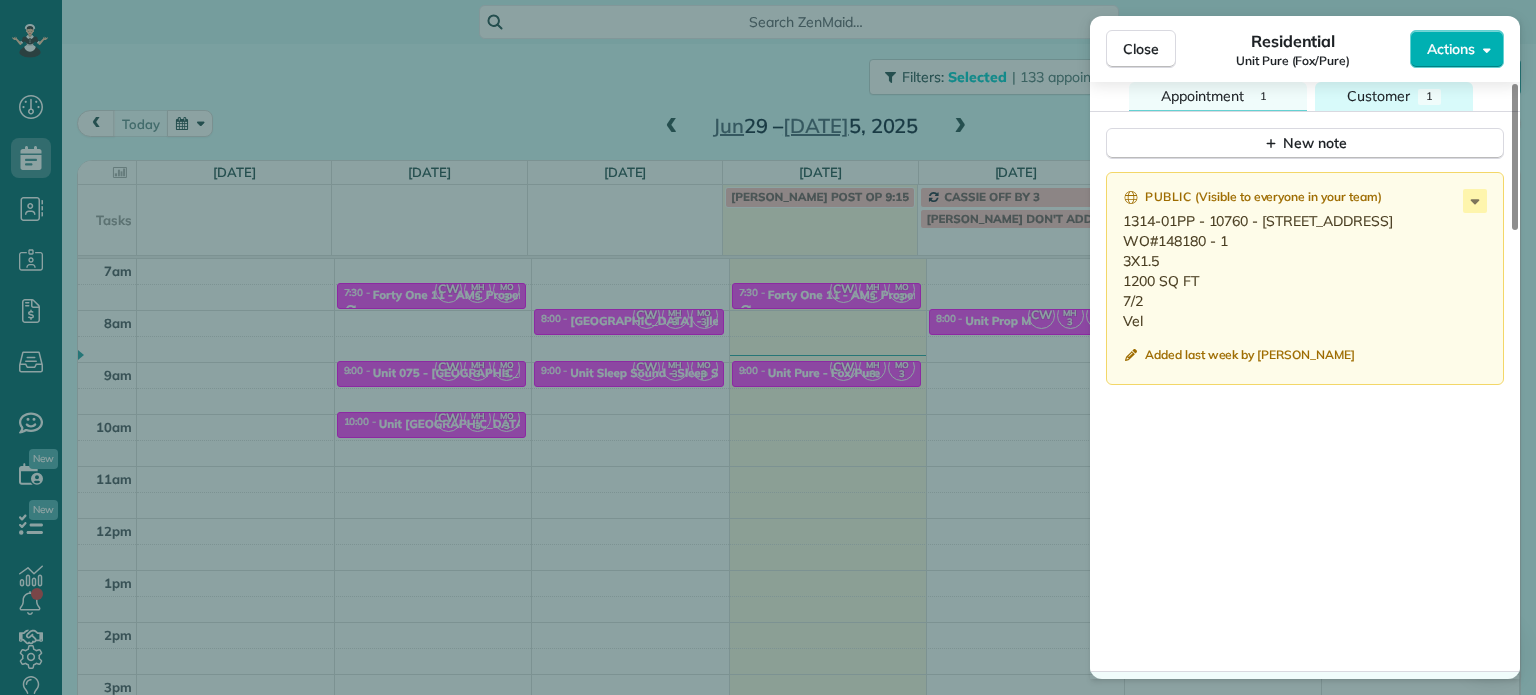 click on "Customer" at bounding box center [1378, 96] 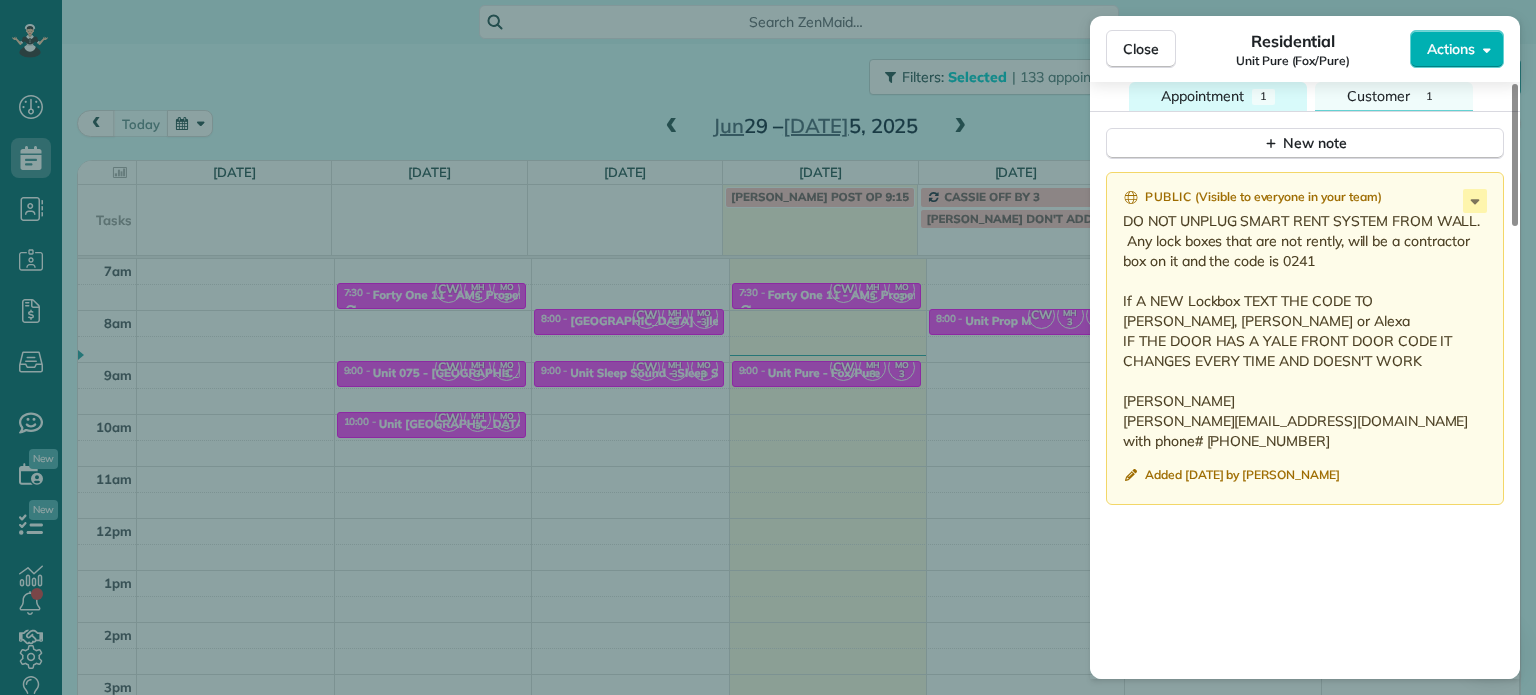 click on "Appointment 1" at bounding box center [1218, 96] 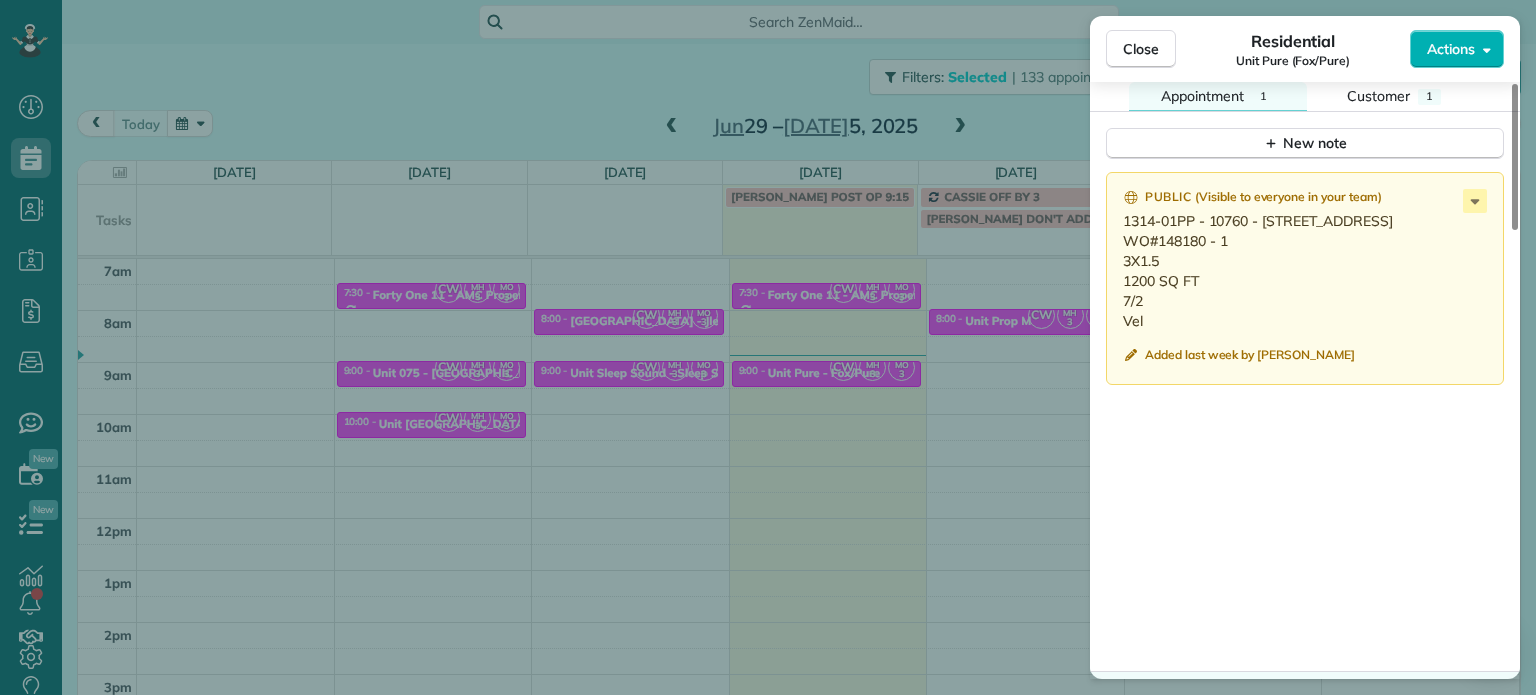 drag, startPoint x: 1231, startPoint y: 267, endPoint x: 1156, endPoint y: 271, distance: 75.10659 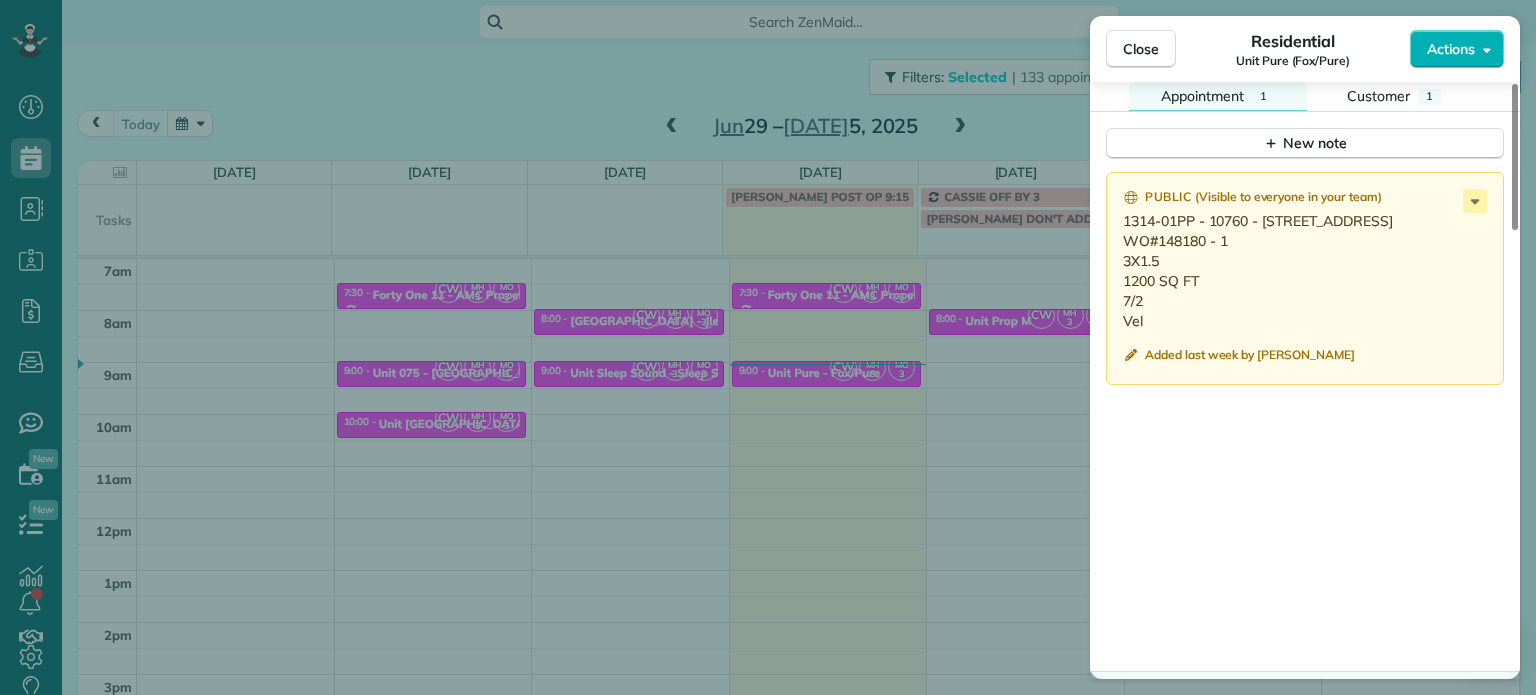 click on "Close Residential Unit Pure (Fox/Pure) Actions Status Active Unit Pure (Fox/Pure) · Open profile No phone number on record Add phone number No email on record Add email View Details Residential [DATE] ( [DATE] ) 9:00 AM 9:30 AM 30 minutes One time [STREET_ADDRESS] Service was not rated yet Setup ratings Cleaners Time in and out Assign Invite Cleaners [PERSON_NAME] 9:00 AM 9:30 AM [PERSON_NAME] 9:00 AM 9:30 AM [PERSON_NAME]-German 9:00 AM 9:30 AM Checklist Try Now Keep this appointment up to your standards. Stay on top of every detail, keep your cleaners organised, and your client happy. Assign a checklist Watch a 5 min demo Billing Billing actions Price $0.00 Overcharge $0.00 Discount $0.00 Coupon discount - Primary tax - Secondary tax - Total appointment price $0.00 Tips collected New feature! $0.00 [PERSON_NAME] as paid Total including tip $0.00 Get paid online in no-time! Send an invoice and reward your cleaners with tips Charge customer credit card 1 1" at bounding box center (768, 347) 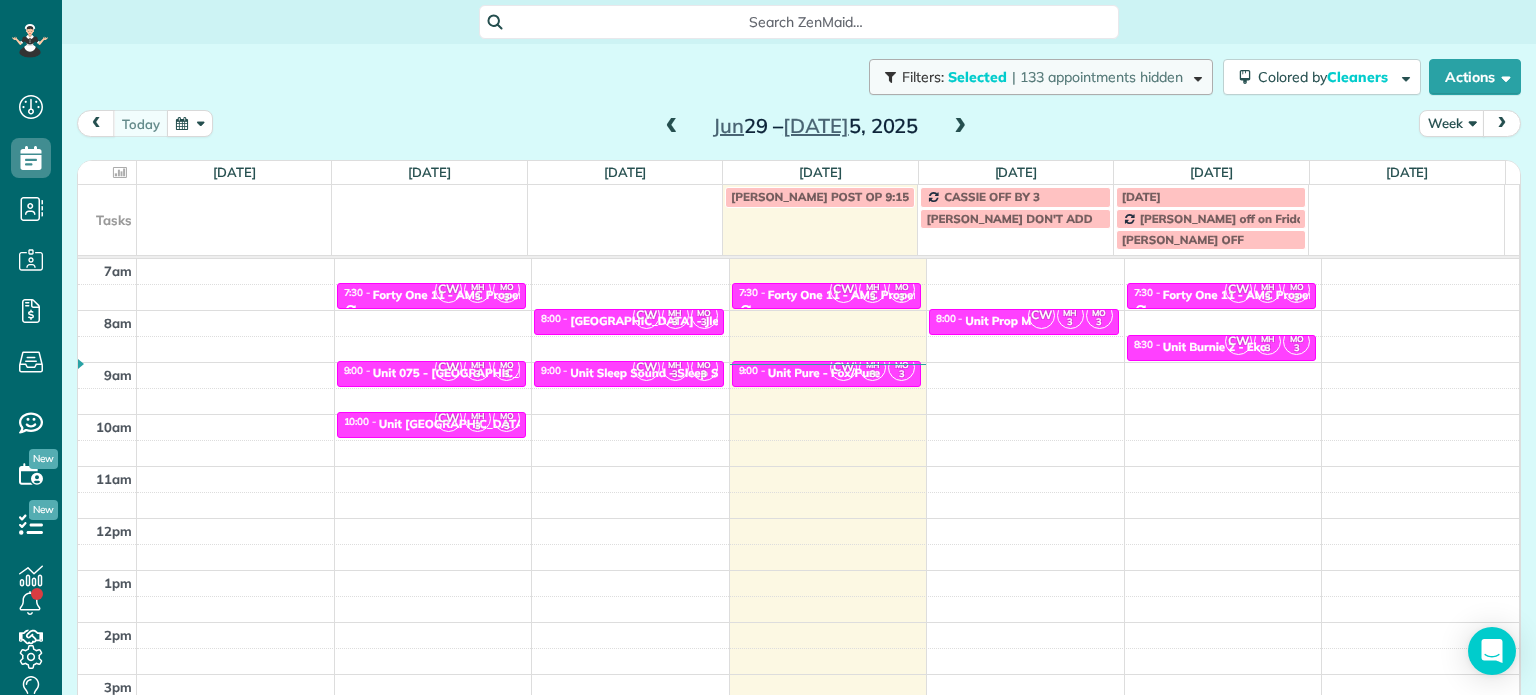 click on "|  133 appointments hidden" at bounding box center (1097, 77) 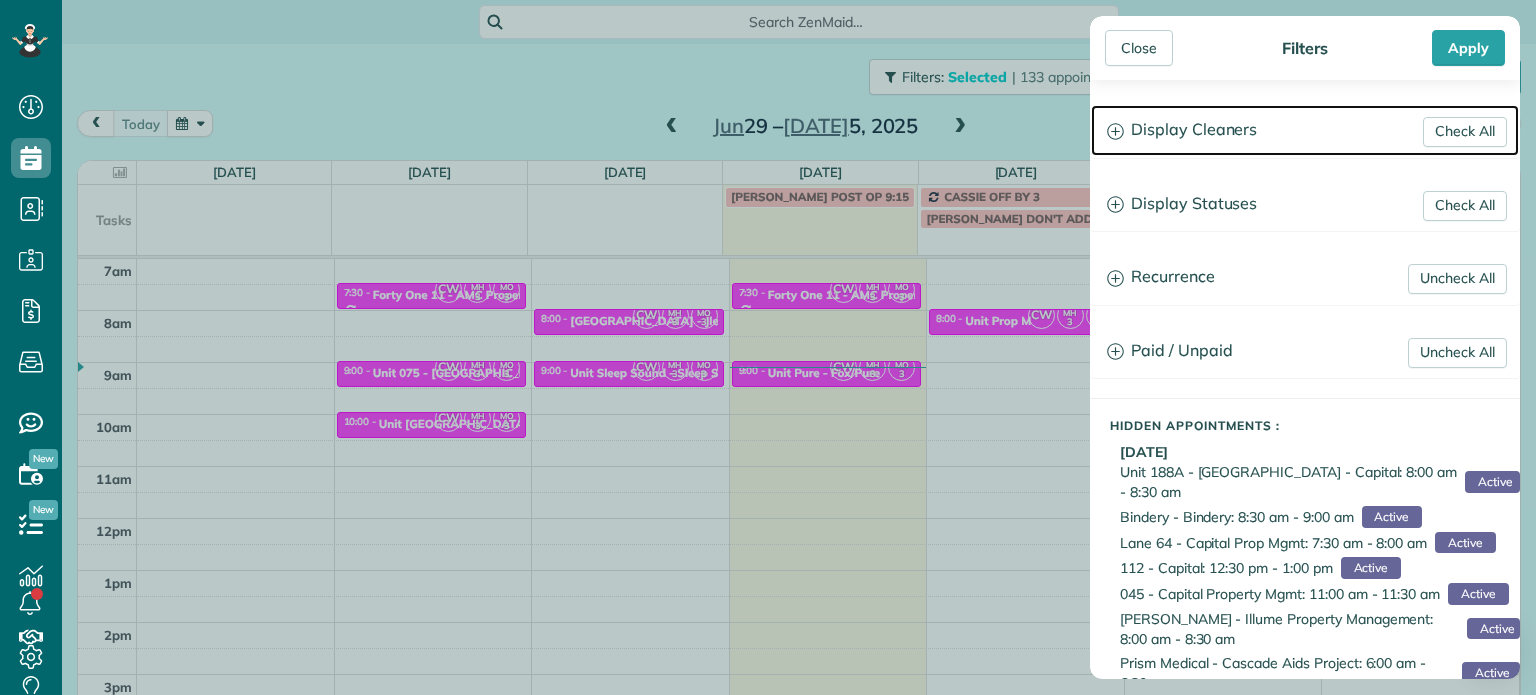 click on "Display Cleaners" at bounding box center [1305, 130] 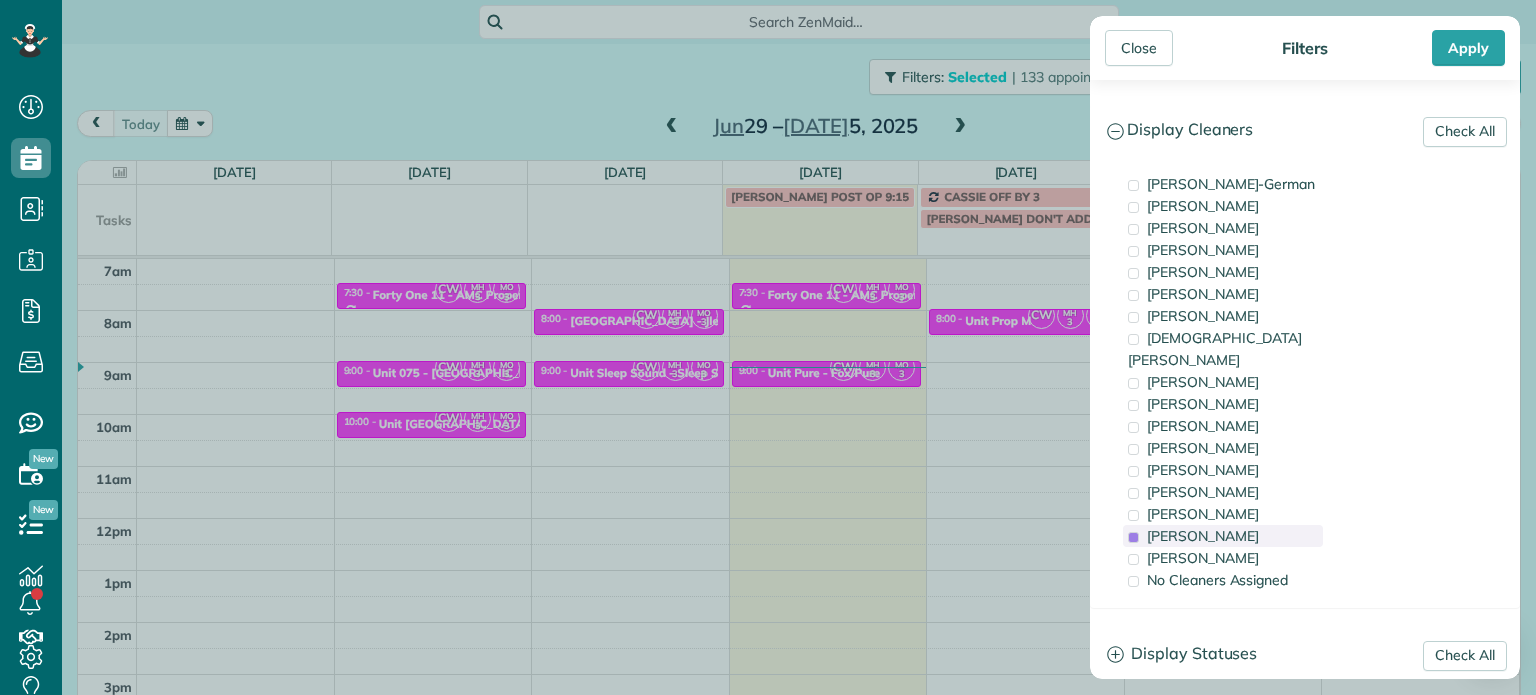 click on "[PERSON_NAME]" at bounding box center (1203, 536) 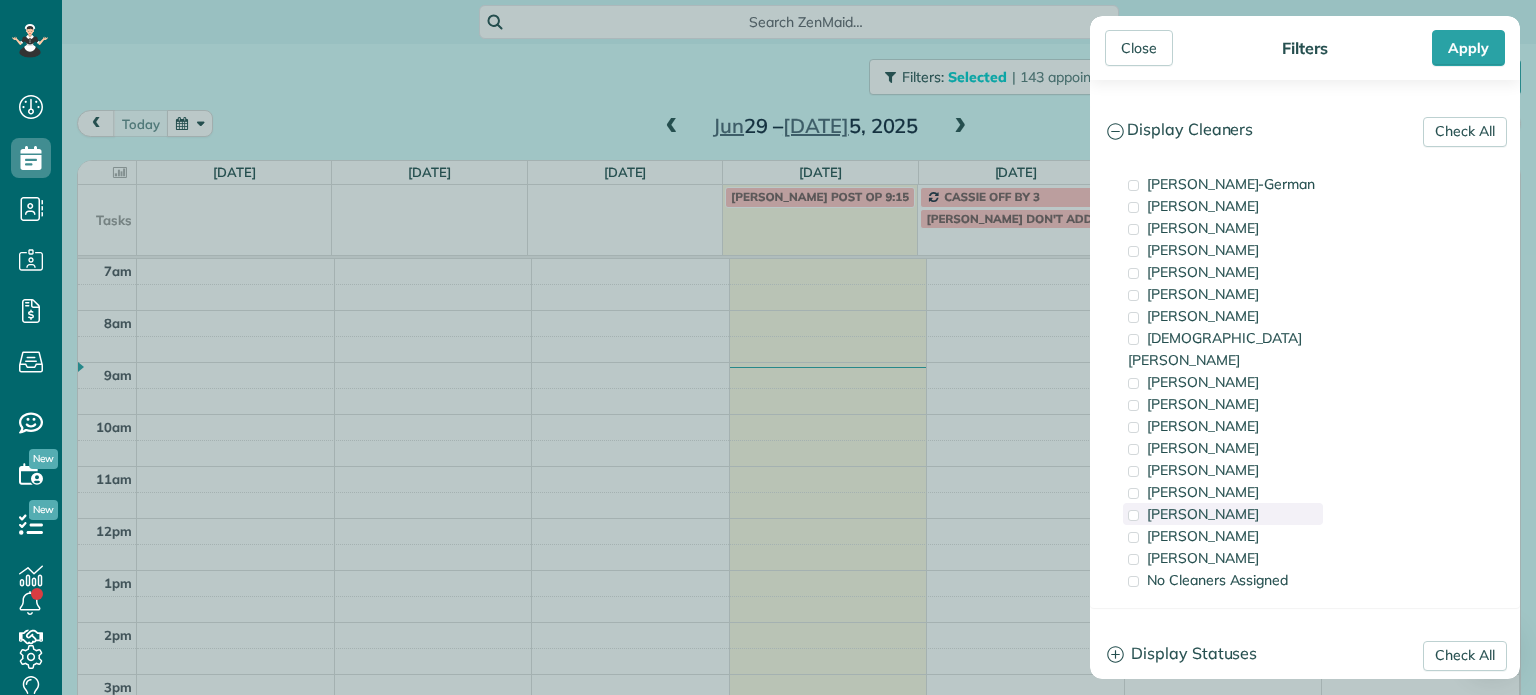 click on "[PERSON_NAME]" at bounding box center [1203, 514] 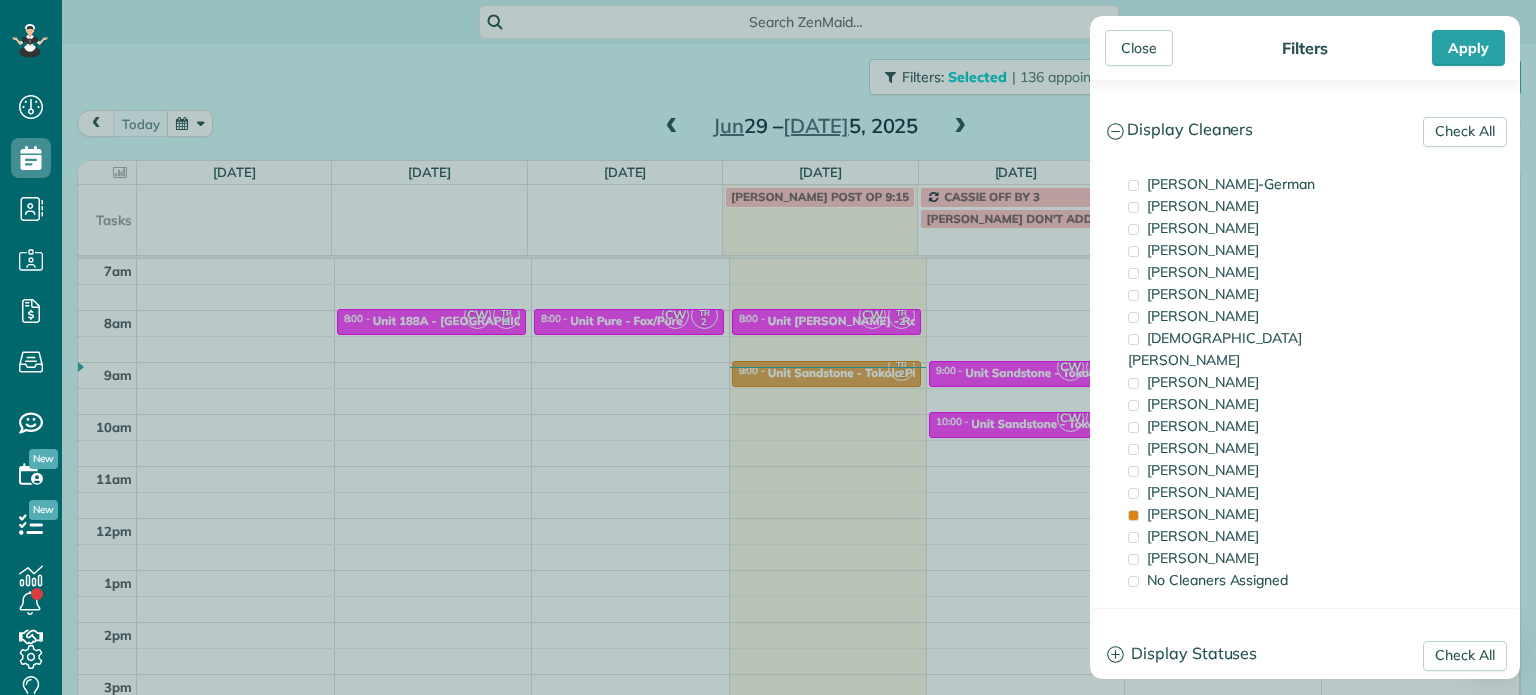 drag, startPoint x: 898, startPoint y: 422, endPoint x: 728, endPoint y: 341, distance: 188.31091 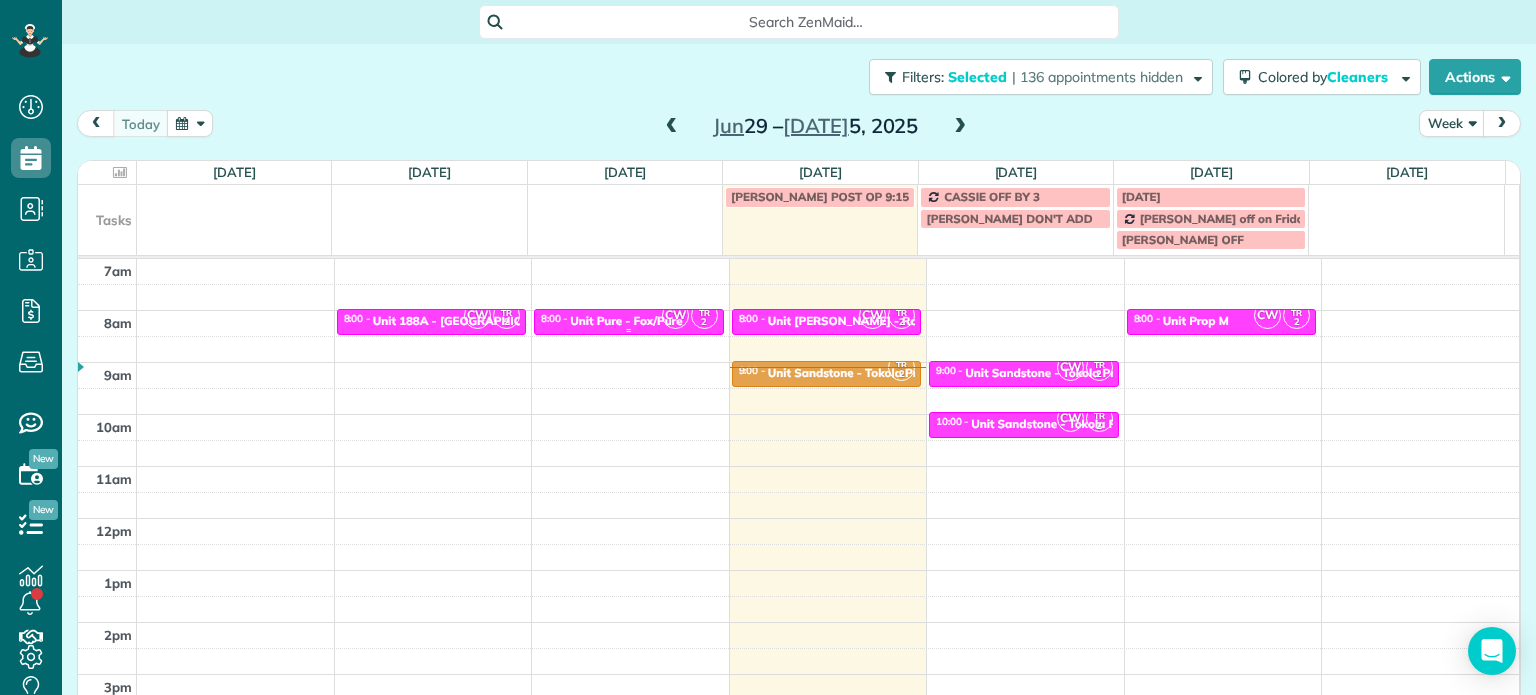 click on "Unit Pure - Fox/Pure" at bounding box center (626, 321) 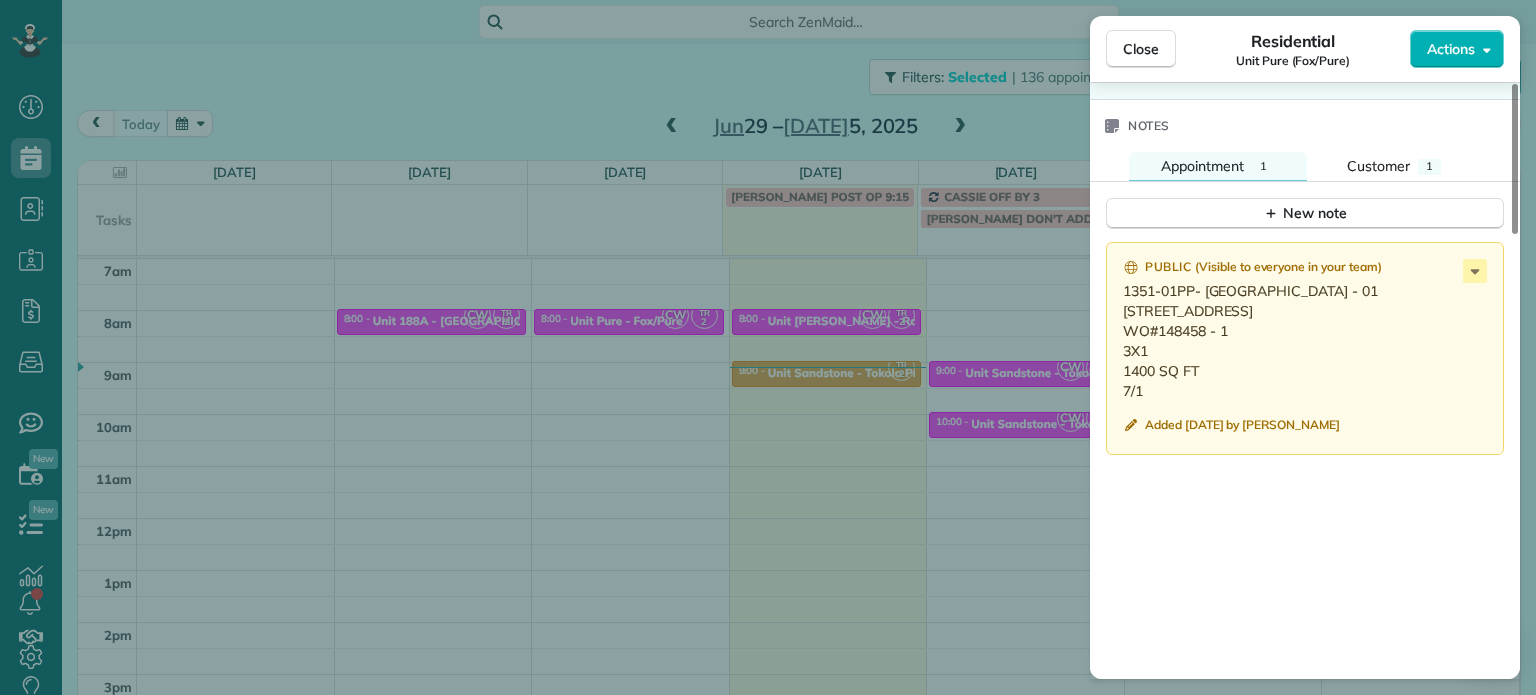 scroll, scrollTop: 1600, scrollLeft: 0, axis: vertical 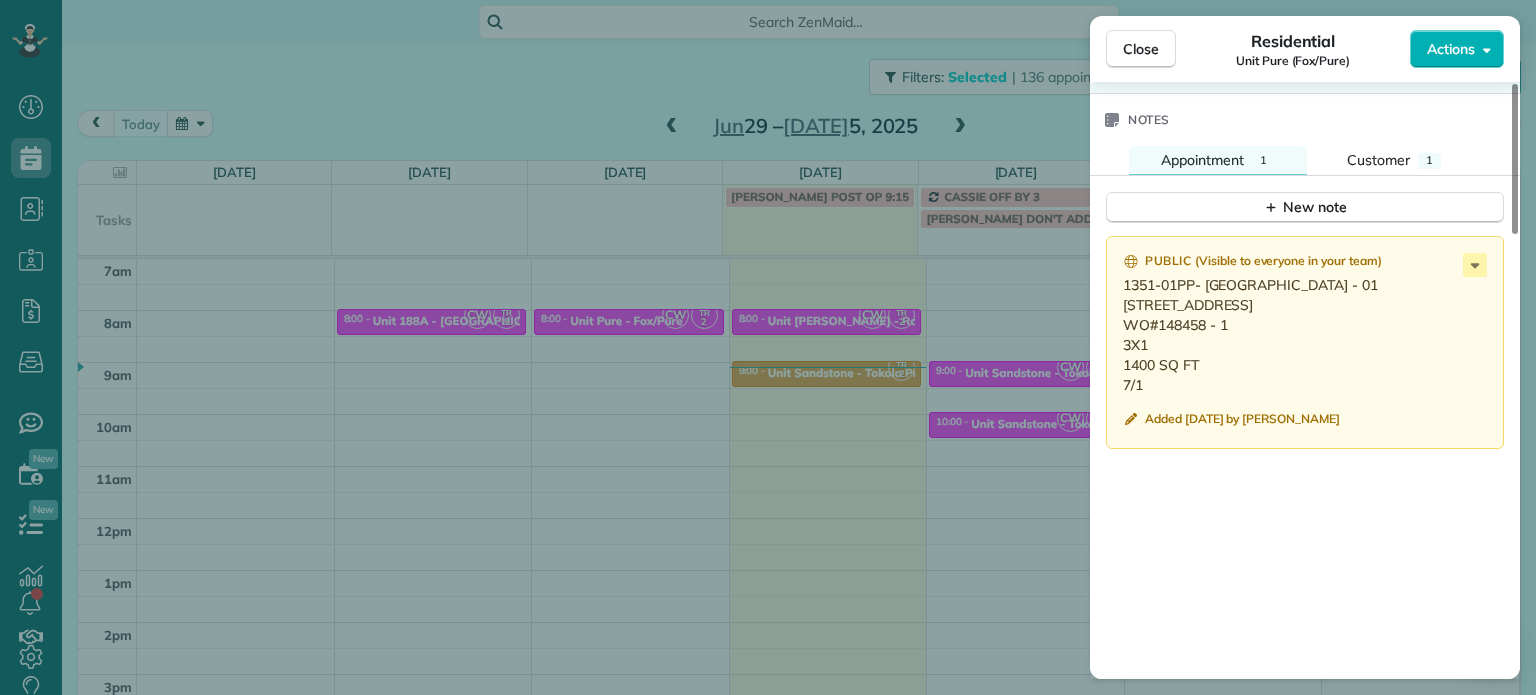drag, startPoint x: 1146, startPoint y: 391, endPoint x: 1119, endPoint y: 291, distance: 103.58089 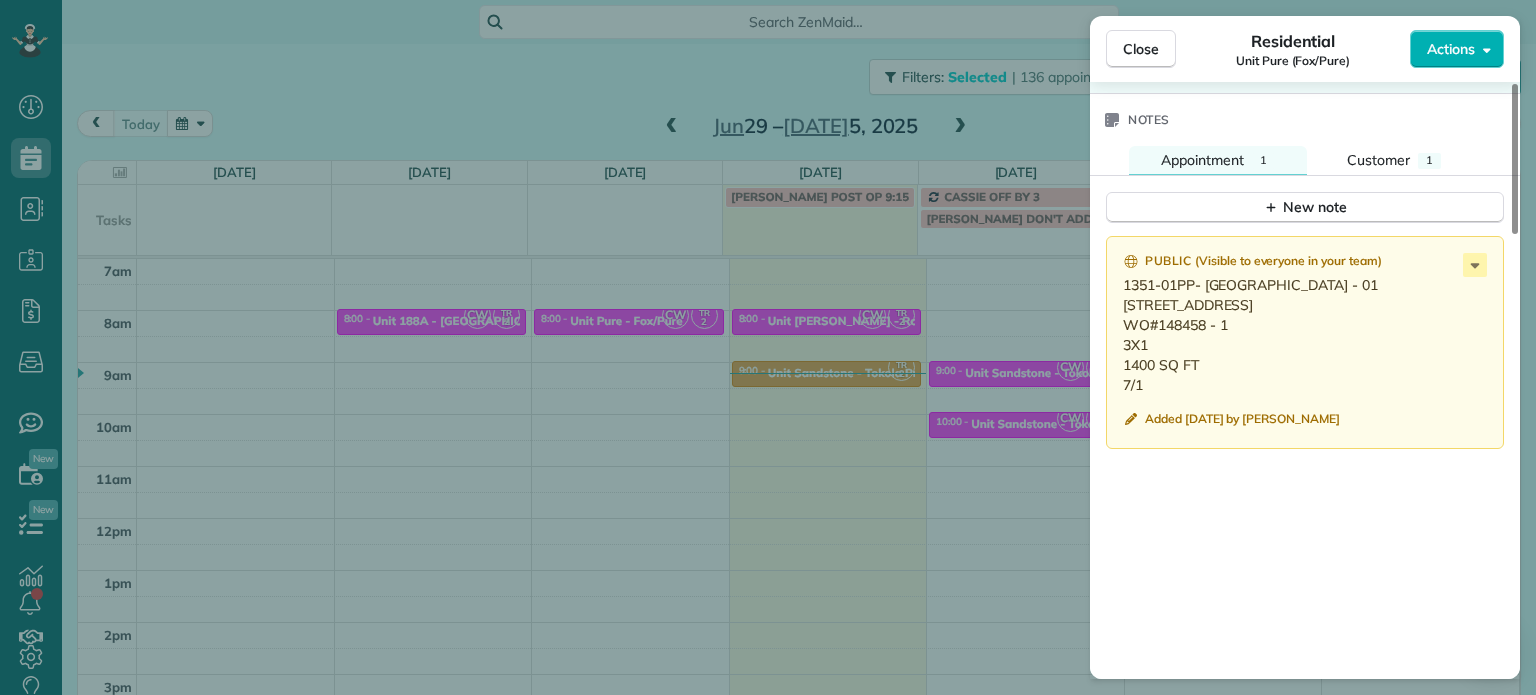 click on "Close Residential Unit Pure (Fox/Pure) Actions Status Active Unit Pure (Fox/Pure) · Open profile No phone number on record Add phone number No email on record Add email View Details Residential [DATE] ( [DATE] ) 8:00 AM 8:30 AM 30 minutes One time [STREET_ADDRESS] Service was not rated yet Setup ratings Cleaners Time in and out Assign Invite Cleaners [PERSON_NAME]-German 8:00 AM 8:30 AM [PERSON_NAME] 8:00 AM 8:30 AM Checklist Try Now Keep this appointment up to your standards. Stay on top of every detail, keep your cleaners organised, and your client happy. Assign a checklist Watch a 5 min demo Billing Billing actions Price $0.00 Overcharge $0.00 Discount $0.00 Coupon discount - Primary tax - Secondary tax - Total appointment price $0.00 Tips collected New feature! $0.00 [PERSON_NAME] as paid Total including tip $0.00 Get paid online in no-time! Send an invoice and reward your cleaners with tips Charge customer credit card Appointment custom fields Work items Notes" at bounding box center (768, 347) 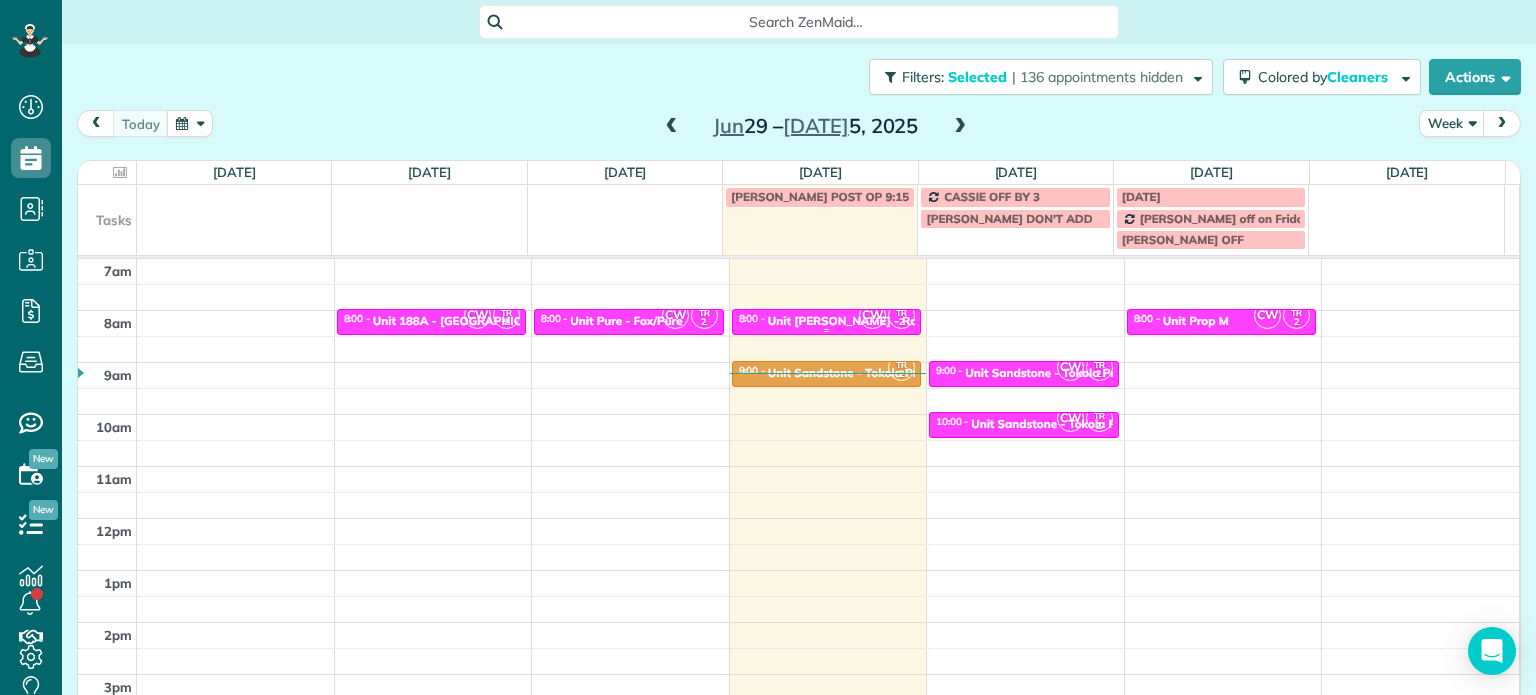 click on "Unit [PERSON_NAME] - Rcm Properties" at bounding box center (877, 321) 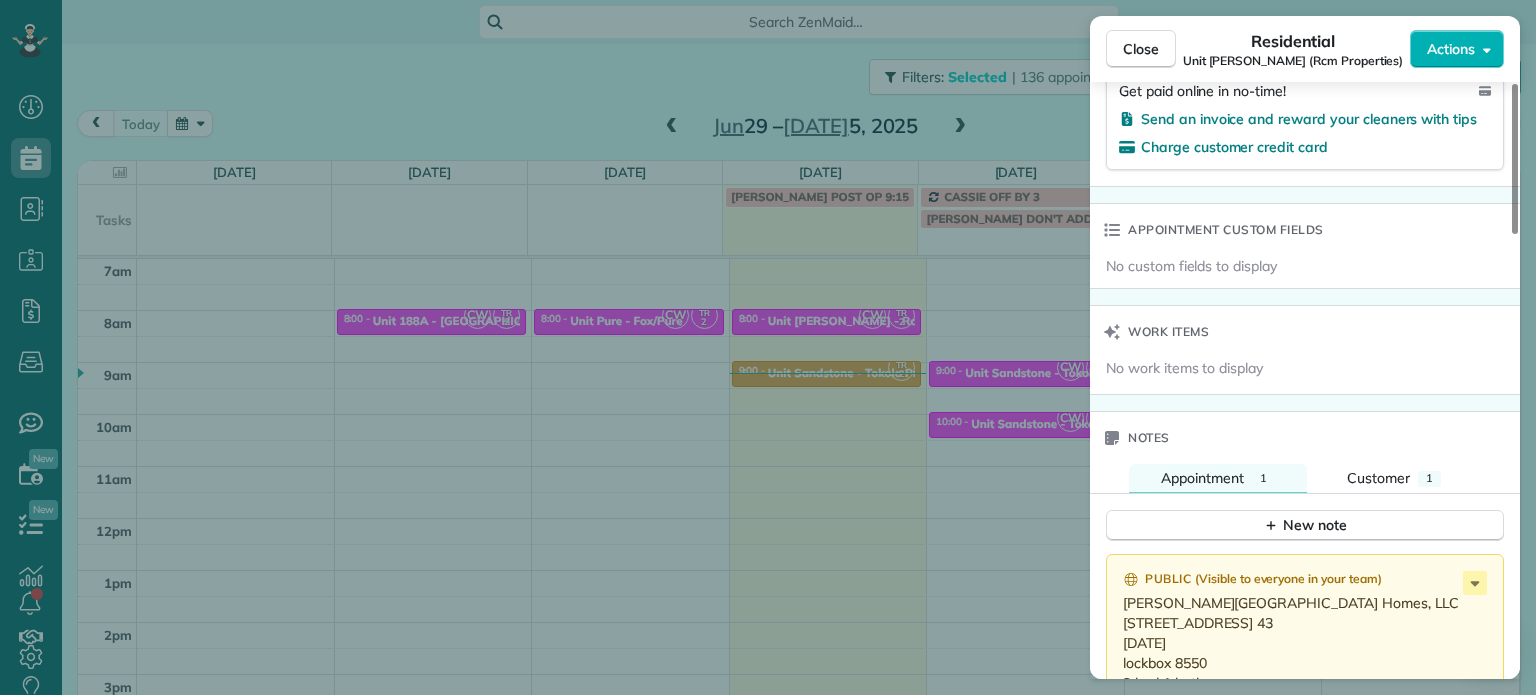 scroll, scrollTop: 1500, scrollLeft: 0, axis: vertical 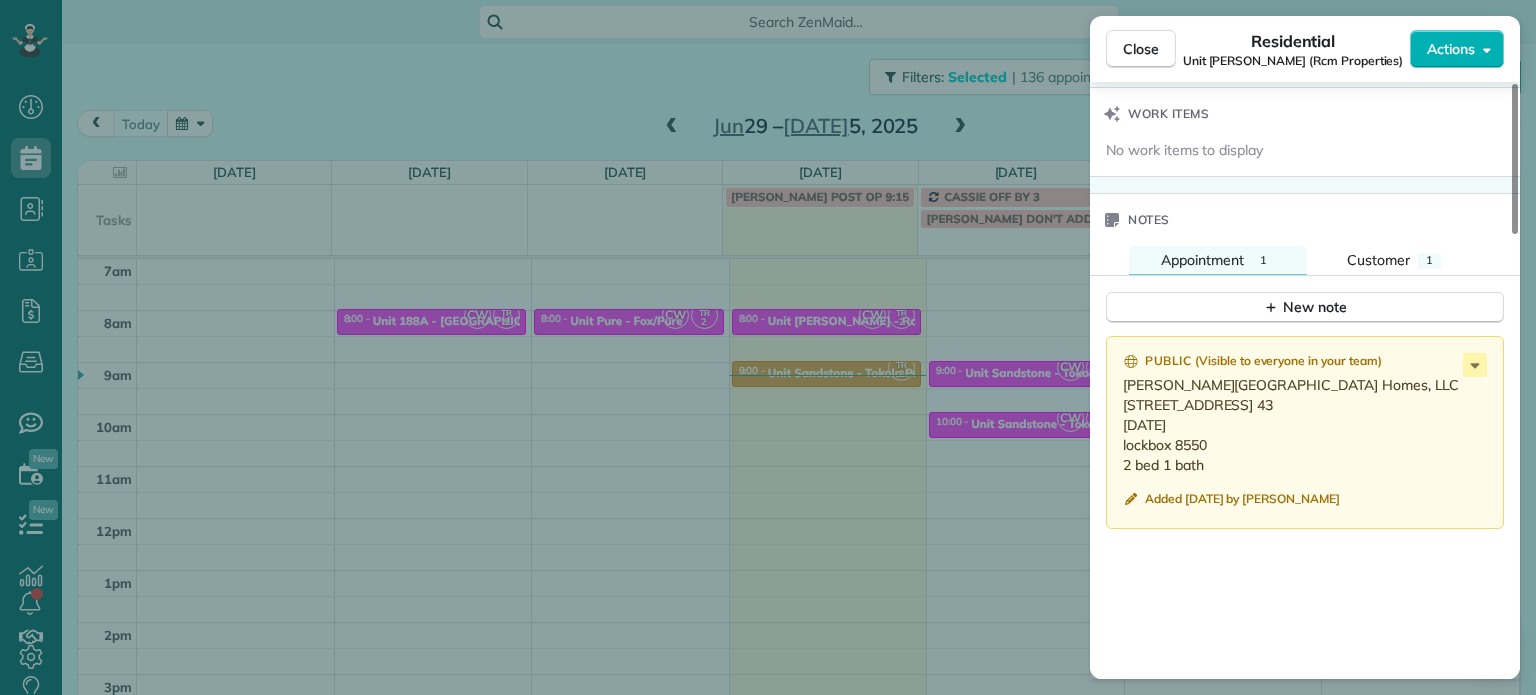 click on "Close Residential Unit [PERSON_NAME] (Rcm Properties) Actions Status Active Unit [PERSON_NAME] (Rcm Properties) · Open profile No phone number on record Add phone number No email on record Add email View Details Residential [DATE] ( [DATE] ) 8:00 AM 8:30 AM 30 minutes One time [STREET_ADDRESS] Service was not rated yet Setup ratings Cleaners Time in and out Assign Invite Cleaners [PERSON_NAME] 8:00 AM 8:30 AM [PERSON_NAME]-German 8:00 AM 8:30 AM Checklist Try Now Keep this appointment up to your standards. Stay on top of every detail, keep your cleaners organised, and your client happy. Assign a checklist Watch a 5 min demo Billing Billing actions Price $0.00 Overcharge $0.00 Discount $0.00 Coupon discount - Primary tax - Secondary tax - Total appointment price $0.00 Tips collected New feature! $0.00 [PERSON_NAME] as paid Total including tip $0.00 Get paid online in no-time! Send an invoice and reward your cleaners with tips Charge customer credit card Appointment custom fields 1" at bounding box center (768, 347) 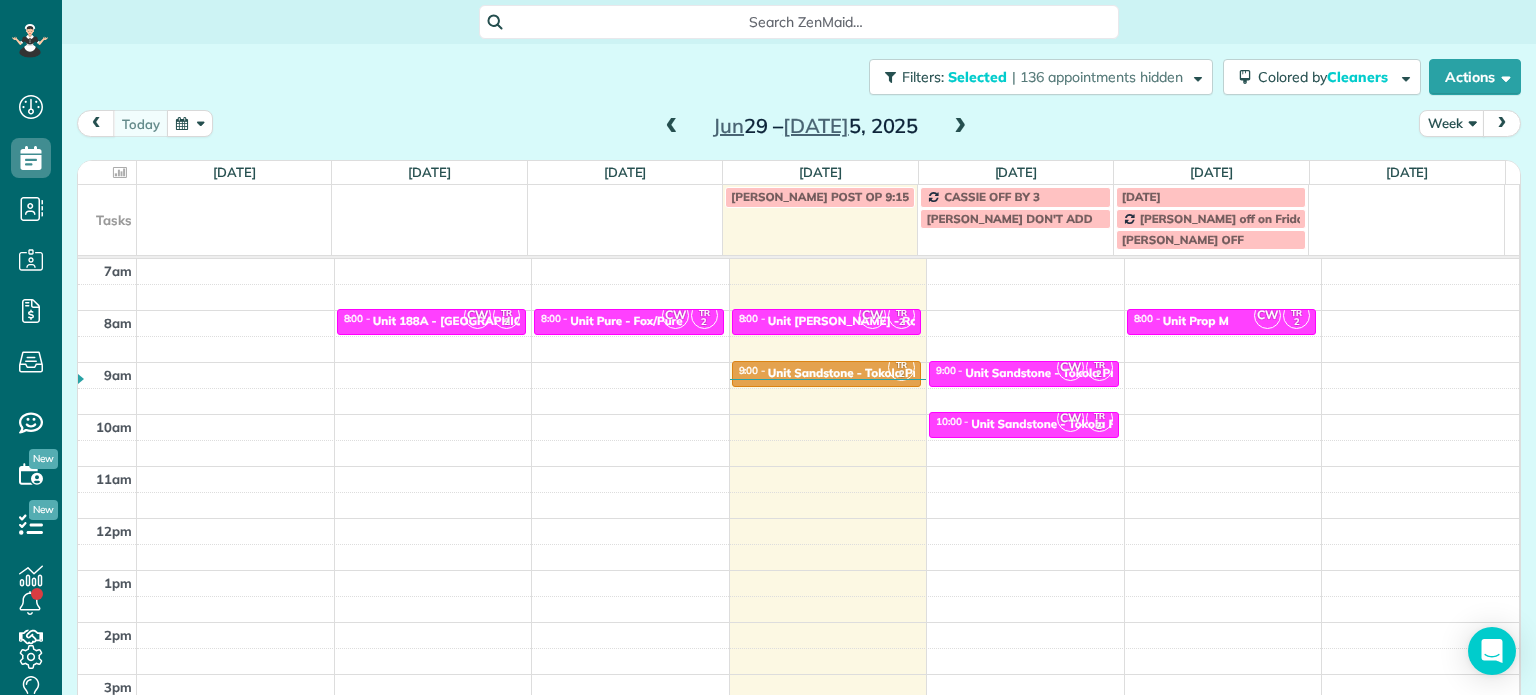 click at bounding box center [960, 127] 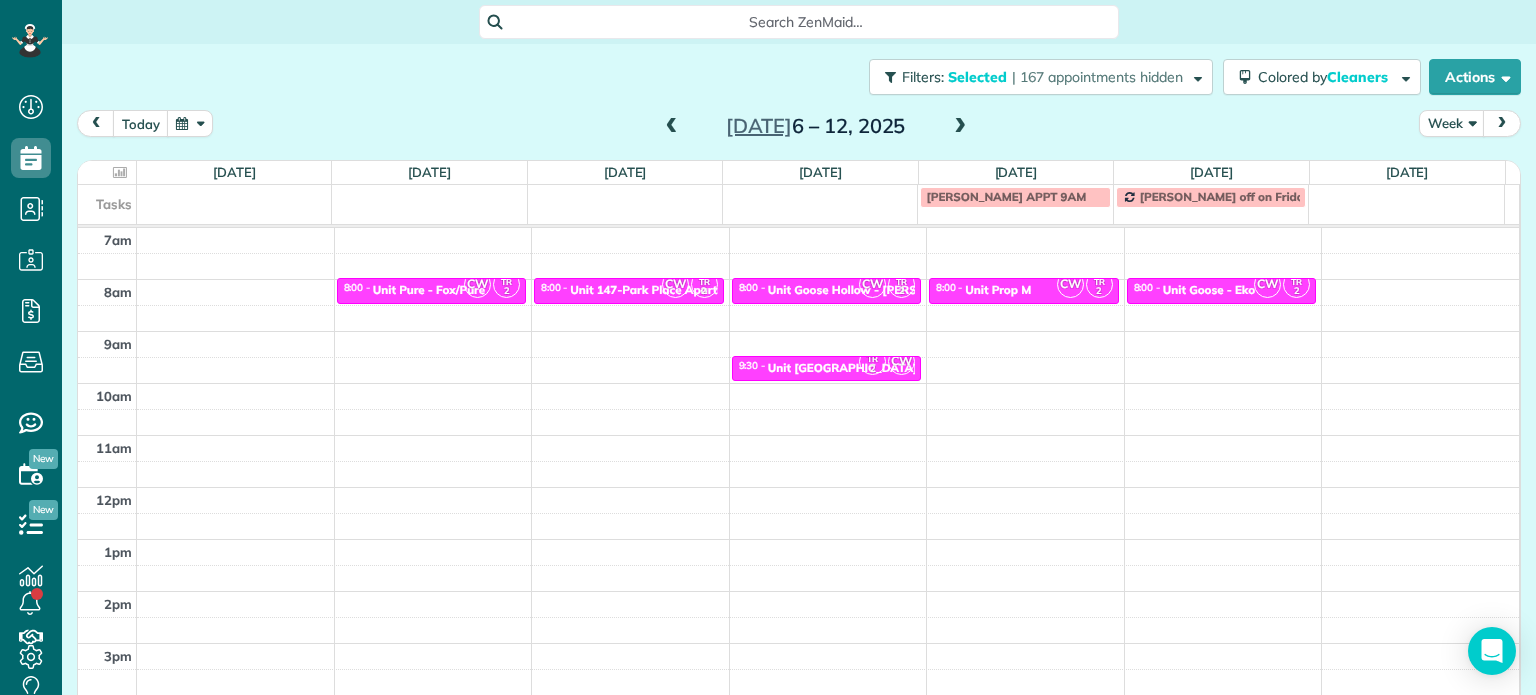click at bounding box center (960, 127) 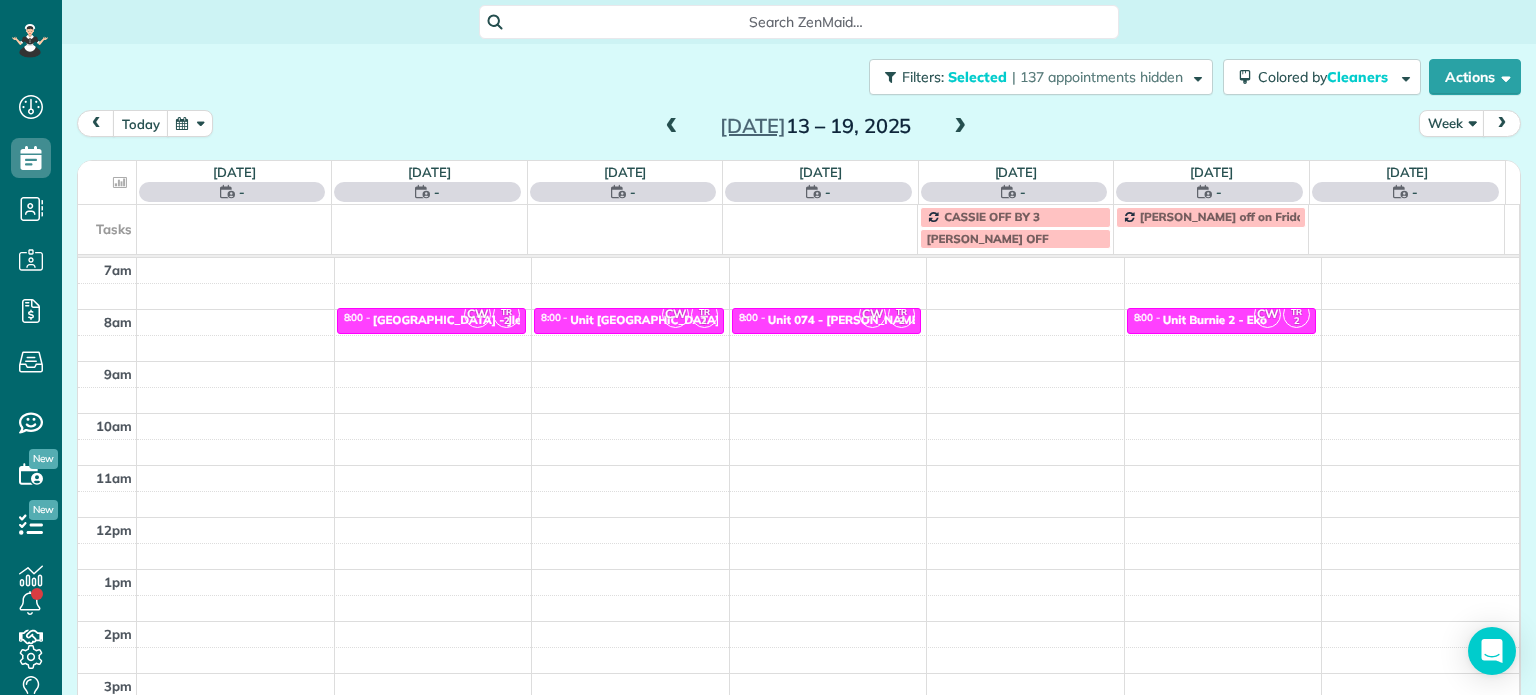 click at bounding box center (960, 127) 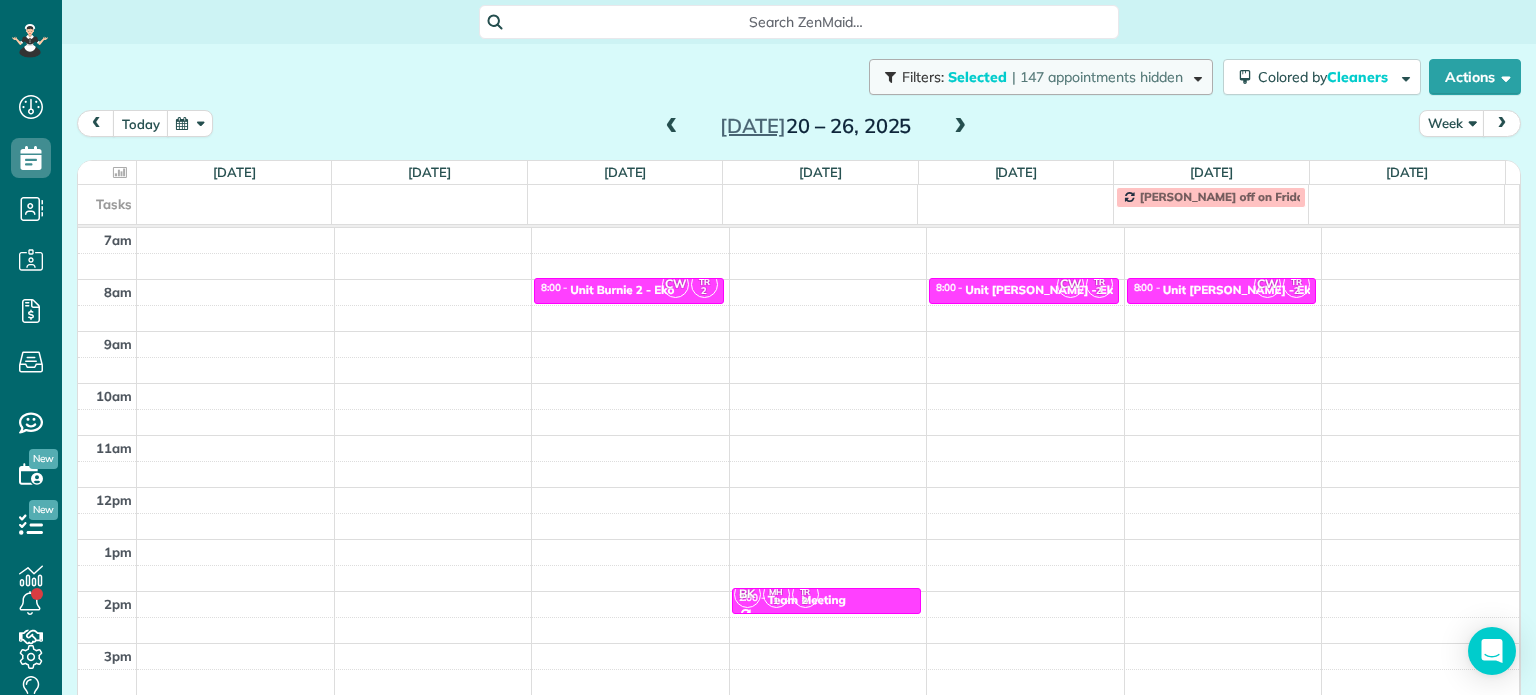 click on "Selected" at bounding box center [978, 77] 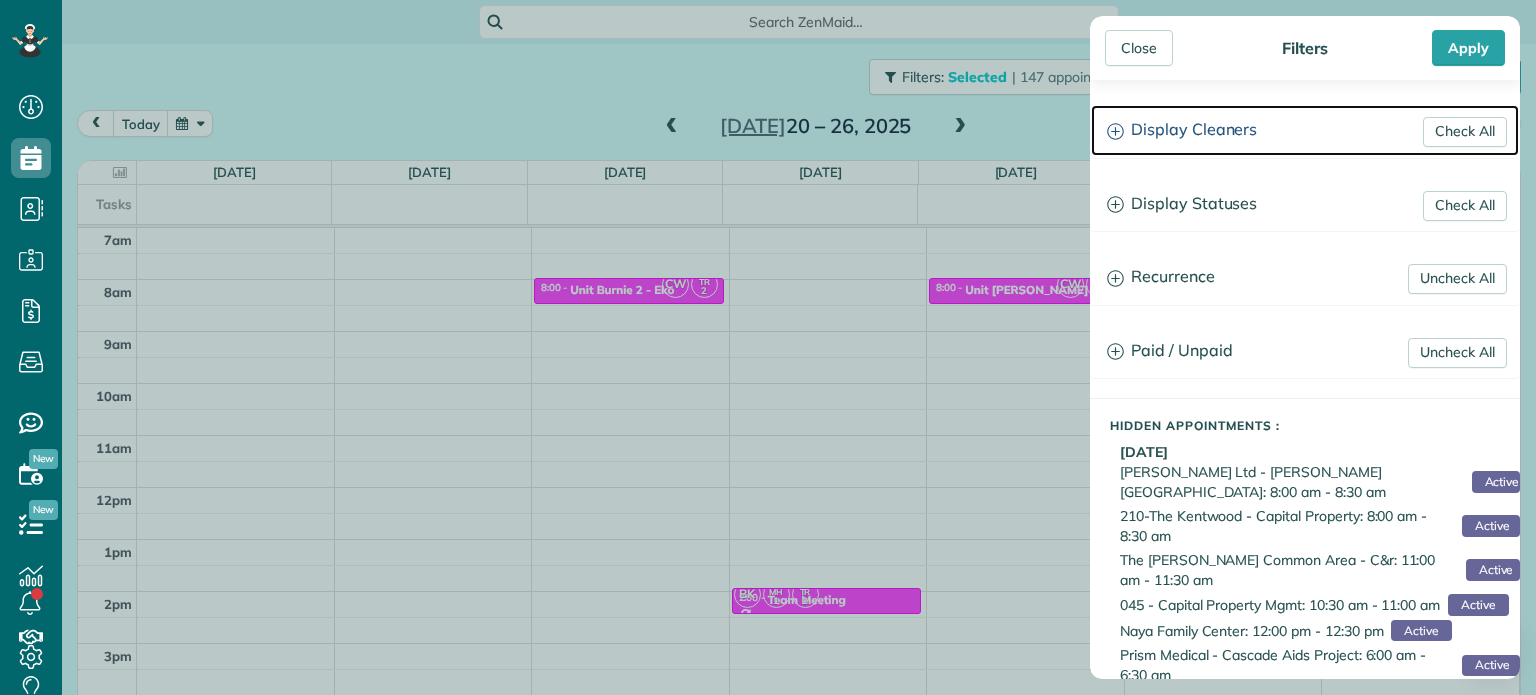 click on "Display Cleaners" at bounding box center [1305, 130] 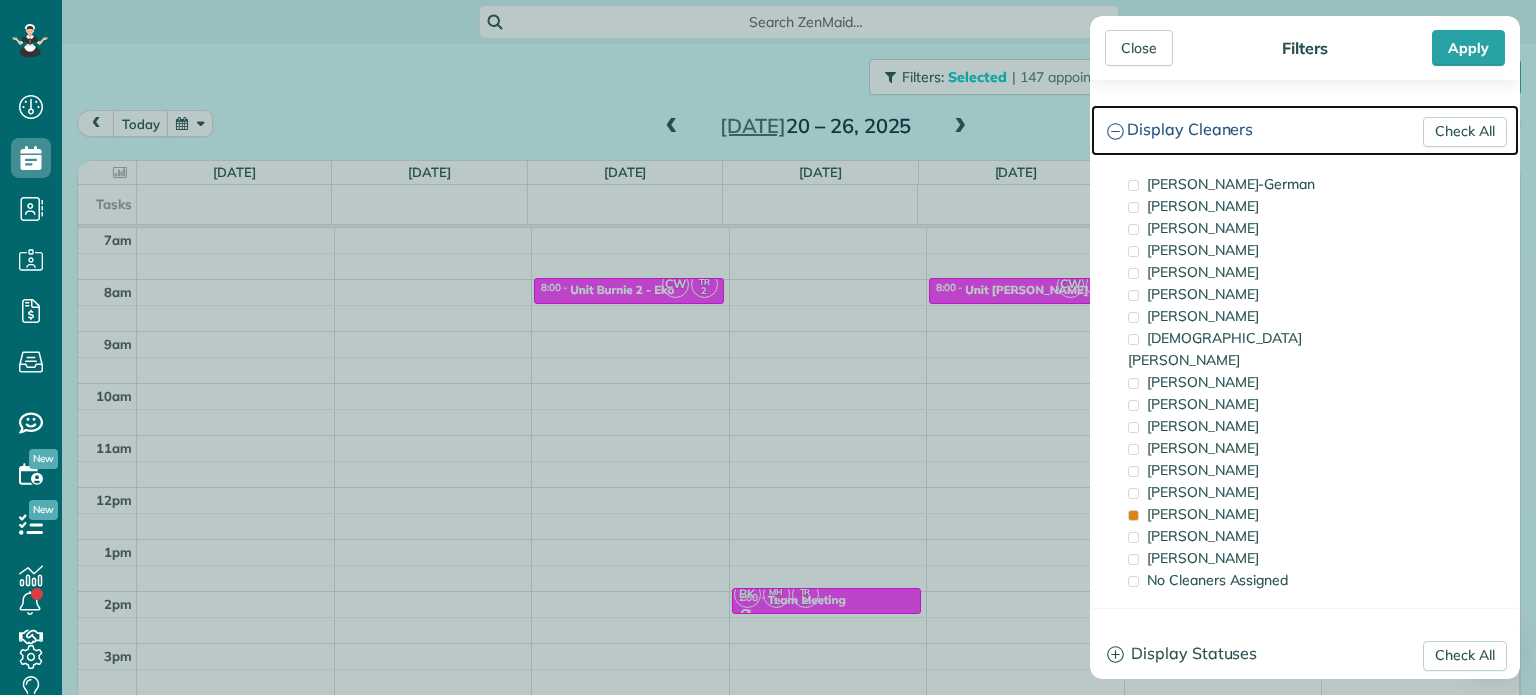click on "Display Cleaners" at bounding box center [1305, 130] 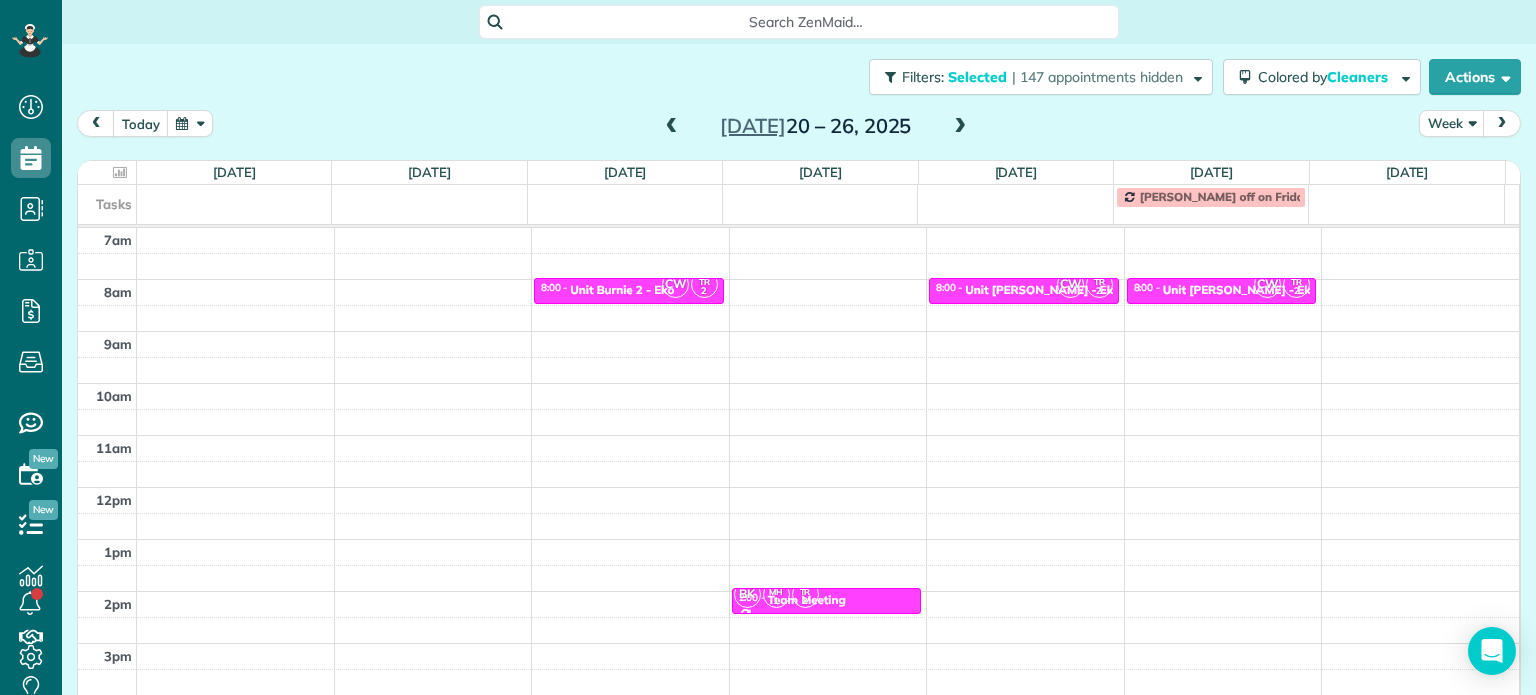 click on "Close
Filters
Apply
Check All
Display Cleaners
[PERSON_NAME]-German
[PERSON_NAME]
[PERSON_NAME]
[PERSON_NAME]
[PERSON_NAME]
[PERSON_NAME]
[PERSON_NAME]" at bounding box center (768, 347) 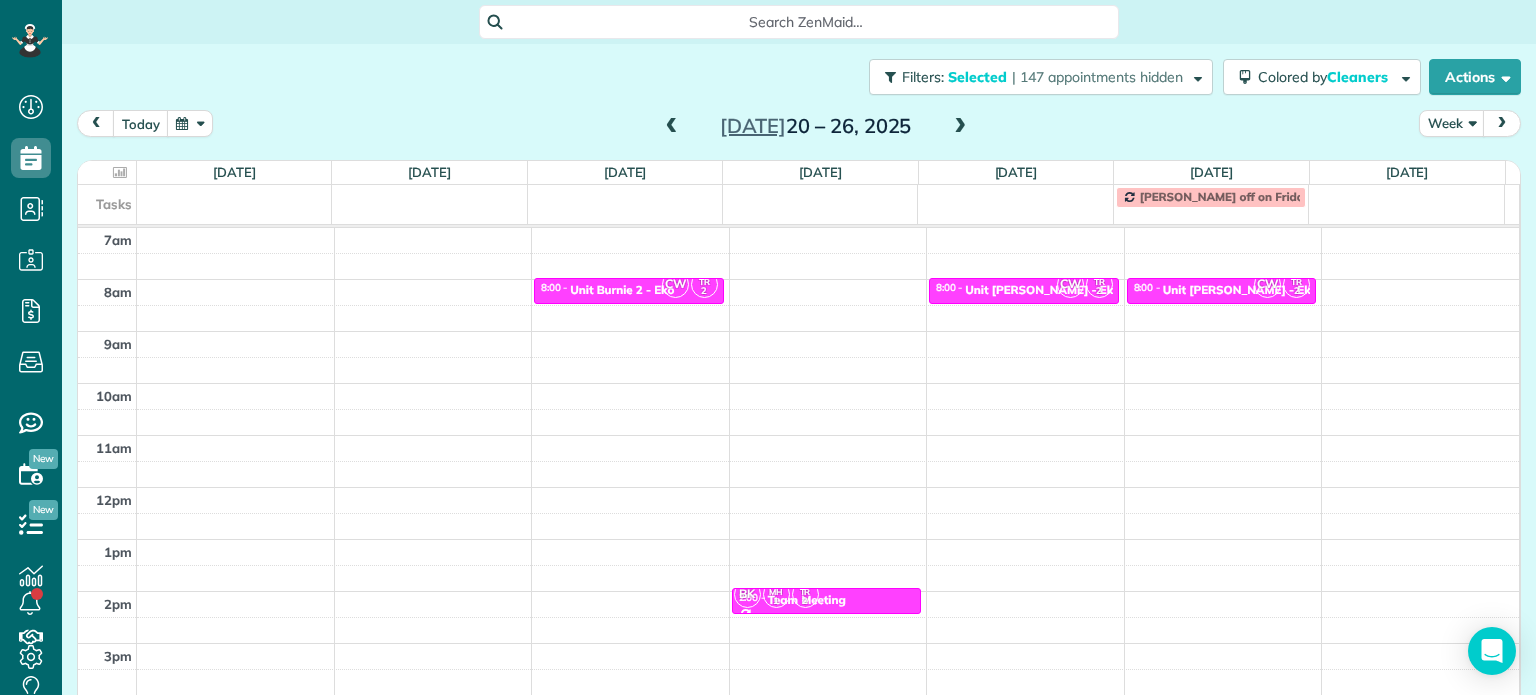 click on "4am 5am 6am 7am 8am 9am 10am 11am 12pm 1pm 2pm 3pm 4pm 5pm CW TR 2 8:00 - 8:30 Unit Burnie 2 - Eko [STREET_ADDRESS][PERSON_NAME] MZ TM 2 CW SW TL 2 TM 1 CF 1 TR 1 CH 2 SH 2 CC 3 AH 1 BK MH 1 TR 2 2:00 - 2:30 Team Meeting [STREET_ADDRESS][PERSON_NAME] CW TR 2 8:00 - 8:30 Unit [PERSON_NAME] - Eko Living [STREET_ADDRESS] CW TR 2 8:00 - 8:30 Unit [PERSON_NAME][GEOGRAPHIC_DATA][STREET_ADDRESS]" at bounding box center [798, 435] 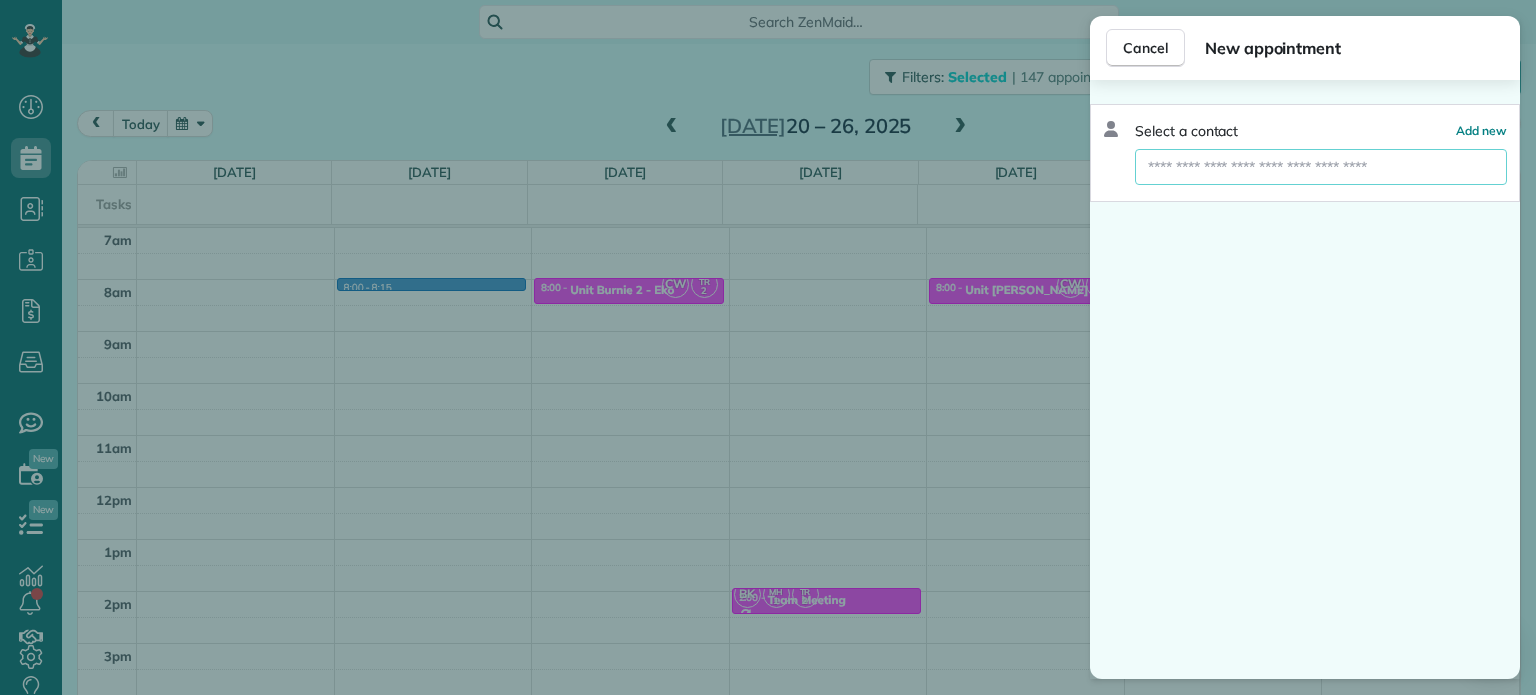 click at bounding box center (1321, 167) 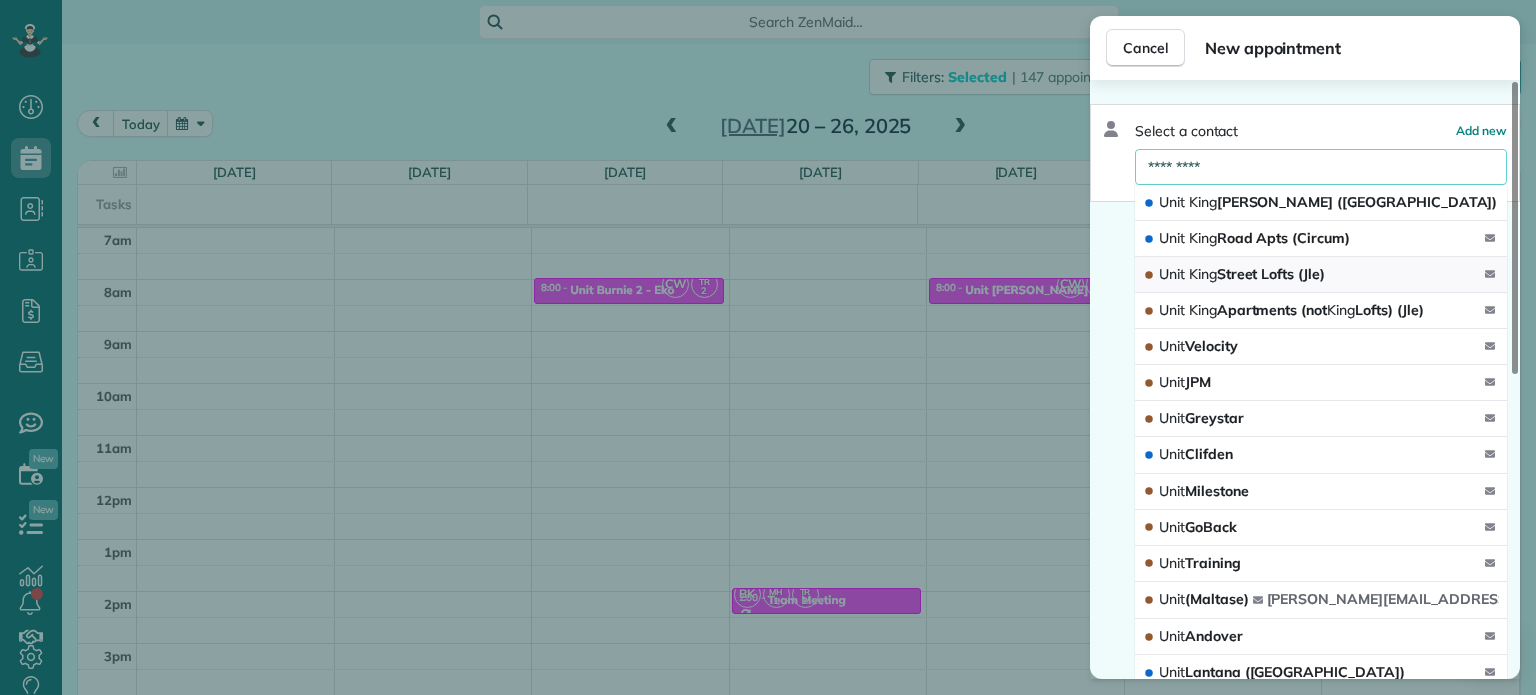 type on "*********" 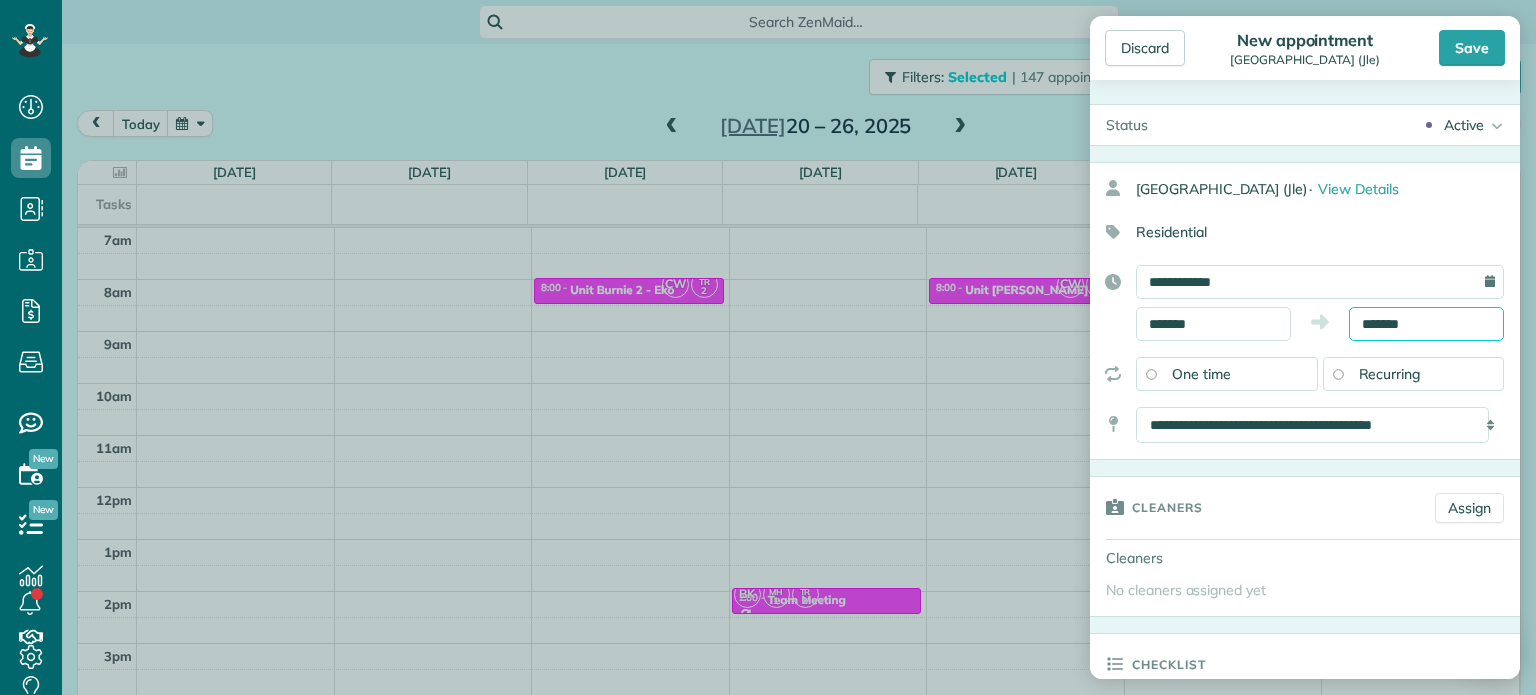 click on "*******" at bounding box center (1426, 324) 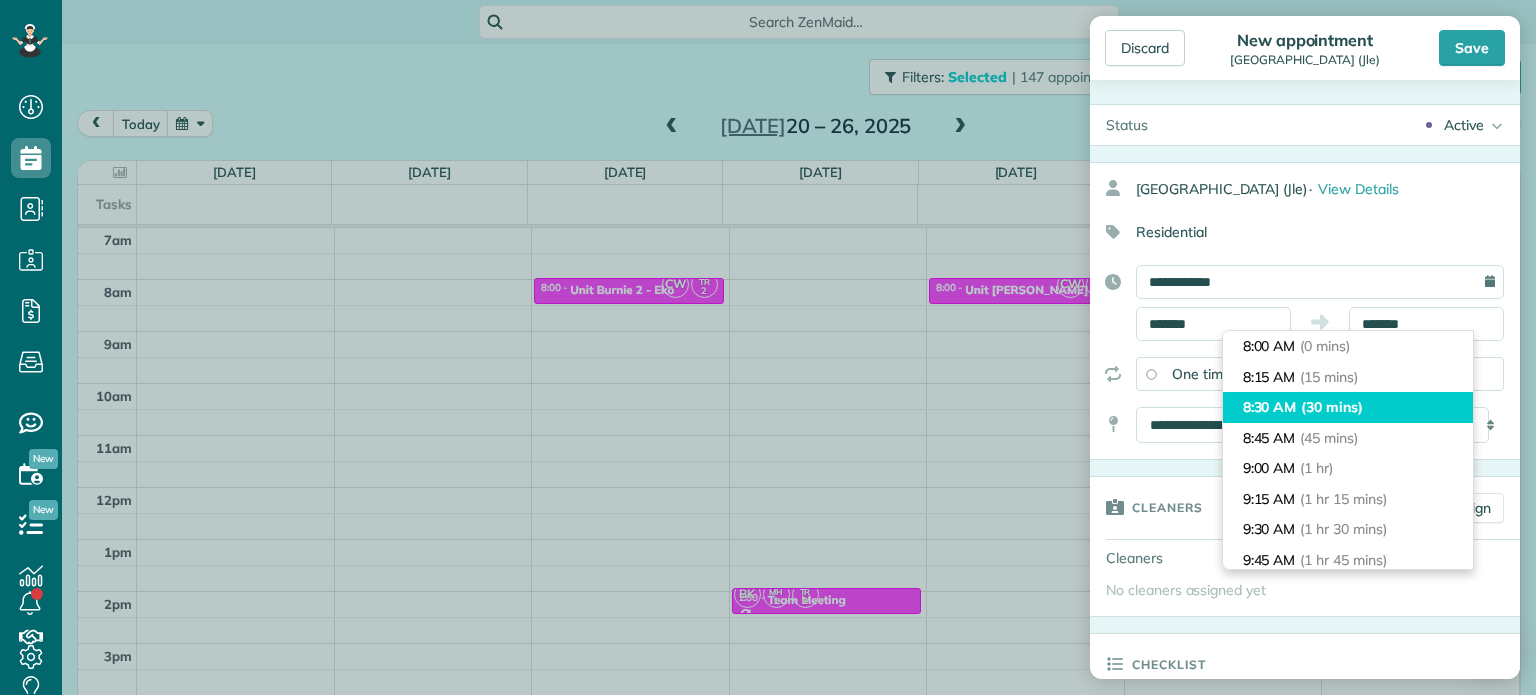 type on "*******" 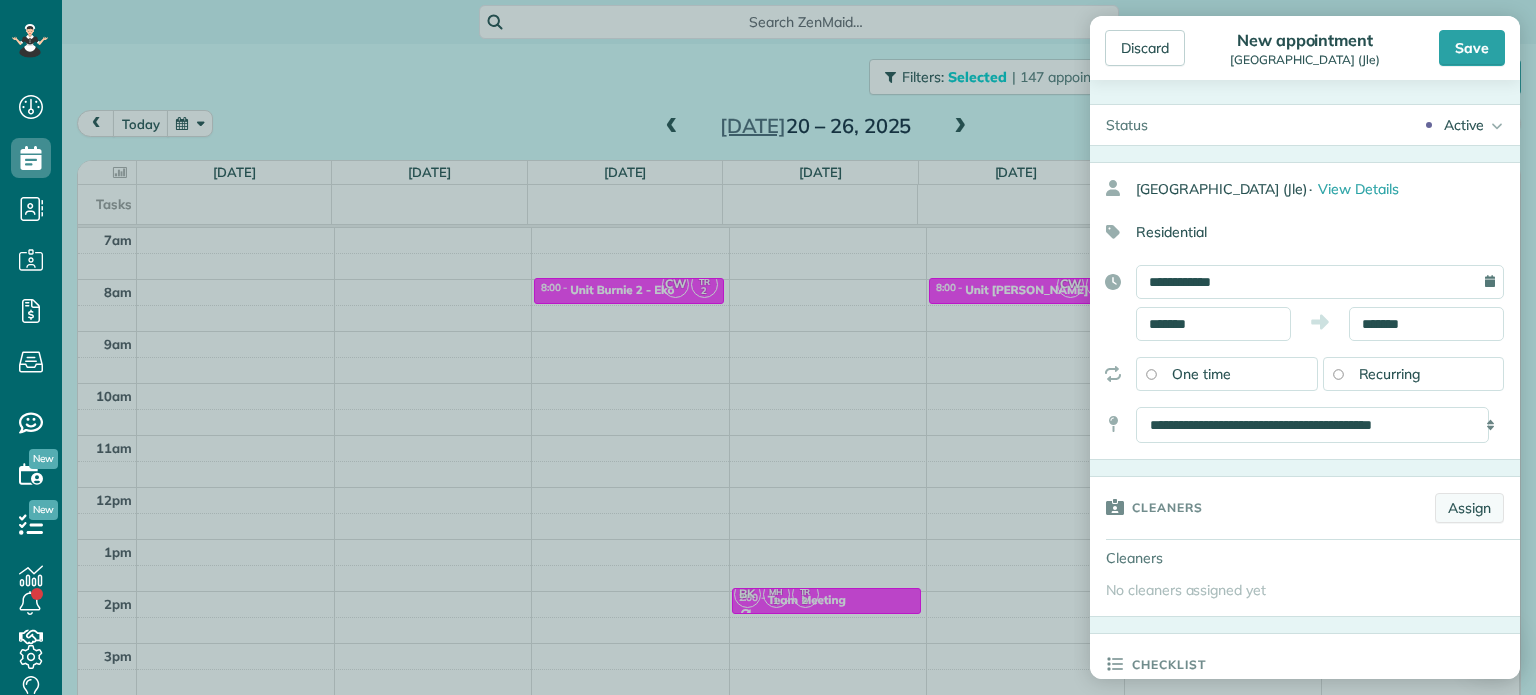 click on "Assign" at bounding box center [1469, 508] 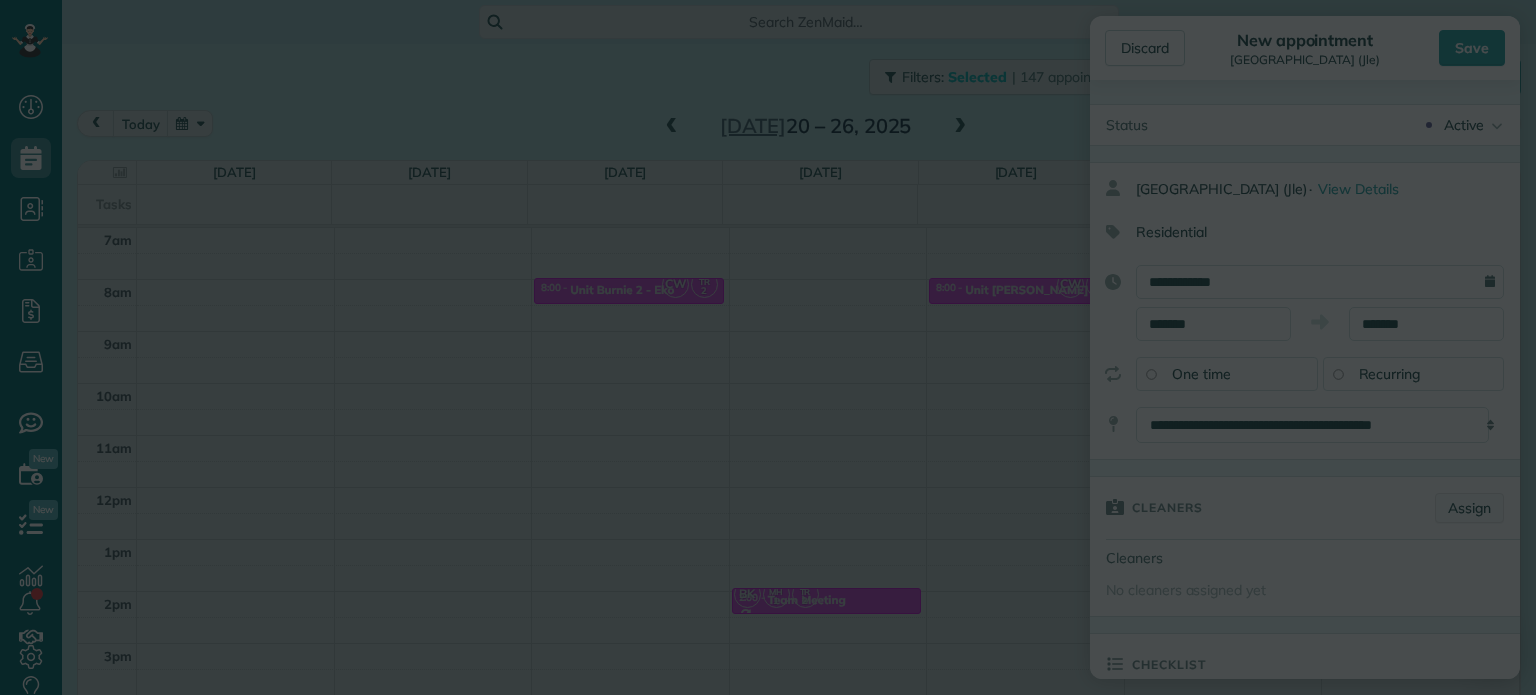 scroll, scrollTop: 0, scrollLeft: 0, axis: both 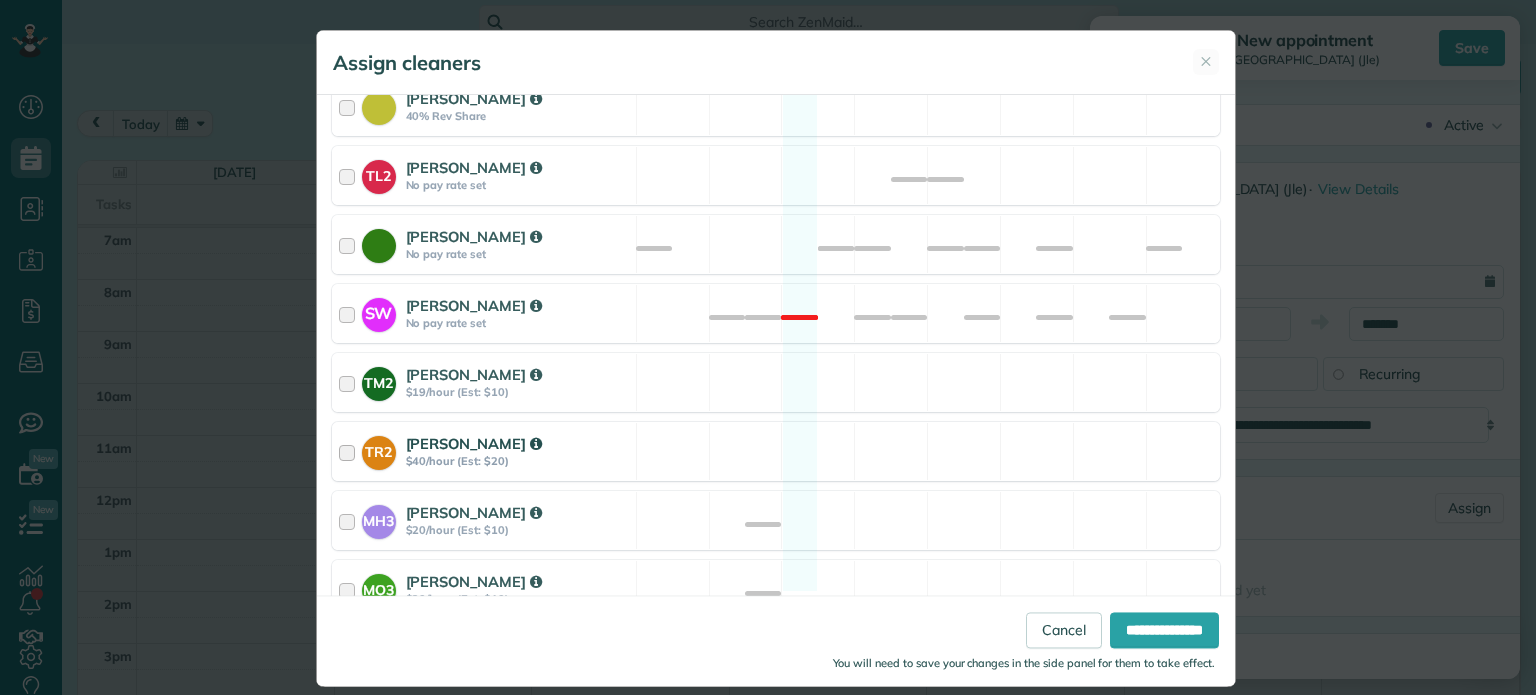 click on "TR2
[PERSON_NAME]
$40/hour (Est: $20)
Available" at bounding box center [776, 451] 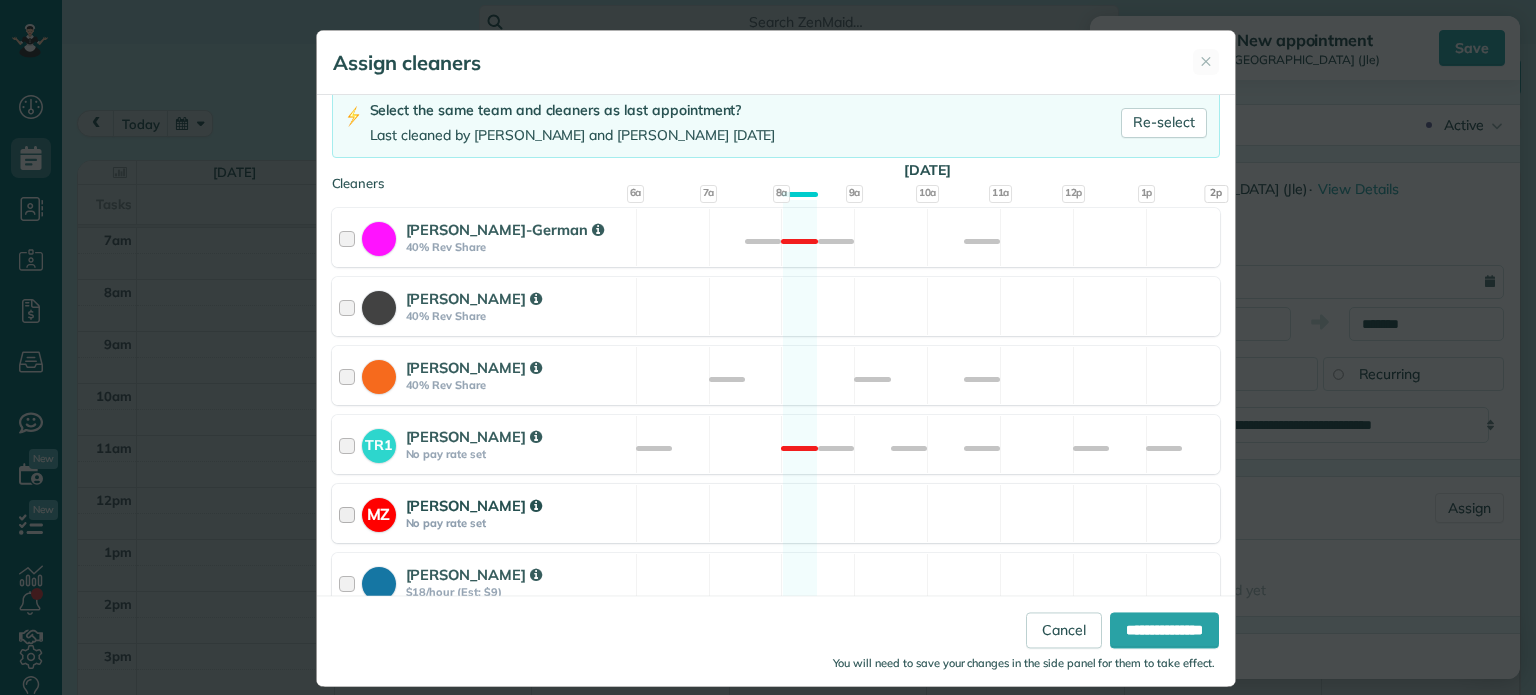 scroll, scrollTop: 0, scrollLeft: 0, axis: both 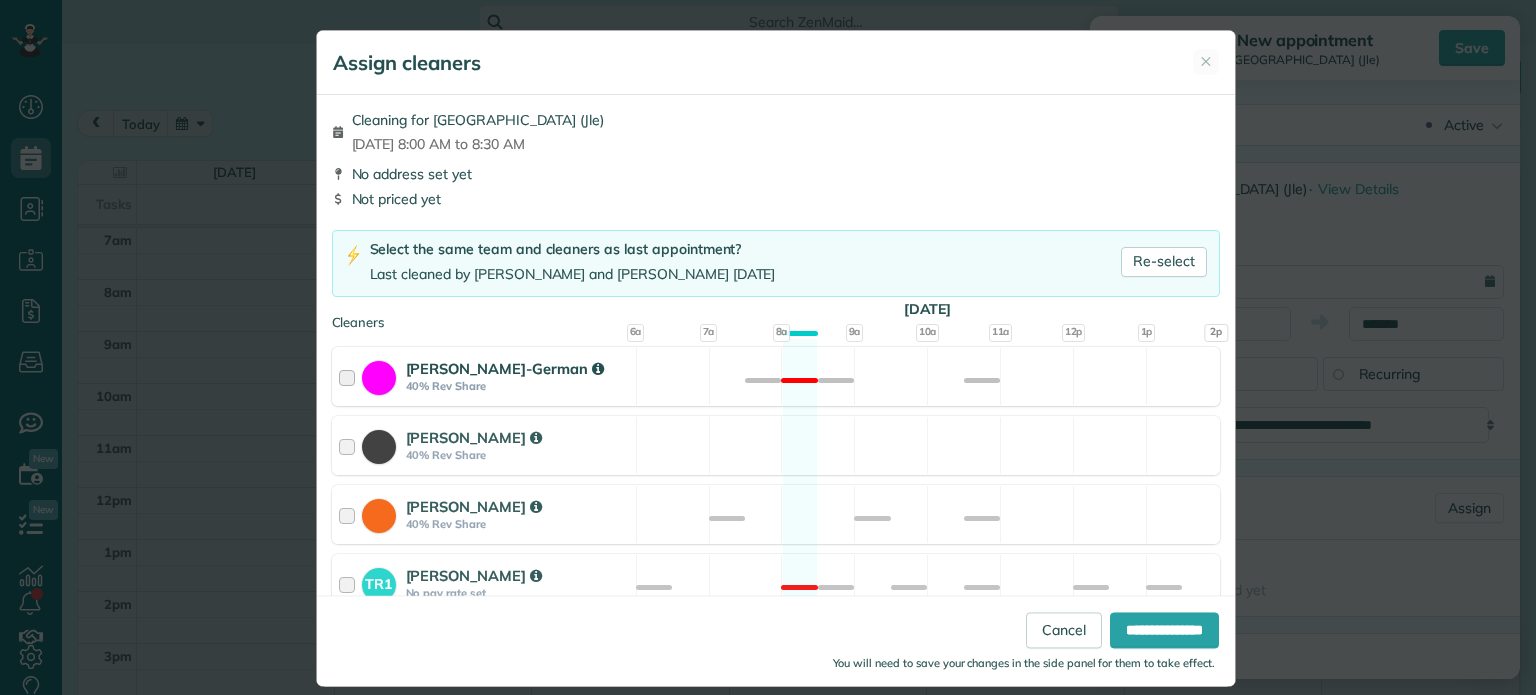 click on "[PERSON_NAME]-German
40% Rev Share
Not available" at bounding box center (776, 376) 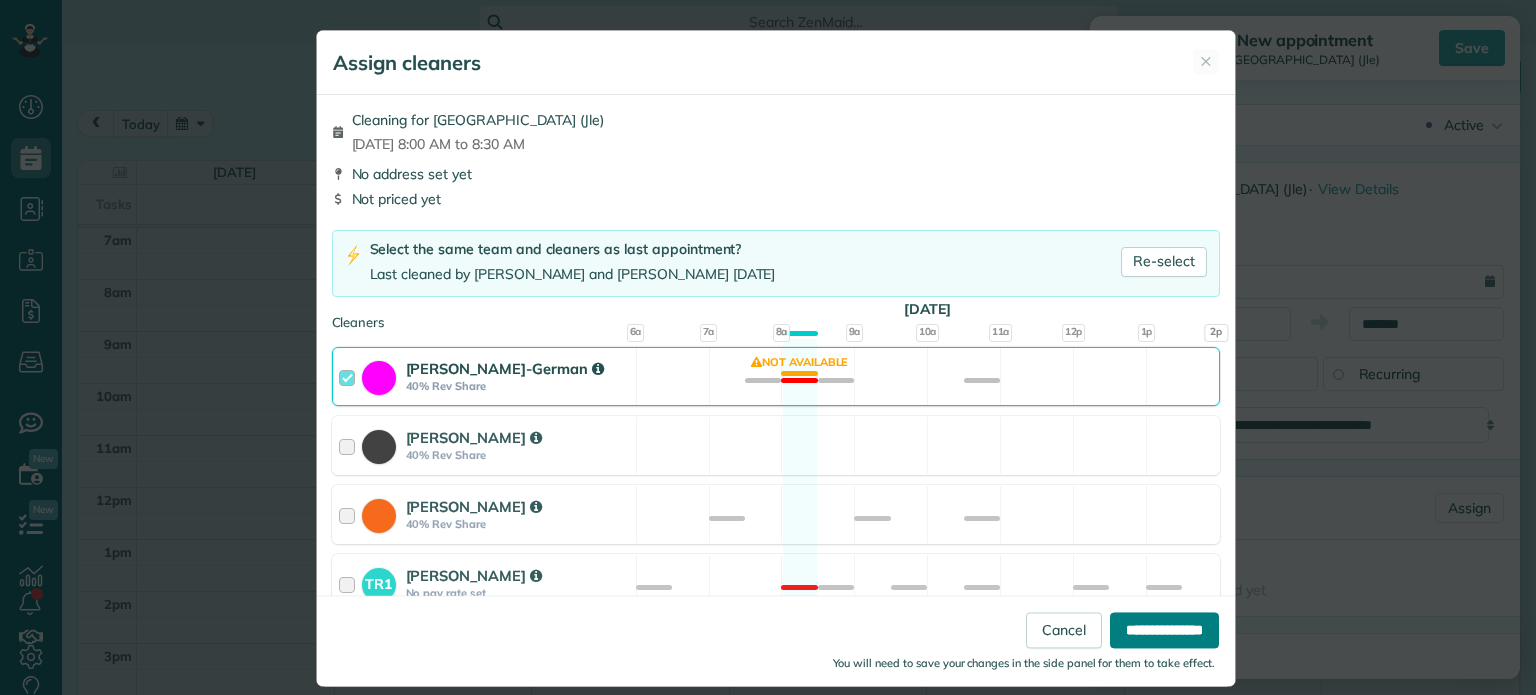 click on "**********" at bounding box center (1164, 631) 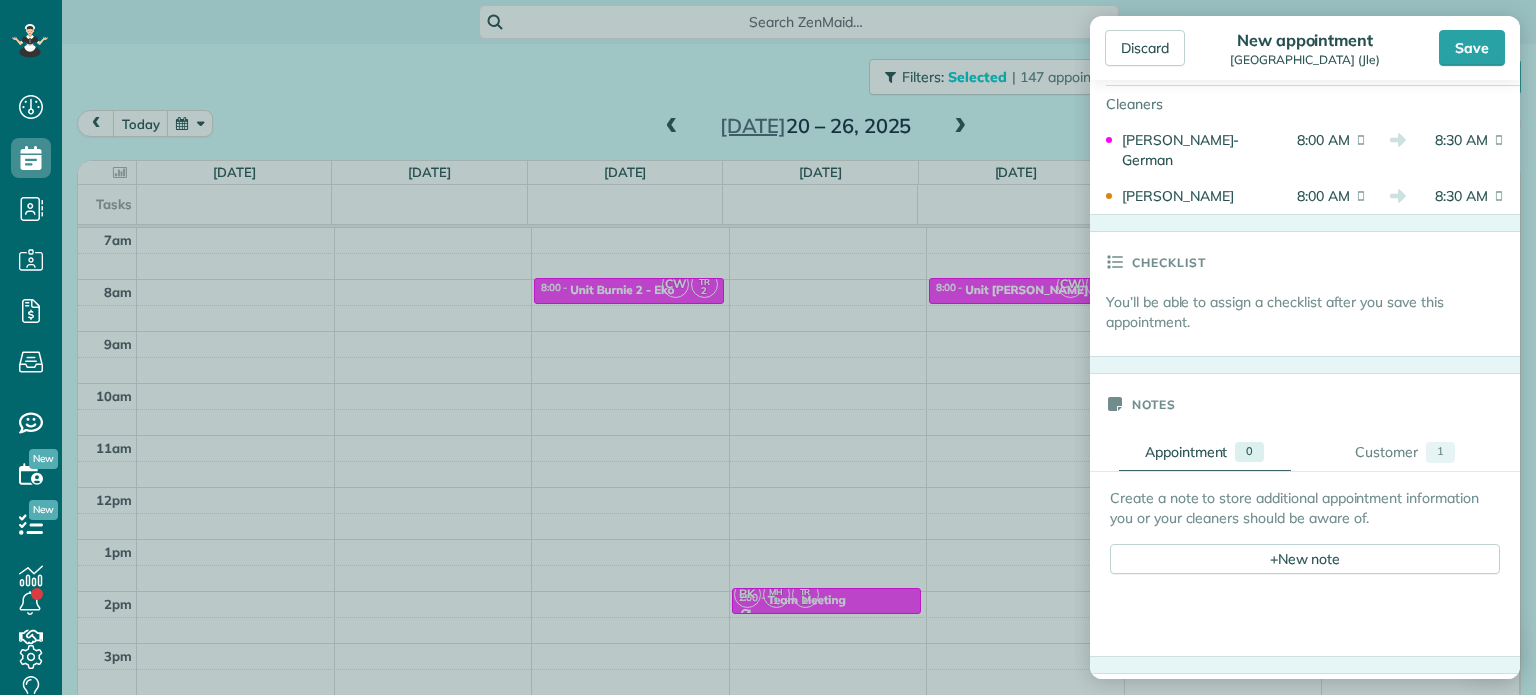 scroll, scrollTop: 500, scrollLeft: 0, axis: vertical 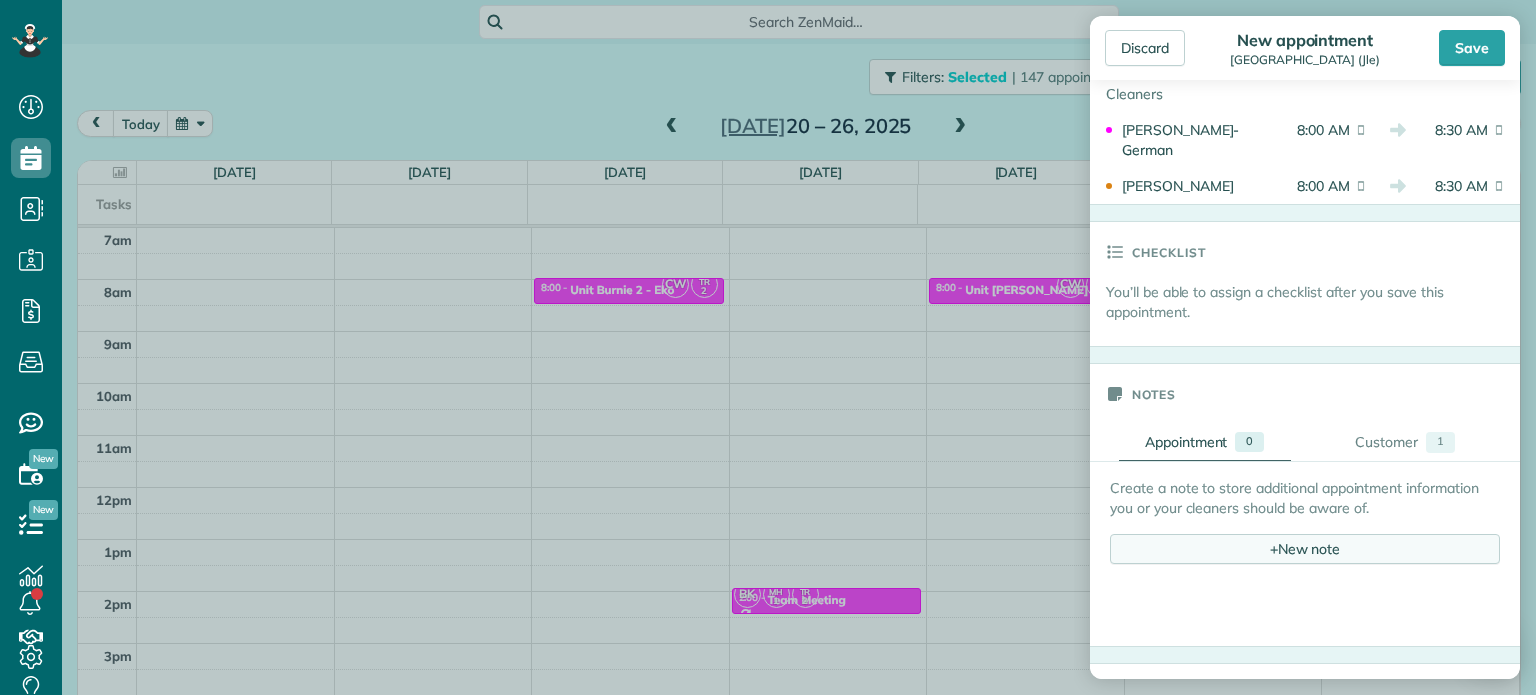 click on "+ New note" at bounding box center [1305, 549] 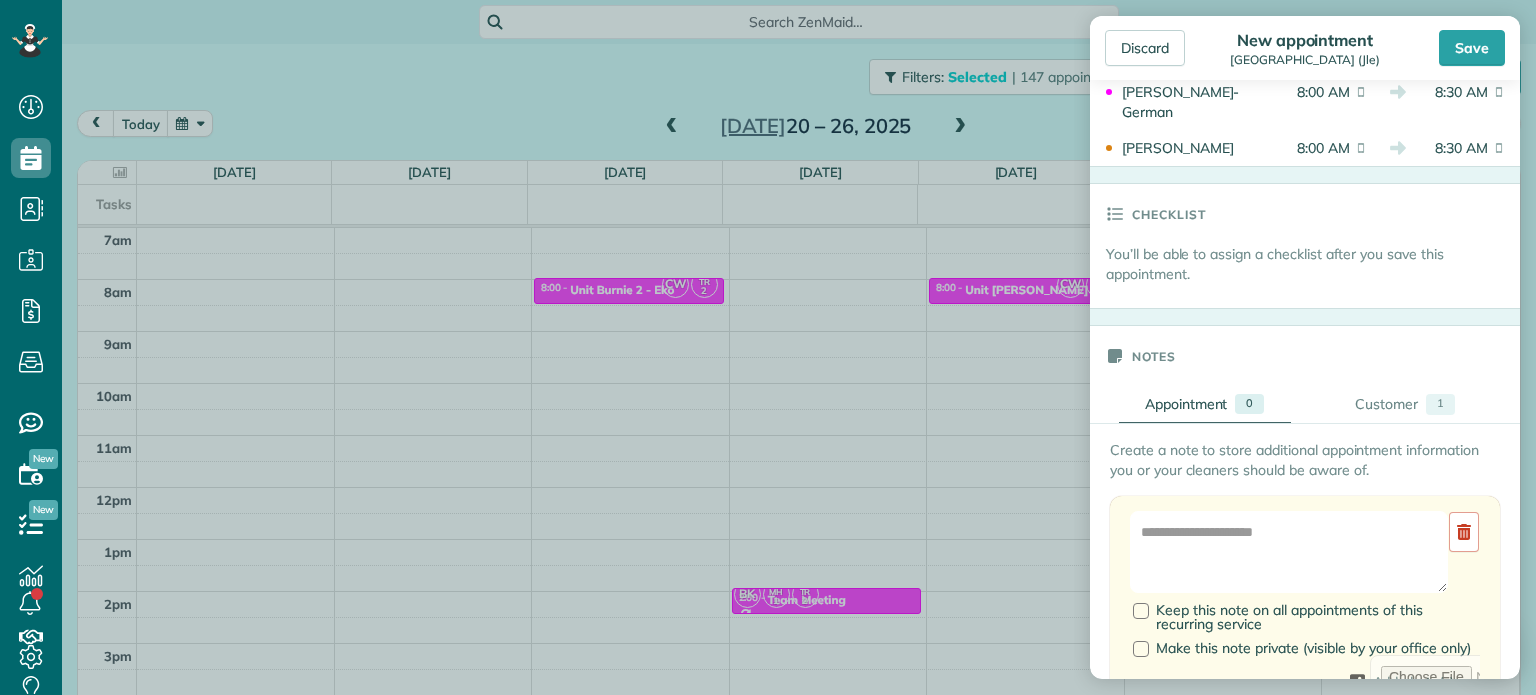 scroll, scrollTop: 600, scrollLeft: 0, axis: vertical 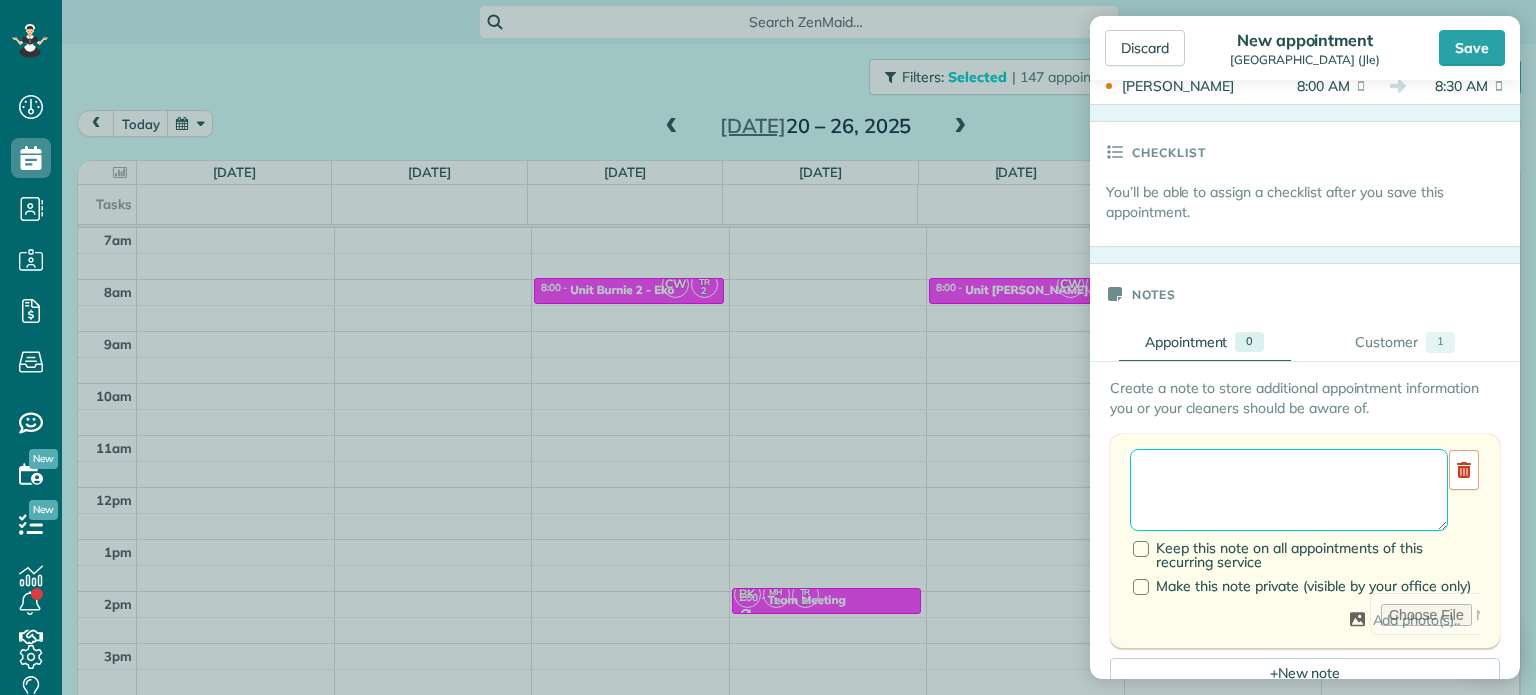 click at bounding box center (1289, 490) 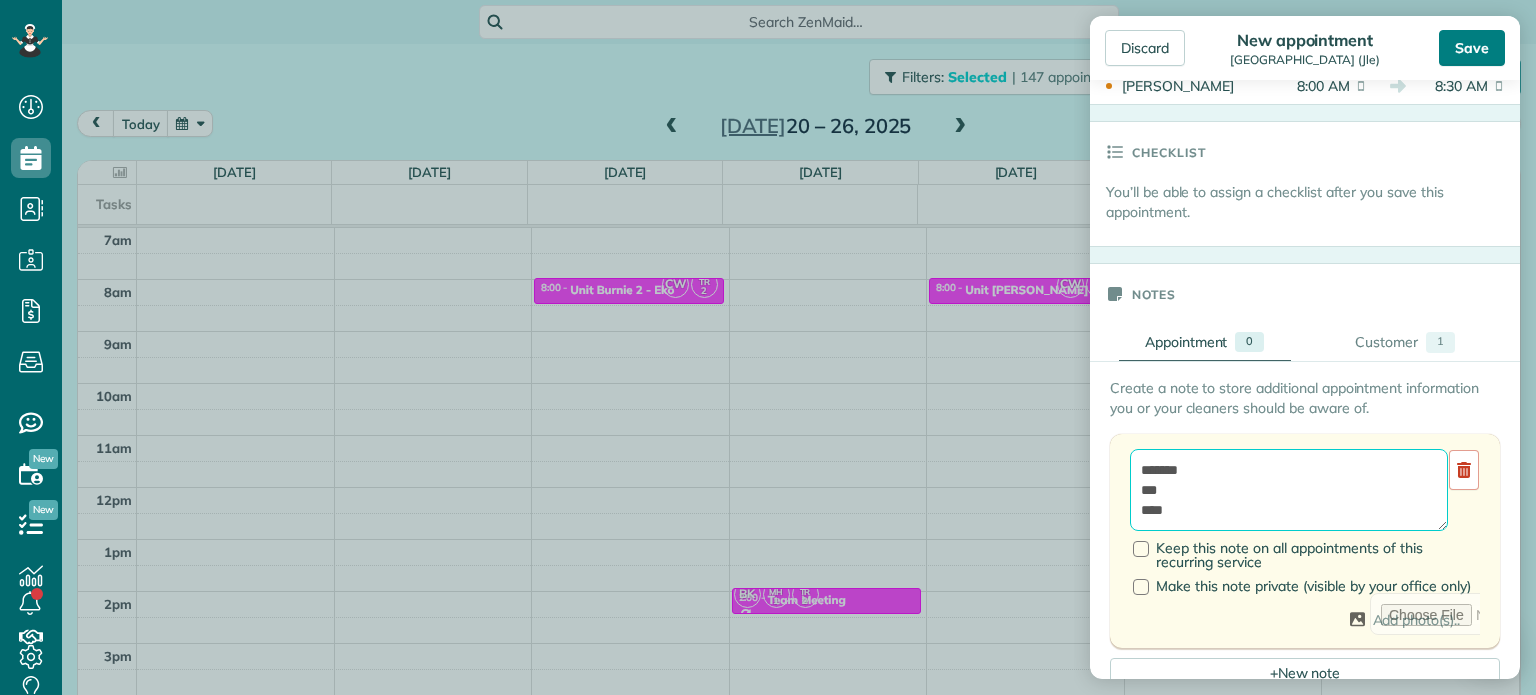 type on "*******
***
****" 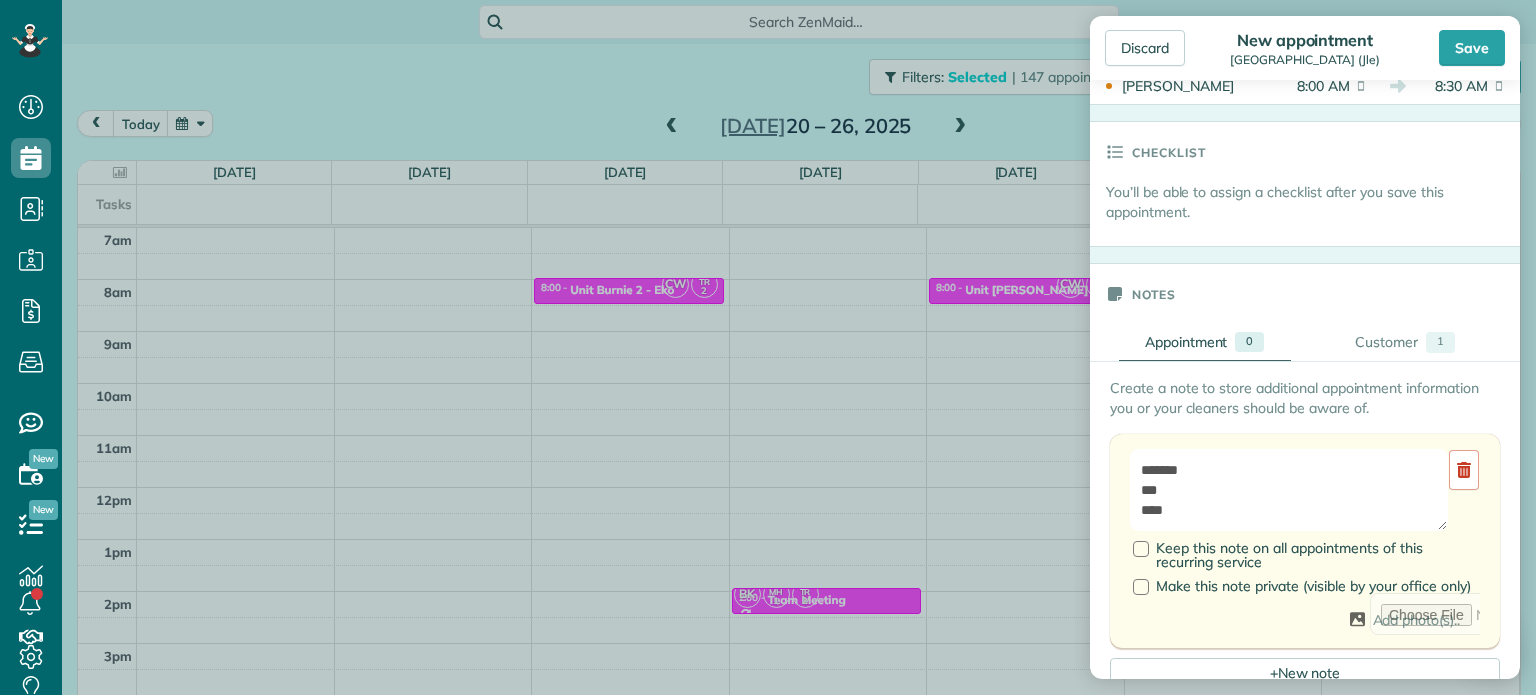 click on "Save" at bounding box center [1472, 48] 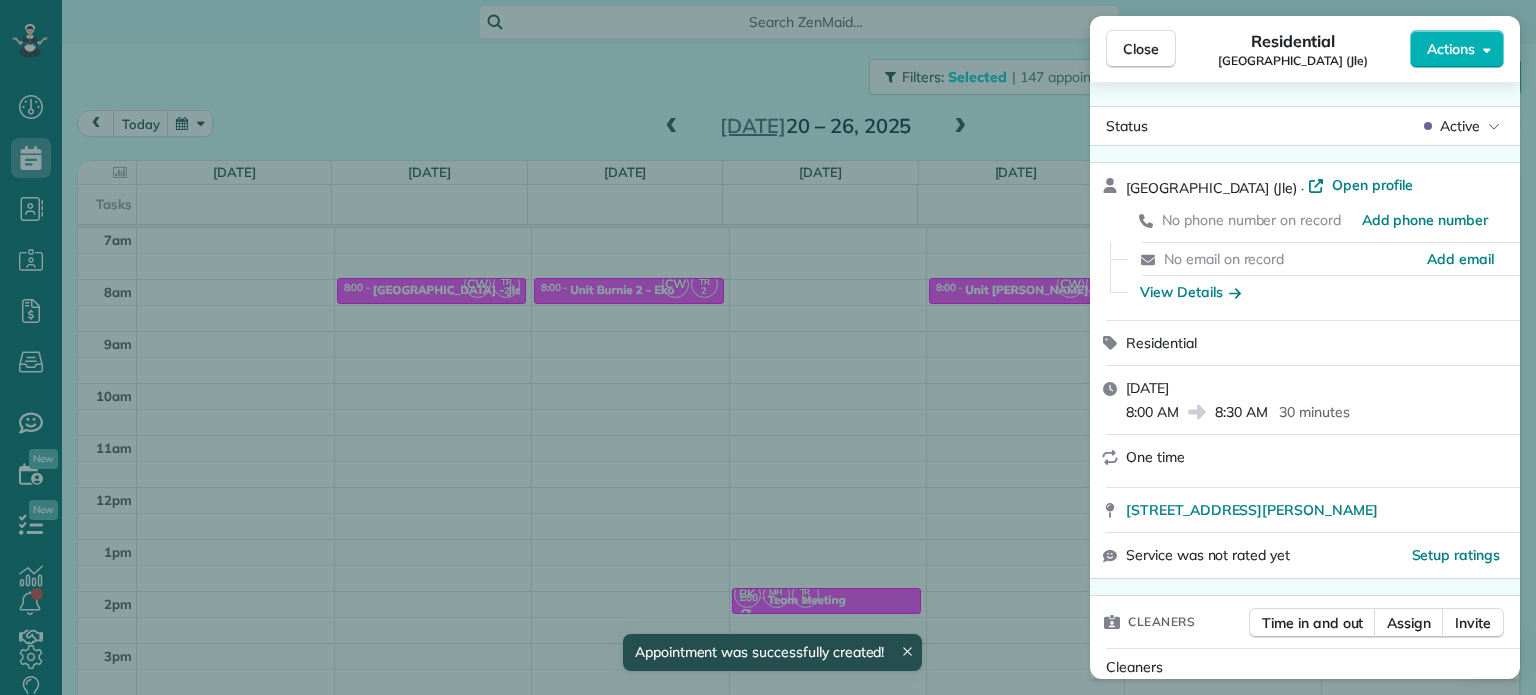 click on "Close Residential [GEOGRAPHIC_DATA] (Jle) Actions Status Active [GEOGRAPHIC_DATA] (Jle) · Open profile No phone number on record Add phone number No email on record Add email View Details Residential [DATE] 8:00 AM 8:30 AM 30 minutes One time [STREET_ADDRESS][PERSON_NAME] Service was not rated yet Setup ratings Cleaners Time in and out Assign Invite Cleaners [PERSON_NAME] 8:00 AM 8:30 AM [PERSON_NAME]-German 8:00 AM 8:30 AM Checklist Try Now Keep this appointment up to your standards. Stay on top of every detail, keep your cleaners organised, and your client happy. Assign a checklist Watch a 5 min demo Billing Billing actions Price $0.00 Overcharge $0.00 Discount $0.00 Coupon discount - Primary tax - Secondary tax - Total appointment price $0.00 Tips collected New feature! $0.00 [PERSON_NAME] as paid Total including tip $0.00 Get paid online in no-time! Send an invoice and reward your cleaners with tips Charge customer credit card Appointment custom fields Work items Notes 1" at bounding box center [768, 347] 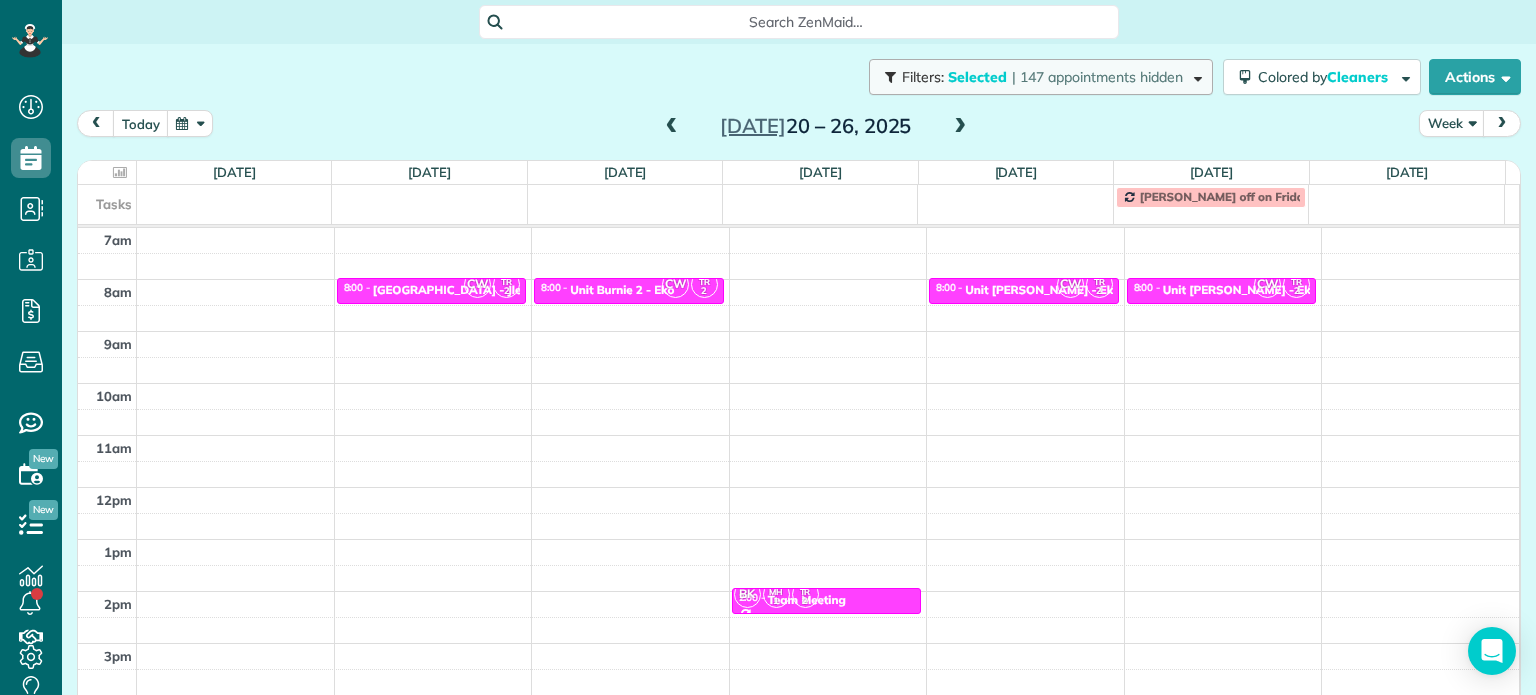 click on "Filters:   Selected
|  147 appointments hidden" at bounding box center (1041, 77) 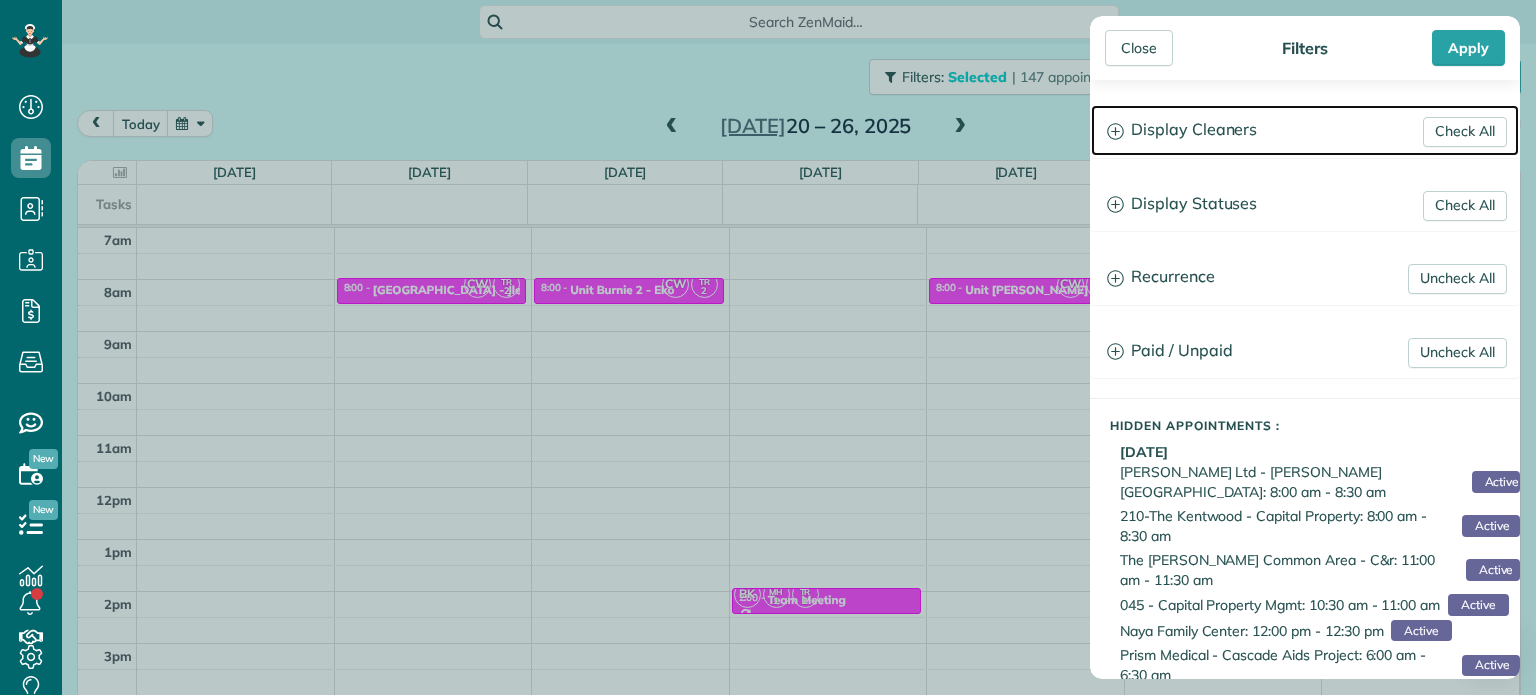 click on "Display Cleaners" at bounding box center (1305, 130) 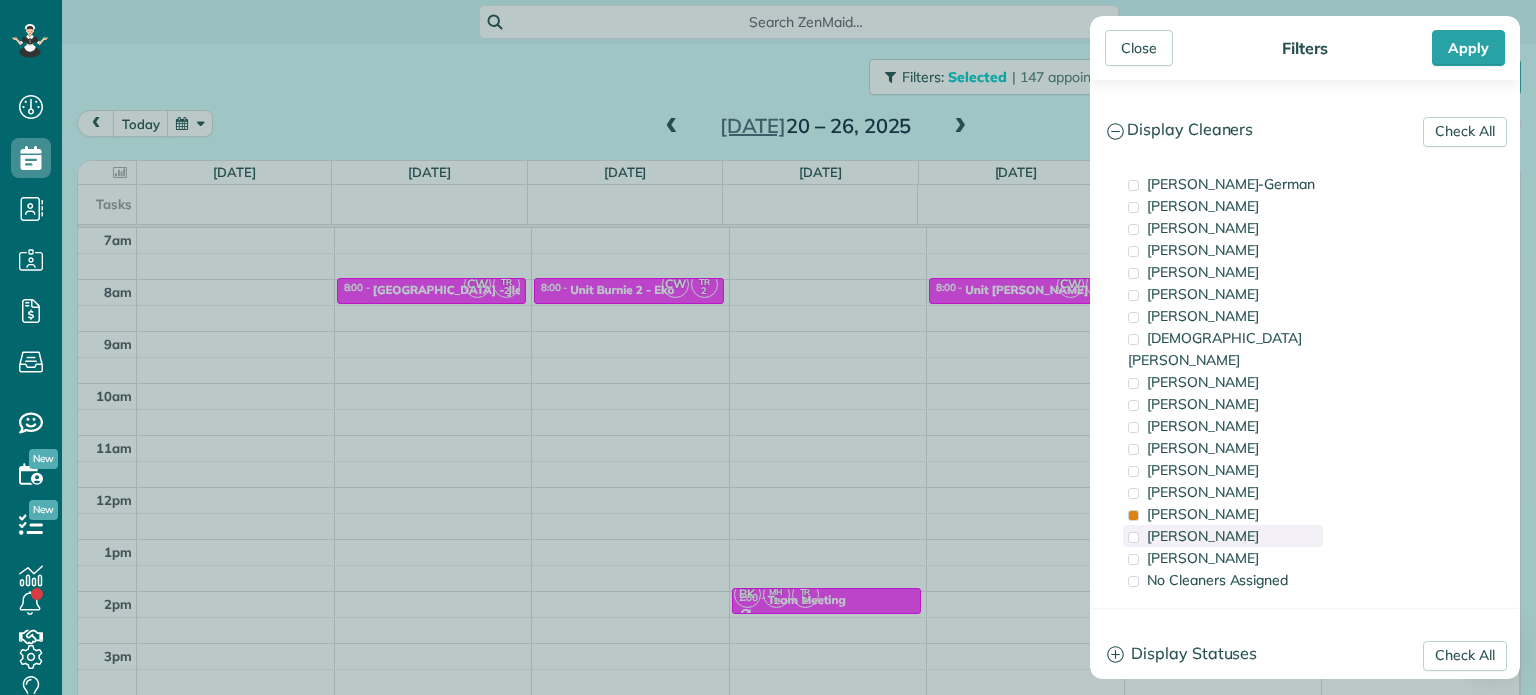 click on "[PERSON_NAME]" at bounding box center [1223, 536] 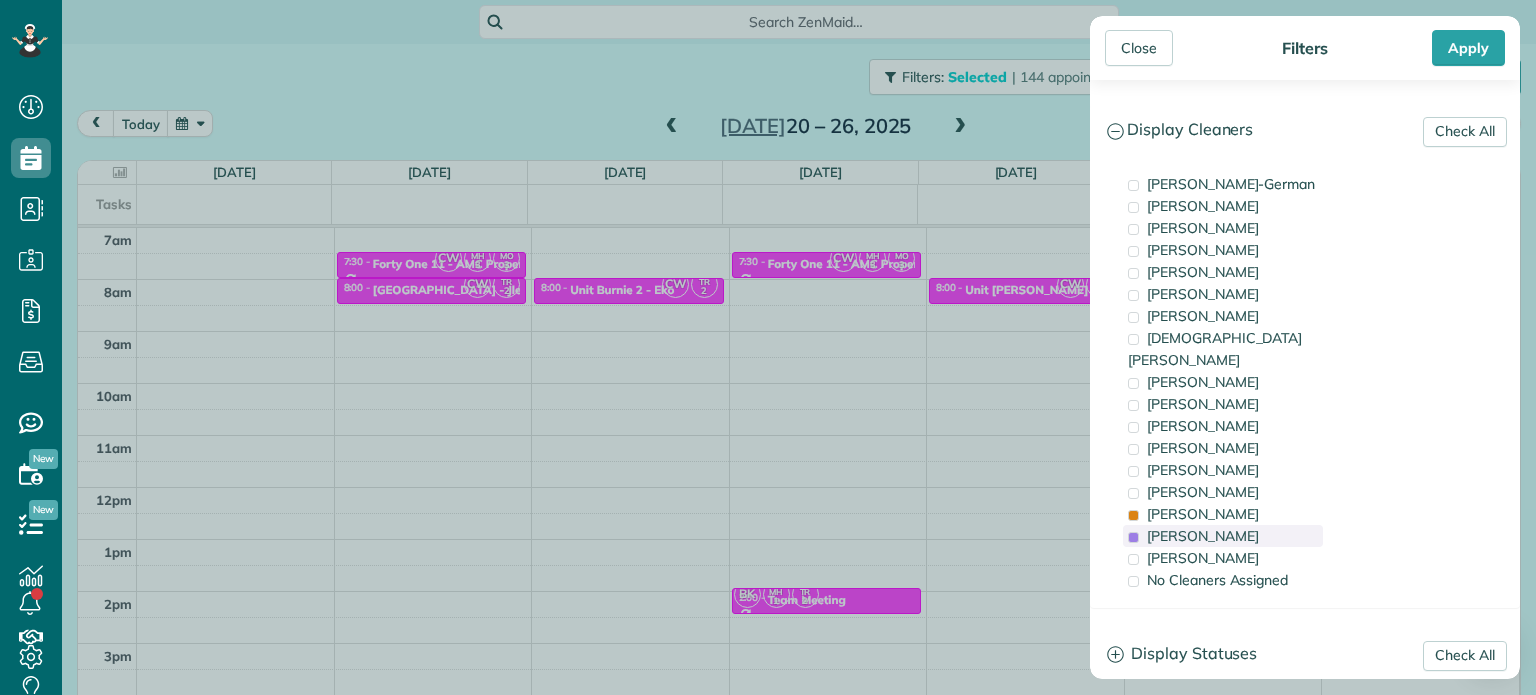 click on "[PERSON_NAME]" at bounding box center [1223, 536] 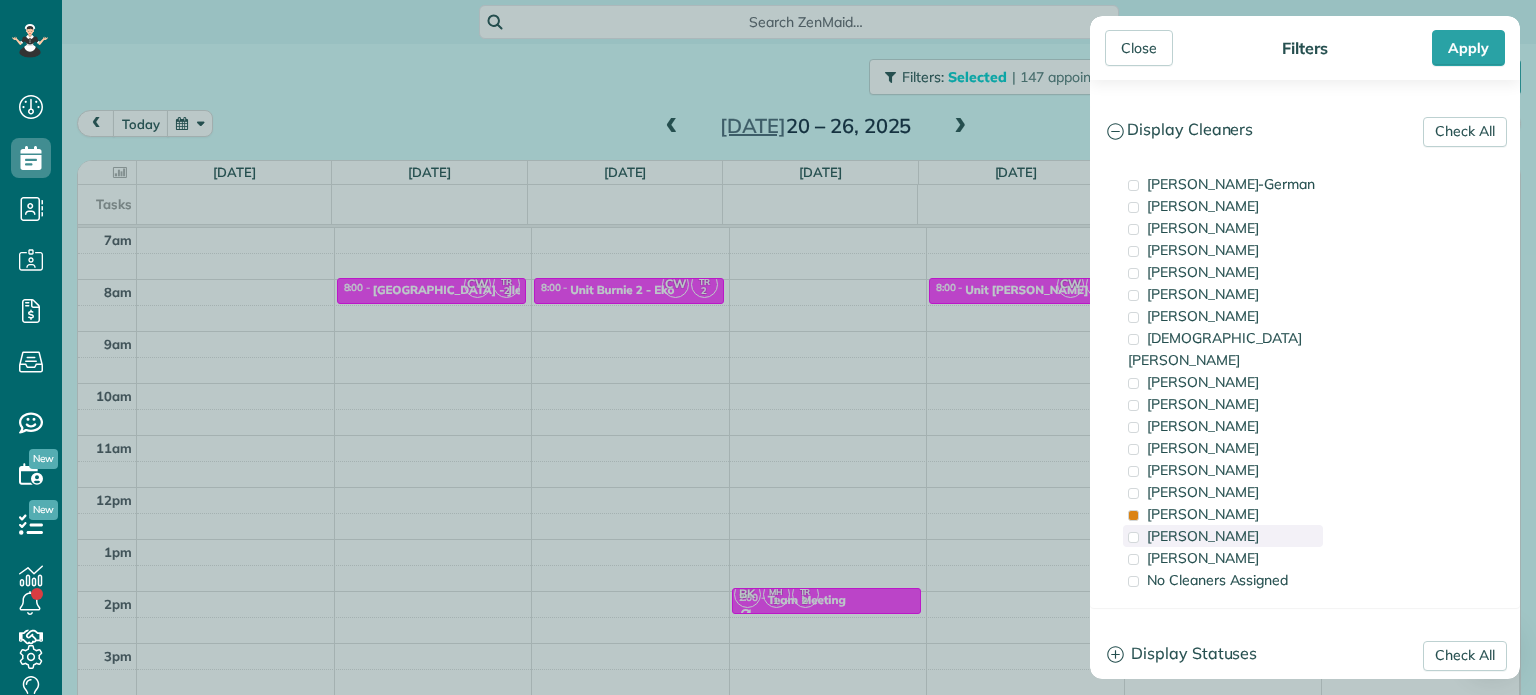 click on "[PERSON_NAME]" at bounding box center (1223, 536) 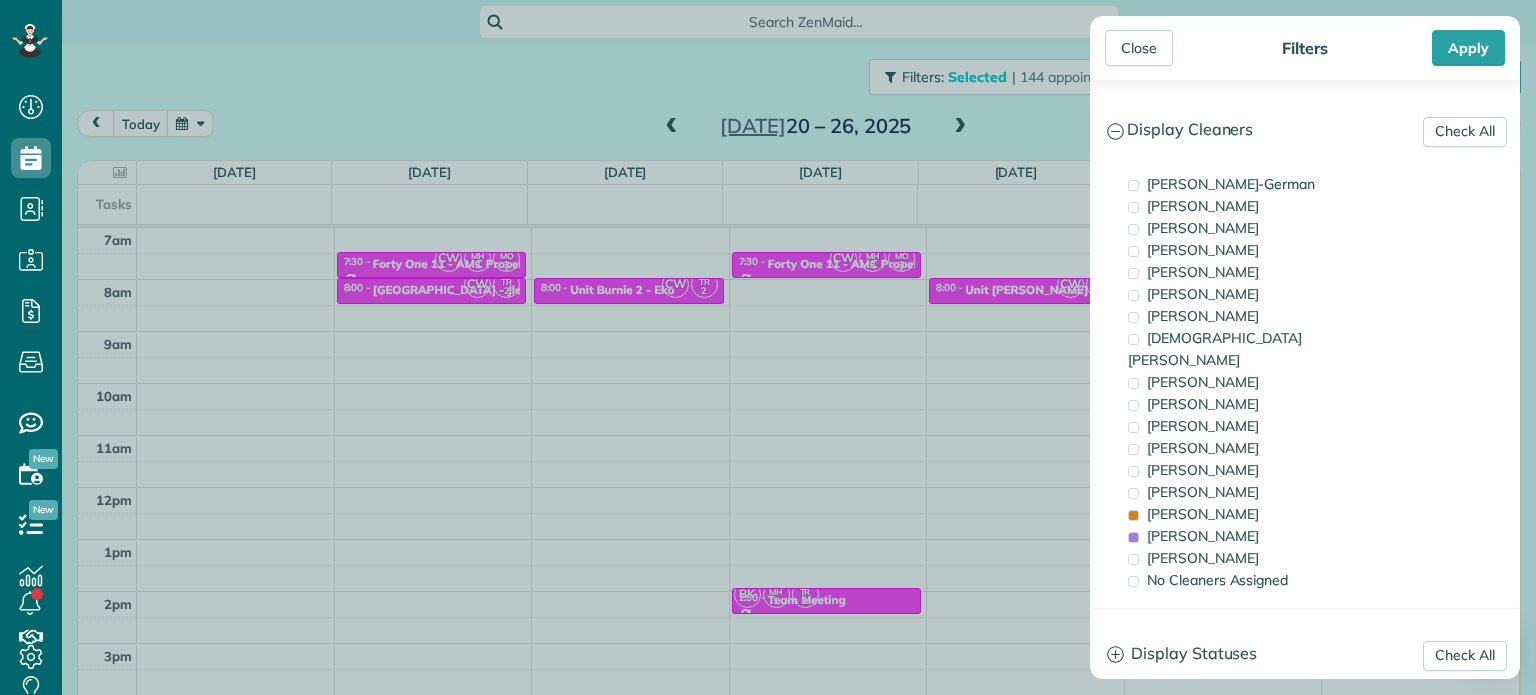 click on "Close
Filters
Apply
Check All
Display Cleaners
[PERSON_NAME]-German
[PERSON_NAME]
[PERSON_NAME]
[PERSON_NAME]
[PERSON_NAME]
[PERSON_NAME]
[PERSON_NAME]" at bounding box center [768, 347] 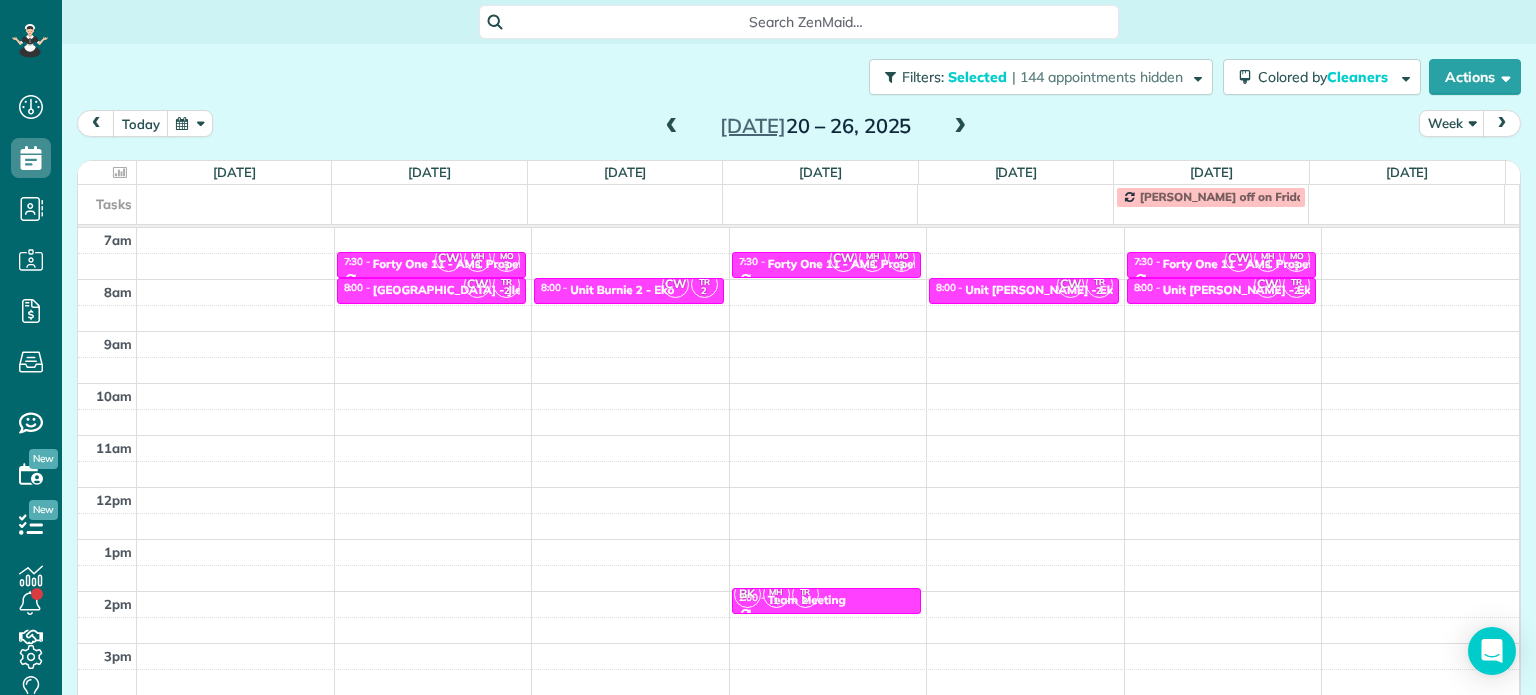 click on "4am 5am 6am 7am 8am 9am 10am 11am 12pm 1pm 2pm 3pm 4pm 5pm [GEOGRAPHIC_DATA] 3 7:30 - 8:00 [GEOGRAPHIC_DATA] 11 - AMC Property Management [STREET_ADDRESS][PERSON_NAME] 2 8:00 - 8:[GEOGRAPHIC_DATA][STREET_ADDRESS][PERSON_NAME] 2 8:00 - 8:30 Unit Burnie 2 - Eko [STREET_ADDRESS][PERSON_NAME] CW MH 3 MO 3 7:30 - 8:00 Forty One 11 - AMC Property Management [STREET_ADDRESS][PERSON_NAME] MZ TM 2 CW SW TL 2 TM 1 CF 1 TR 1 CH 2 SH 2 CC 3 AH 1 BK MH 1 TR 2 2:00 - 2:30 Team Meeting [STREET_ADDRESS][PERSON_NAME] 2 8:00 - 8:30 Unit [PERSON_NAME] - Eko Living [STREET_ADDRESS] CW MH 3 MO 3 7:30 - 8:00 Forty One 11 - AMC Property Management [STREET_ADDRESS][PERSON_NAME] CW TR 2 8:00 - 8:30 Unit [PERSON_NAME][GEOGRAPHIC_DATA][STREET_ADDRESS]" at bounding box center (798, 435) 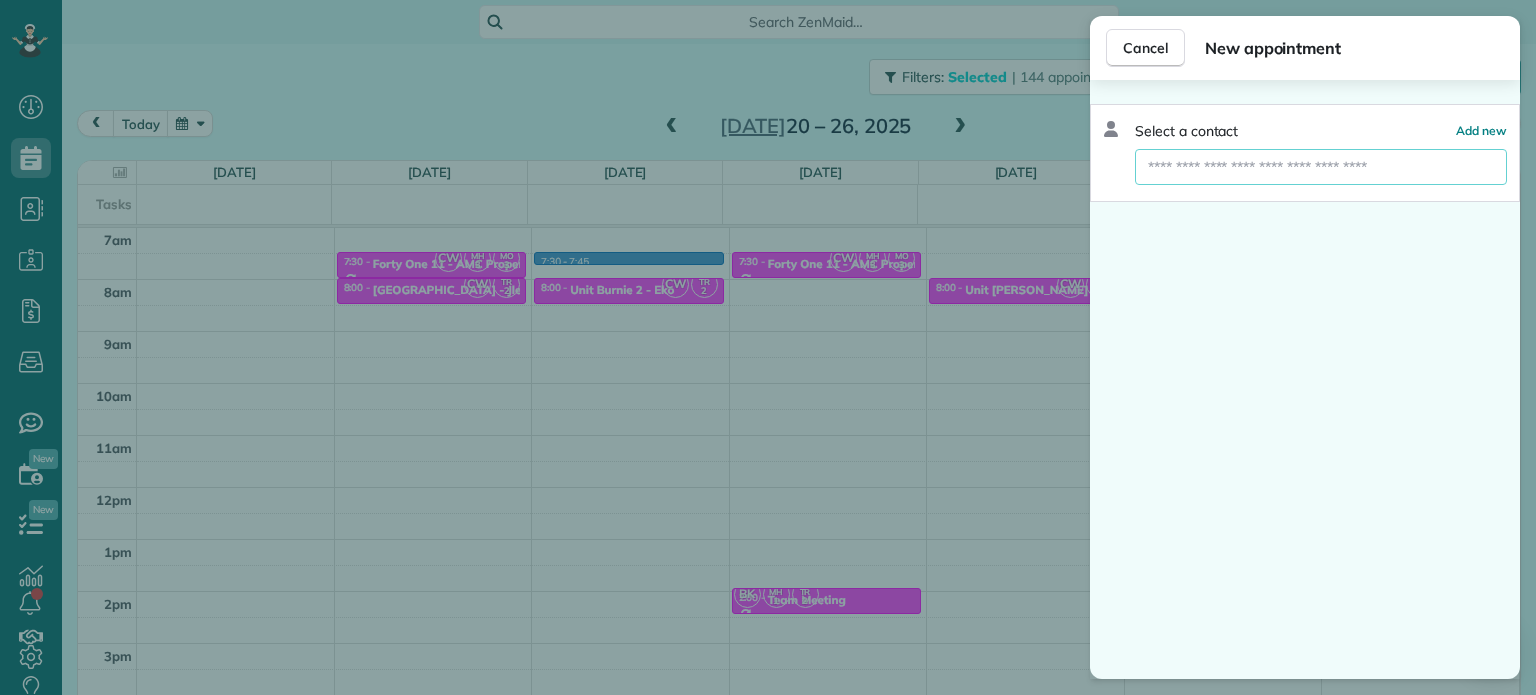 click at bounding box center [1321, 167] 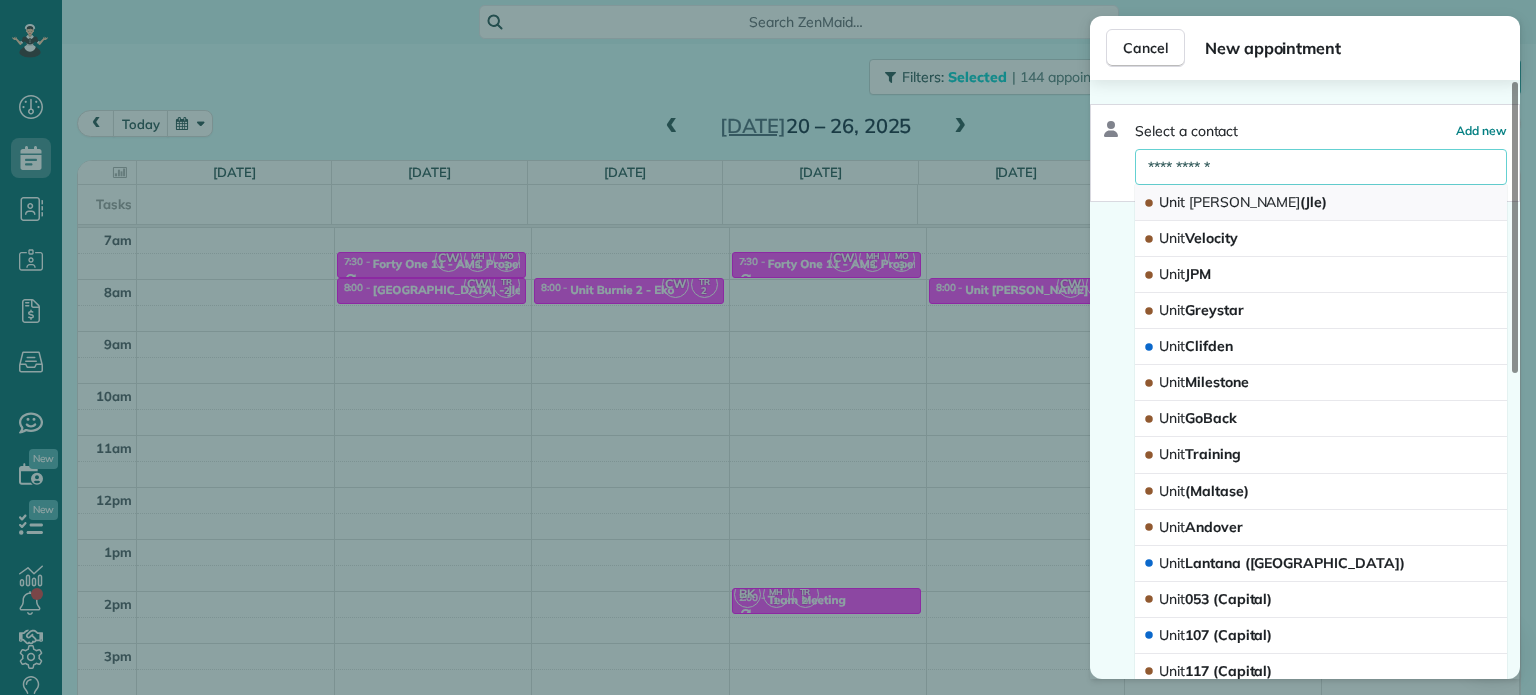 type on "**********" 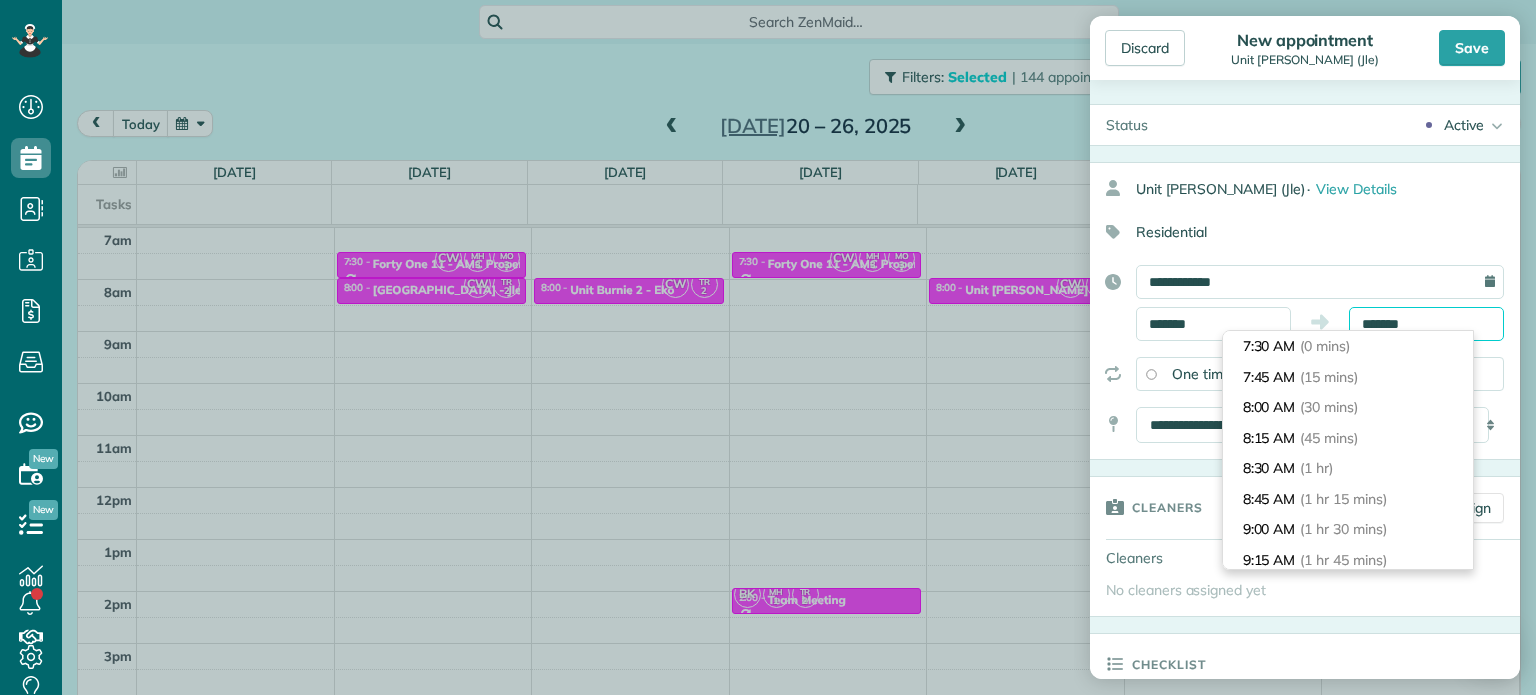 click on "*******" at bounding box center [1426, 324] 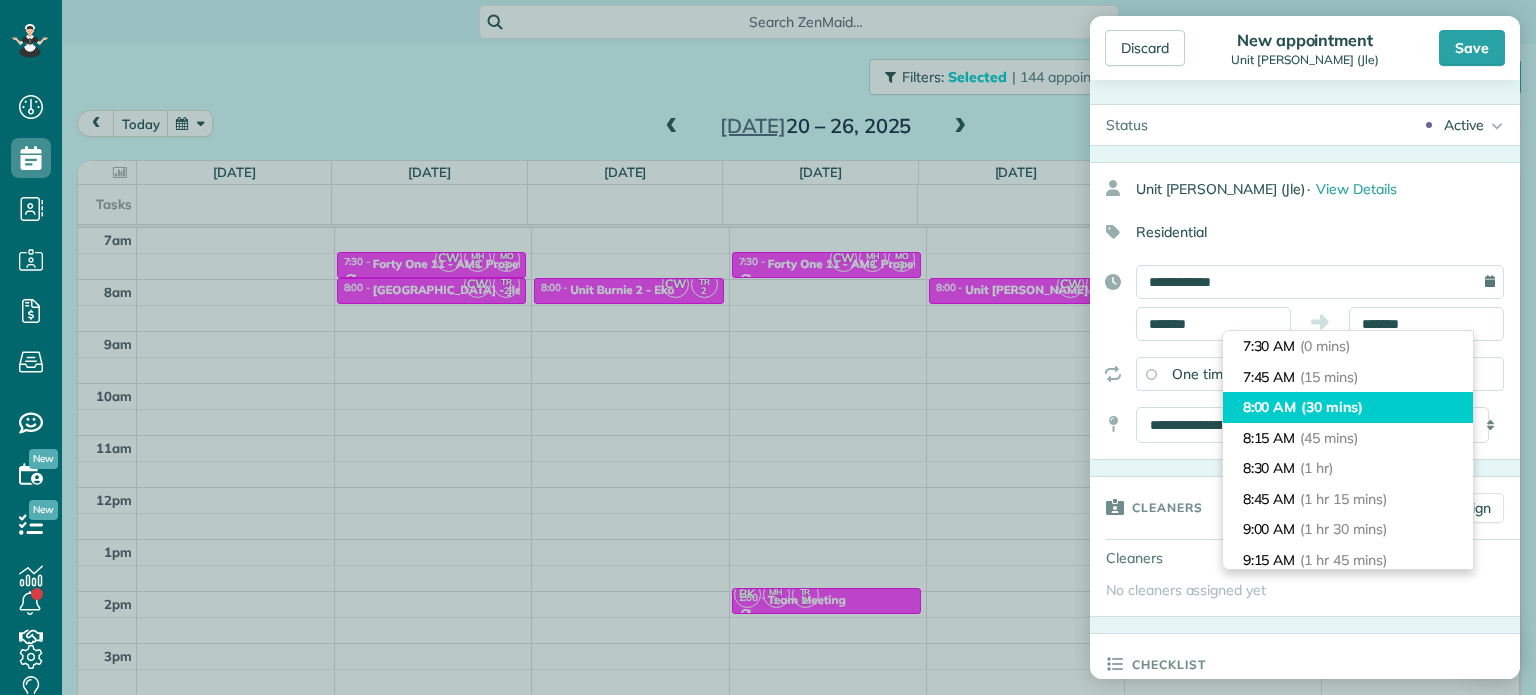 type on "*******" 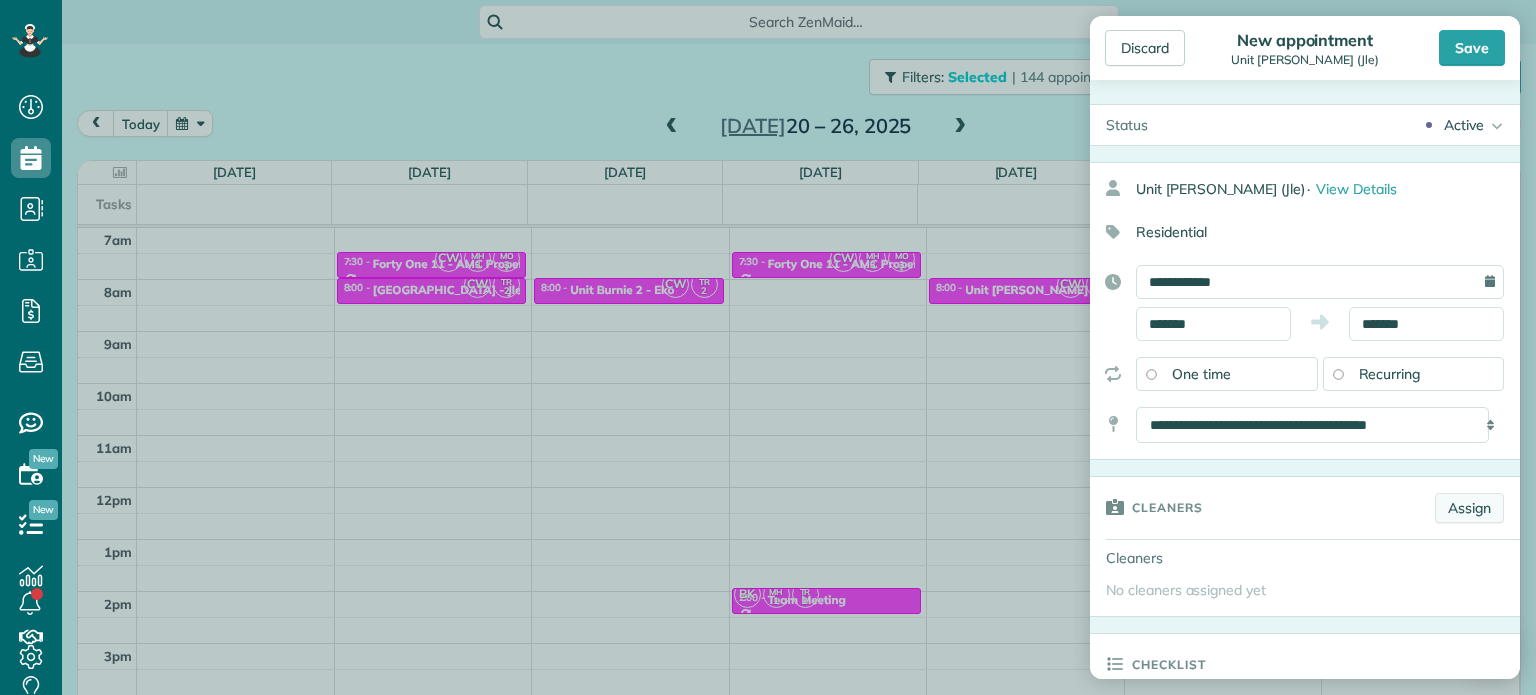 click on "Assign" at bounding box center [1469, 508] 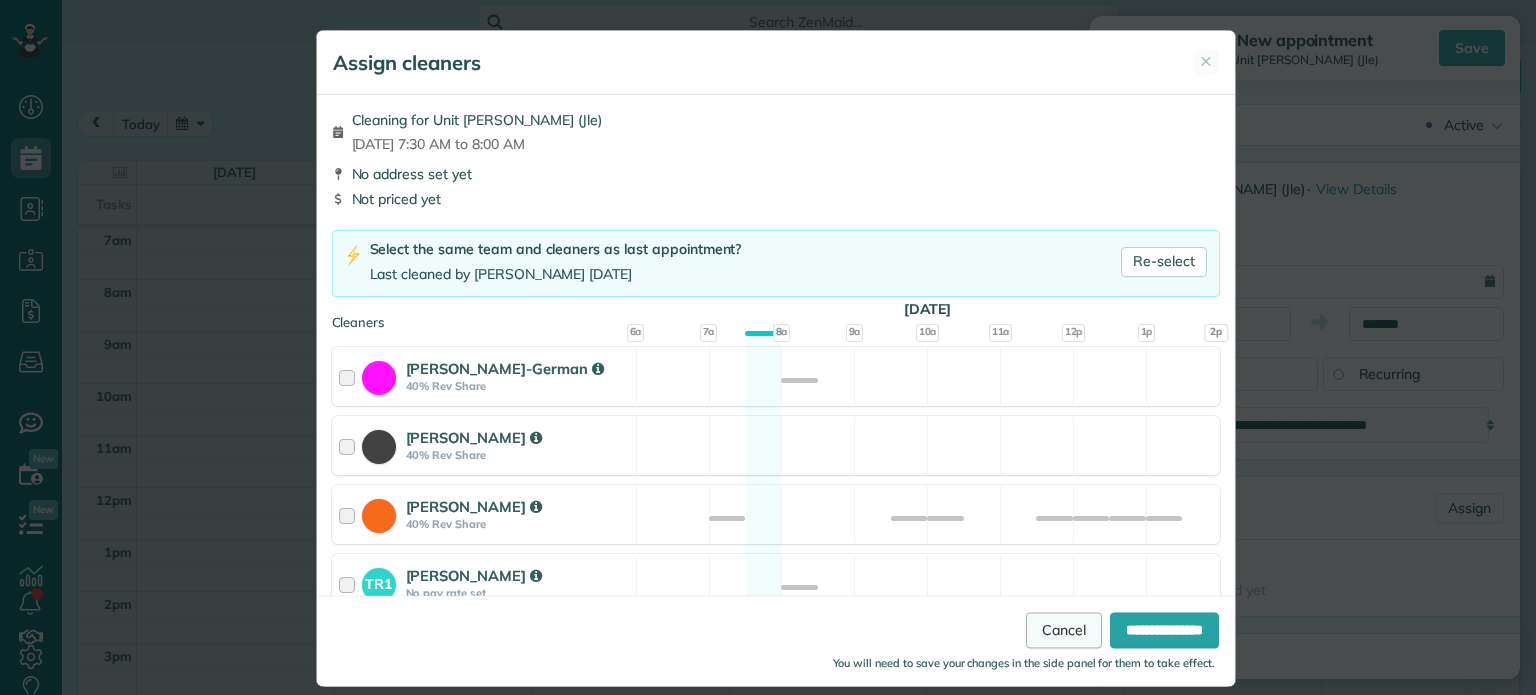 click on "Cancel" at bounding box center [1064, 631] 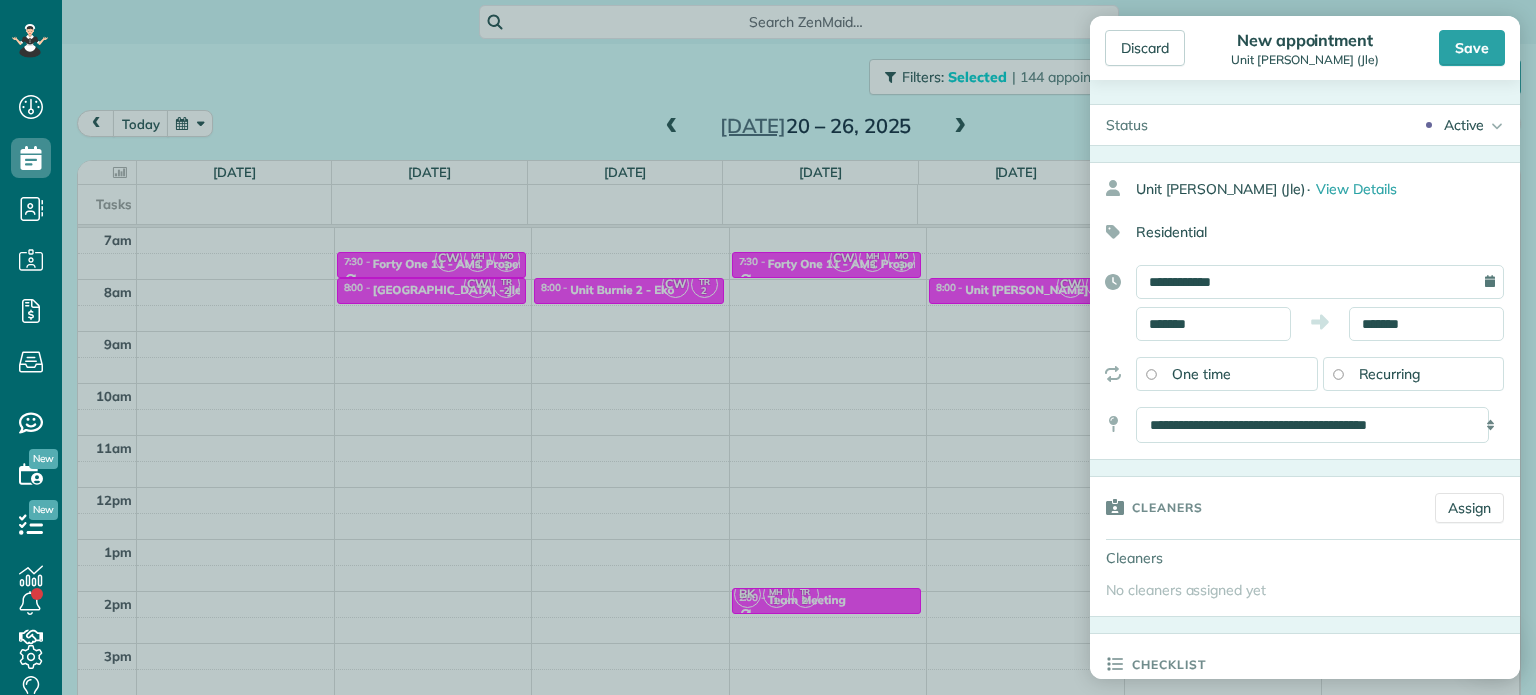 click on "Discard
New appointment
[GEOGRAPHIC_DATA][PERSON_NAME] (Jle)
Save
Status
Active
Active
Stand-By
Cancelled" at bounding box center [768, 347] 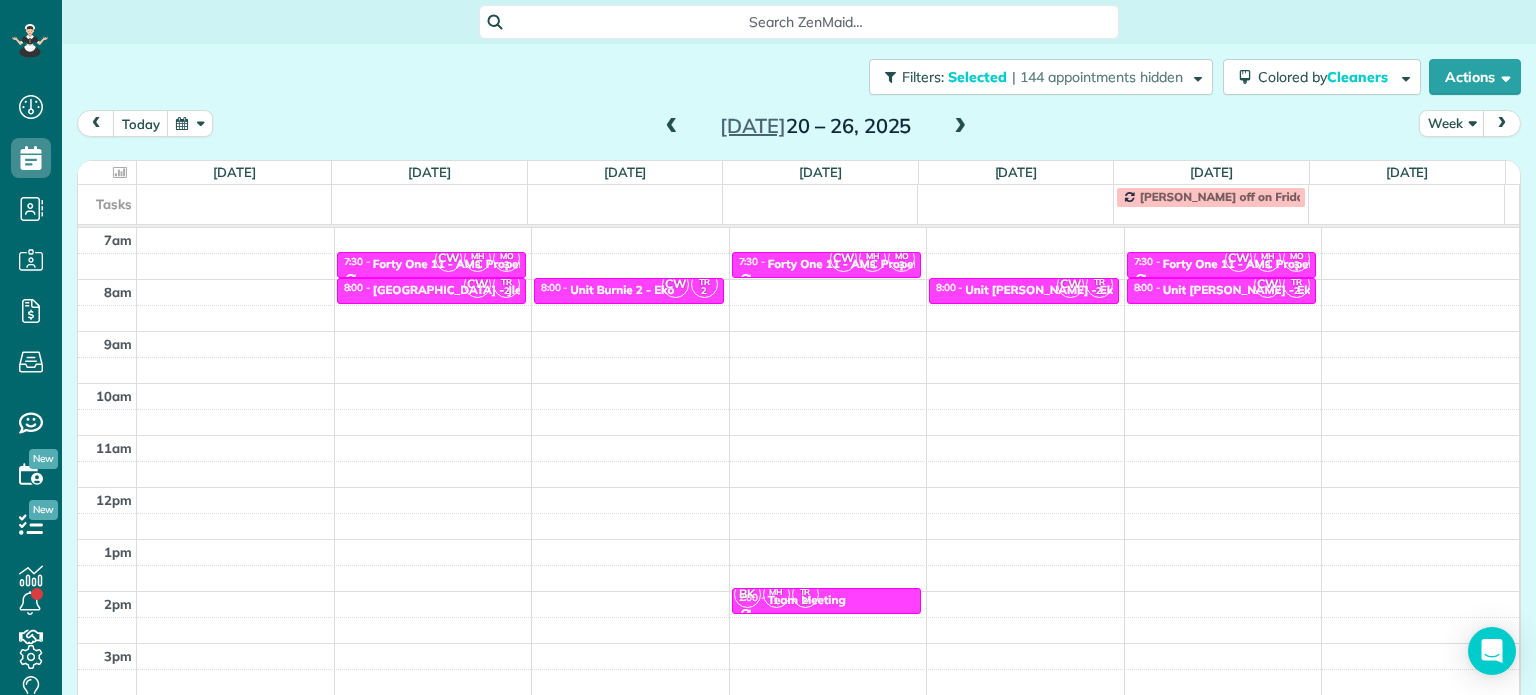 click on "4am 5am 6am 7am 8am 9am 10am 11am 12pm 1pm 2pm 3pm 4pm 5pm [GEOGRAPHIC_DATA] 3 7:30 - 8:00 [GEOGRAPHIC_DATA] 11 - AMC Property Management [STREET_ADDRESS][PERSON_NAME] 2 8:00 - 8:[GEOGRAPHIC_DATA][STREET_ADDRESS][PERSON_NAME] 2 8:00 - 8:30 Unit Burnie 2 - Eko [STREET_ADDRESS][PERSON_NAME] CW MH 3 MO 3 7:30 - 8:00 Forty One 11 - AMC Property Management [STREET_ADDRESS][PERSON_NAME] MZ TM 2 CW SW TL 2 TM 1 CF 1 TR 1 CH 2 SH 2 CC 3 AH 1 BK MH 1 TR 2 2:00 - 2:30 Team Meeting [STREET_ADDRESS][PERSON_NAME] 2 8:00 - 8:30 Unit [PERSON_NAME] - Eko Living [STREET_ADDRESS] CW MH 3 MO 3 7:30 - 8:00 Forty One 11 - AMC Property Management [STREET_ADDRESS][PERSON_NAME] CW TR 2 8:00 - 8:30 Unit [PERSON_NAME][GEOGRAPHIC_DATA][STREET_ADDRESS]" at bounding box center [798, 435] 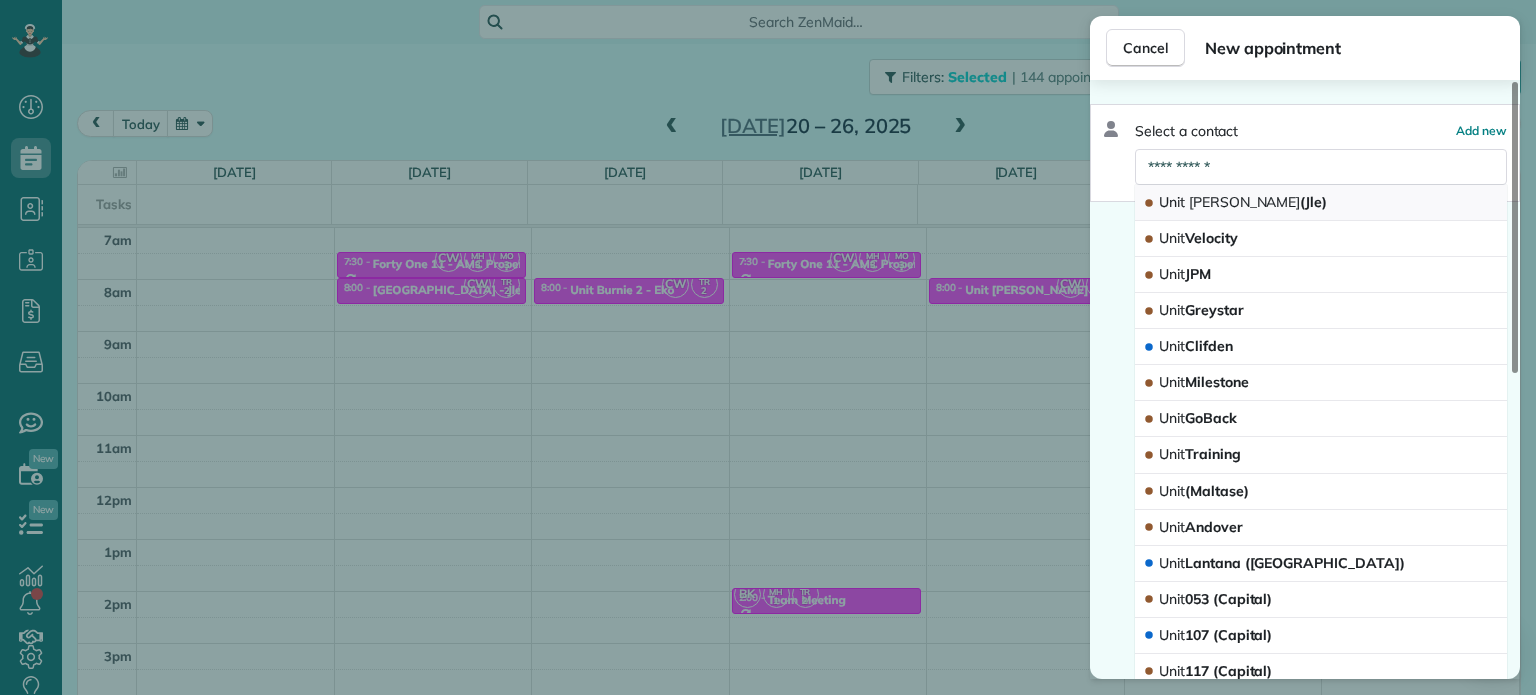 click on "Unit   [PERSON_NAME]  (Jle)" at bounding box center [1237, 202] 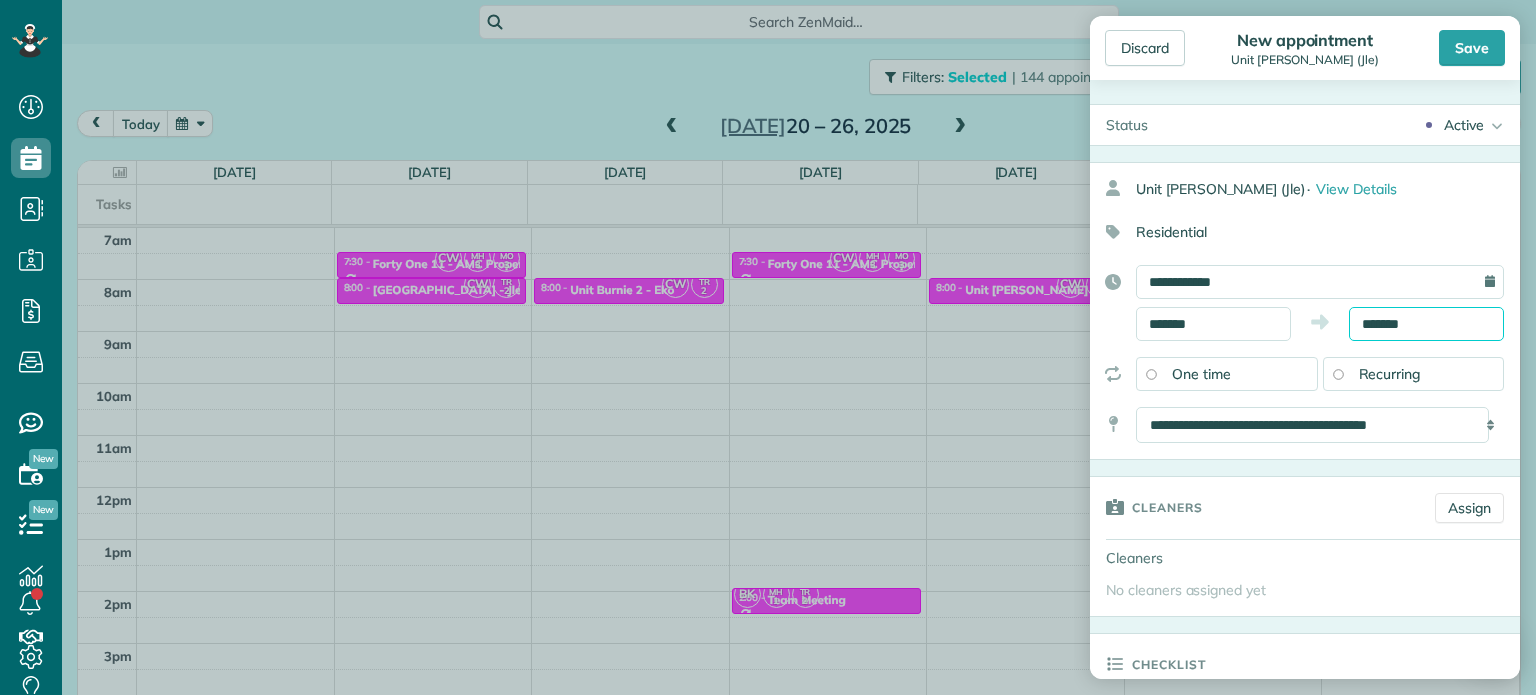 click on "*******" at bounding box center (1426, 324) 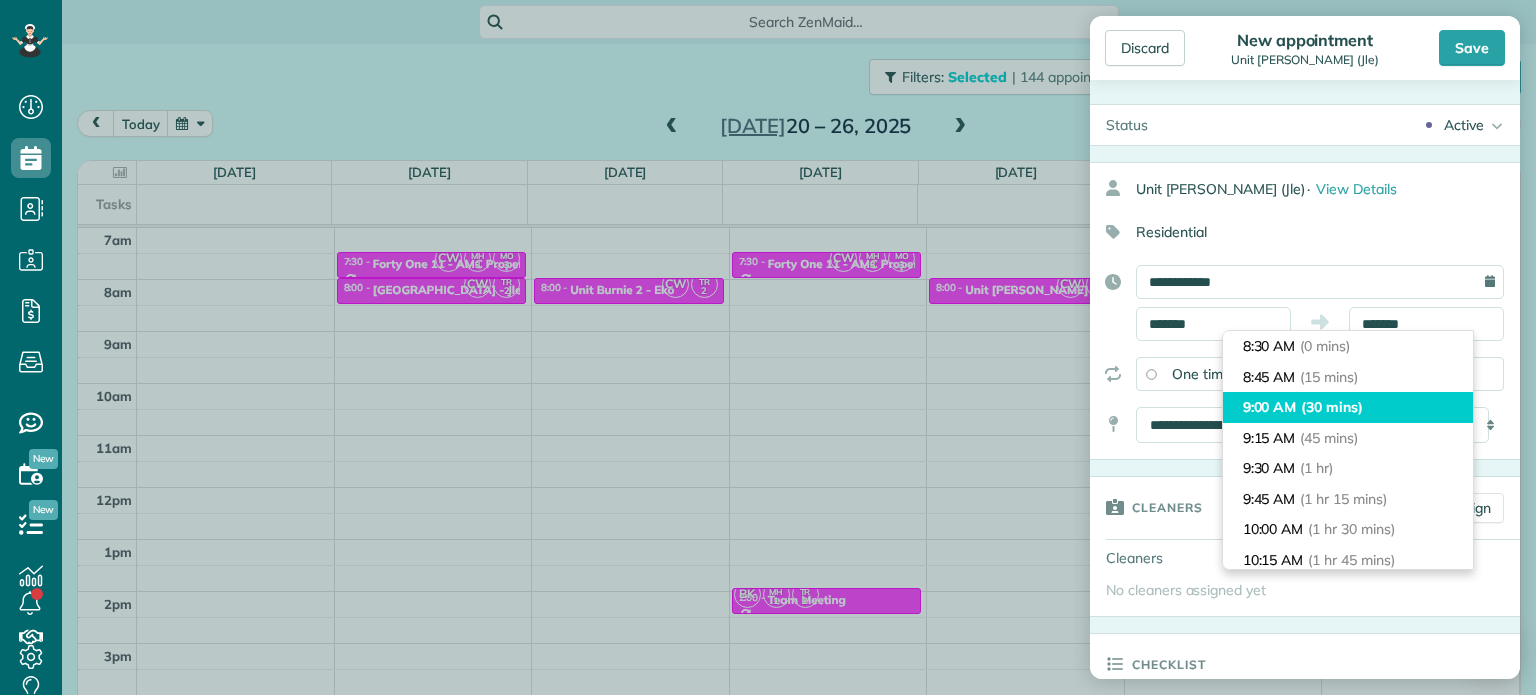type on "*******" 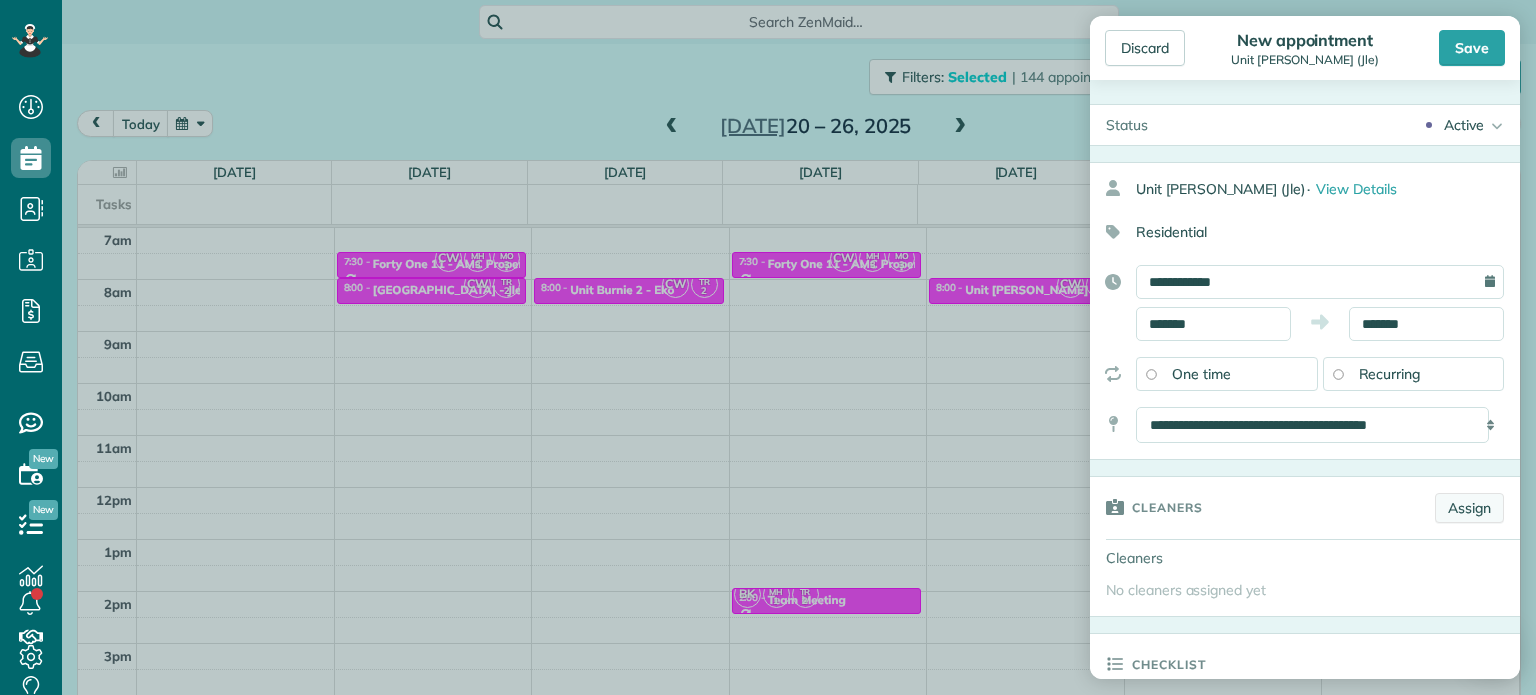 click on "Assign" at bounding box center (1469, 508) 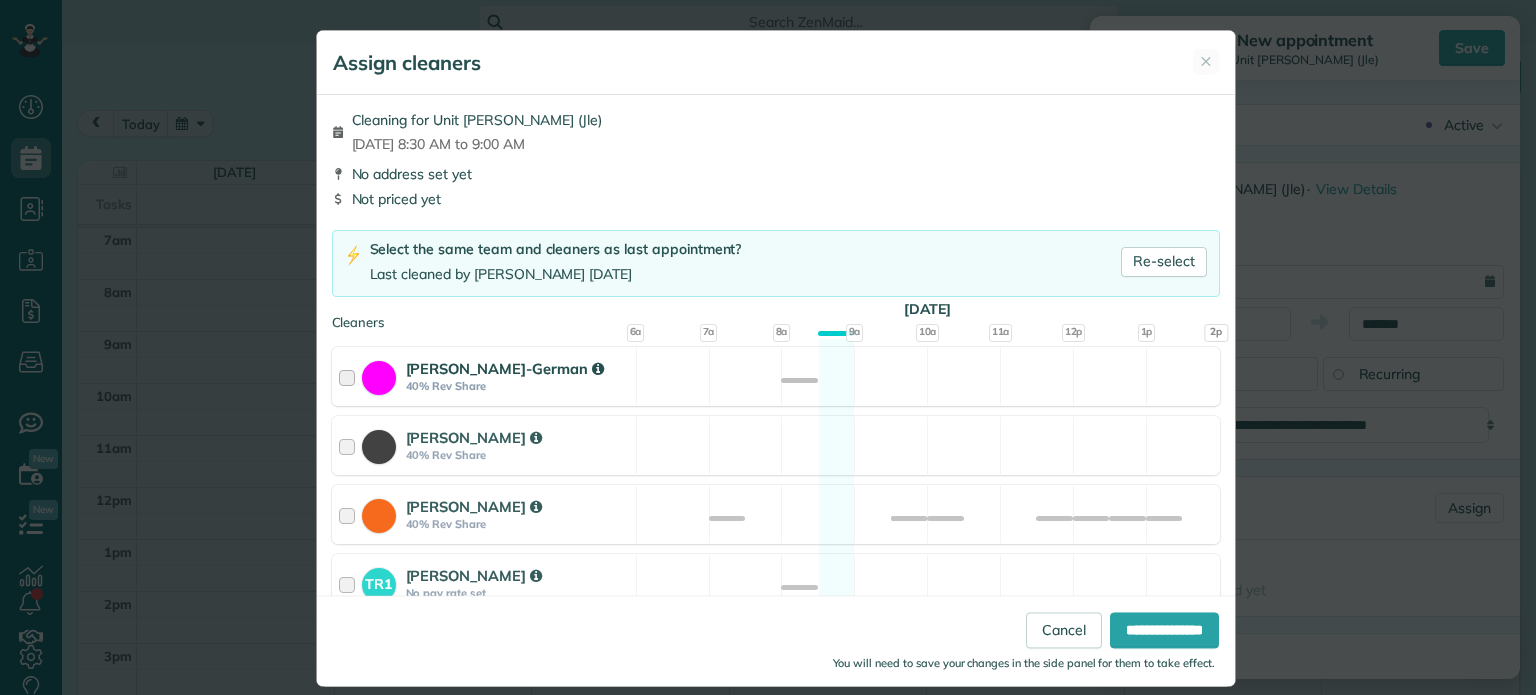 click on "[PERSON_NAME]-German
40% Rev Share
Available" at bounding box center [776, 376] 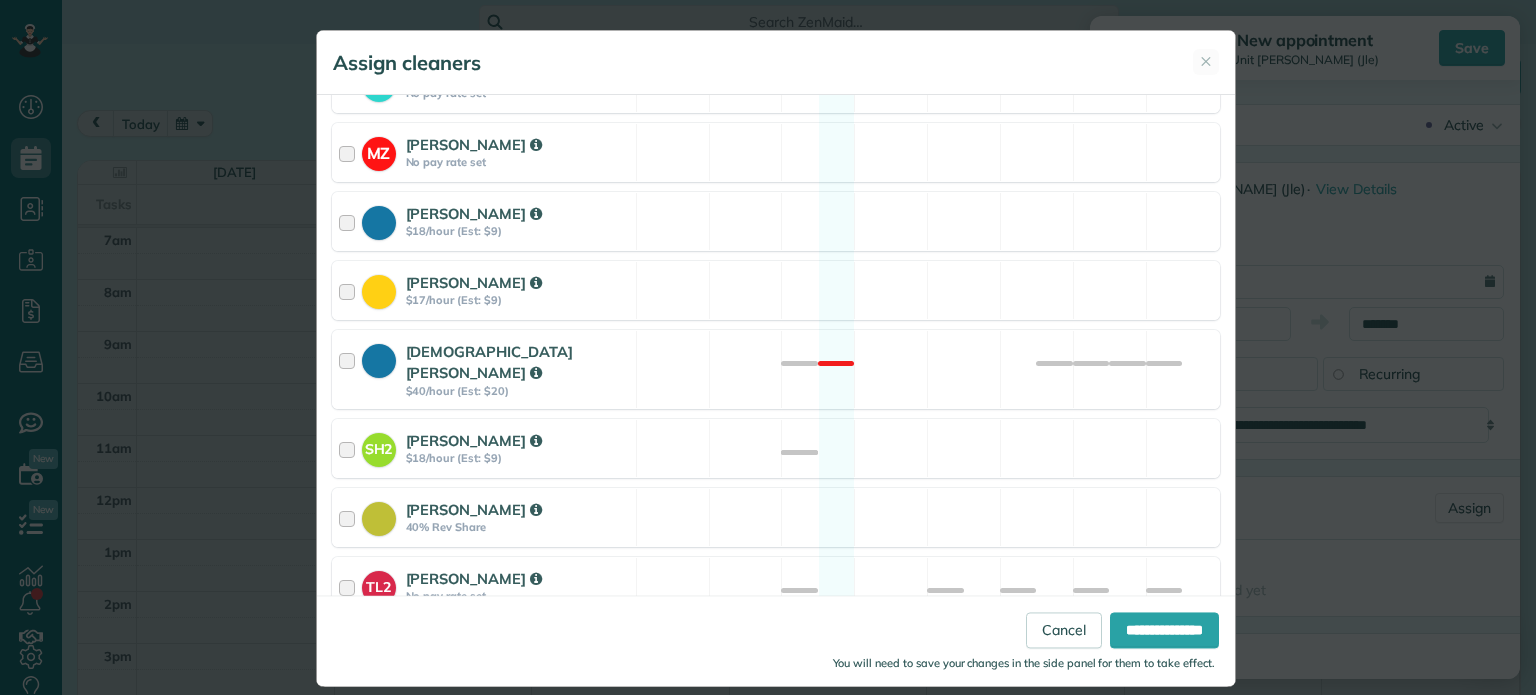 scroll, scrollTop: 911, scrollLeft: 0, axis: vertical 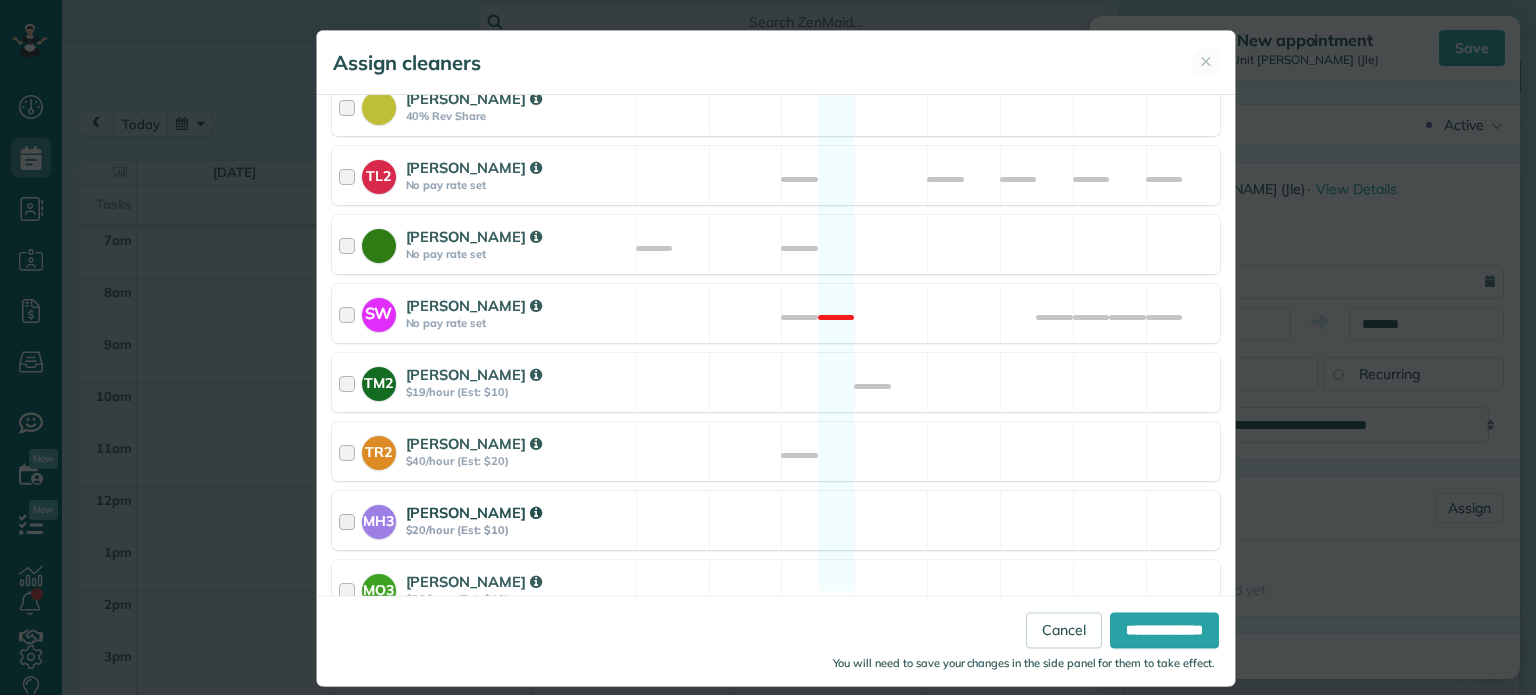 drag, startPoint x: 876, startPoint y: 489, endPoint x: 888, endPoint y: 517, distance: 30.463093 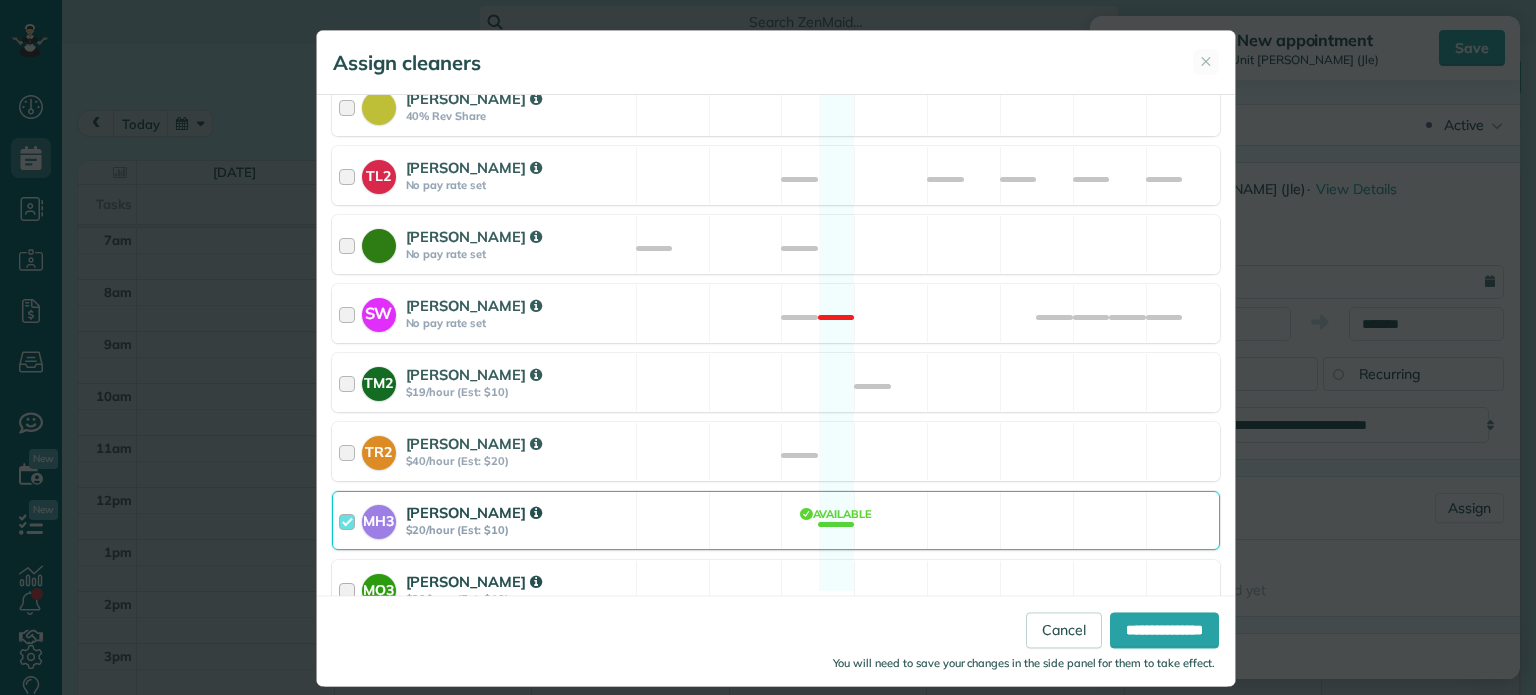 drag, startPoint x: 896, startPoint y: 536, endPoint x: 942, endPoint y: 548, distance: 47.539455 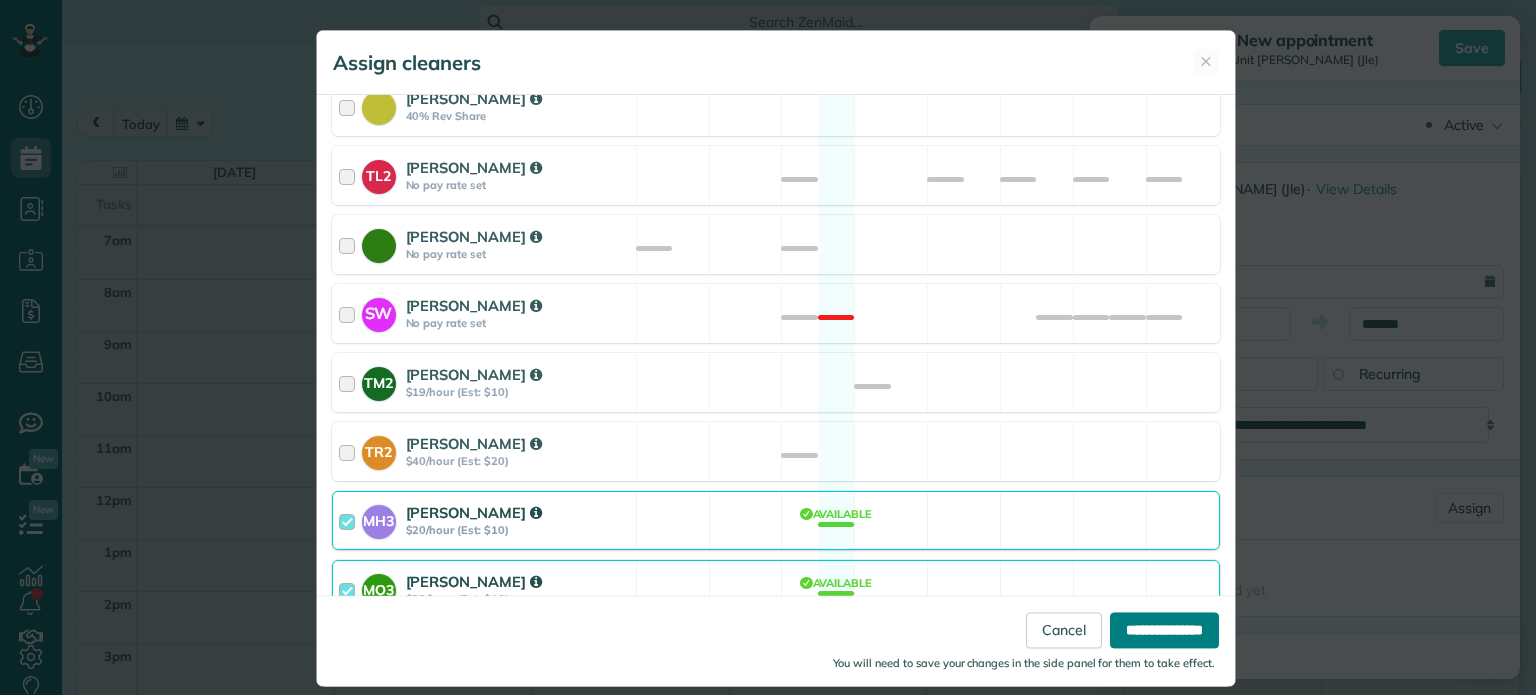 click on "**********" at bounding box center (1164, 631) 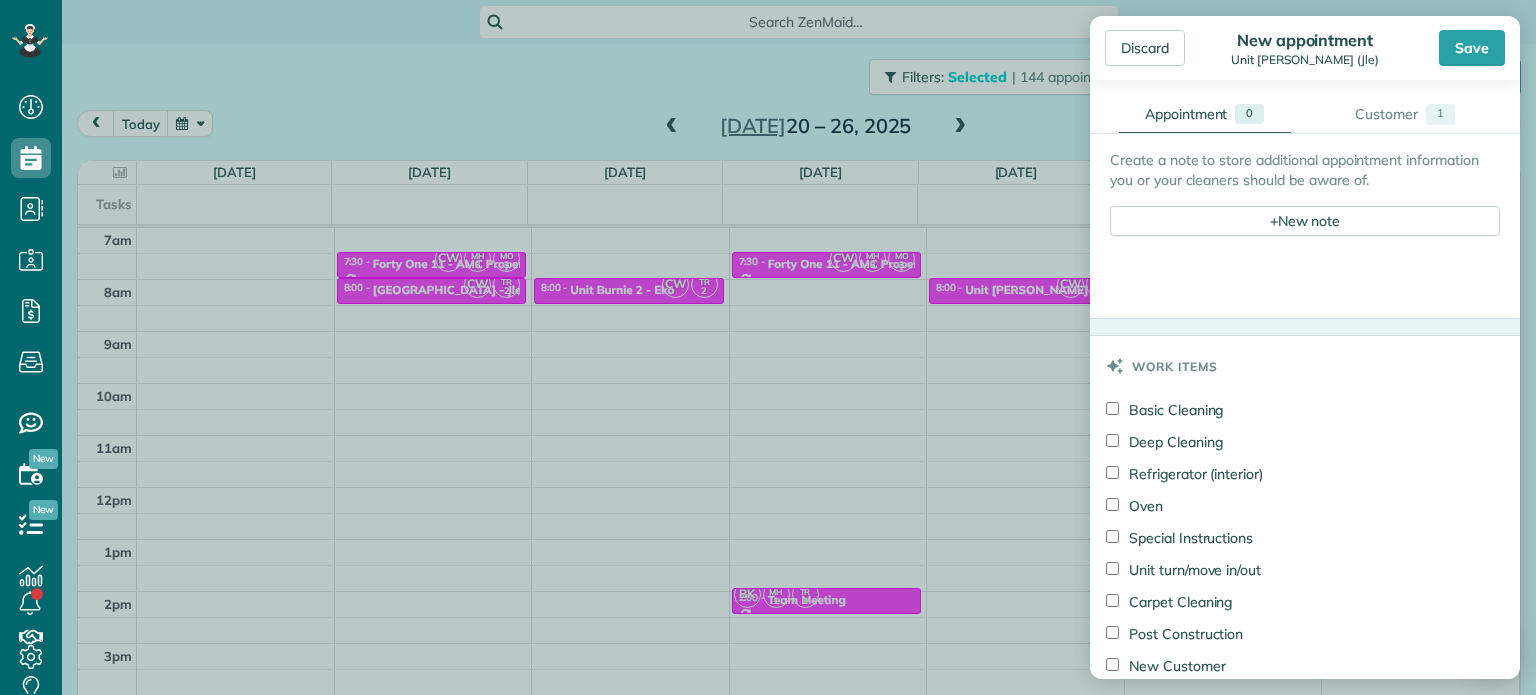 scroll, scrollTop: 900, scrollLeft: 0, axis: vertical 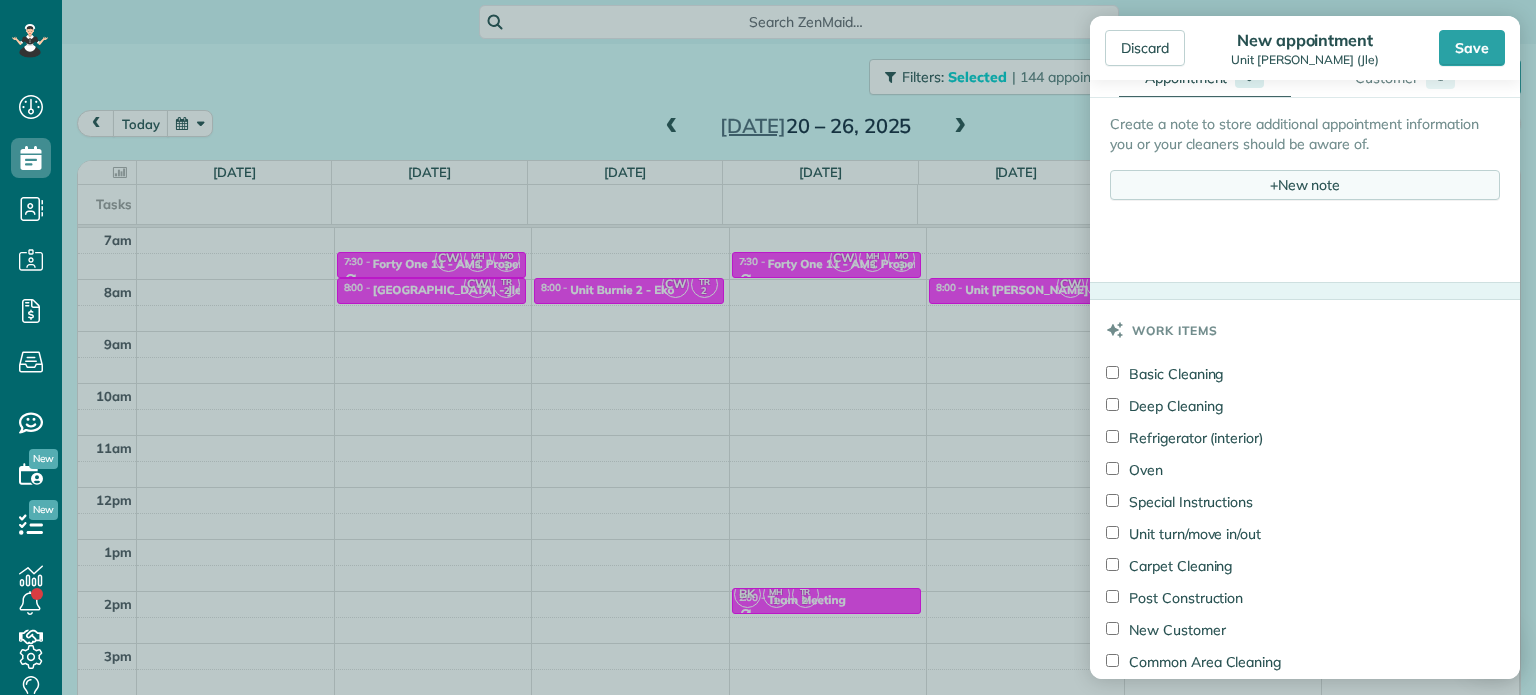 click on "+" at bounding box center [1274, 184] 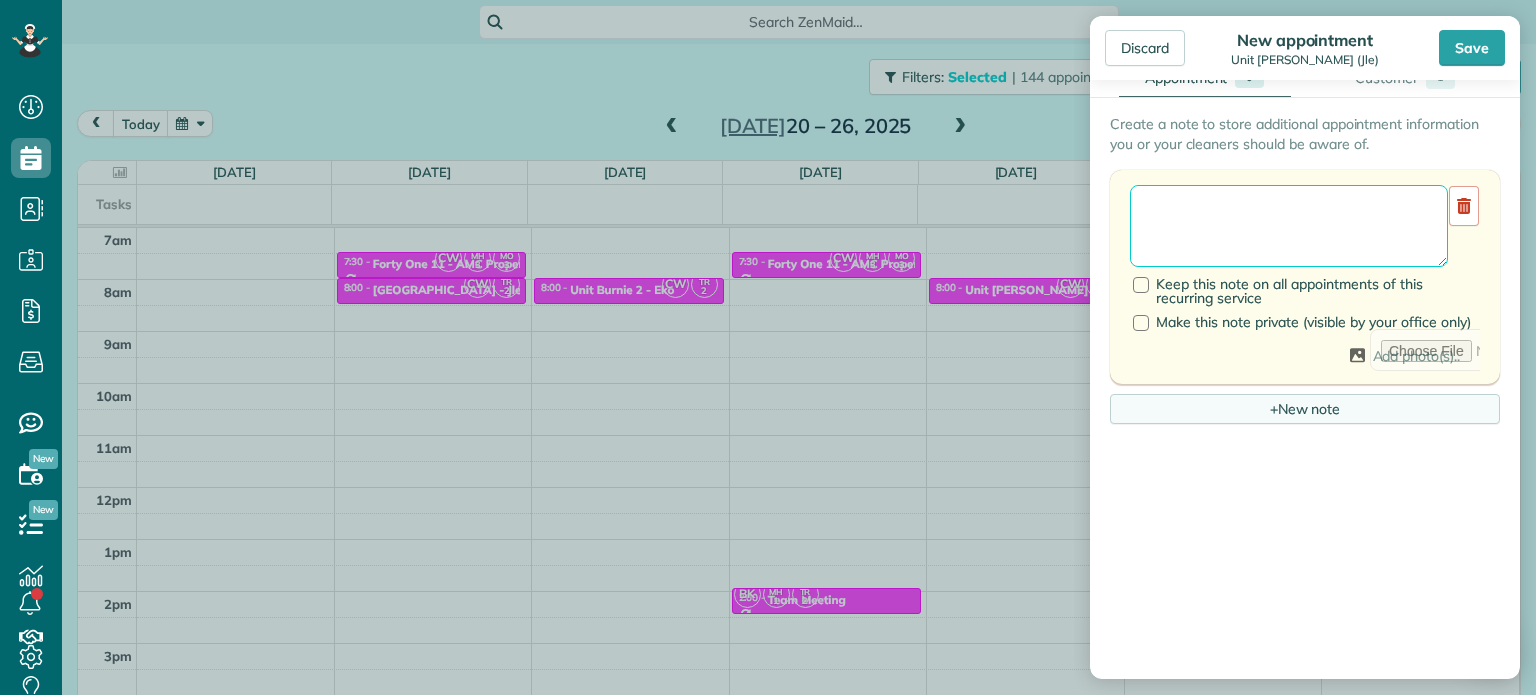 click at bounding box center (1289, 226) 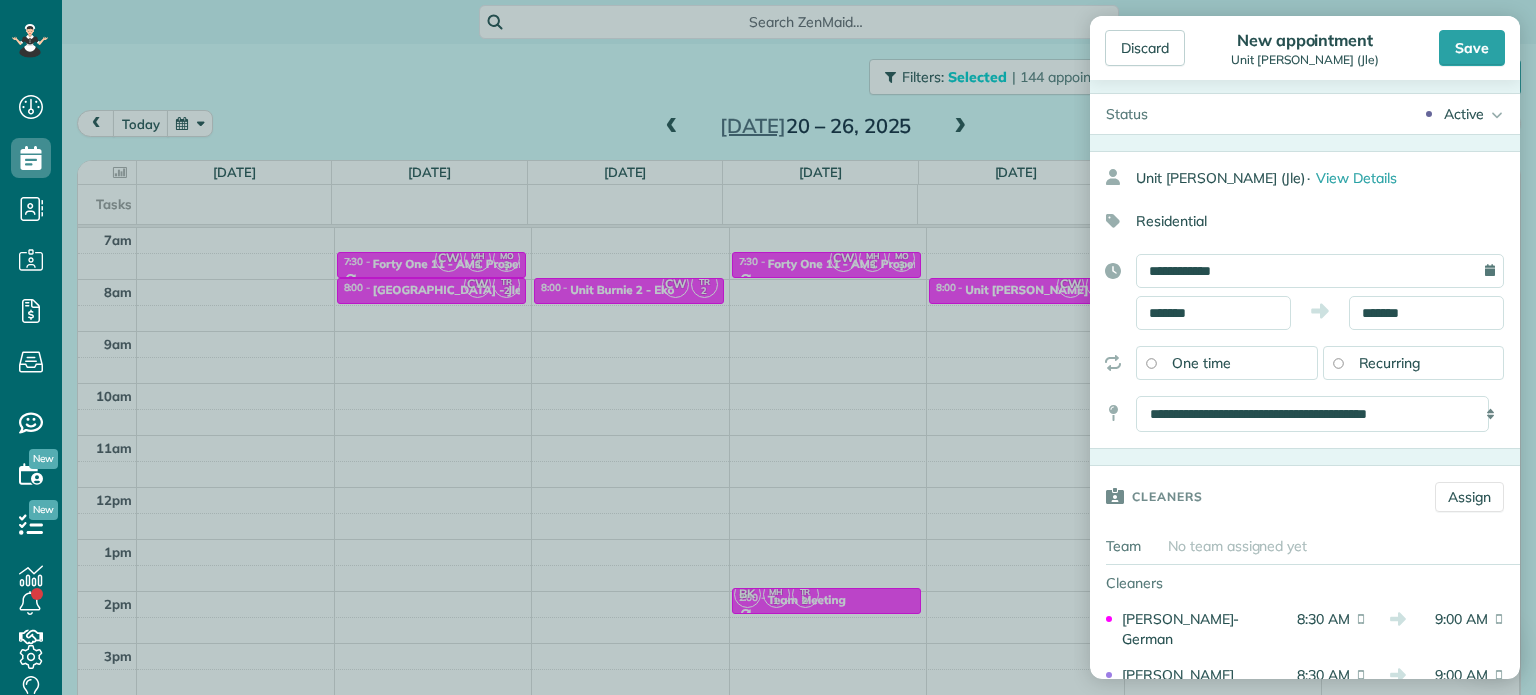 scroll, scrollTop: 0, scrollLeft: 0, axis: both 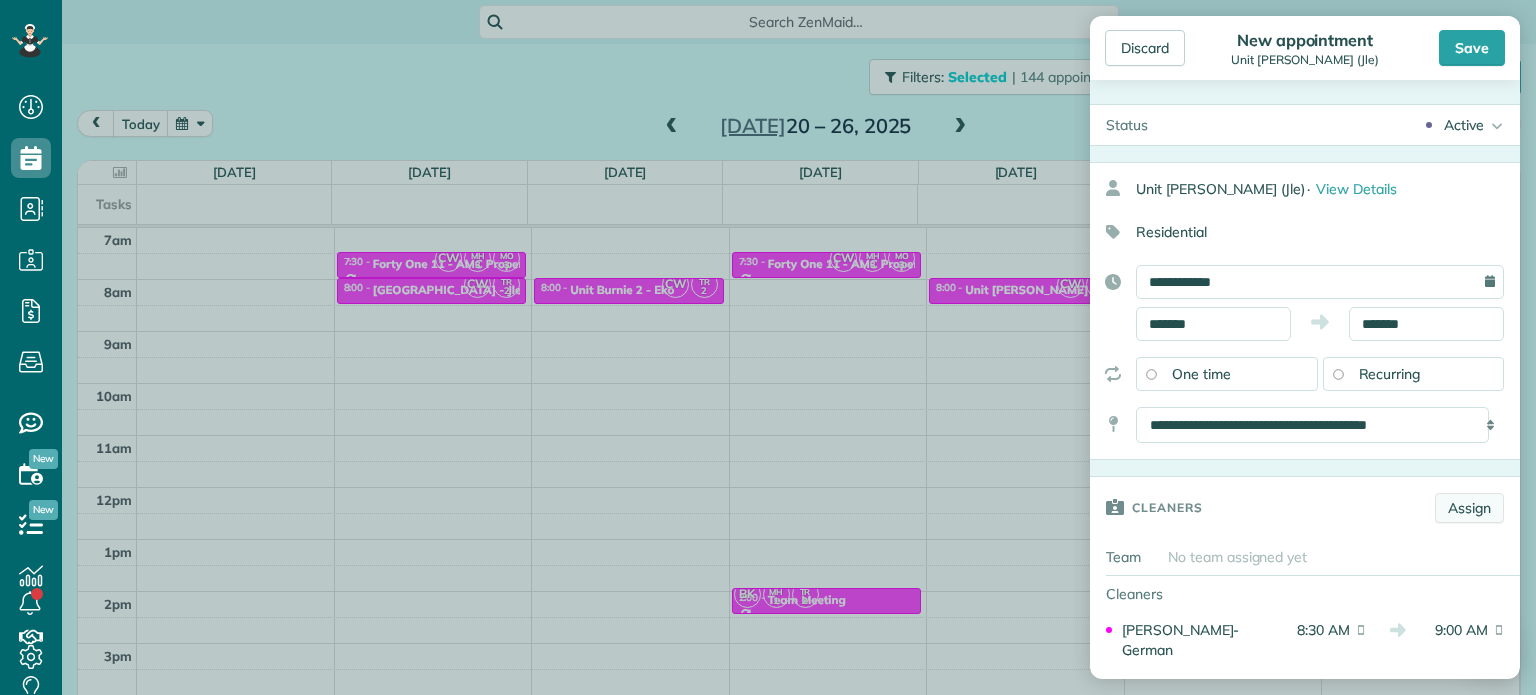 type on "**********" 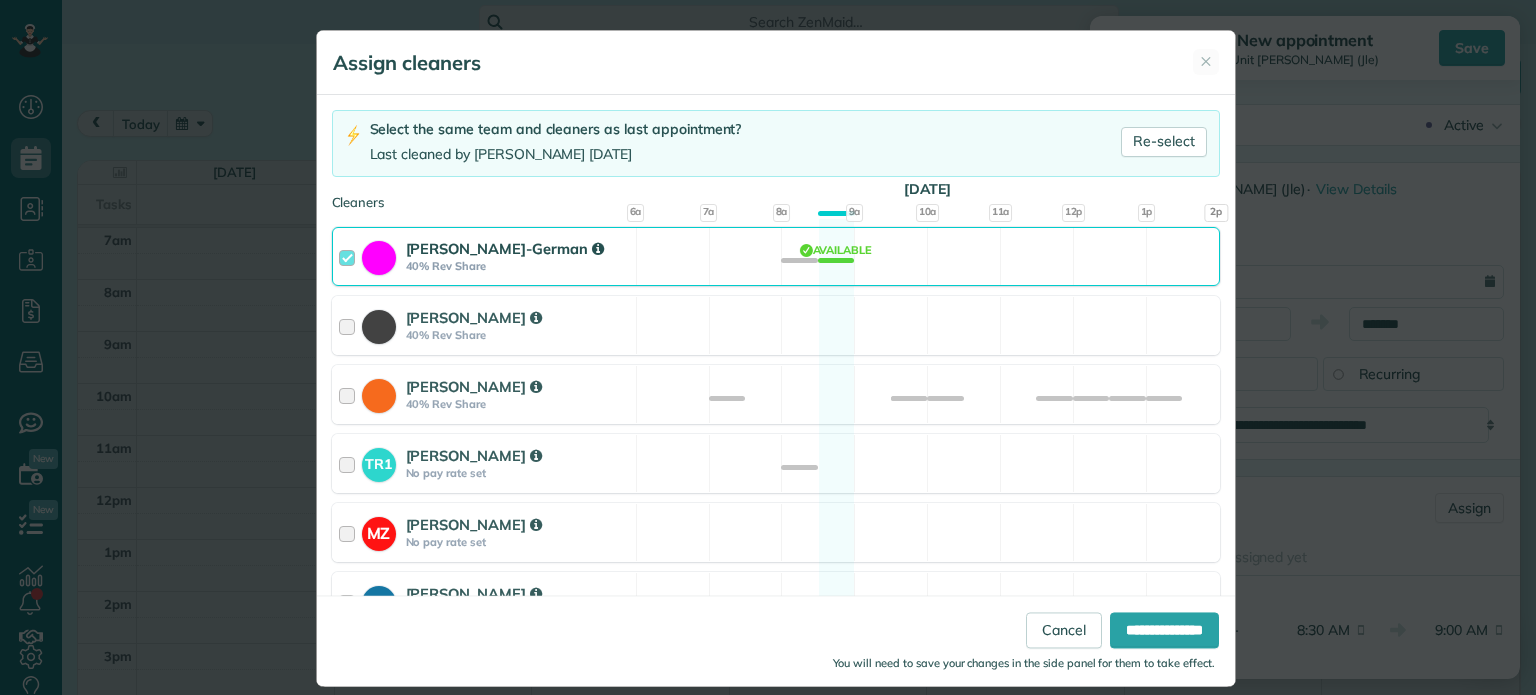 scroll, scrollTop: 300, scrollLeft: 0, axis: vertical 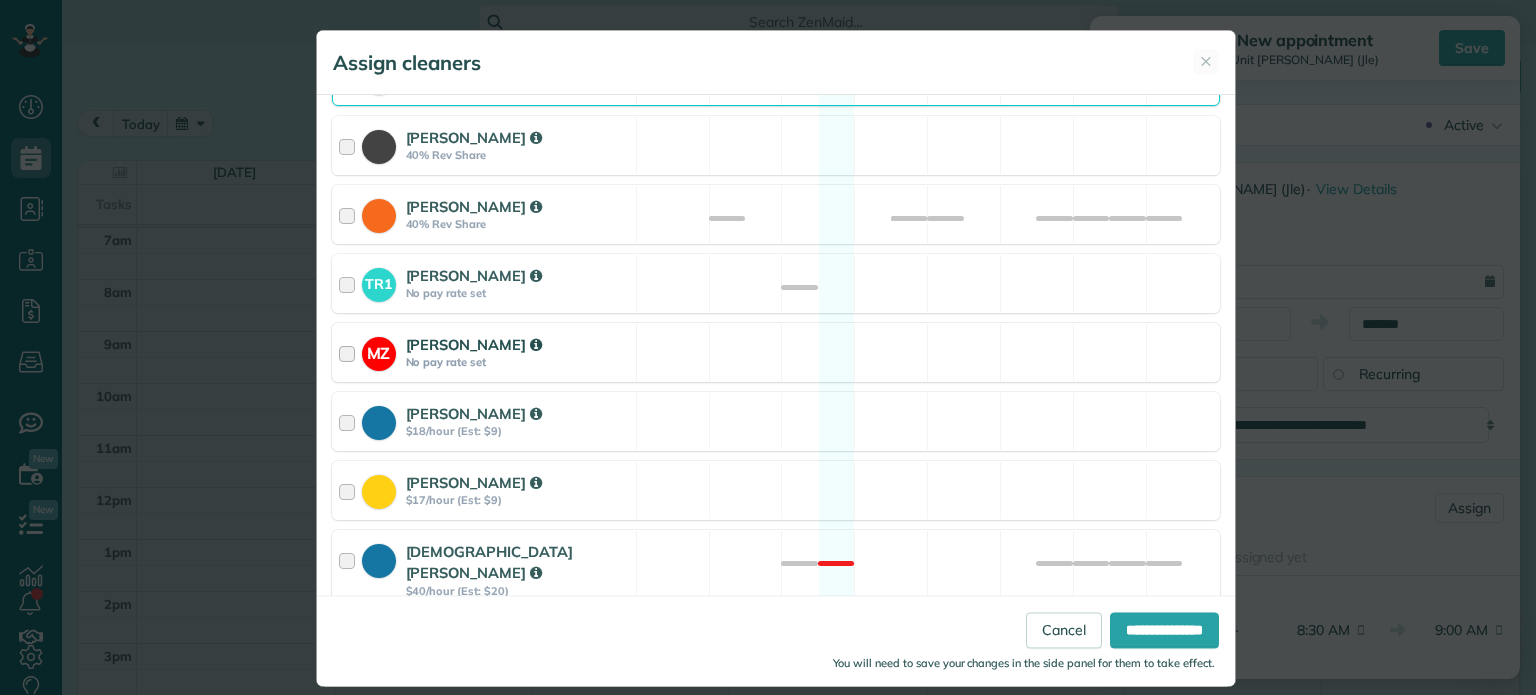 click on "MZ
[PERSON_NAME]
No pay rate set
Available" at bounding box center (776, 352) 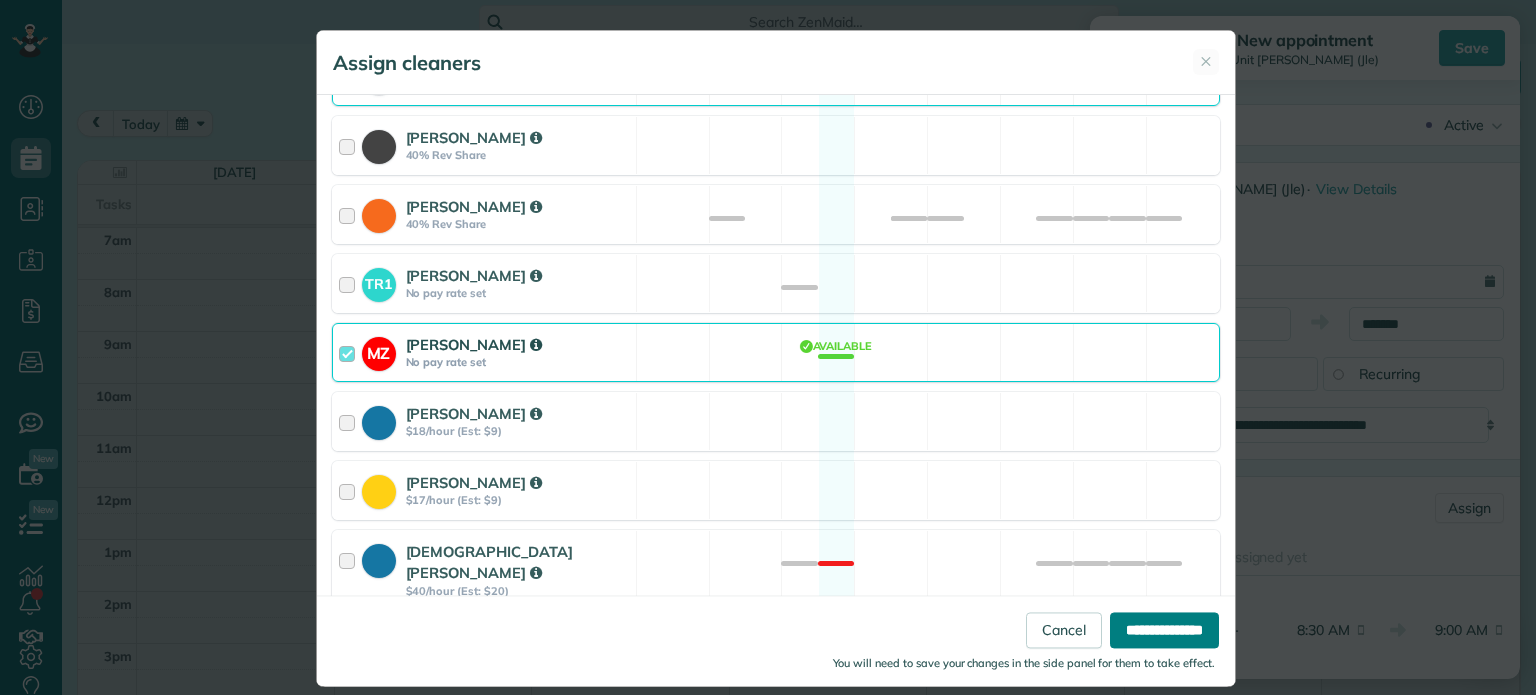 click on "**********" at bounding box center (1164, 631) 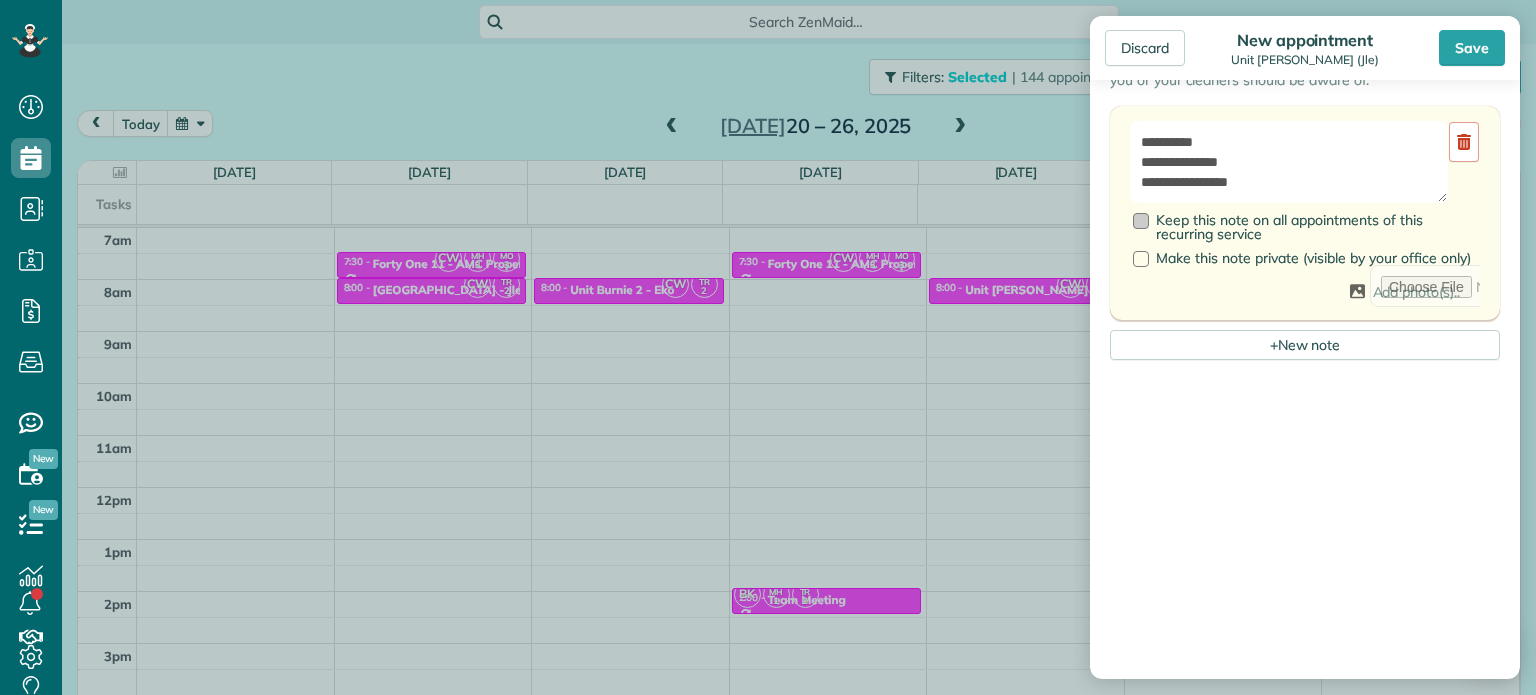 scroll, scrollTop: 900, scrollLeft: 0, axis: vertical 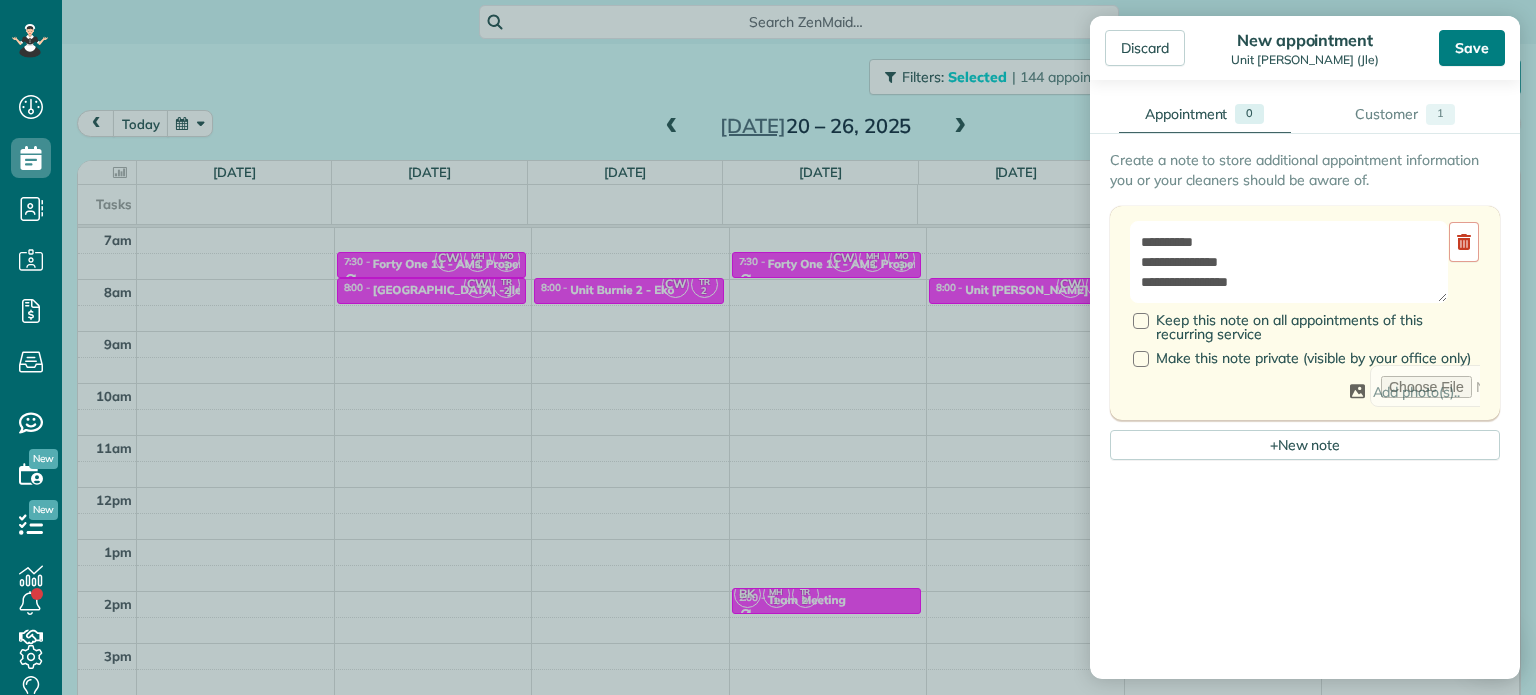 click on "Save" at bounding box center [1472, 48] 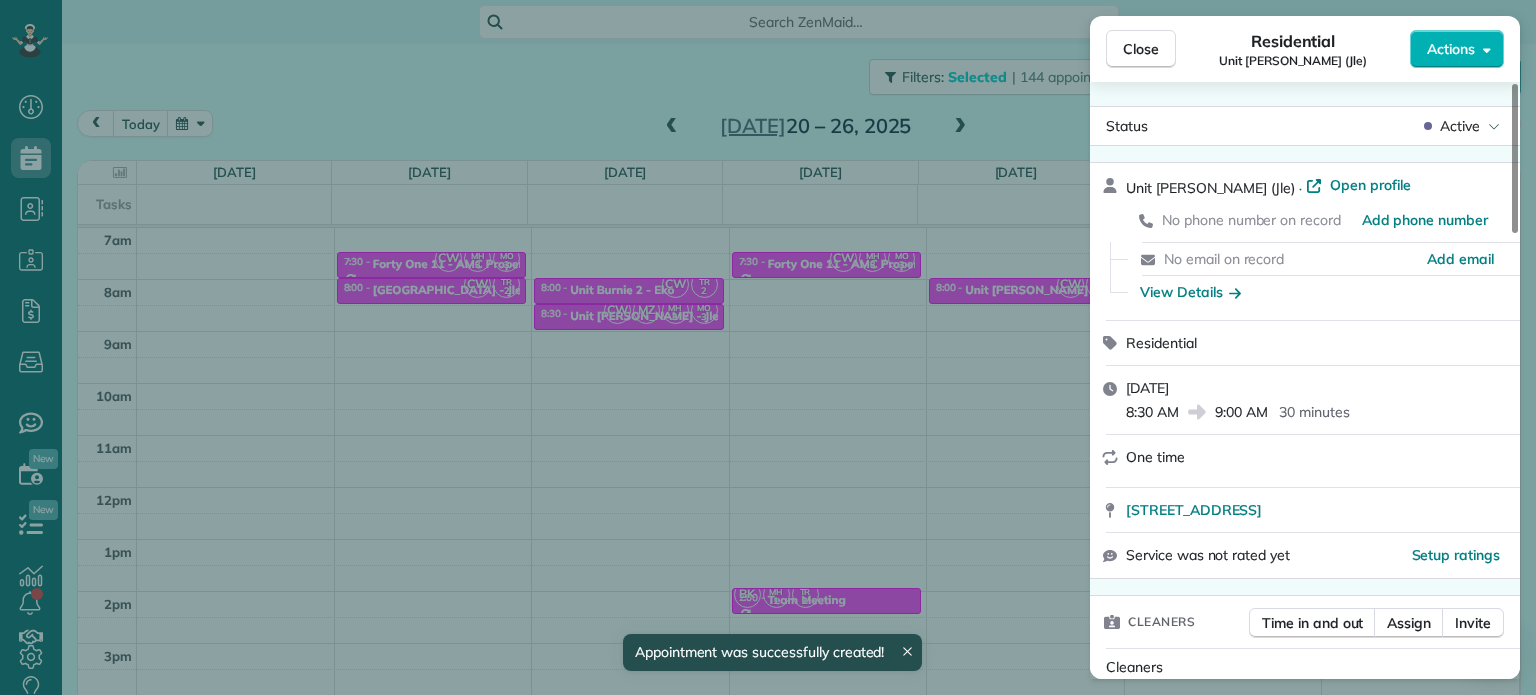 click on "Close Residential Unit [PERSON_NAME] (Jle) Actions Status Active Unit [GEOGRAPHIC_DATA] (Jle) · Open profile No phone number on record Add phone number No email on record Add email View Details Residential [DATE] 8:30 AM 9:00 AM 30 minutes One time [STREET_ADDRESS] Service was not rated yet Setup ratings Cleaners Time in and out Assign Invite Cleaners [PERSON_NAME] 8:30 AM 9:00 AM [PERSON_NAME] 8:30 AM 9:00 AM [PERSON_NAME] 8:30 AM 9:00 AM [PERSON_NAME]-German 8:30 AM 9:00 AM Checklist Try Now Keep this appointment up to your standards. Stay on top of every detail, keep your cleaners organised, and your client happy. Assign a checklist Watch a 5 min demo Billing Billing actions Price $0.00 Overcharge $0.00 Discount $0.00 Coupon discount - Primary tax - Secondary tax - Total appointment price $0.00 Tips collected New feature! $0.00 [PERSON_NAME] as paid Total including tip $0.00 Get paid online in no-time! Send an invoice and reward your cleaners with tips Appointment custom fields" at bounding box center (768, 347) 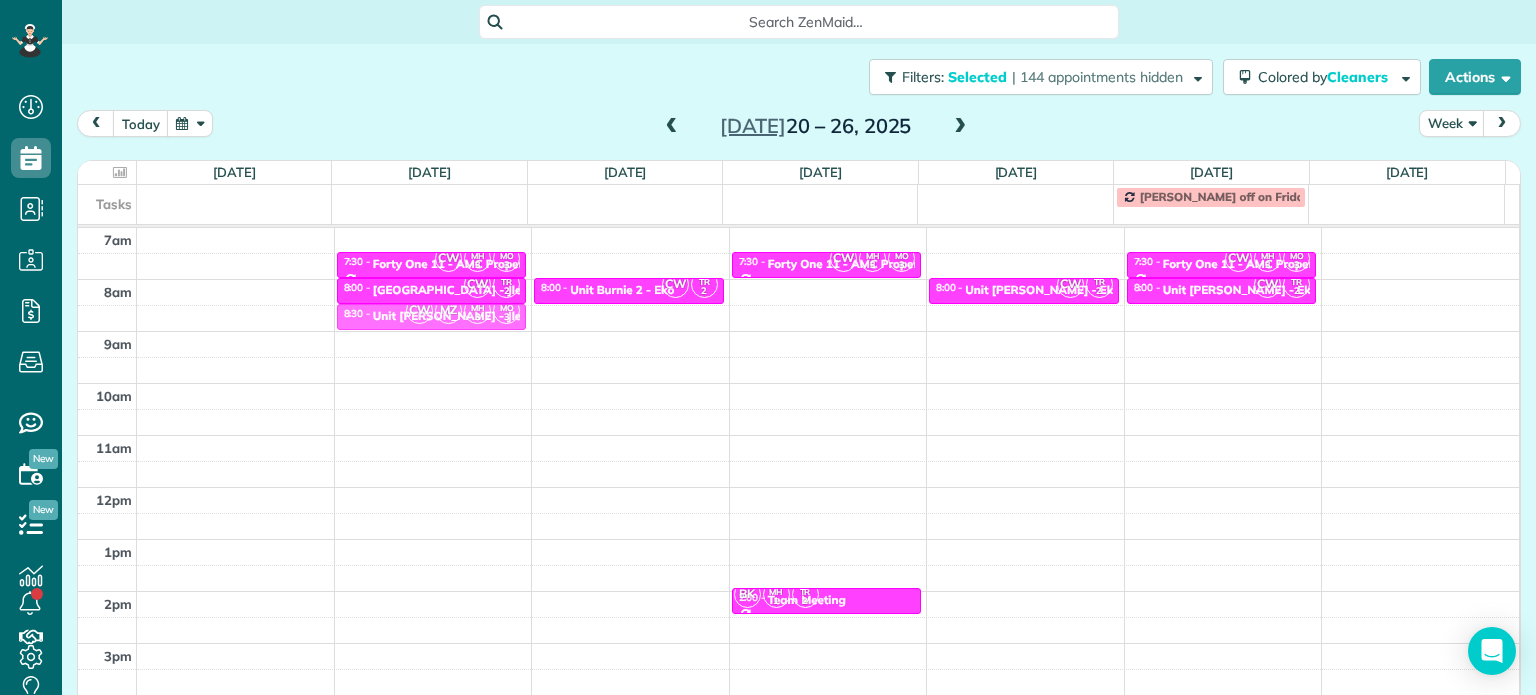 drag, startPoint x: 652, startPoint y: 318, endPoint x: 507, endPoint y: 318, distance: 145 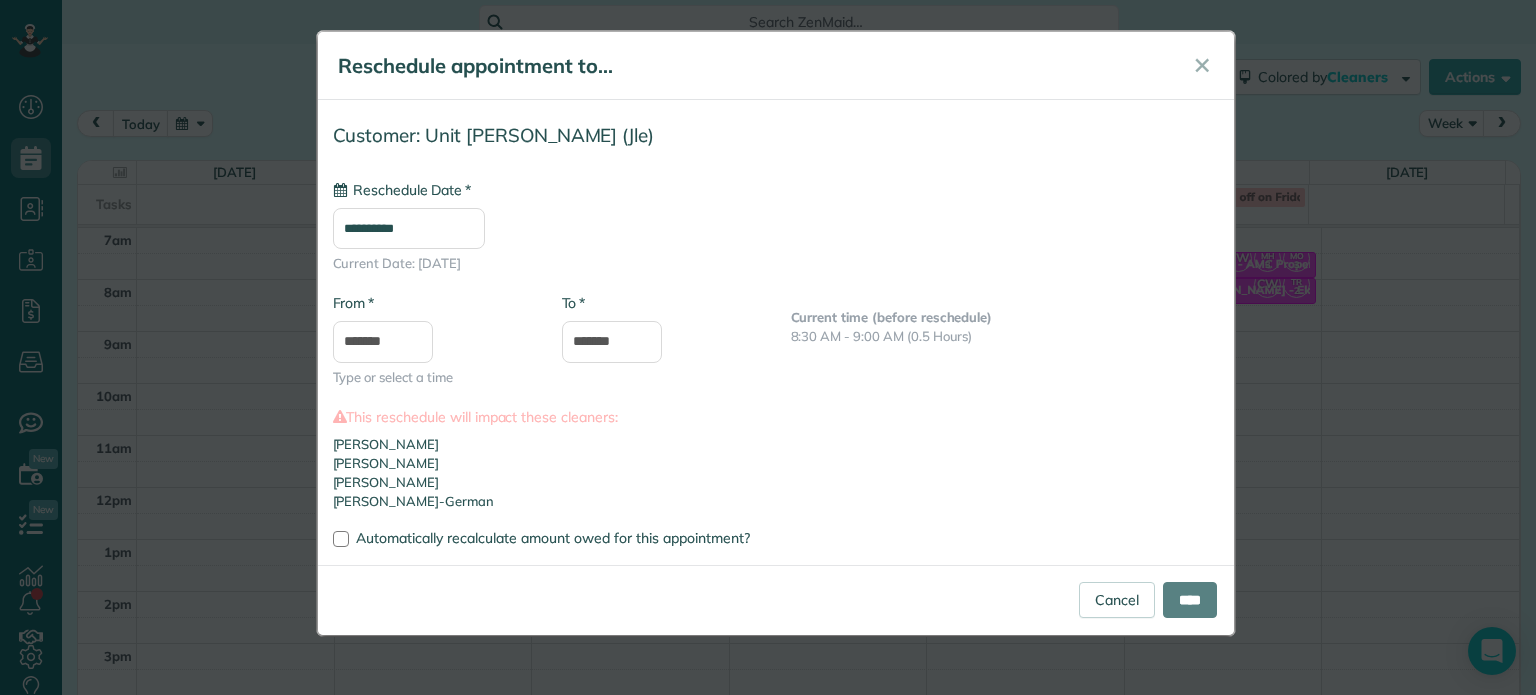type on "**********" 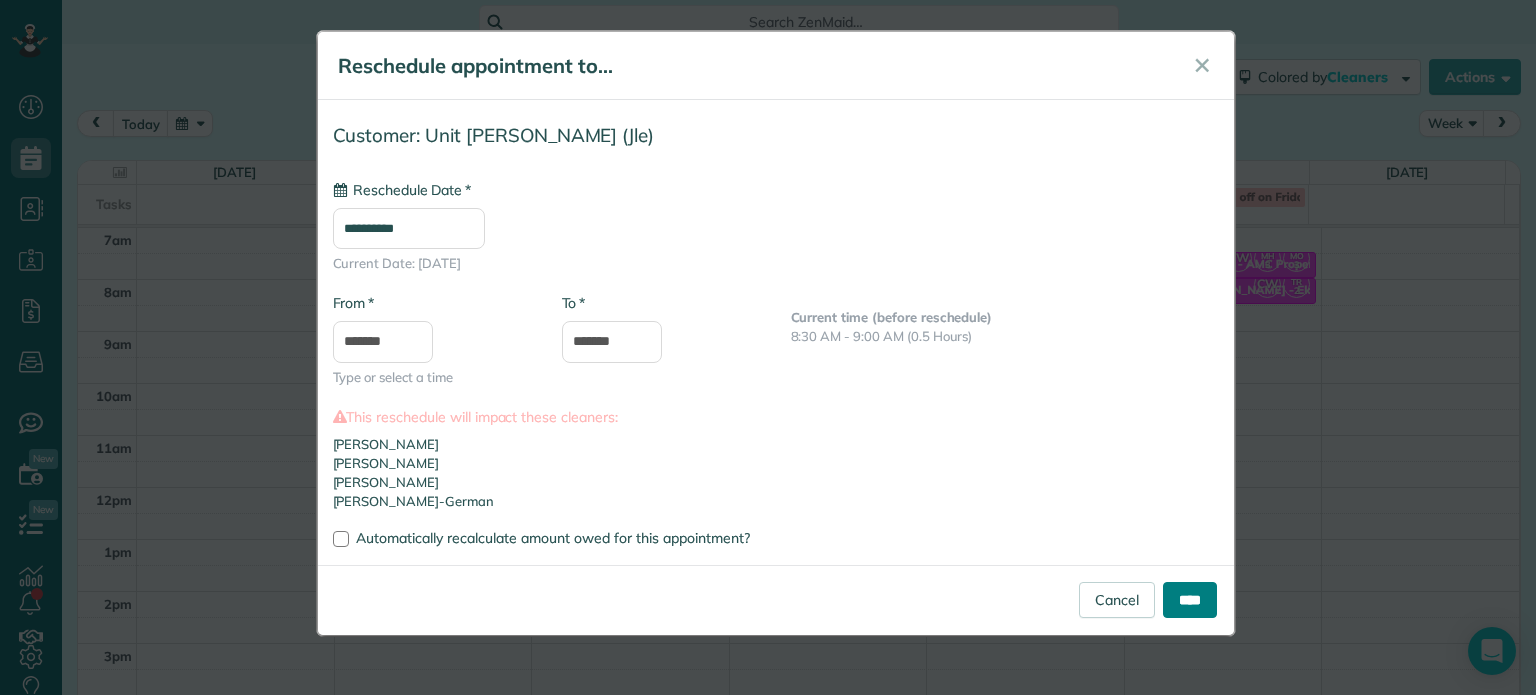 click on "****" at bounding box center [1190, 600] 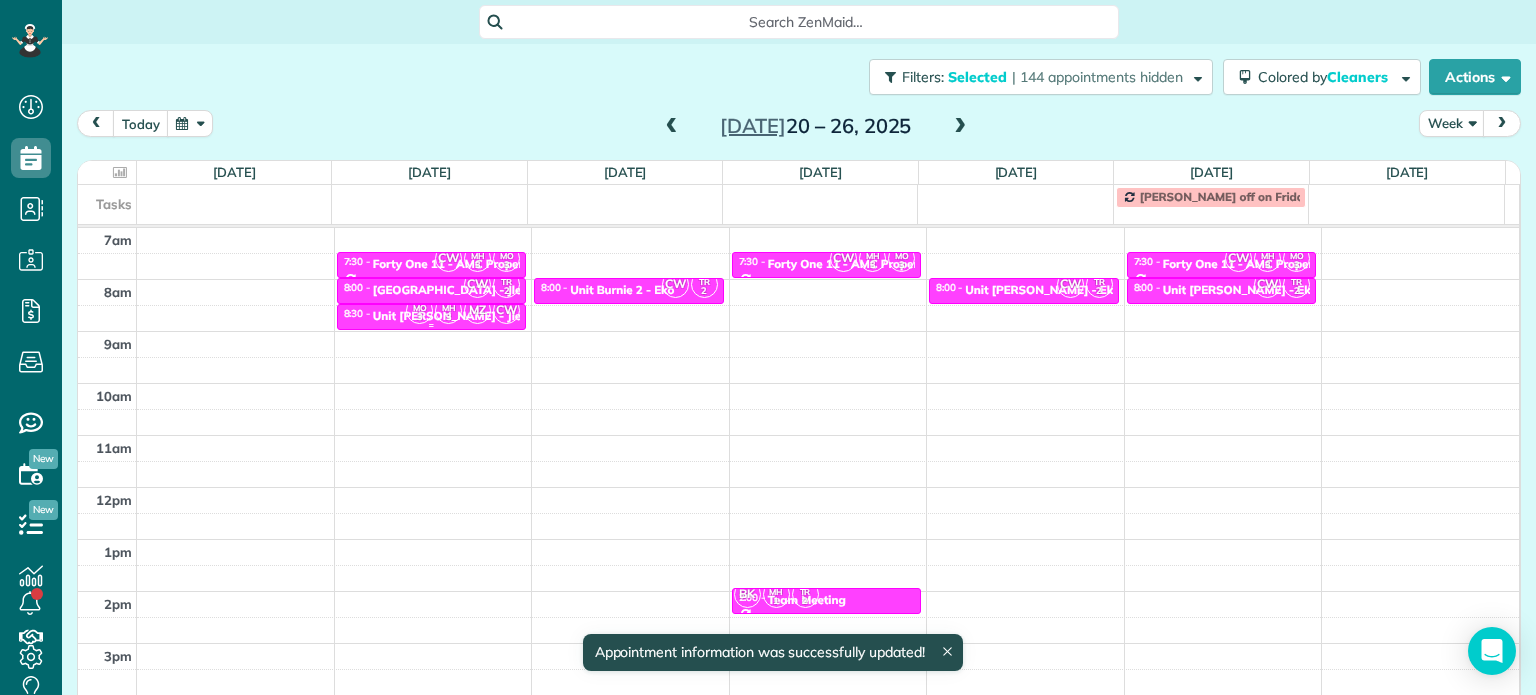 click on "3" at bounding box center [448, 317] 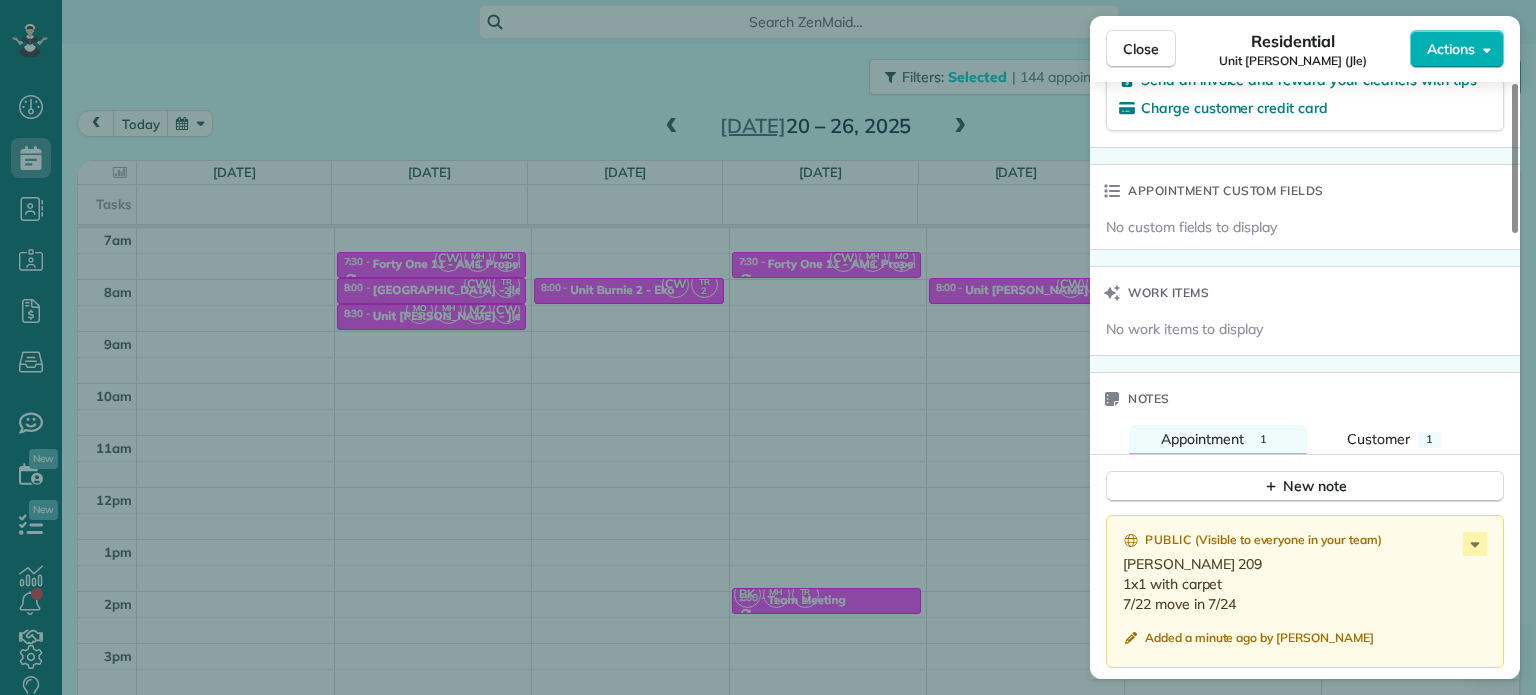 scroll, scrollTop: 1500, scrollLeft: 0, axis: vertical 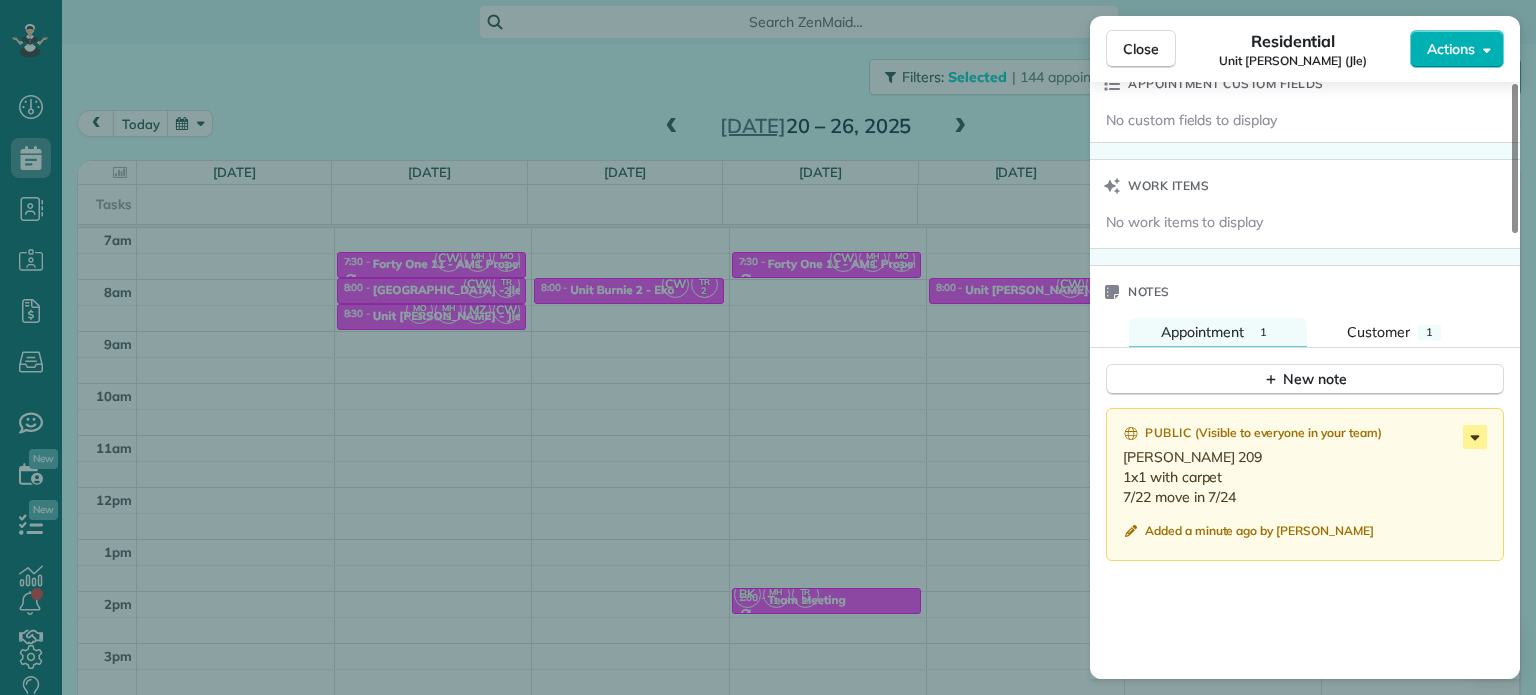 click 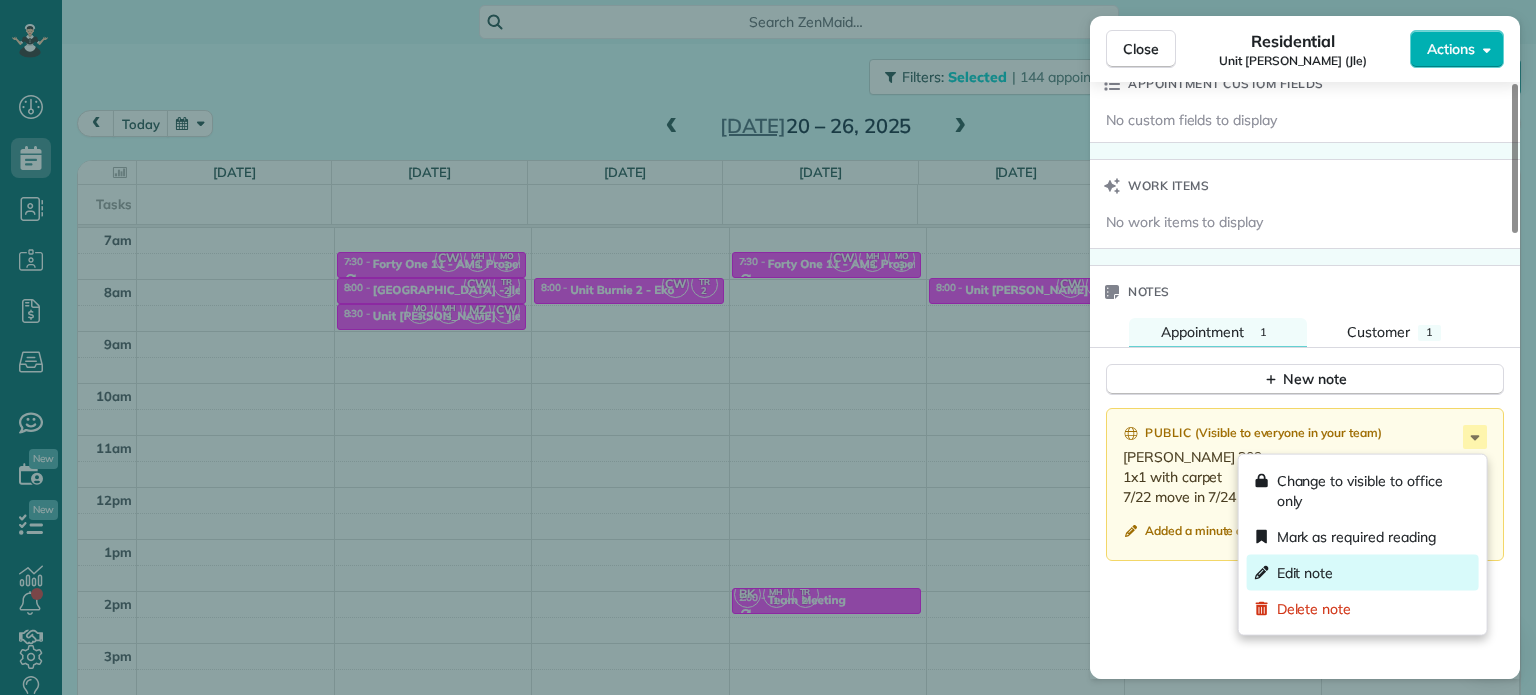 click on "Edit note" at bounding box center [1305, 573] 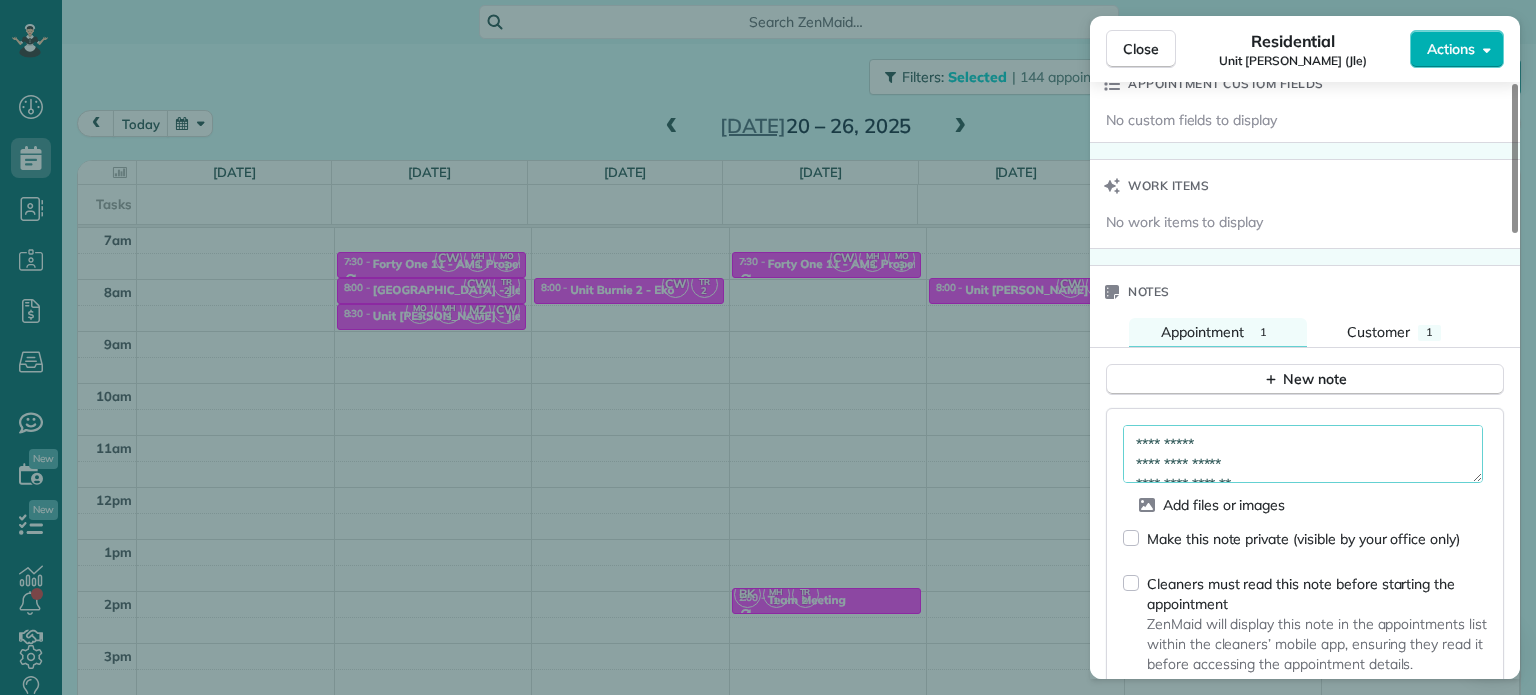 click on "**********" at bounding box center (1303, 454) 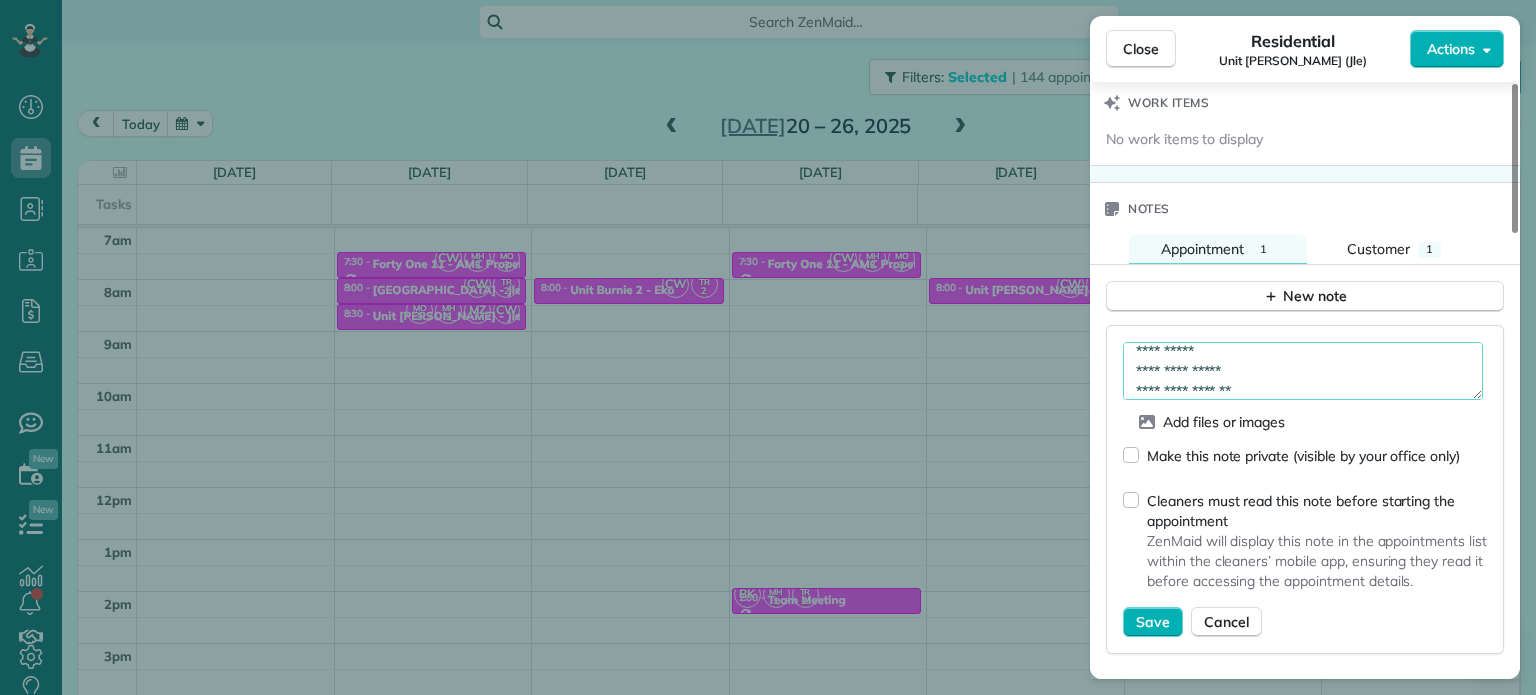 scroll, scrollTop: 1700, scrollLeft: 0, axis: vertical 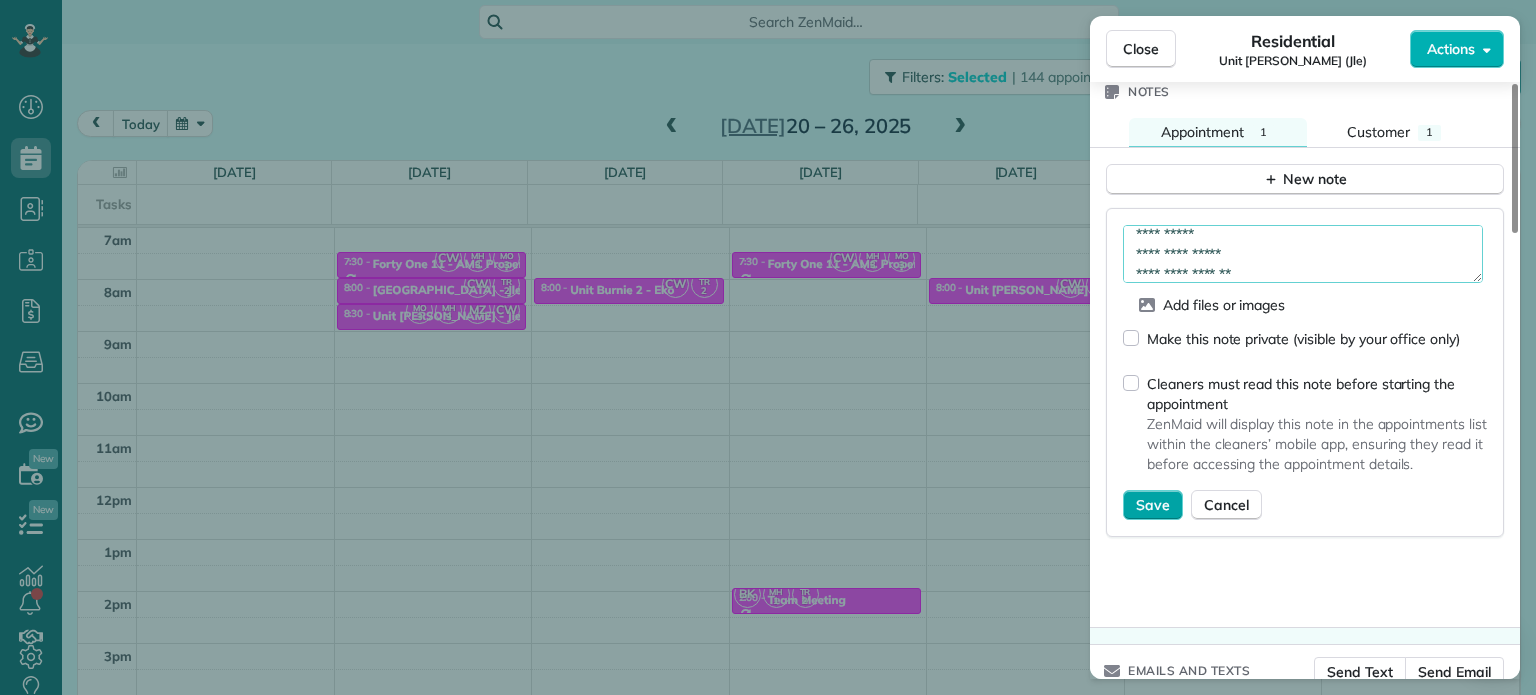 type on "**********" 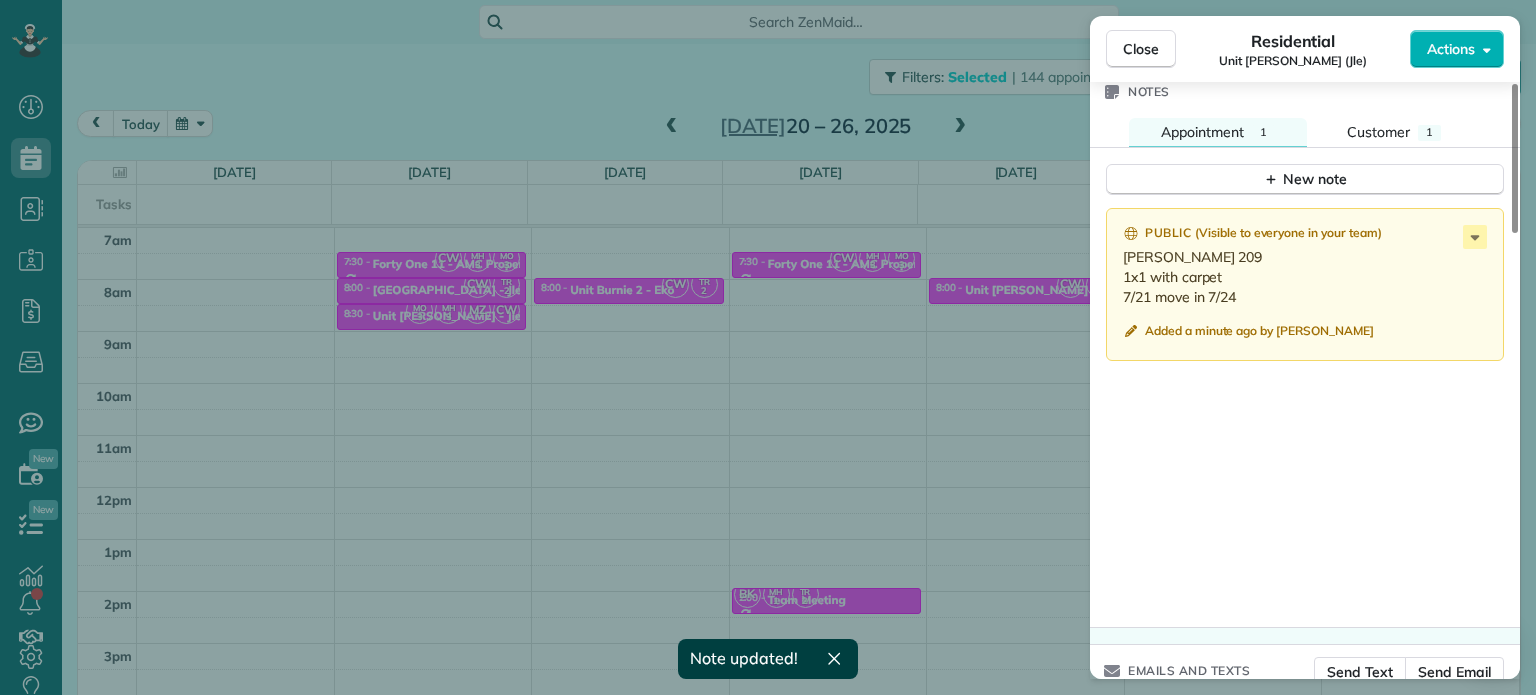 click on "Close Residential Unit [PERSON_NAME] (Jle) Actions Status Active Unit [GEOGRAPHIC_DATA] (Jle) · Open profile No phone number on record Add phone number No email on record Add email View Details Residential [DATE] 8:30 AM 9:00 AM 30 minutes One time [STREET_ADDRESS] Service was not rated yet Setup ratings Cleaners Time in and out Assign Invite Cleaners [PERSON_NAME]-German 8:30 AM 9:00 AM [PERSON_NAME] 8:30 AM 9:00 AM [PERSON_NAME] 8:30 AM 9:00 AM [PERSON_NAME] 8:30 AM 9:00 AM Checklist Try Now Keep this appointment up to your standards. Stay on top of every detail, keep your cleaners organised, and your client happy. Assign a checklist Watch a 5 min demo Billing Billing actions Price $0.00 Overcharge $0.00 Discount $0.00 Coupon discount - Primary tax - Secondary tax - Total appointment price $0.00 Tips collected New feature! $0.00 [PERSON_NAME] as paid Total including tip $0.00 Get paid online in no-time! Send an invoice and reward your cleaners with tips Charge customer credit card" at bounding box center (768, 347) 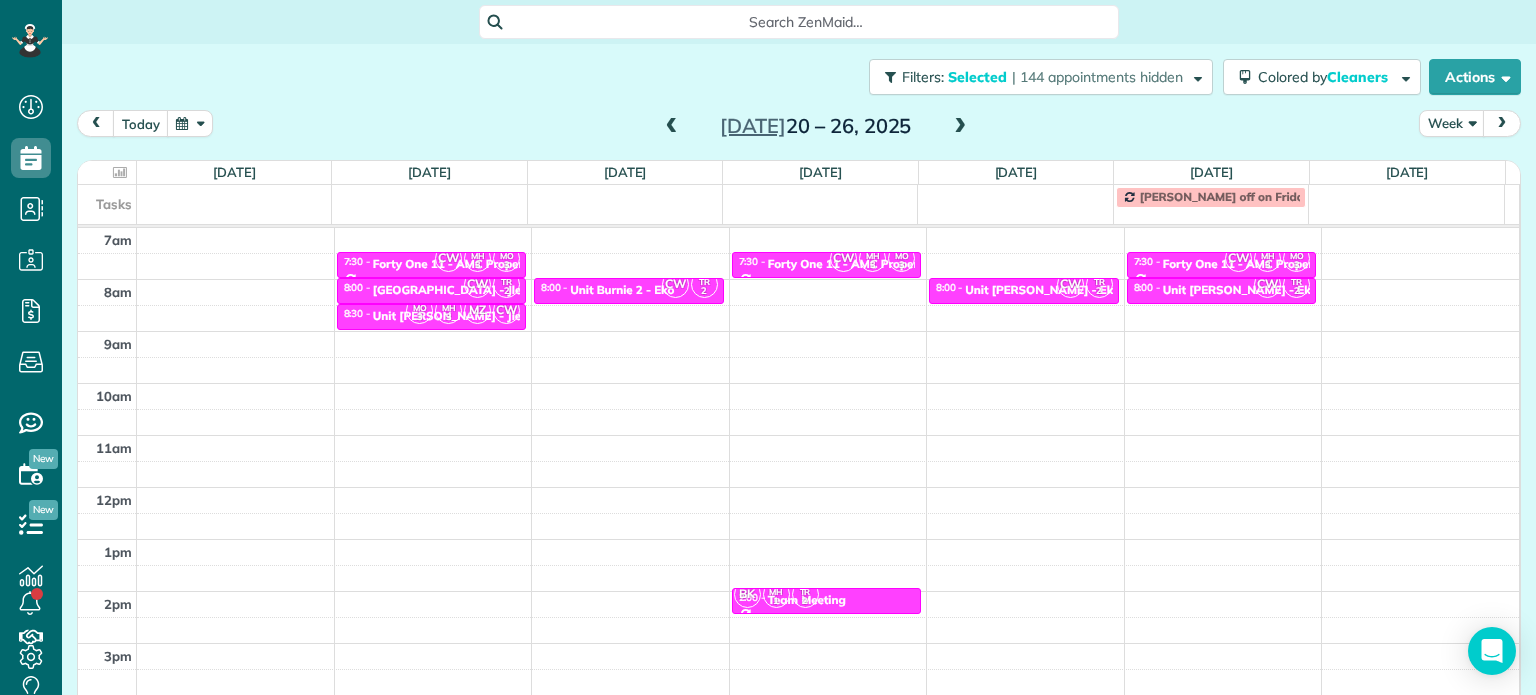 click at bounding box center [672, 127] 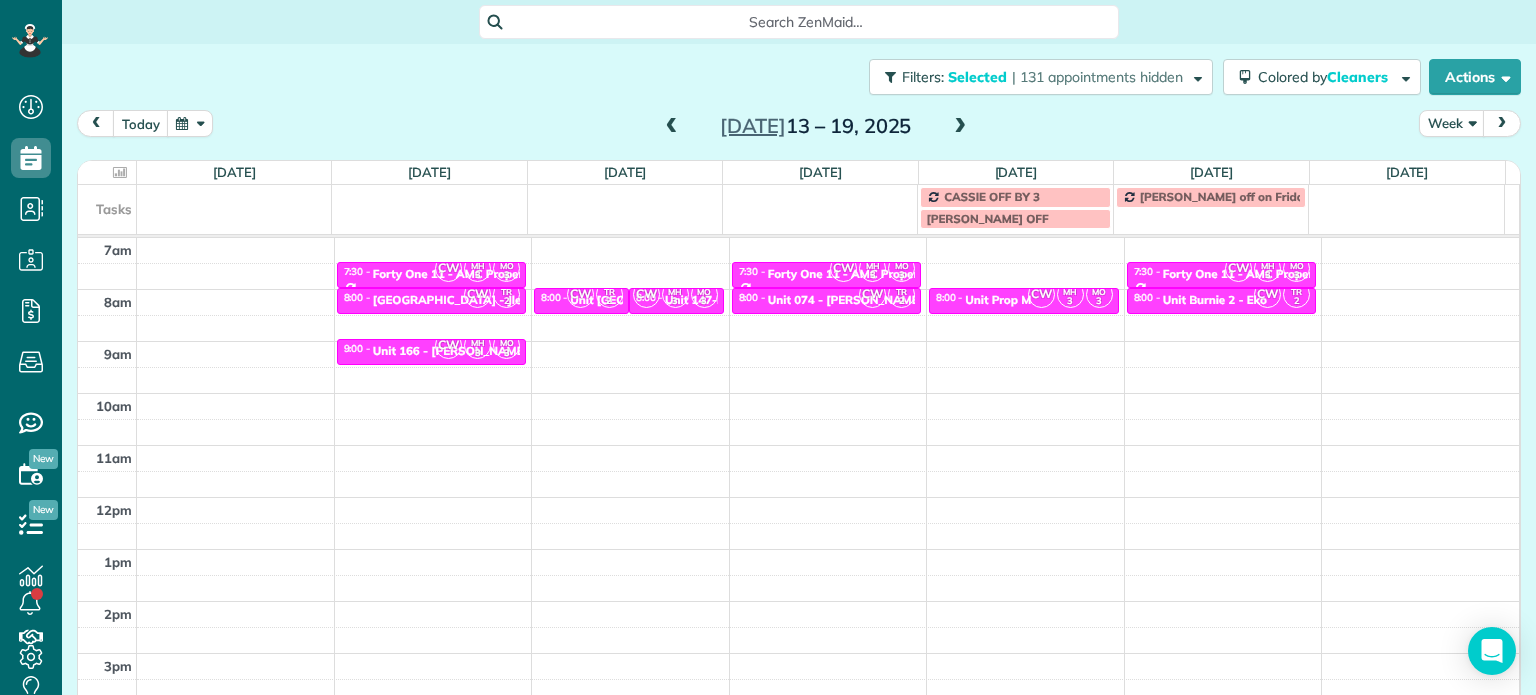click at bounding box center [672, 127] 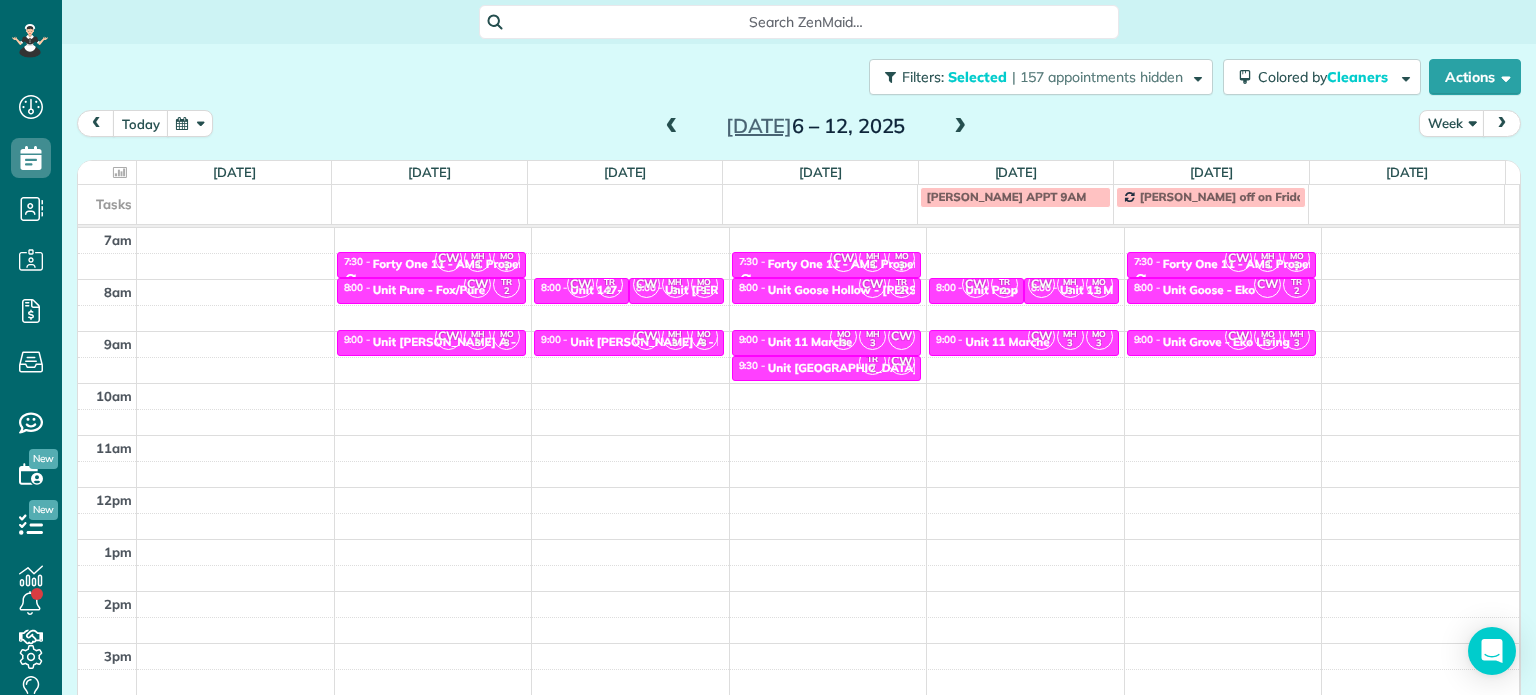 click at bounding box center (672, 127) 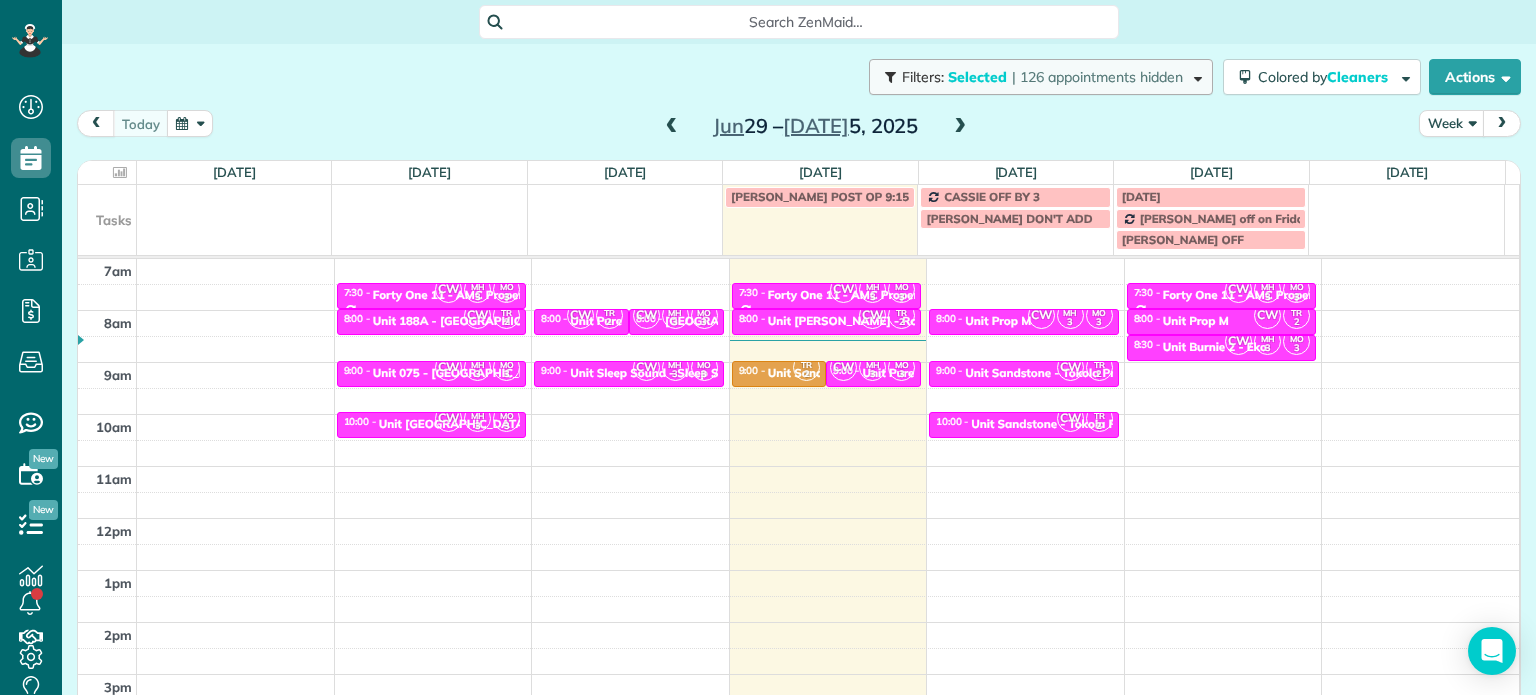click on "Filters:   Selected
|  126 appointments hidden" at bounding box center [1041, 77] 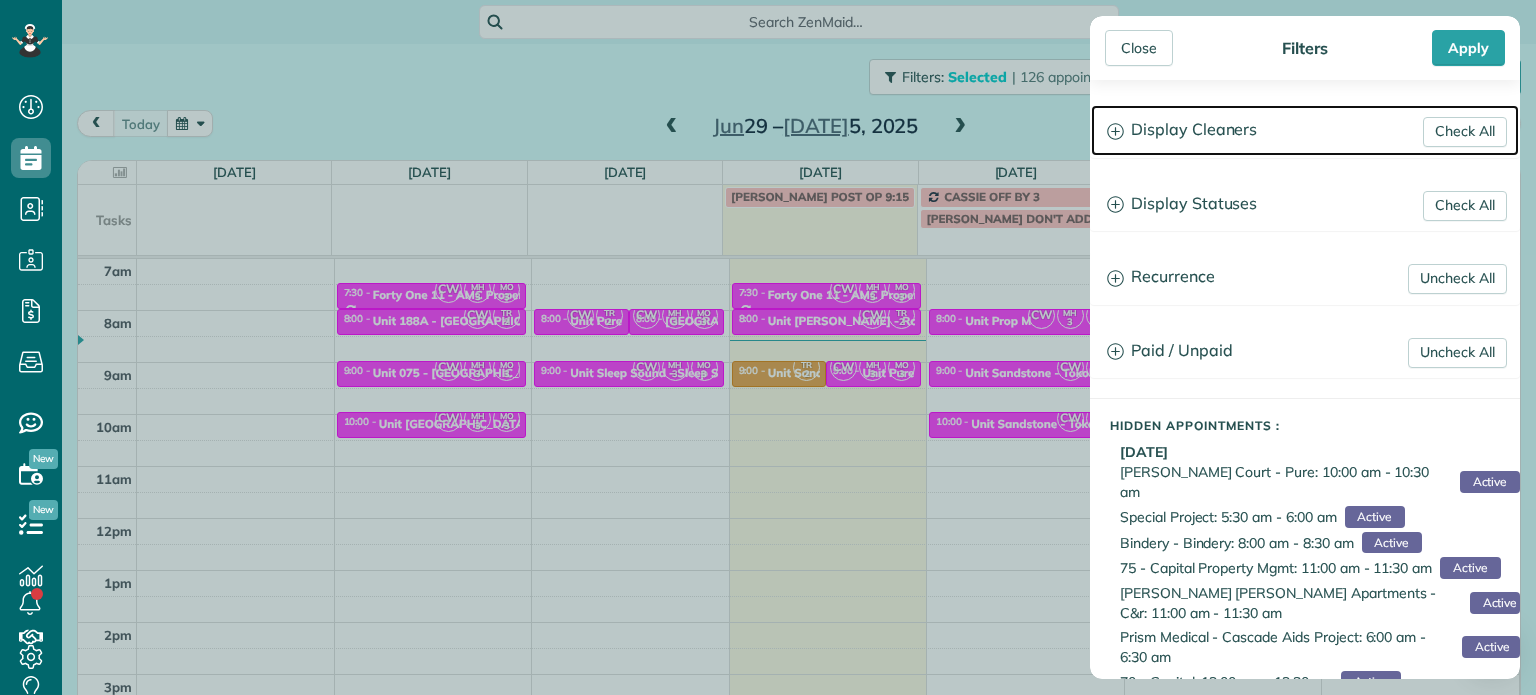 click on "Display Cleaners" at bounding box center (1305, 130) 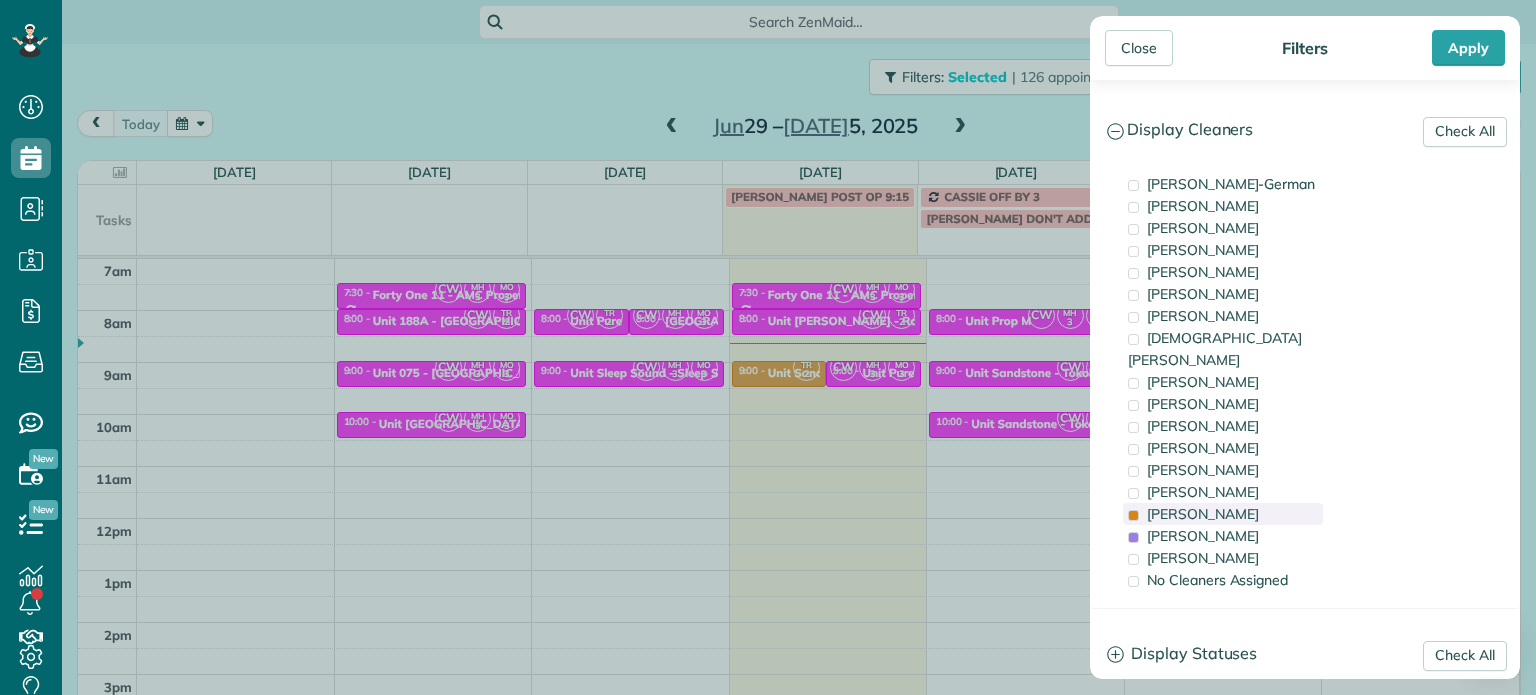click on "[PERSON_NAME]" at bounding box center (1203, 514) 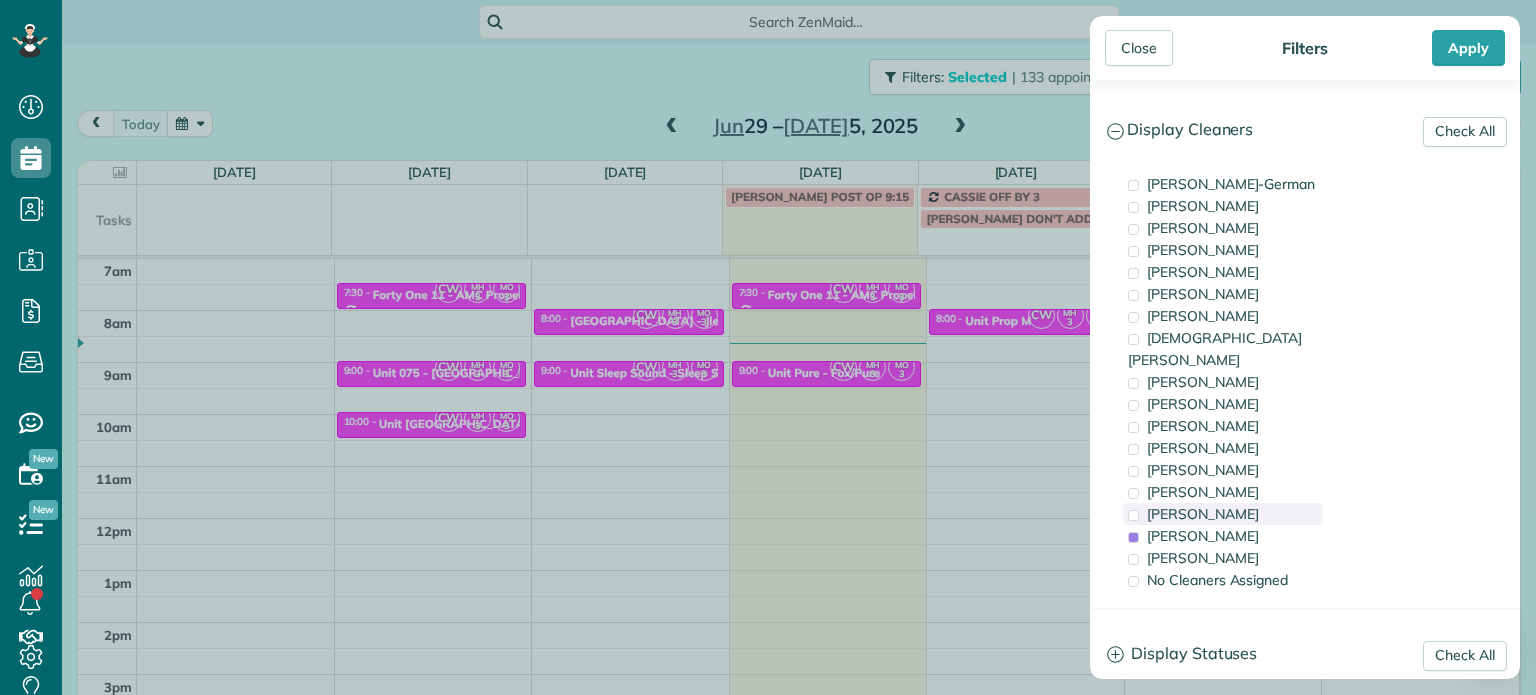 click on "[PERSON_NAME]" at bounding box center [1203, 514] 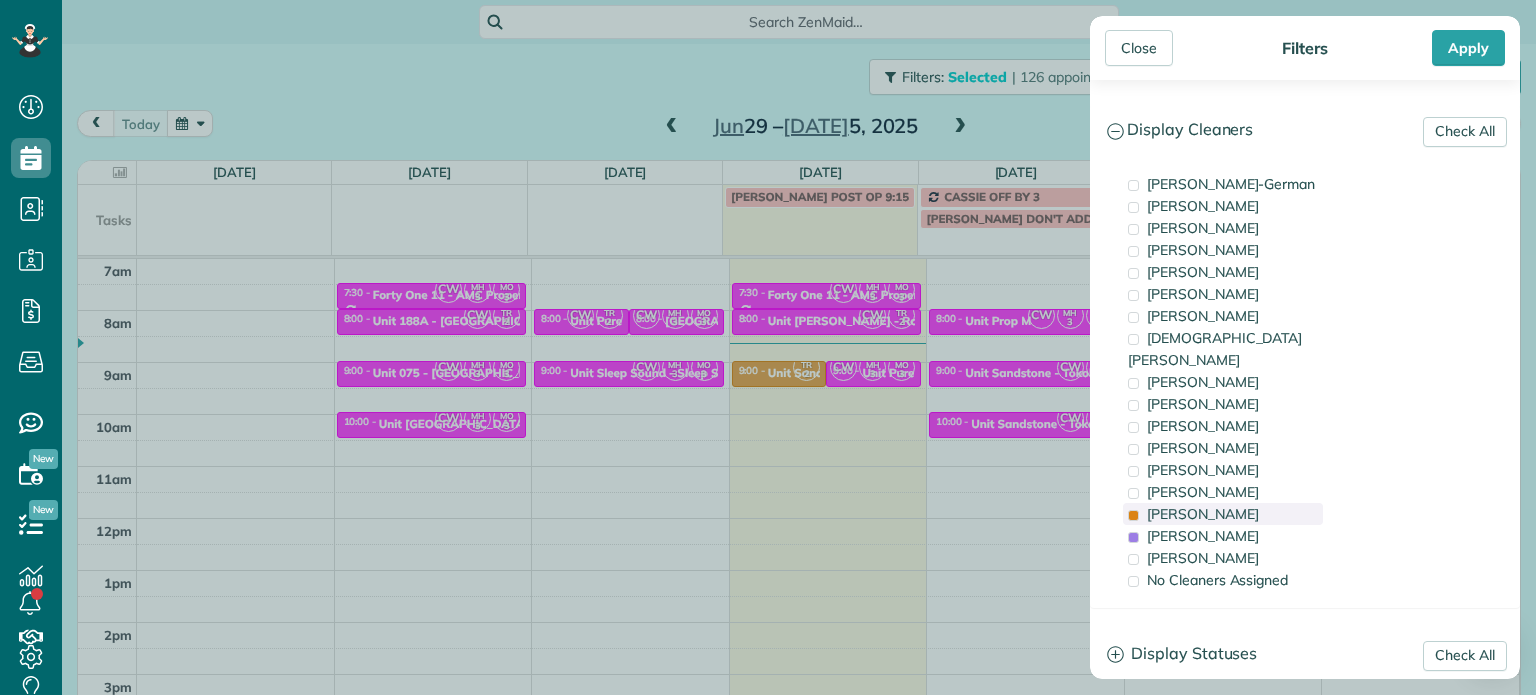 click on "[PERSON_NAME]" at bounding box center (1203, 514) 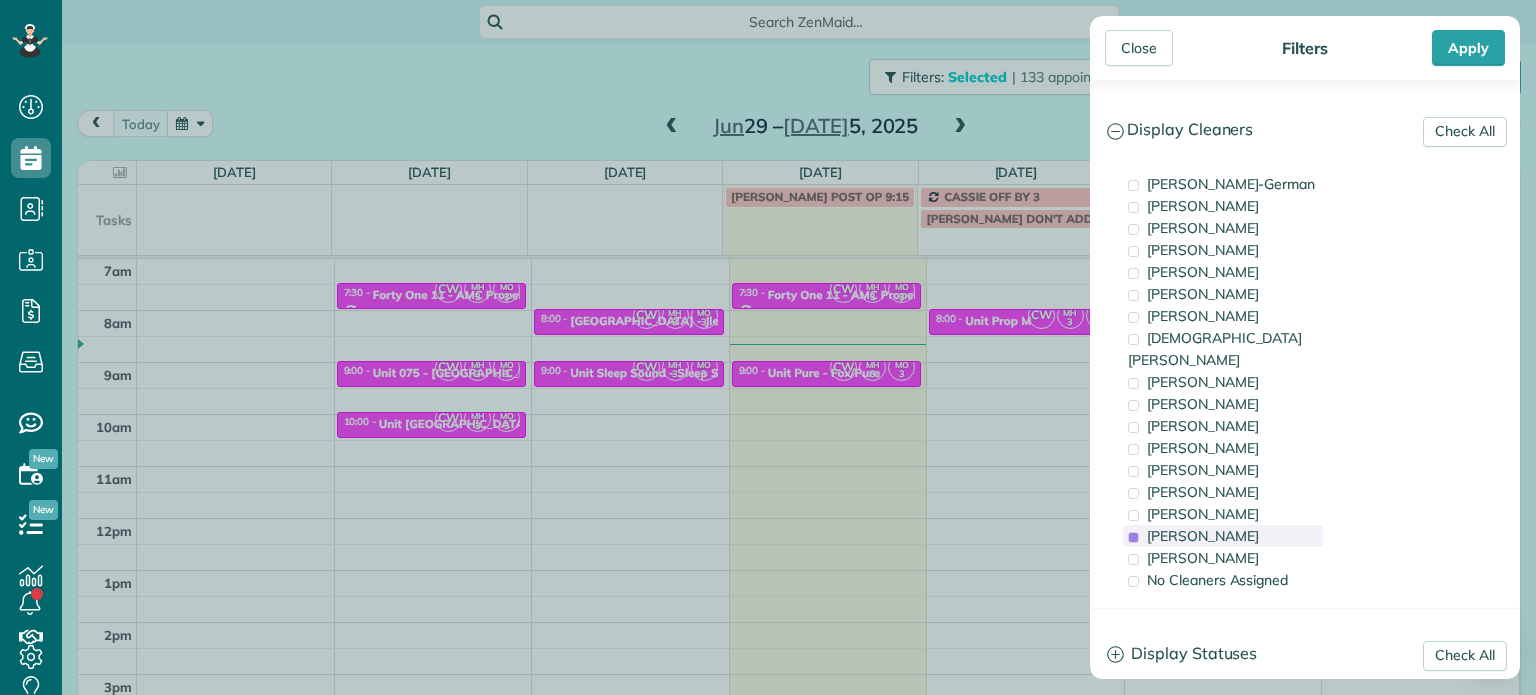 click on "[PERSON_NAME]" at bounding box center (1203, 536) 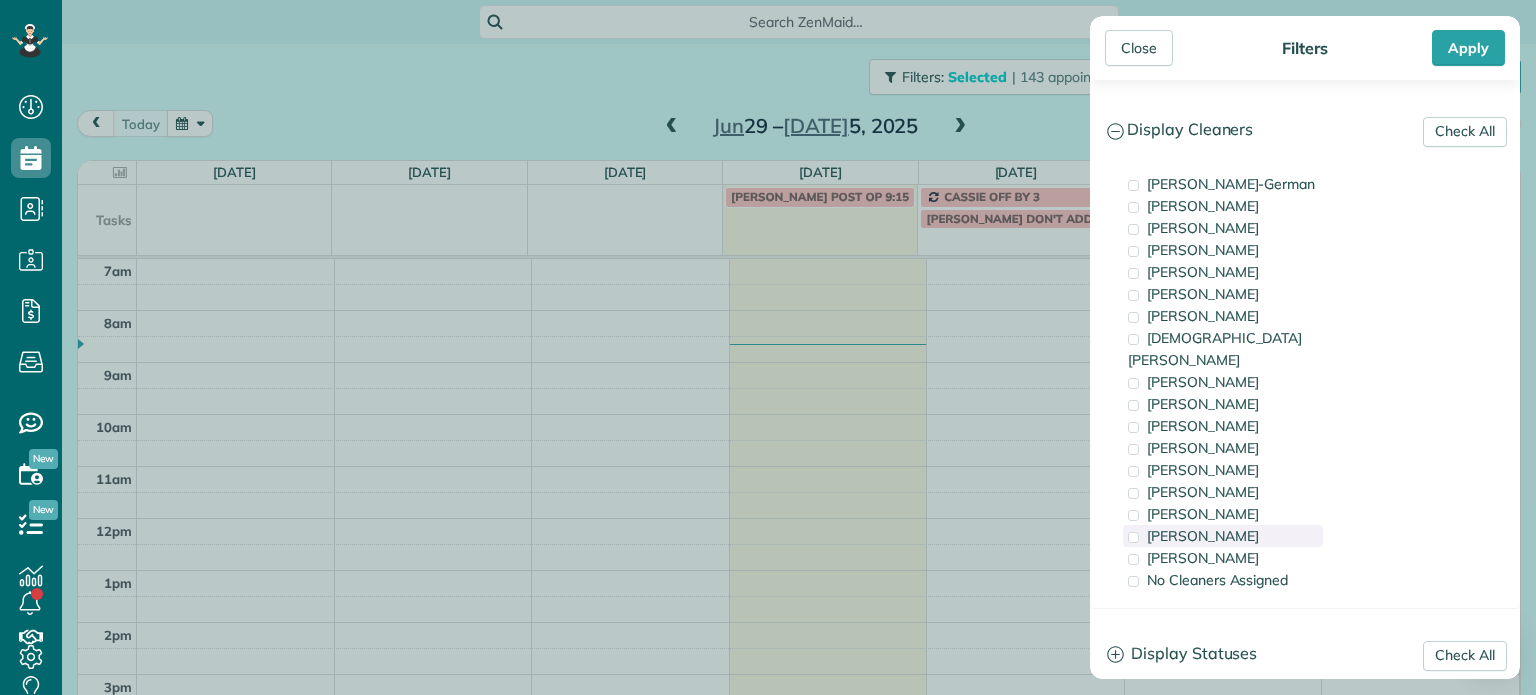 click on "[PERSON_NAME]" at bounding box center (1203, 536) 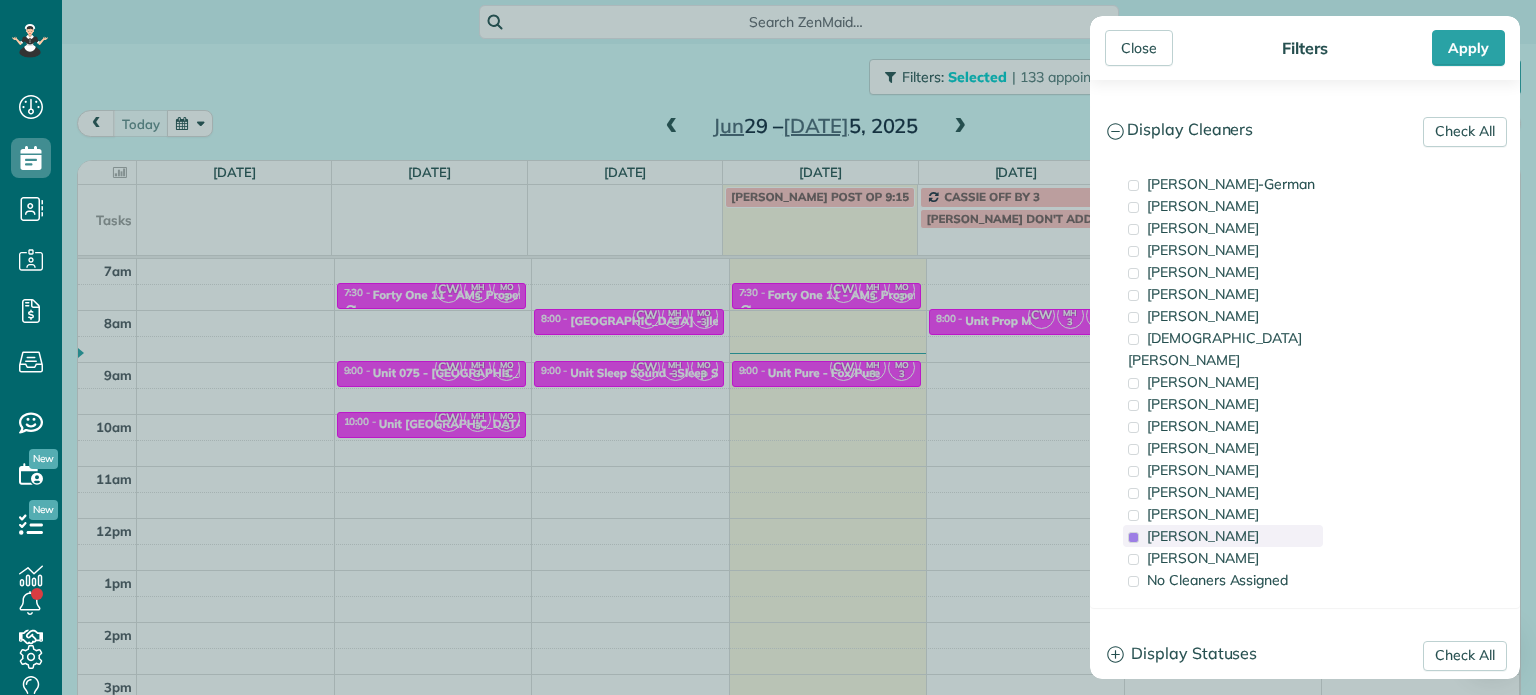 click on "[PERSON_NAME]" at bounding box center (1203, 536) 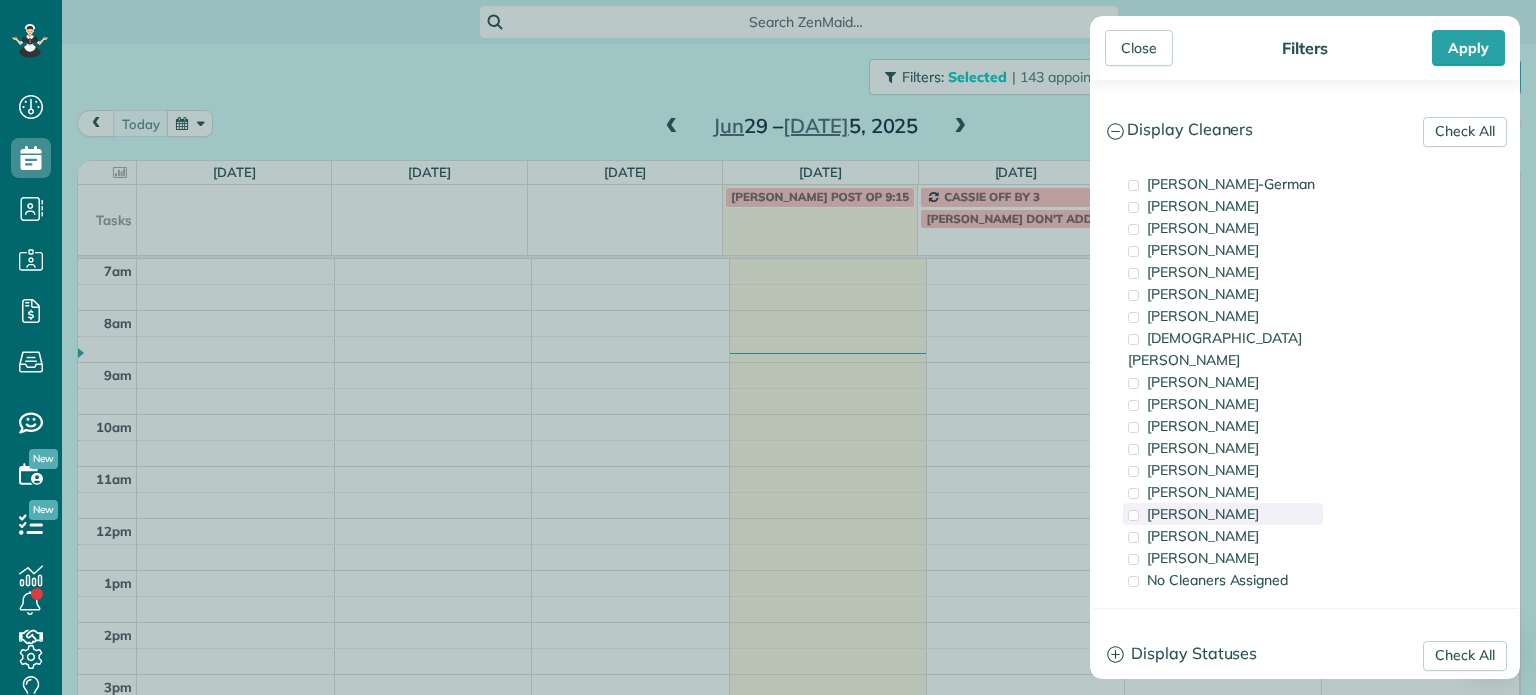 click on "[PERSON_NAME]" at bounding box center (1203, 514) 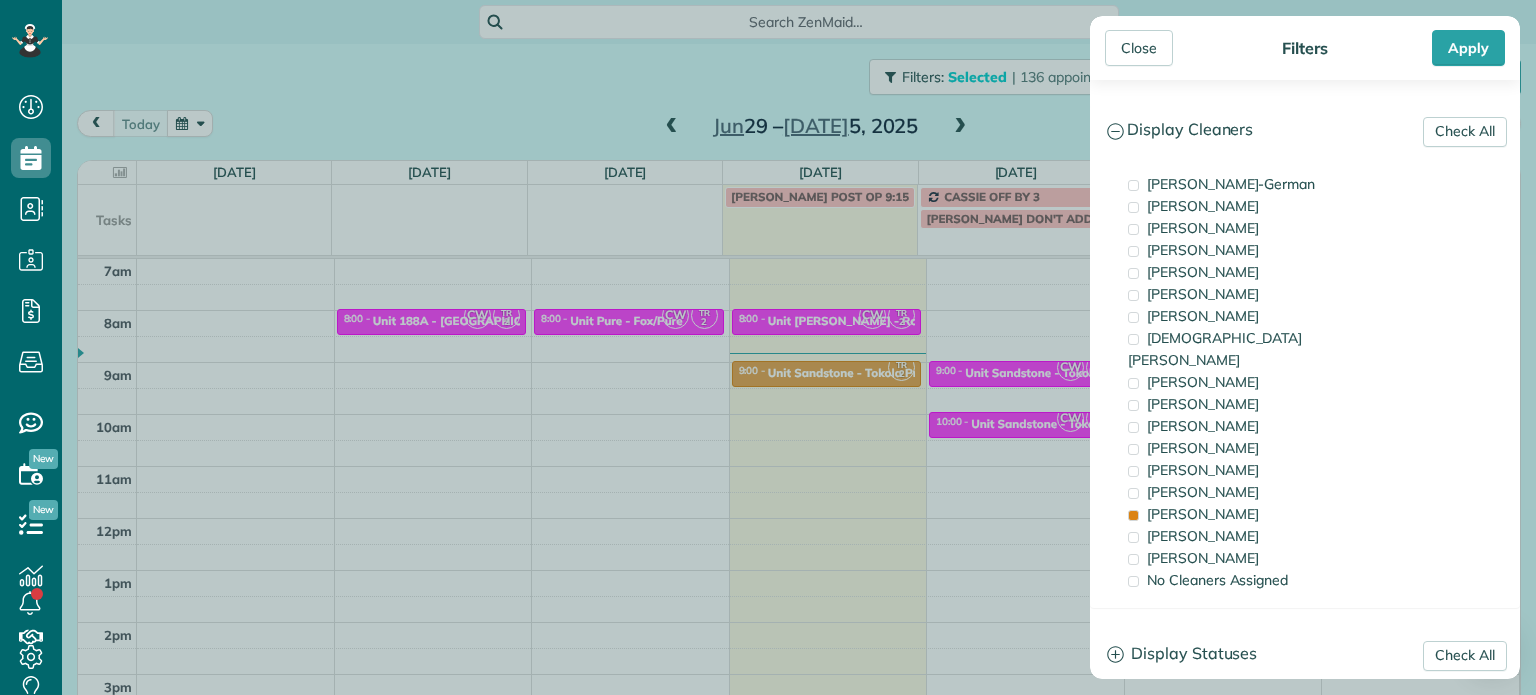 click on "Close
Filters
Apply
Check All
Display Cleaners
[PERSON_NAME]-German
[PERSON_NAME]
[PERSON_NAME]
[PERSON_NAME]
[PERSON_NAME]
[PERSON_NAME]
[PERSON_NAME]" at bounding box center [768, 347] 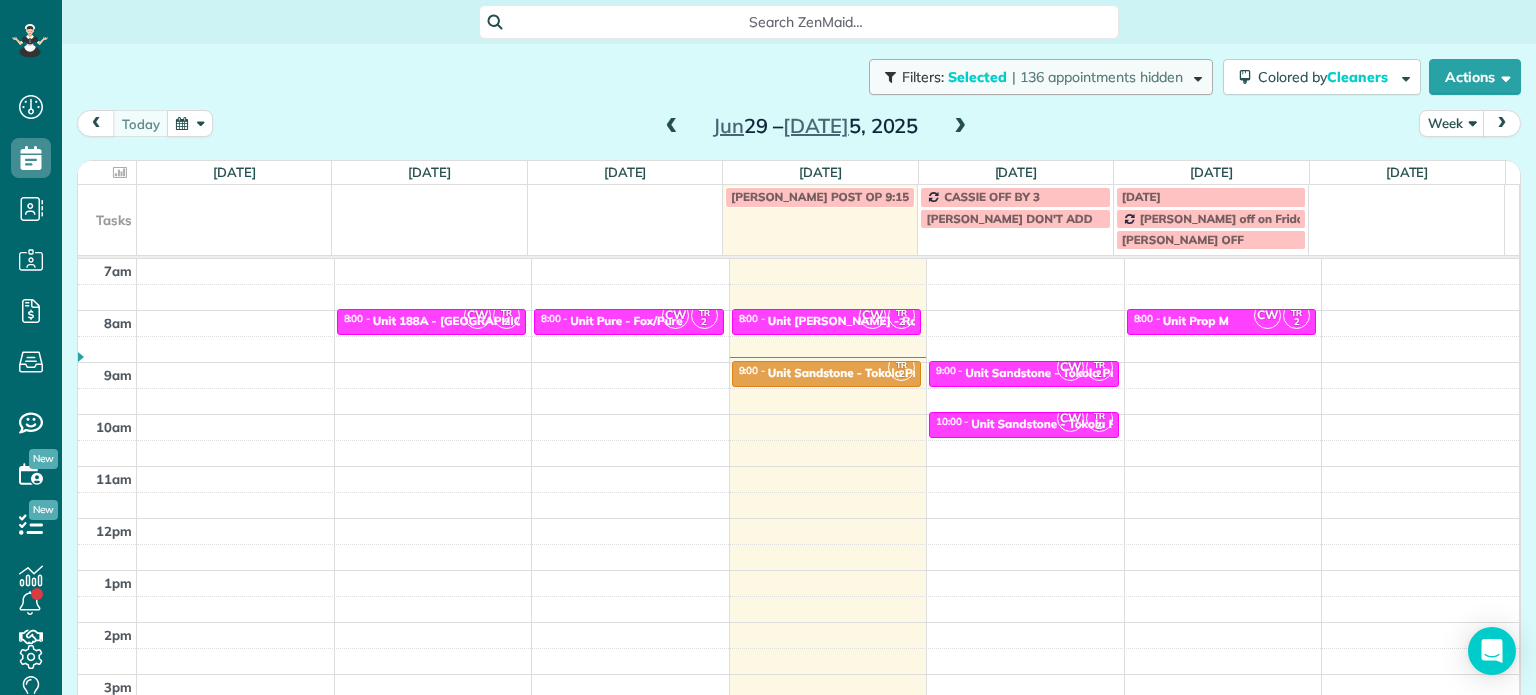 click on "|  136 appointments hidden" at bounding box center (1097, 77) 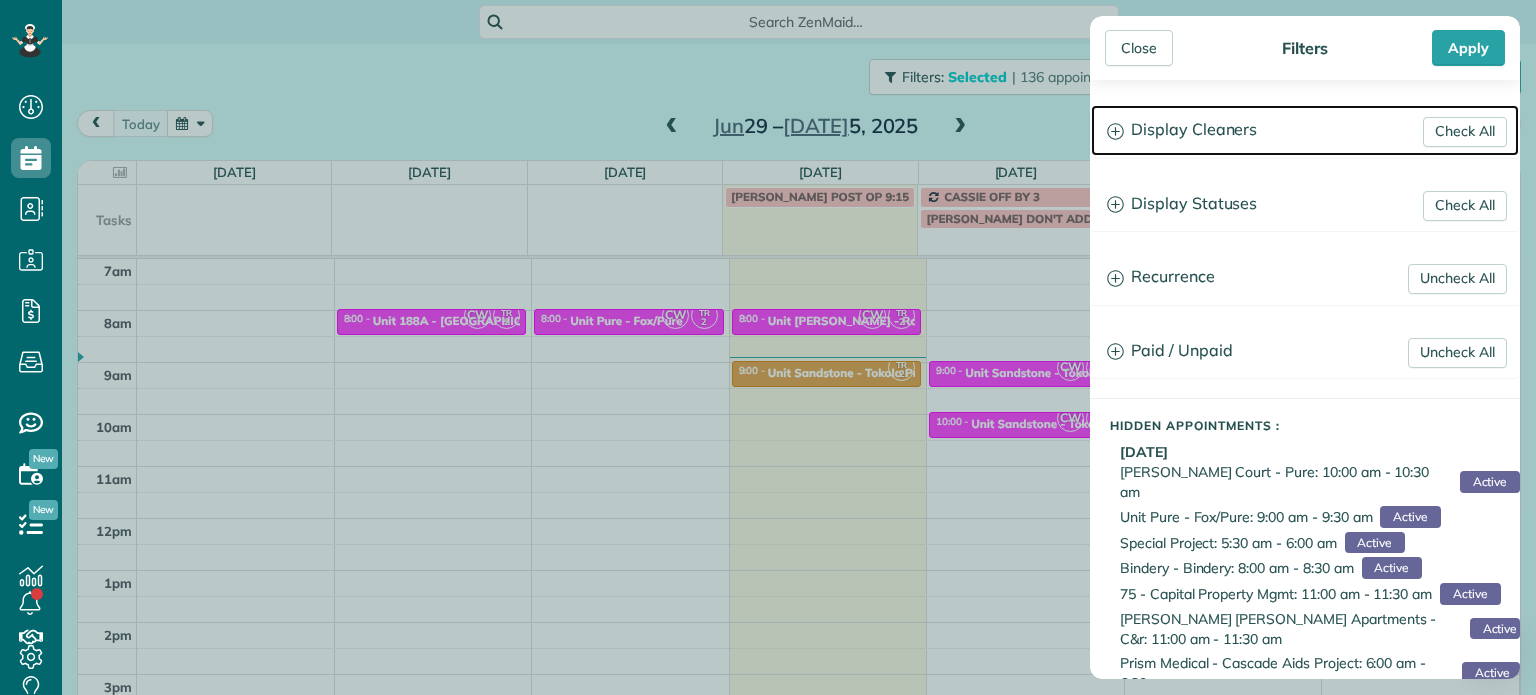 click on "Display Cleaners" at bounding box center (1305, 130) 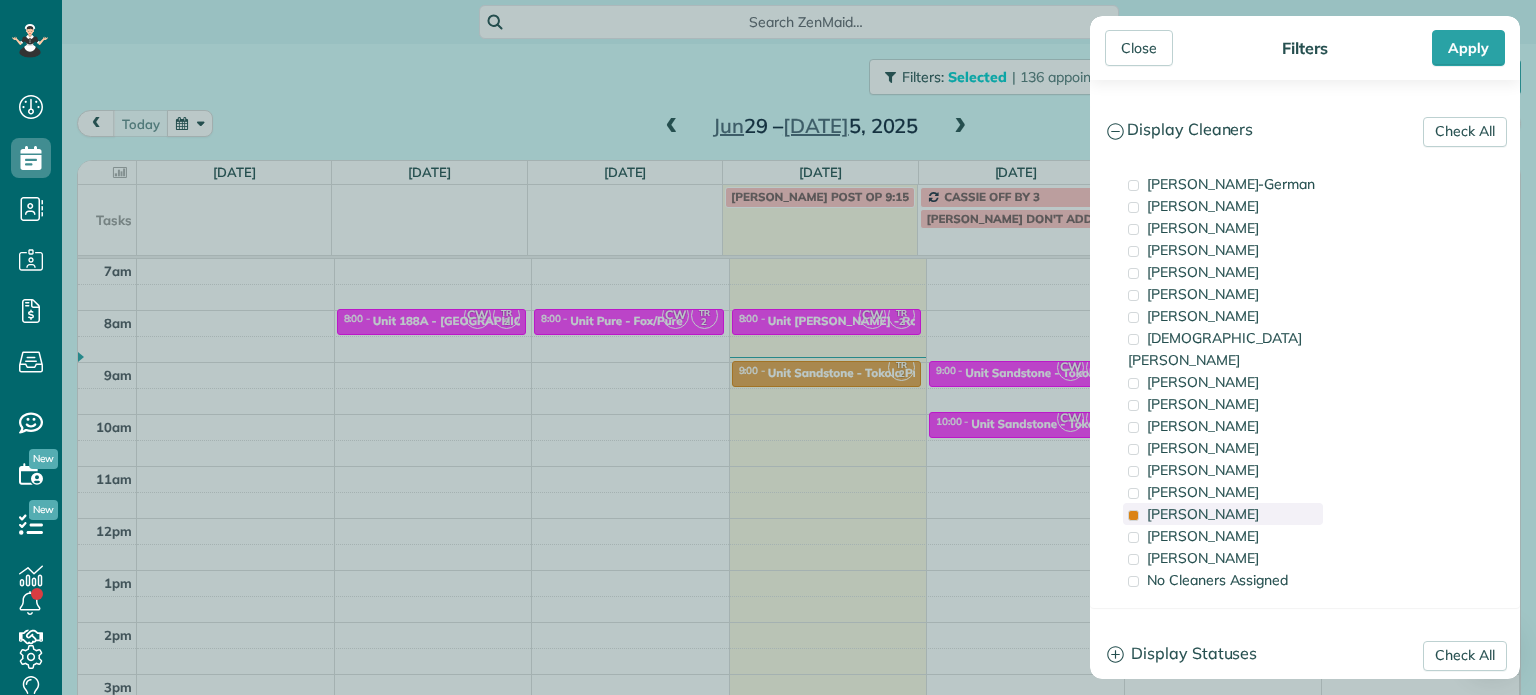 click on "[PERSON_NAME]" at bounding box center [1223, 514] 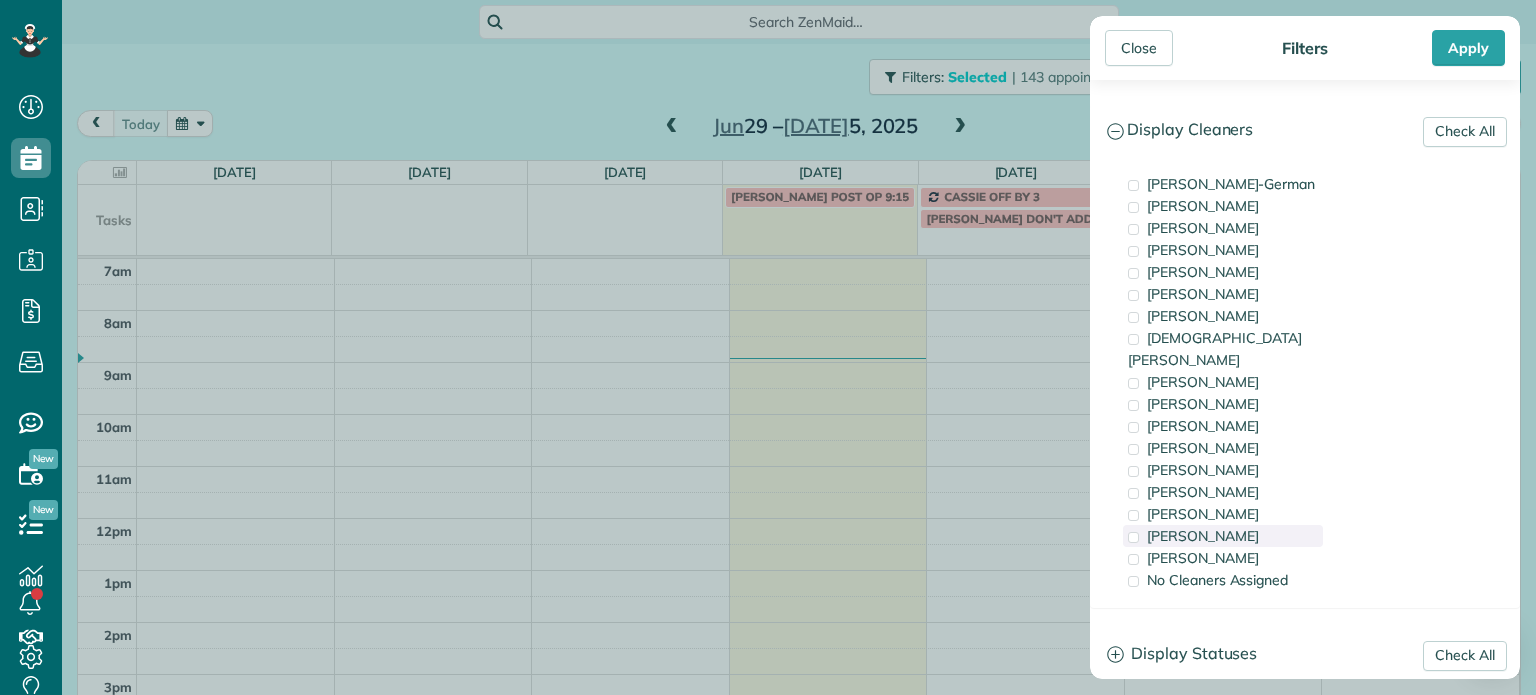 click on "[PERSON_NAME]" at bounding box center (1203, 536) 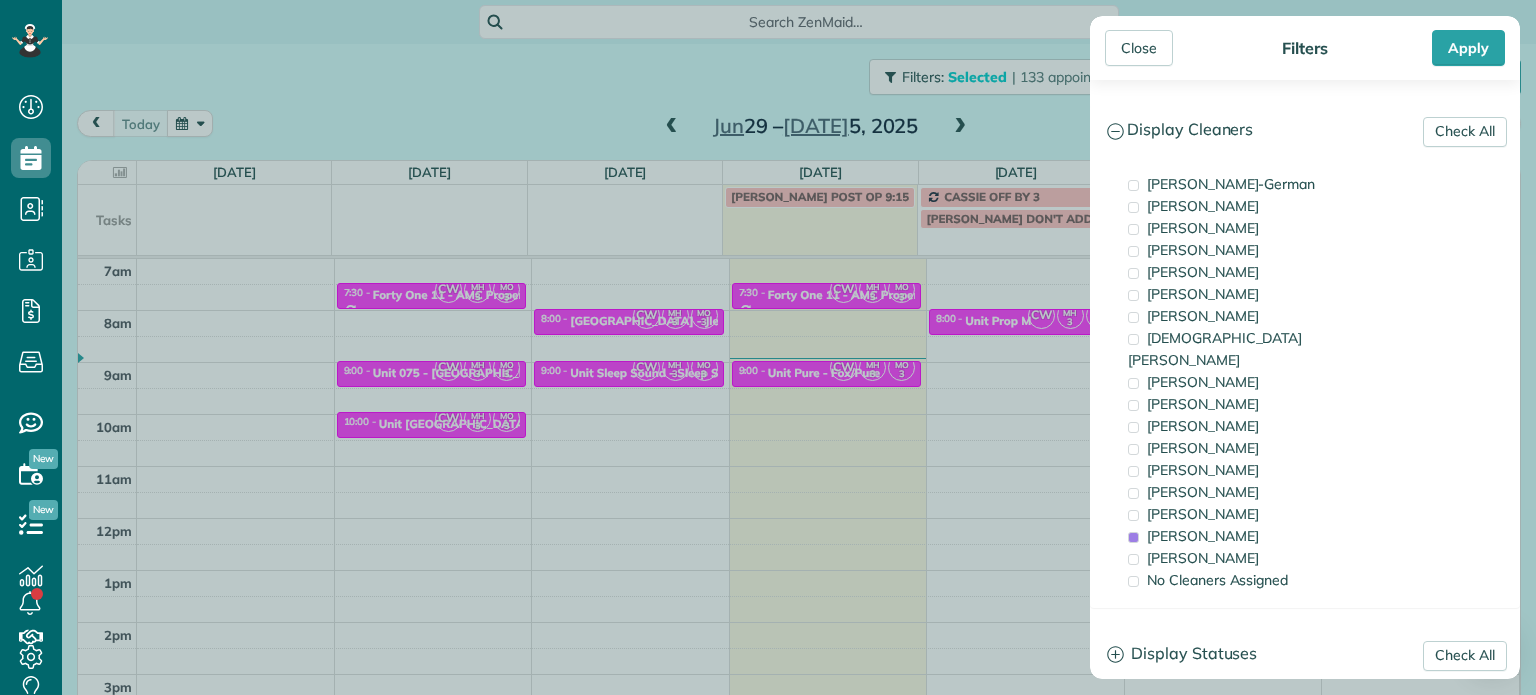 click on "Close
Filters
Apply
Check All
Display Cleaners
[PERSON_NAME]-German
[PERSON_NAME]
[PERSON_NAME]
[PERSON_NAME]
[PERSON_NAME]
[PERSON_NAME]
[PERSON_NAME]" at bounding box center (768, 347) 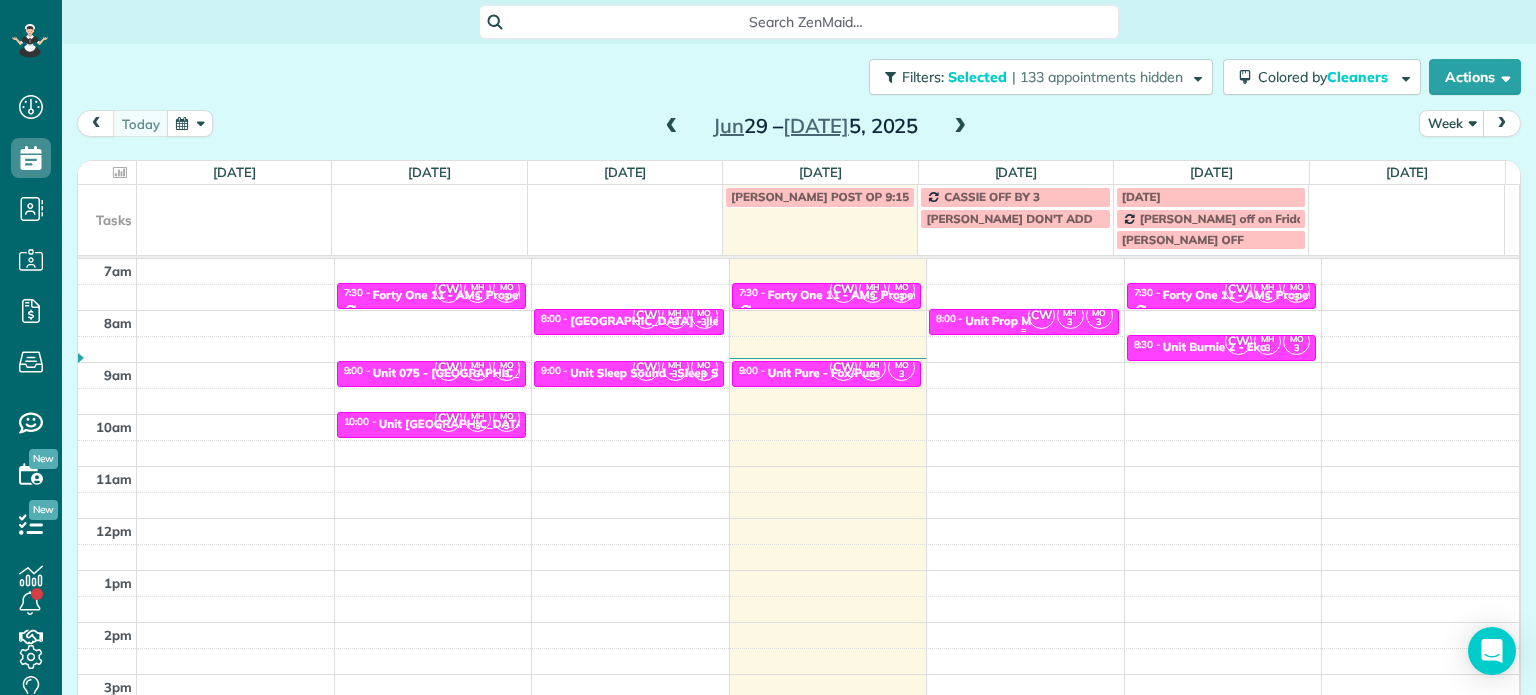click on "3" at bounding box center (1070, 322) 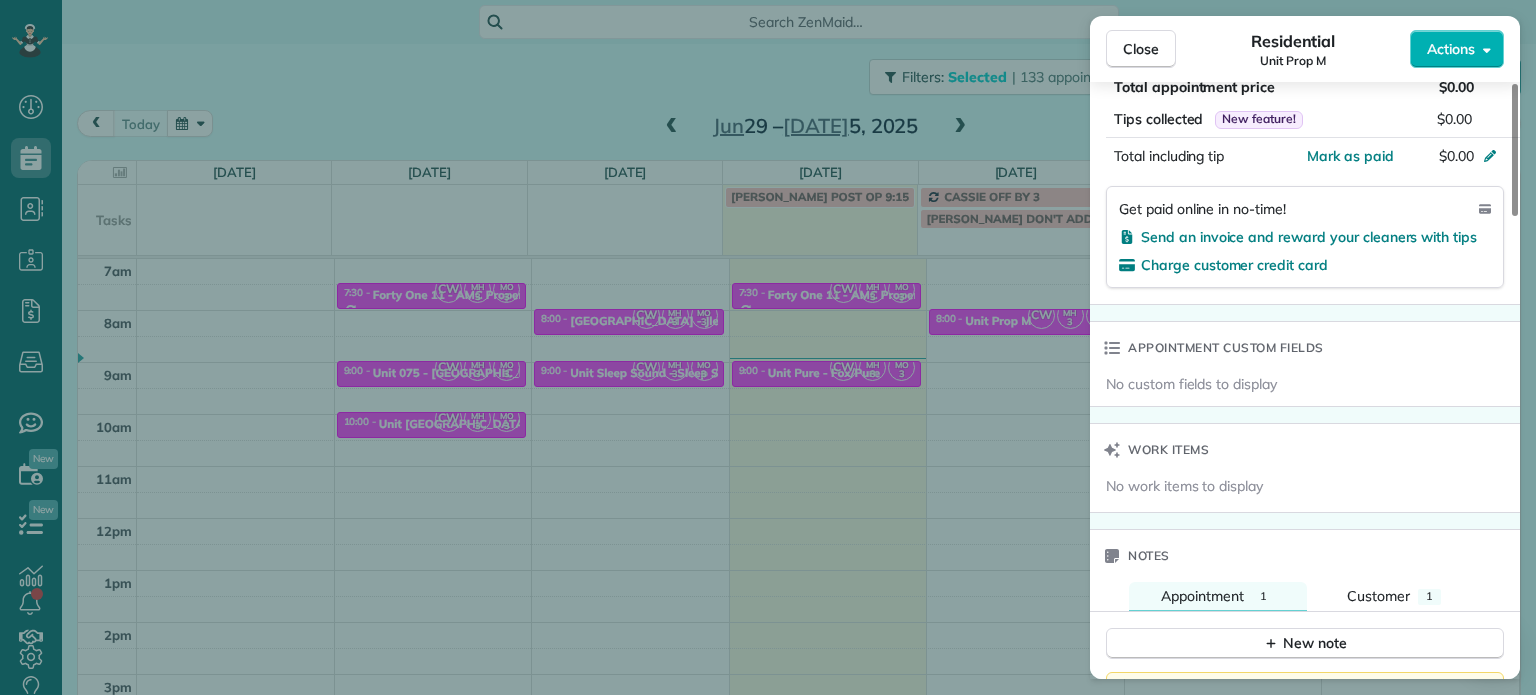 scroll, scrollTop: 1400, scrollLeft: 0, axis: vertical 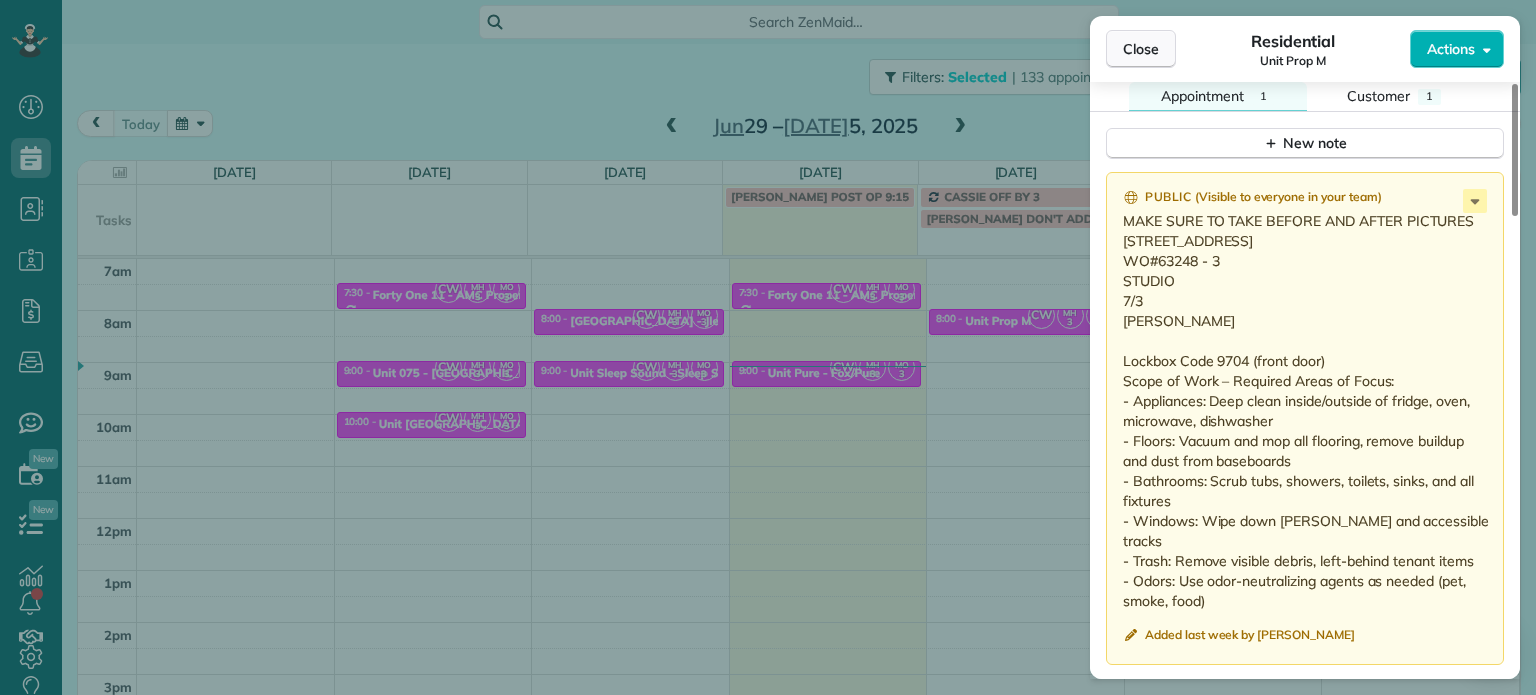 click on "Close" at bounding box center (1141, 49) 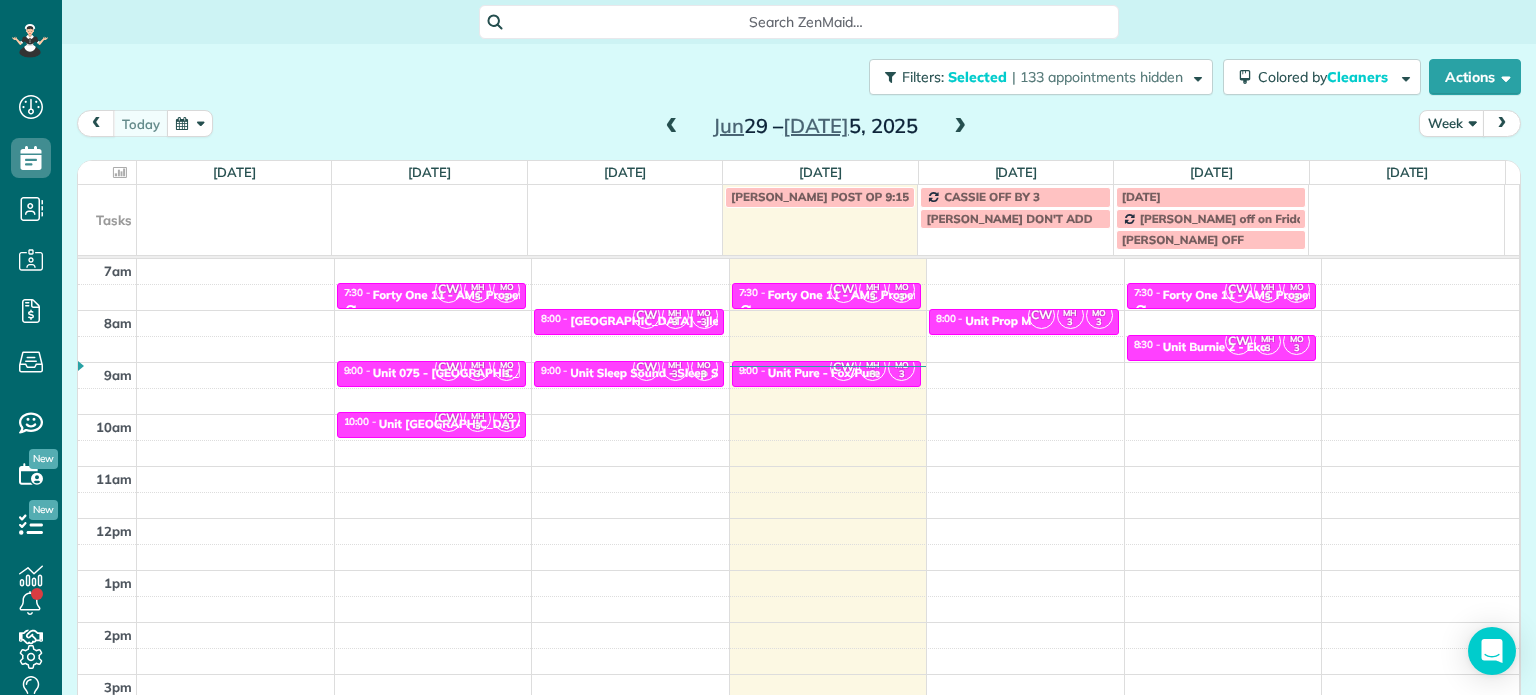 click at bounding box center (672, 127) 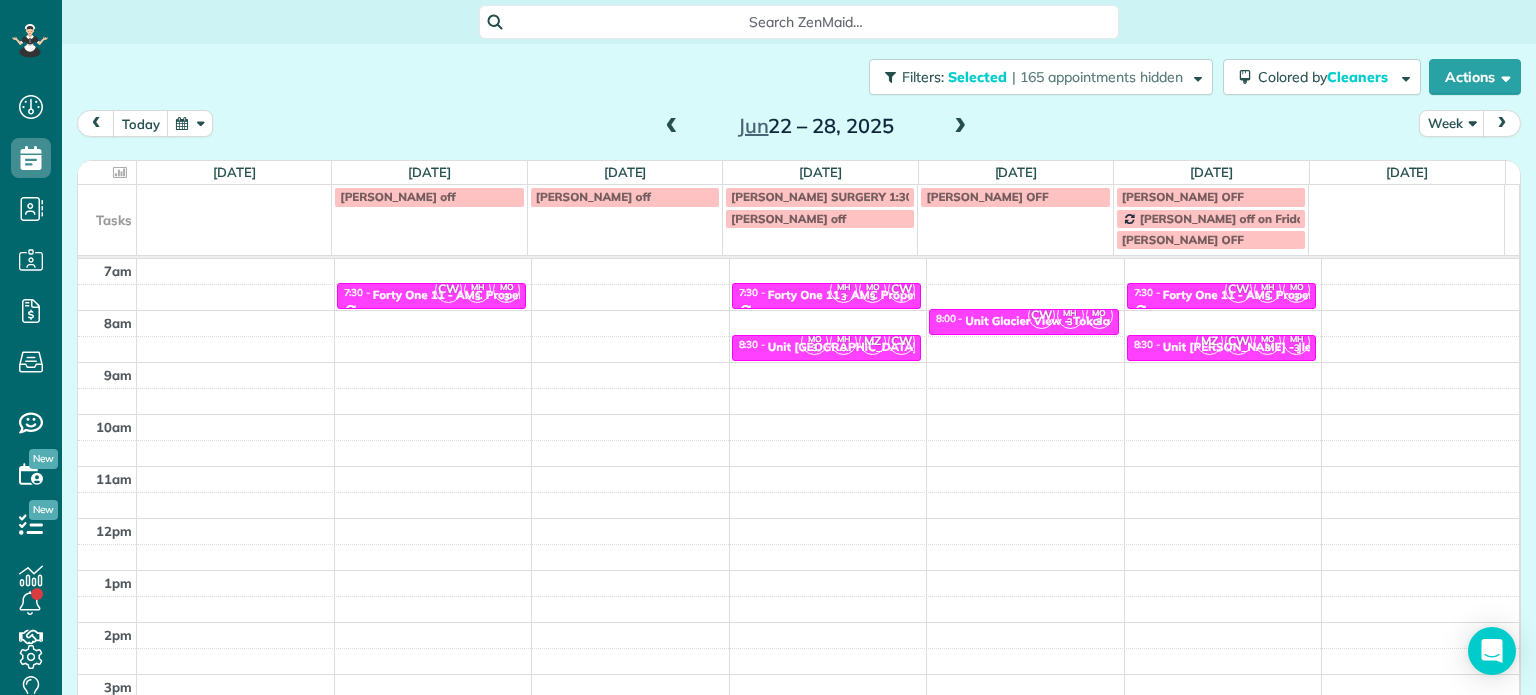 click at bounding box center [960, 127] 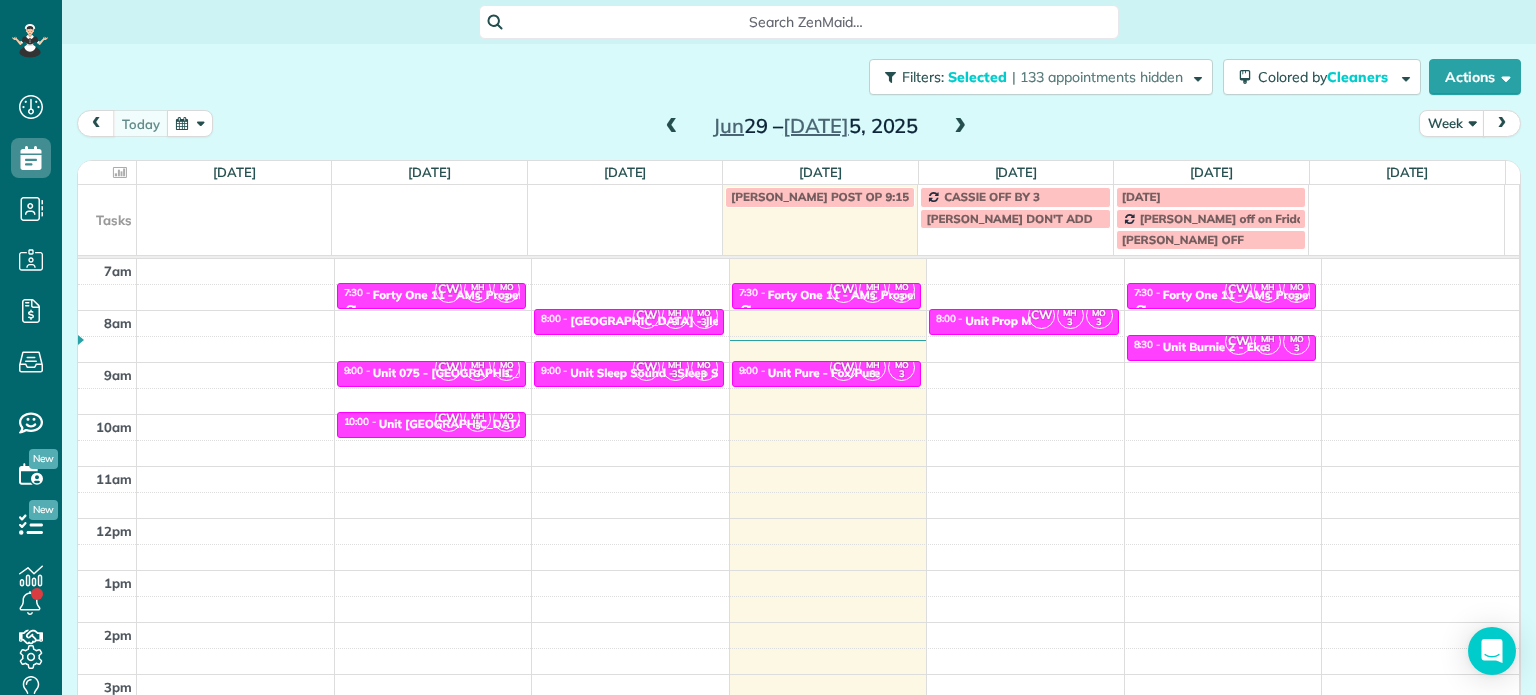 click at bounding box center (960, 127) 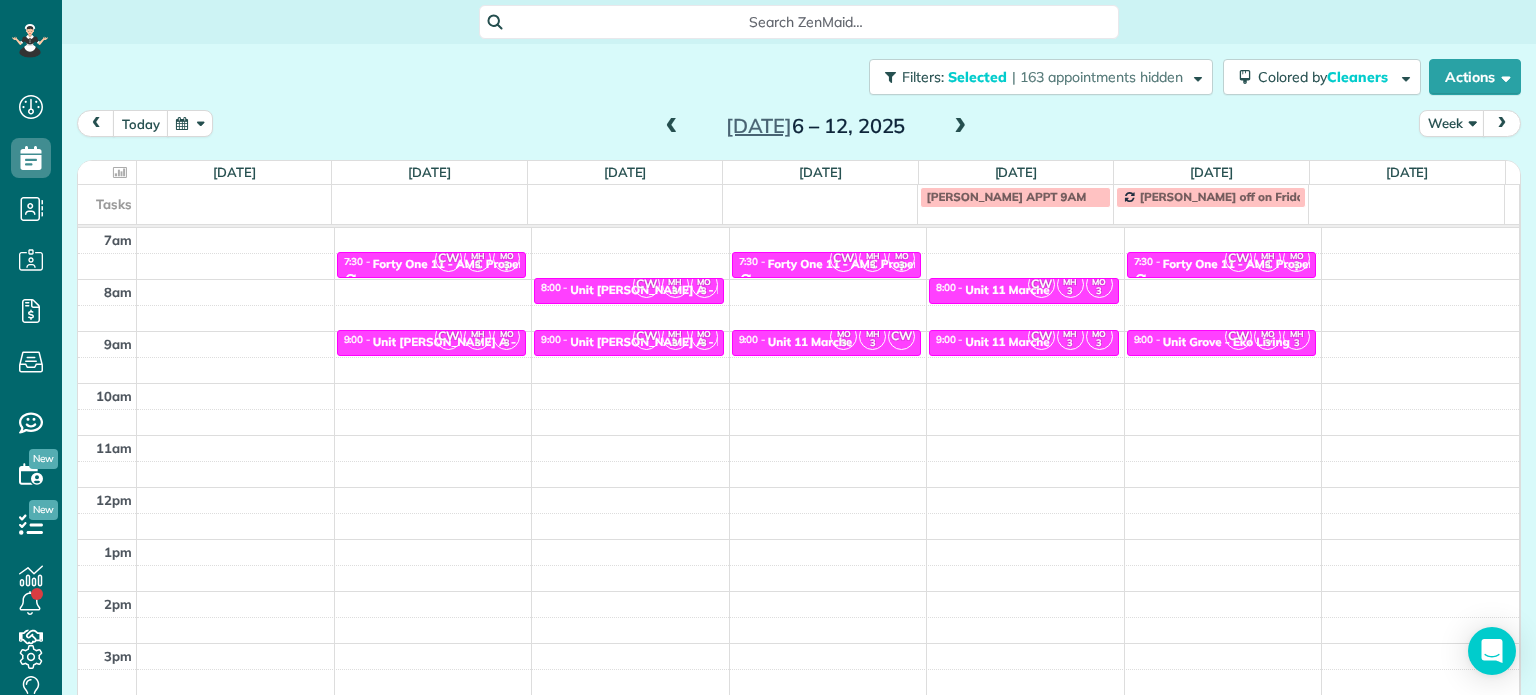 click at bounding box center (960, 127) 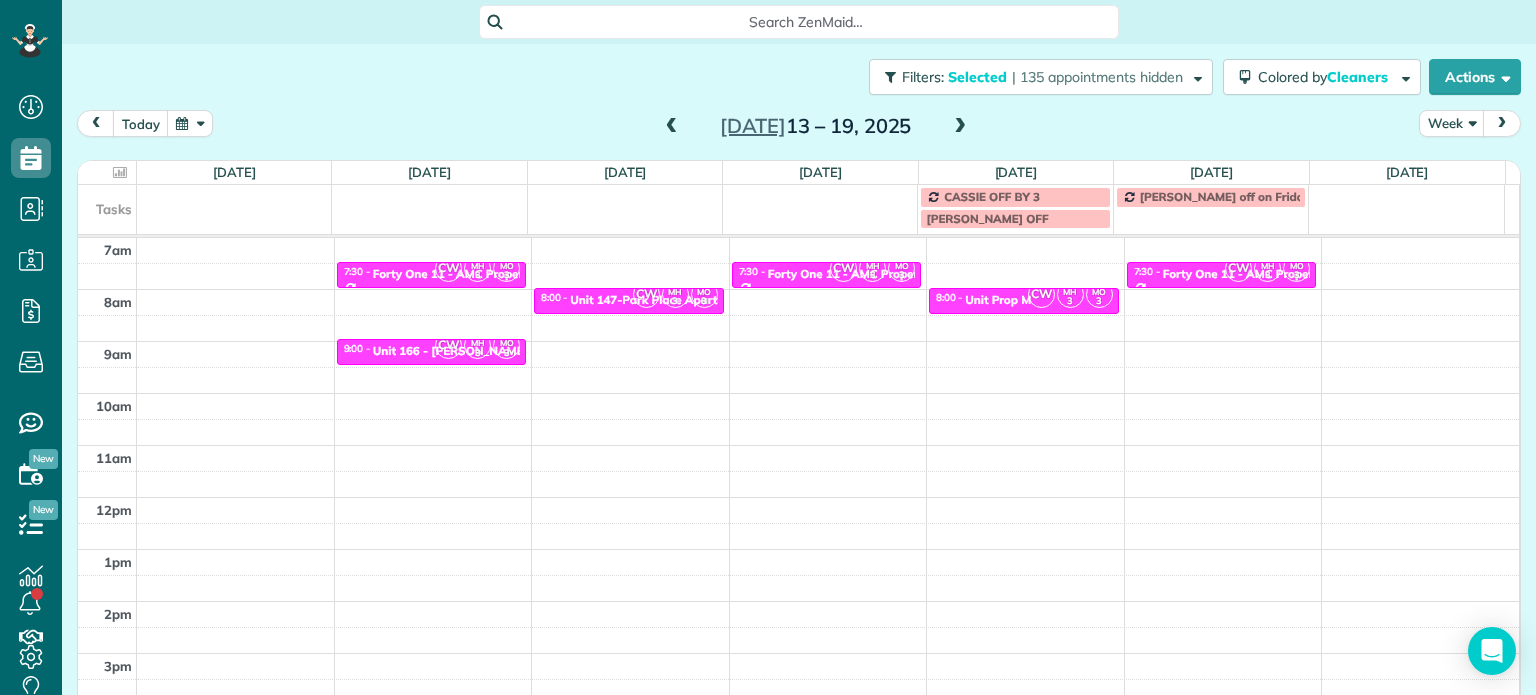 click at bounding box center [960, 127] 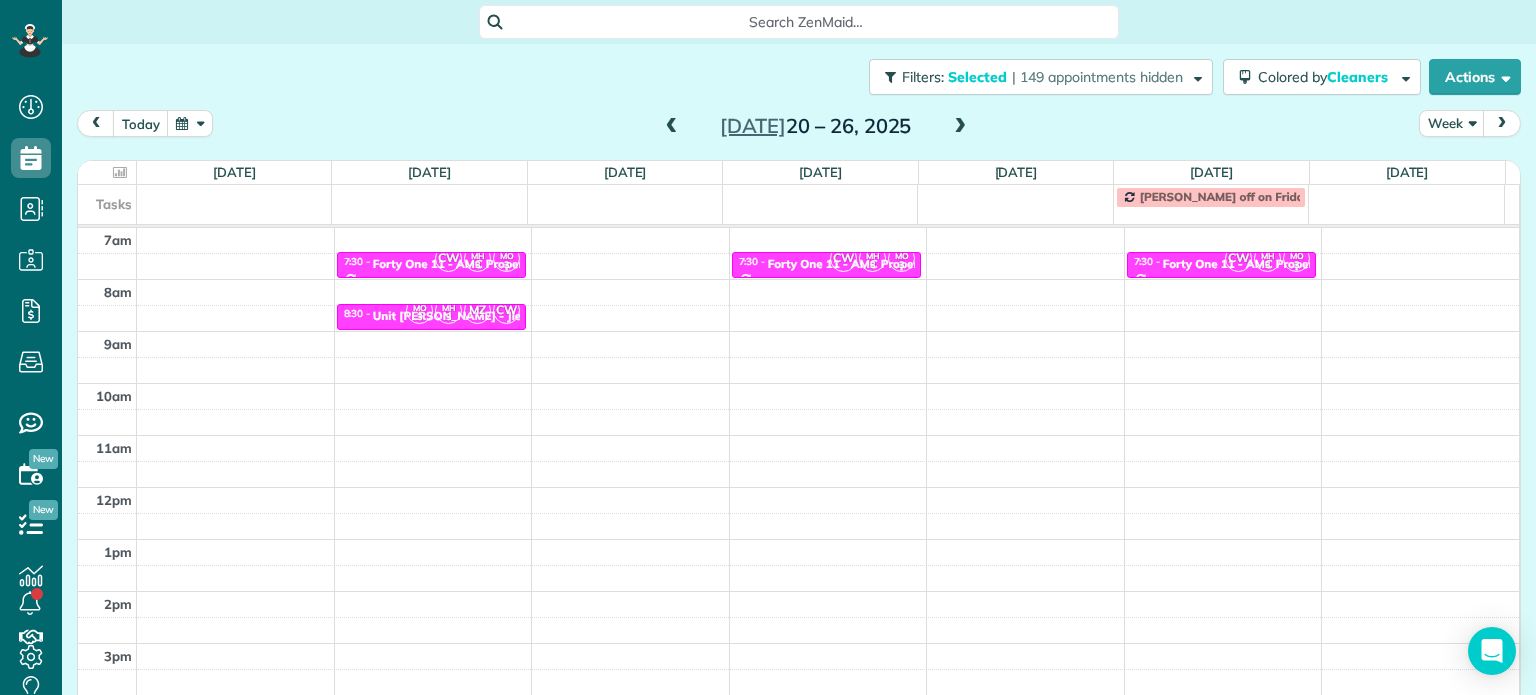 click at bounding box center [960, 127] 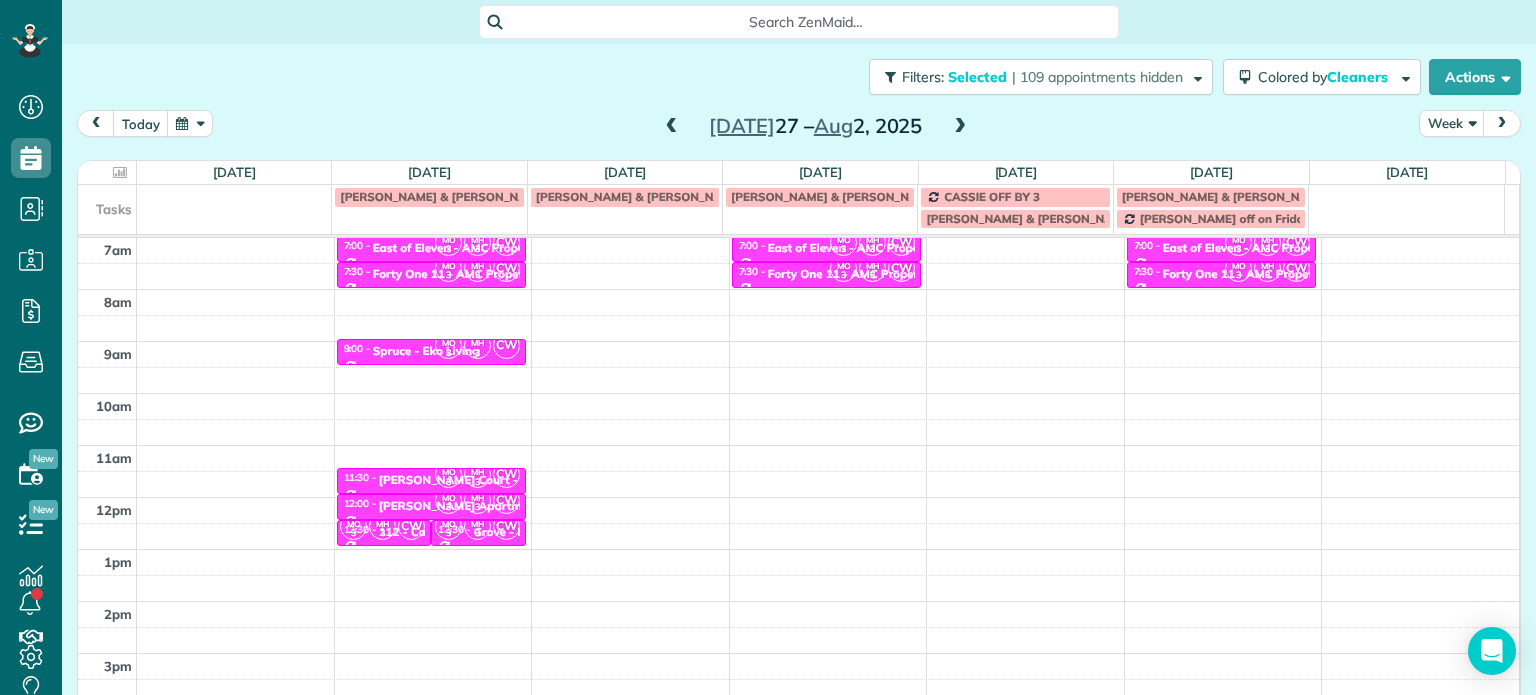 click at bounding box center (960, 127) 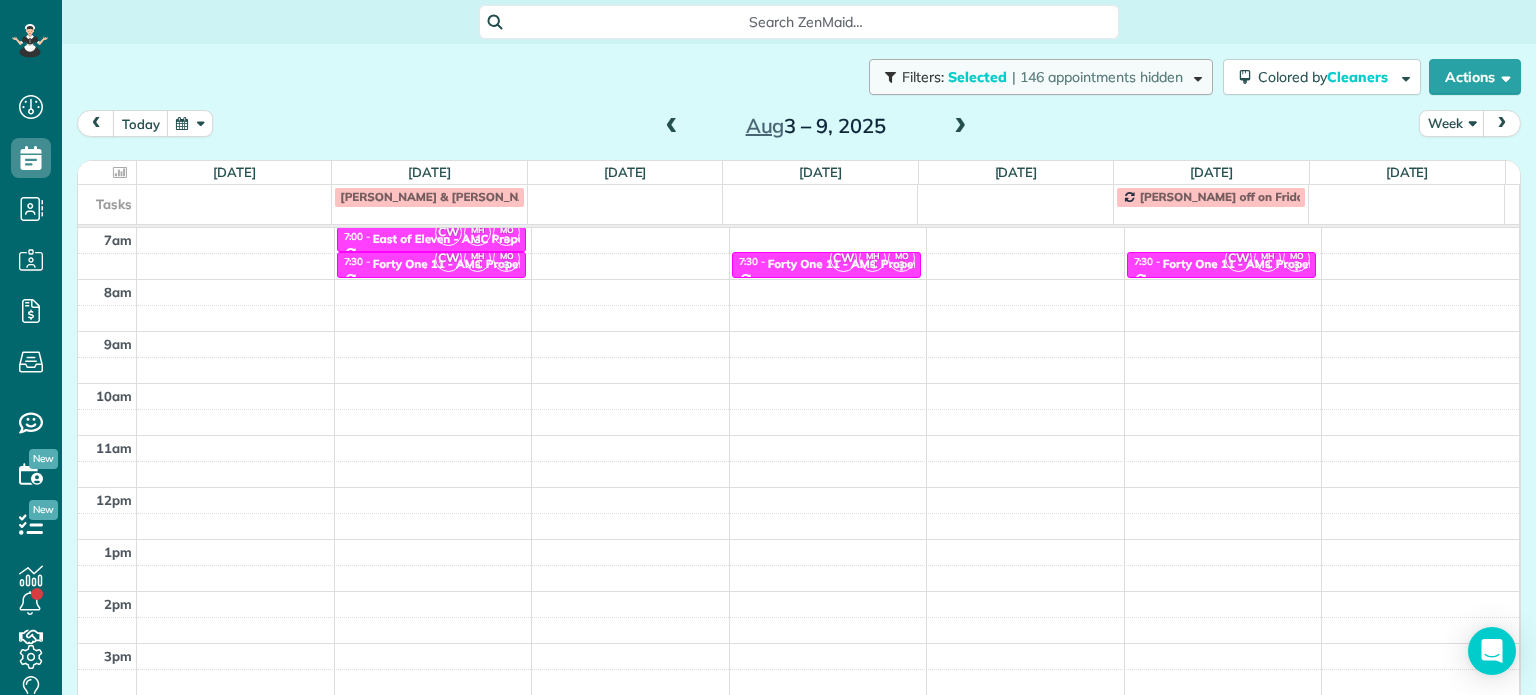 click on "Filters:   Selected
|  146 appointments hidden" at bounding box center [1041, 77] 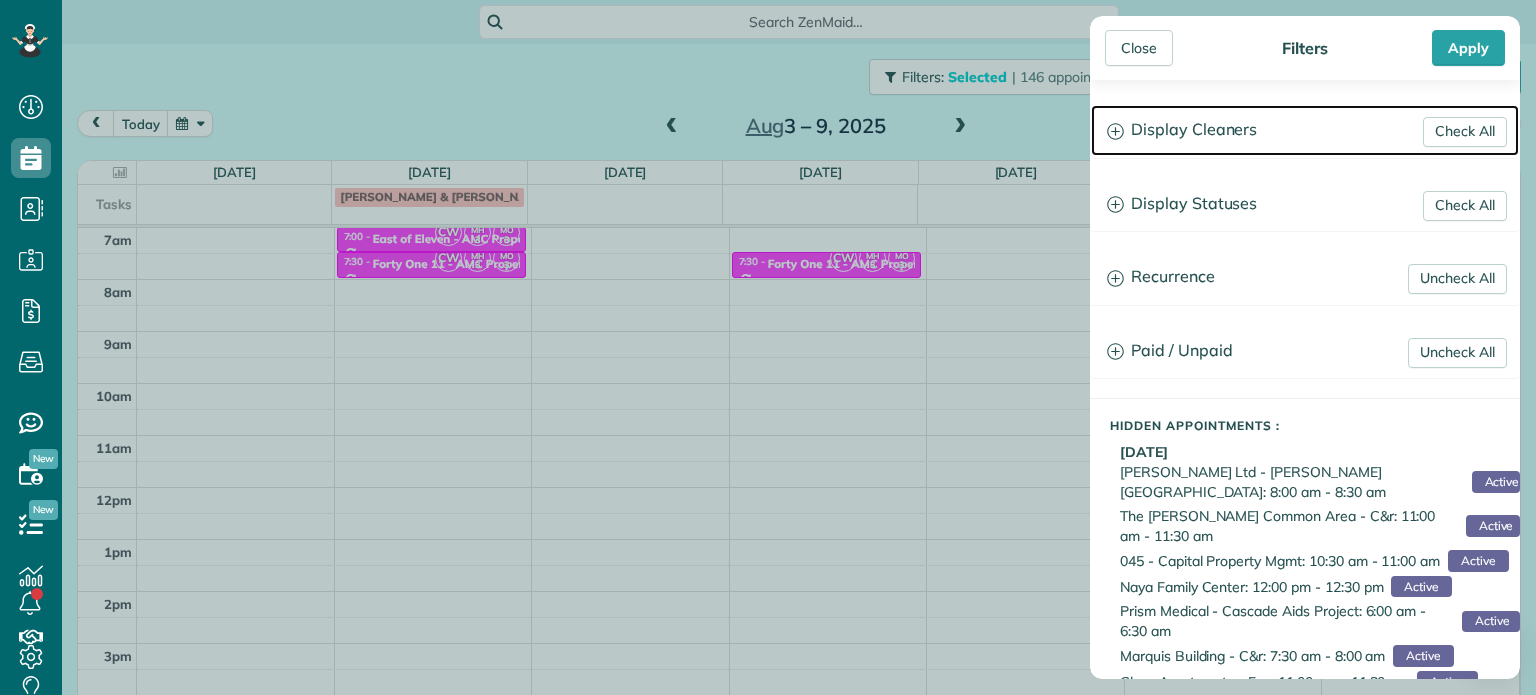 click on "Display Cleaners" at bounding box center [1305, 130] 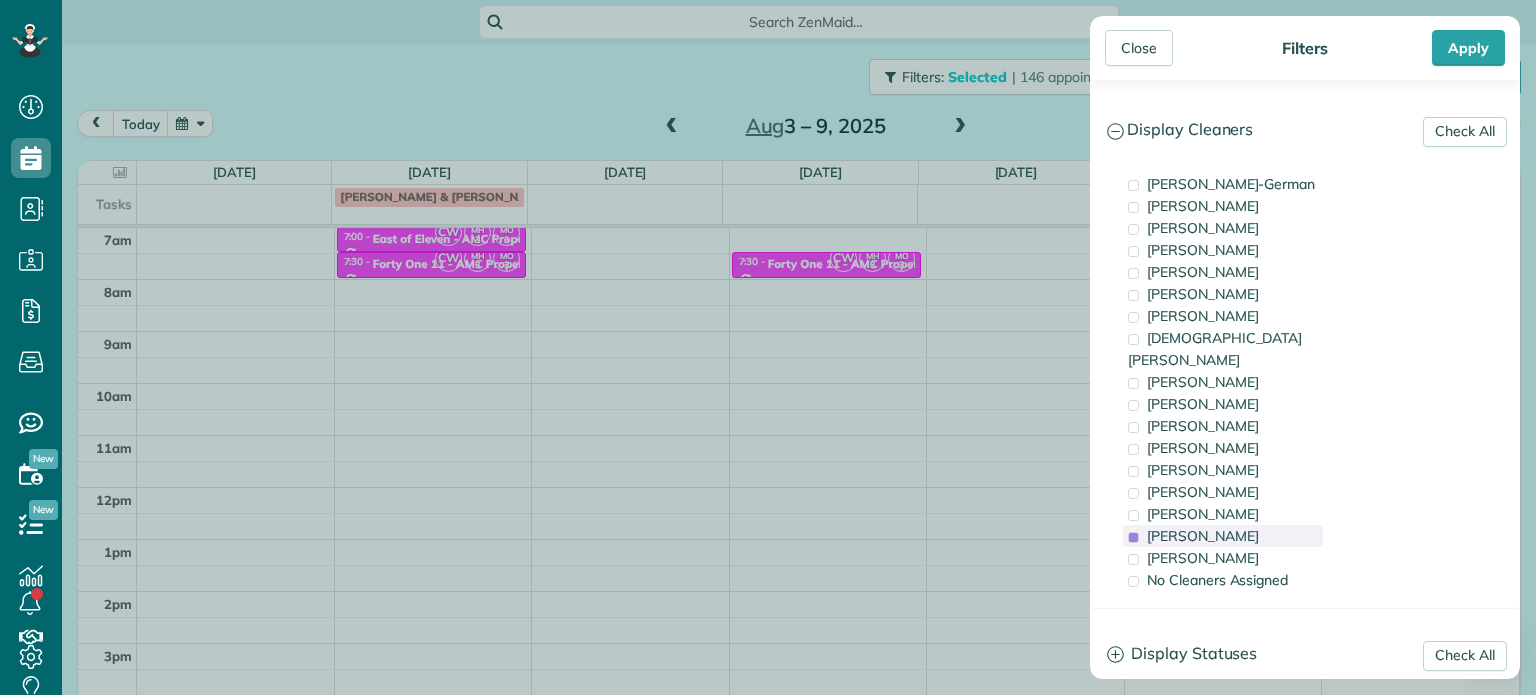 click on "[PERSON_NAME]" at bounding box center (1223, 536) 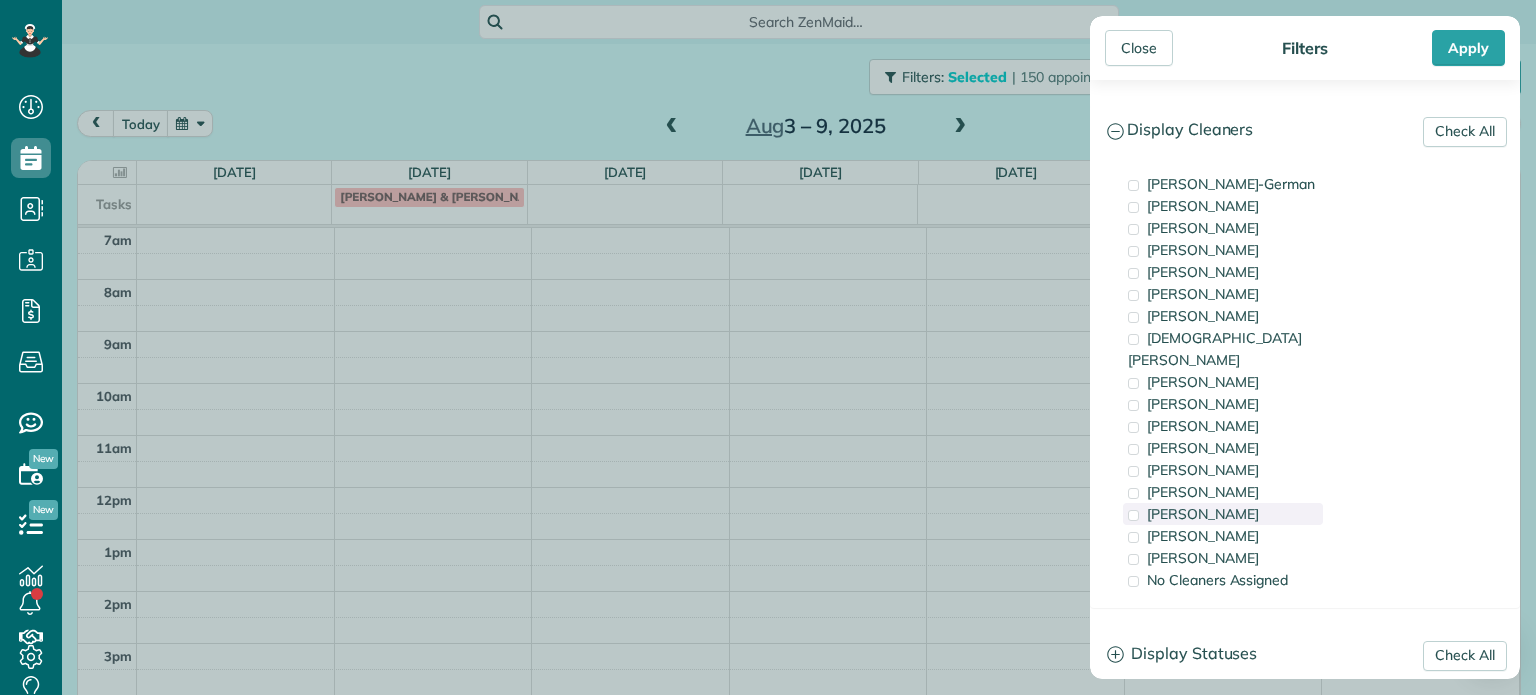 click on "[PERSON_NAME]" at bounding box center [1203, 514] 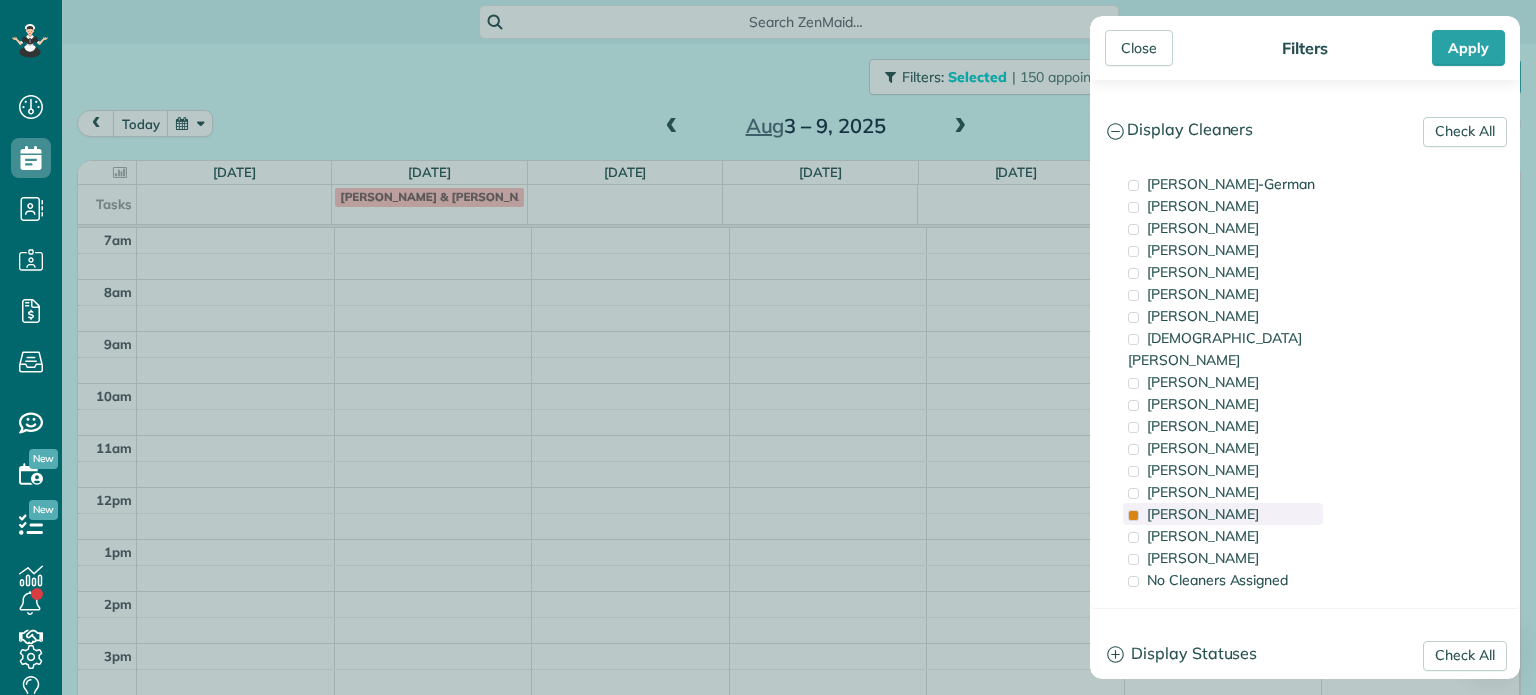 click on "[PERSON_NAME]" at bounding box center (1203, 514) 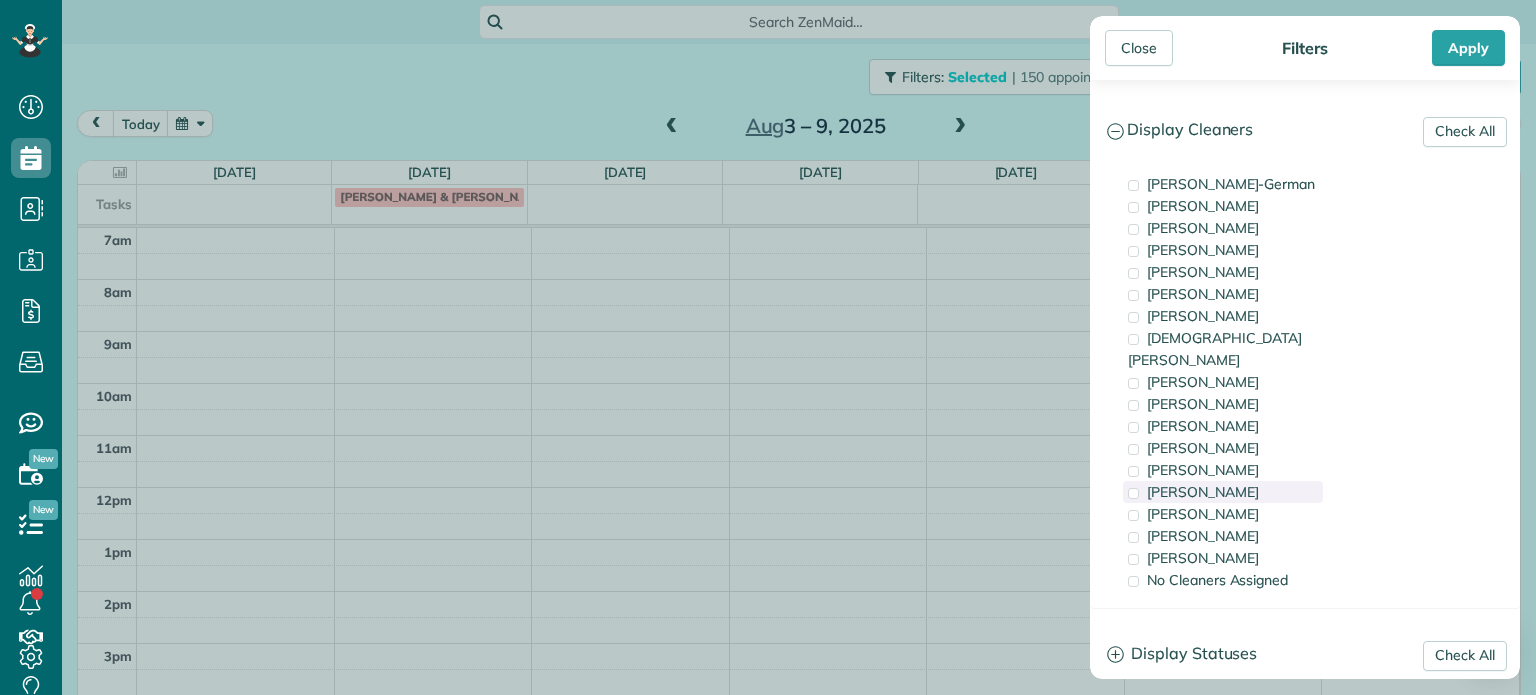 click on "[PERSON_NAME]" at bounding box center (1203, 492) 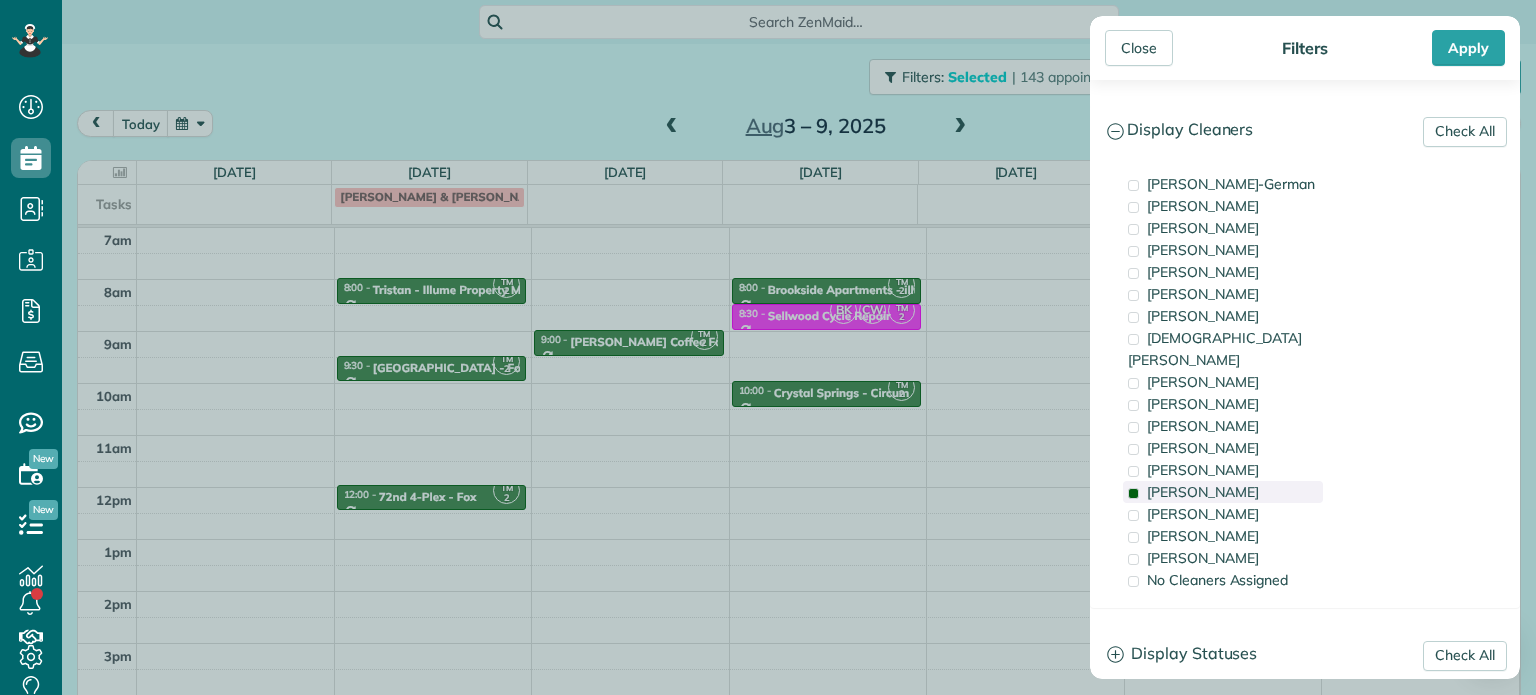 click on "[PERSON_NAME]" at bounding box center [1203, 492] 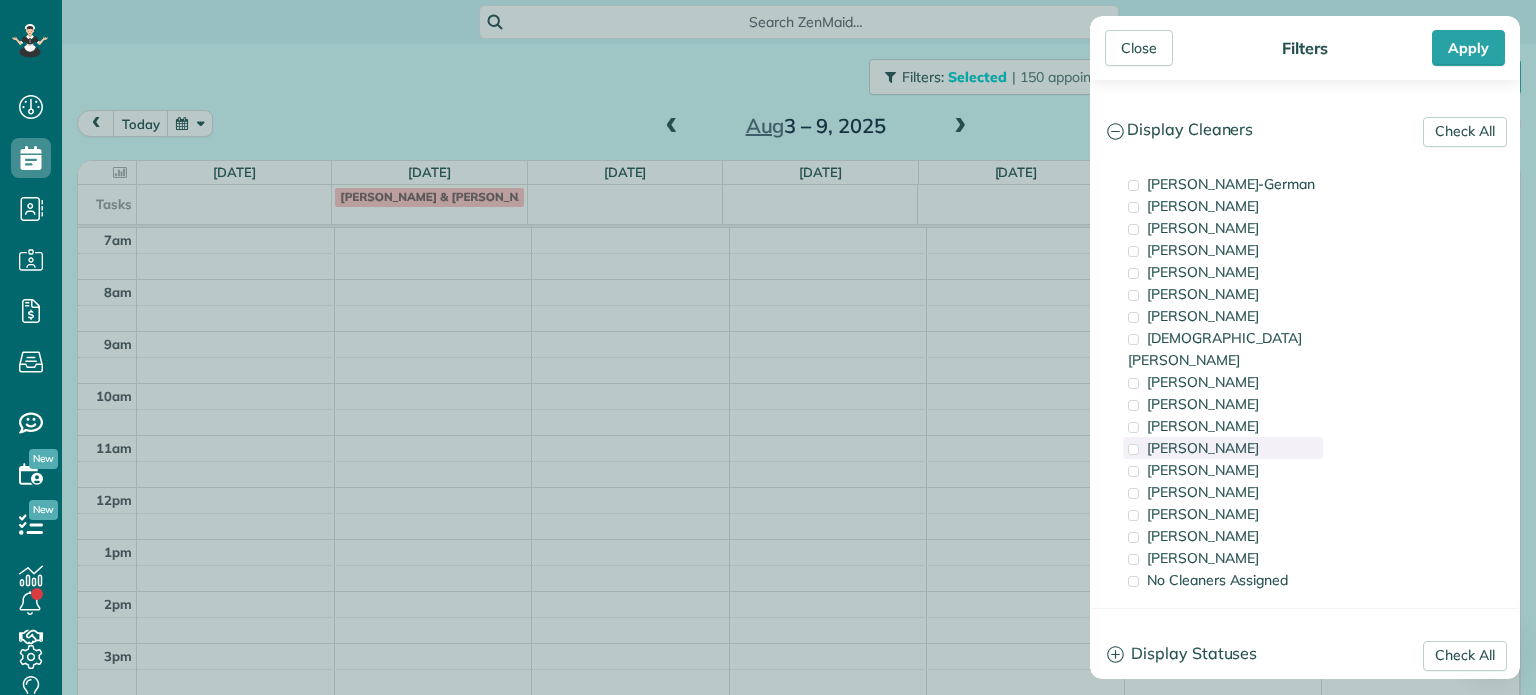 click on "[PERSON_NAME]" at bounding box center [1203, 448] 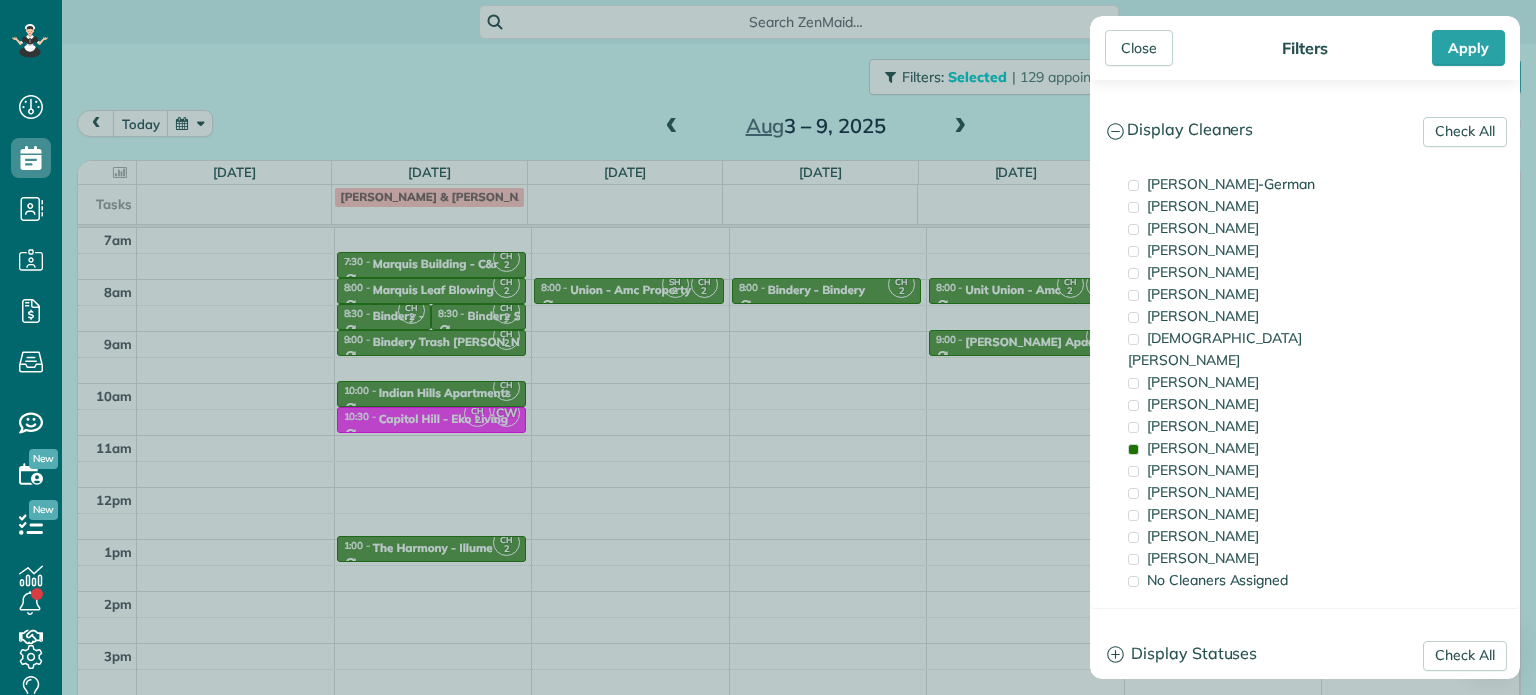 click on "Close
Filters
Apply
Check All
Display Cleaners
[PERSON_NAME]-German
[PERSON_NAME]
[PERSON_NAME]
[PERSON_NAME]
[PERSON_NAME]
[PERSON_NAME]
[PERSON_NAME]" at bounding box center (768, 347) 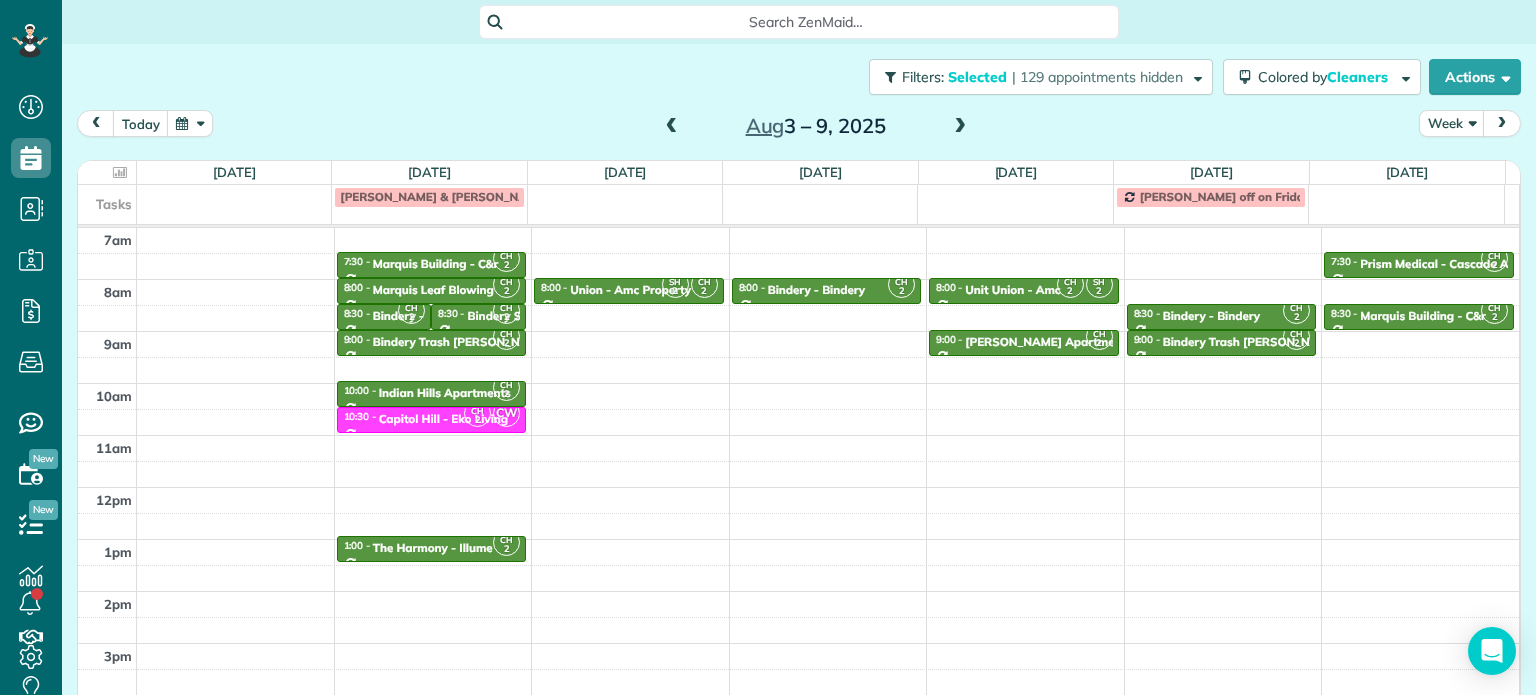 click at bounding box center (672, 127) 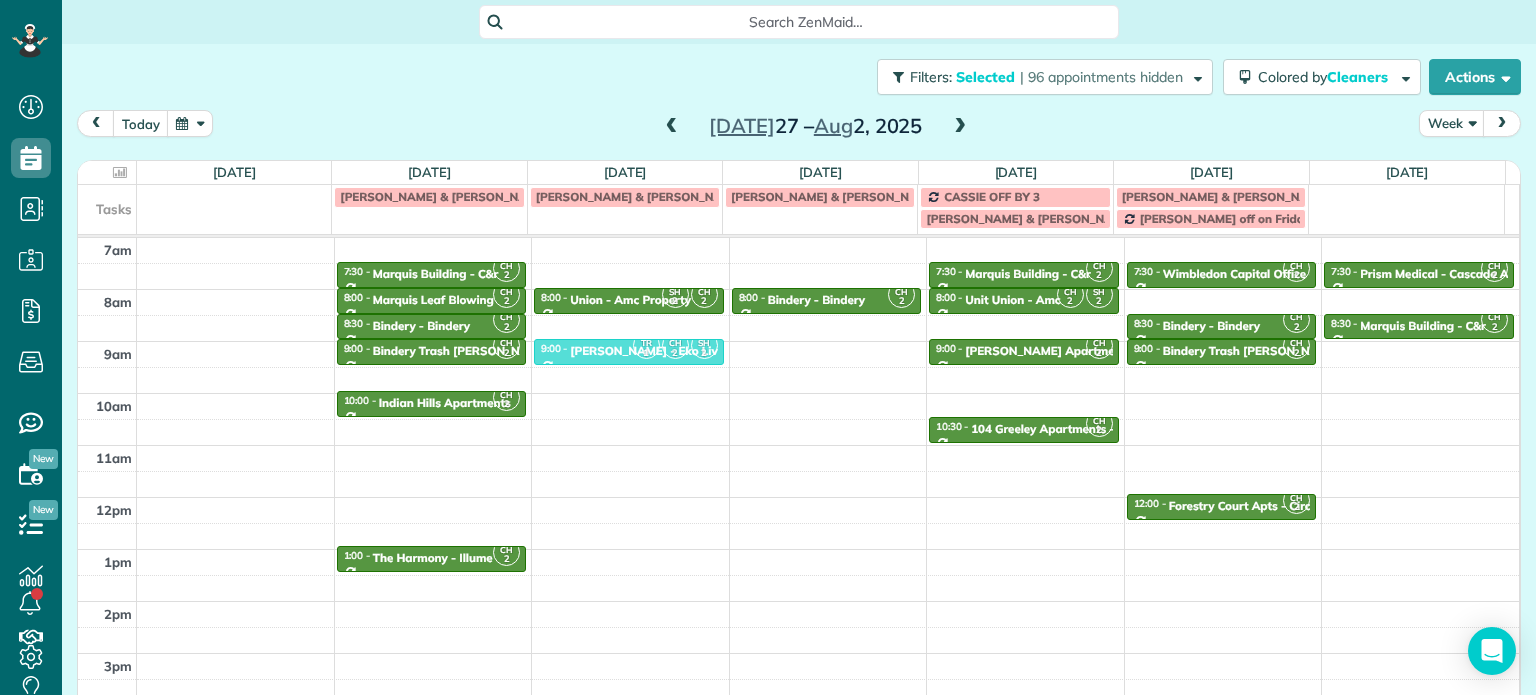 click at bounding box center (672, 127) 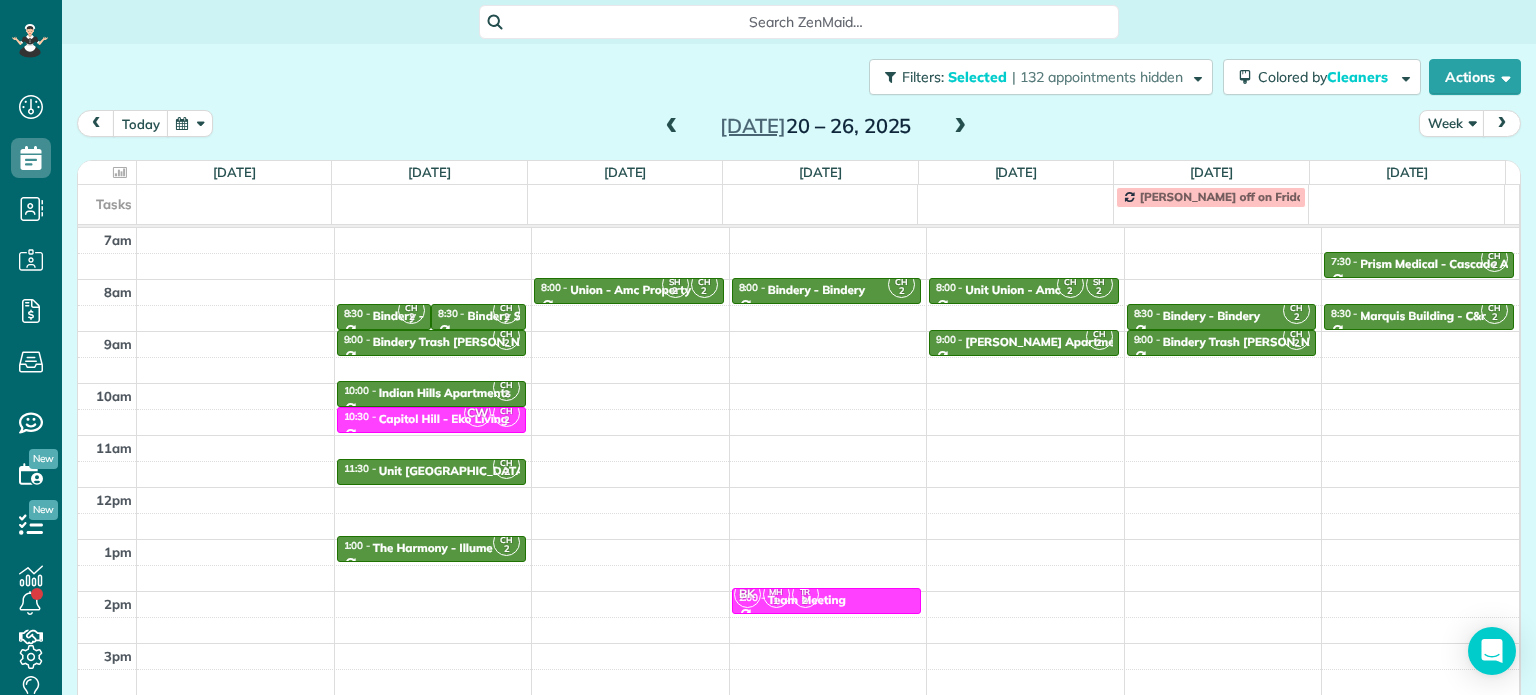 click at bounding box center (672, 127) 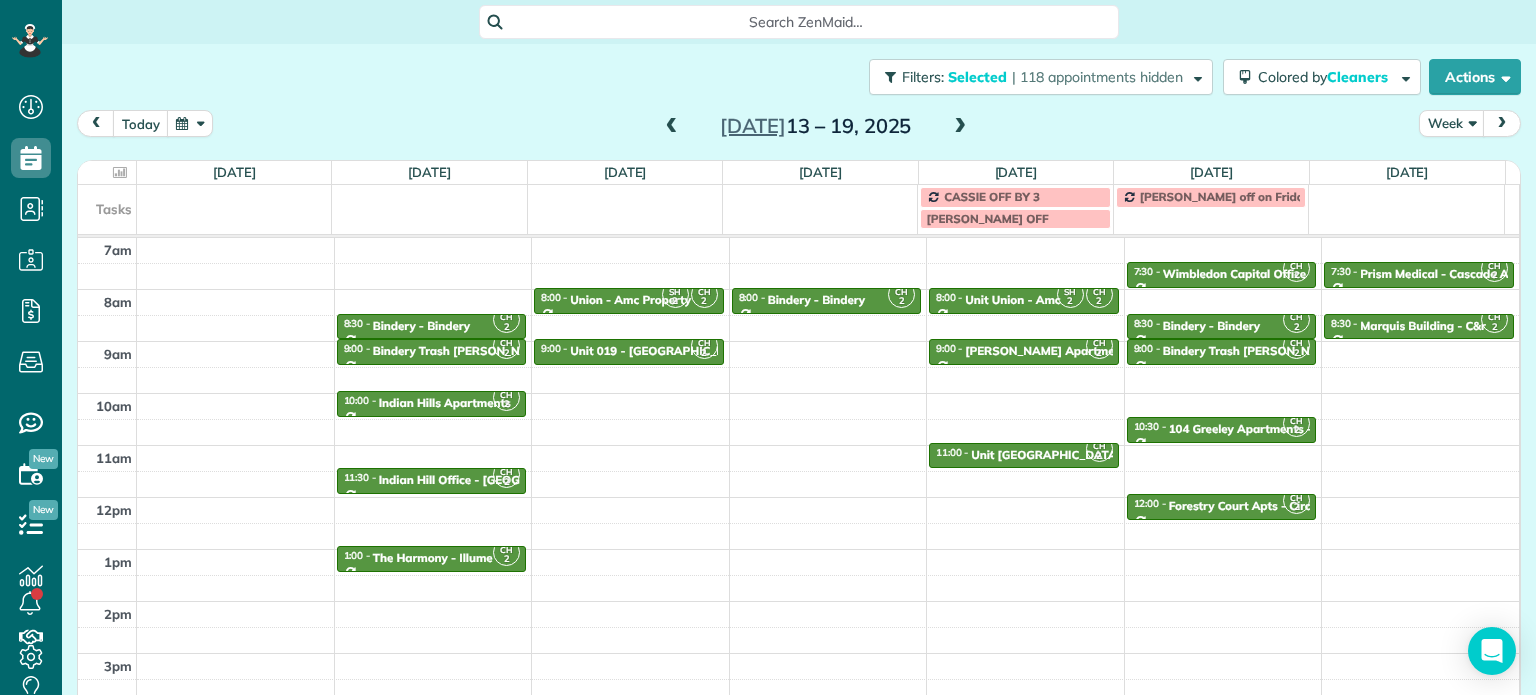 click at bounding box center [672, 127] 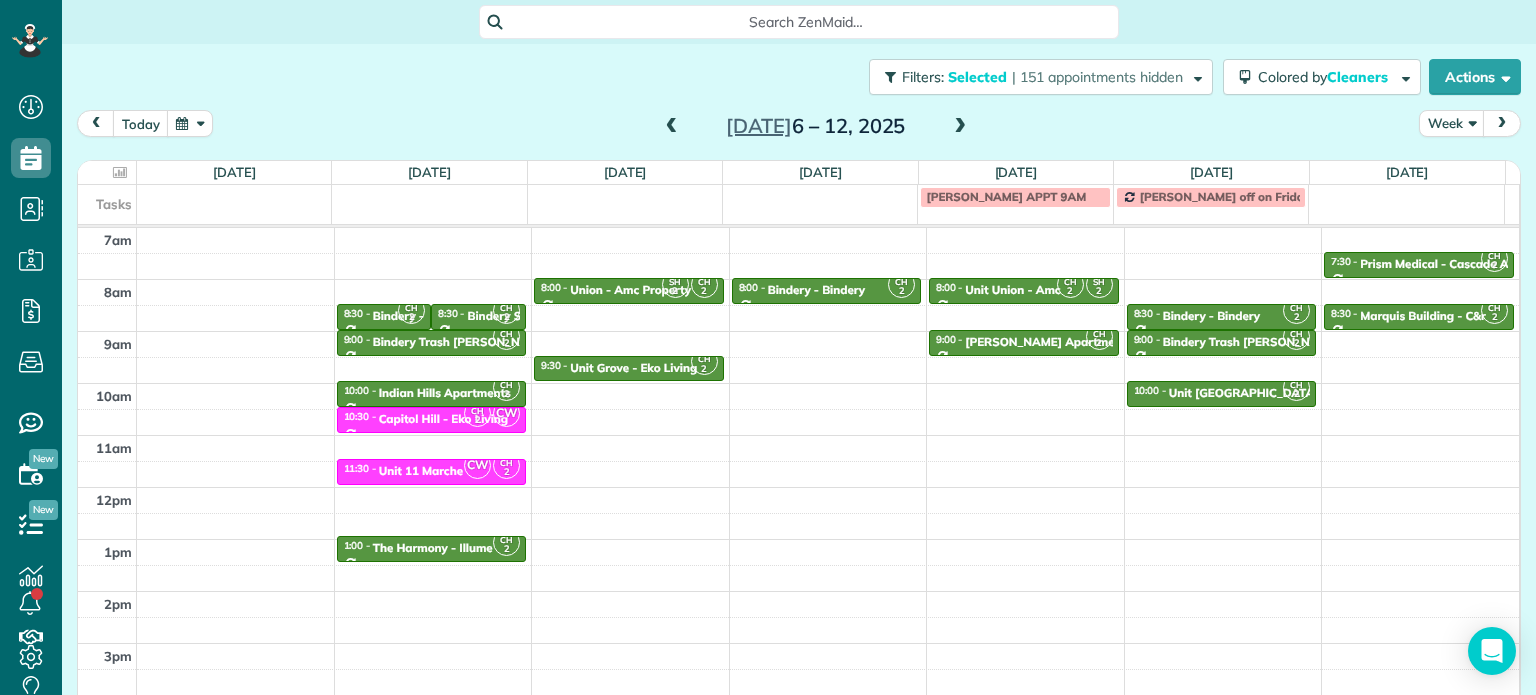 click at bounding box center [672, 127] 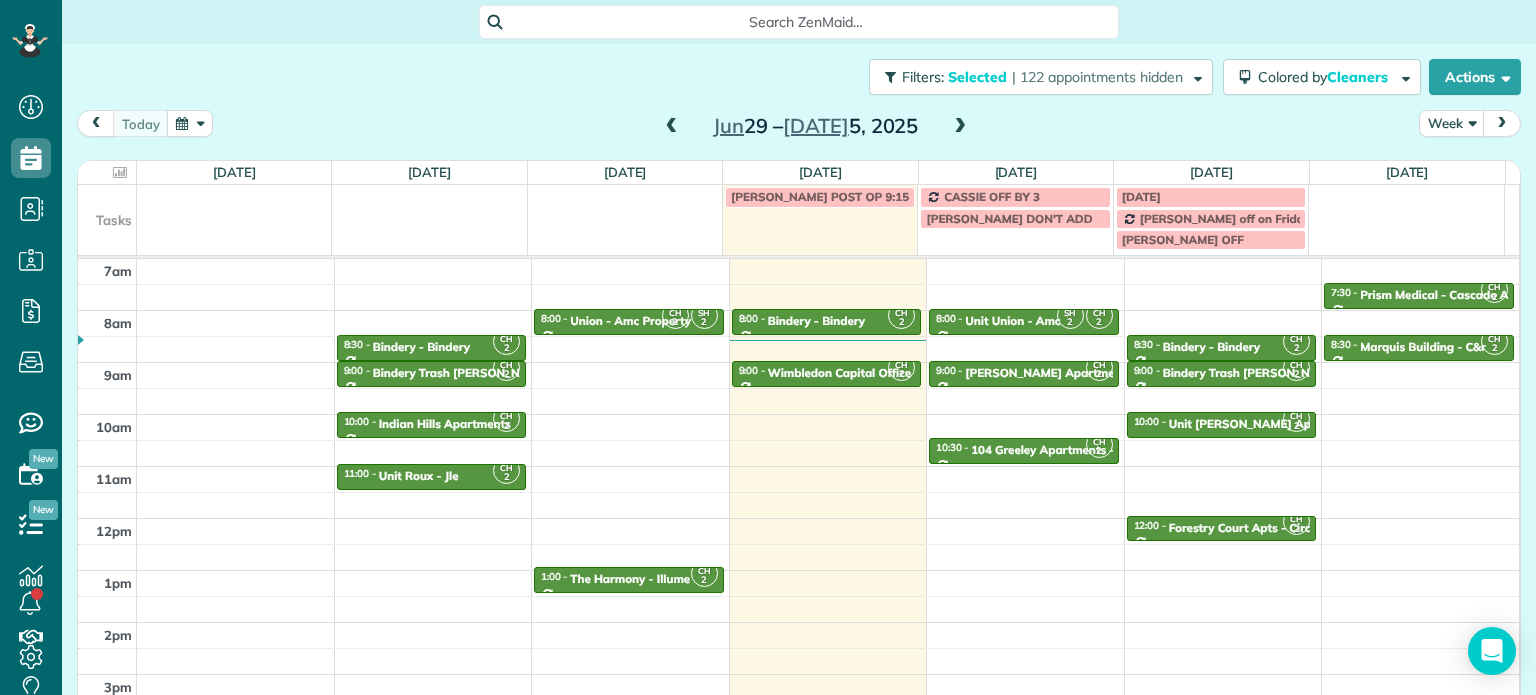 click on "Jun  29 –  Jul  5, 2025" at bounding box center (816, 126) 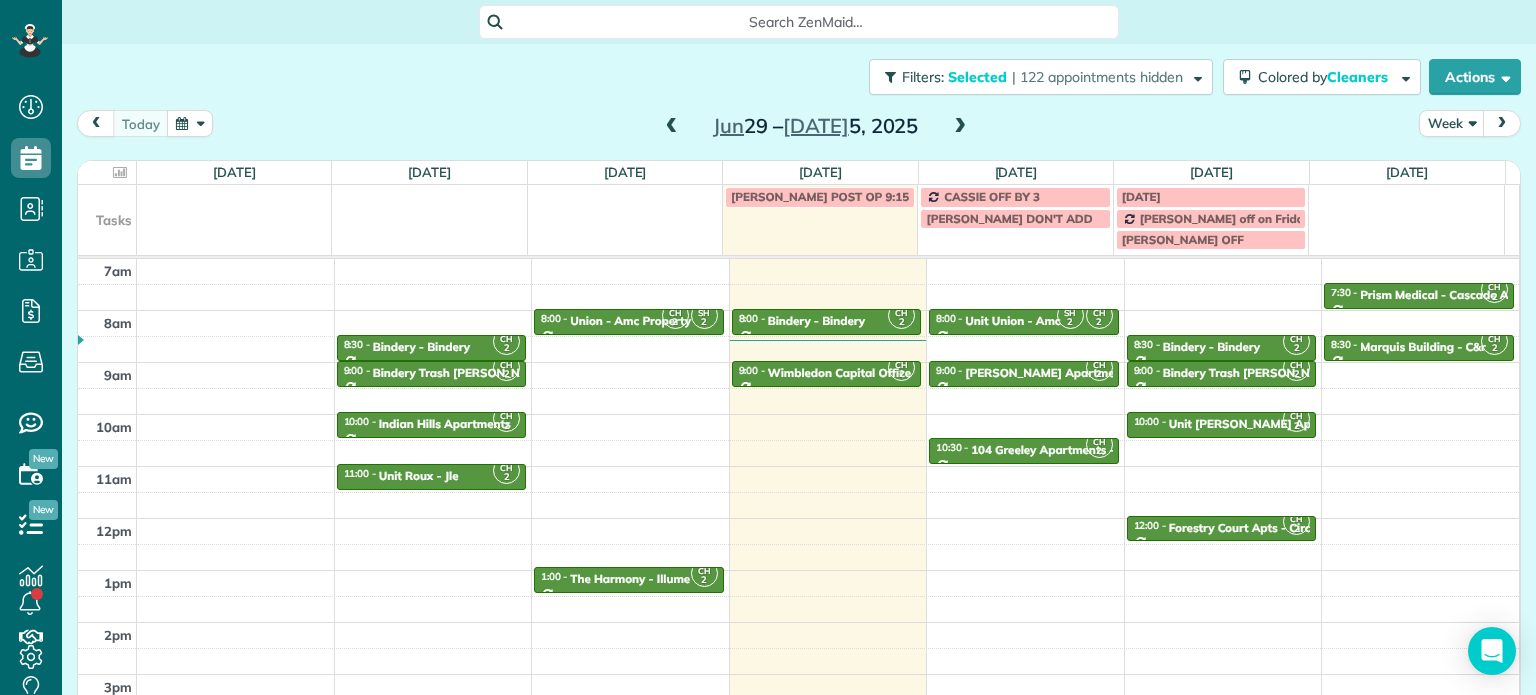 click at bounding box center [960, 127] 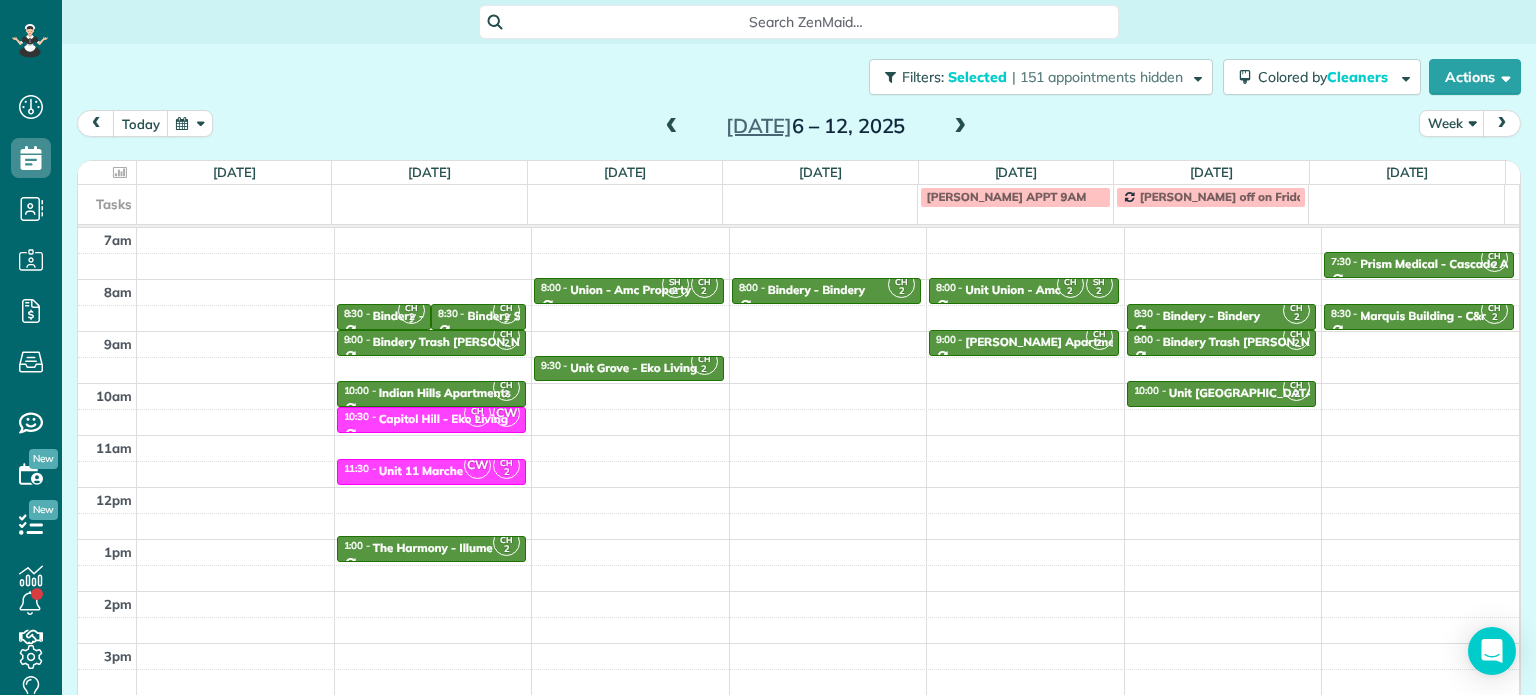 click at bounding box center [960, 127] 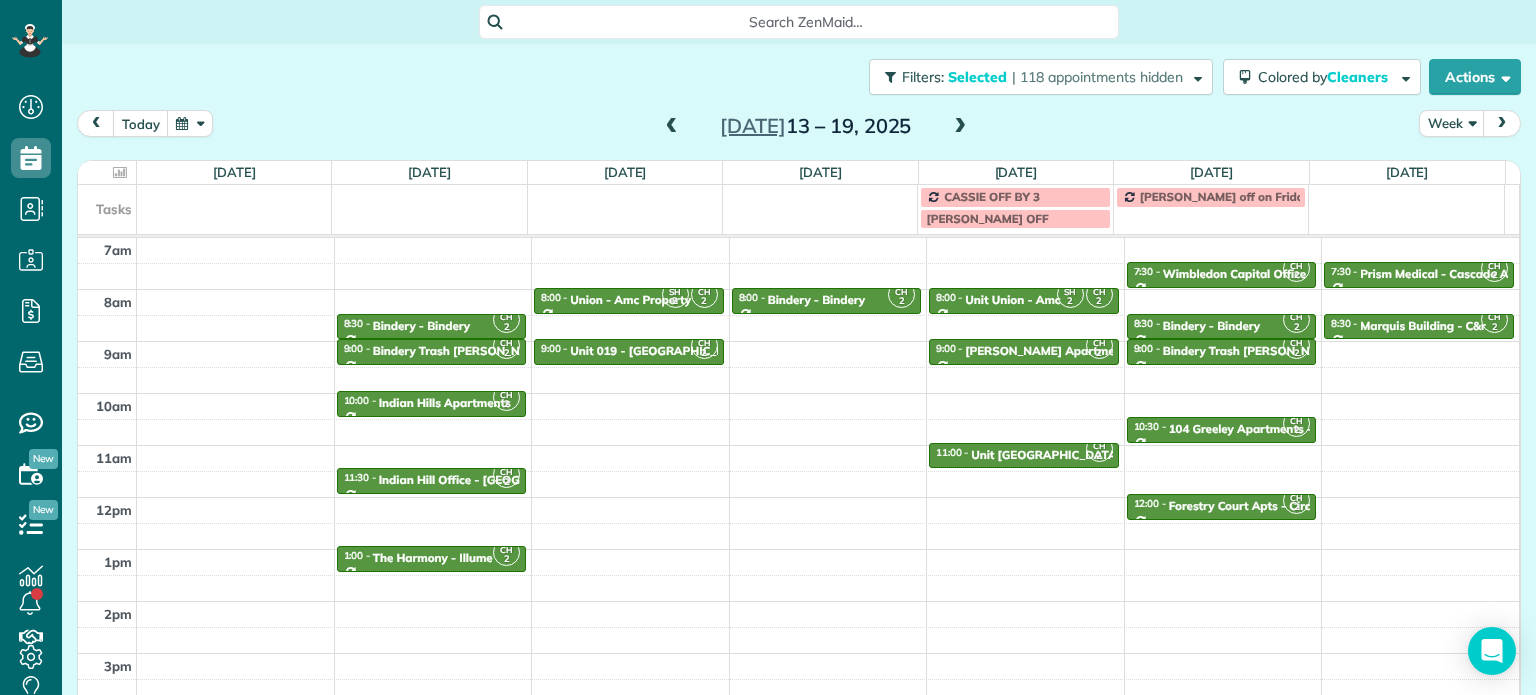 click at bounding box center [960, 127] 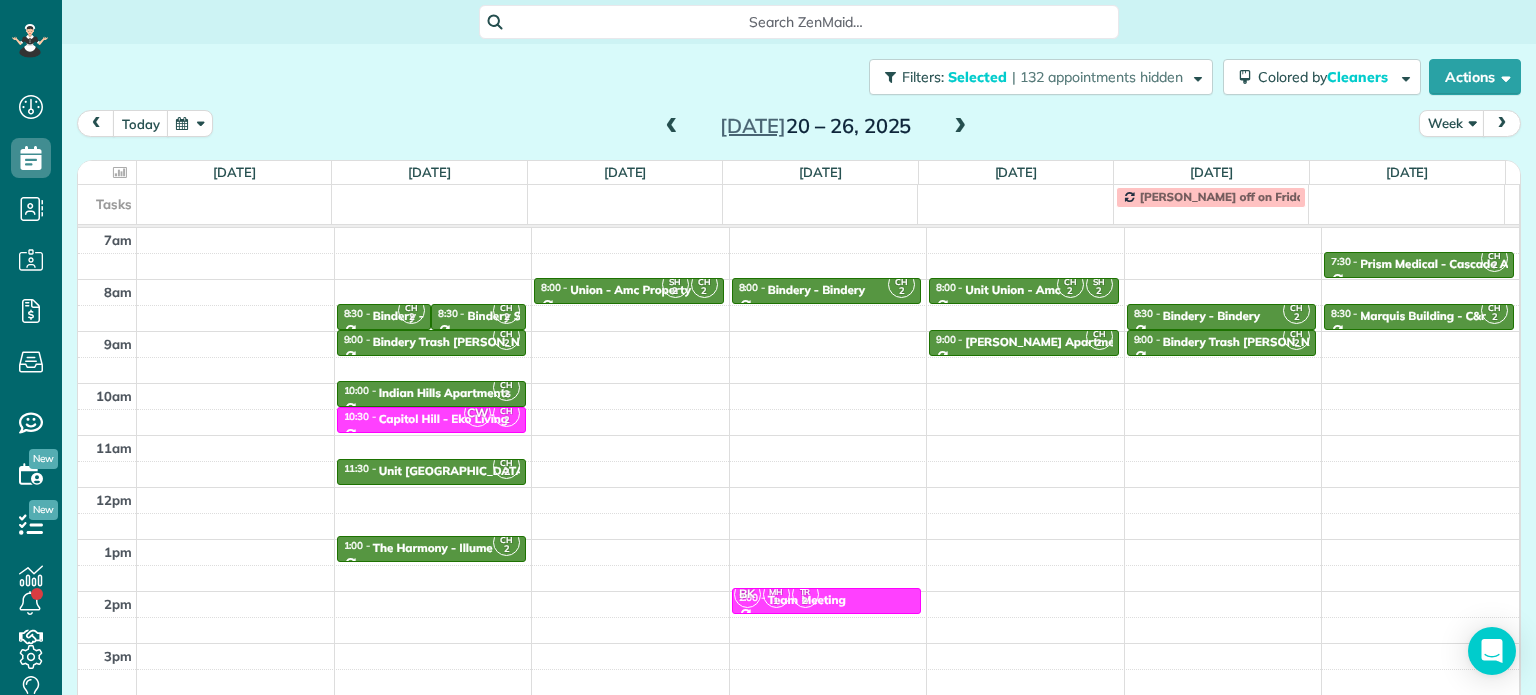 click at bounding box center [960, 127] 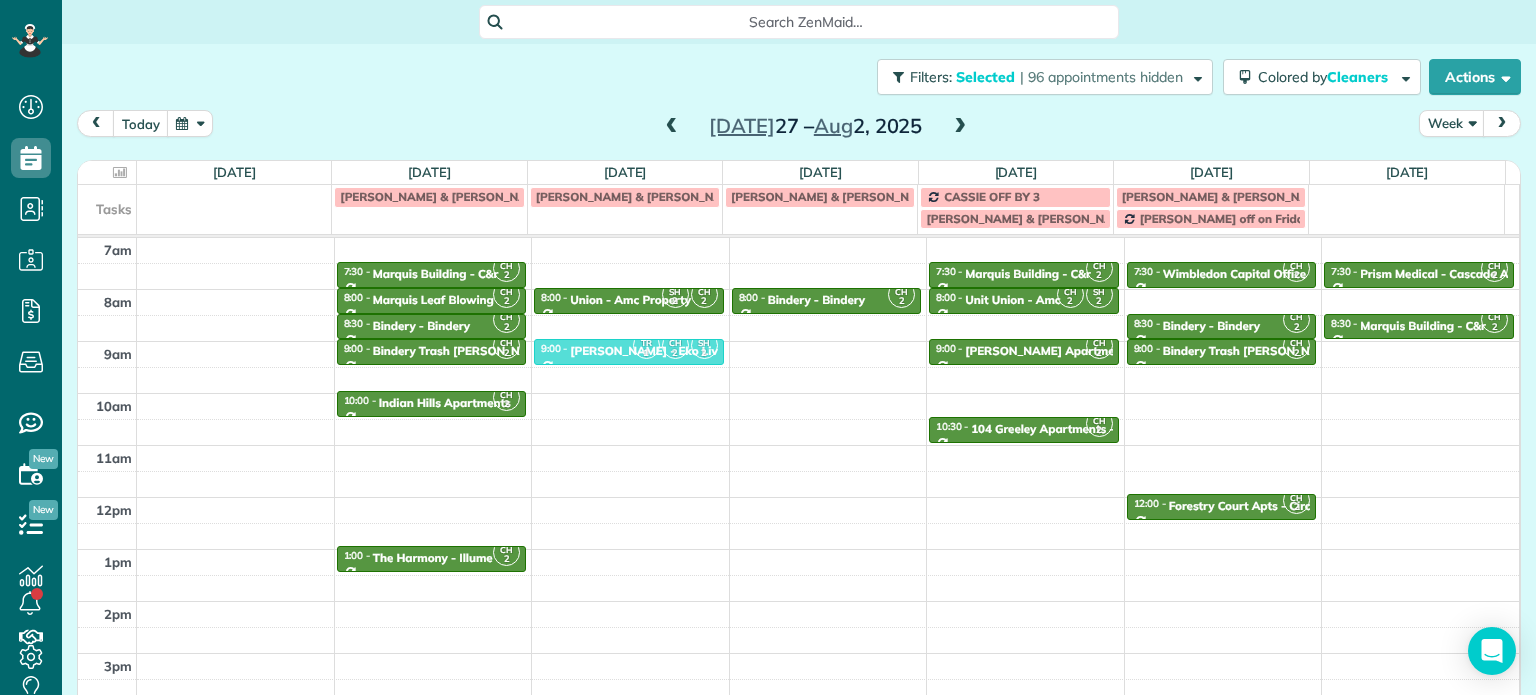 click at bounding box center (672, 127) 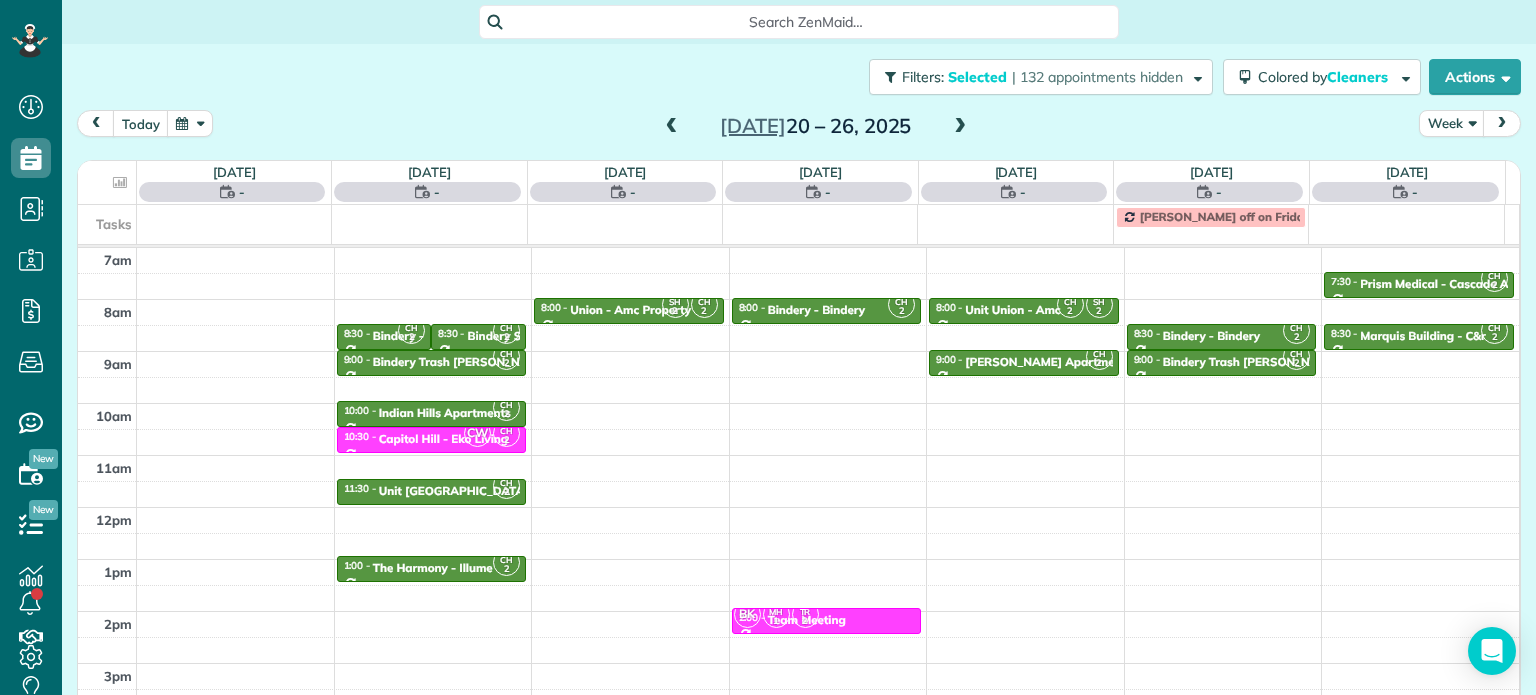click at bounding box center (672, 127) 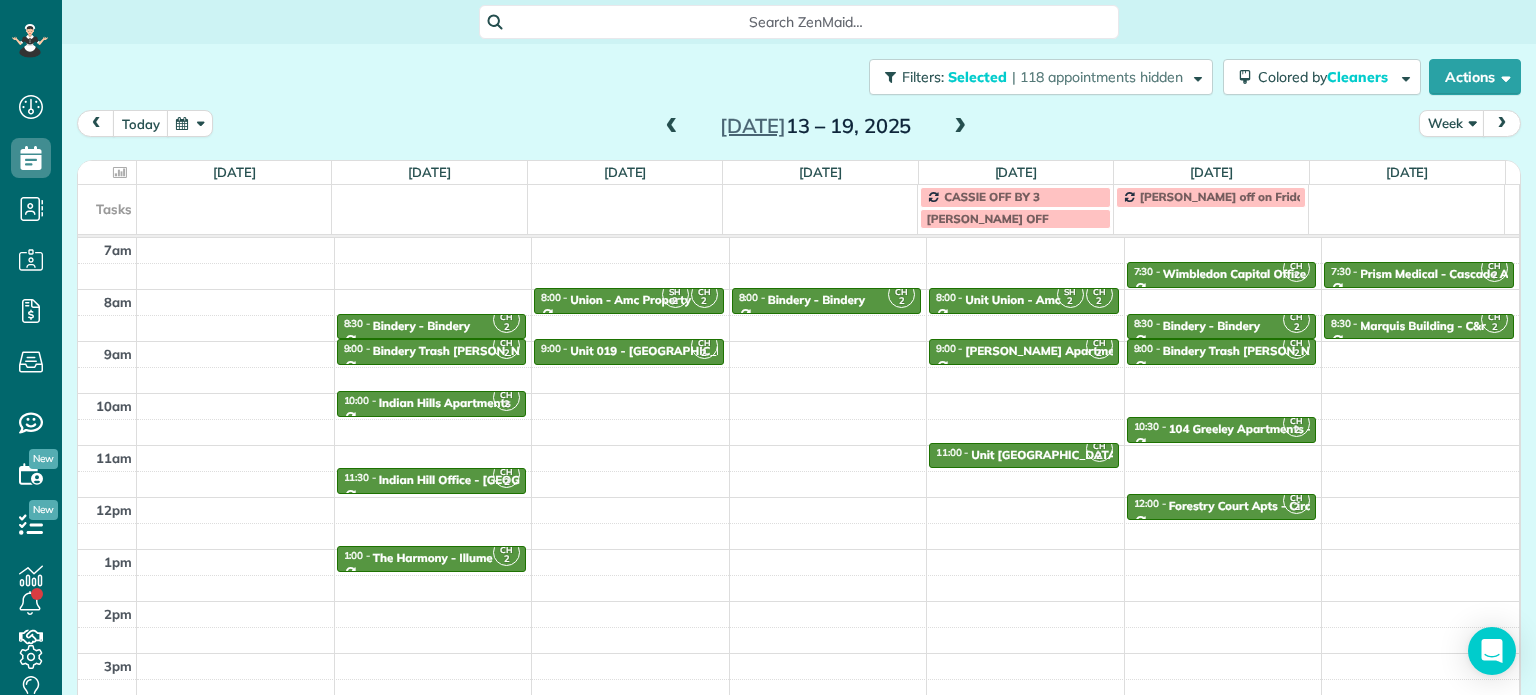 click at bounding box center (672, 127) 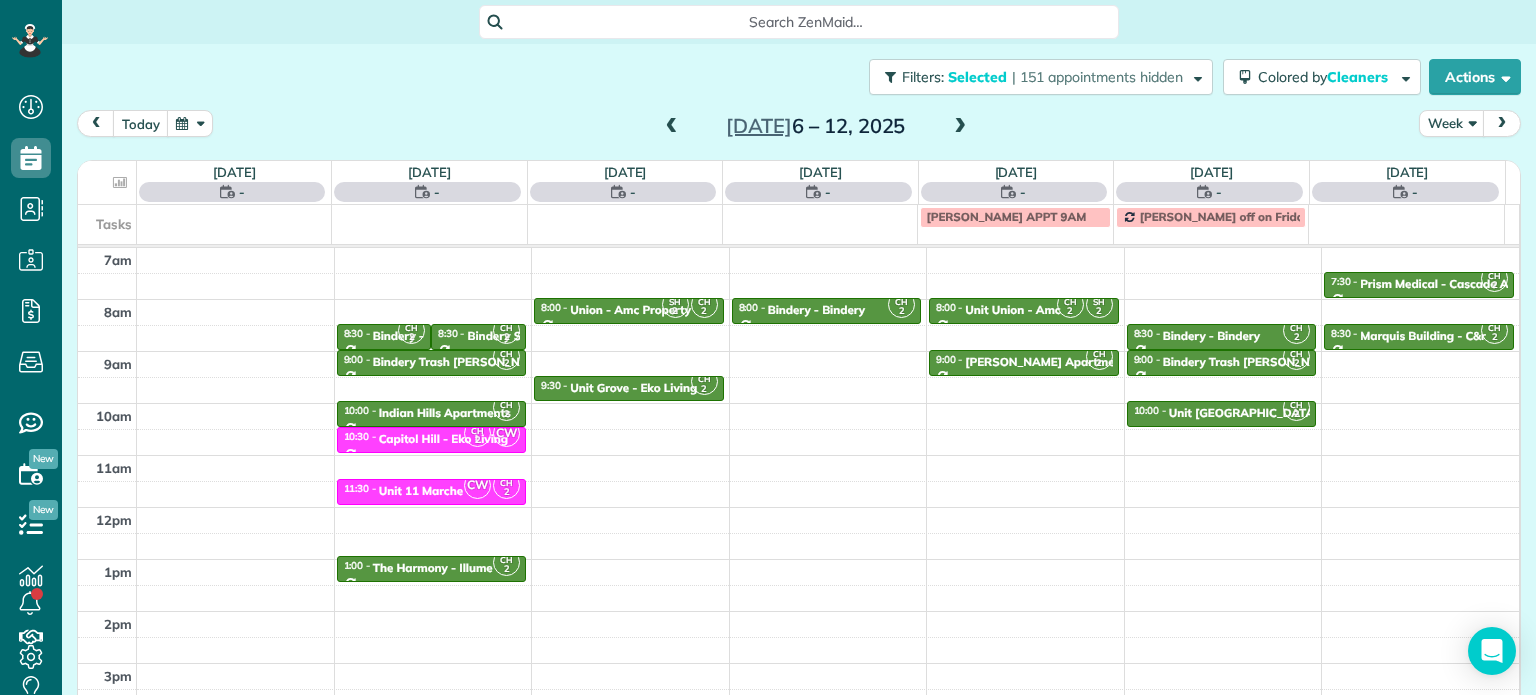 click at bounding box center [672, 127] 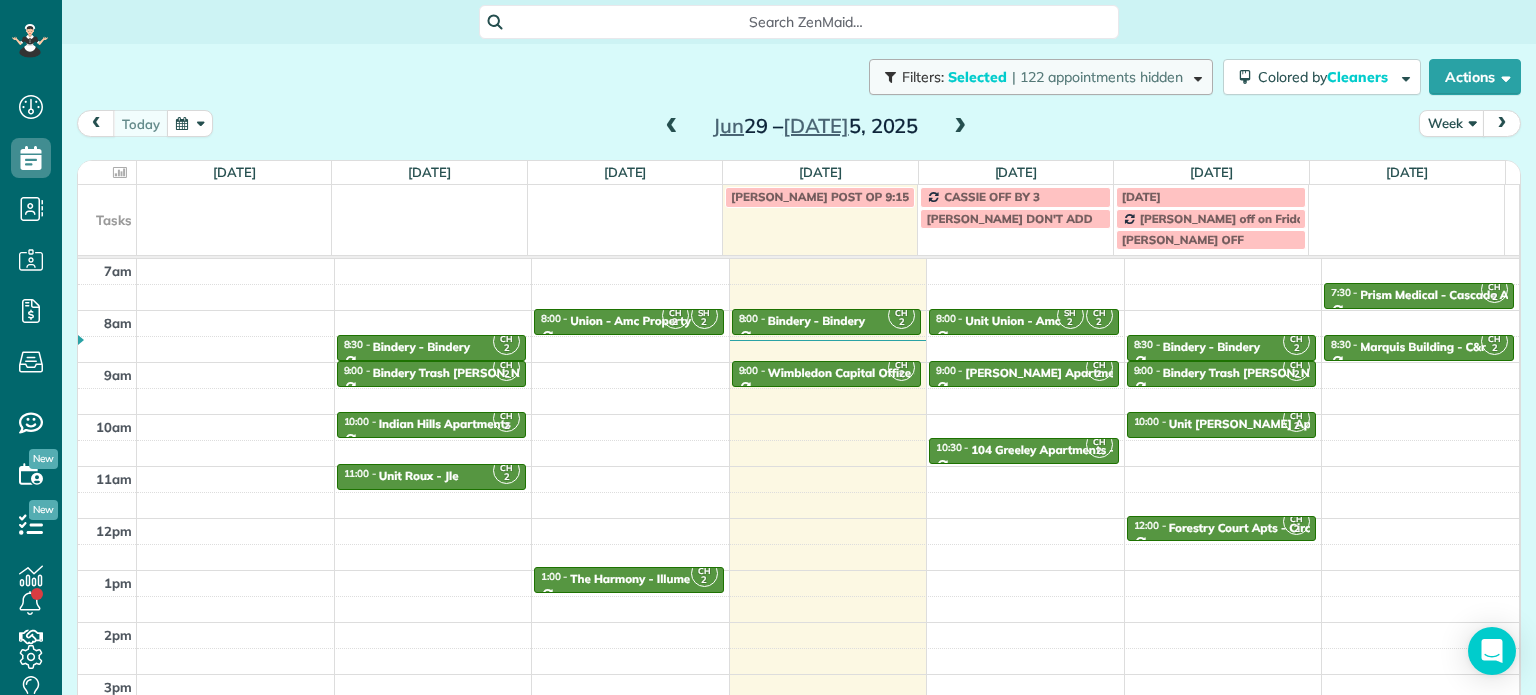 click on "|  122 appointments hidden" at bounding box center (1097, 77) 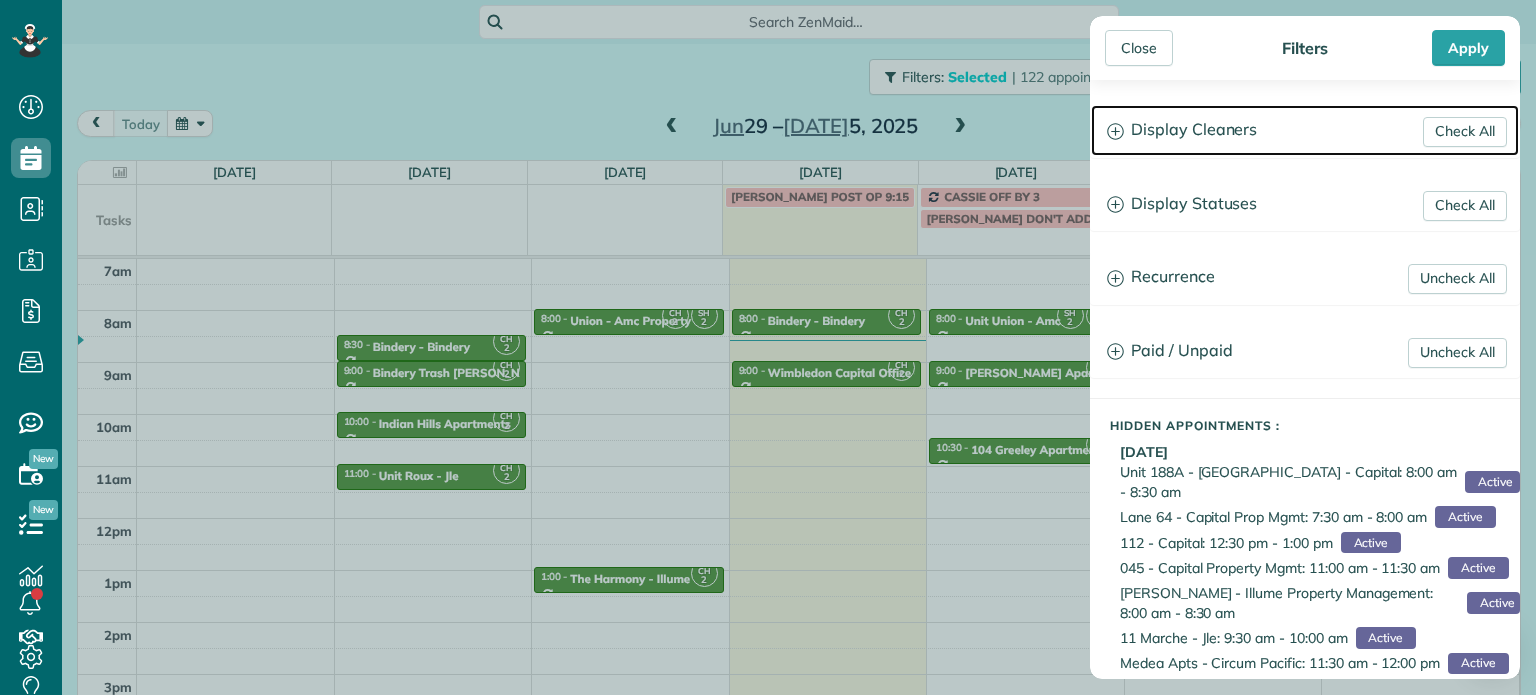 click on "Display Cleaners" at bounding box center [1305, 130] 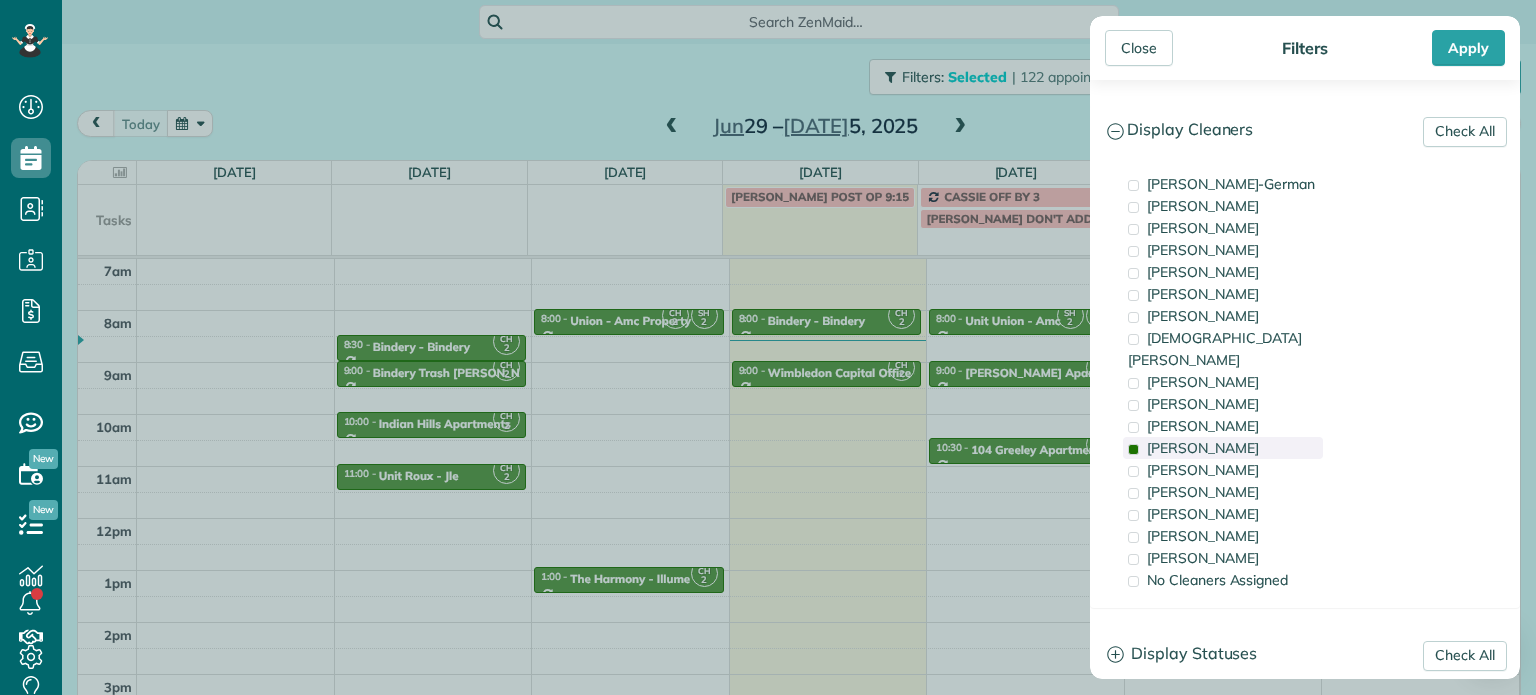 click on "[PERSON_NAME]" at bounding box center [1203, 448] 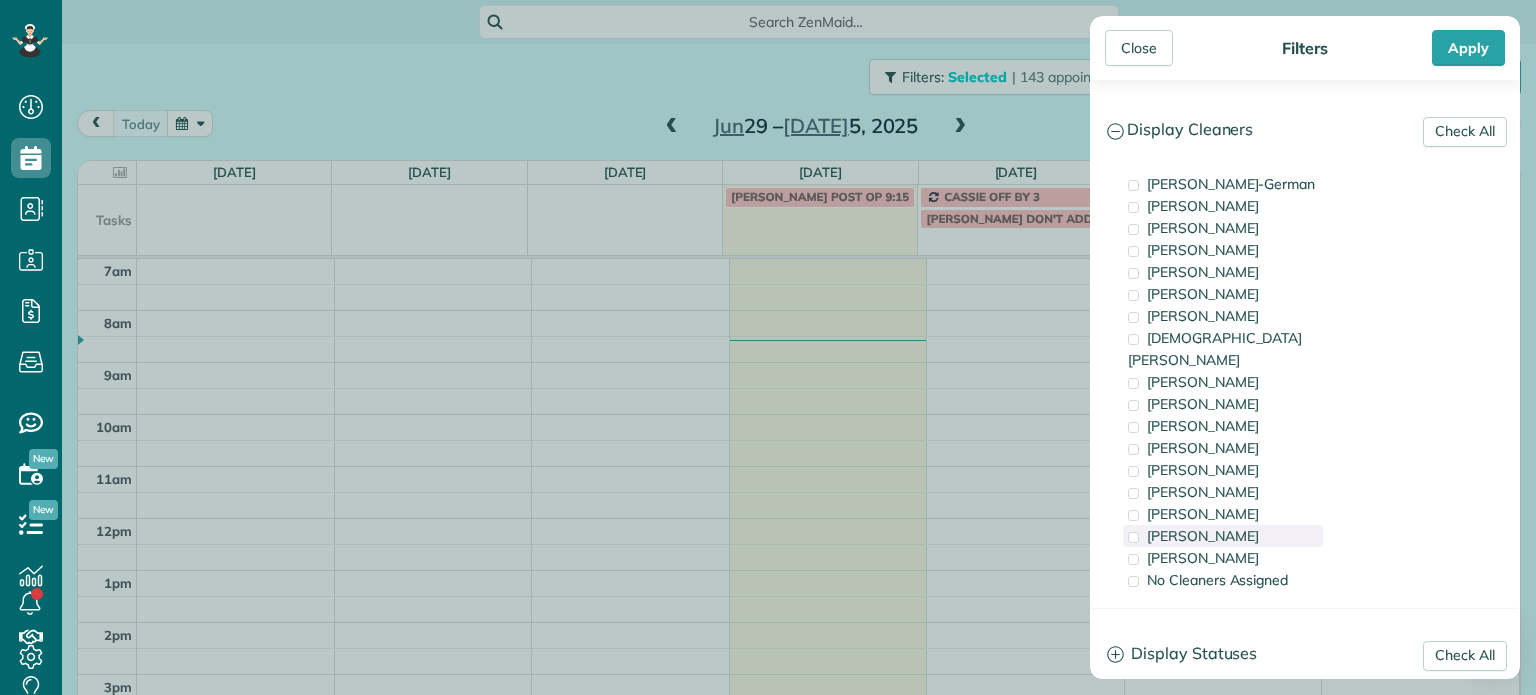 click on "[PERSON_NAME]" at bounding box center (1223, 536) 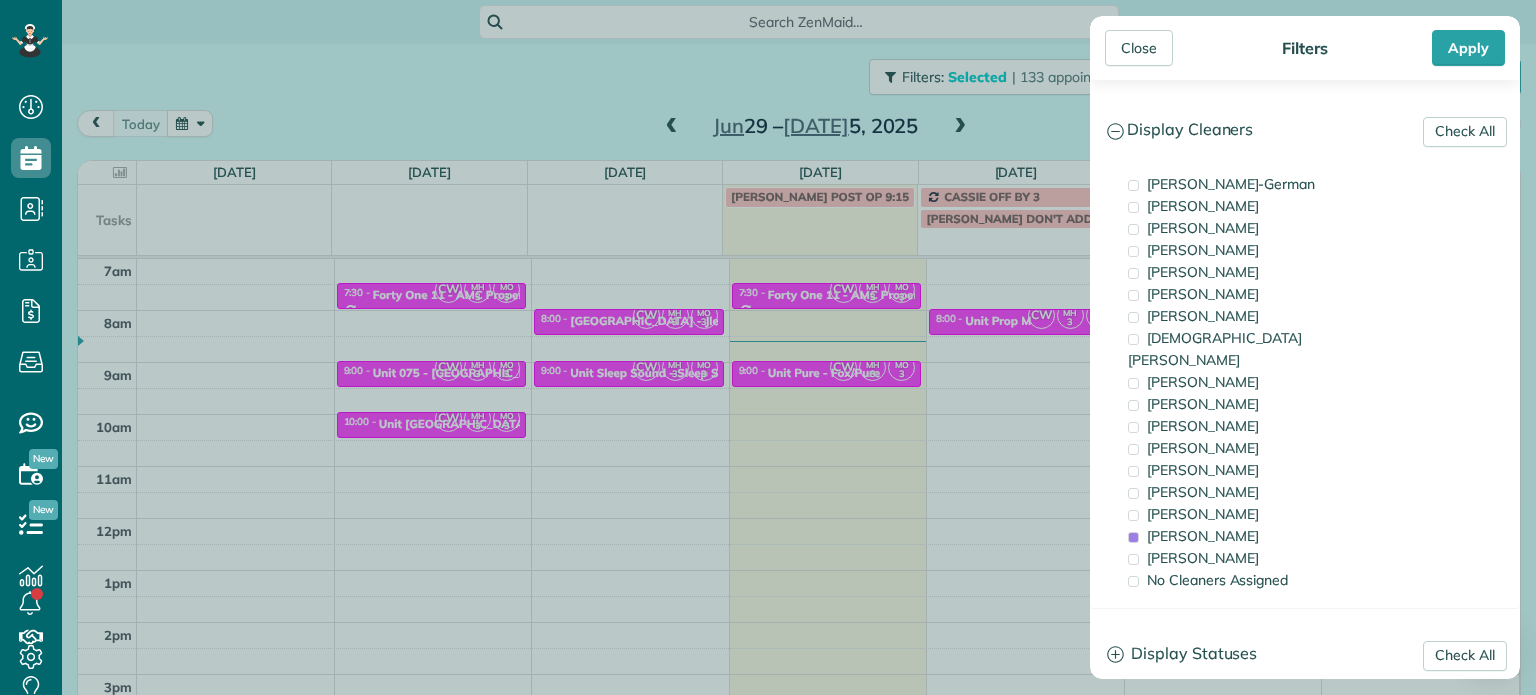 click on "Close
Filters
Apply
Check All
Display Cleaners
[PERSON_NAME]-German
[PERSON_NAME]
[PERSON_NAME]
[PERSON_NAME]
[PERSON_NAME]
[PERSON_NAME]
[PERSON_NAME]" at bounding box center (768, 347) 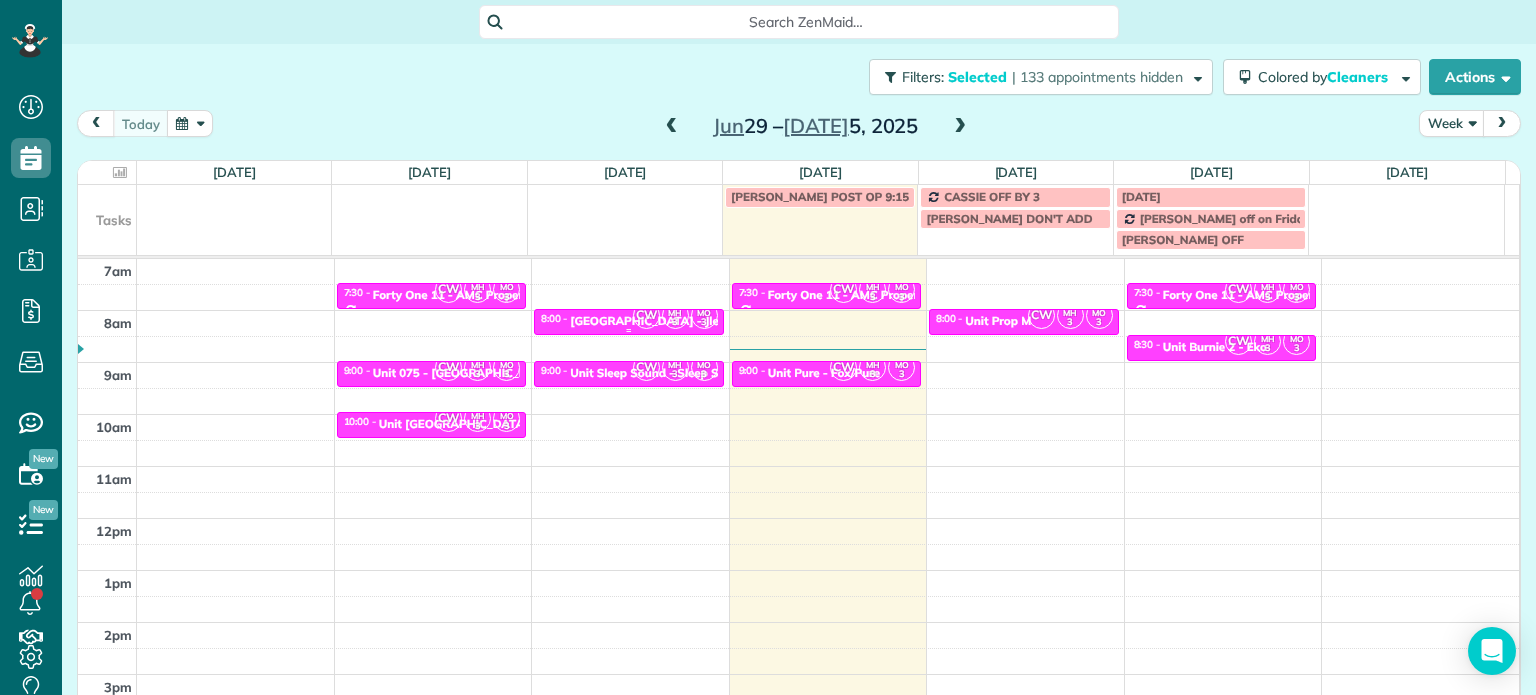 click on "8:00 - 8:30 Unit King Street Lofts - Jle" at bounding box center (629, 320) 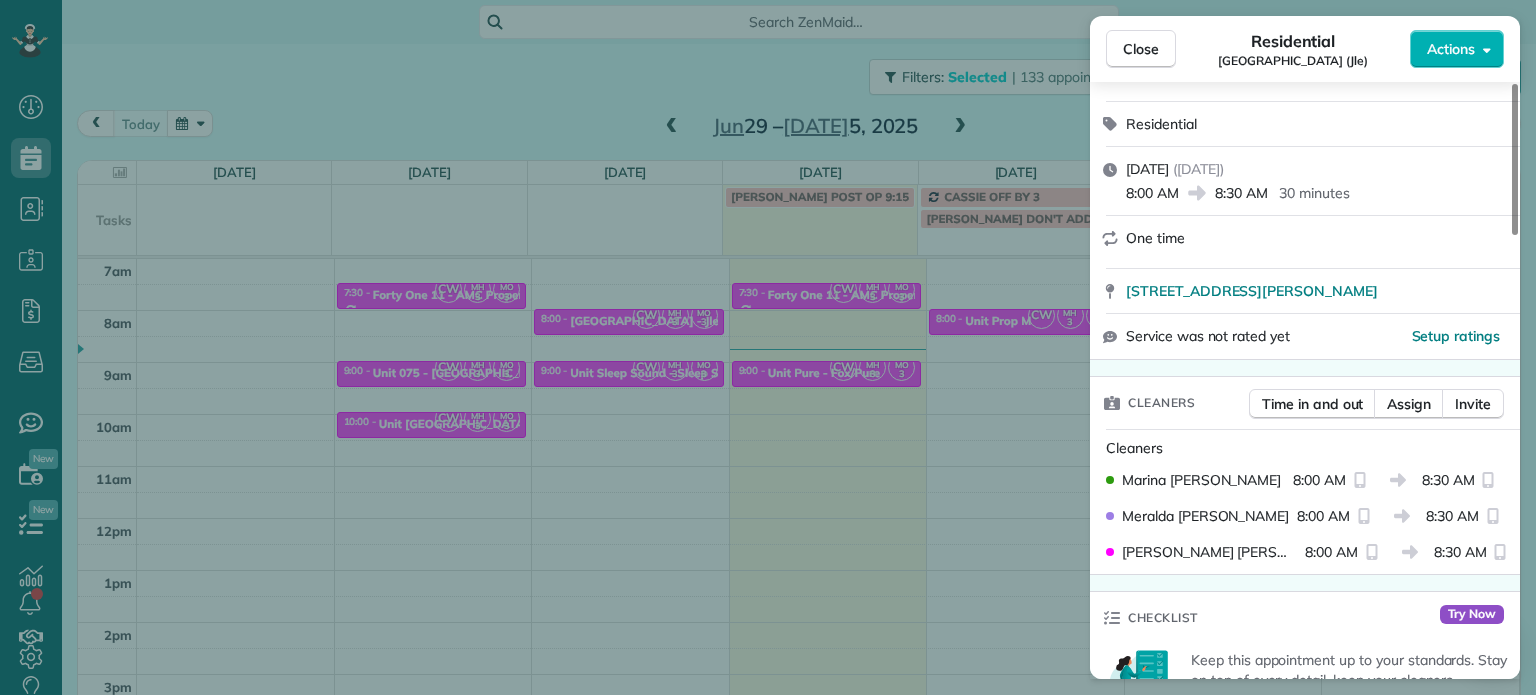 scroll, scrollTop: 400, scrollLeft: 0, axis: vertical 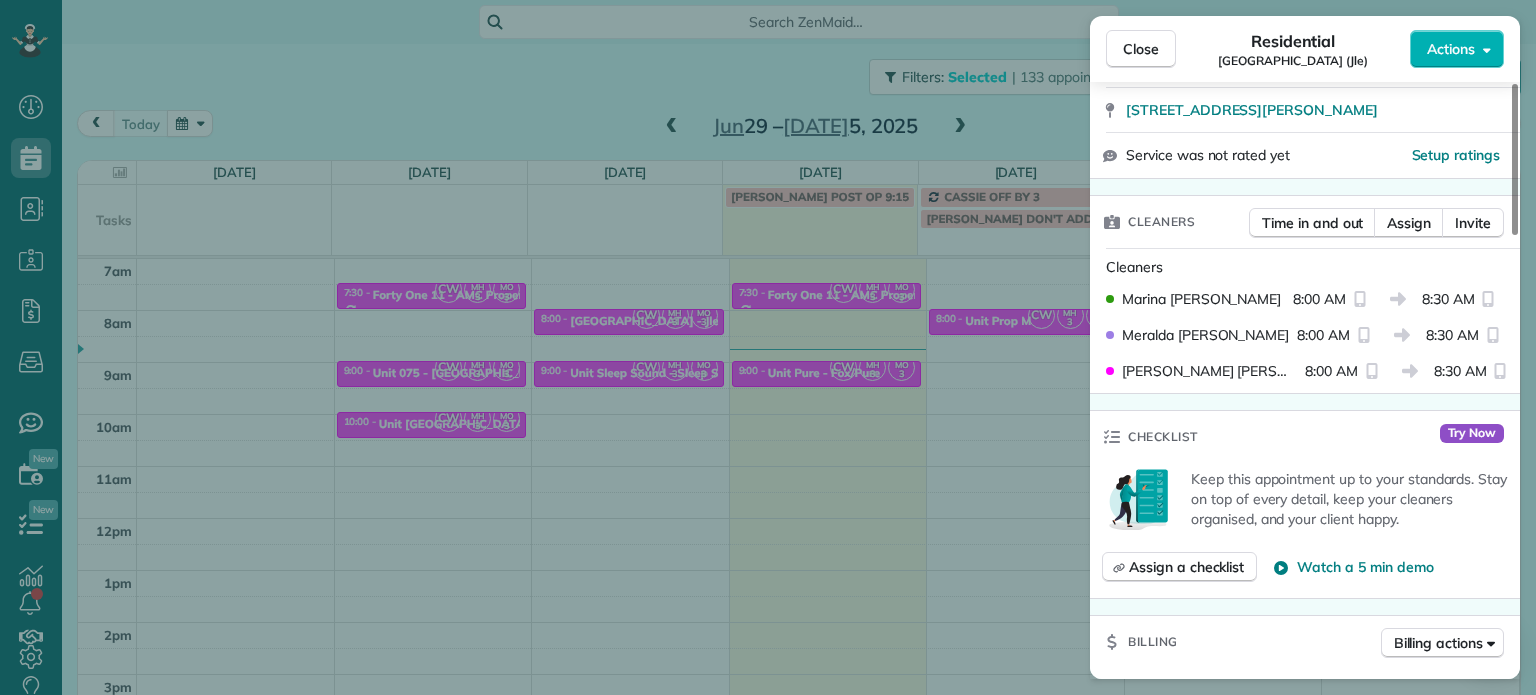 click on "Close Residential Unit King Street Lofts (Jle) Actions Status Active Unit King Street Lofts (Jle) · Open profile No phone number on record Add phone number No email on record Add email View Details Residential Tuesday, July 01, 2025 ( yesterday ) 8:00 AM 8:30 AM 30 minutes One time 405 Northeast Mason Street Portland OR 97211 Service was not rated yet Setup ratings Cleaners Time in and out Assign Invite Cleaners Marina   Ostertag 8:00 AM 8:30 AM Meralda   Harris 8:00 AM 8:30 AM Christina   Wright-German 8:00 AM 8:30 AM Checklist Try Now Keep this appointment up to your standards. Stay on top of every detail, keep your cleaners organised, and your client happy. Assign a checklist Watch a 5 min demo Billing Billing actions Price $0.00 Overcharge $0.00 Discount $0.00 Coupon discount - Primary tax - Secondary tax - Total appointment price $0.00 Tips collected New feature! $0.00 Mark as paid Total including tip $0.00 Get paid online in no-time! Send an invoice and reward your cleaners with tips Work items Notes 1" at bounding box center (768, 347) 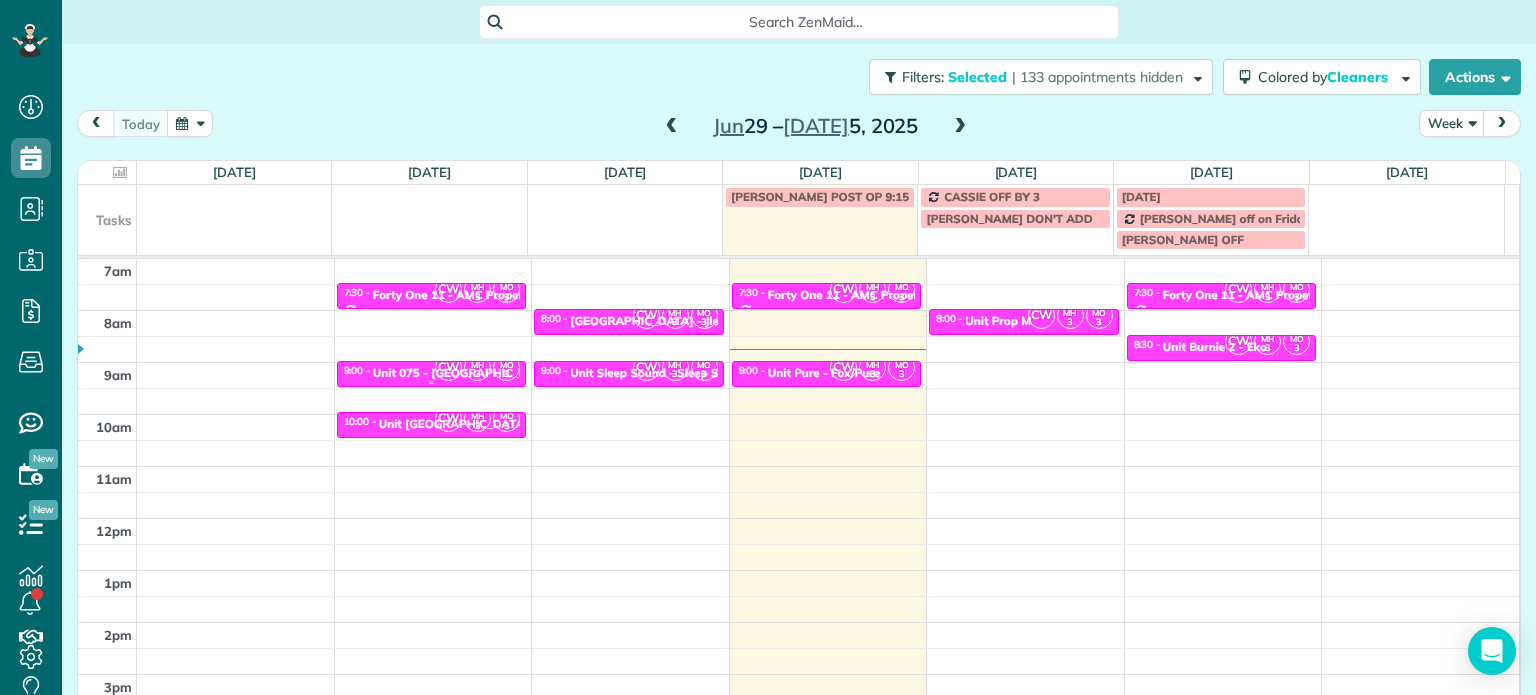 click on "3" at bounding box center [477, 374] 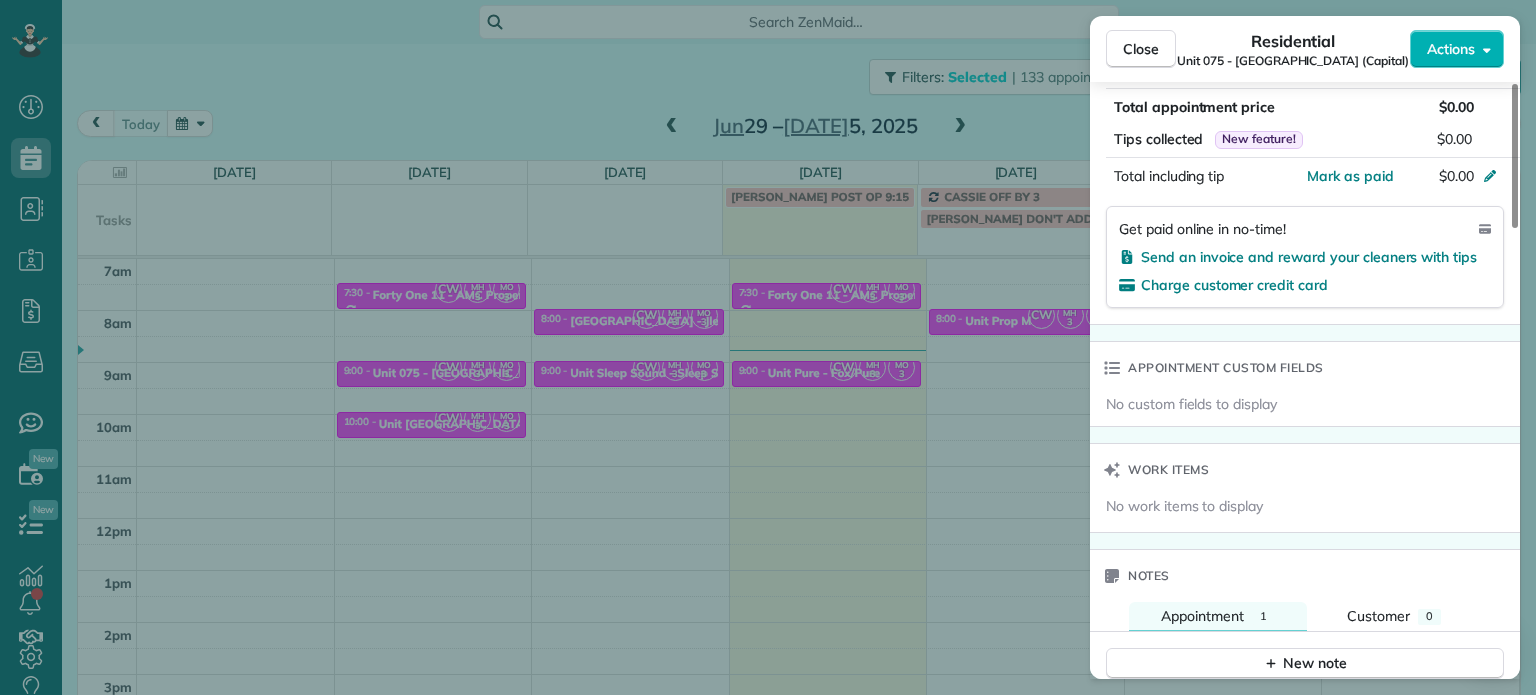scroll, scrollTop: 1600, scrollLeft: 0, axis: vertical 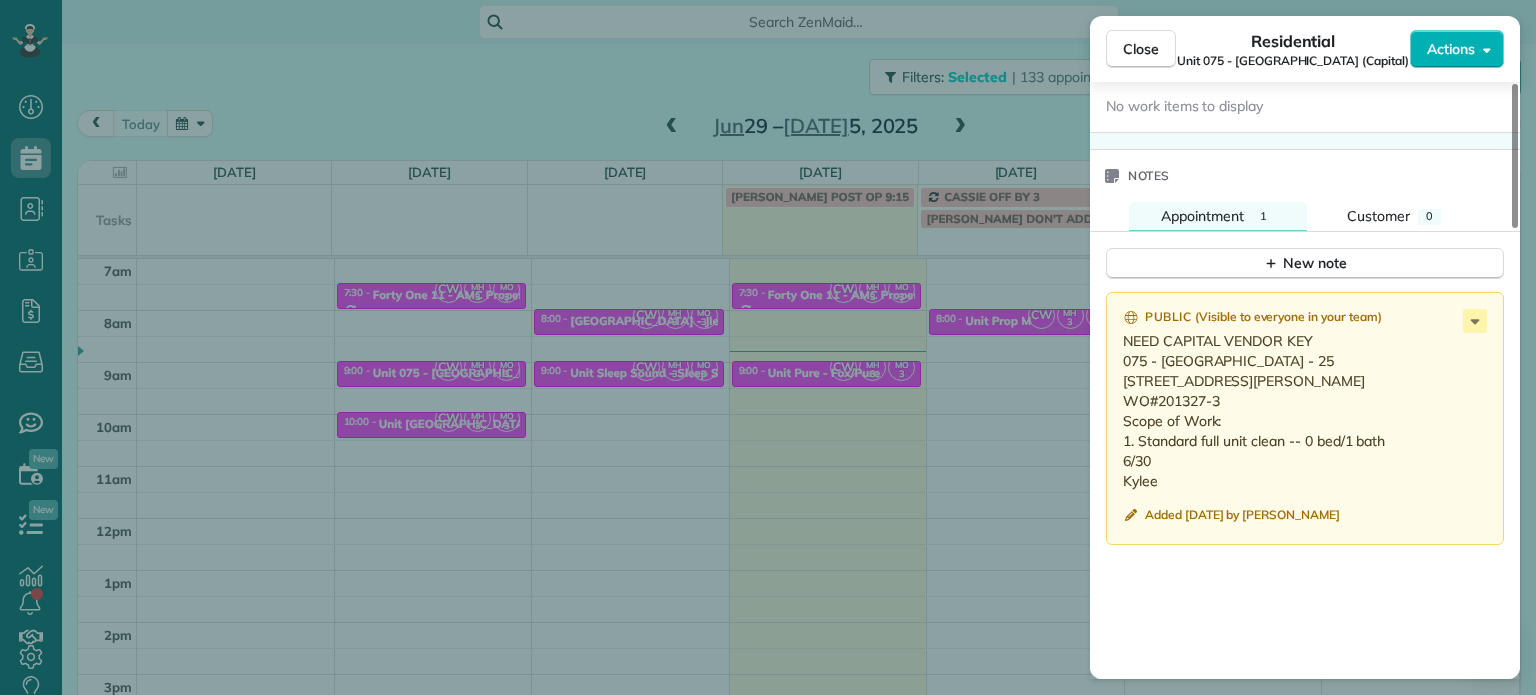 click on "Close Residential Unit 075 - Redwood Park (Capital) Actions Status Active Unit 075 - Redwood Park (Capital) · Open profile No phone number on record Add phone number No email on record Add email View Details Residential Monday, June 30, 2025 ( 2 days ago ) 9:00 AM 9:30 AM 30 minutes One time 3717 South Corbett Avenue Portland OR 97239 Service was not rated yet Setup ratings Cleaners Time in and out Assign Invite Cleaners Marina   Ostertag 9:00 AM 9:30 AM Meralda   Harris 9:00 AM 9:30 AM Christina   Wright-German 9:00 AM 9:30 AM Checklist Try Now Keep this appointment up to your standards. Stay on top of every detail, keep your cleaners organised, and your client happy. Assign a checklist Watch a 5 min demo Billing Billing actions Price $0.00 Overcharge $0.00 Discount $0.00 Coupon discount - Primary tax - Secondary tax - Total appointment price $0.00 Tips collected New feature! $0.00 Mark as paid Total including tip $0.00 Get paid online in no-time! Send an invoice and reward your cleaners with tips Notes 1 0" at bounding box center [768, 347] 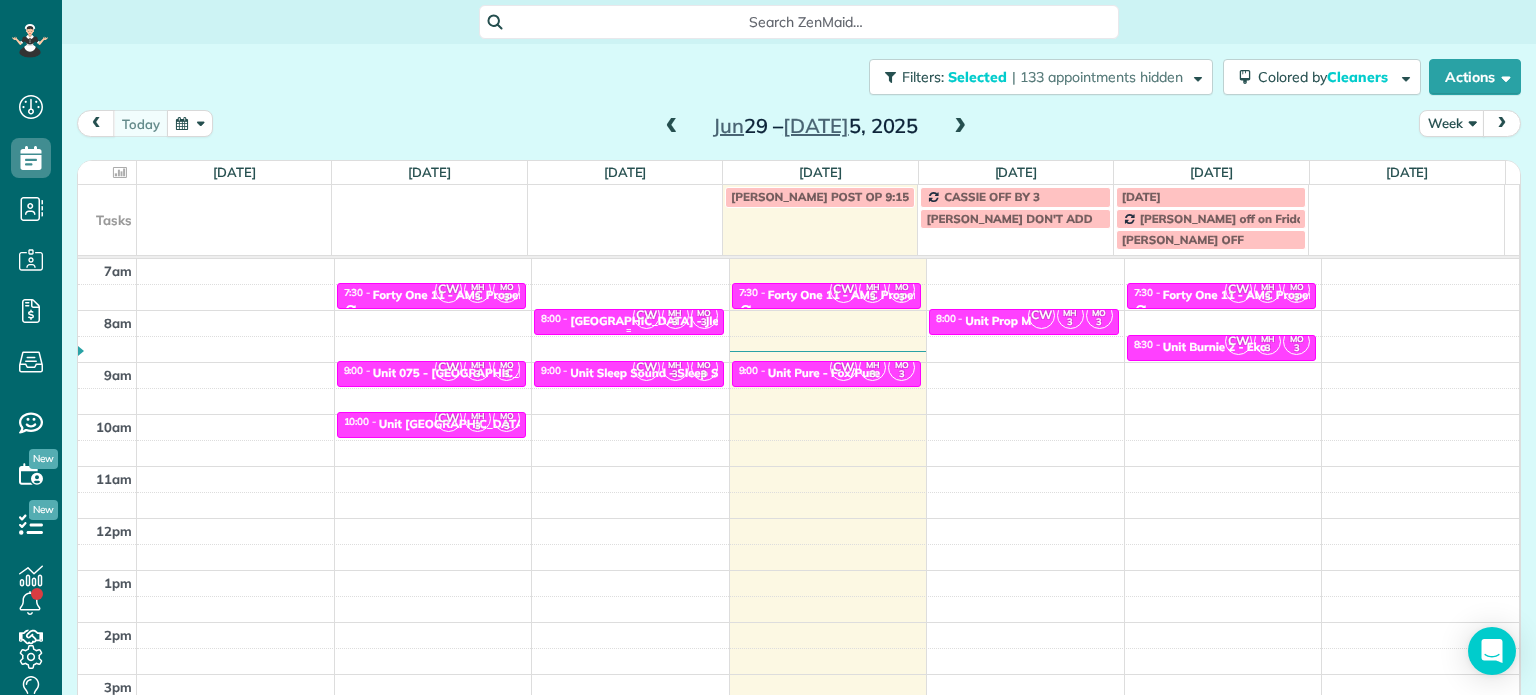 click on "CW" at bounding box center (646, 315) 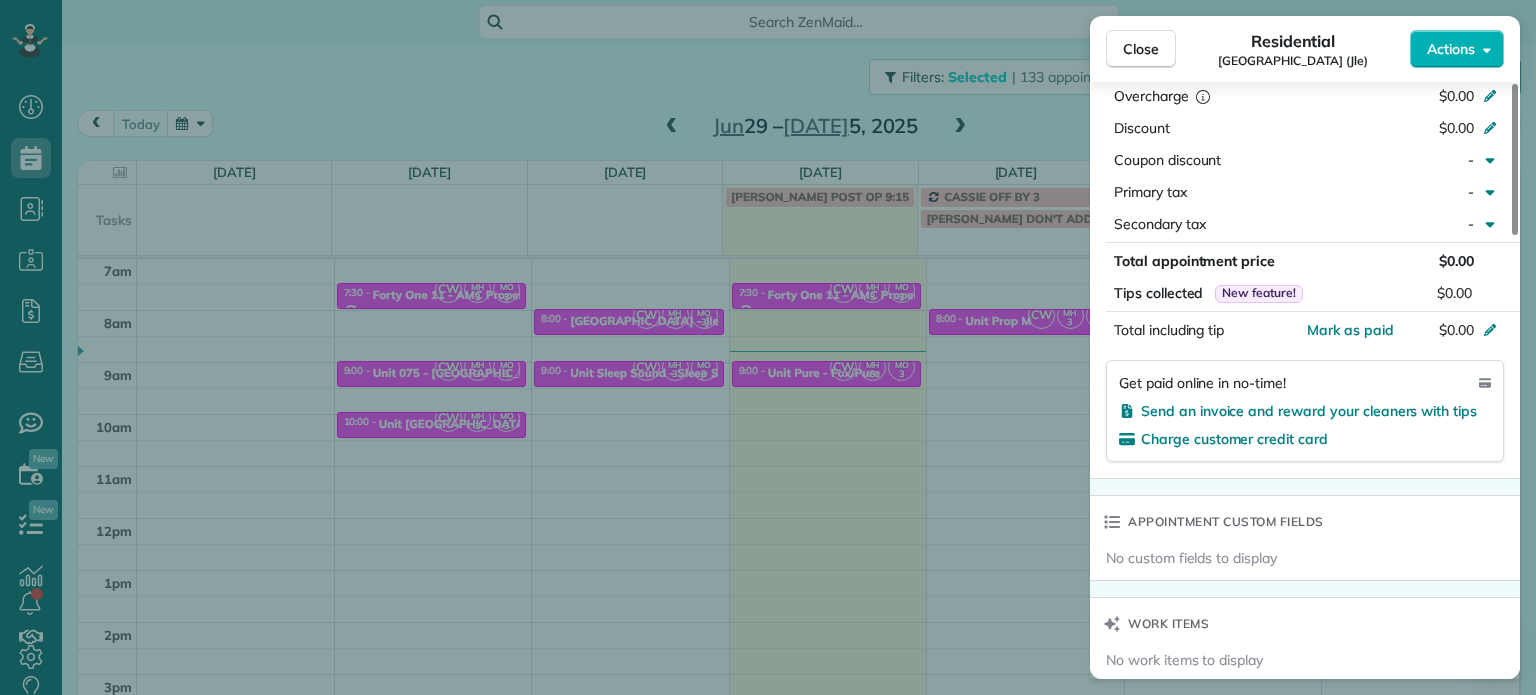 scroll, scrollTop: 1400, scrollLeft: 0, axis: vertical 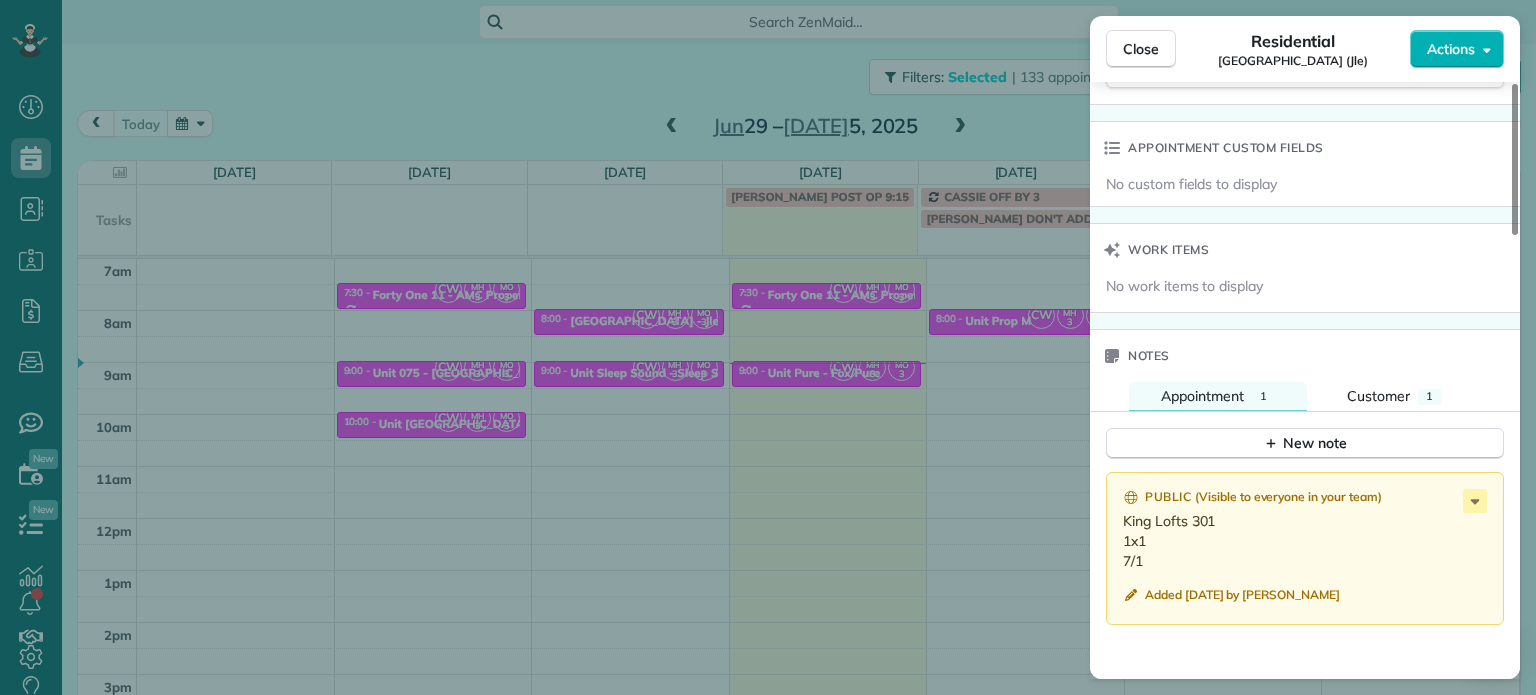 click on "Close Residential Unit King Street Lofts (Jle) Actions Status Active Unit King Street Lofts (Jle) · Open profile No phone number on record Add phone number No email on record Add email View Details Residential Tuesday, July 01, 2025 ( yesterday ) 8:00 AM 8:30 AM 30 minutes One time 405 Northeast Mason Street Portland OR 97211 Service was not rated yet Setup ratings Cleaners Time in and out Assign Invite Cleaners Marina   Ostertag 8:00 AM 8:30 AM Meralda   Harris 8:00 AM 8:30 AM Christina   Wright-German 8:00 AM 8:30 AM Checklist Try Now Keep this appointment up to your standards. Stay on top of every detail, keep your cleaners organised, and your client happy. Assign a checklist Watch a 5 min demo Billing Billing actions Price $0.00 Overcharge $0.00 Discount $0.00 Coupon discount - Primary tax - Secondary tax - Total appointment price $0.00 Tips collected New feature! $0.00 Mark as paid Total including tip $0.00 Get paid online in no-time! Send an invoice and reward your cleaners with tips Work items Notes 1" at bounding box center [768, 347] 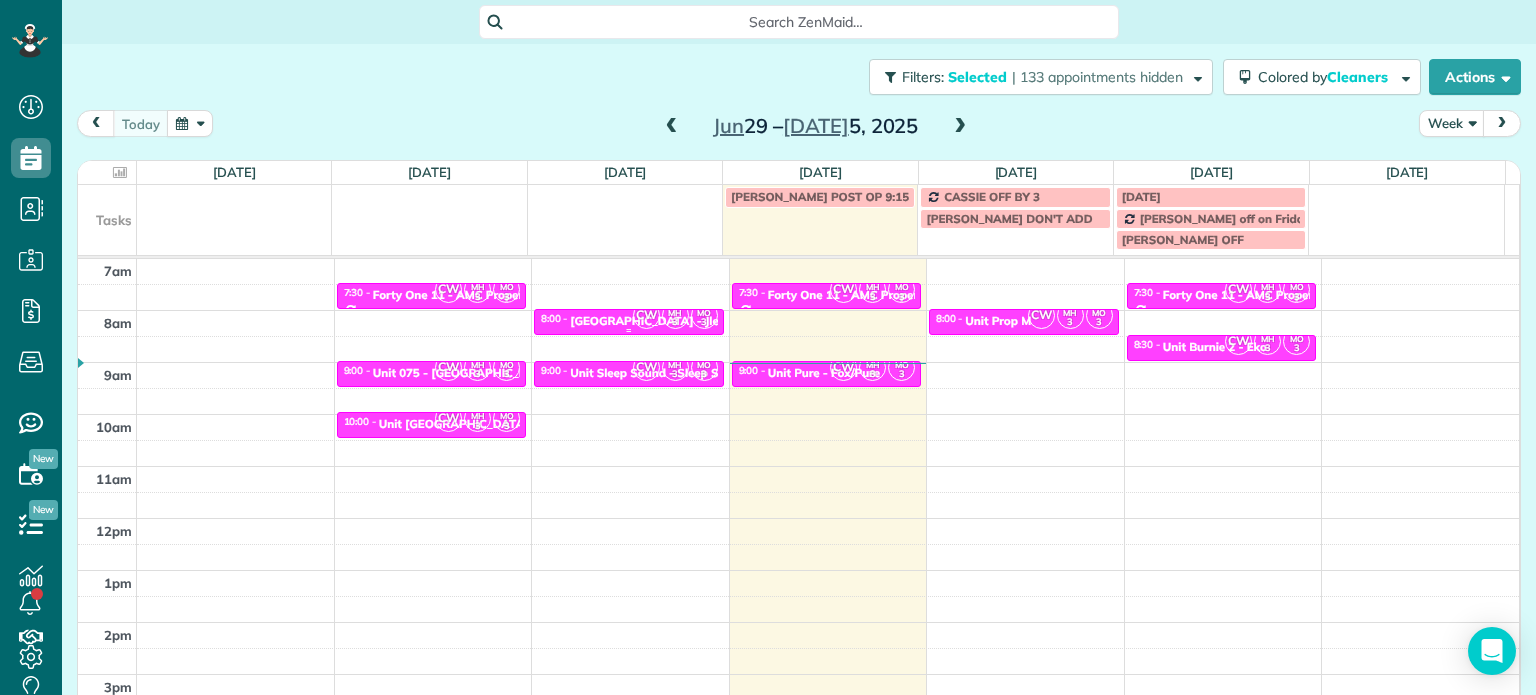 click on "MH 3" at bounding box center (675, 315) 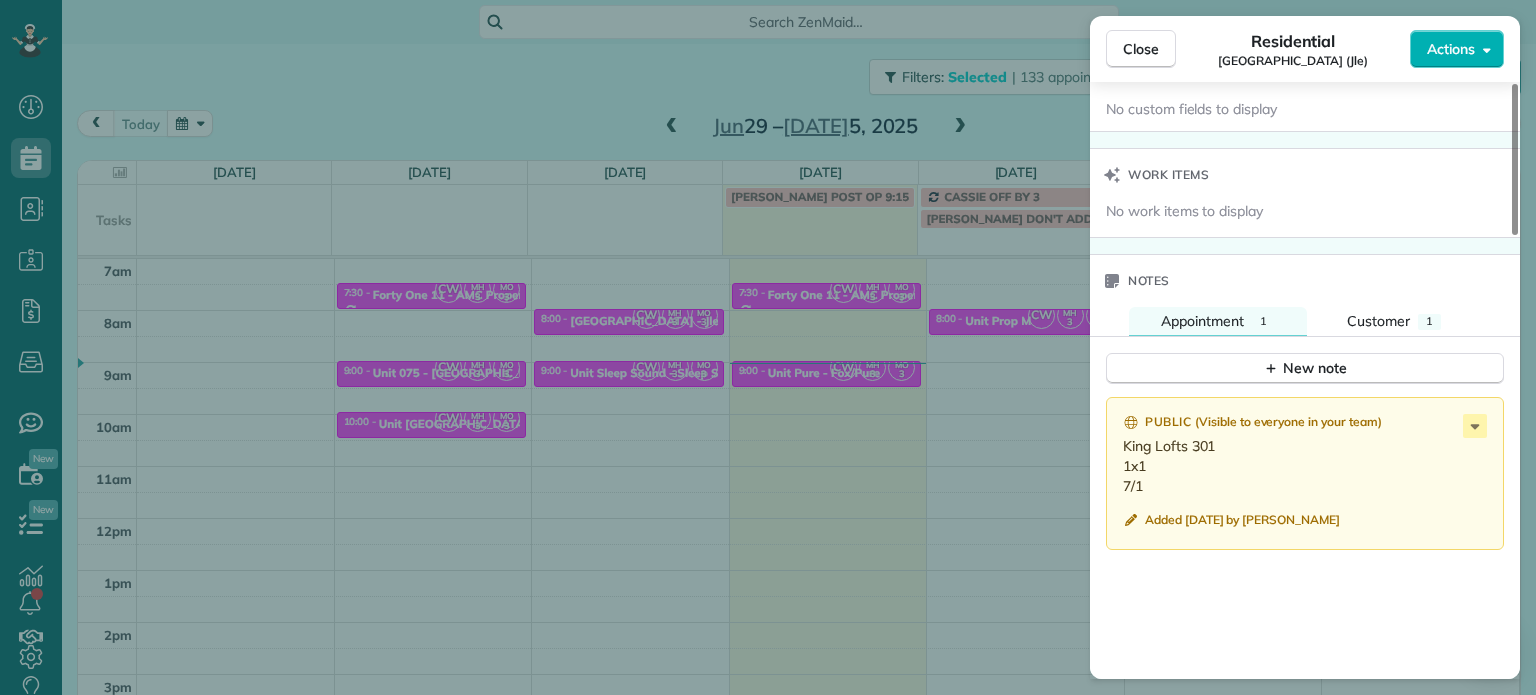 scroll, scrollTop: 1500, scrollLeft: 0, axis: vertical 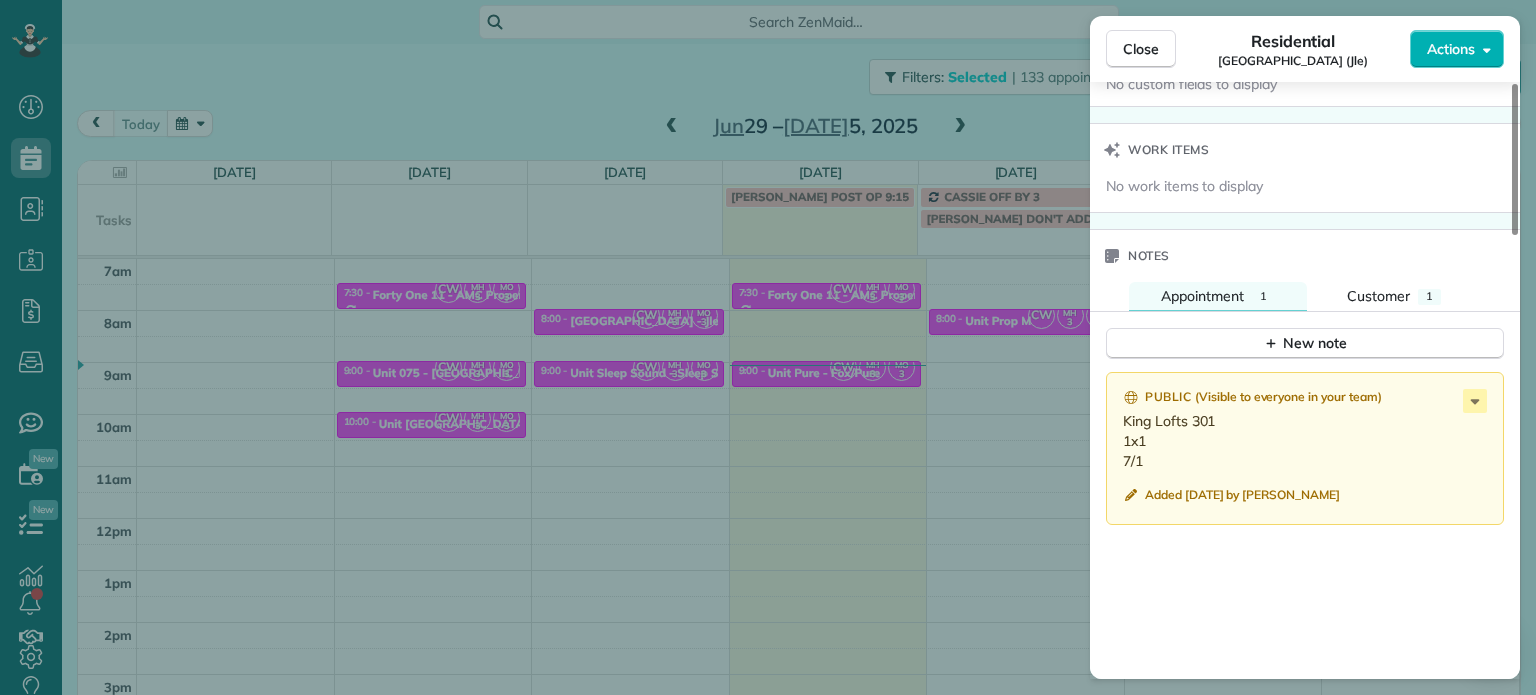 click on "Close Residential Unit King Street Lofts (Jle) Actions Status Active Unit King Street Lofts (Jle) · Open profile No phone number on record Add phone number No email on record Add email View Details Residential Tuesday, July 01, 2025 ( yesterday ) 8:00 AM 8:30 AM 30 minutes One time 405 Northeast Mason Street Portland OR 97211 Service was not rated yet Setup ratings Cleaners Time in and out Assign Invite Cleaners Marina   Ostertag 8:00 AM 8:30 AM Meralda   Harris 8:00 AM 8:30 AM Christina   Wright-German 8:00 AM 8:30 AM Checklist Try Now Keep this appointment up to your standards. Stay on top of every detail, keep your cleaners organised, and your client happy. Assign a checklist Watch a 5 min demo Billing Billing actions Price $0.00 Overcharge $0.00 Discount $0.00 Coupon discount - Primary tax - Secondary tax - Total appointment price $0.00 Tips collected New feature! $0.00 Mark as paid Total including tip $0.00 Get paid online in no-time! Send an invoice and reward your cleaners with tips Work items Notes 1" at bounding box center (768, 347) 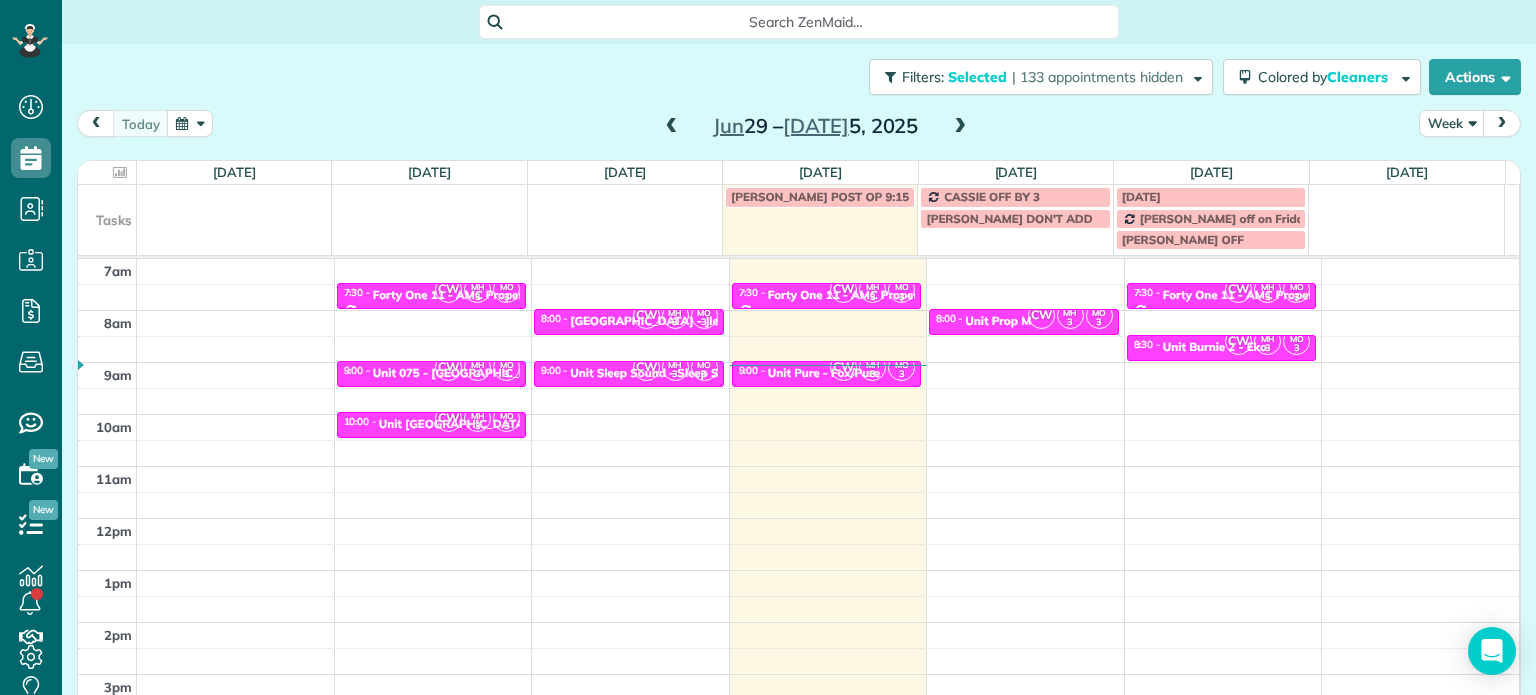 click at bounding box center (960, 127) 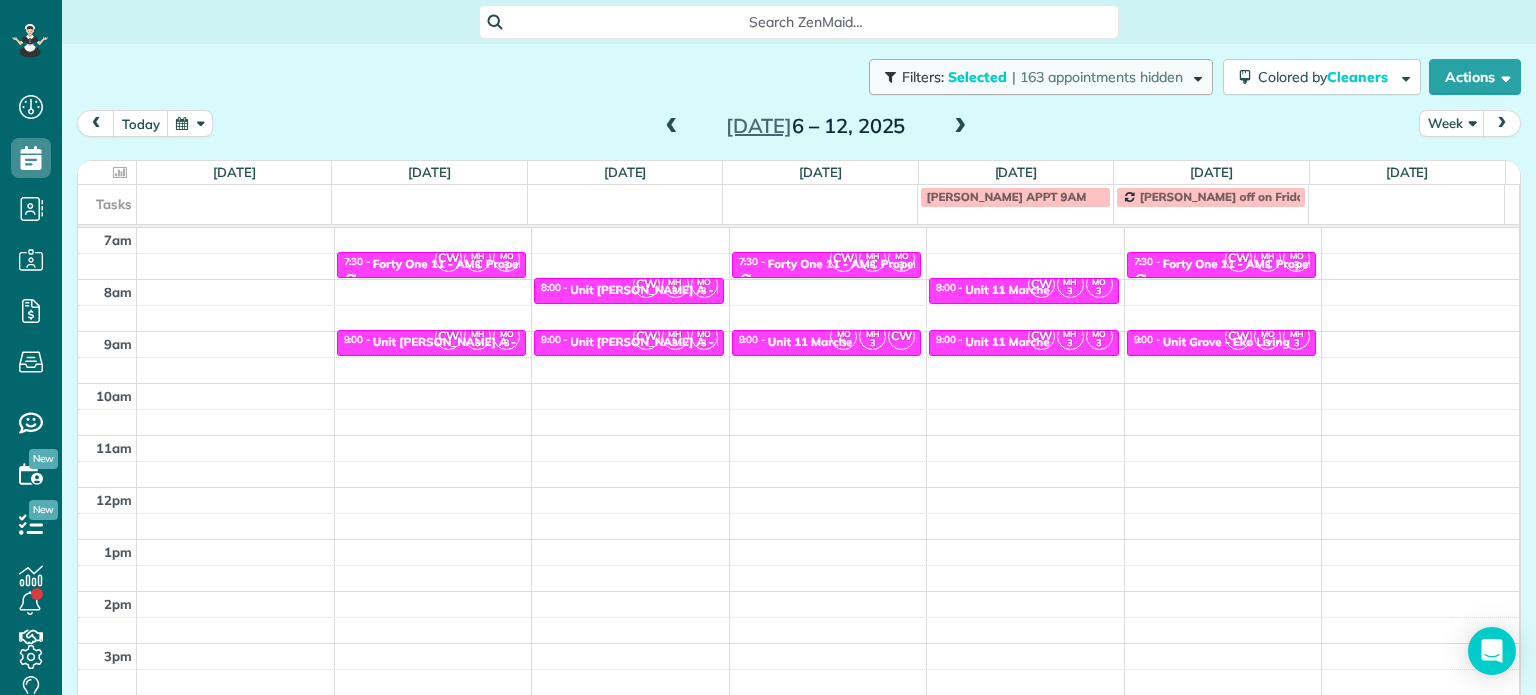 click on "|  163 appointments hidden" at bounding box center [1097, 77] 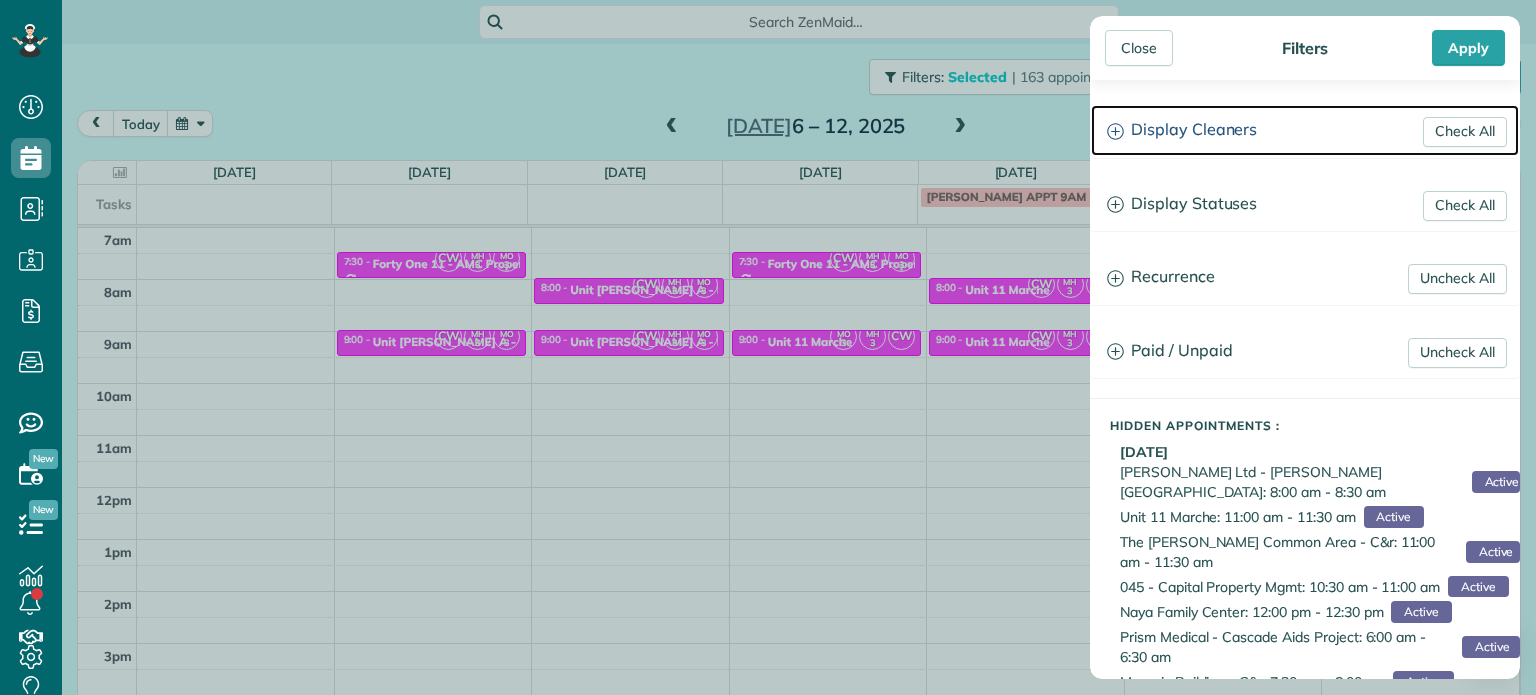 click on "Display Cleaners" at bounding box center [1305, 130] 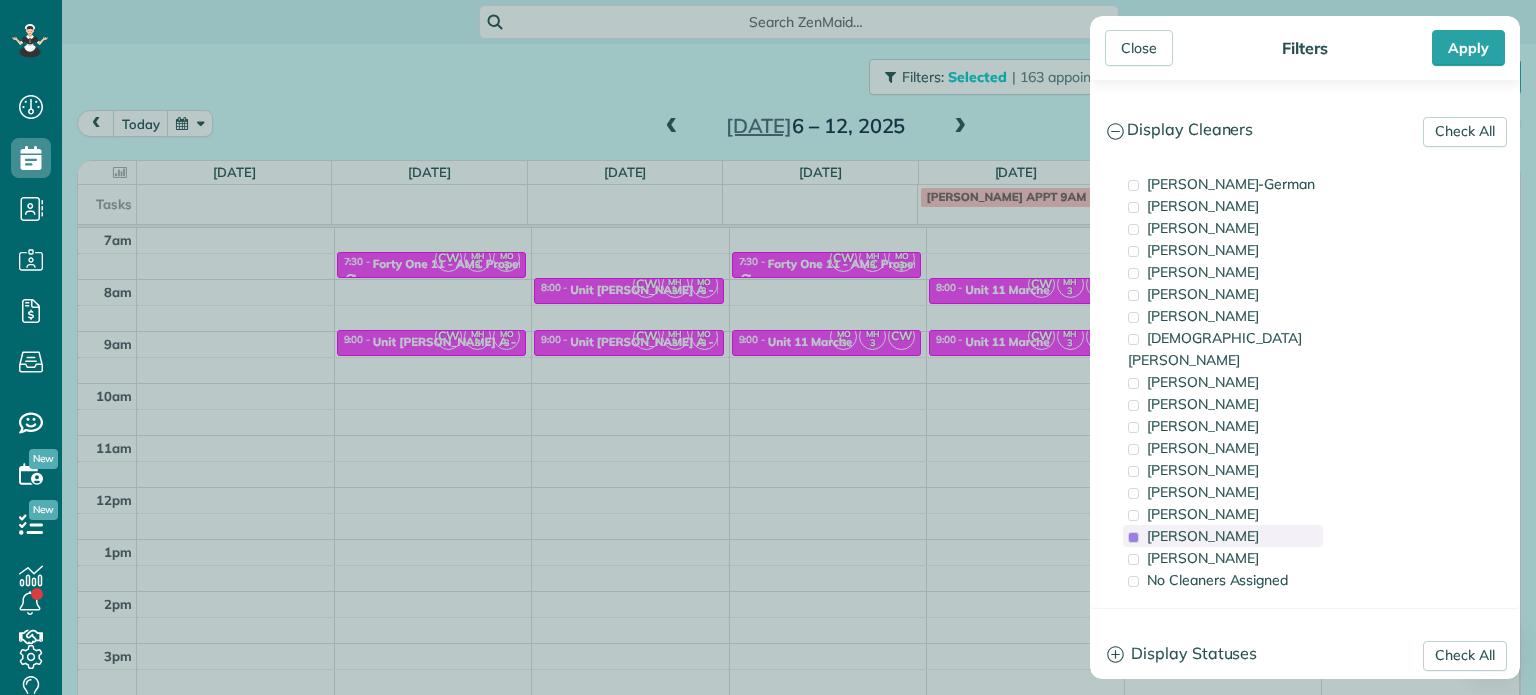 click on "[PERSON_NAME]" at bounding box center [1203, 536] 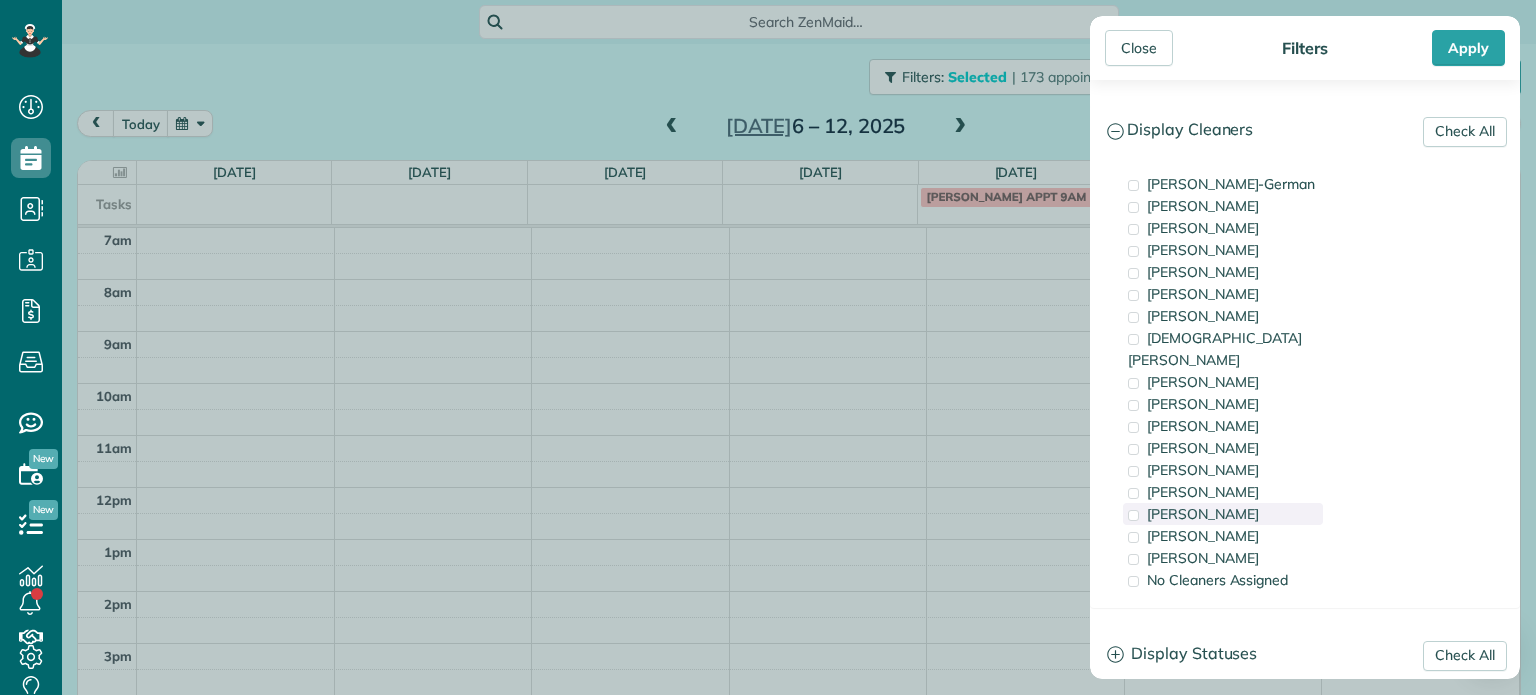 click on "[PERSON_NAME]" at bounding box center (1203, 514) 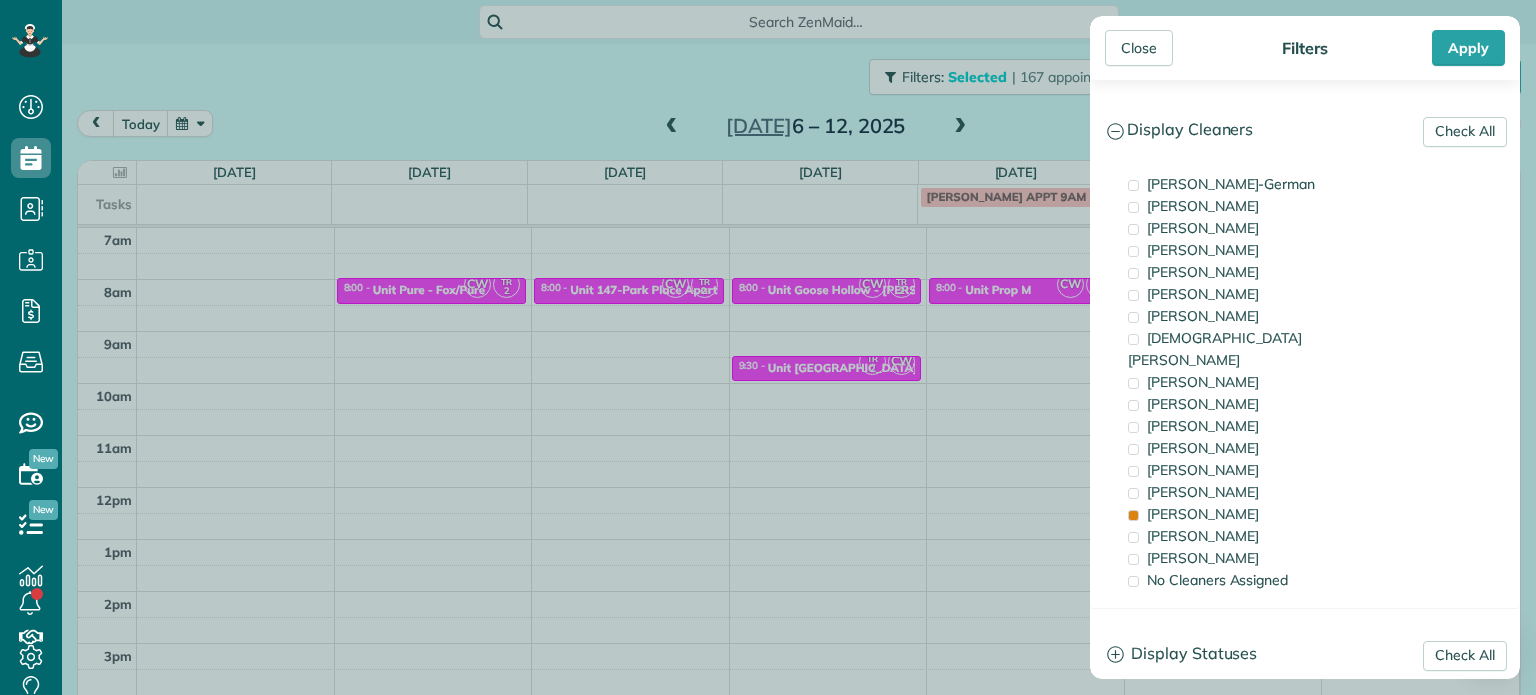 click on "Close
Filters
Apply
Check All
Display Cleaners
[PERSON_NAME]-German
[PERSON_NAME]
[PERSON_NAME]
[PERSON_NAME]
[PERSON_NAME]
[PERSON_NAME]
[PERSON_NAME]" at bounding box center [768, 347] 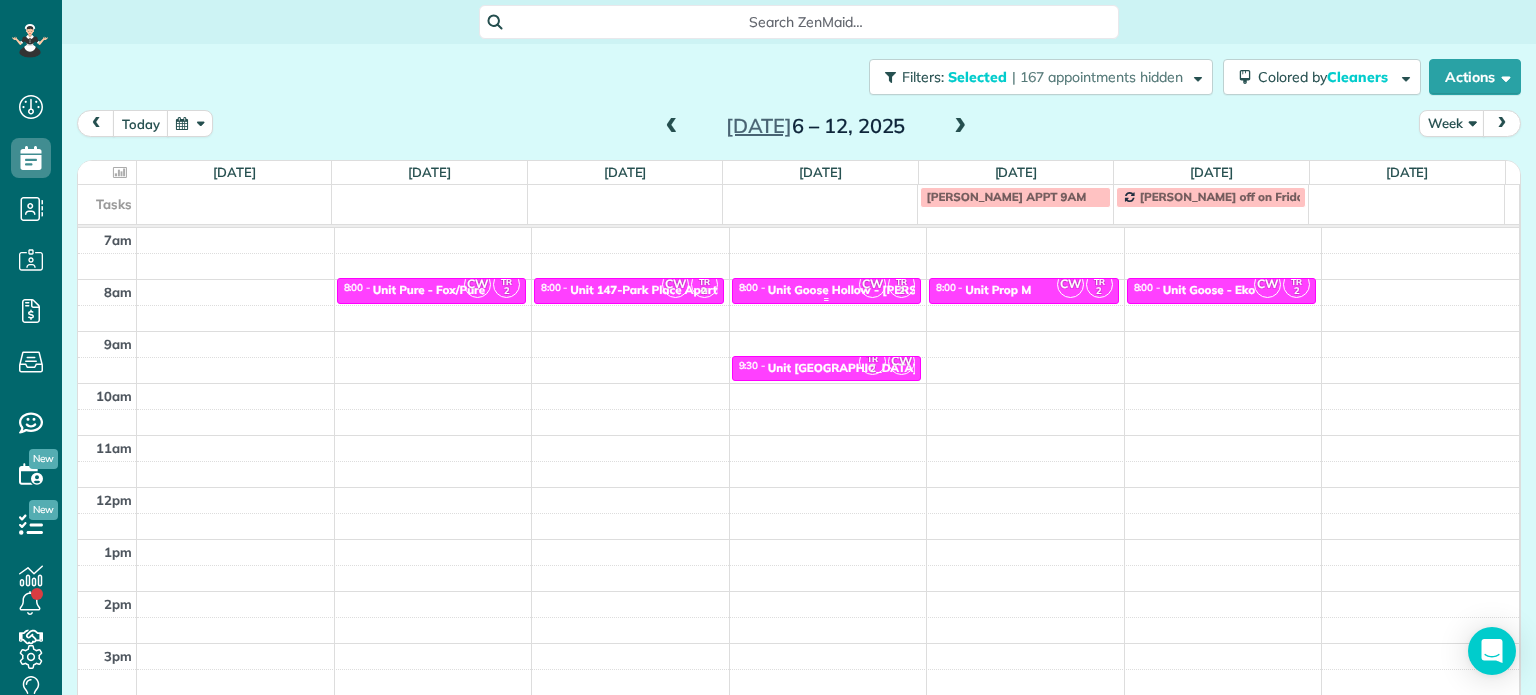 click on "Unit Goose Hollow - [PERSON_NAME] & [PERSON_NAME]" at bounding box center [929, 290] 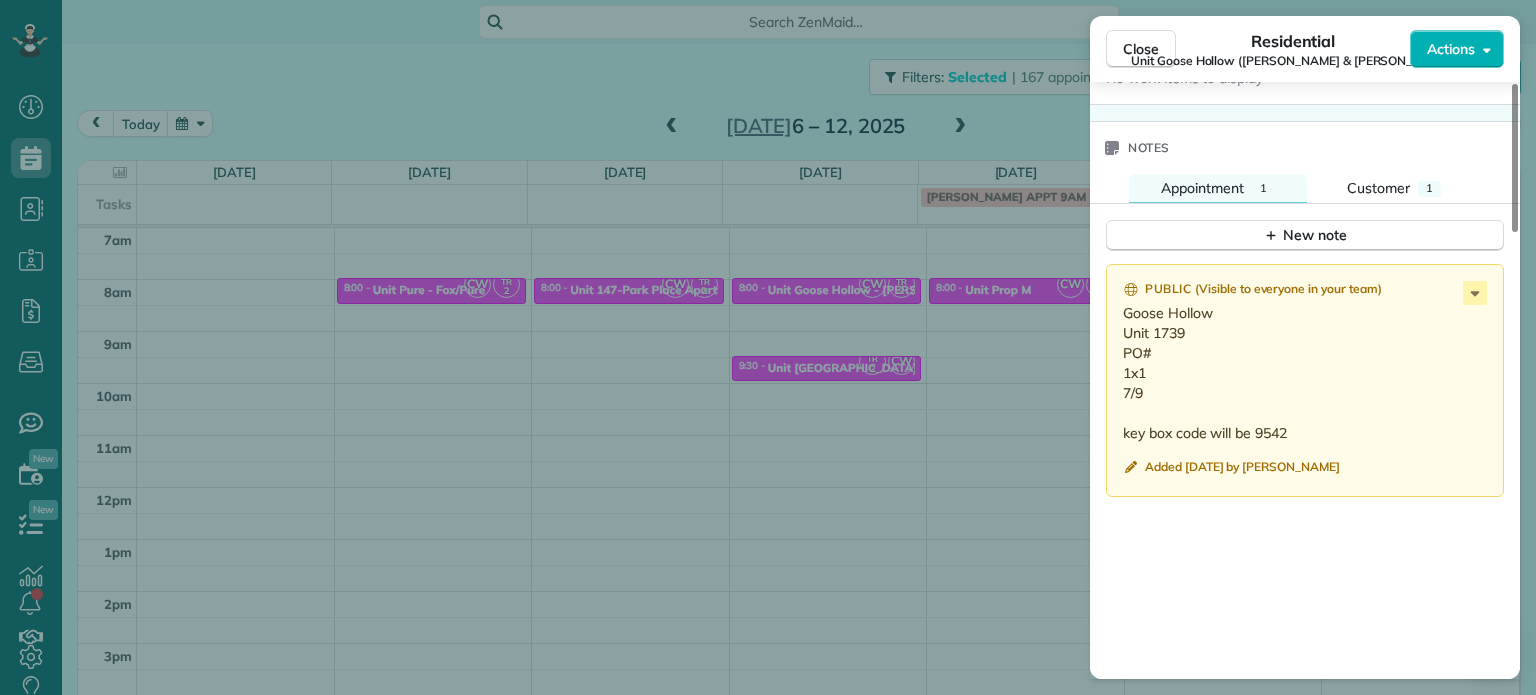 scroll, scrollTop: 1600, scrollLeft: 0, axis: vertical 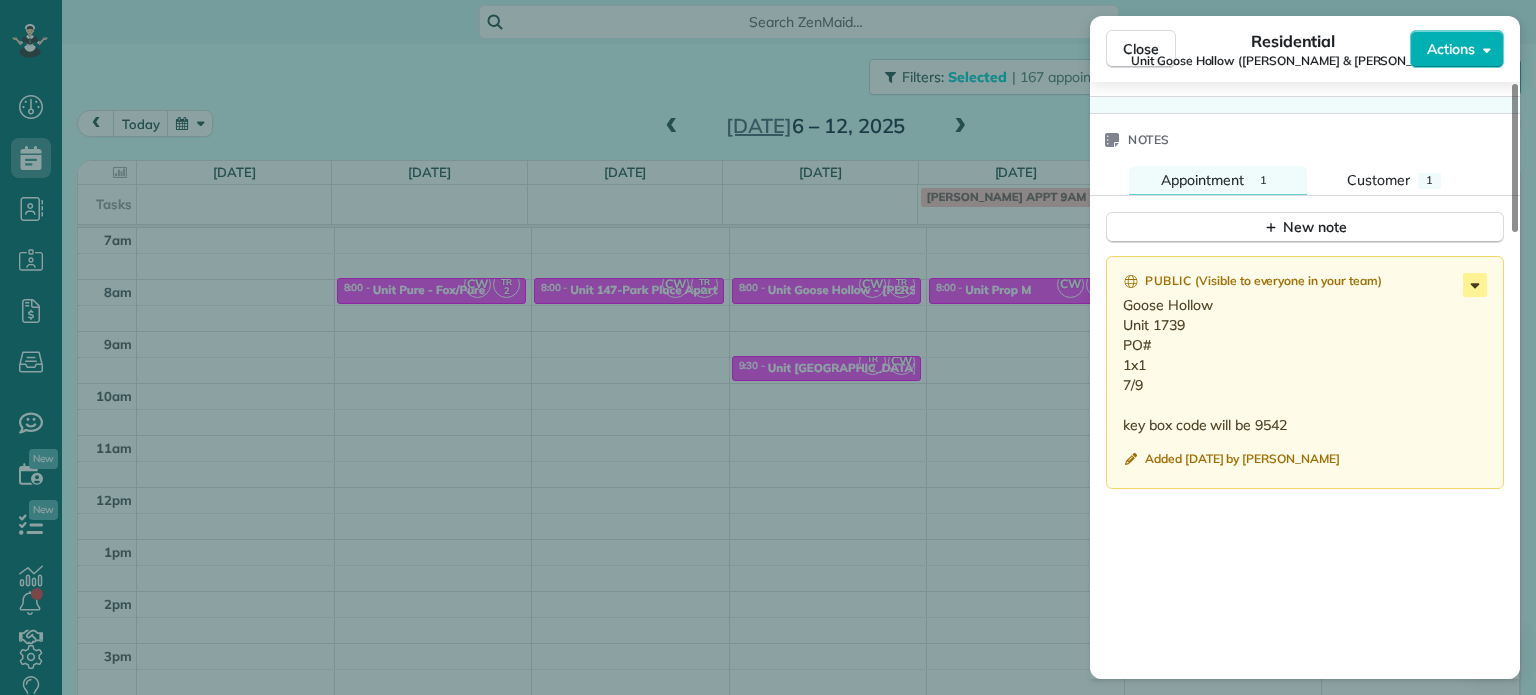 click 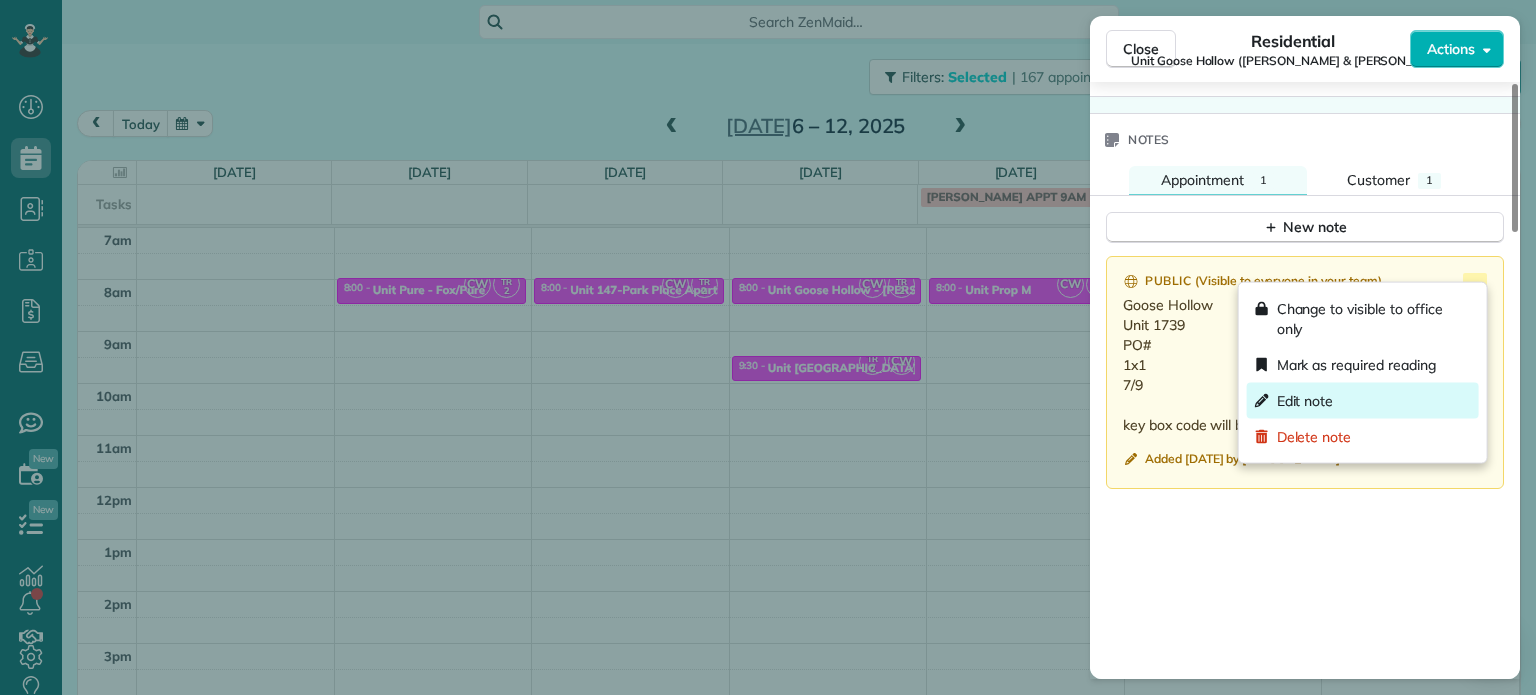 click on "Edit note" at bounding box center [1363, 401] 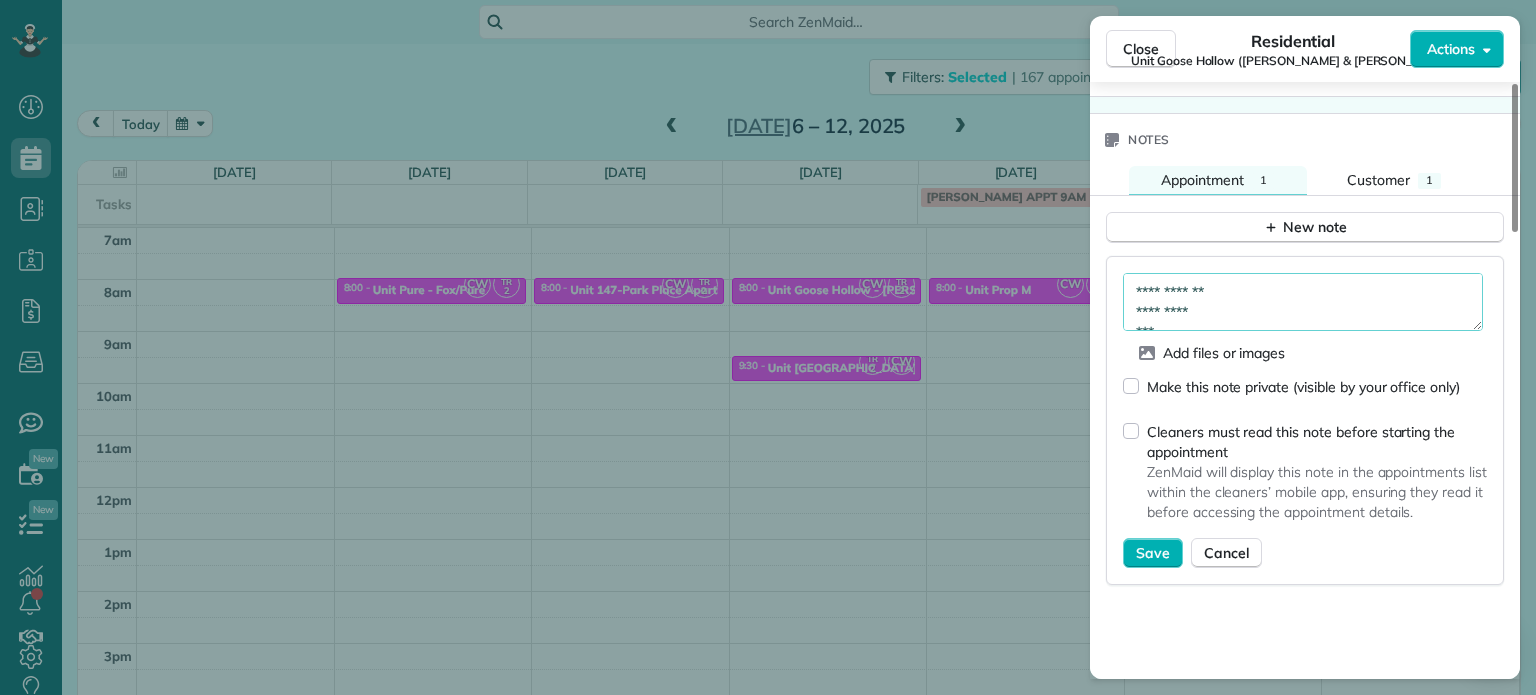 click on "**********" at bounding box center [1303, 302] 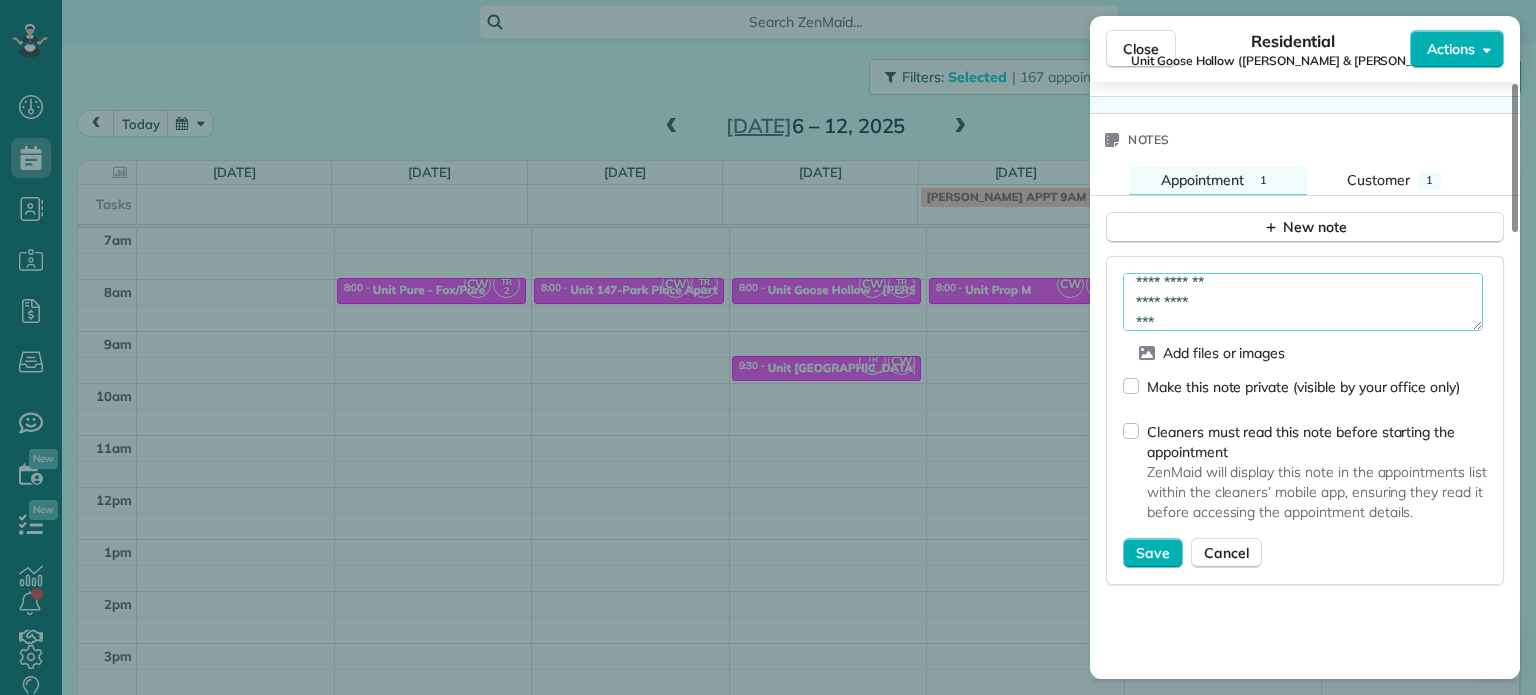 paste on "*****" 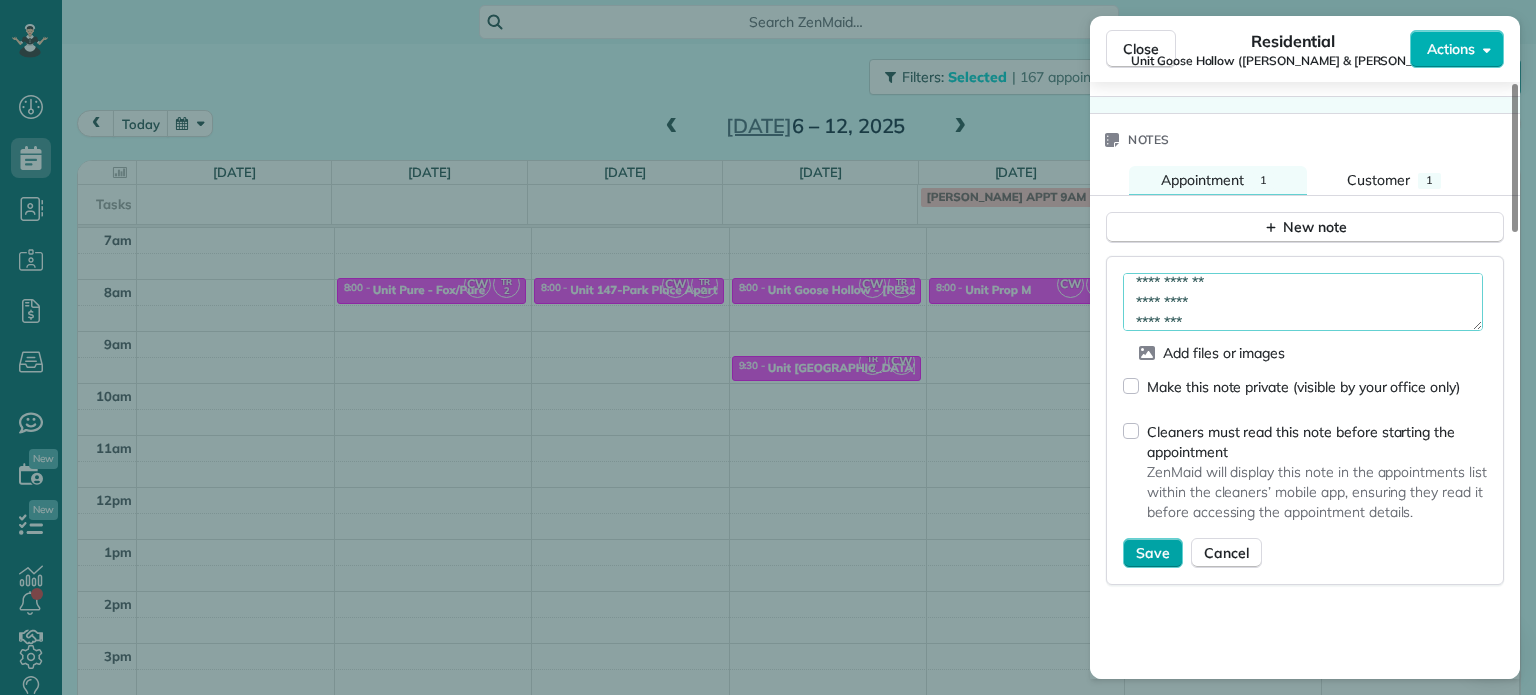 type on "**********" 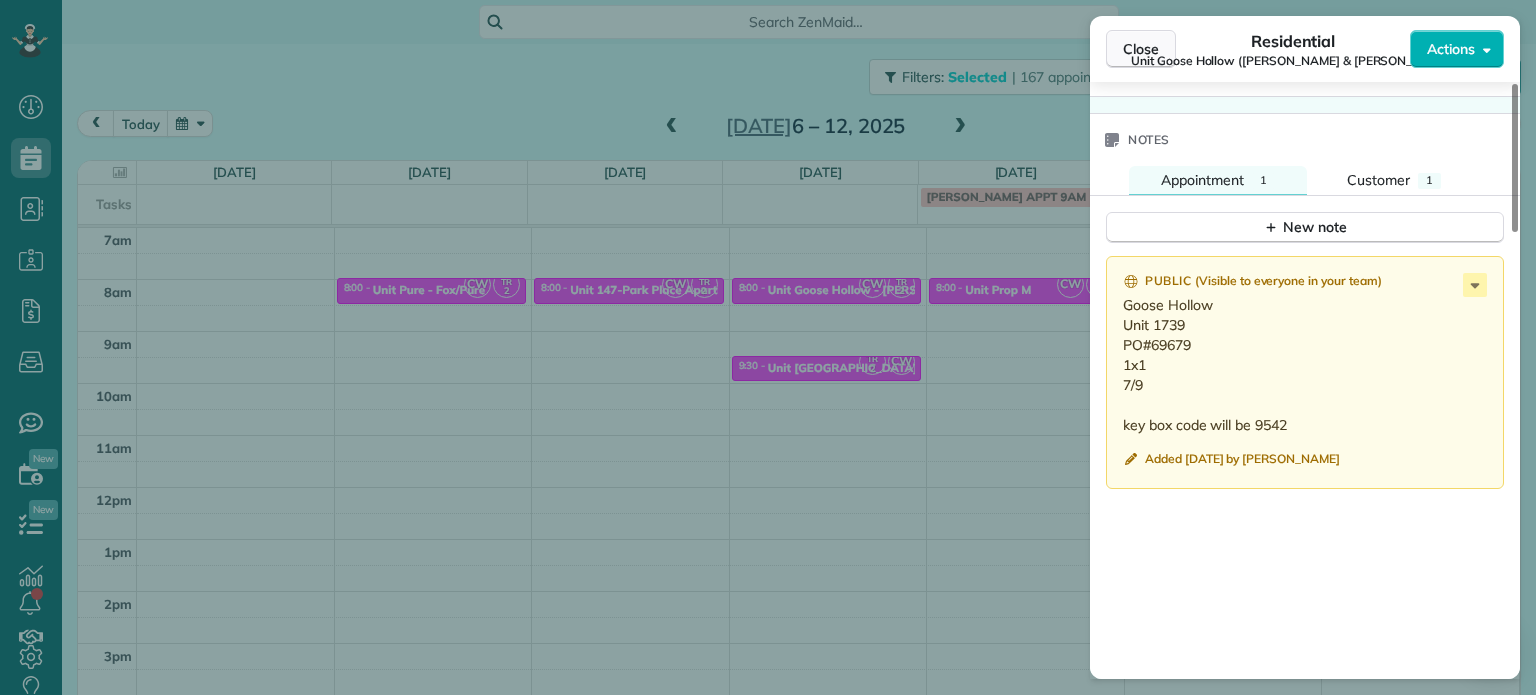 click on "Close" at bounding box center (1141, 49) 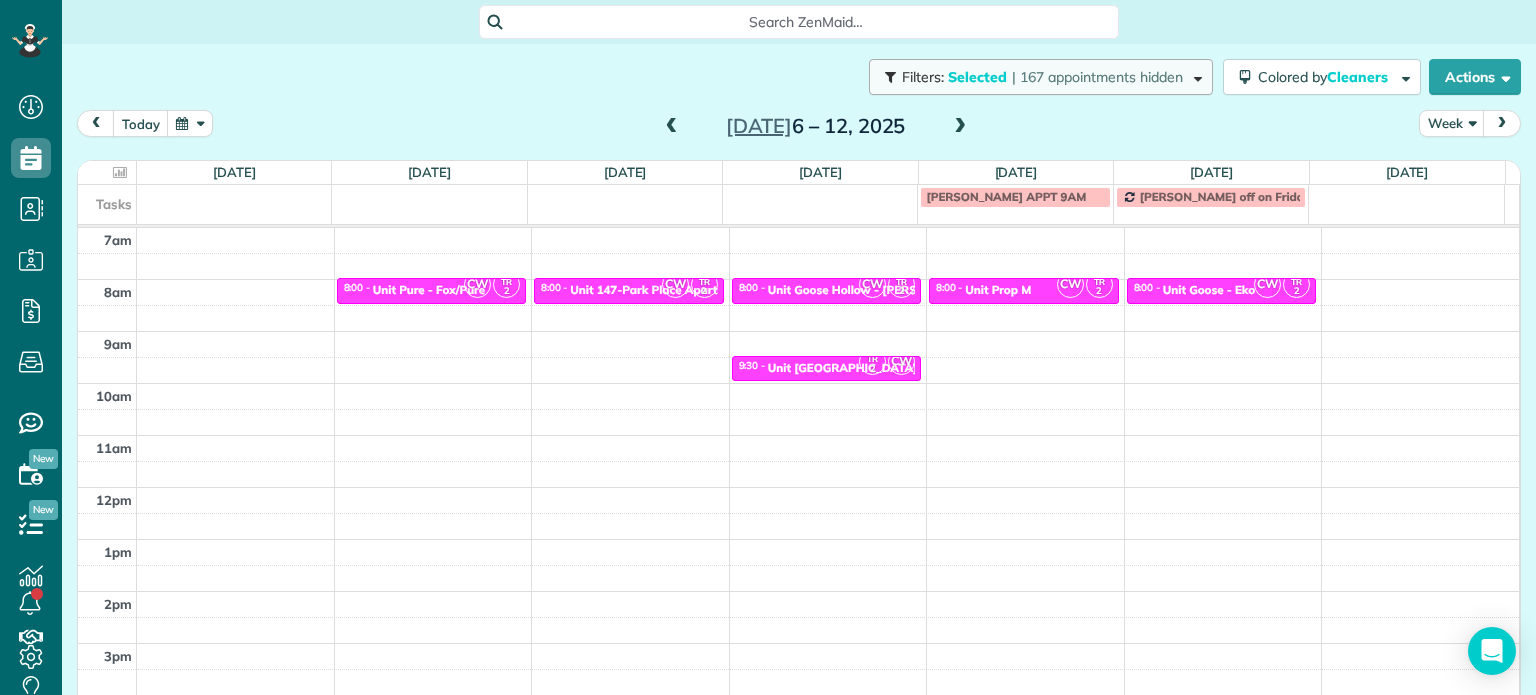 click on "|  167 appointments hidden" at bounding box center (1097, 77) 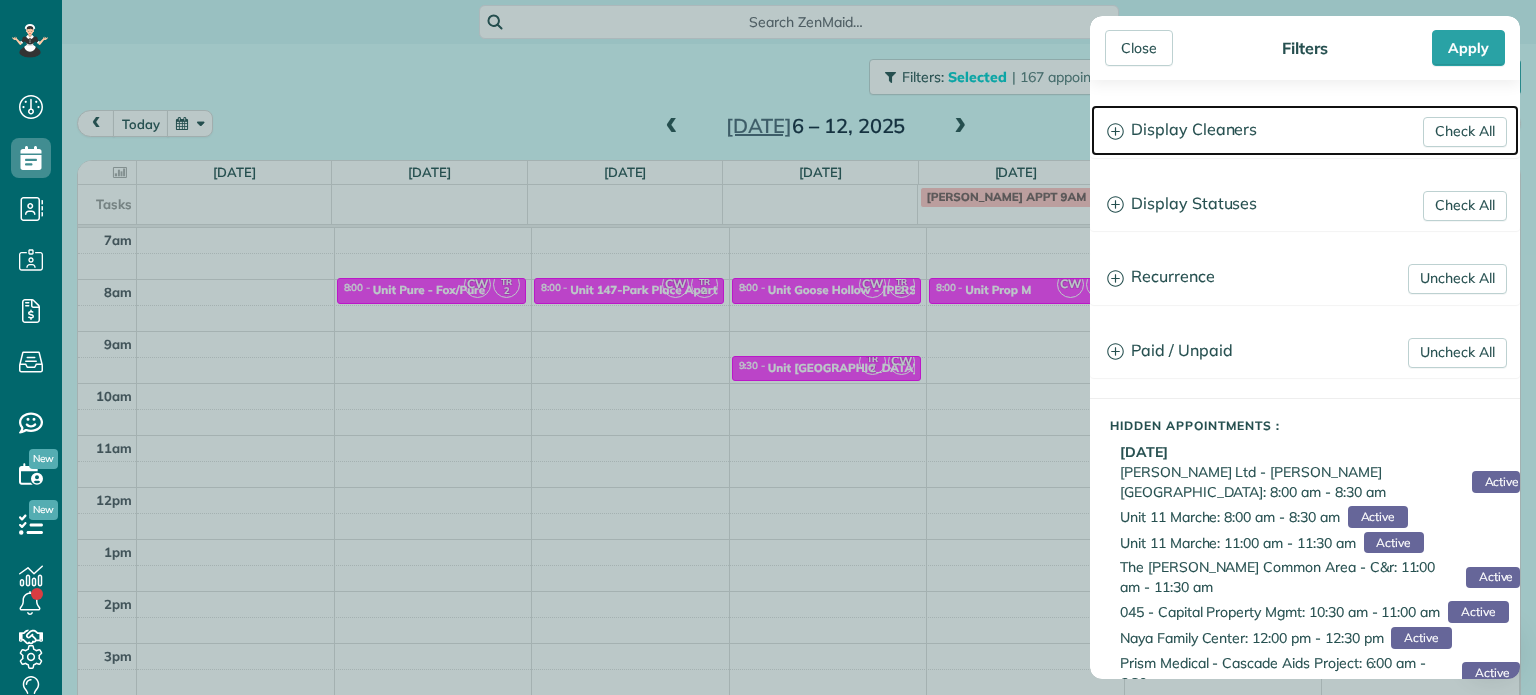 click on "Display Cleaners" at bounding box center (1305, 130) 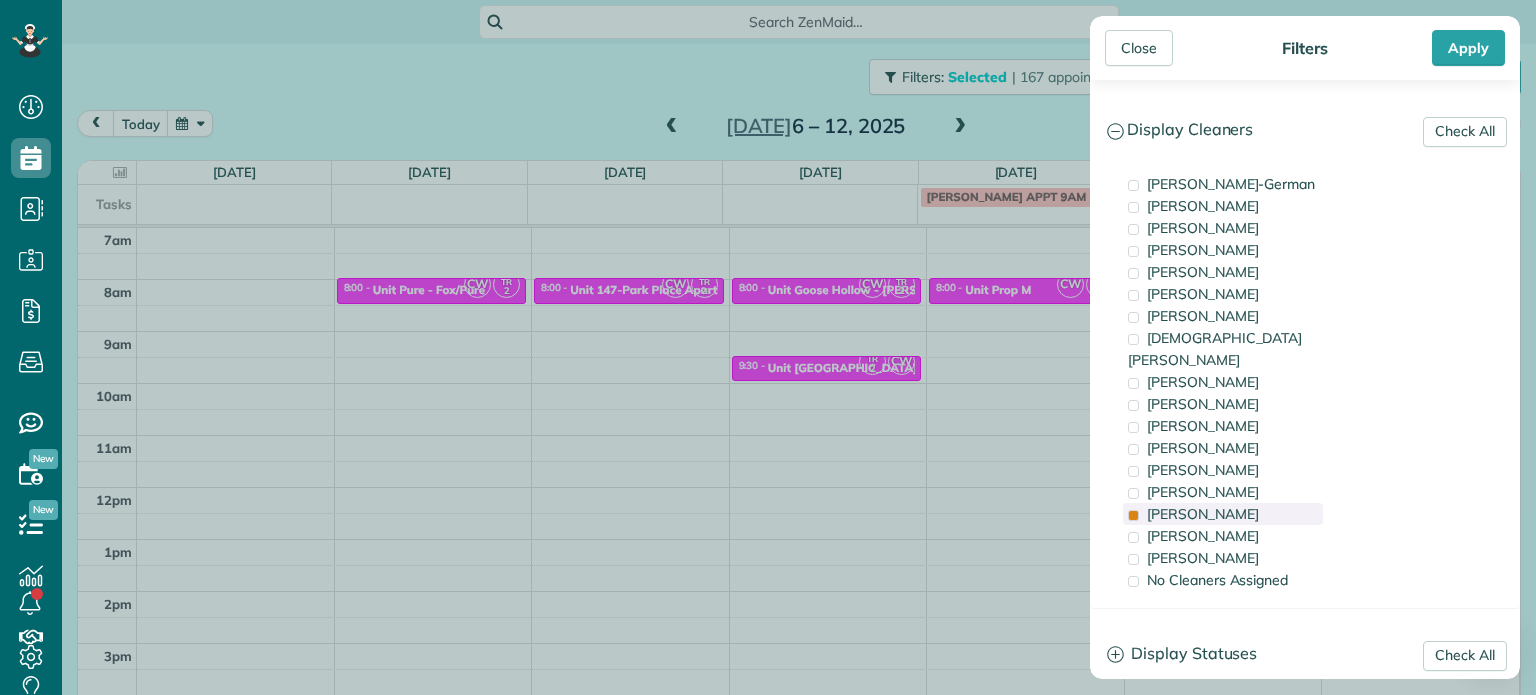 click on "[PERSON_NAME]" at bounding box center (1203, 514) 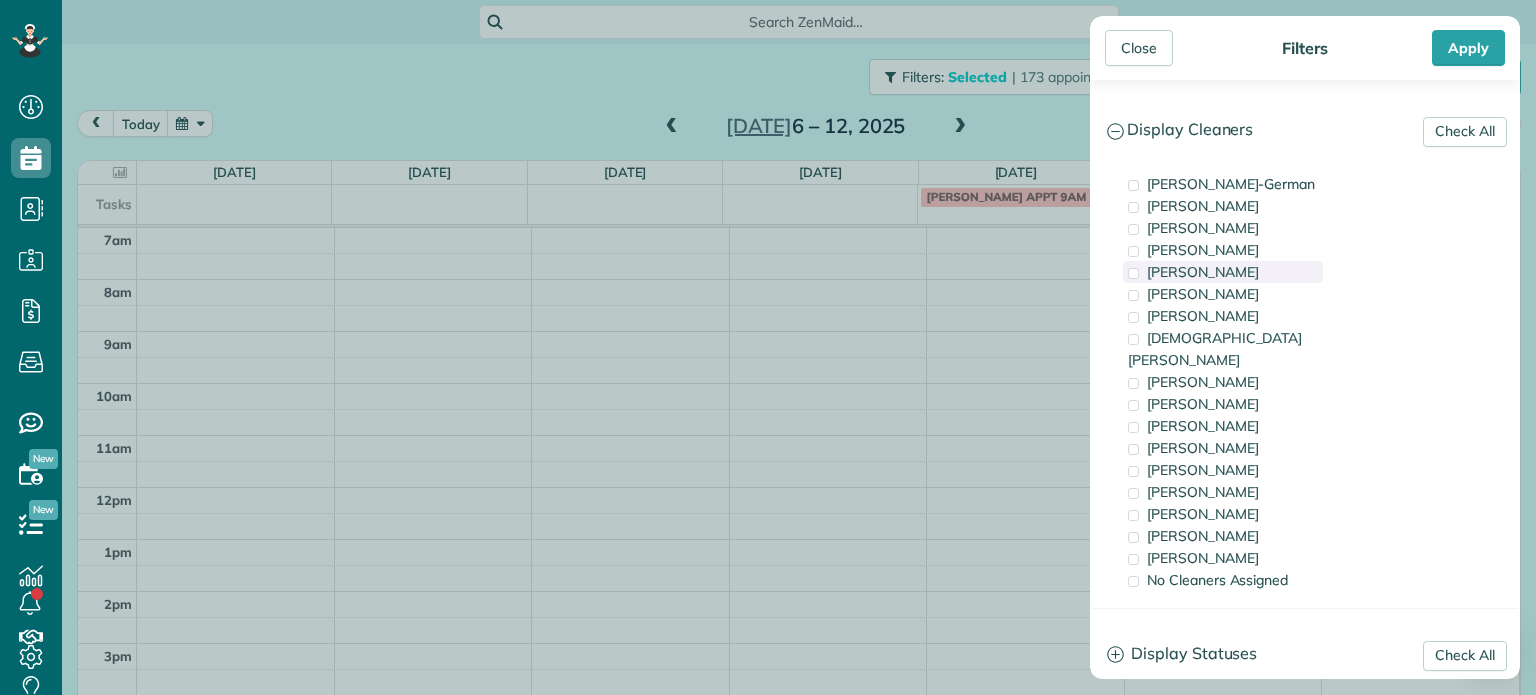 click on "[PERSON_NAME]" at bounding box center (1223, 272) 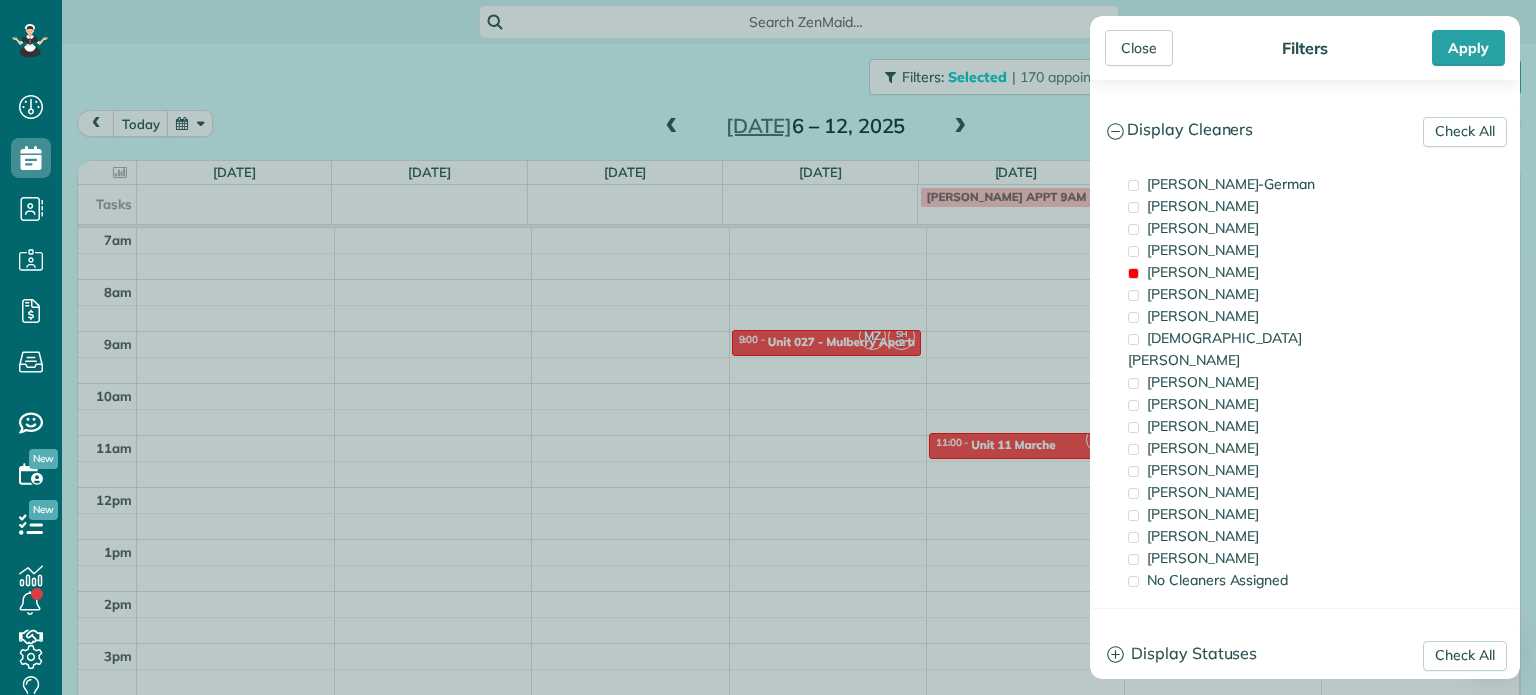 click on "Close
Filters
Apply
Check All
Display Cleaners
[PERSON_NAME]-German
[PERSON_NAME]
[PERSON_NAME]
[PERSON_NAME]
[PERSON_NAME]
[PERSON_NAME]
[PERSON_NAME]" at bounding box center [768, 347] 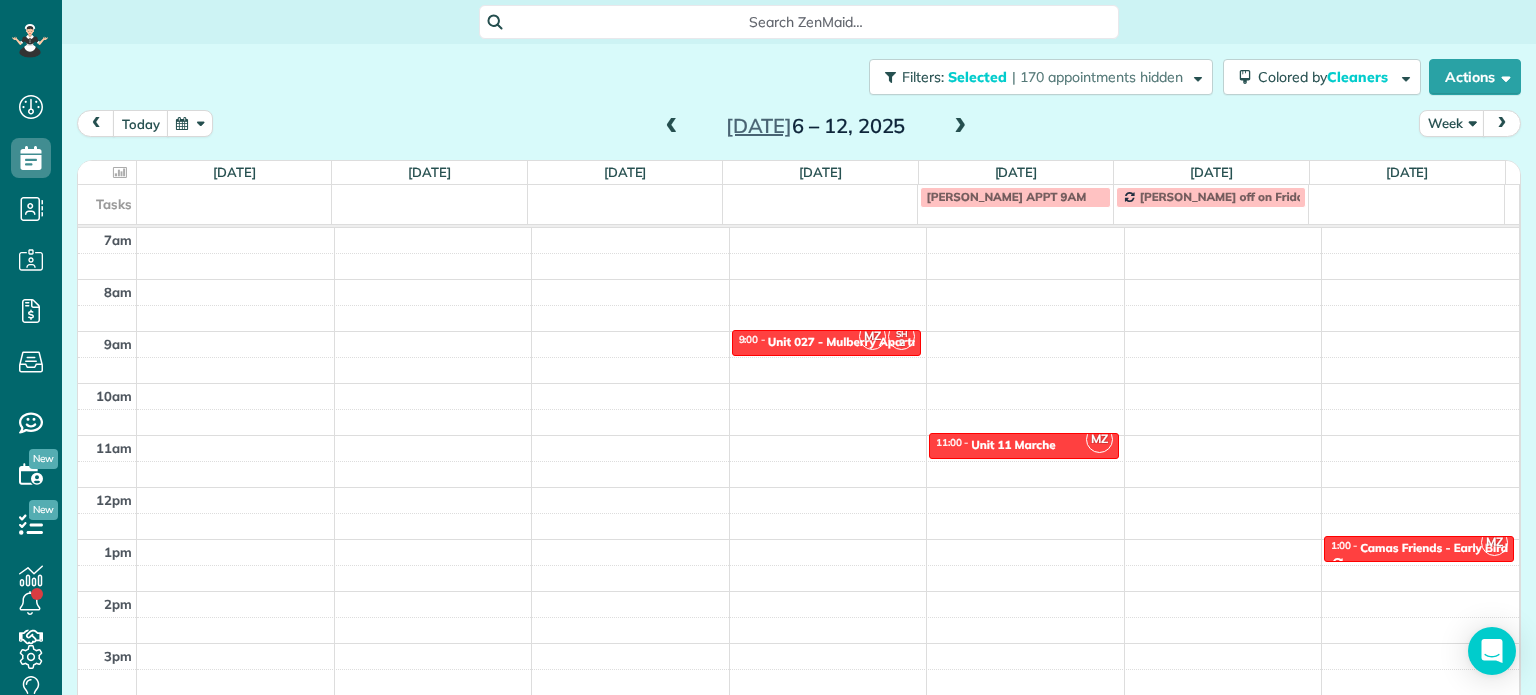 click at bounding box center (672, 127) 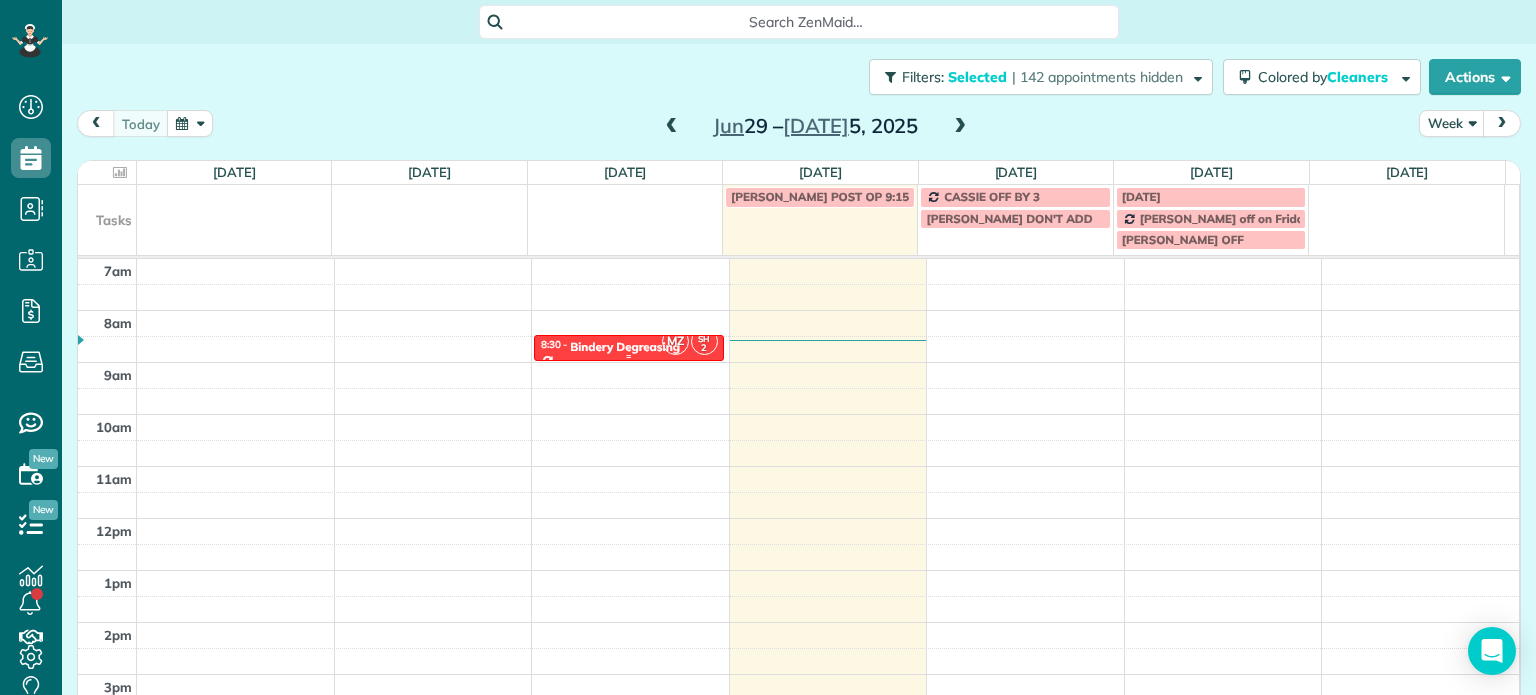 click on "MZ SH 2" at bounding box center [690, 341] 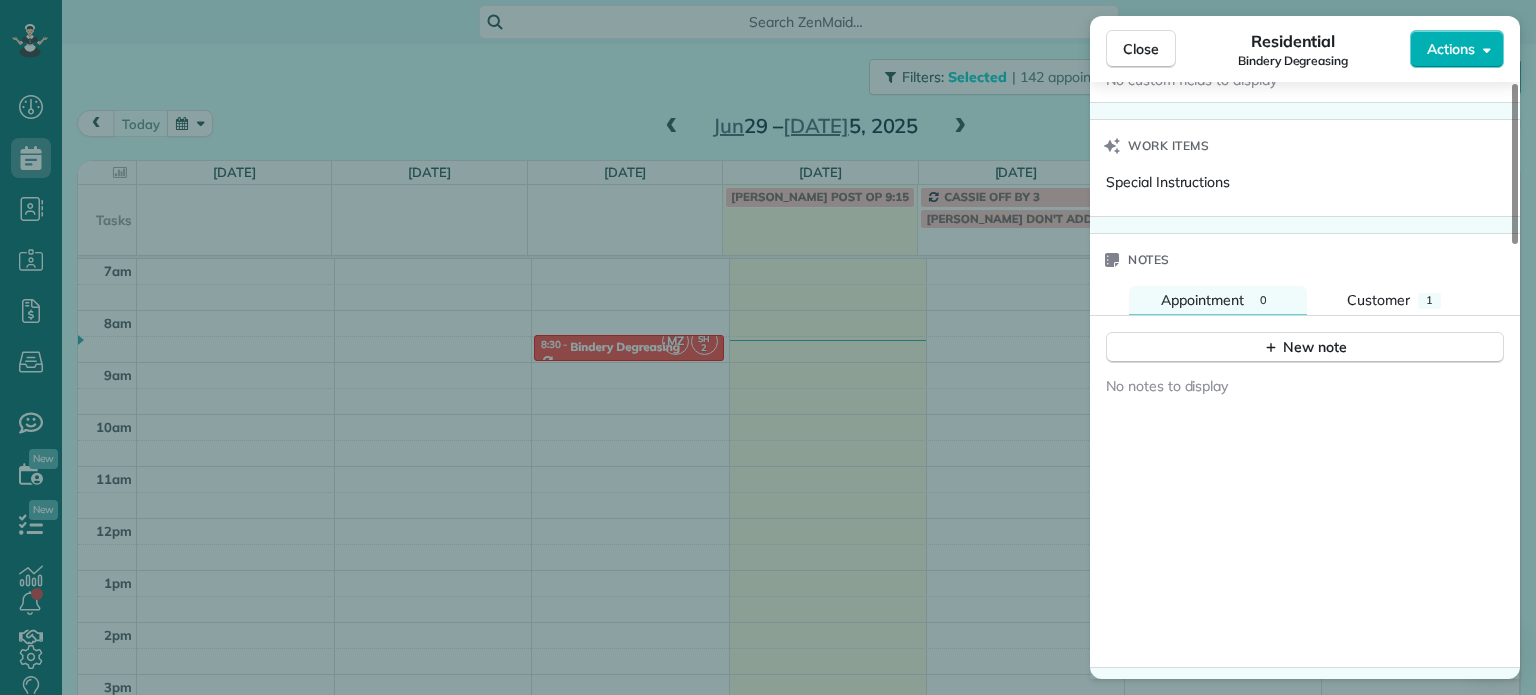 scroll, scrollTop: 1500, scrollLeft: 0, axis: vertical 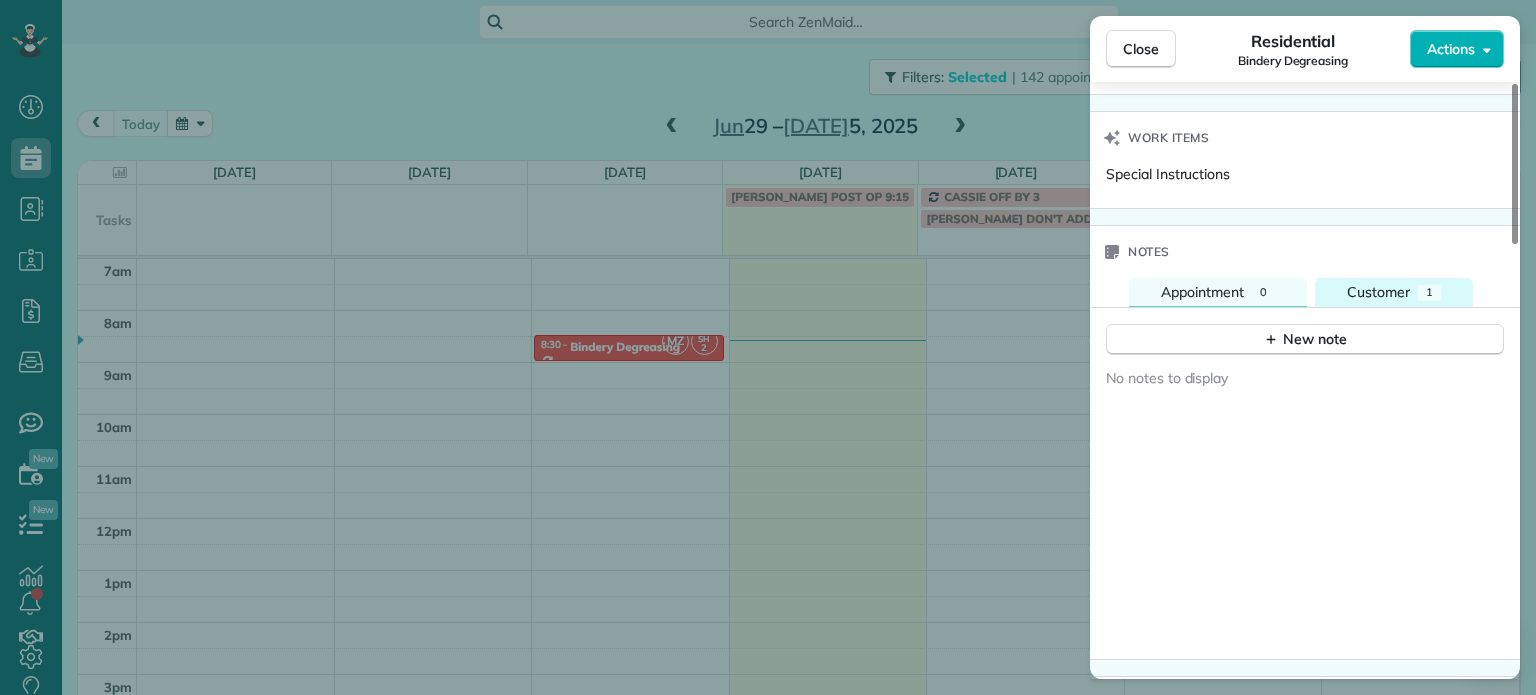 click on "Customer" at bounding box center [1378, 292] 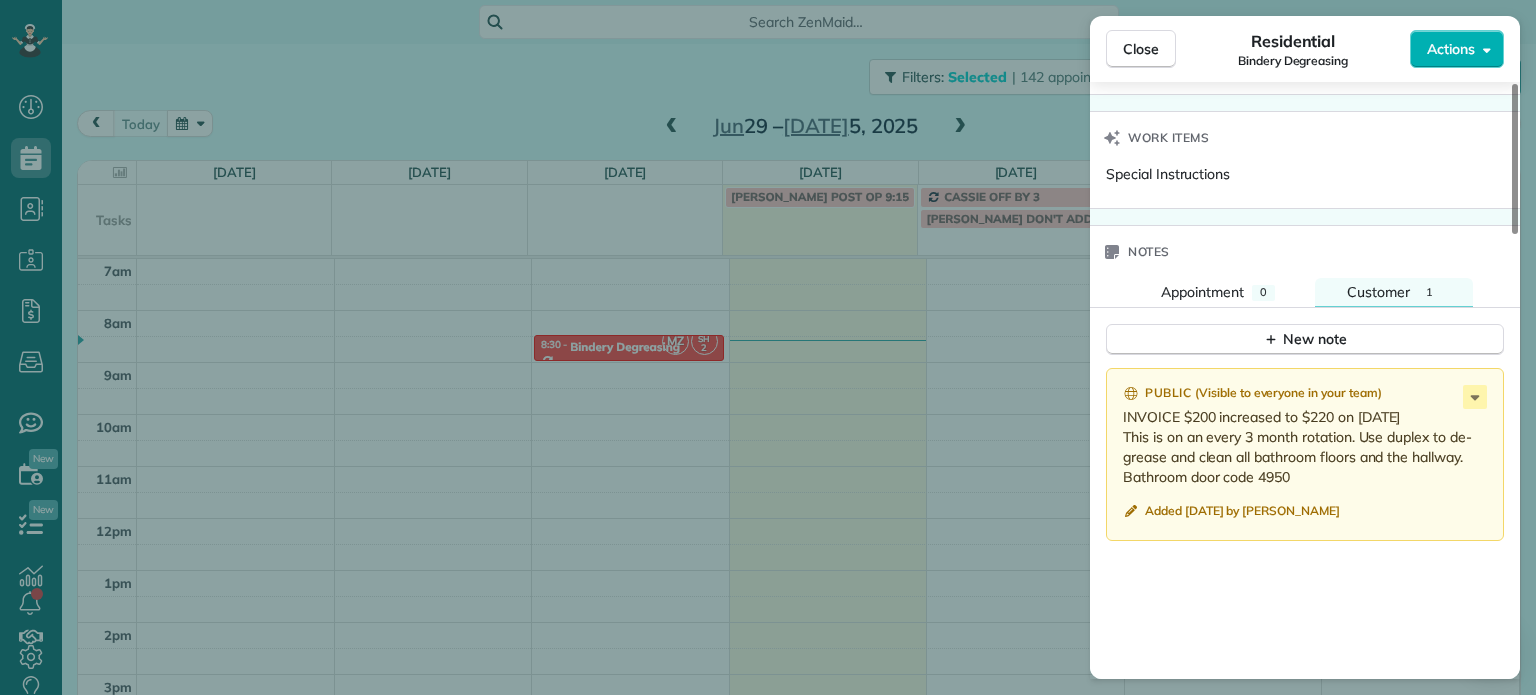 drag, startPoint x: 1471, startPoint y: 463, endPoint x: 1360, endPoint y: 443, distance: 112.78741 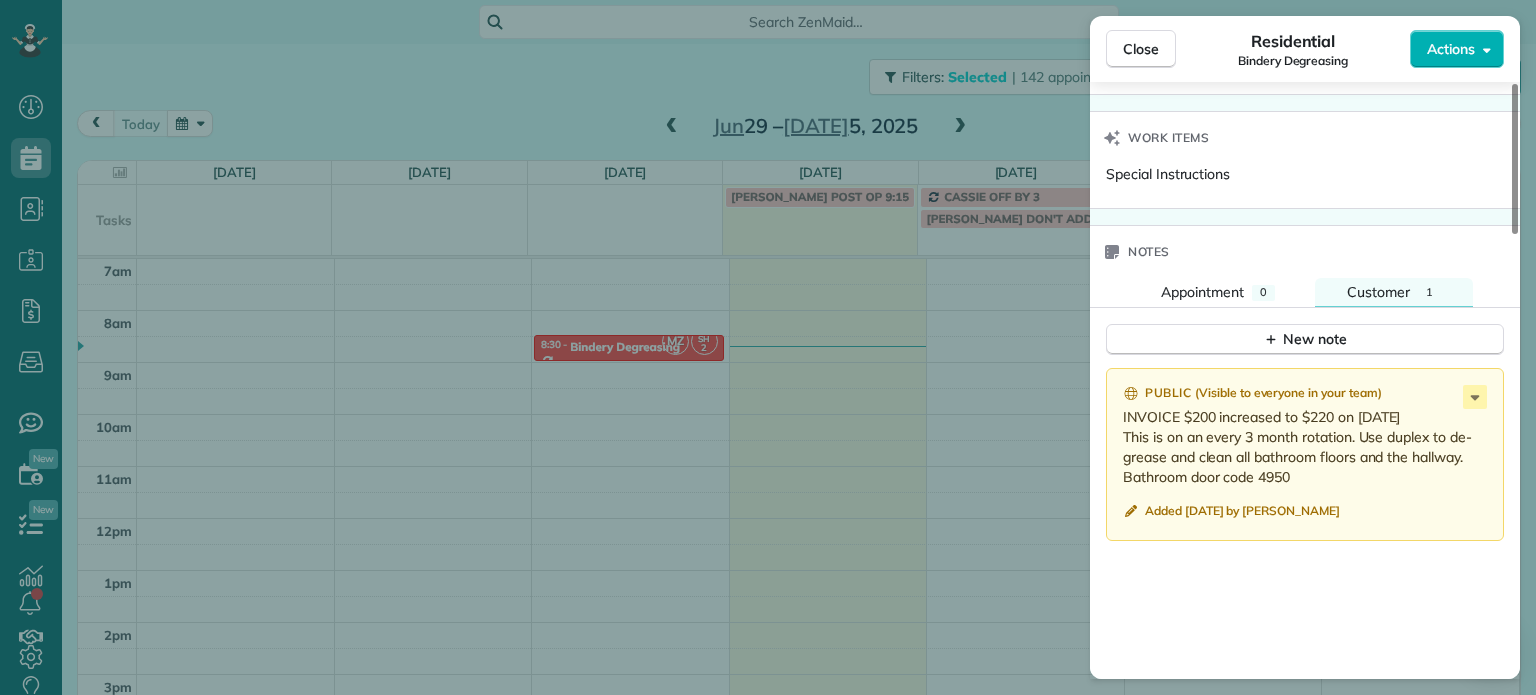 click on "Close Residential Bindery Degreasing Actions Status Active Bindery Degreasing · Open profile No phone number on record Add phone number gabe@groundswelldevelopment.com Copy View Details Residential Tuesday, July 01, 2025 ( yesterday ) 8:30 AM 9:00 AM 30 minutes Repeats every three months Edit recurring service Previous (Feb 26) Next (Aug 12) 1805 NE 2nd Ave Portland OR 97212 Service was not rated yet Setup ratings Cleaners Time in and out Assign Invite Cleaners Sean   Hime 8:30 AM 9:00 AM Mark   Zollo 8:30 AM 9:00 AM Checklist Try Now Keep this appointment up to your standards. Stay on top of every detail, keep your cleaners organised, and your client happy. Assign a checklist Watch a 5 min demo Billing Billing actions Price $150.00 Overcharge $0.00 Discount $0.00 Coupon discount - Primary tax - Secondary tax - Total appointment price $150.00 Tips collected New feature! $0.00 Unpaid Mark as paid Total including tip $150.00 Get paid online in no-time! Send an invoice and reward your cleaners with tips   Notes" at bounding box center [768, 347] 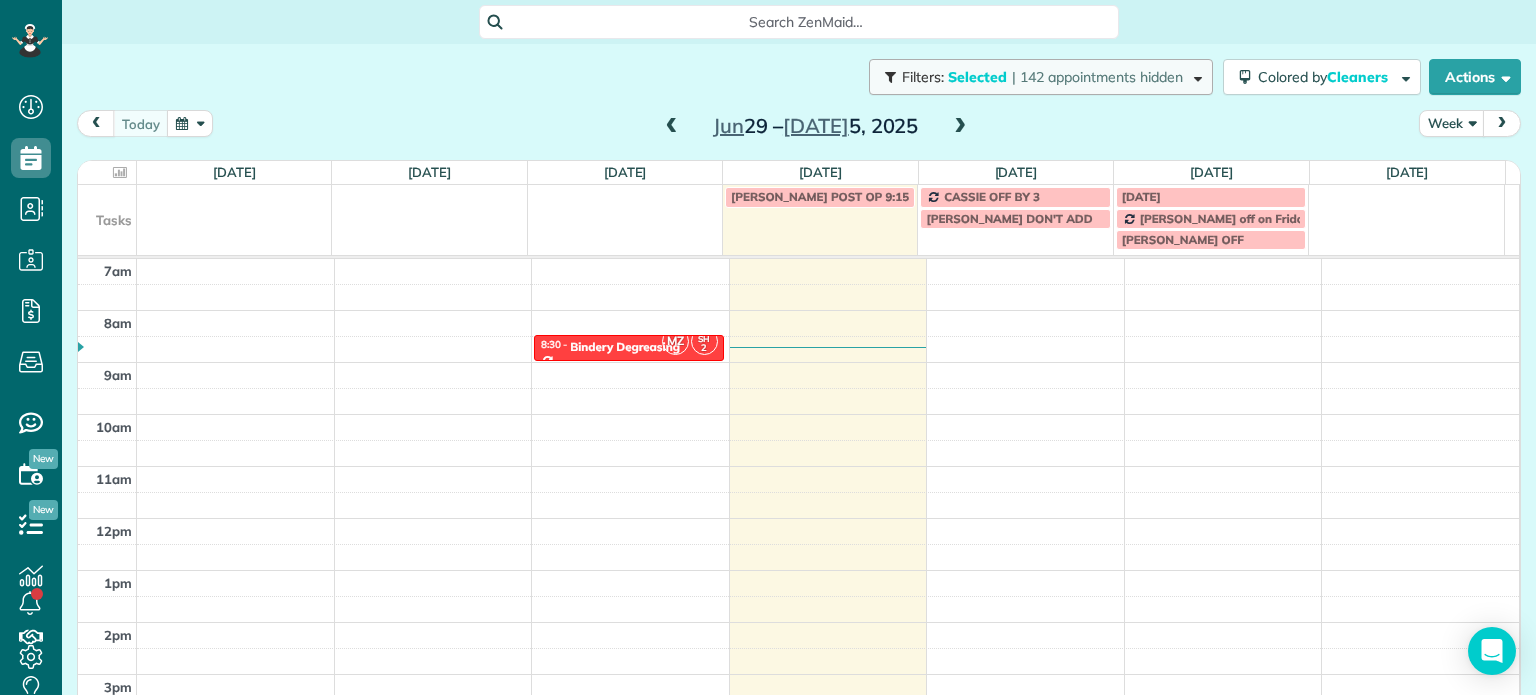 click on "Filters:   Selected
|  142 appointments hidden" at bounding box center [1041, 77] 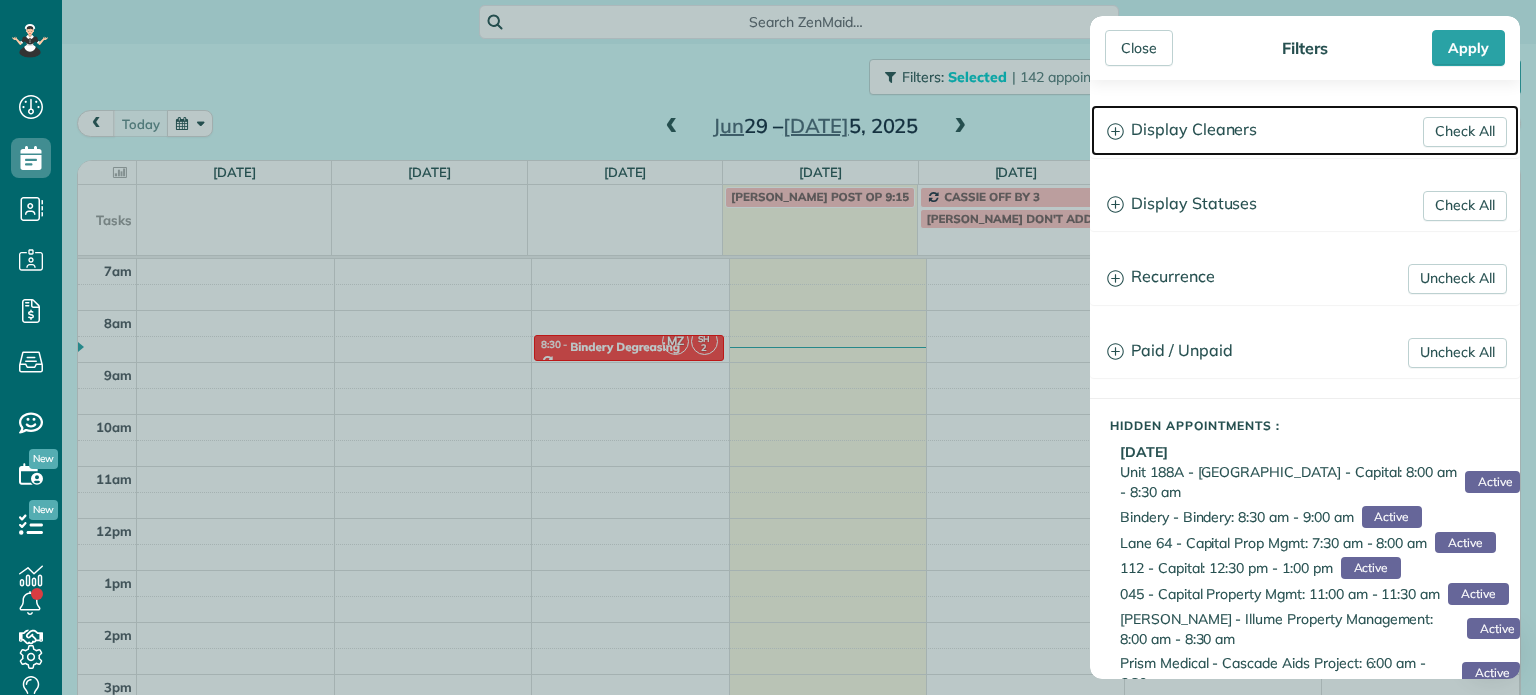 click on "Display Cleaners" at bounding box center [1305, 130] 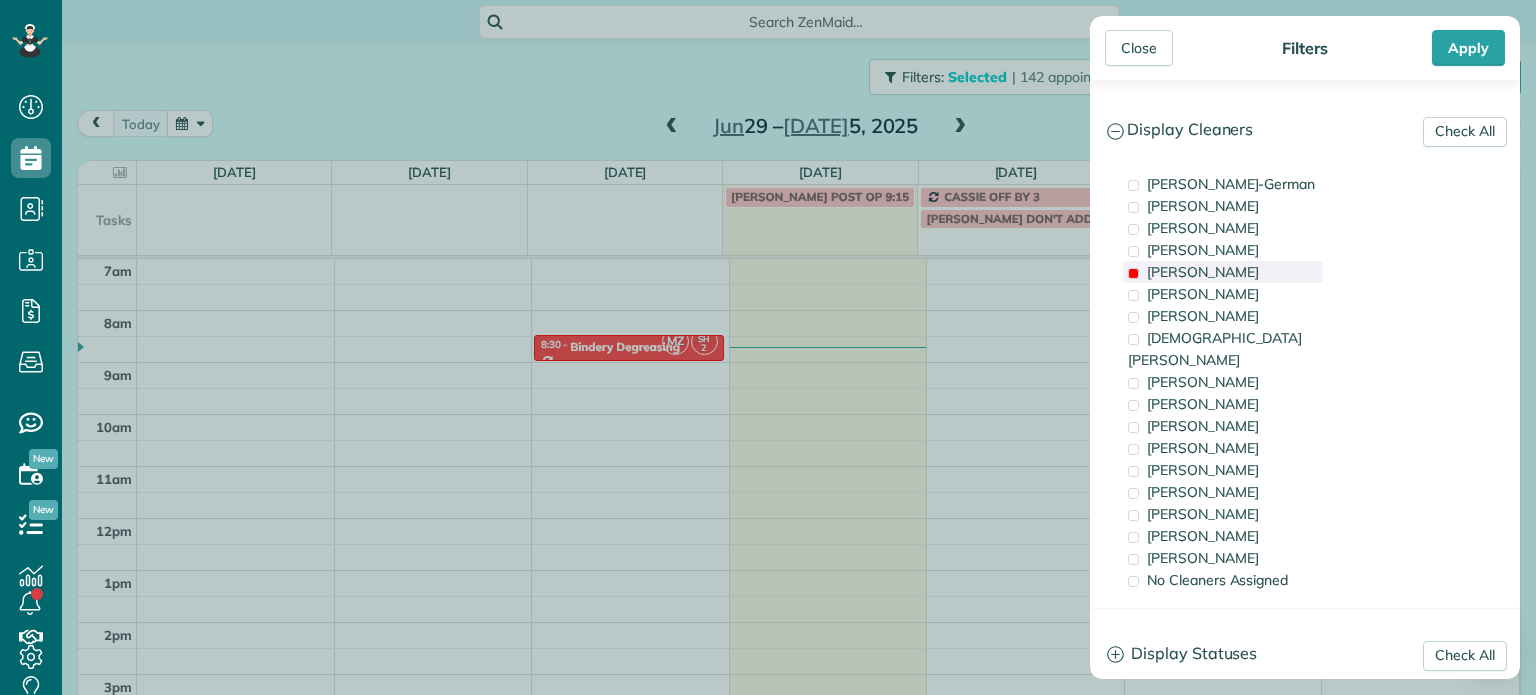 click on "[PERSON_NAME]" at bounding box center [1203, 272] 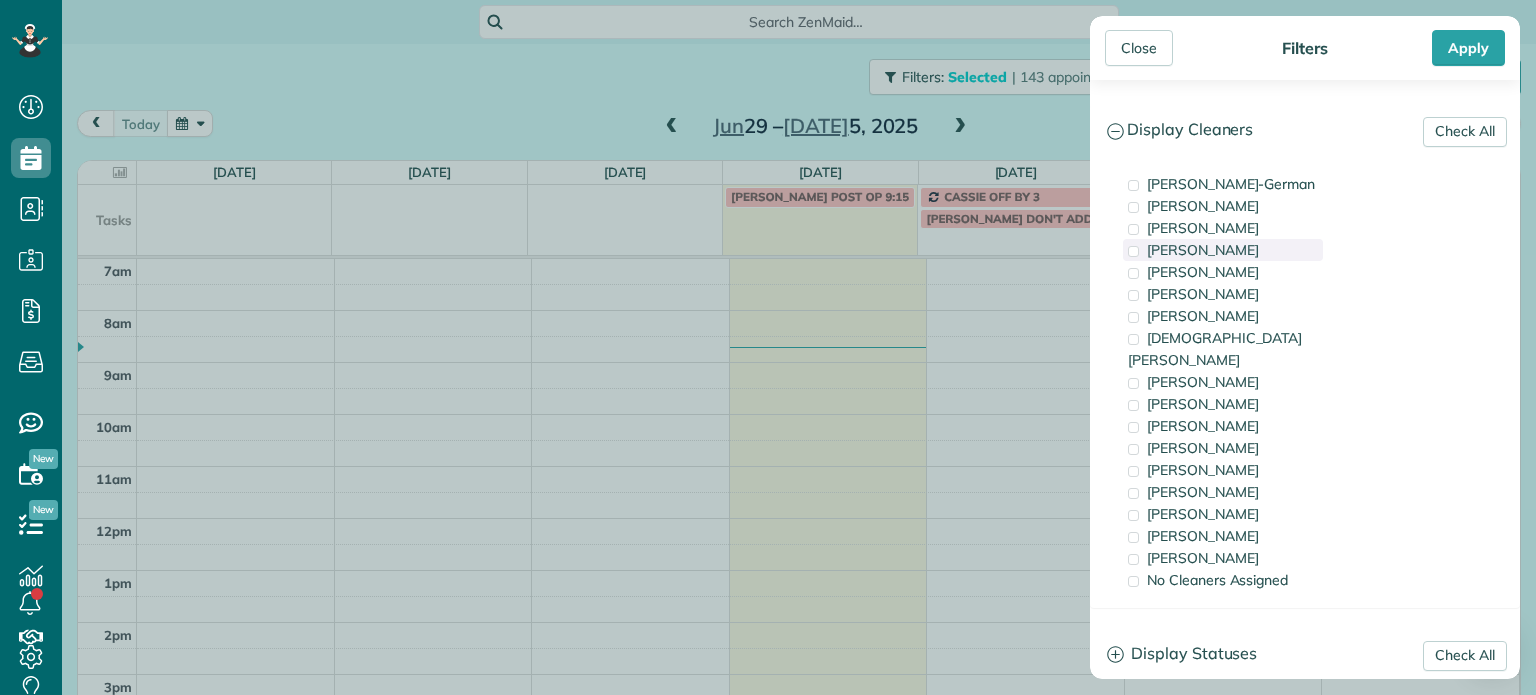 click on "[PERSON_NAME]" at bounding box center [1203, 250] 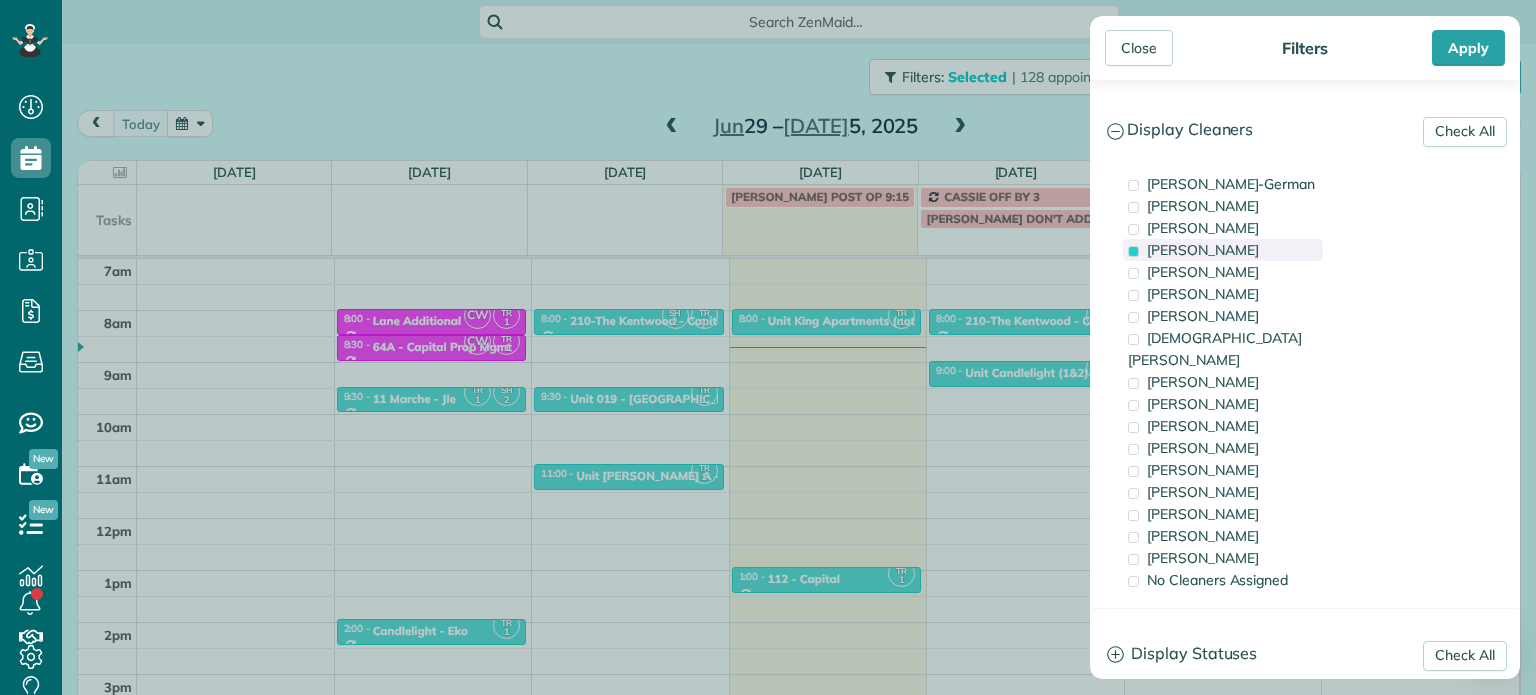 click on "[PERSON_NAME]" at bounding box center [1203, 250] 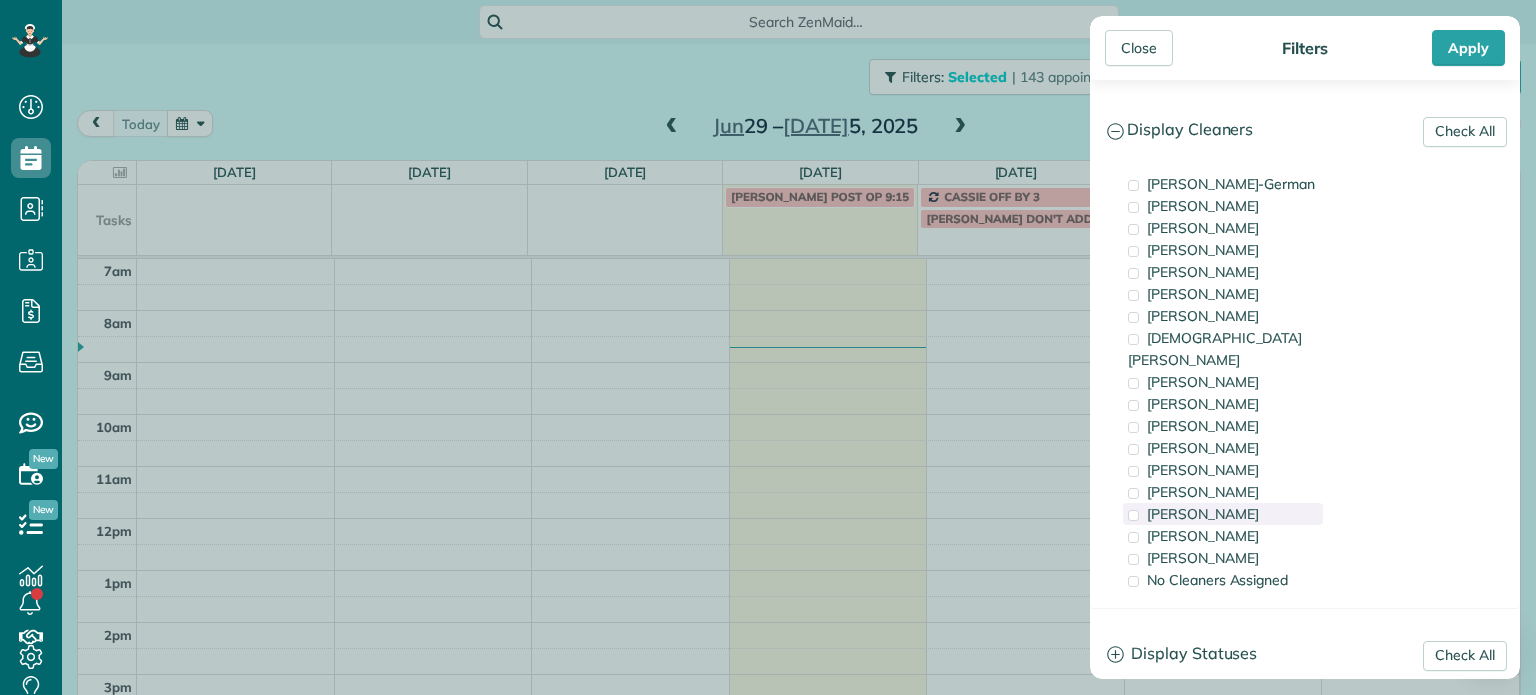 click on "[PERSON_NAME]" at bounding box center (1203, 514) 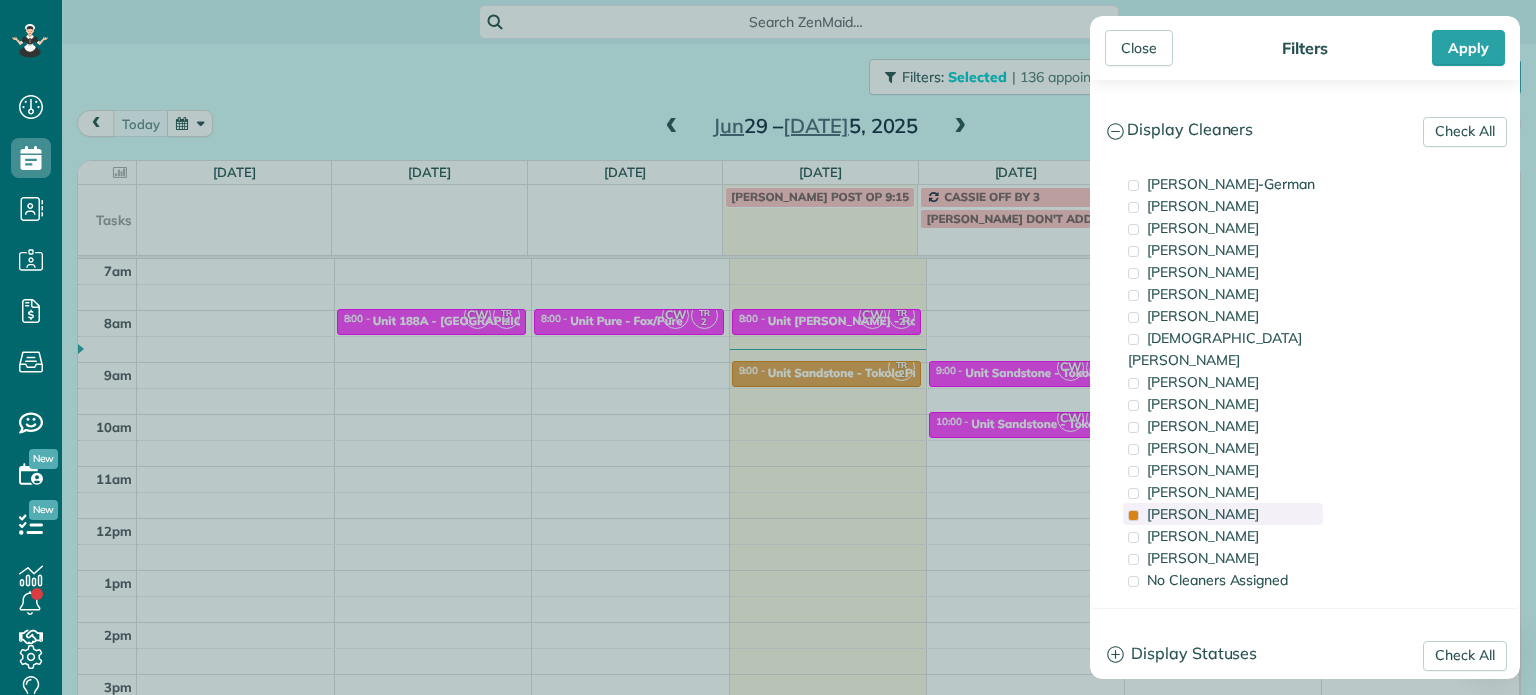 click on "[PERSON_NAME]" at bounding box center (1223, 514) 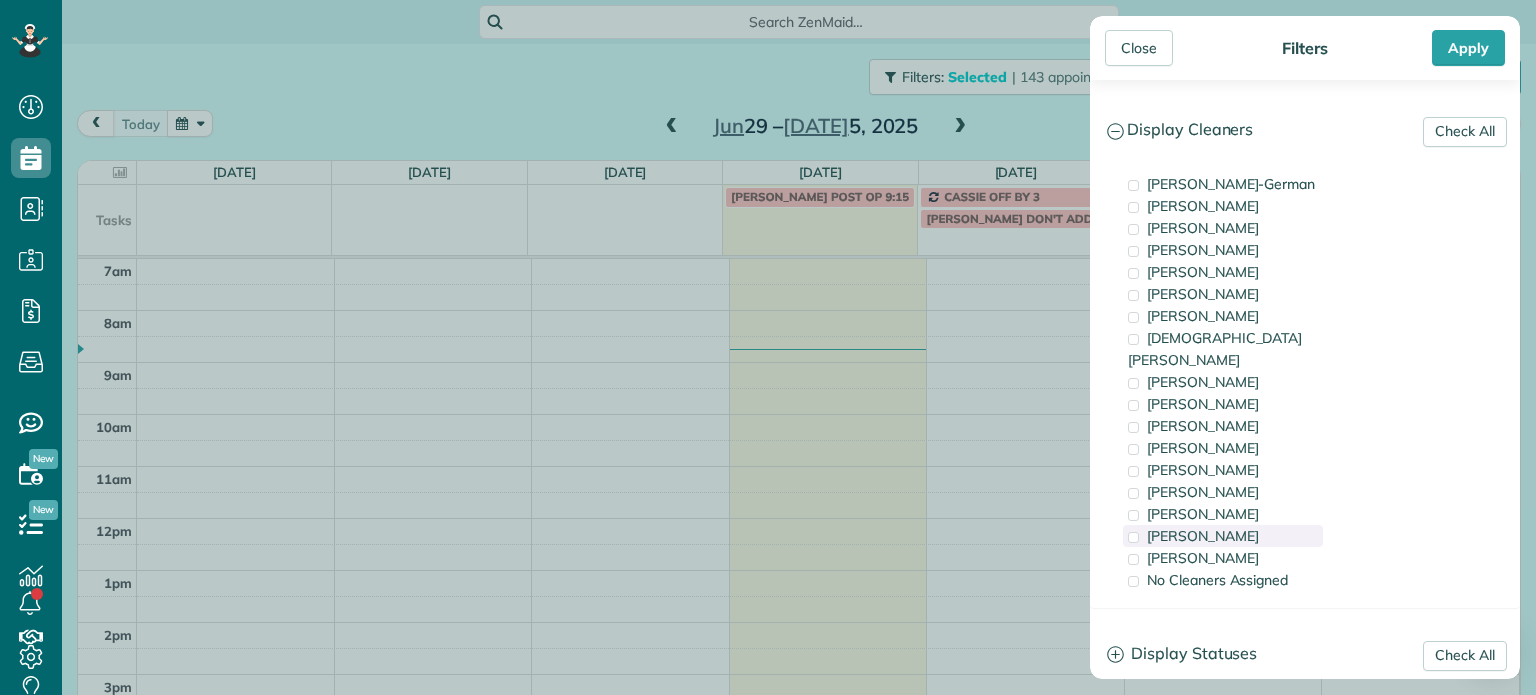 click on "[PERSON_NAME]" at bounding box center (1203, 536) 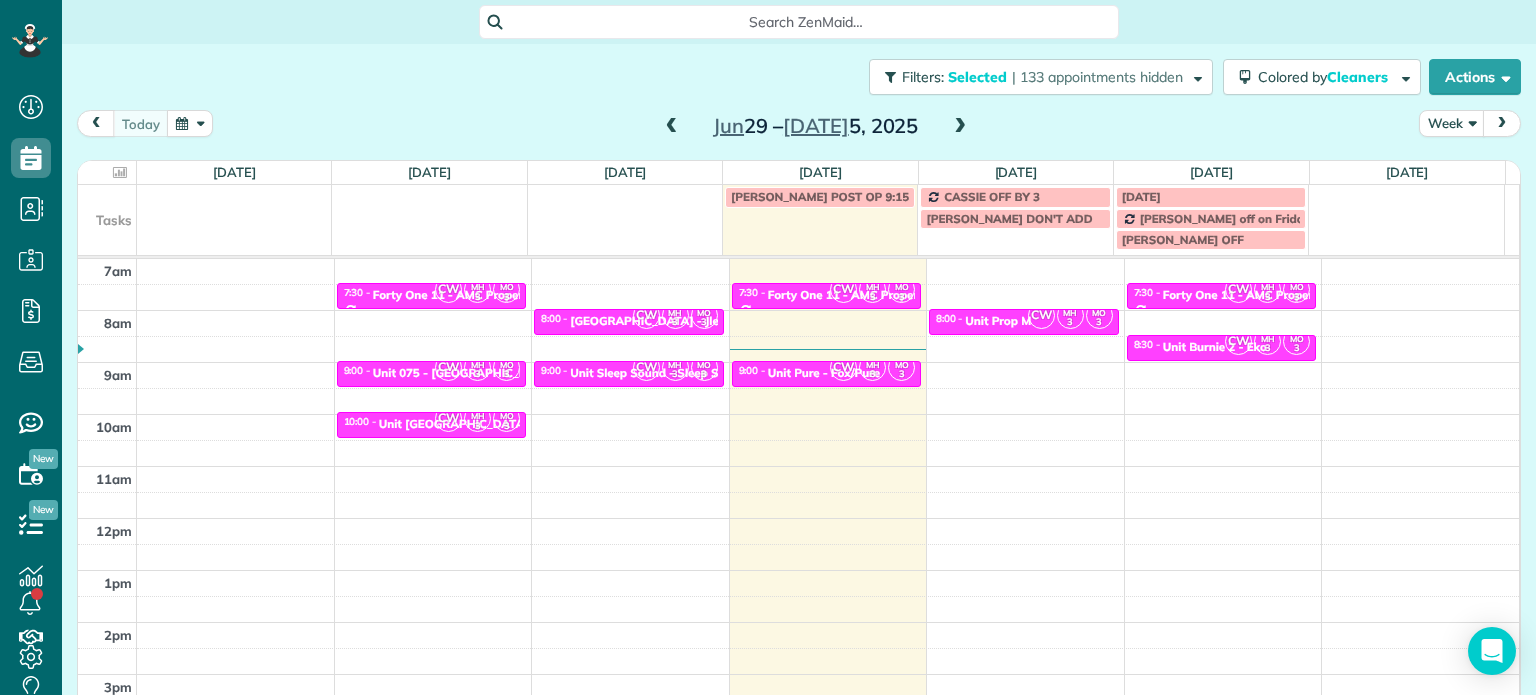 click on "Close
Filters
Apply
Check All
Display Cleaners
[PERSON_NAME]-German
[PERSON_NAME]
[PERSON_NAME]
[PERSON_NAME]
[PERSON_NAME]
[PERSON_NAME]
[PERSON_NAME]" at bounding box center [768, 347] 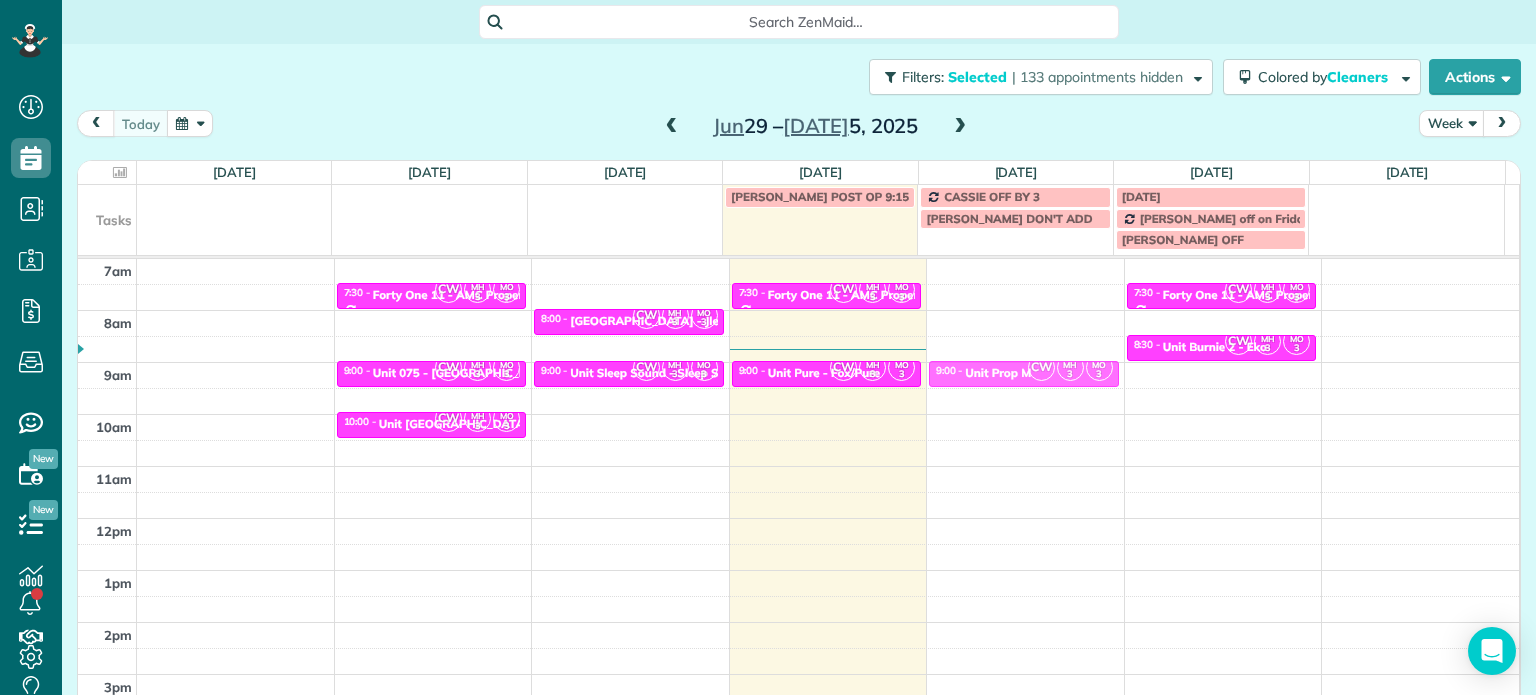 drag, startPoint x: 998, startPoint y: 323, endPoint x: 1004, endPoint y: 370, distance: 47.38143 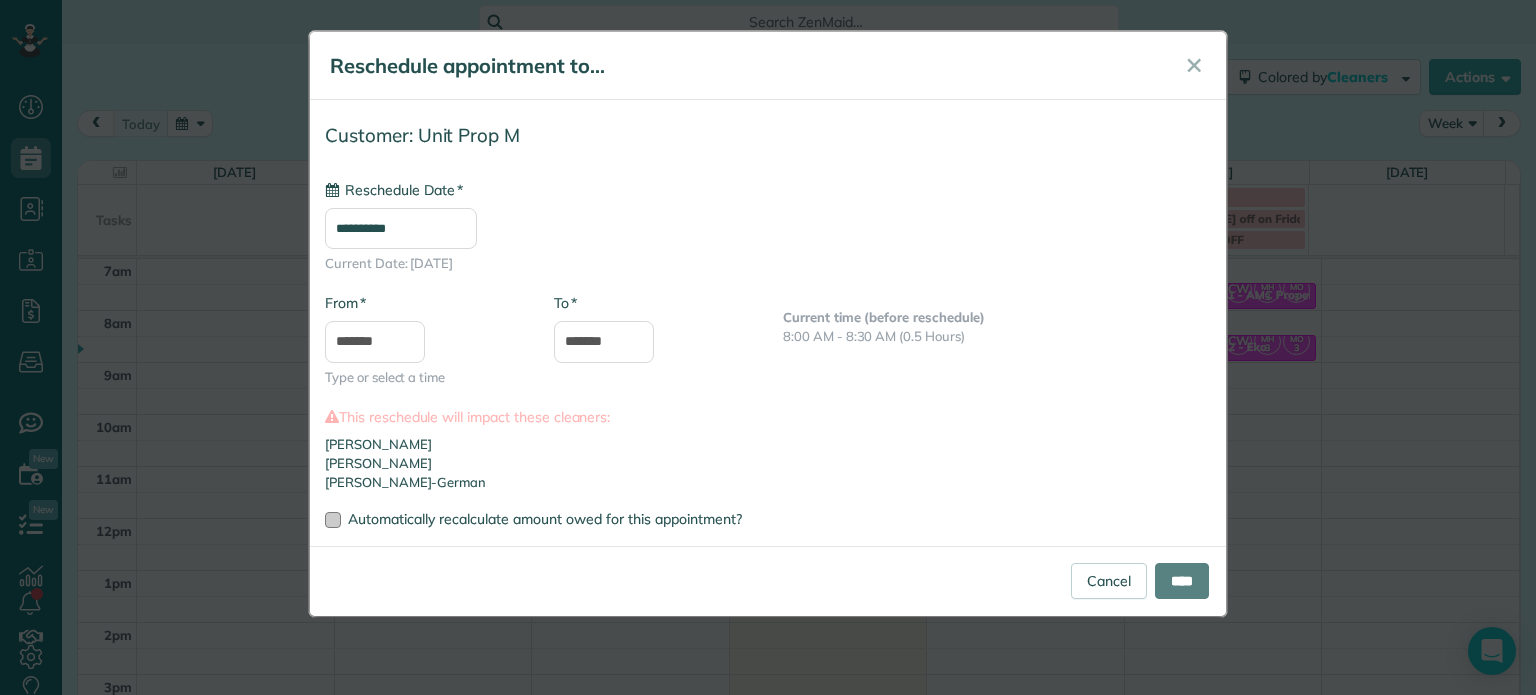 type on "**********" 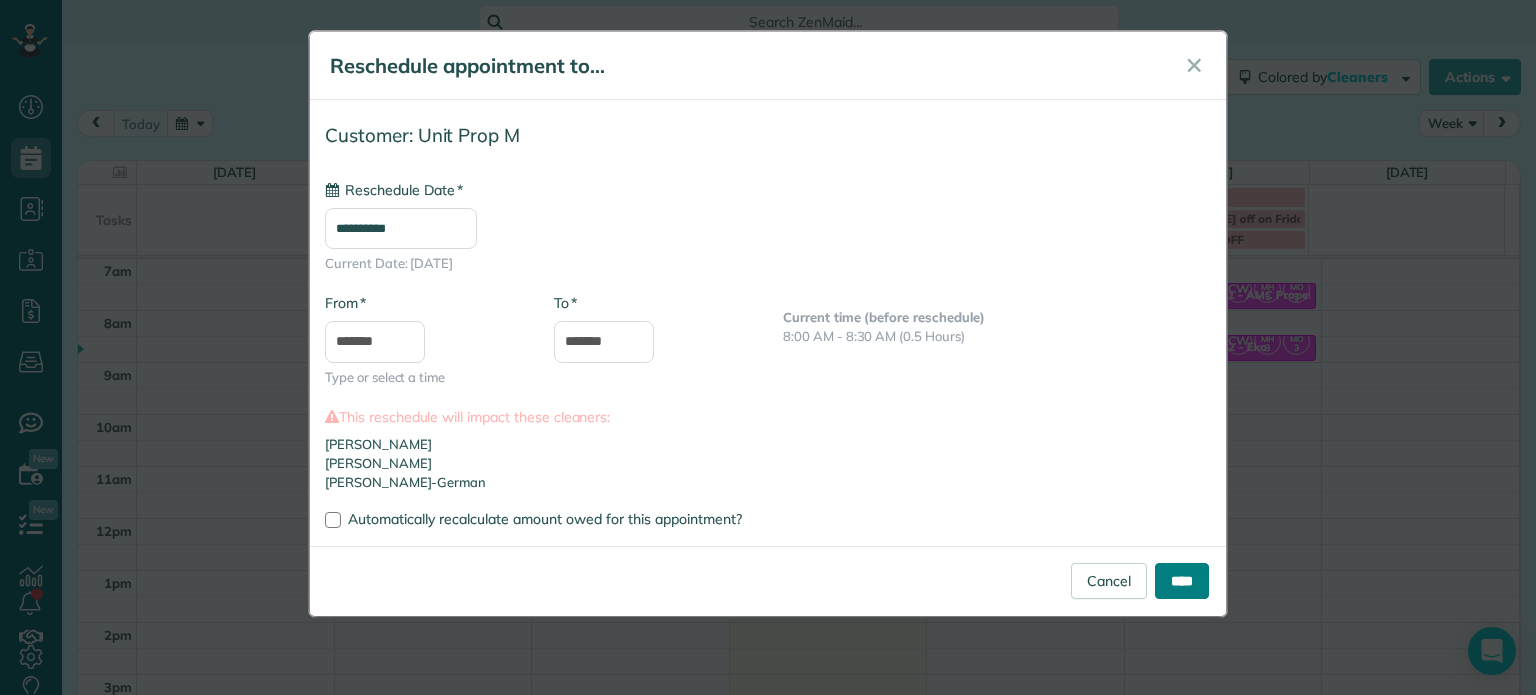 click on "****" at bounding box center (1182, 581) 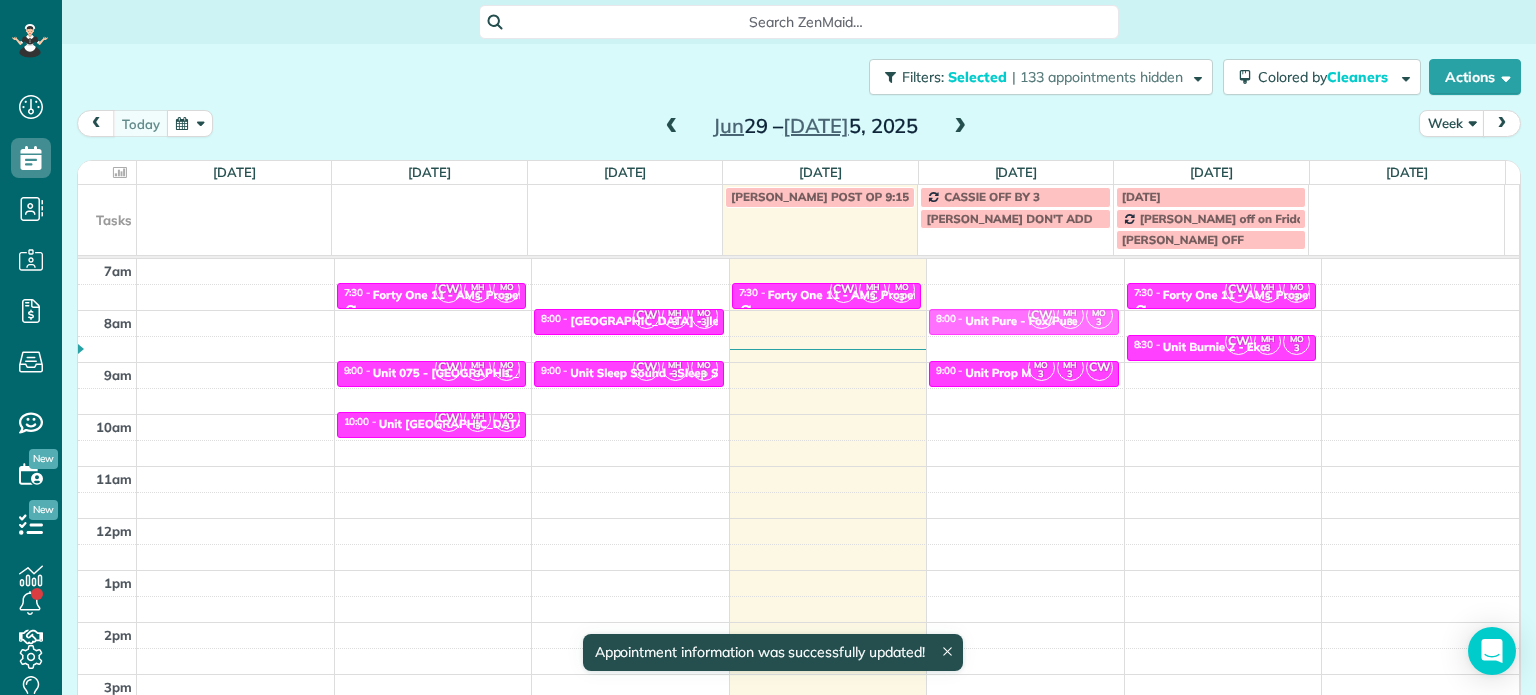 drag, startPoint x: 839, startPoint y: 369, endPoint x: 990, endPoint y: 322, distance: 158.14551 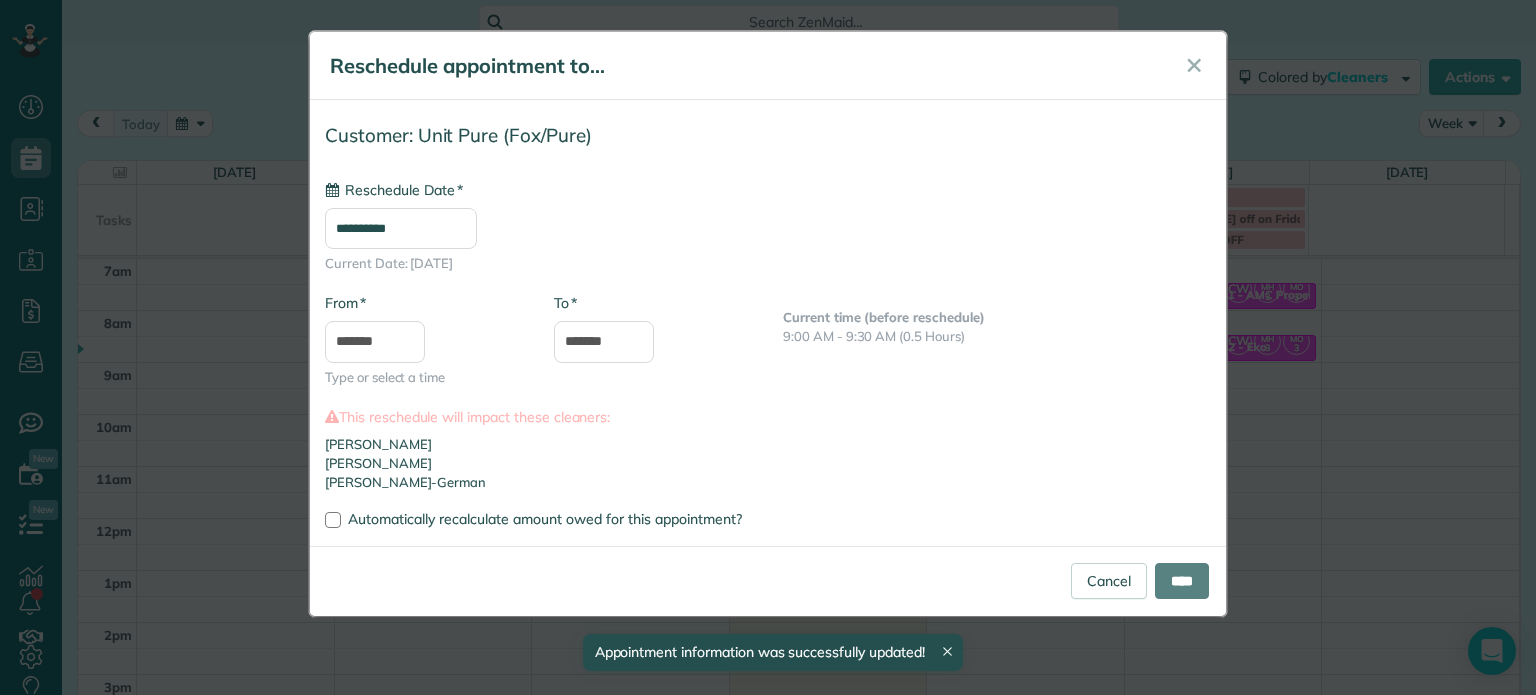 type on "**********" 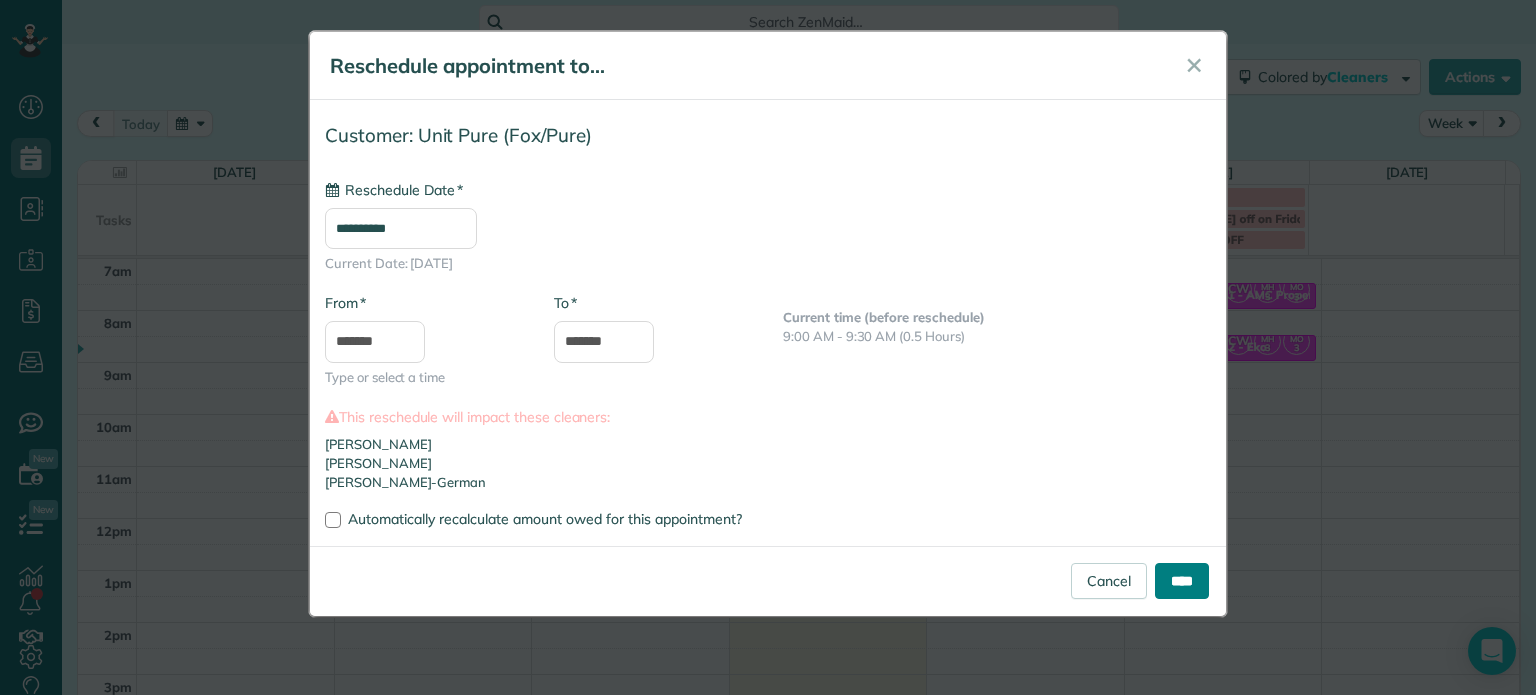 click on "****" at bounding box center [1182, 581] 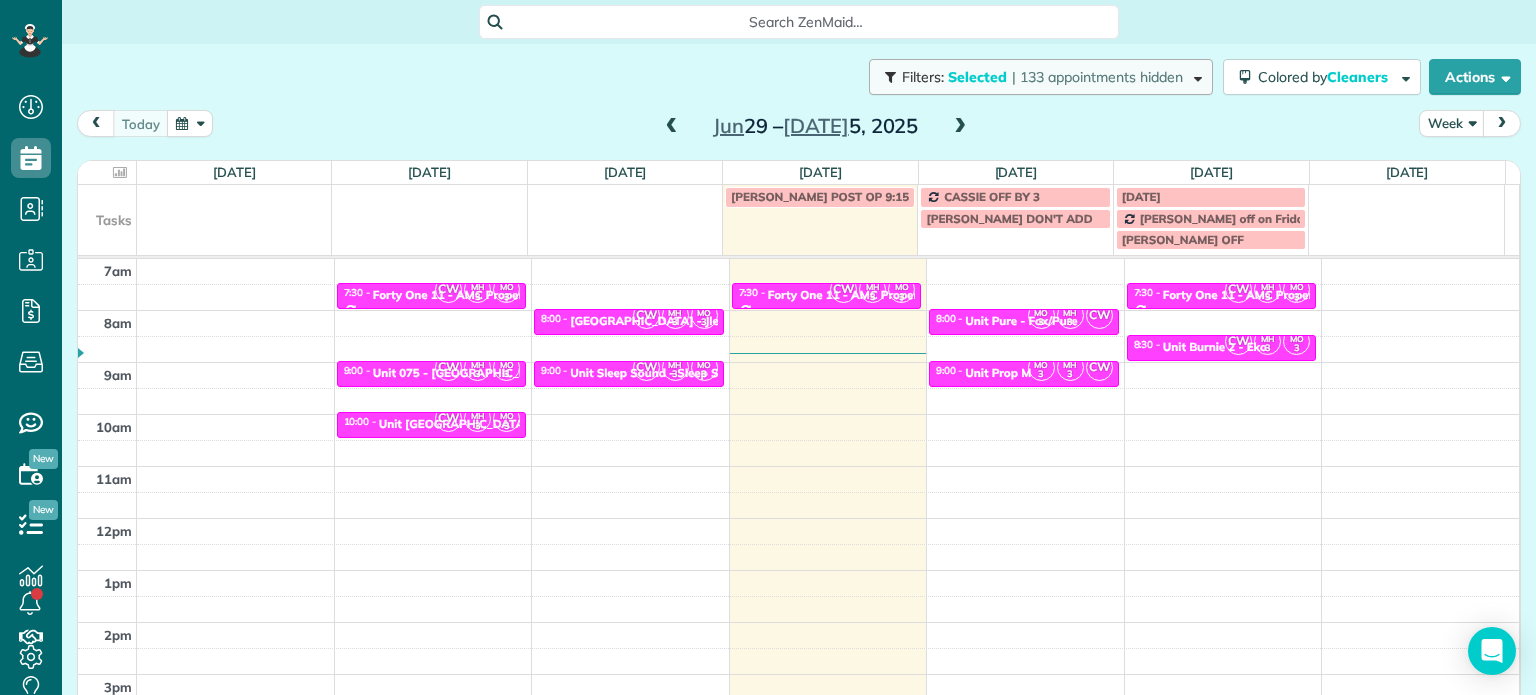 click on "|  133 appointments hidden" at bounding box center [1097, 77] 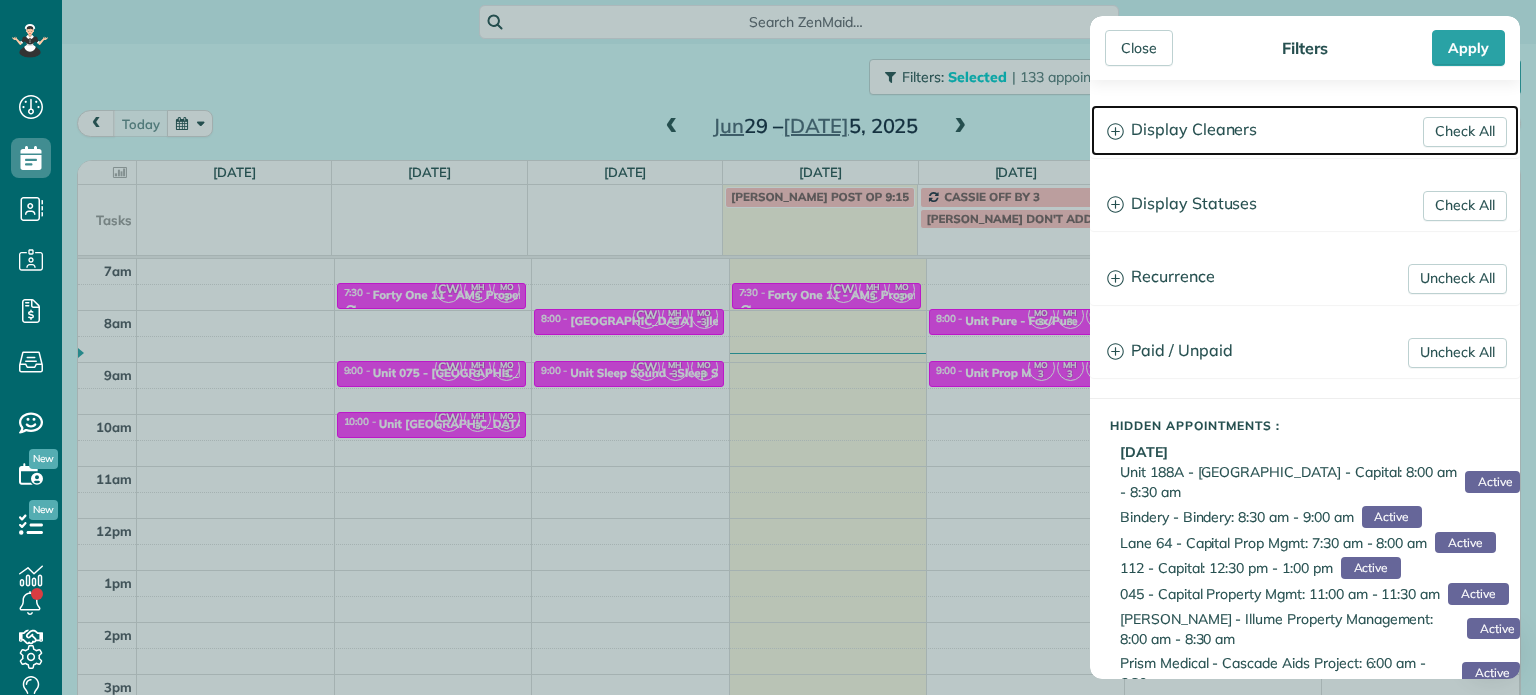click on "Display Cleaners" at bounding box center (1305, 130) 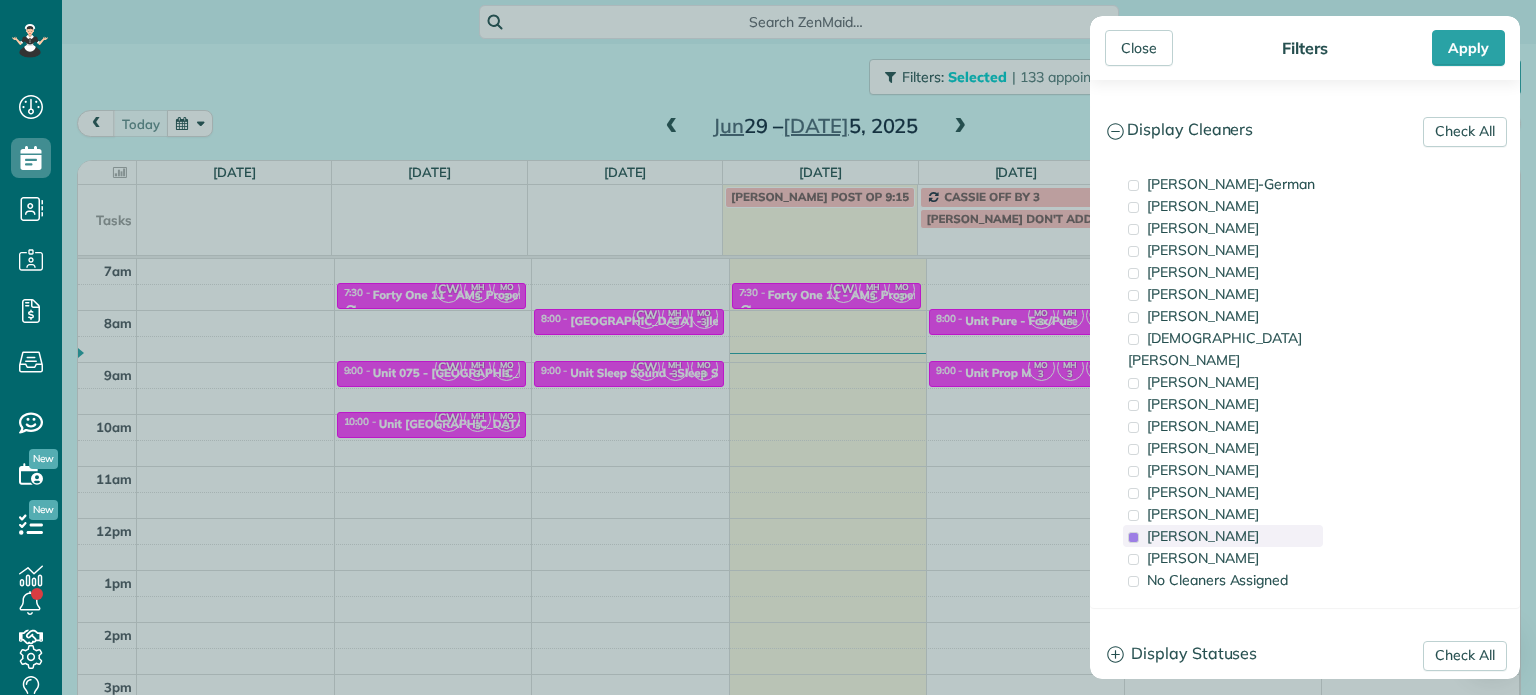 click on "[PERSON_NAME]" at bounding box center [1203, 536] 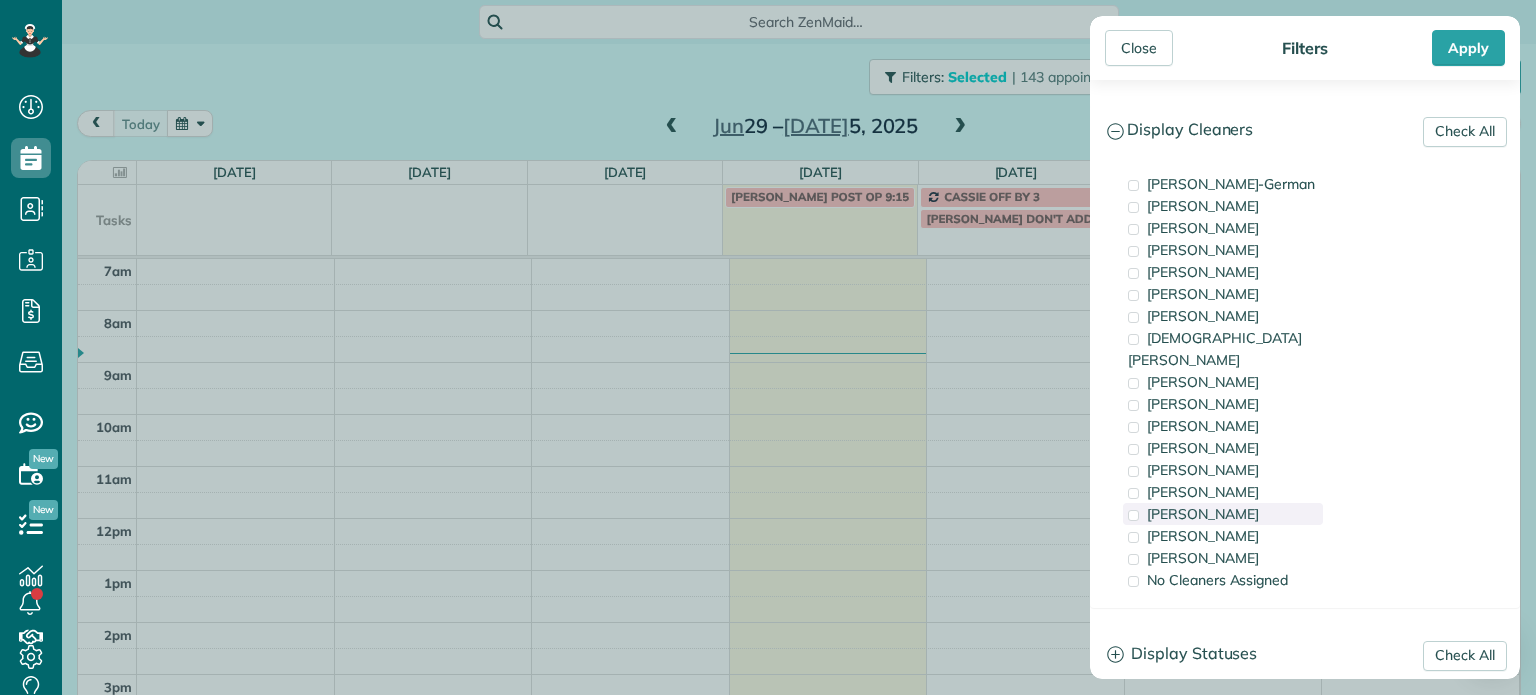 click on "[PERSON_NAME]" at bounding box center (1223, 514) 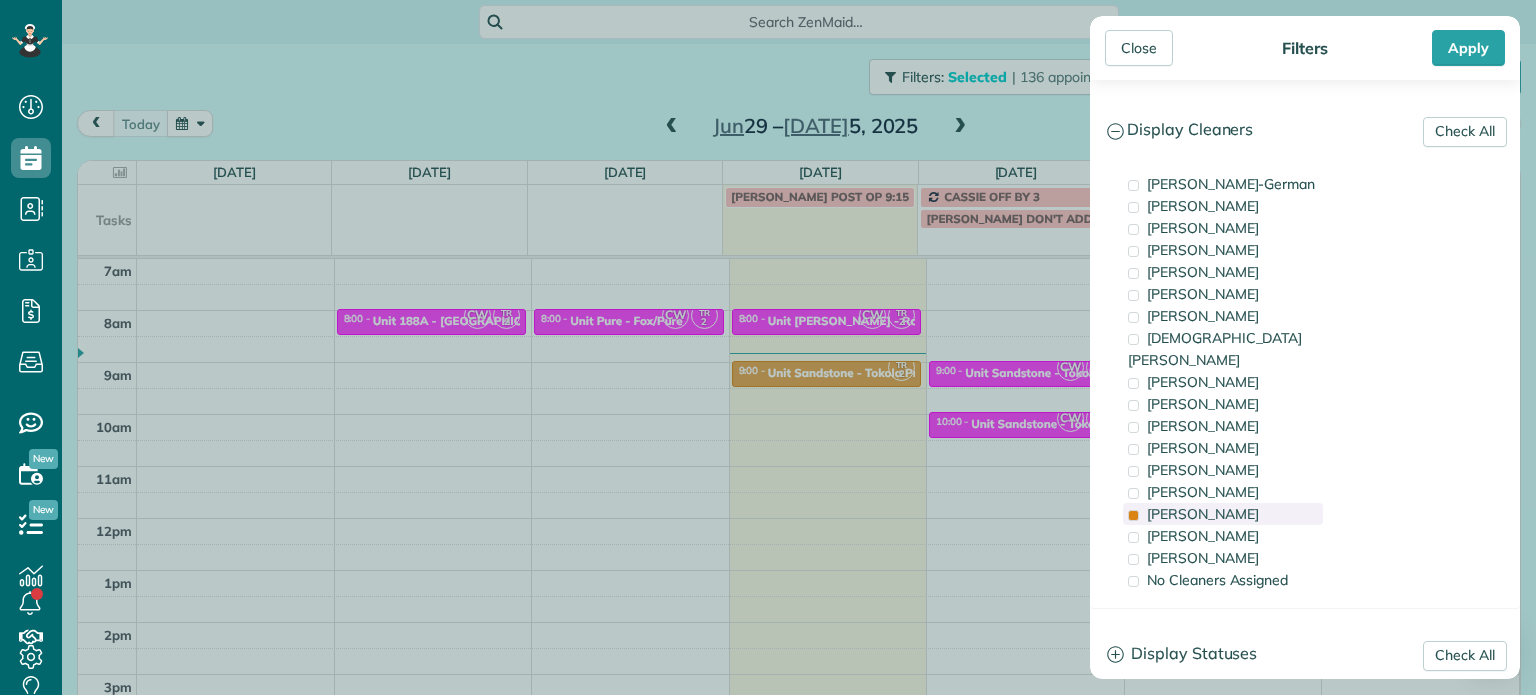 click on "[PERSON_NAME]" at bounding box center (1223, 514) 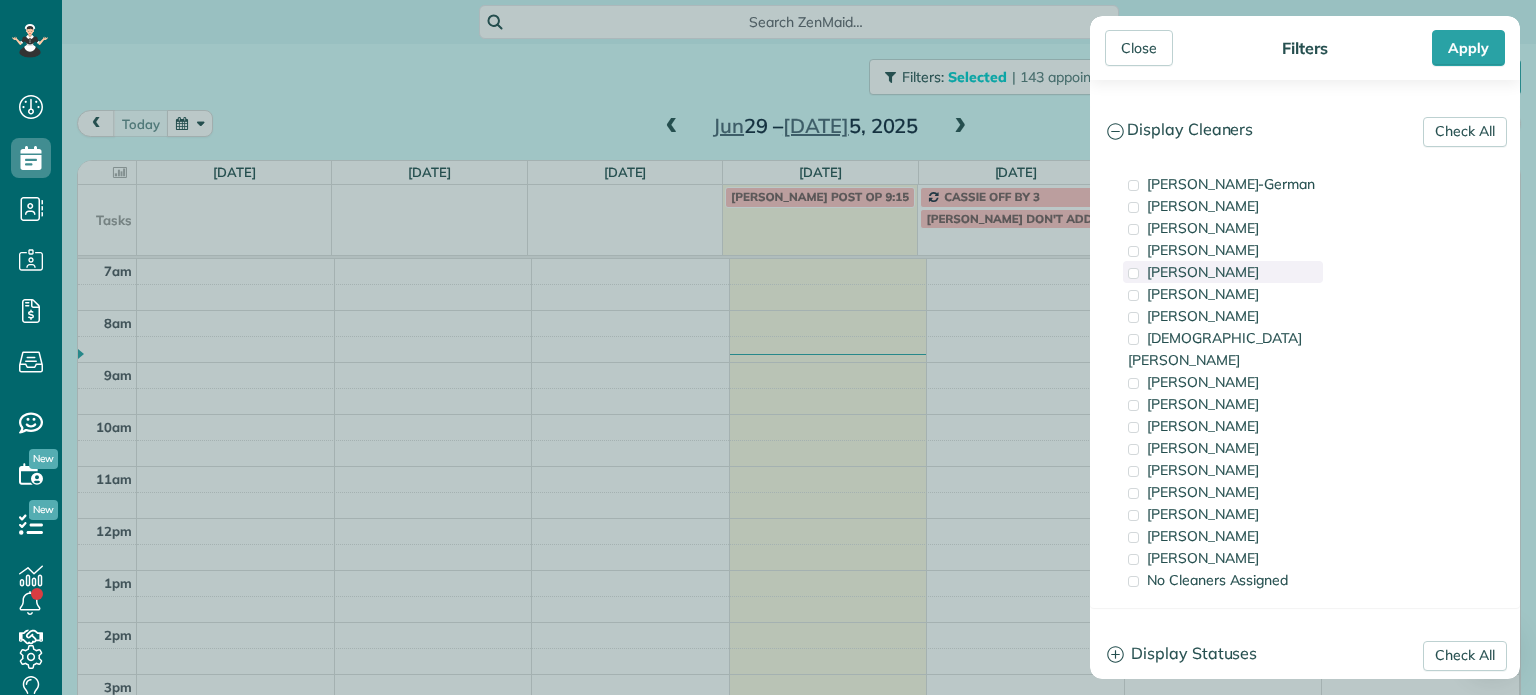 click on "[PERSON_NAME]" at bounding box center [1223, 272] 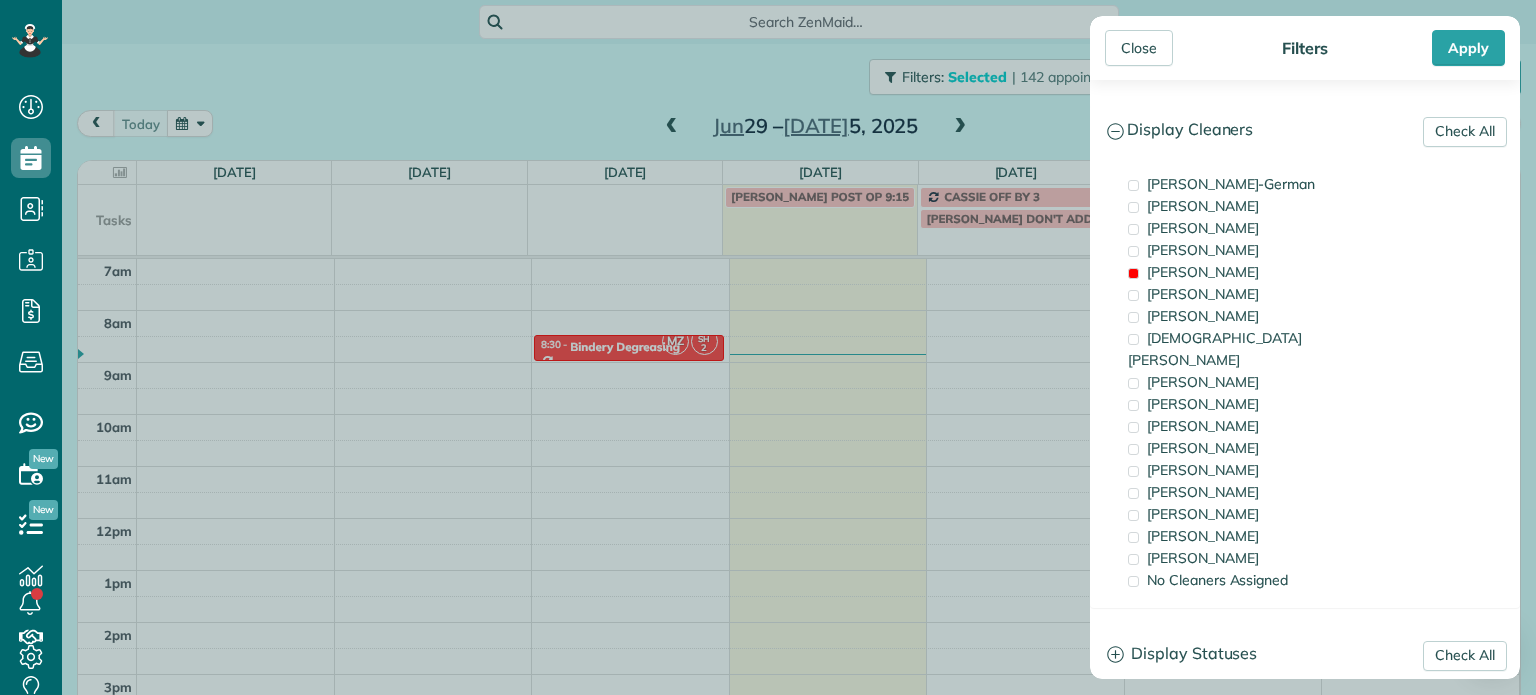 click on "Close
Filters
Apply
Check All
Display Cleaners
[PERSON_NAME]-German
[PERSON_NAME]
[PERSON_NAME]
[PERSON_NAME]
[PERSON_NAME]
[PERSON_NAME]
[PERSON_NAME]" at bounding box center (768, 347) 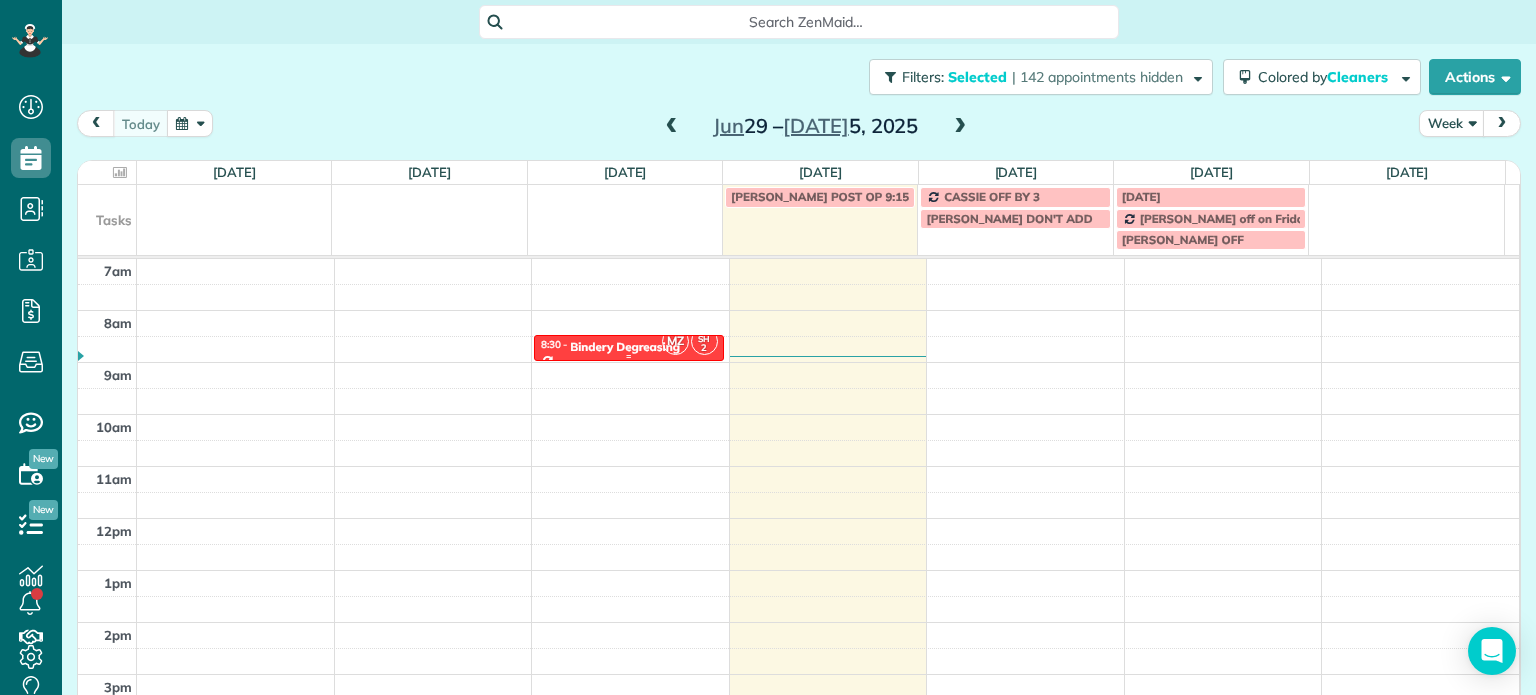 click on "MZ" at bounding box center (675, 341) 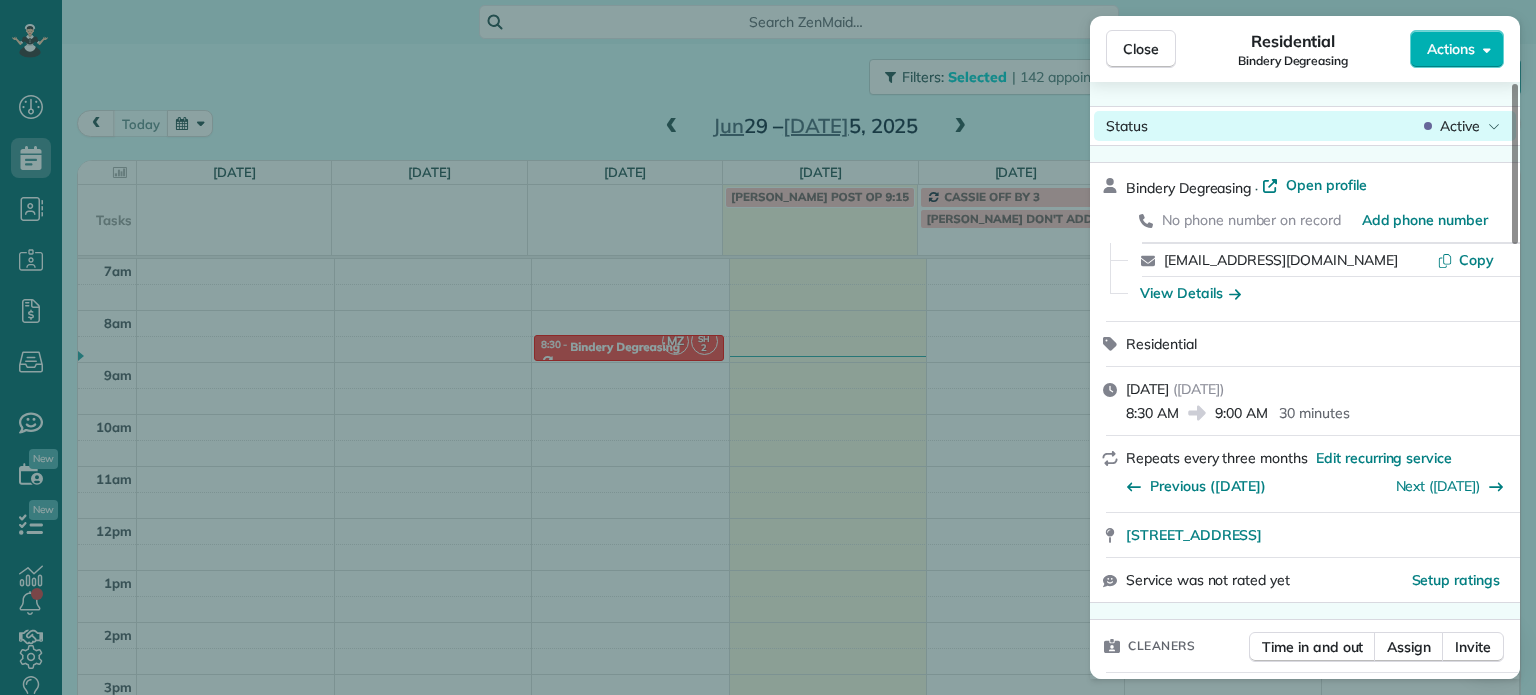 click on "Active" at bounding box center (1460, 126) 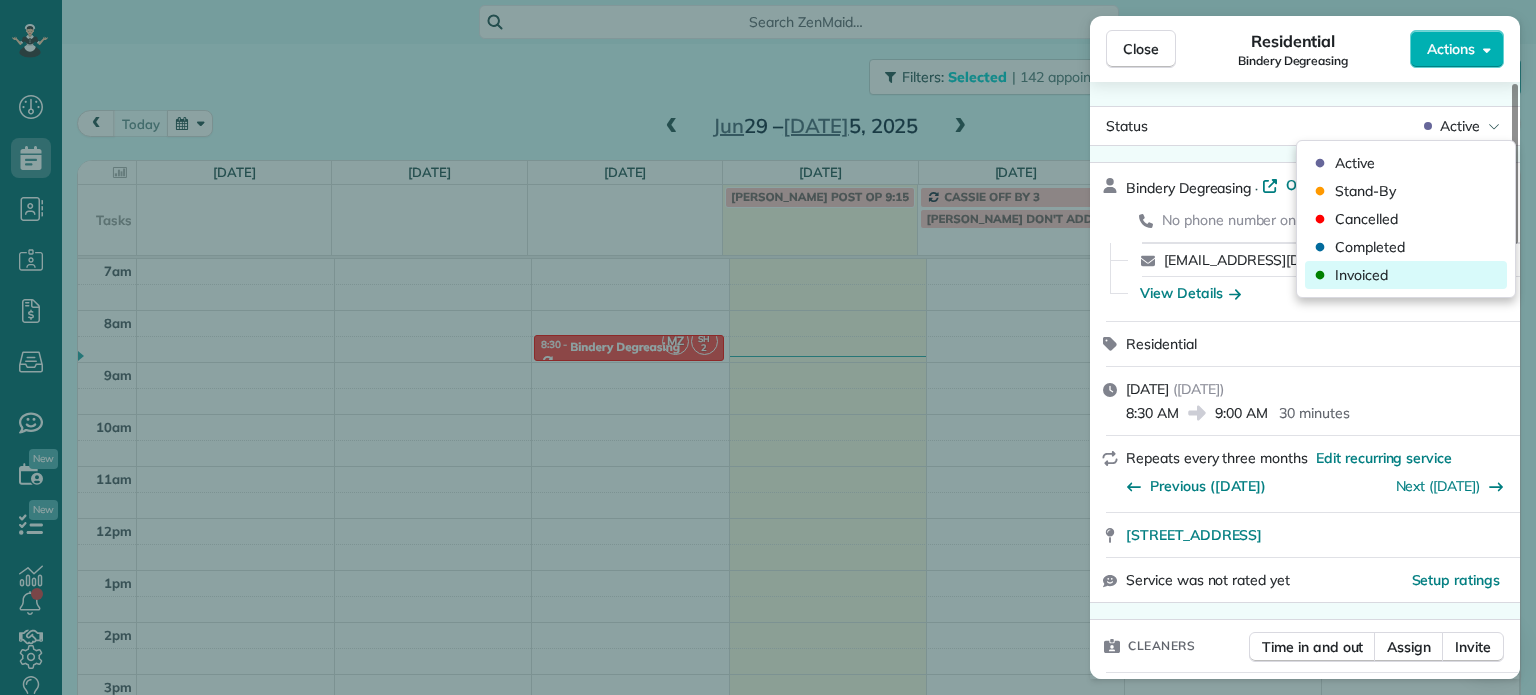 click on "Invoiced" at bounding box center (1406, 275) 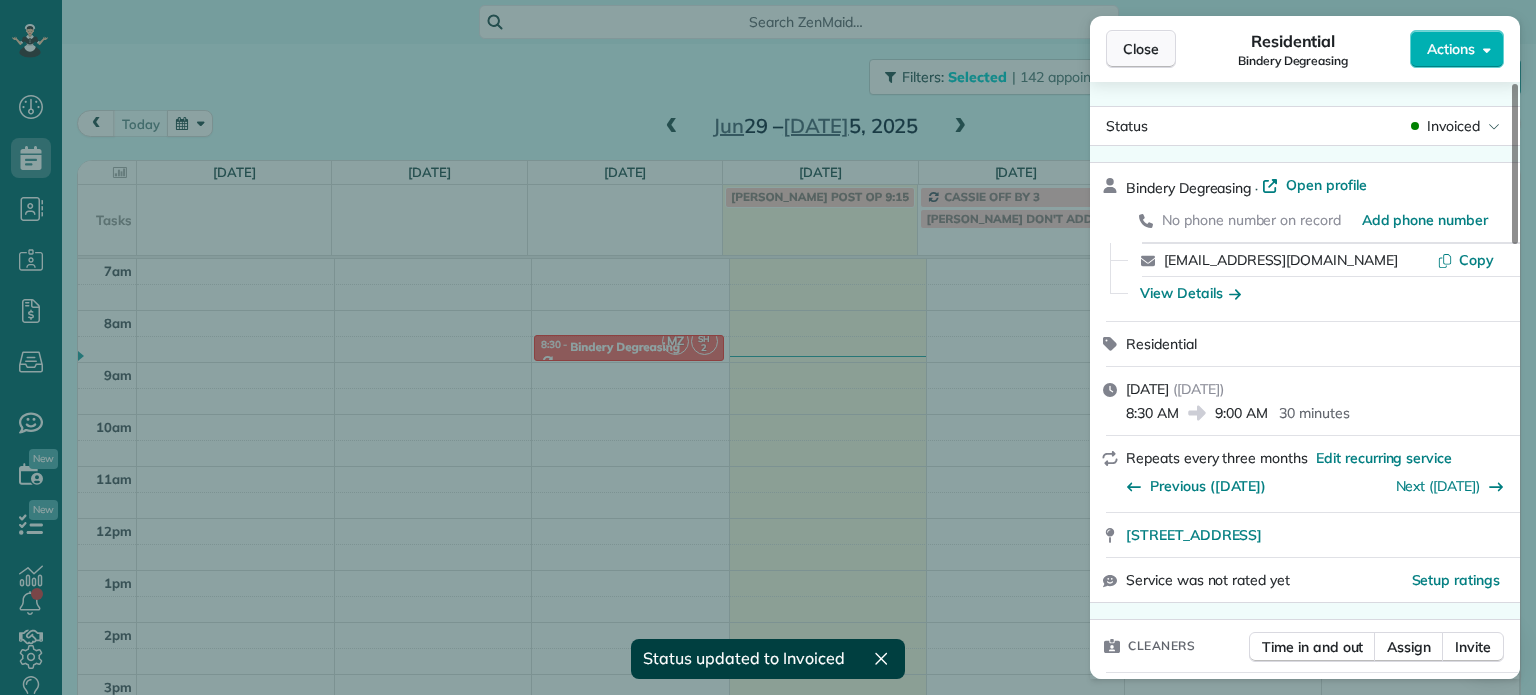 click on "Close" at bounding box center [1141, 49] 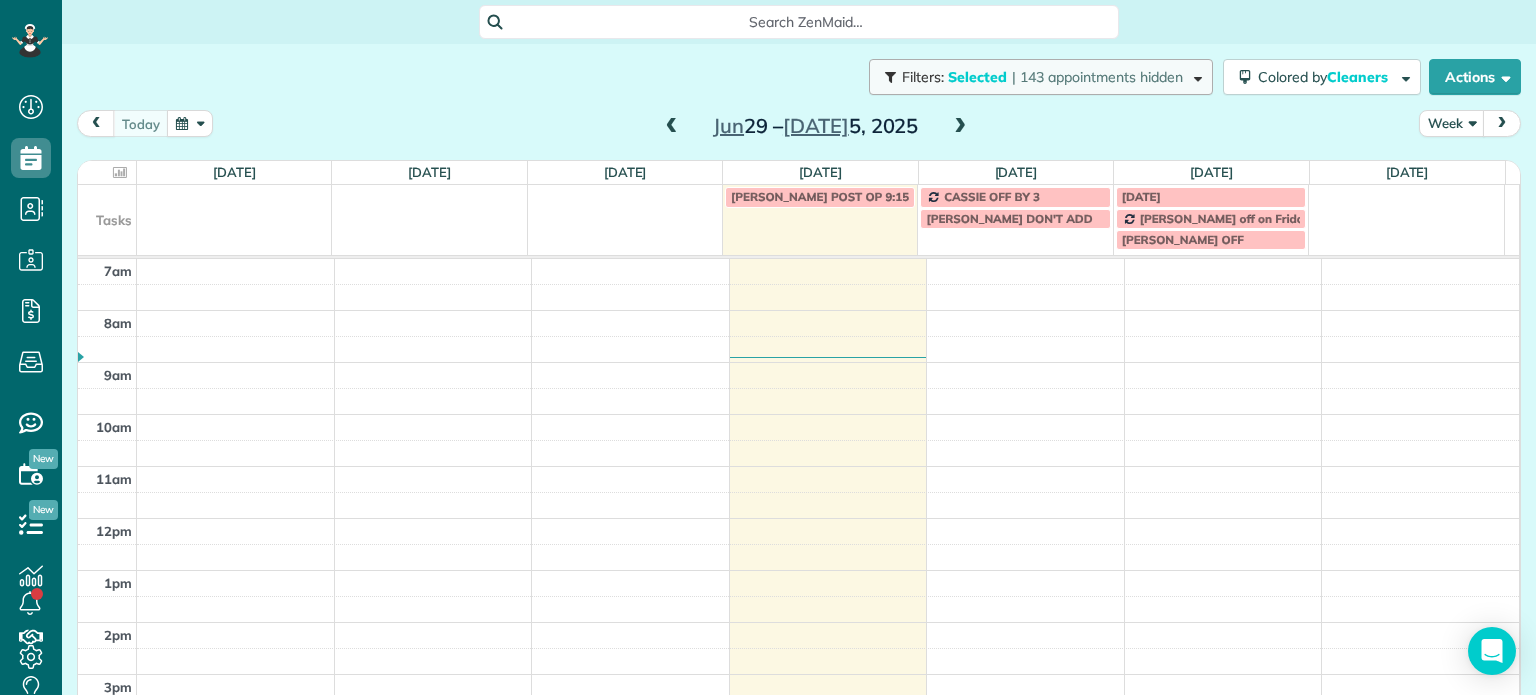 click on "Selected" at bounding box center (978, 77) 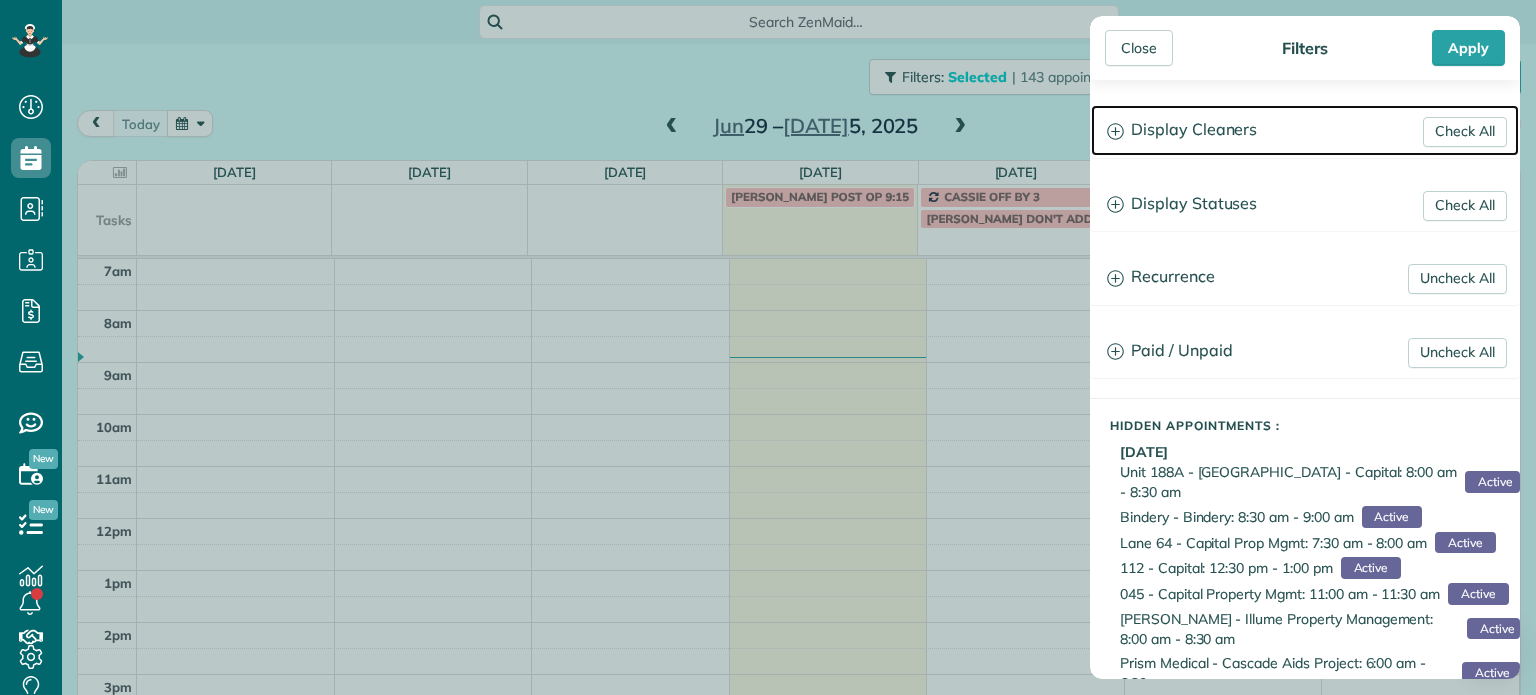 click on "Display Cleaners" at bounding box center (1305, 130) 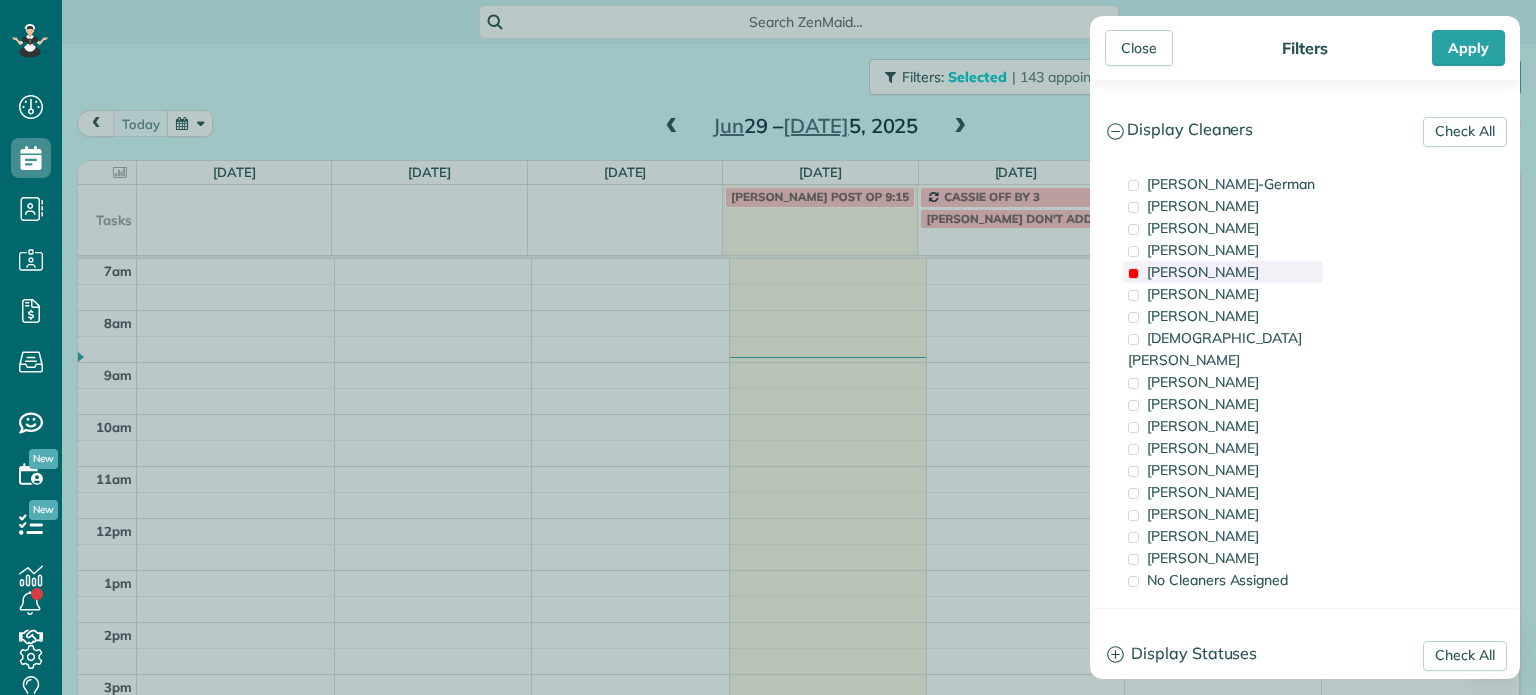 click on "[PERSON_NAME]" at bounding box center [1203, 272] 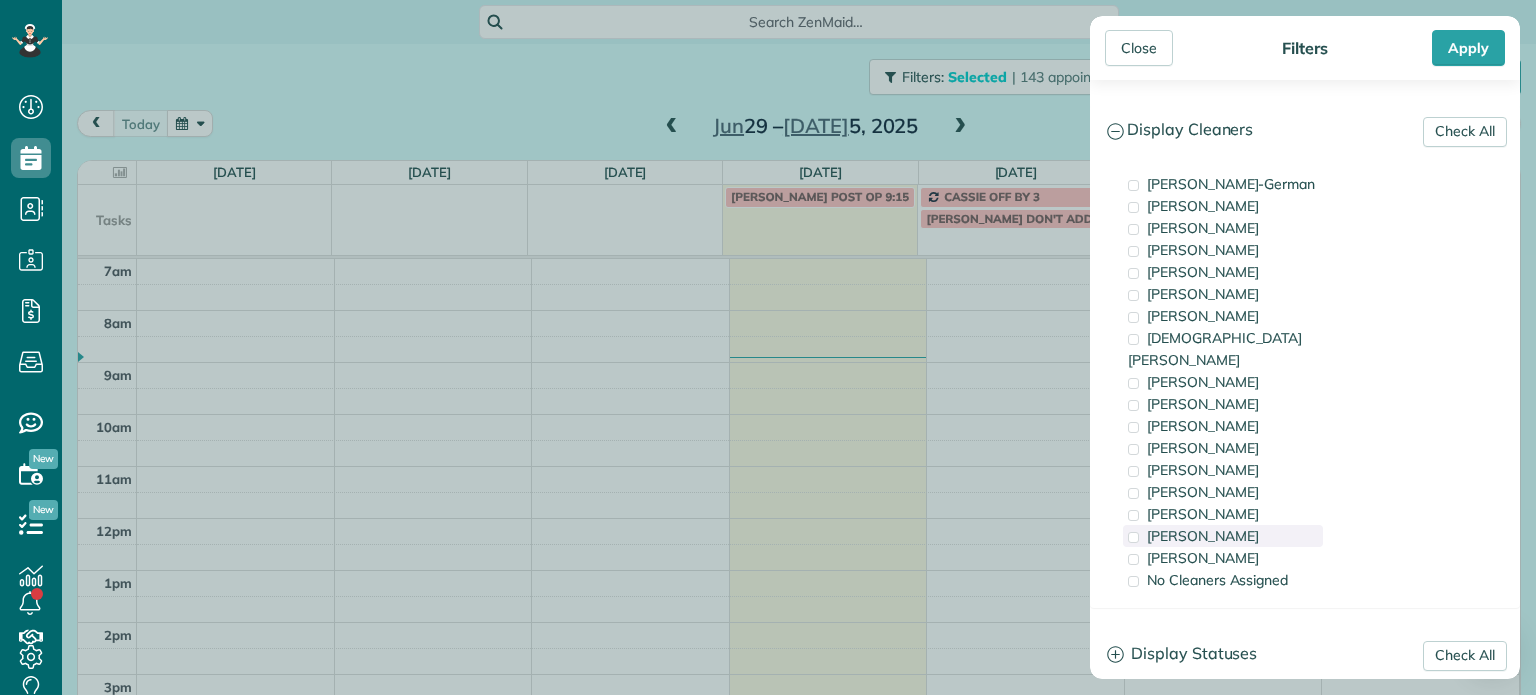 click on "[PERSON_NAME]" at bounding box center [1223, 536] 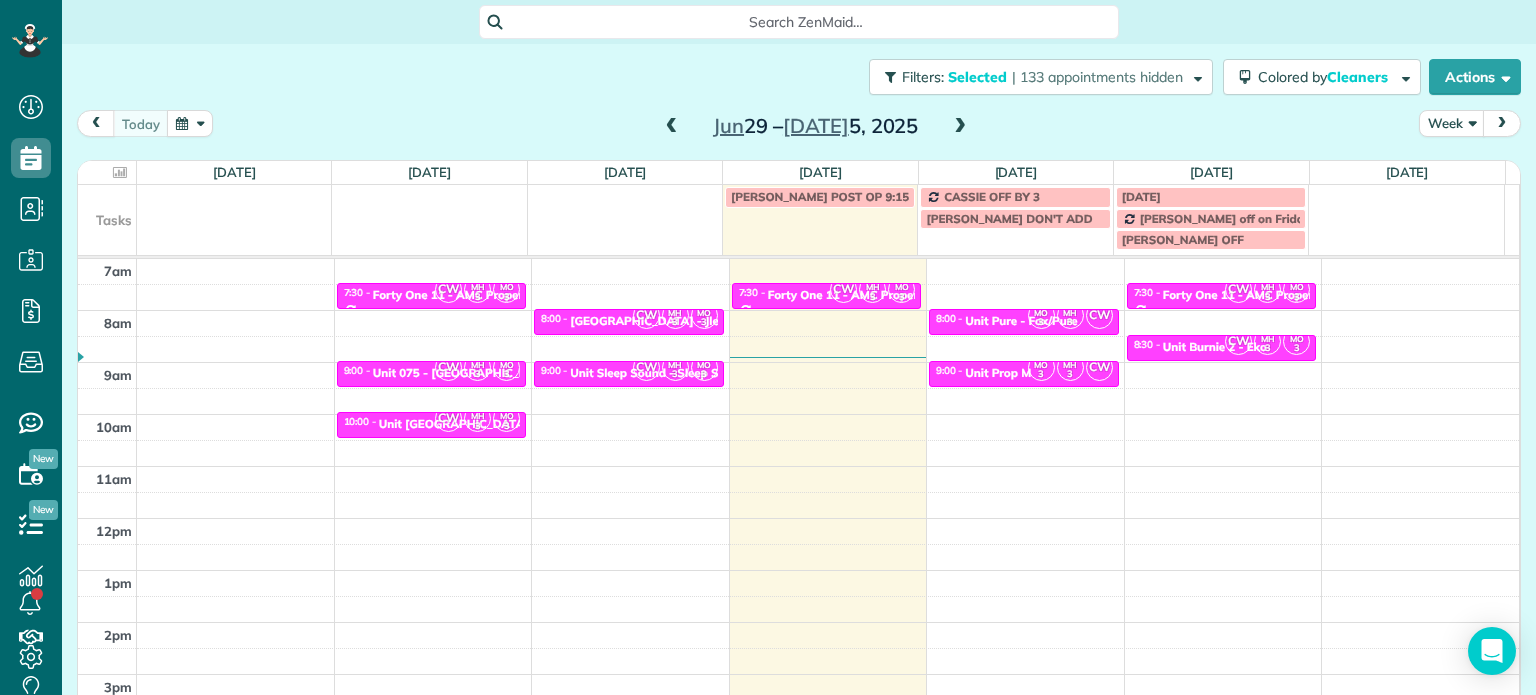 click on "Close
Filters
Apply
Check All
Display Cleaners
[PERSON_NAME]-German
[PERSON_NAME]
[PERSON_NAME]
[PERSON_NAME]
[PERSON_NAME]
[PERSON_NAME]
[PERSON_NAME]" at bounding box center (768, 347) 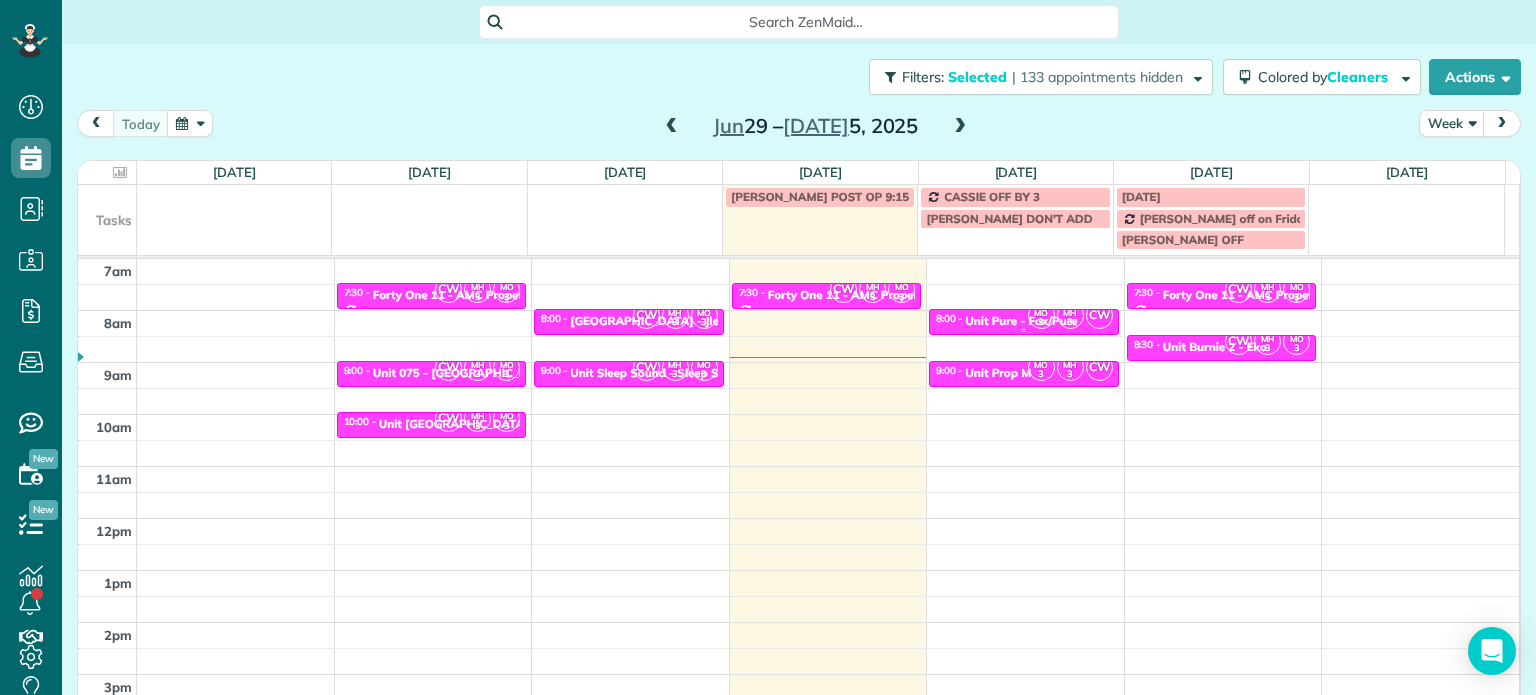 click on "3" at bounding box center (1041, 322) 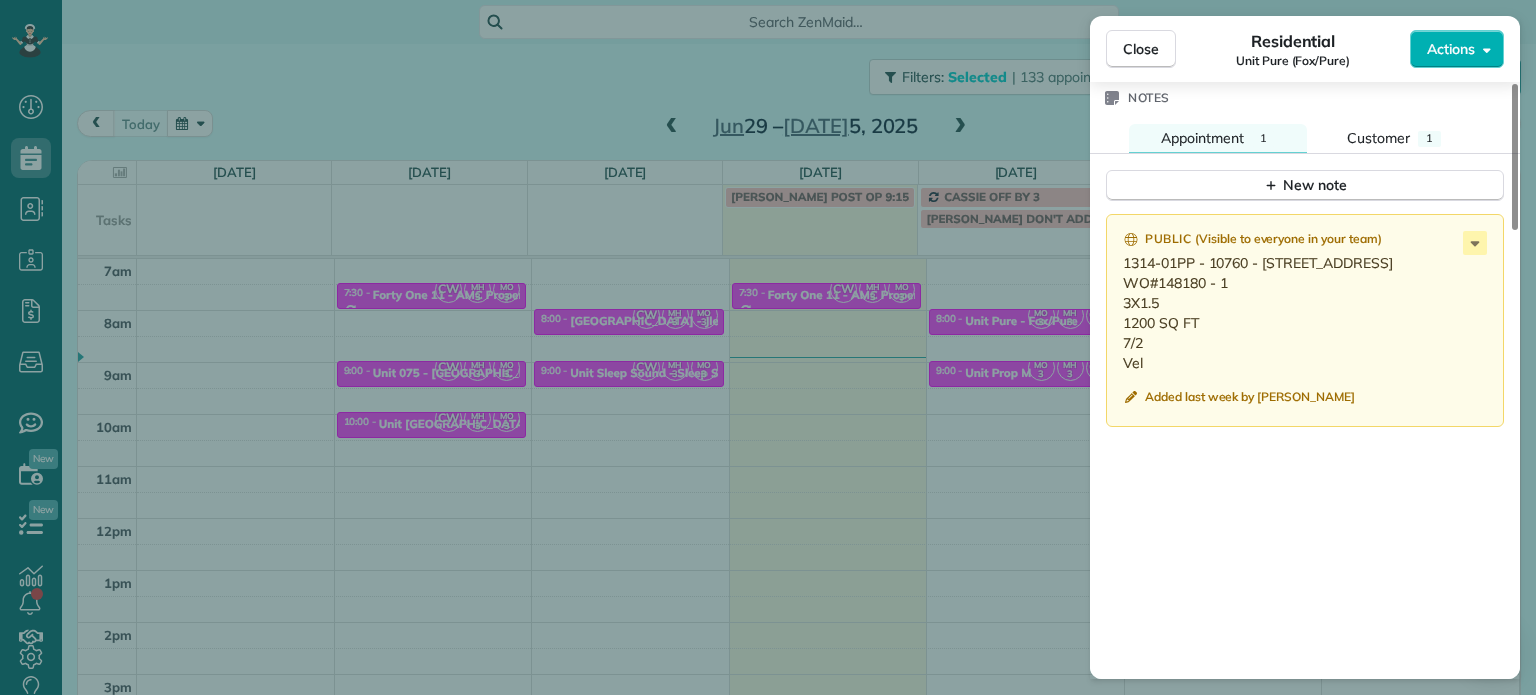 scroll, scrollTop: 1700, scrollLeft: 0, axis: vertical 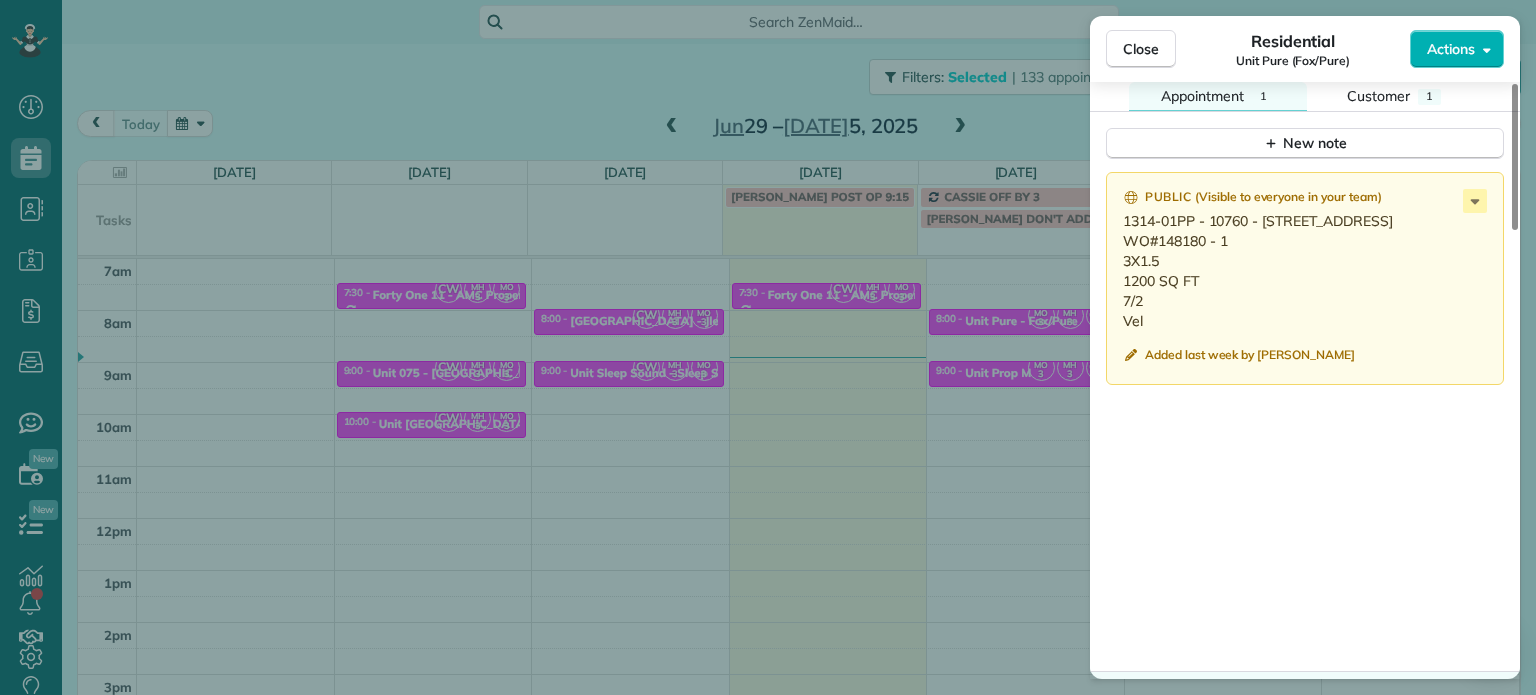 drag, startPoint x: 1428, startPoint y: 227, endPoint x: 1266, endPoint y: 233, distance: 162.11107 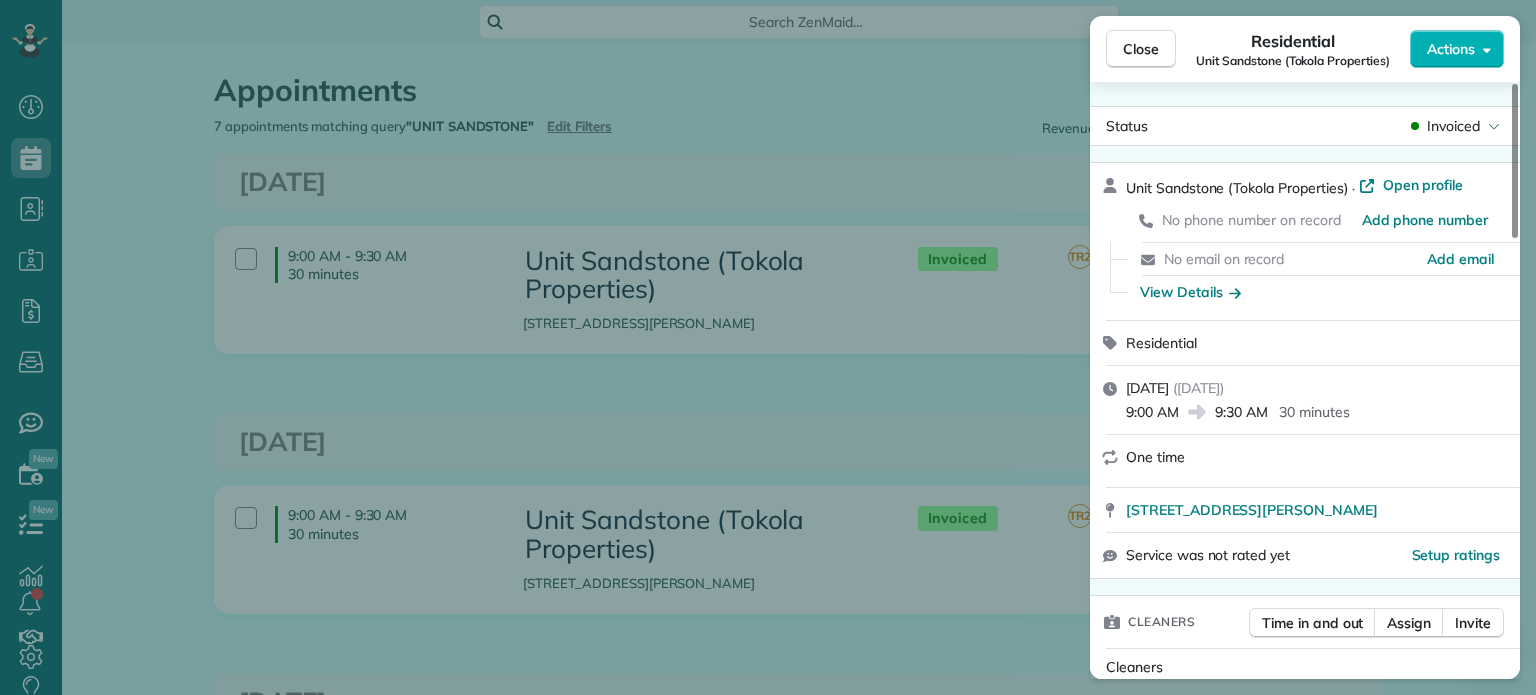click on "Close Residential Unit Sandstone (Tokola Properties) Actions Status Invoiced Unit Sandstone (Tokola Properties) · Open profile No phone number on record Add phone number No email on record Add email View Details Residential Friday, June 27, 2025 ( 5 days ago ) 9:00 AM 9:30 AM 30 minutes One time 16677 Northeast Russell Street portland or 97236 Service was not rated yet Setup ratings Cleaners Time in and out Assign Invite Cleaners Tammi   Rue 9:00 AM 9:30 AM Christina   Wright-German 9:00 AM 9:30 AM Checklist Try Now Keep this appointment up to your standards. Stay on top of every detail, keep your cleaners organised, and your client happy. Assign a checklist Watch a 5 min demo Billing Billing actions Price $0.00 Overcharge $0.00 Discount $0.00 Coupon discount - Primary tax - Secondary tax - Total appointment price $0.00 Tips collected New feature! $0.00 Mark as paid Total including tip $0.00 Get paid online in no-time! Send an invoice and reward your cleaners with tips Charge customer credit card Work items" at bounding box center (768, 347) 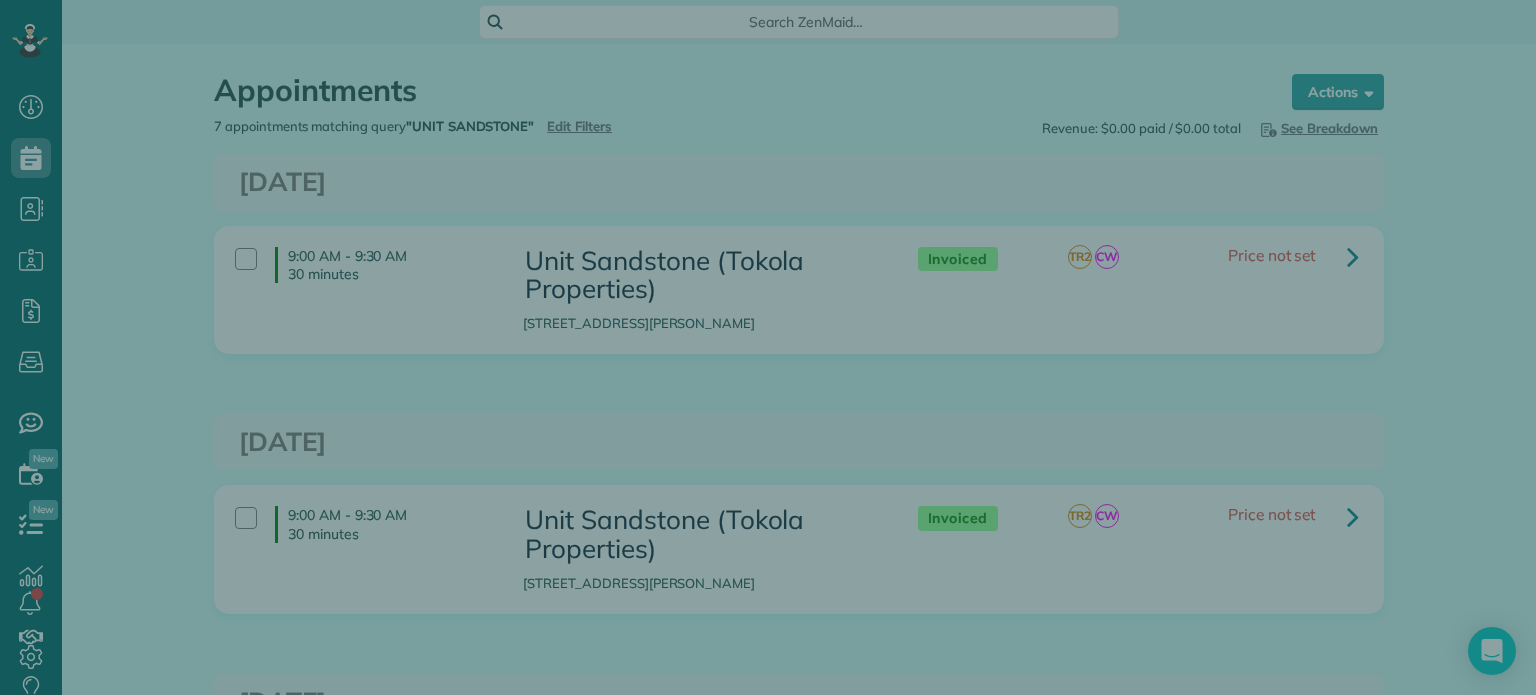 scroll, scrollTop: 0, scrollLeft: 0, axis: both 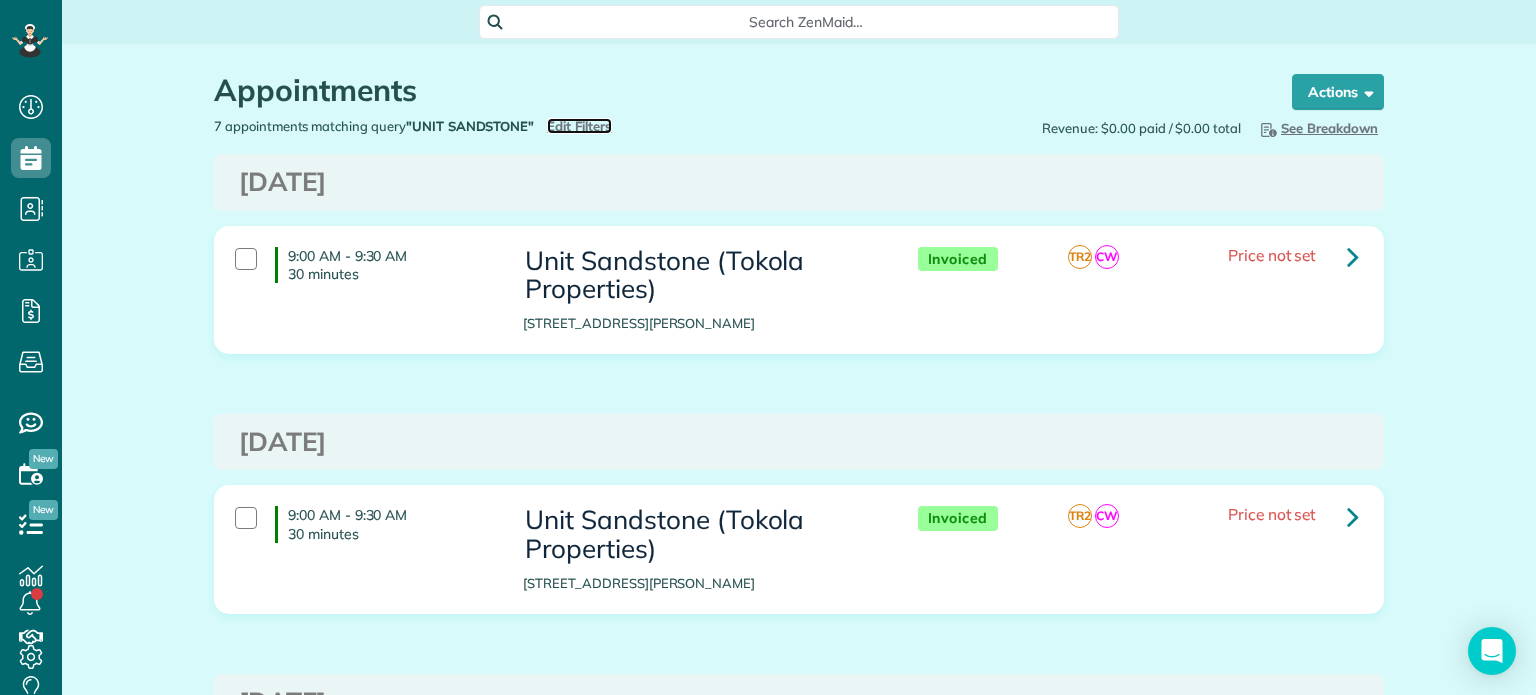 click on "Edit Filters" at bounding box center [579, 126] 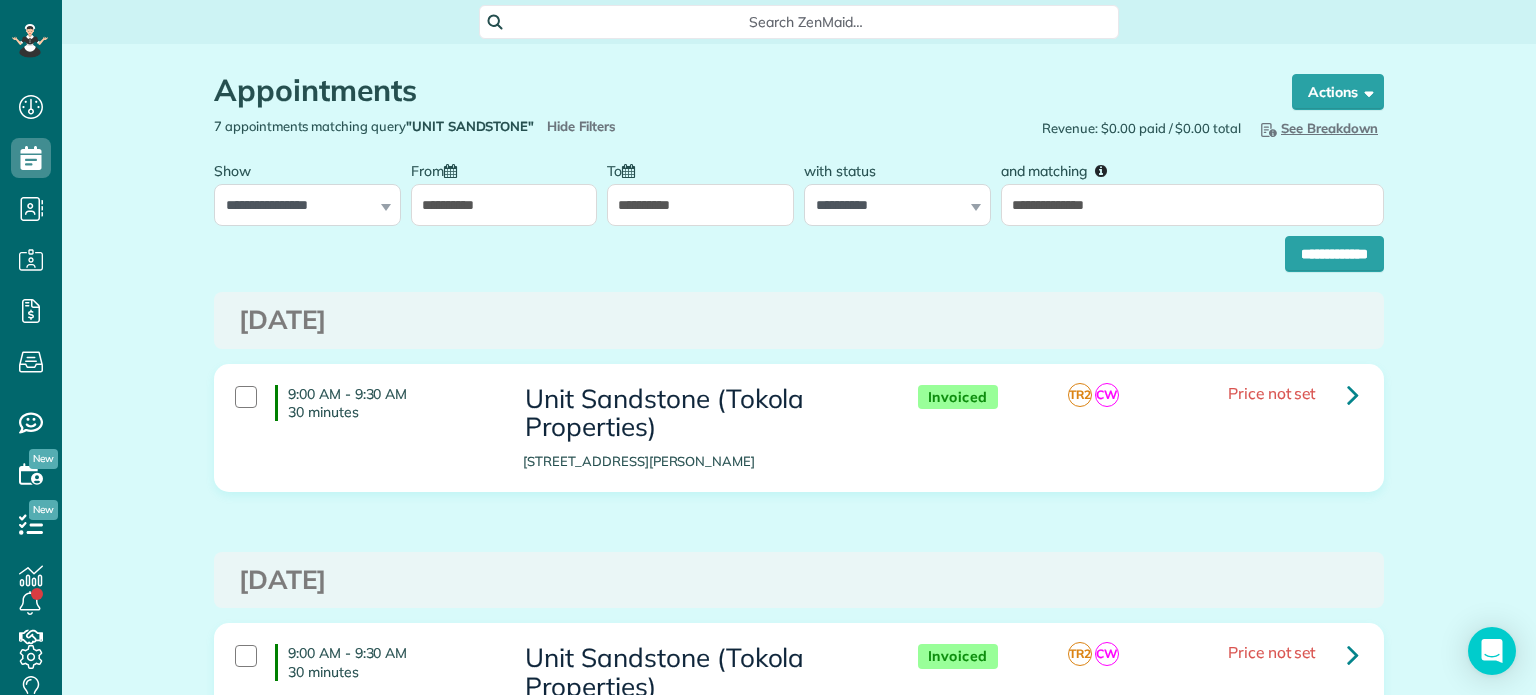 click on "**********" at bounding box center (700, 205) 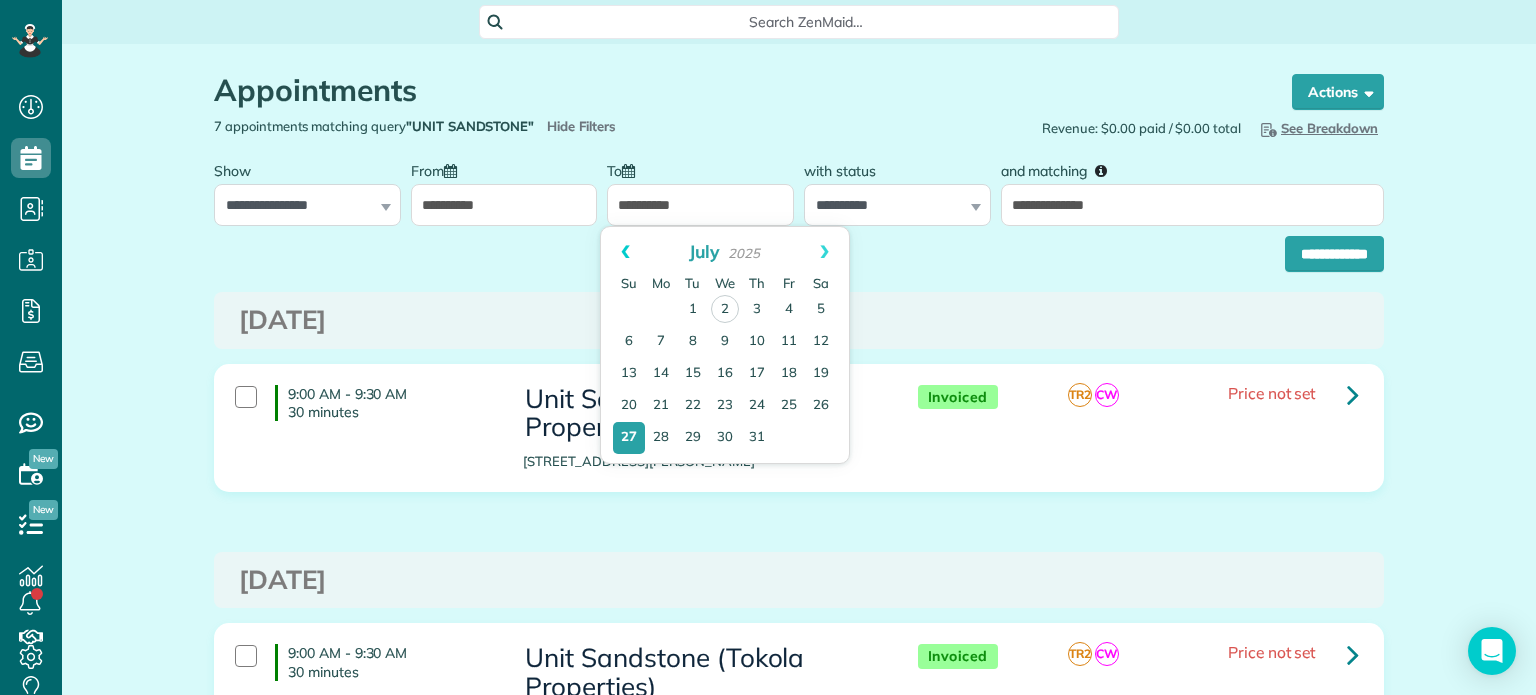 click on "Prev" at bounding box center (625, 252) 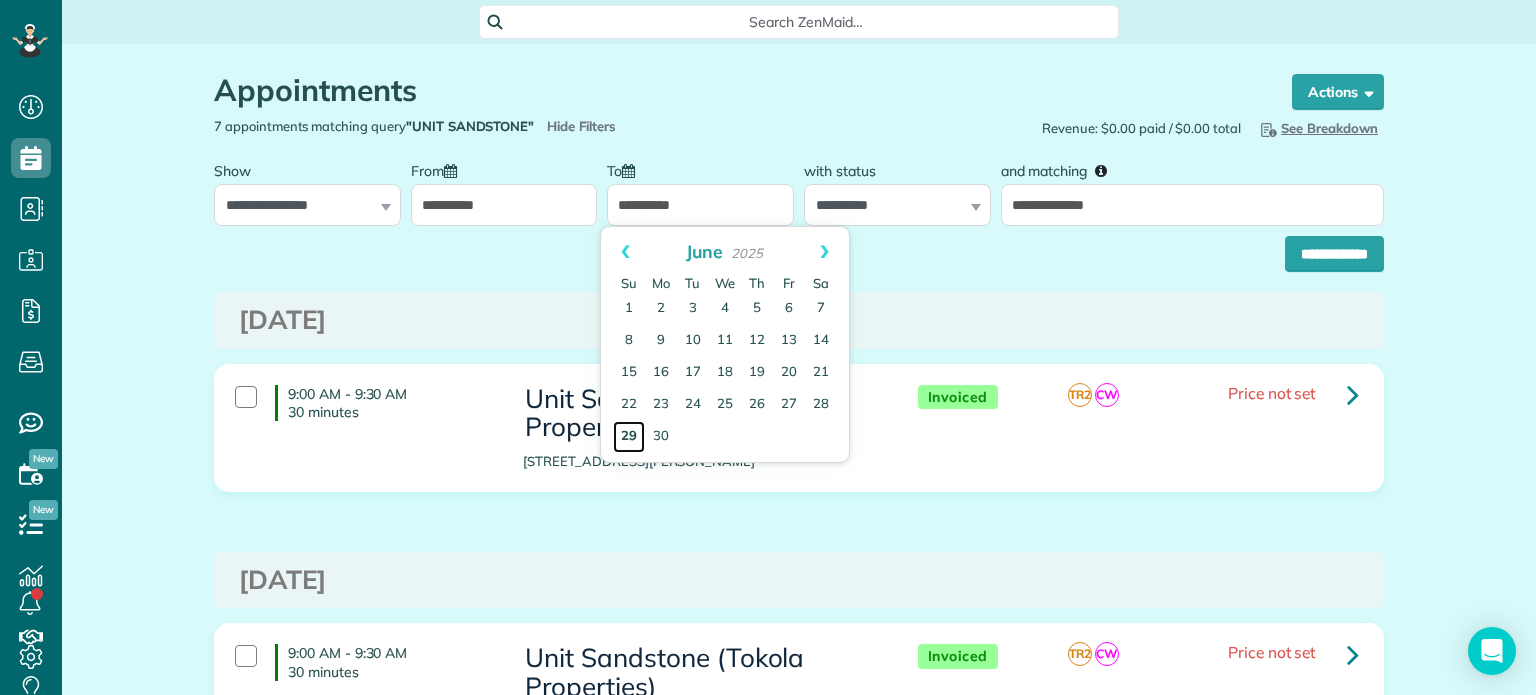 click on "29" at bounding box center [629, 437] 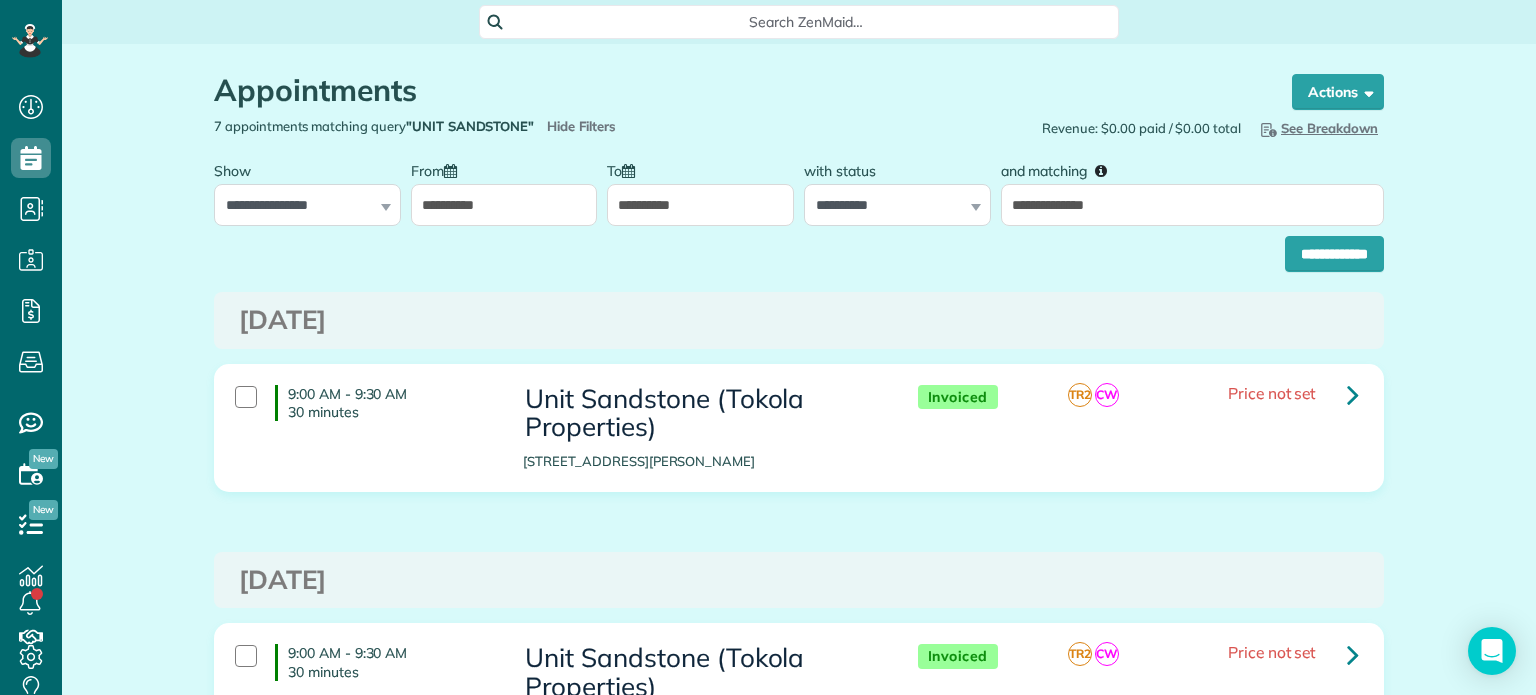 click on "**********" at bounding box center (897, 188) 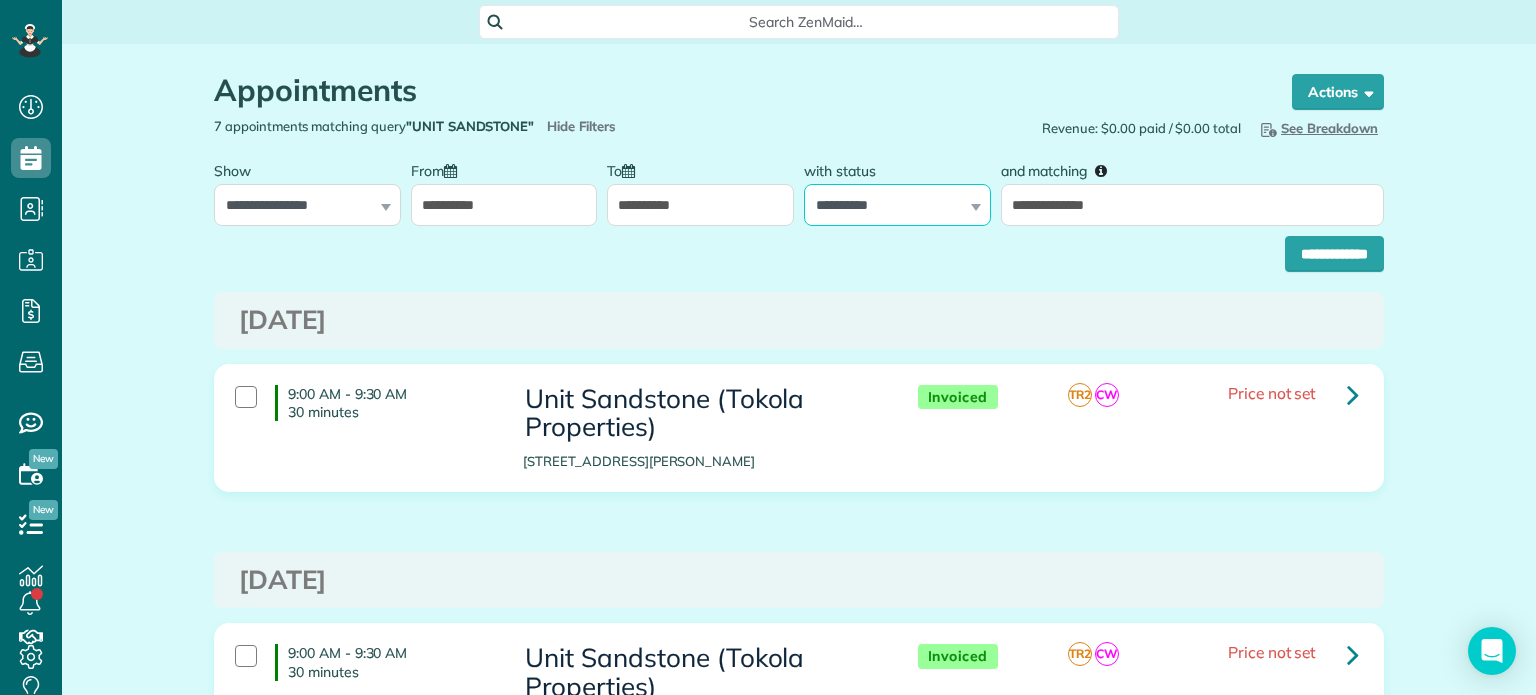 click on "**********" at bounding box center (897, 205) 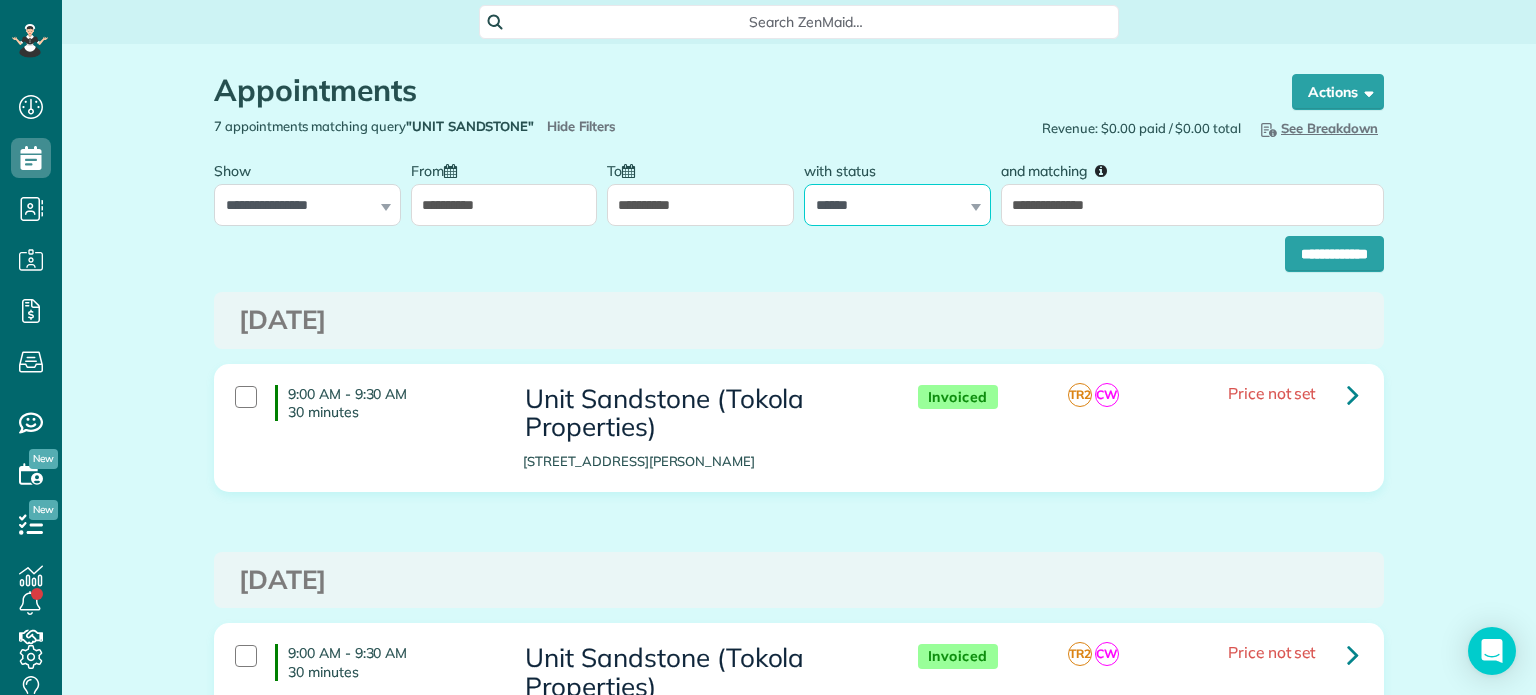 click on "**********" at bounding box center [897, 205] 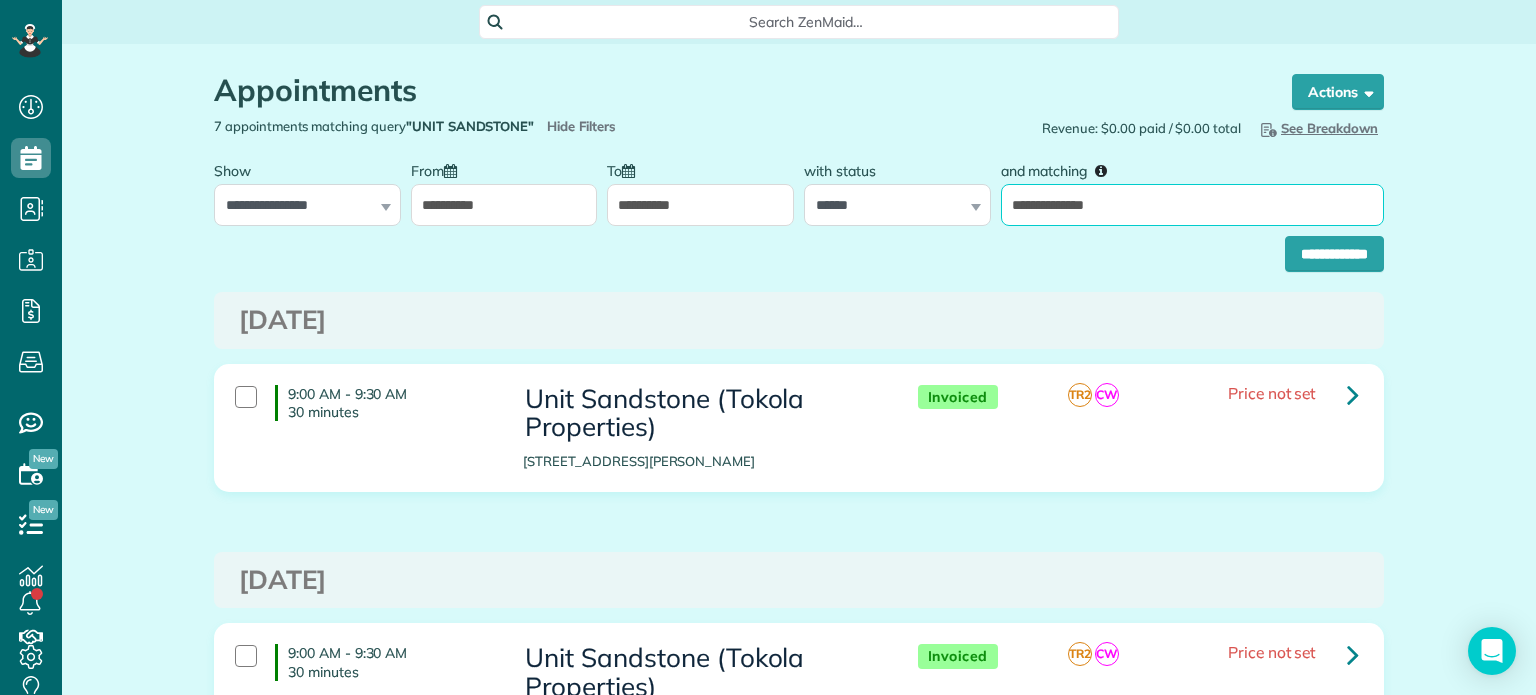 click on "**********" at bounding box center [1192, 205] 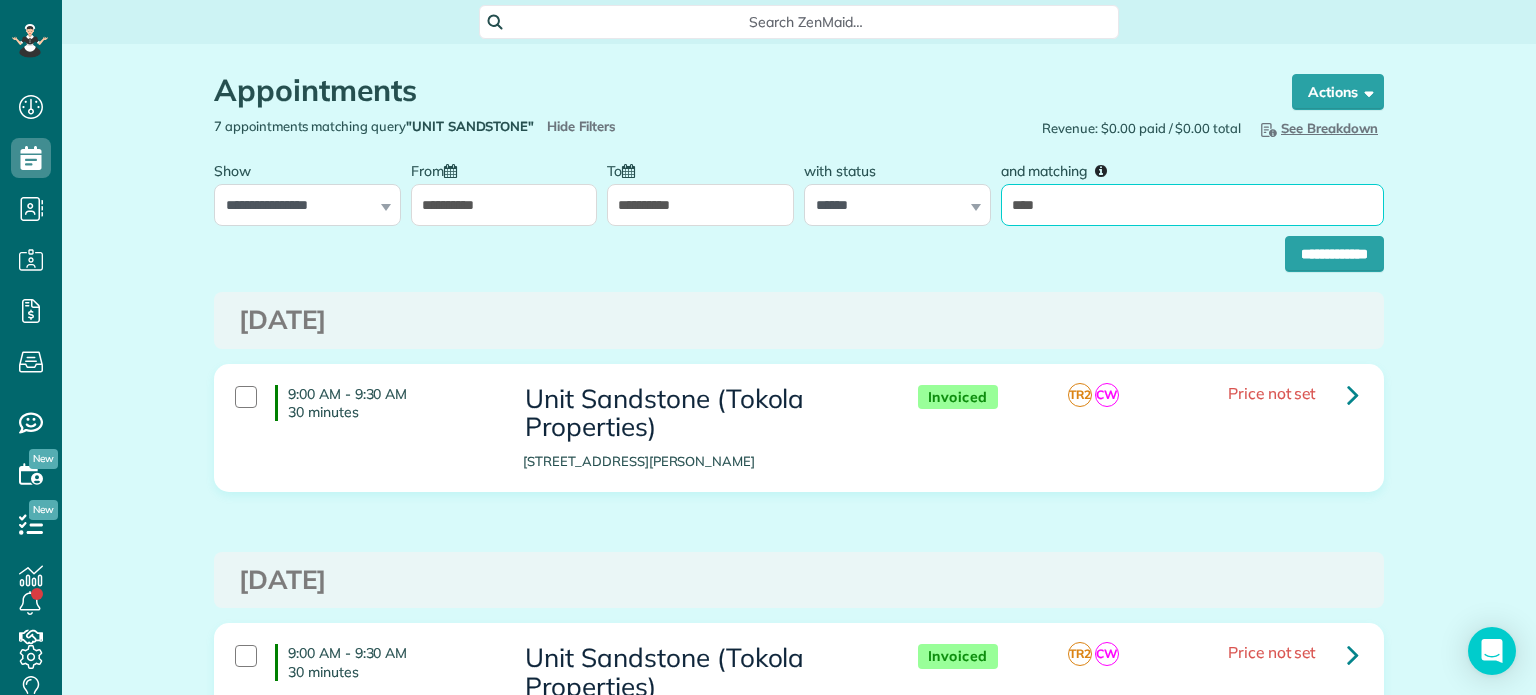 type on "****" 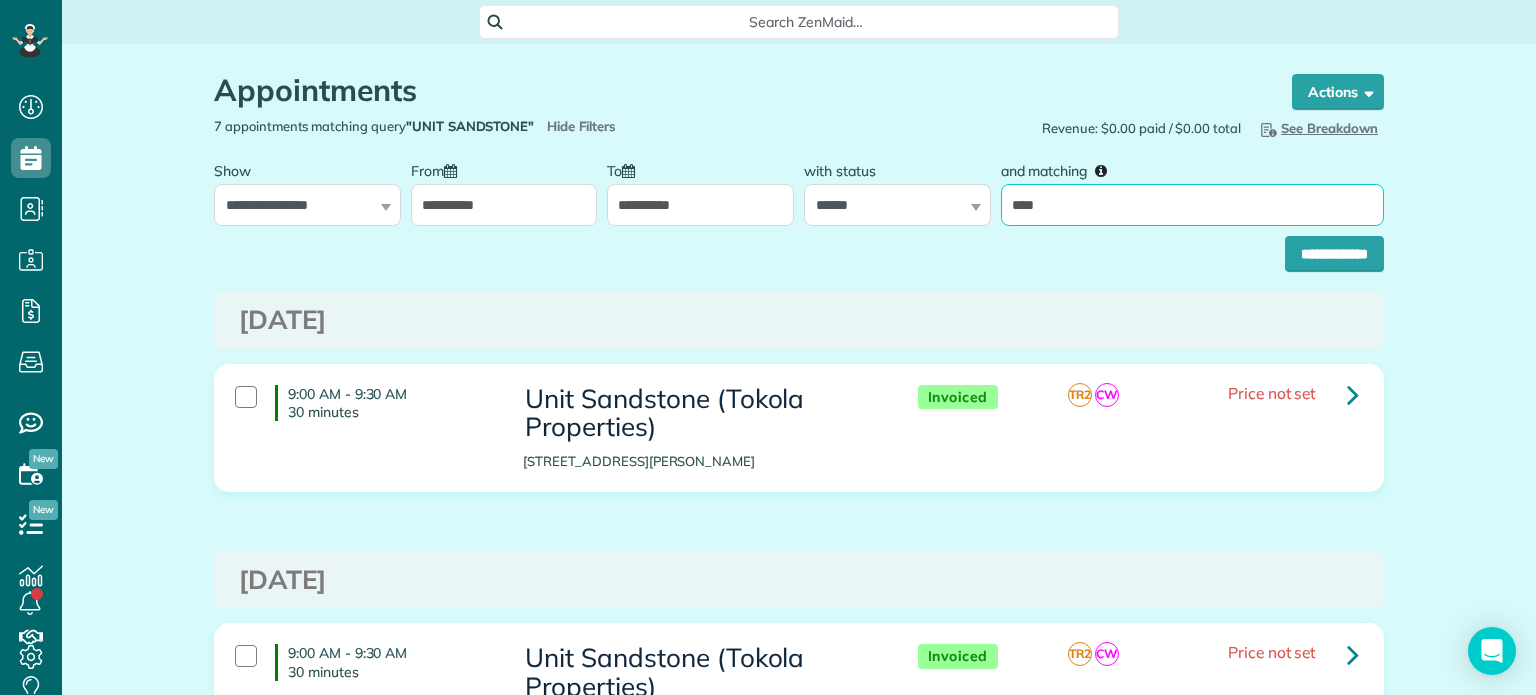 click on "**********" at bounding box center (1334, 254) 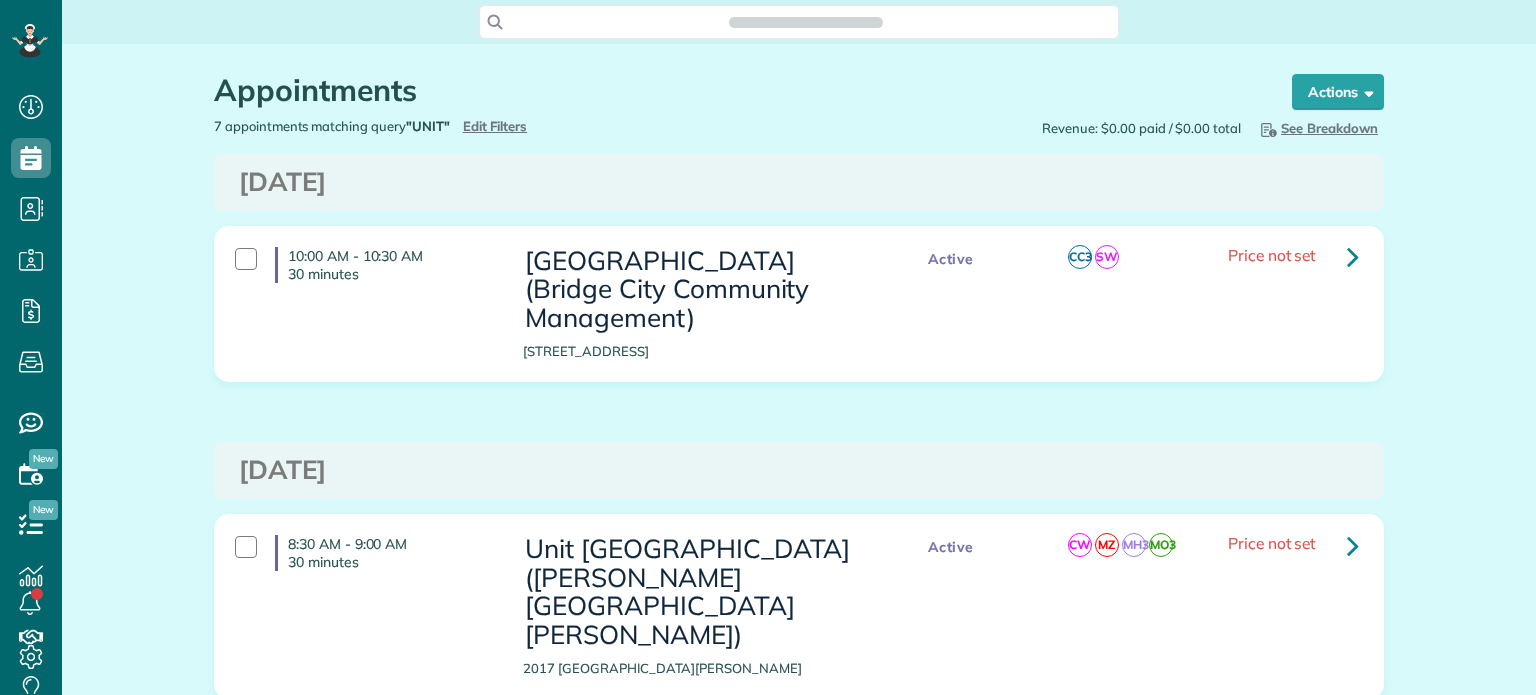 scroll, scrollTop: 0, scrollLeft: 0, axis: both 